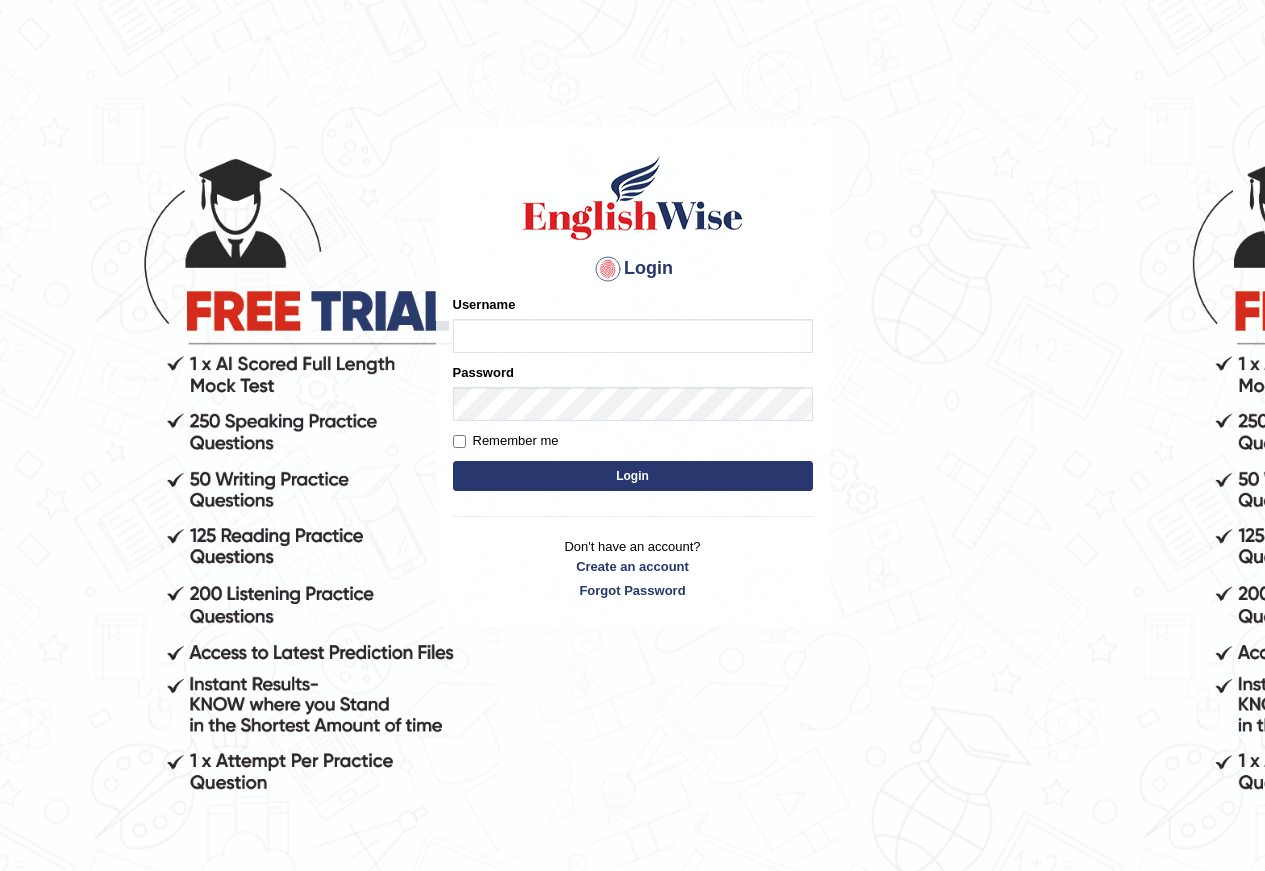 scroll, scrollTop: 0, scrollLeft: 0, axis: both 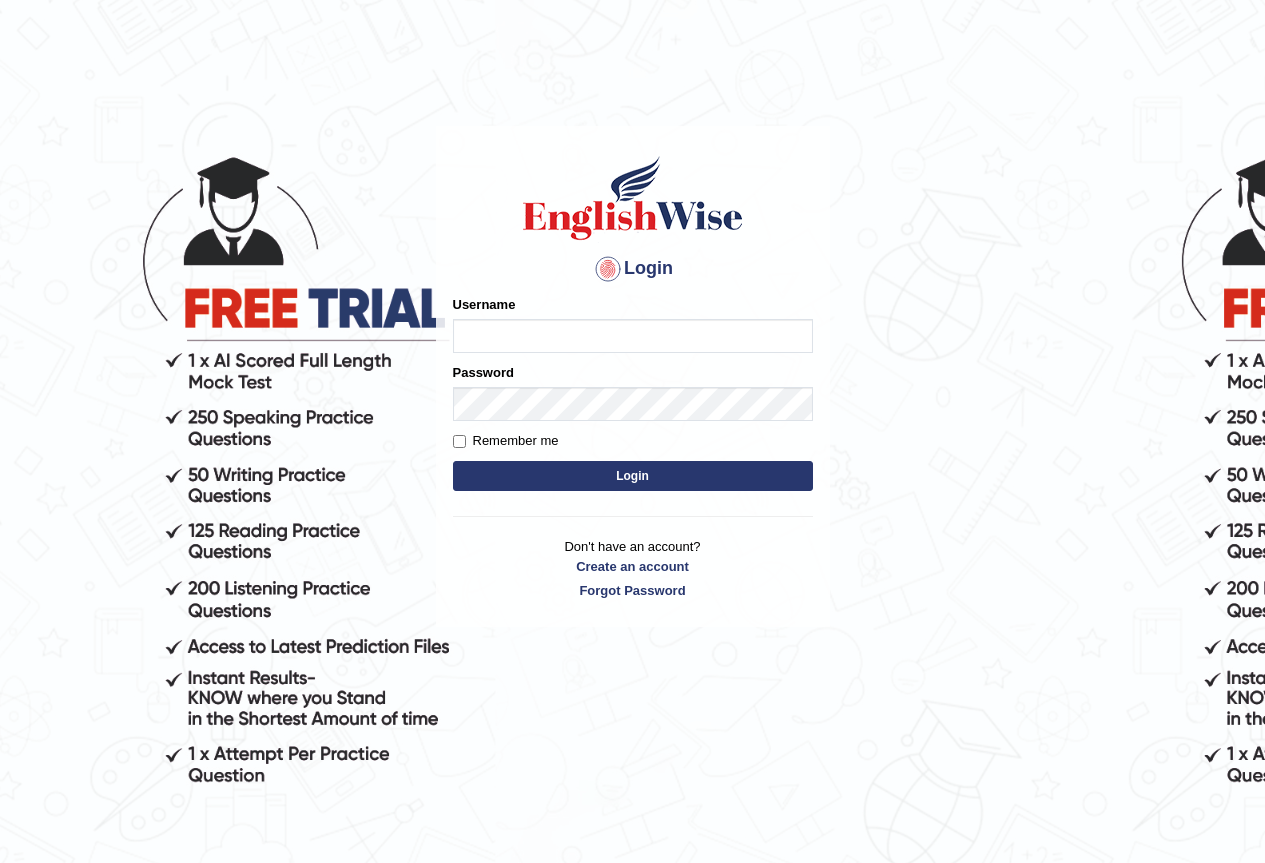 click on "Username" at bounding box center [633, 336] 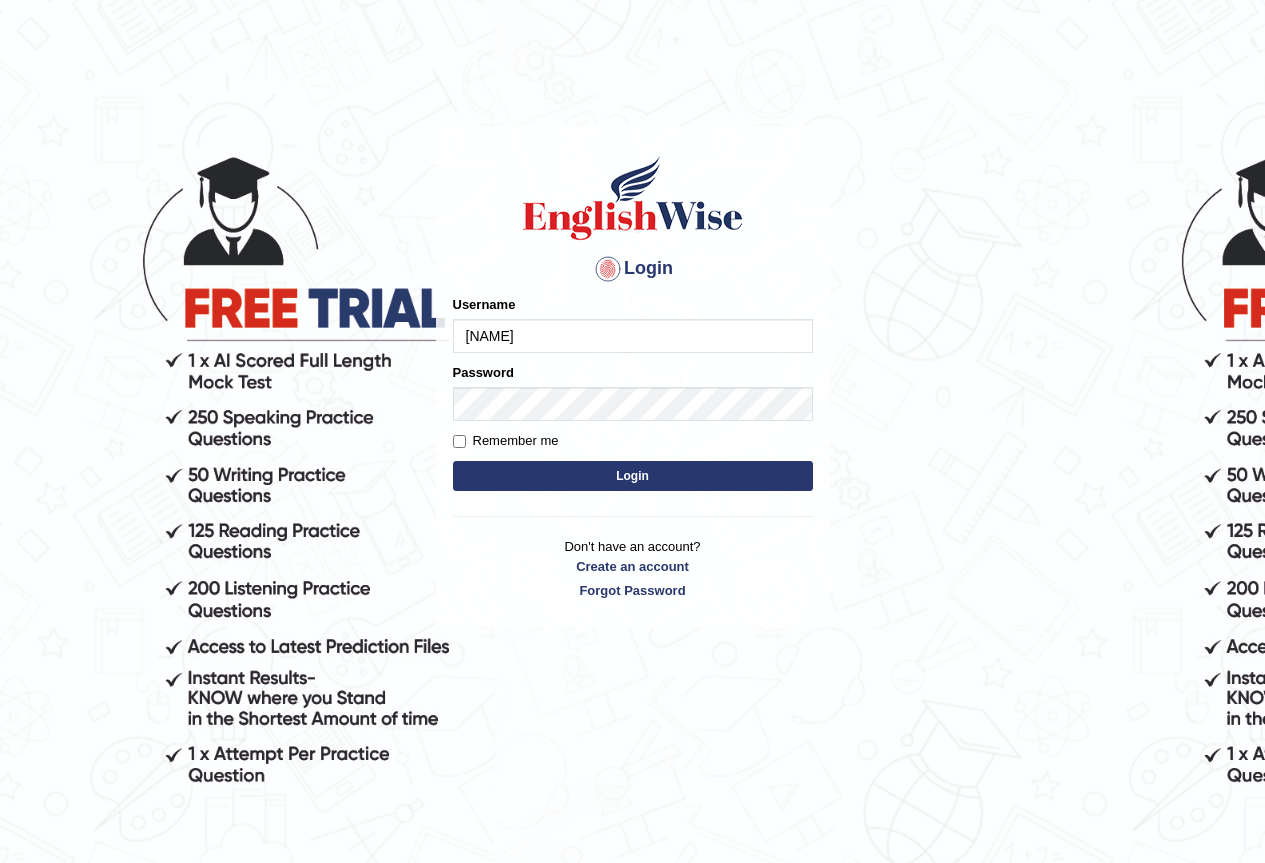 type on "[NAME]" 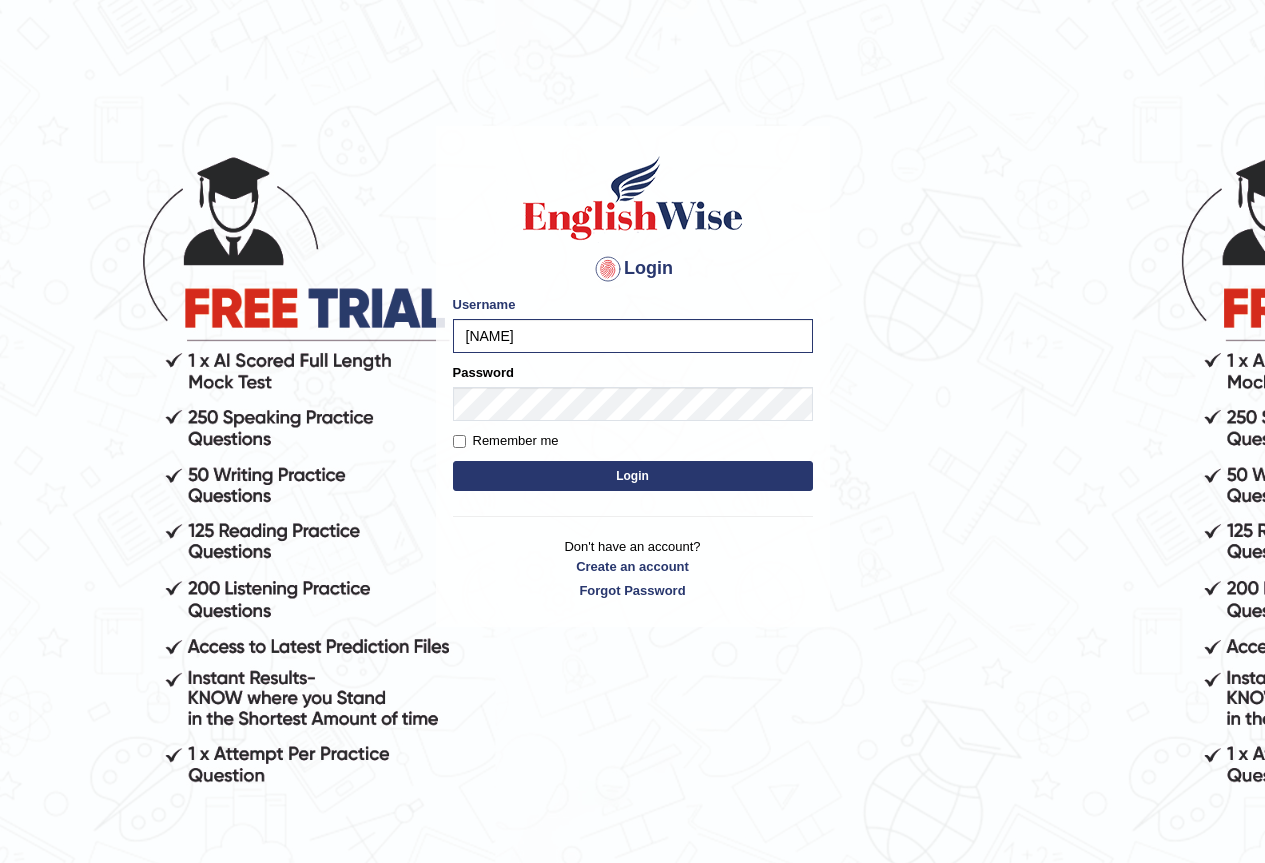 click on "Login" at bounding box center [633, 476] 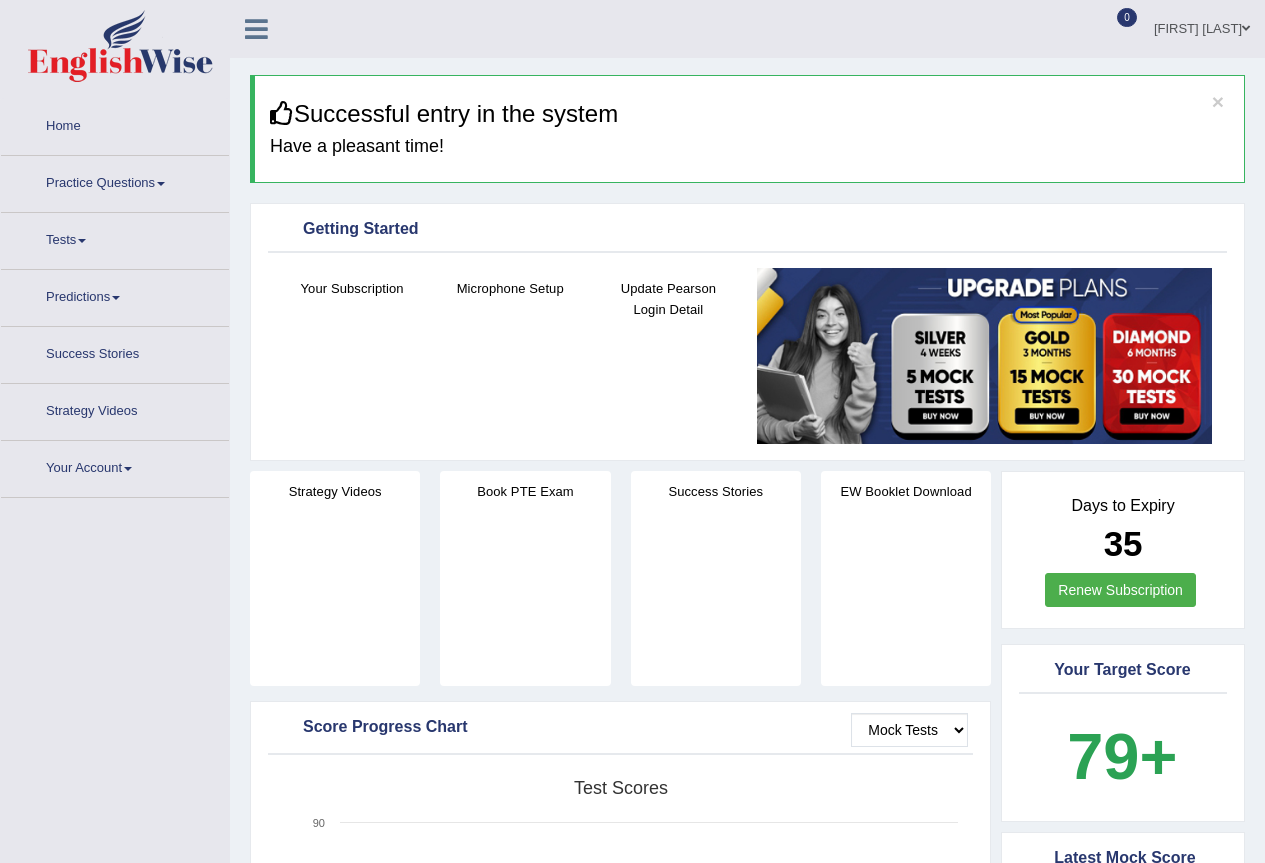 scroll, scrollTop: 0, scrollLeft: 0, axis: both 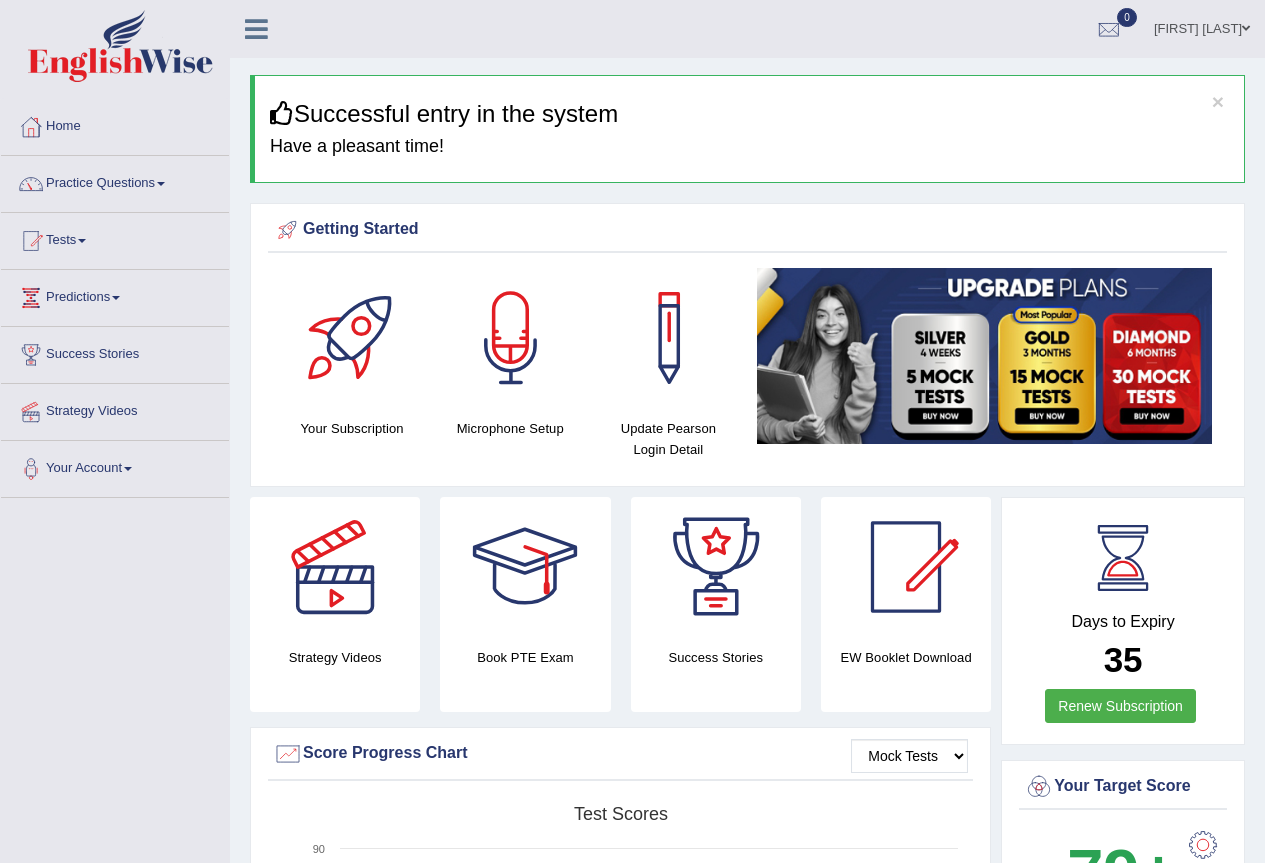 click at bounding box center (161, 184) 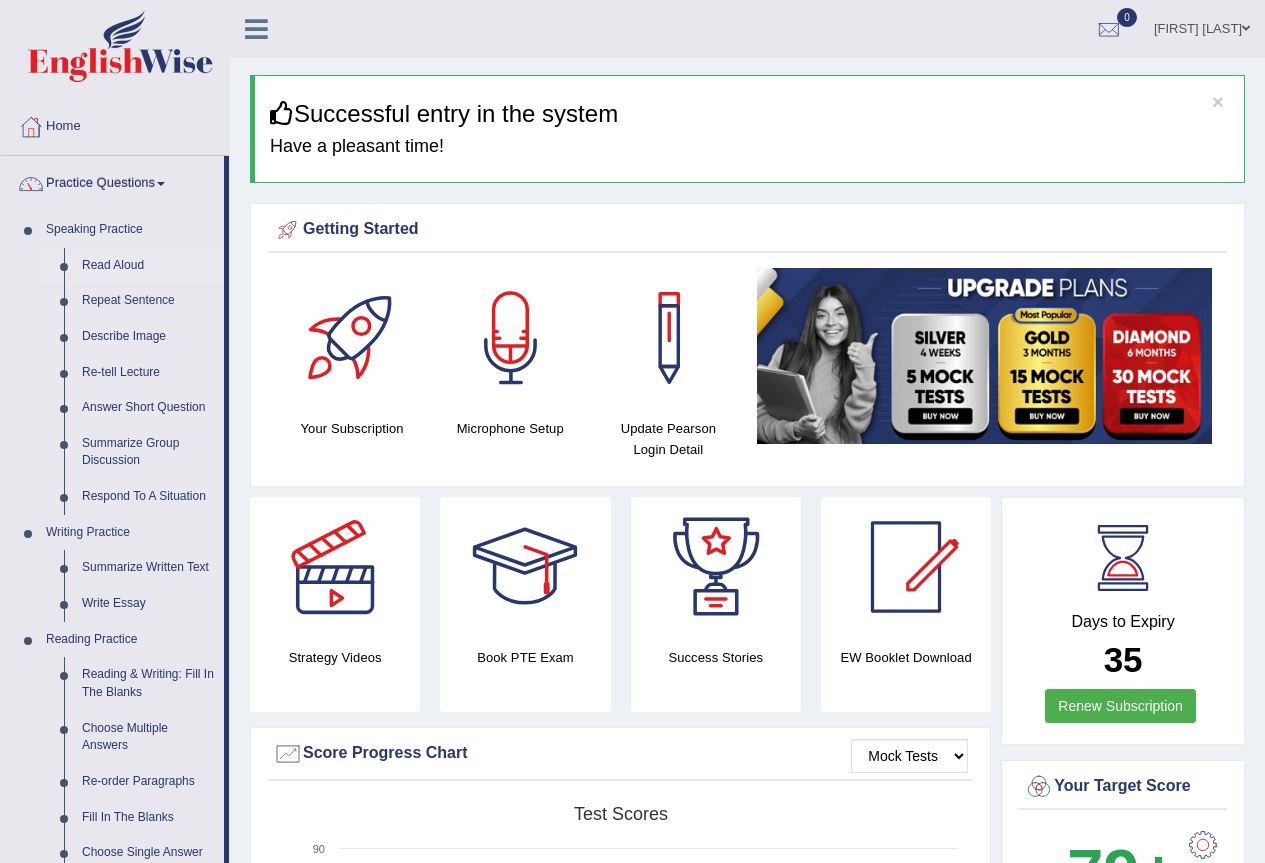 click on "Read Aloud" at bounding box center (148, 266) 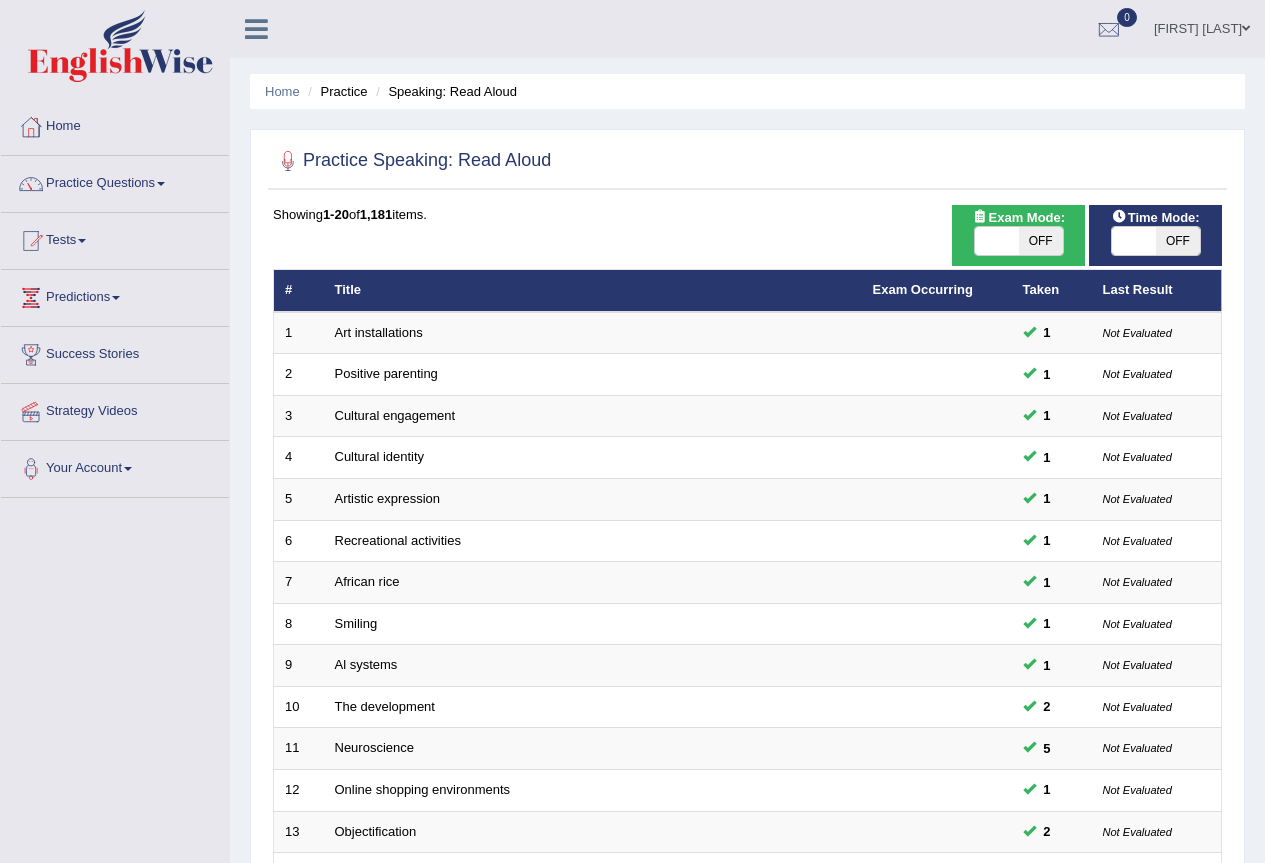 scroll, scrollTop: 0, scrollLeft: 0, axis: both 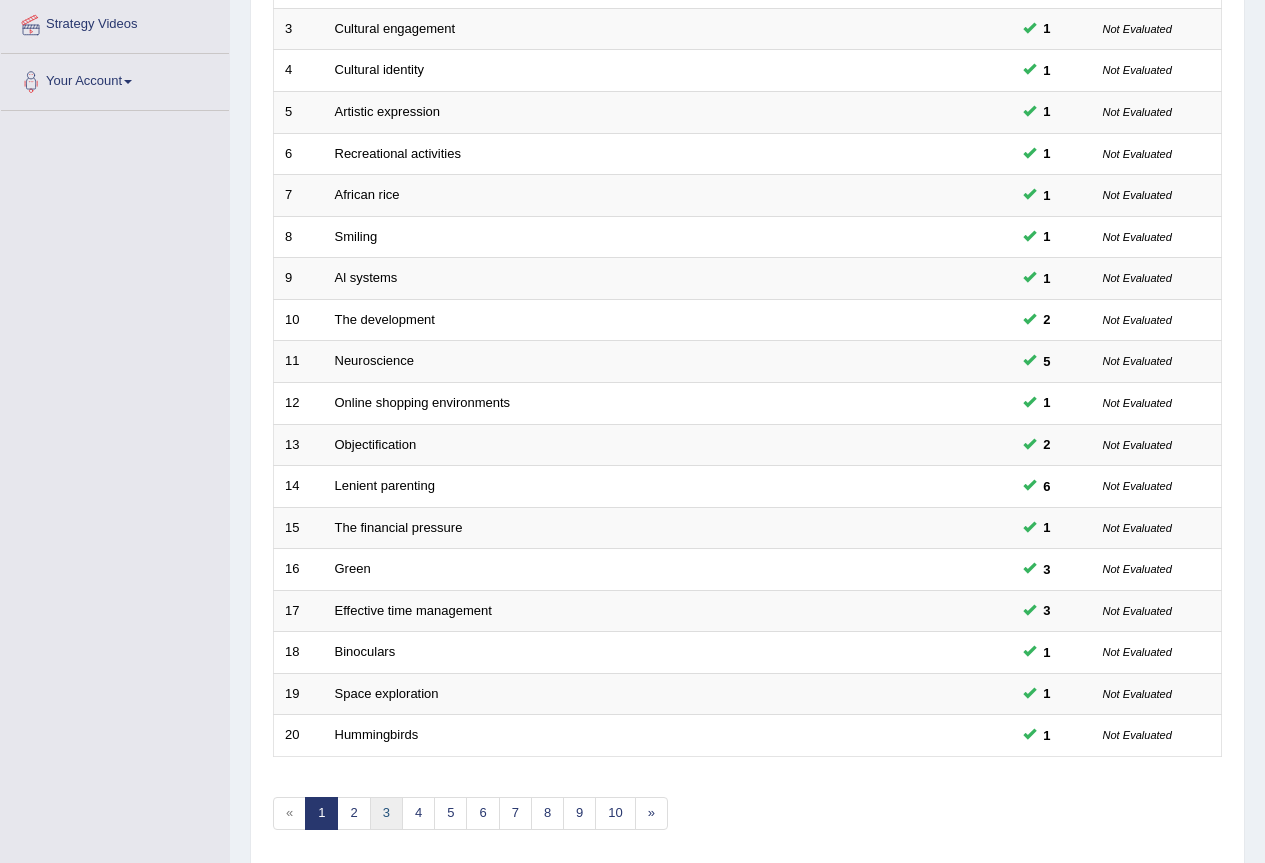 click on "3" at bounding box center (386, 813) 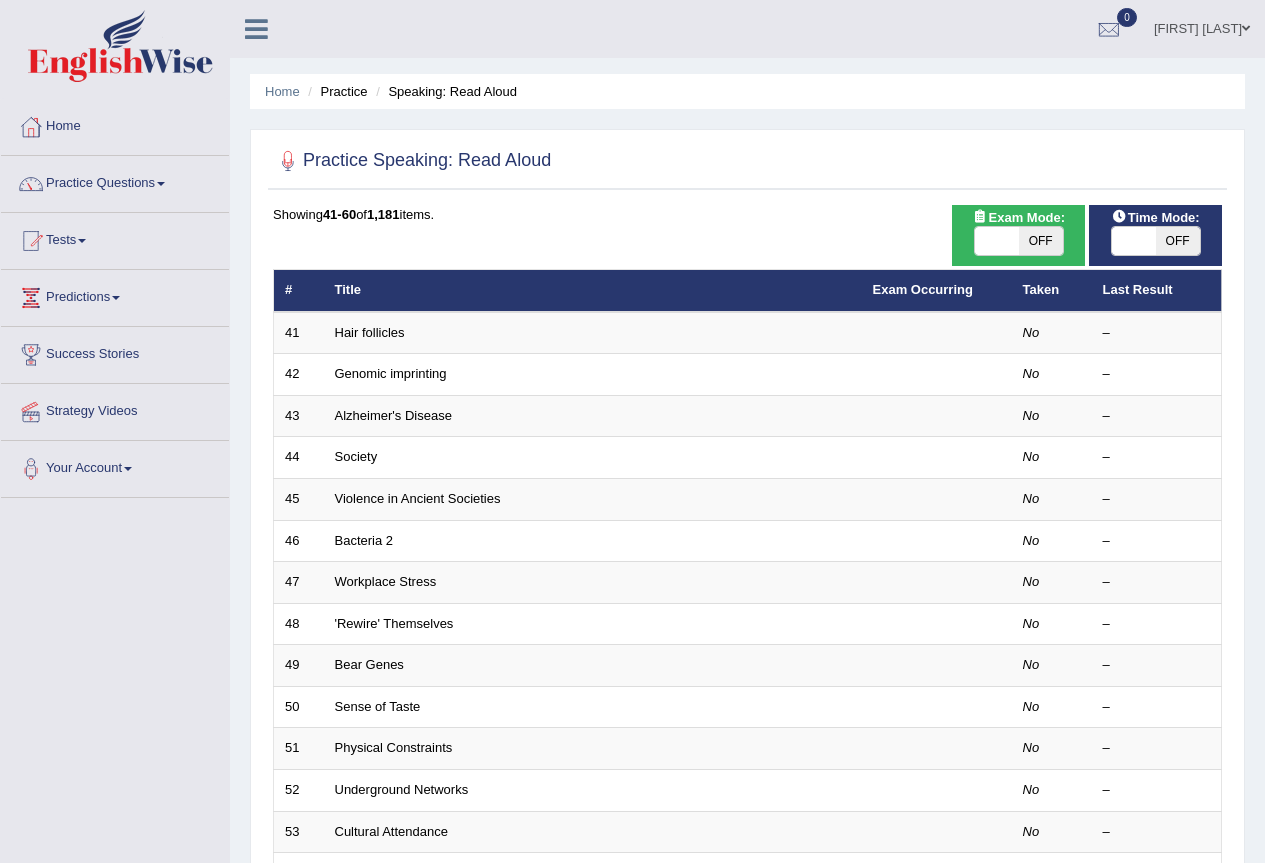 scroll, scrollTop: 0, scrollLeft: 0, axis: both 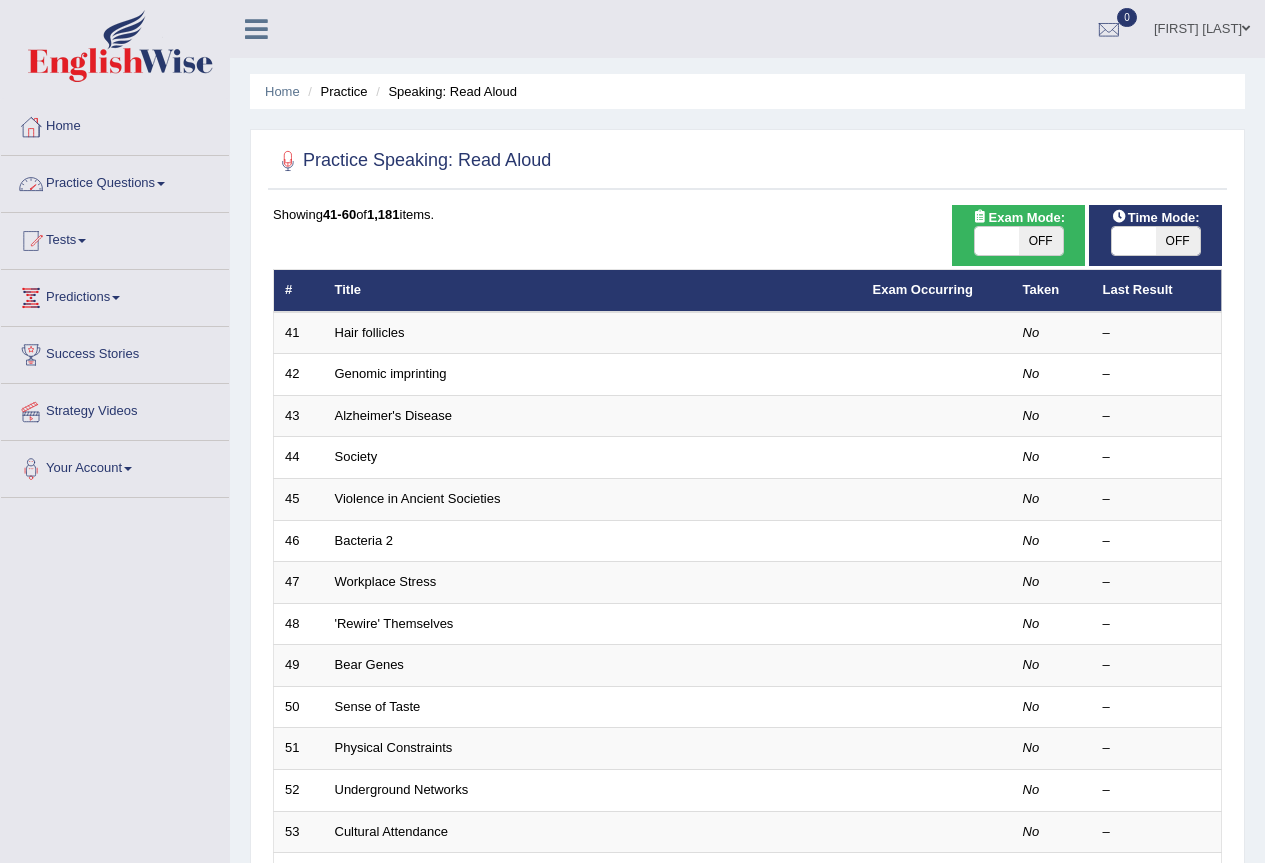 click on "Practice Questions" at bounding box center (115, 181) 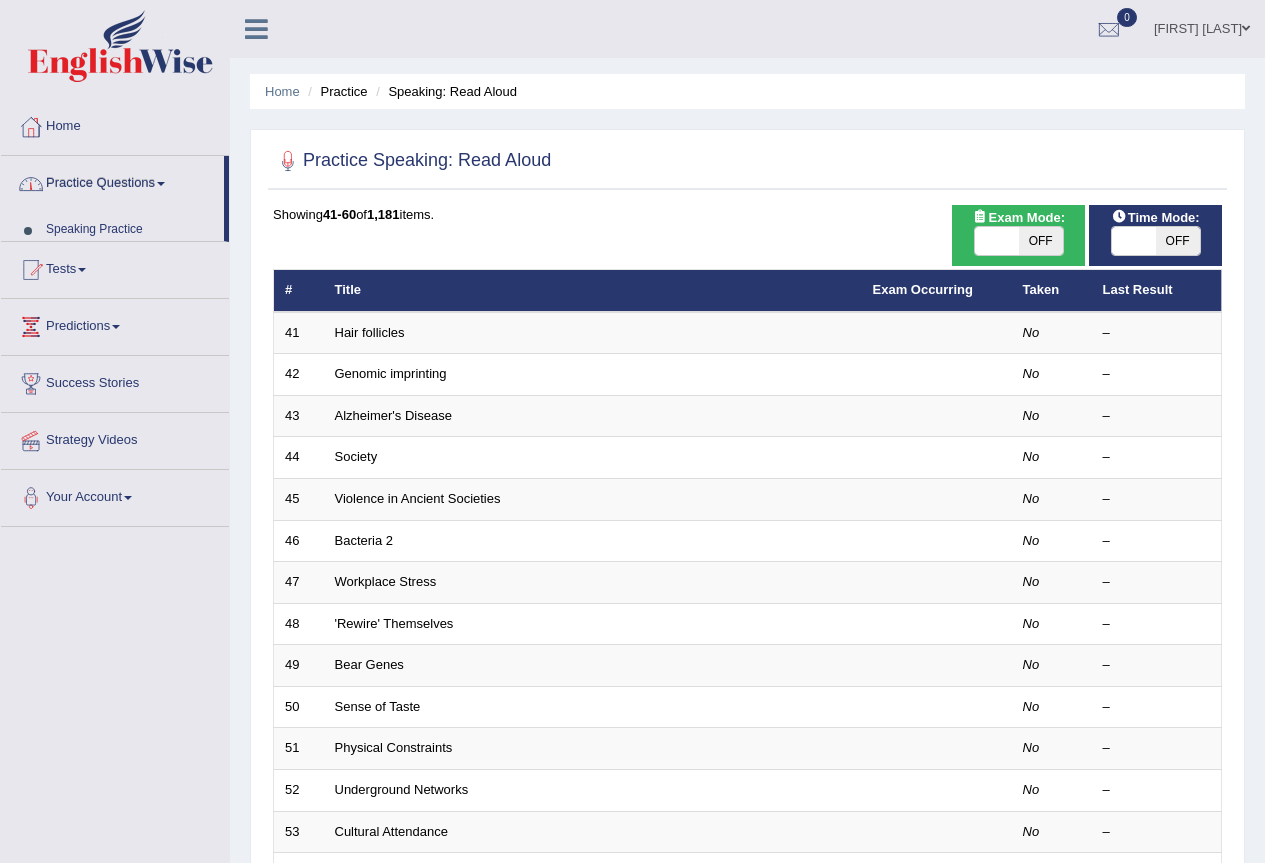 click on "Practice Questions" at bounding box center [112, 181] 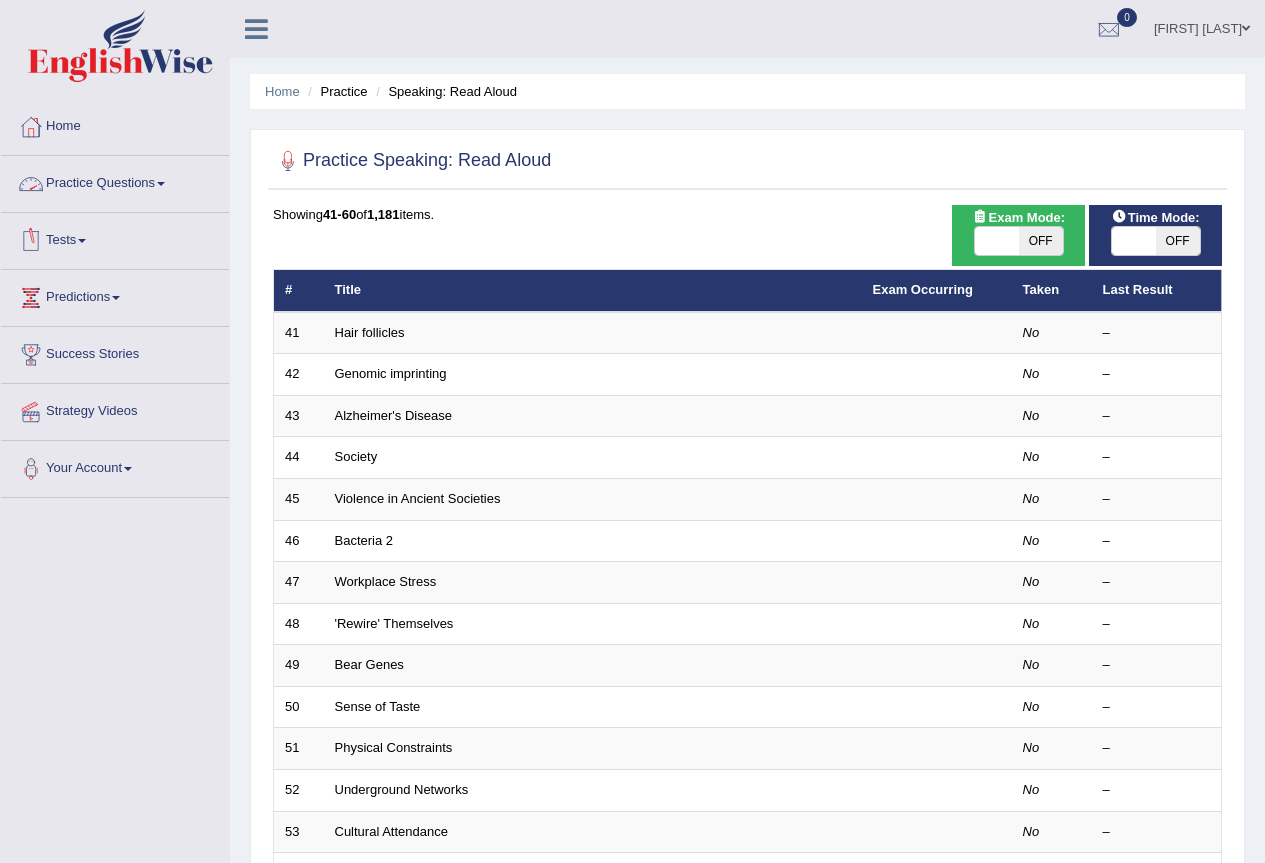 click at bounding box center [161, 184] 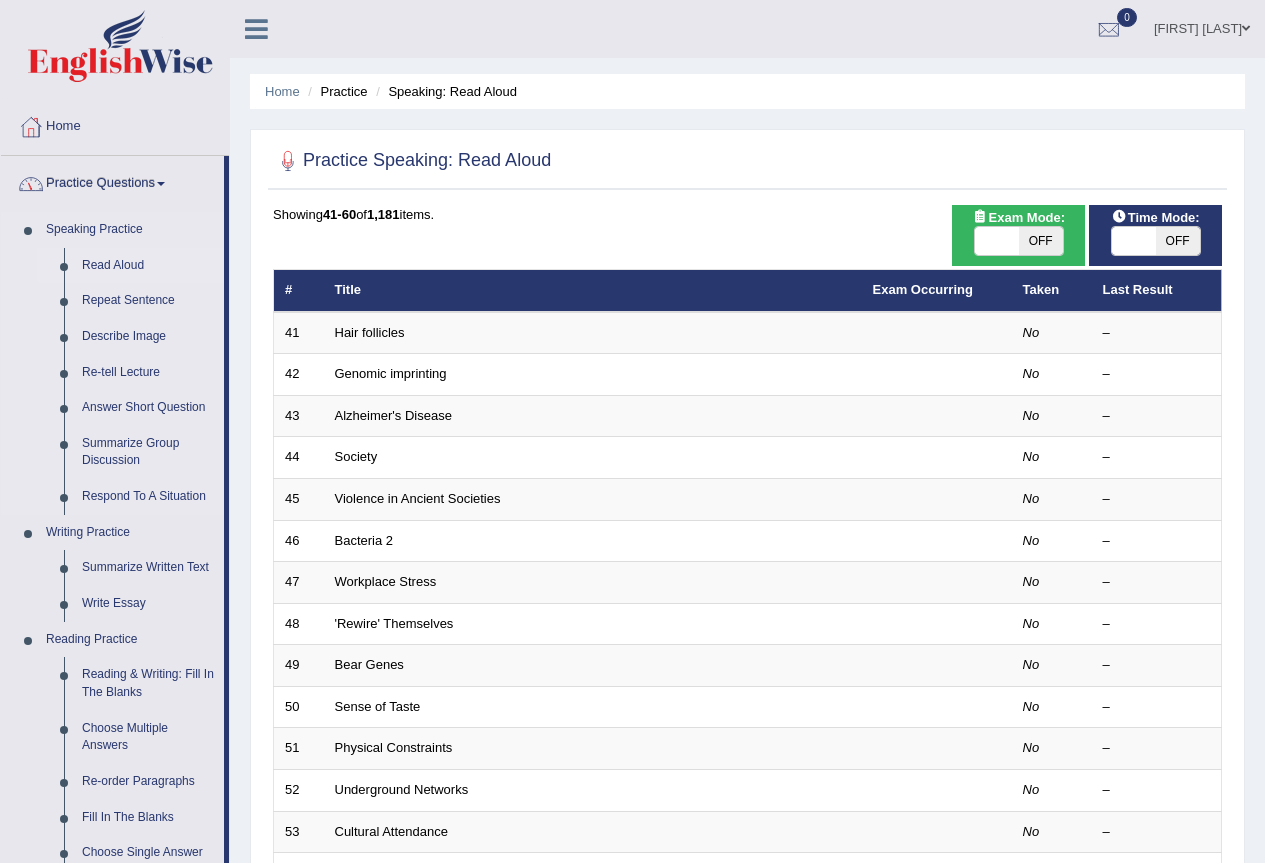 click on "Read Aloud" at bounding box center [148, 266] 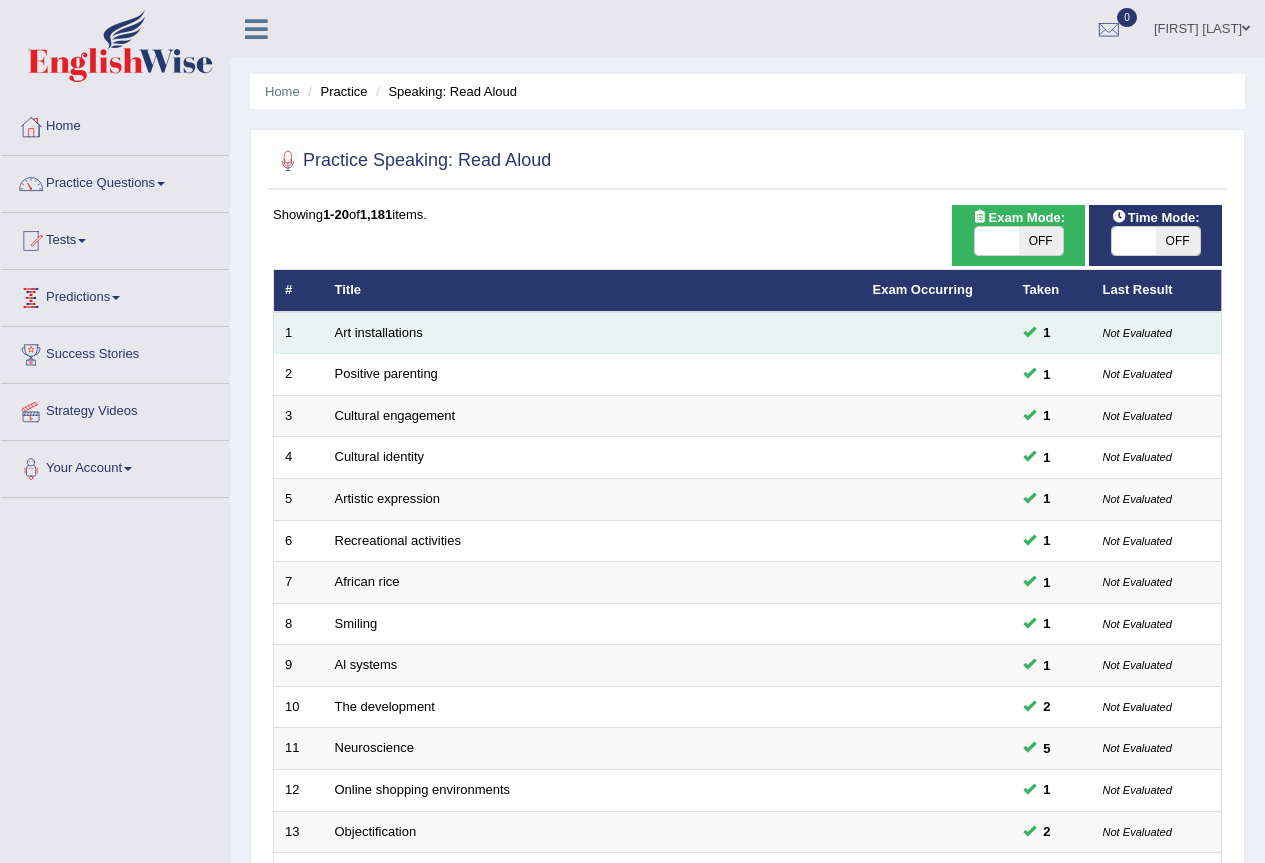 scroll, scrollTop: 0, scrollLeft: 0, axis: both 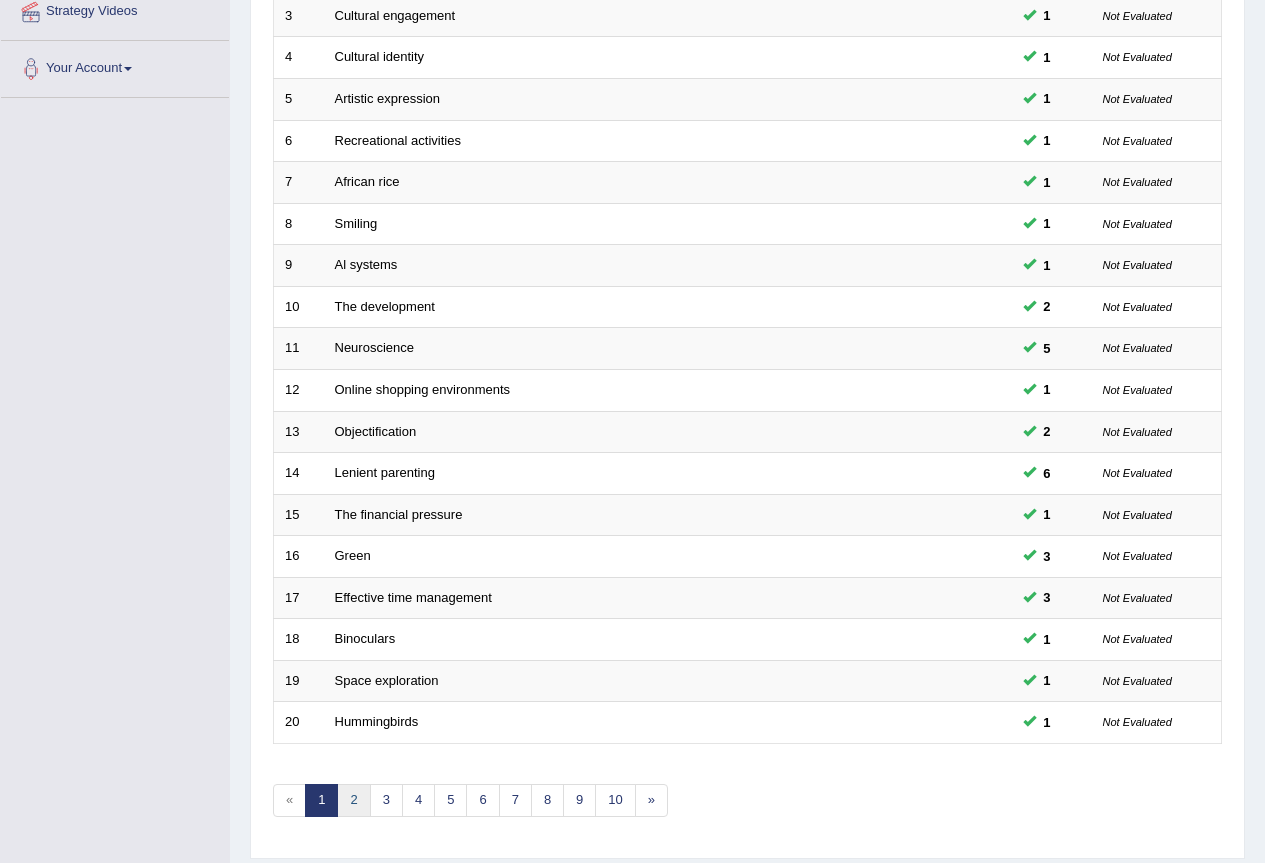 click on "2" at bounding box center [353, 800] 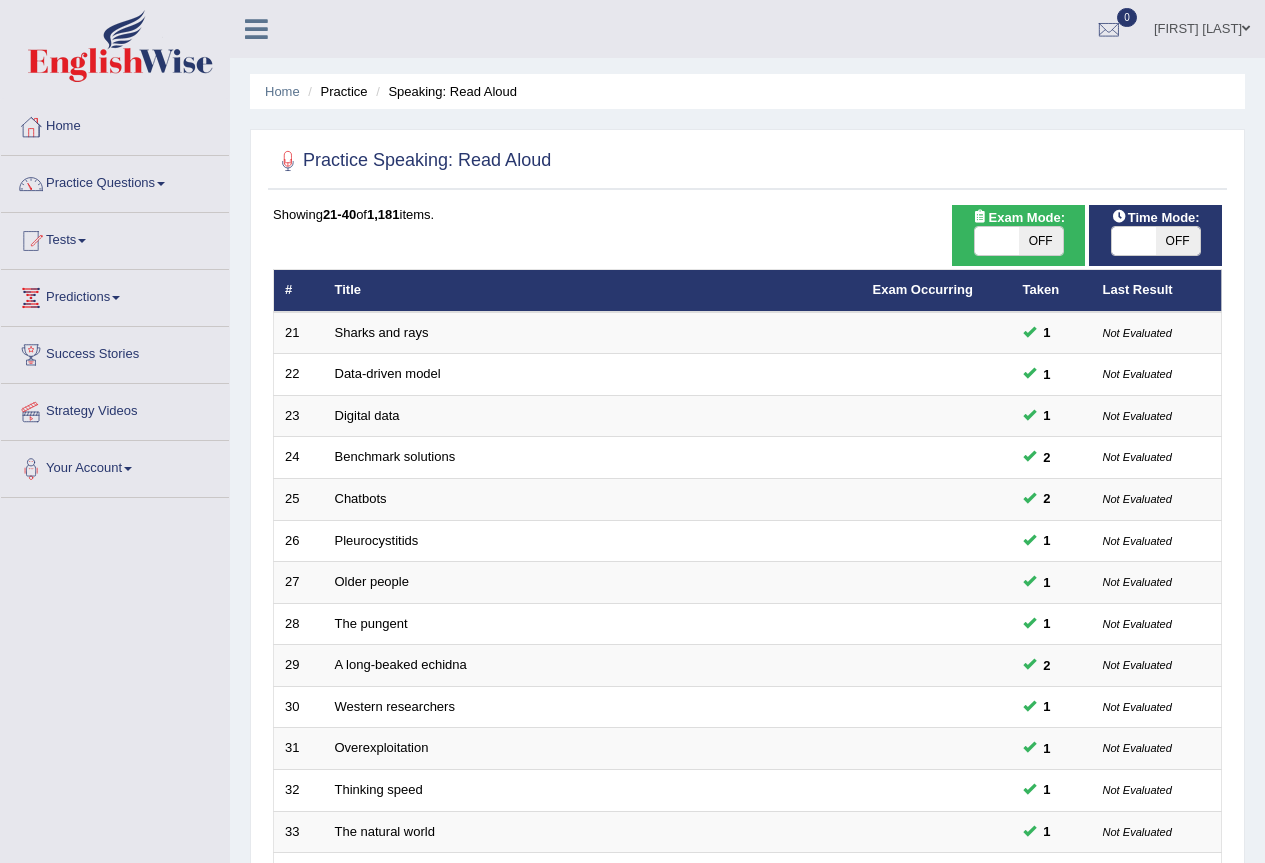 scroll, scrollTop: 0, scrollLeft: 0, axis: both 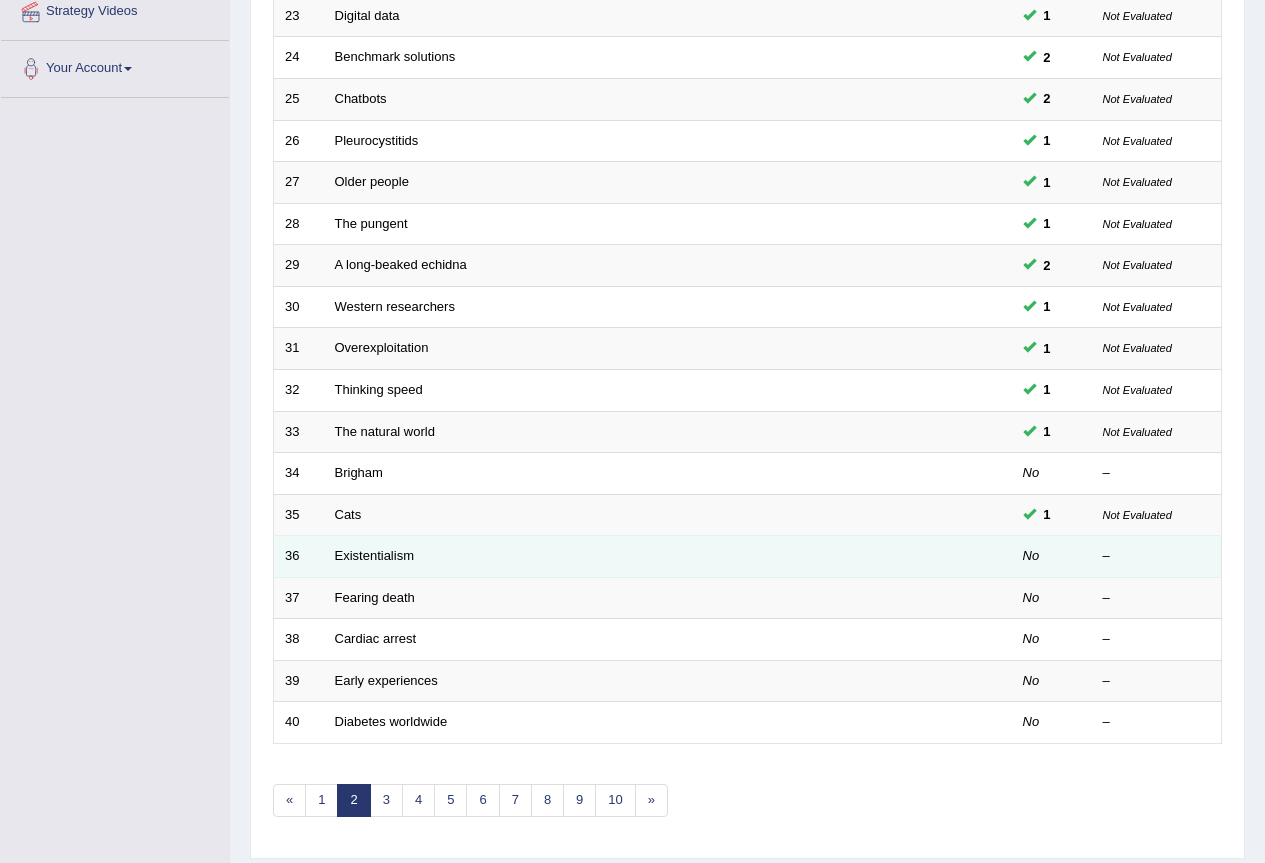 click on "36" at bounding box center (299, 557) 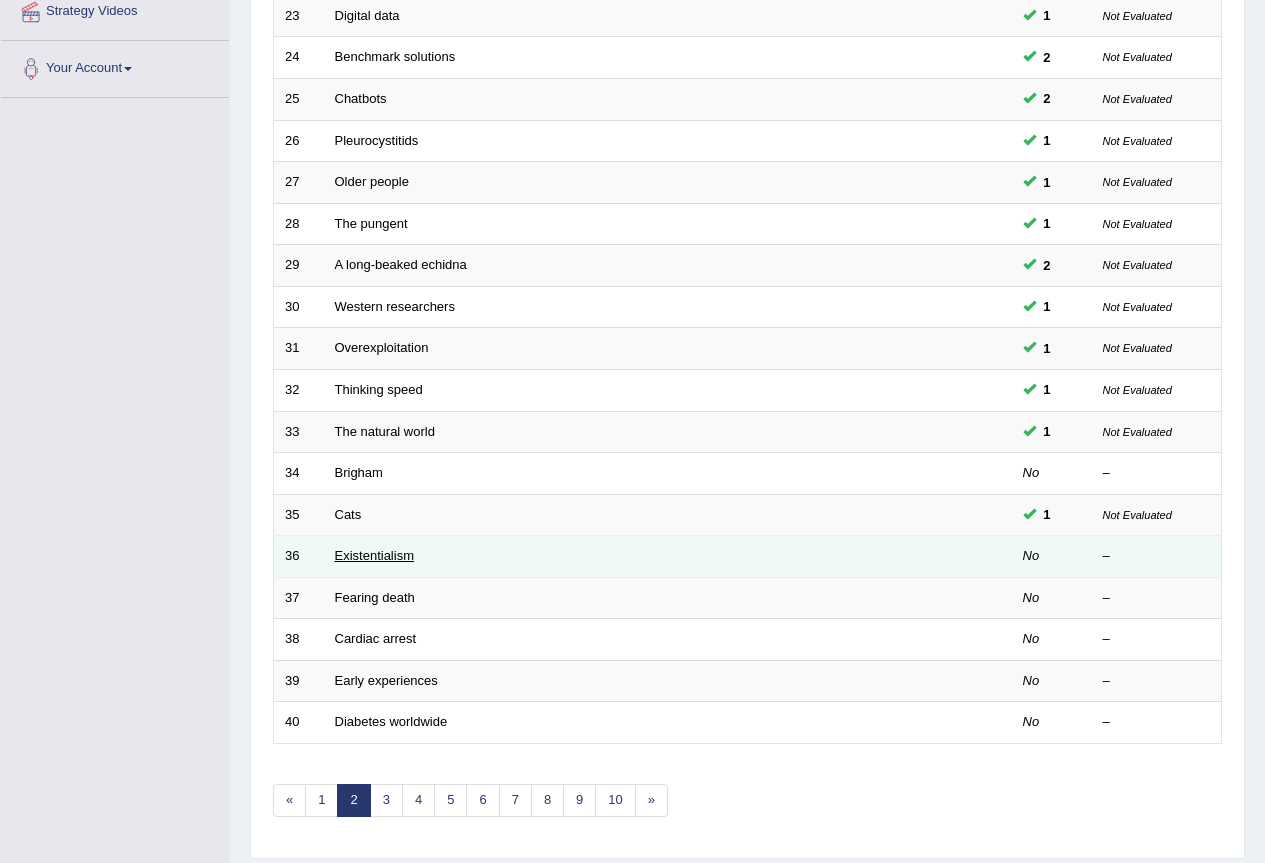 click on "Existentialism" at bounding box center [374, 555] 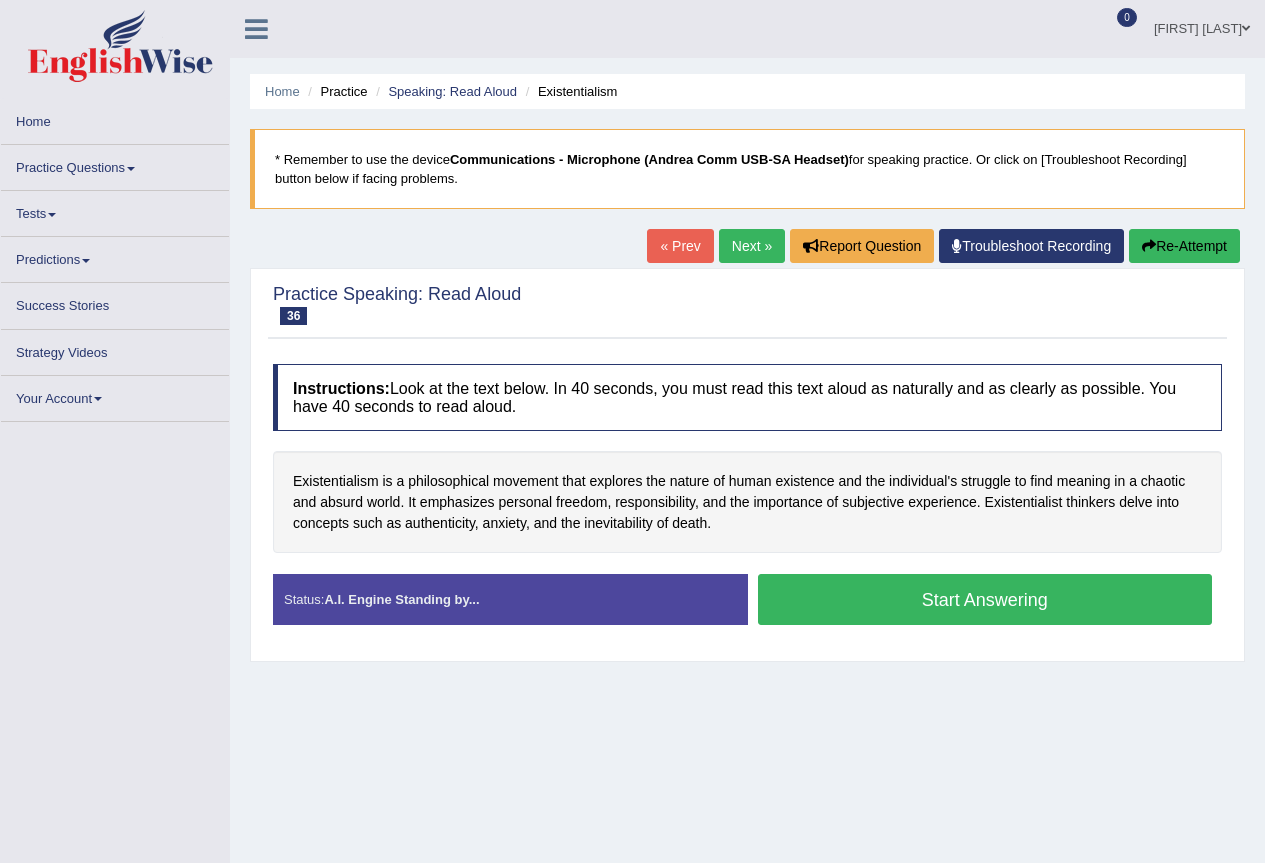 scroll, scrollTop: 0, scrollLeft: 0, axis: both 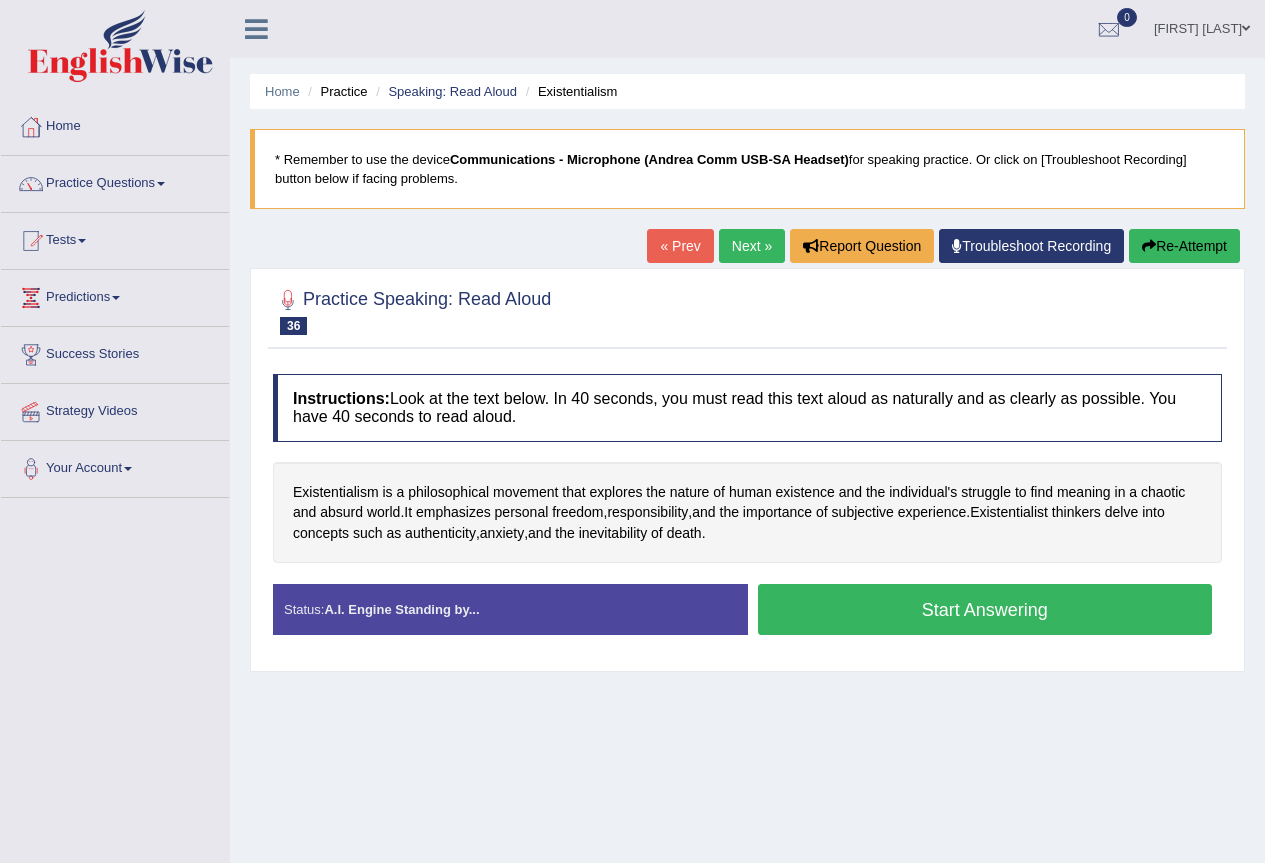 click on "Start Answering" at bounding box center [985, 609] 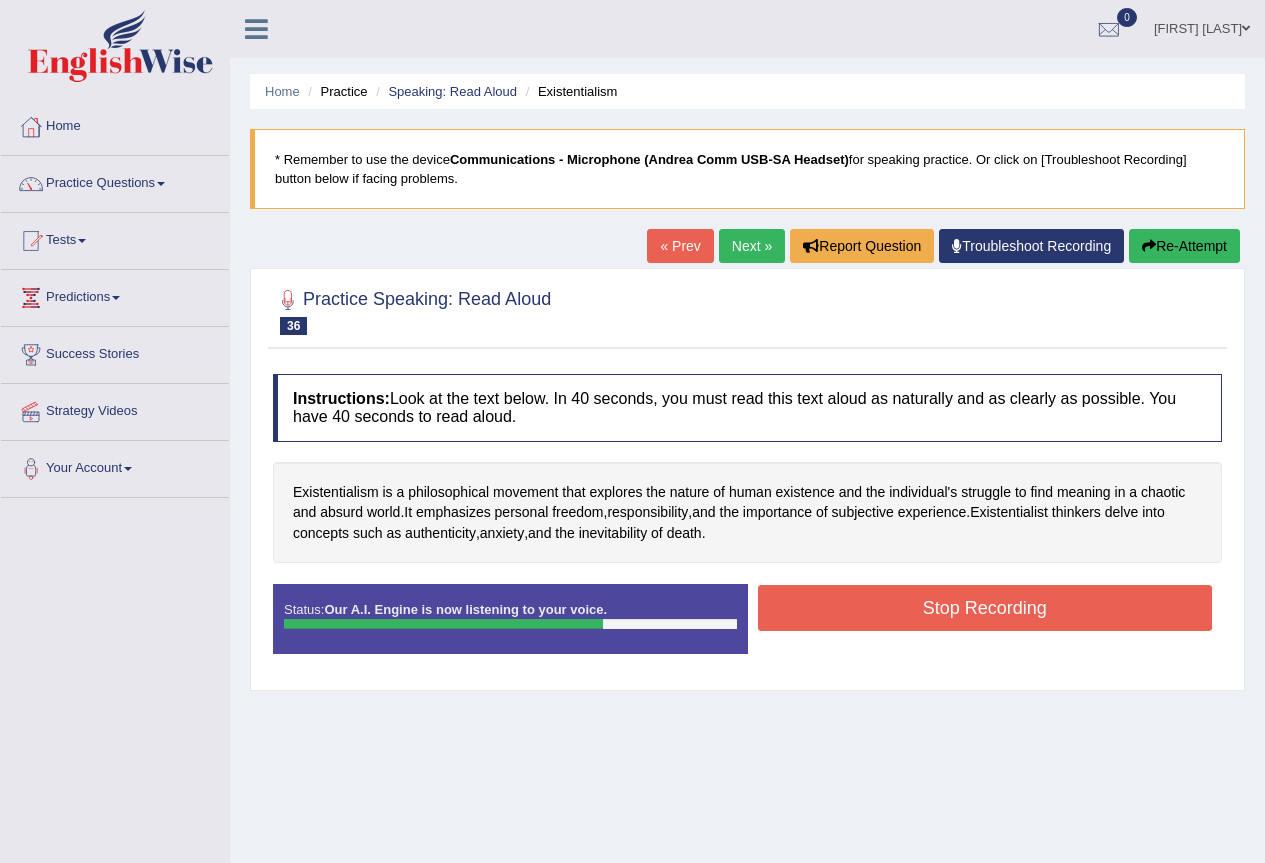 click on "Stop Recording" at bounding box center (985, 608) 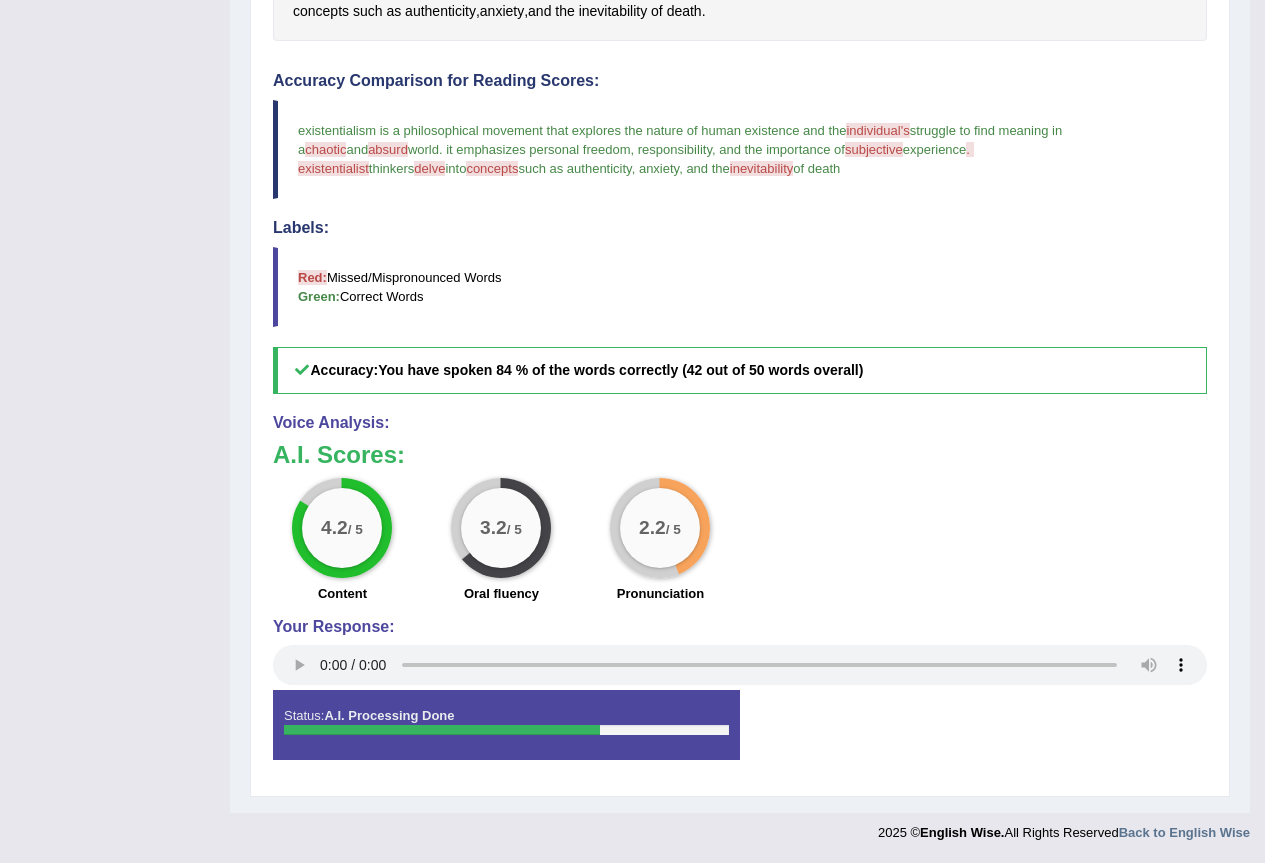 scroll, scrollTop: 0, scrollLeft: 0, axis: both 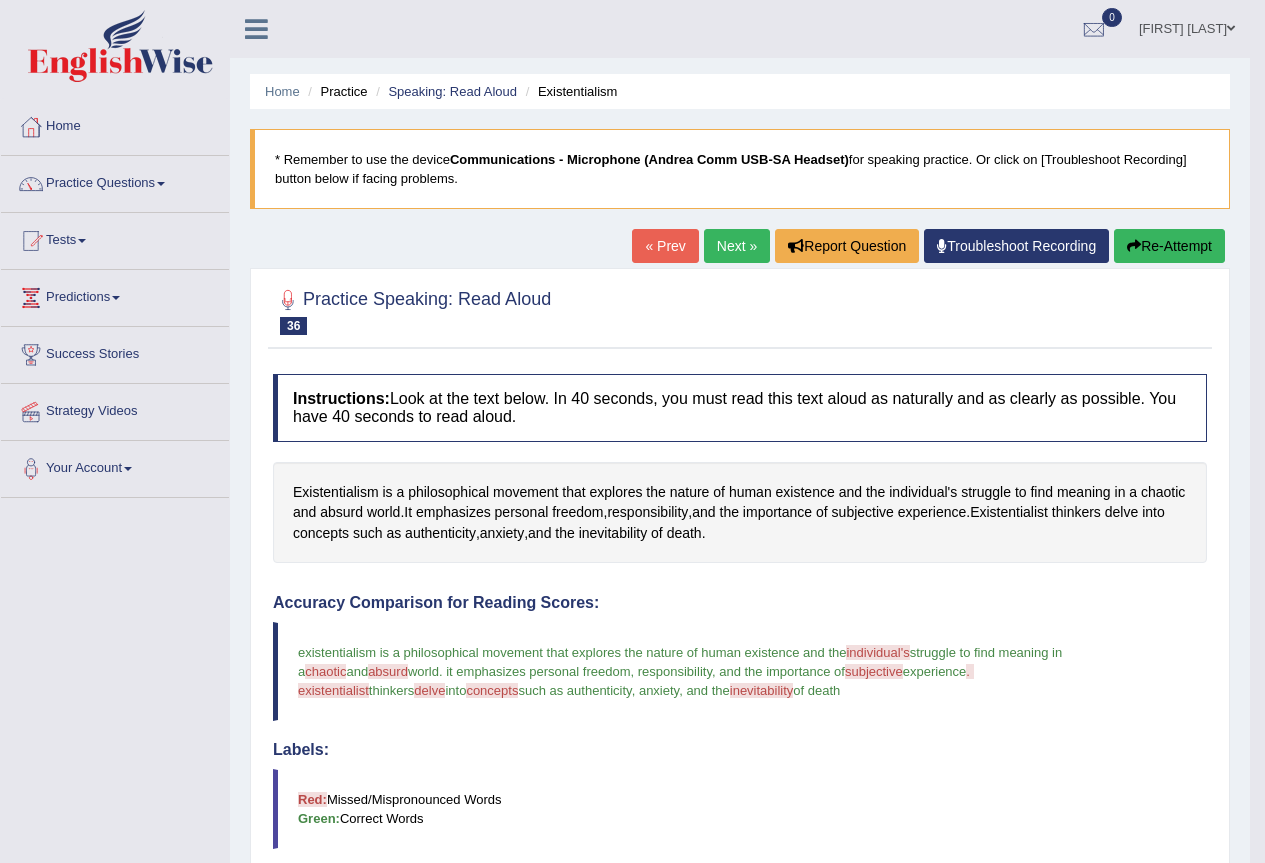 click on "Next »" at bounding box center (737, 246) 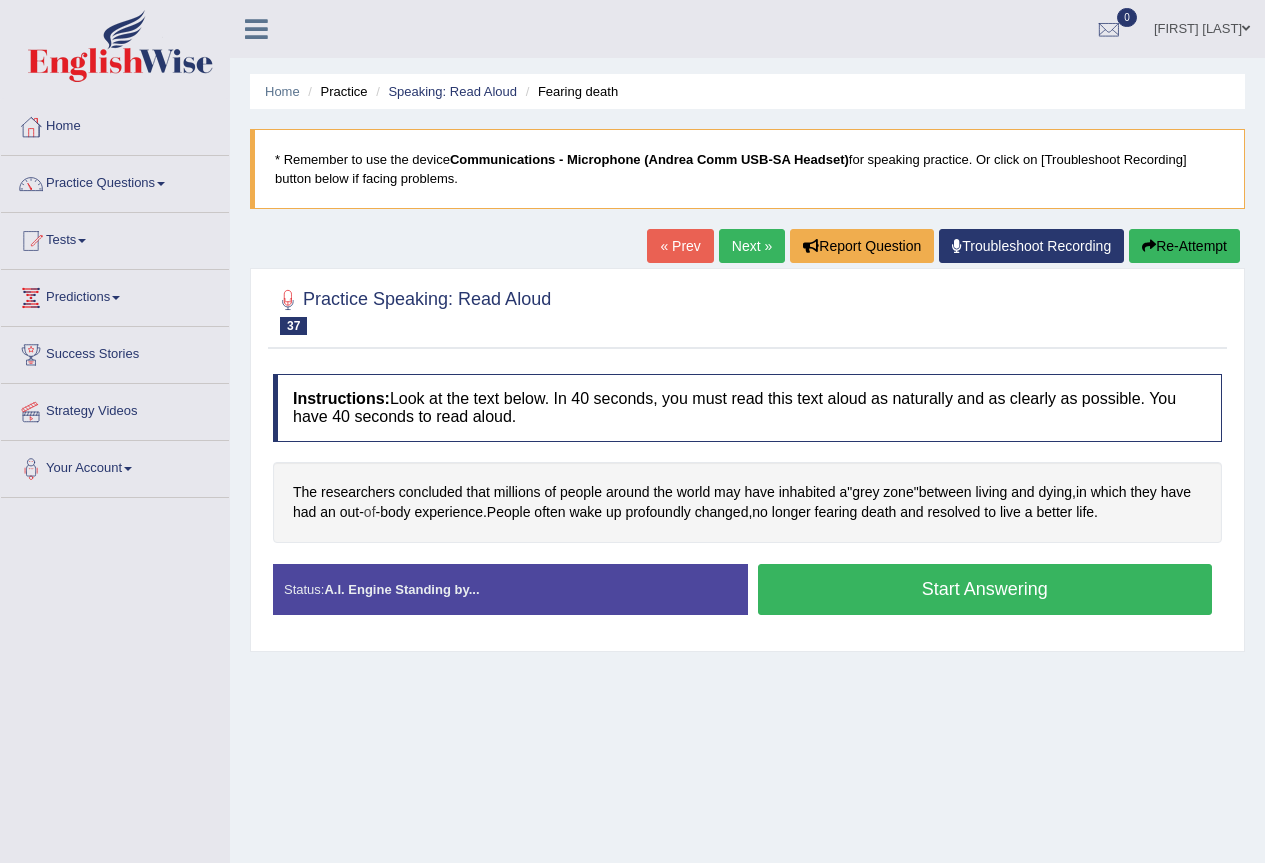 scroll, scrollTop: 0, scrollLeft: 0, axis: both 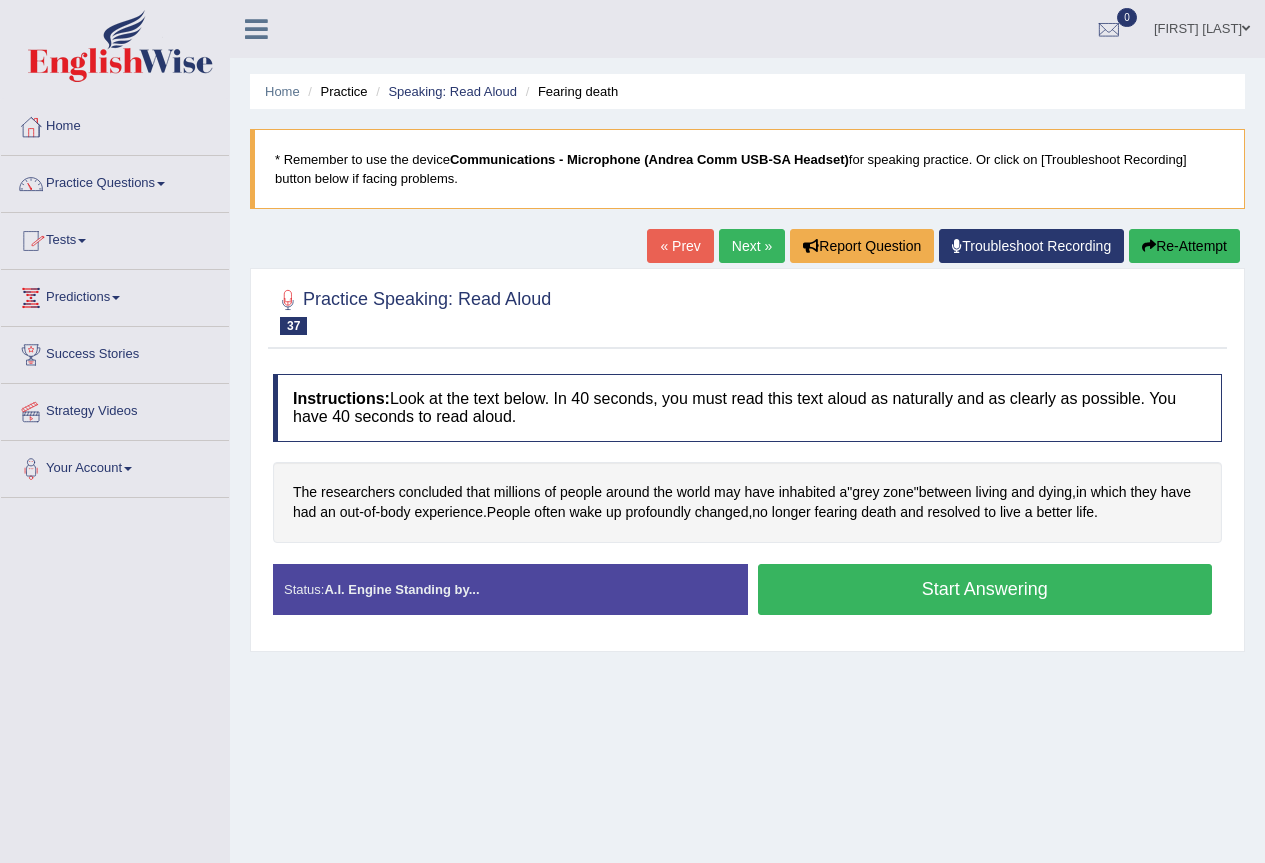 click on "Start Answering" at bounding box center (985, 589) 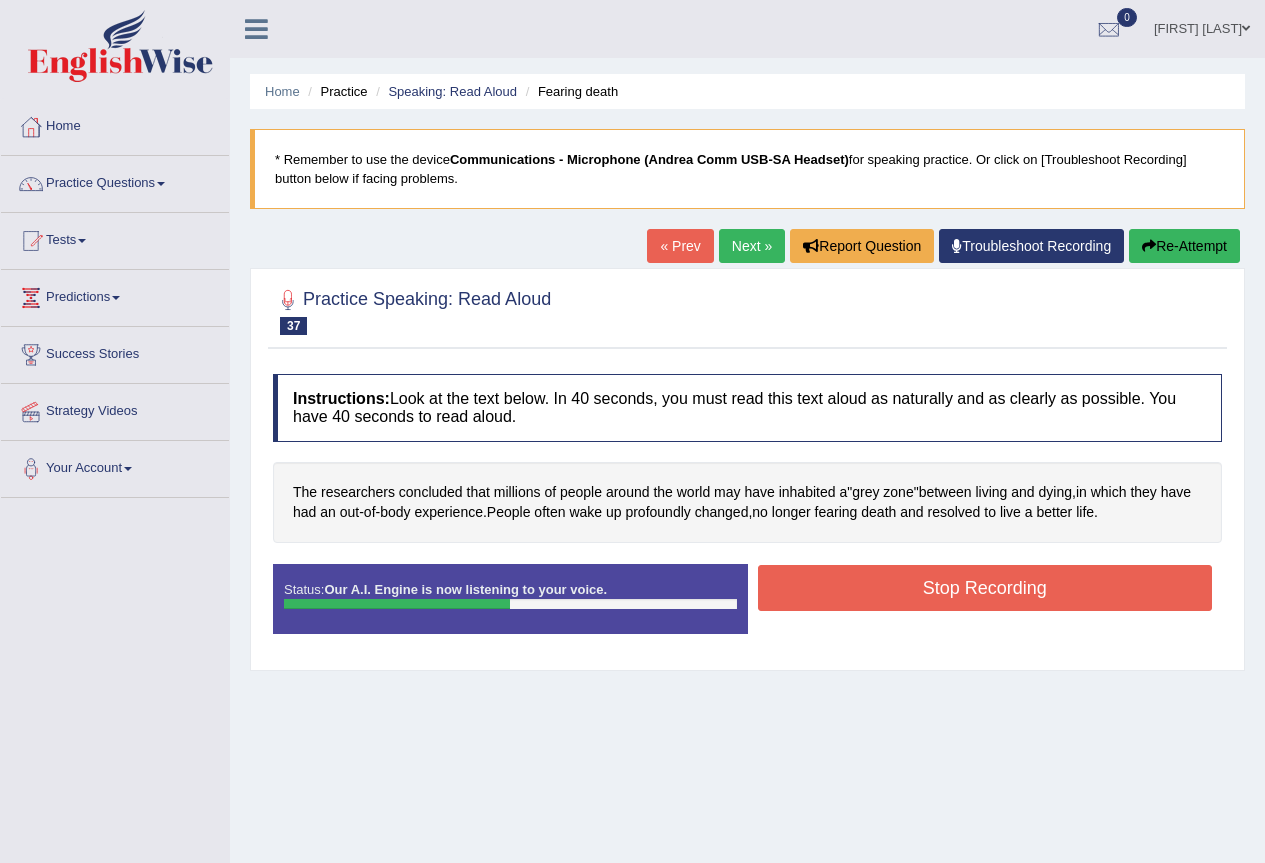 click on "Stop Recording" at bounding box center [985, 588] 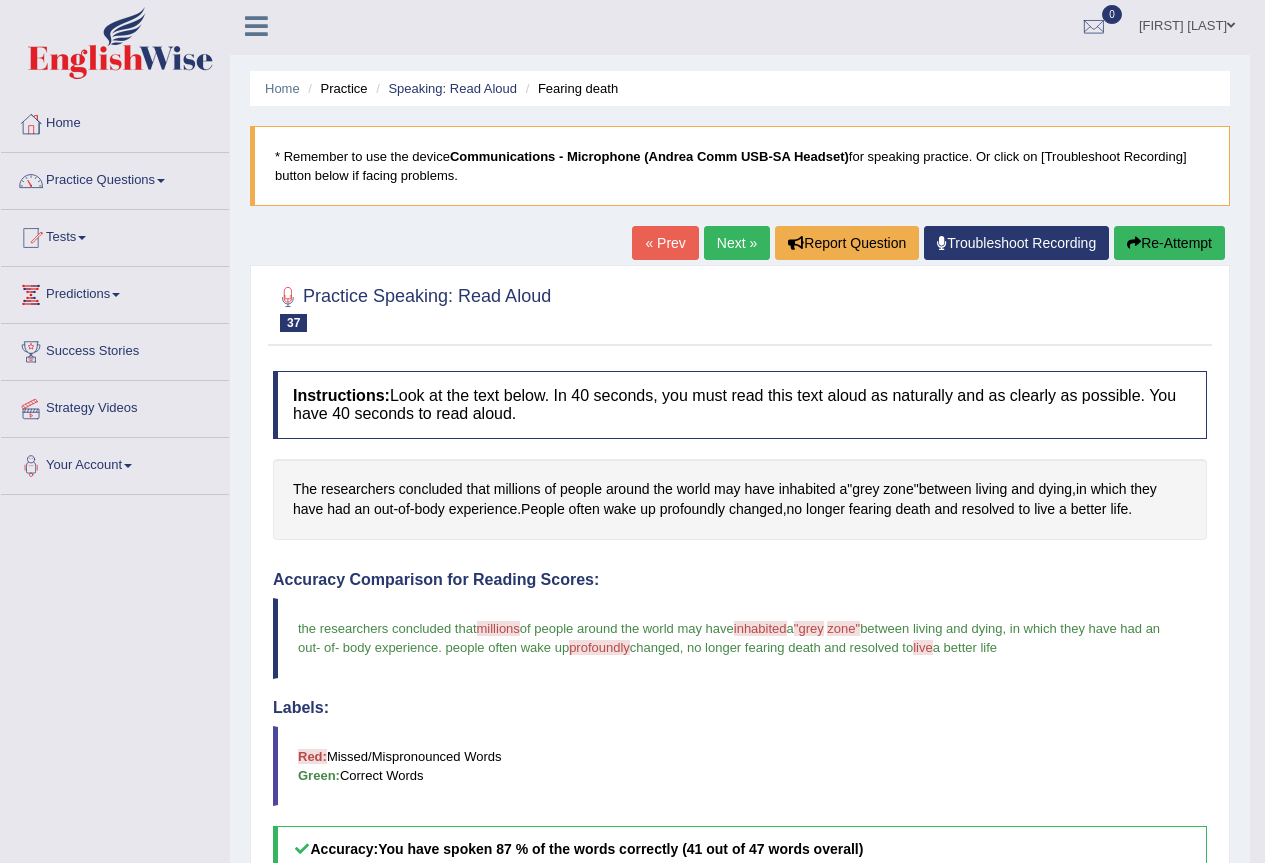 scroll, scrollTop: 0, scrollLeft: 0, axis: both 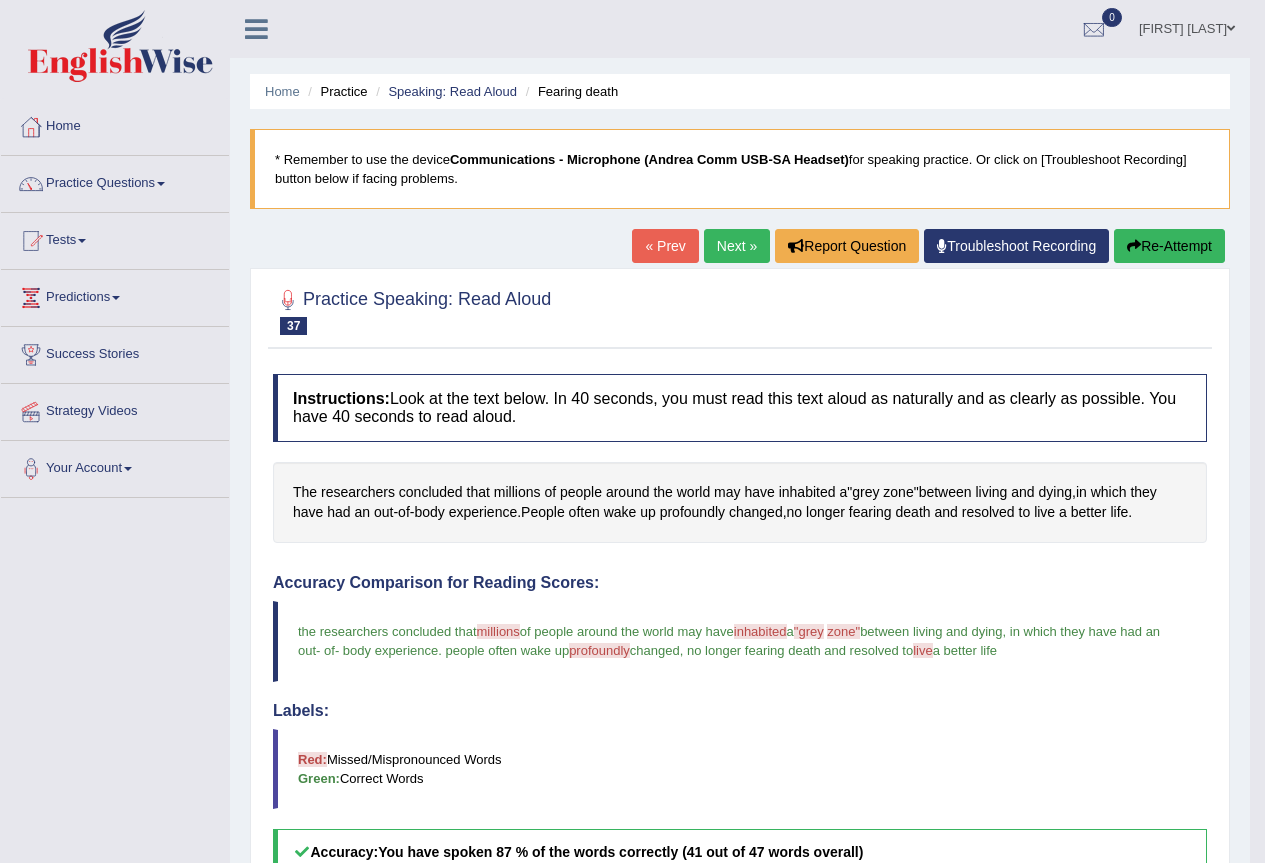 click on "Next »" at bounding box center (737, 246) 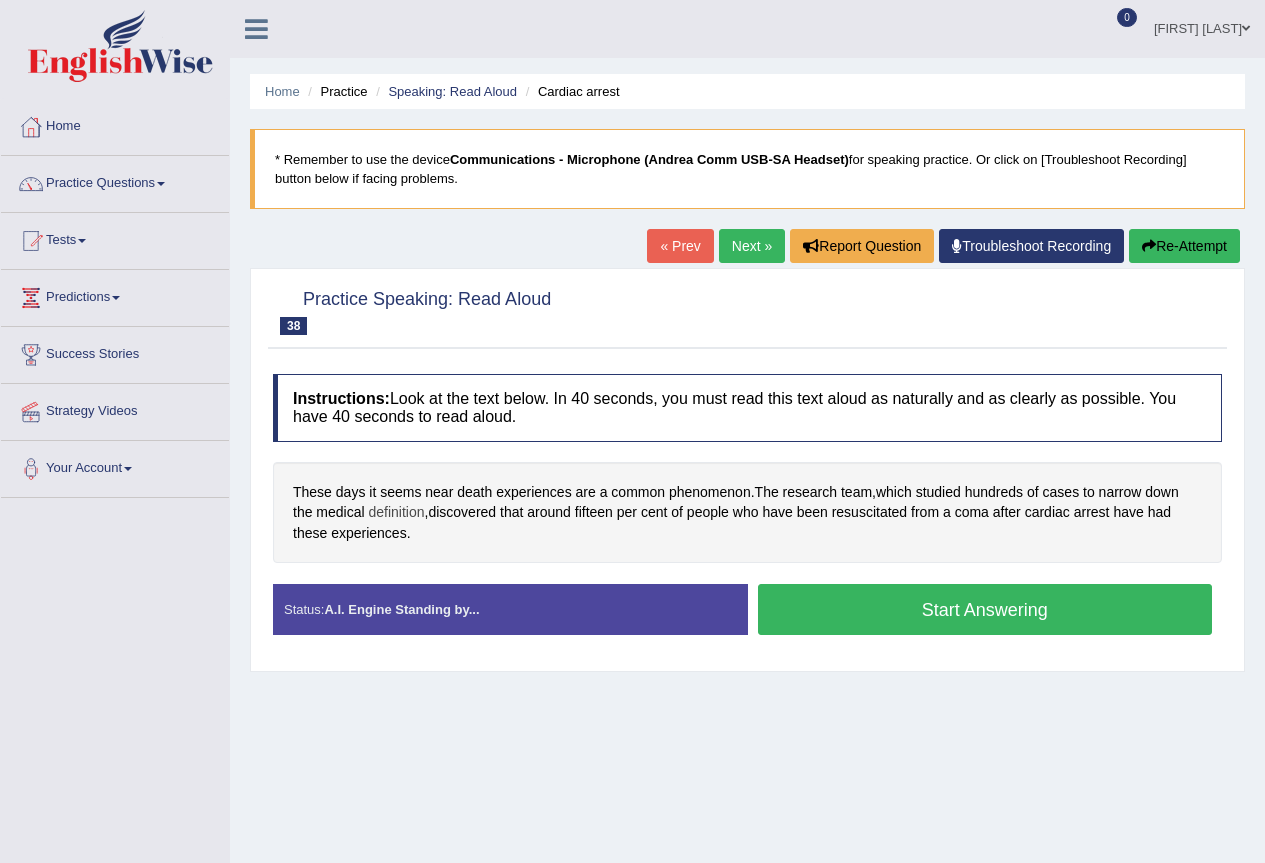 scroll, scrollTop: 0, scrollLeft: 0, axis: both 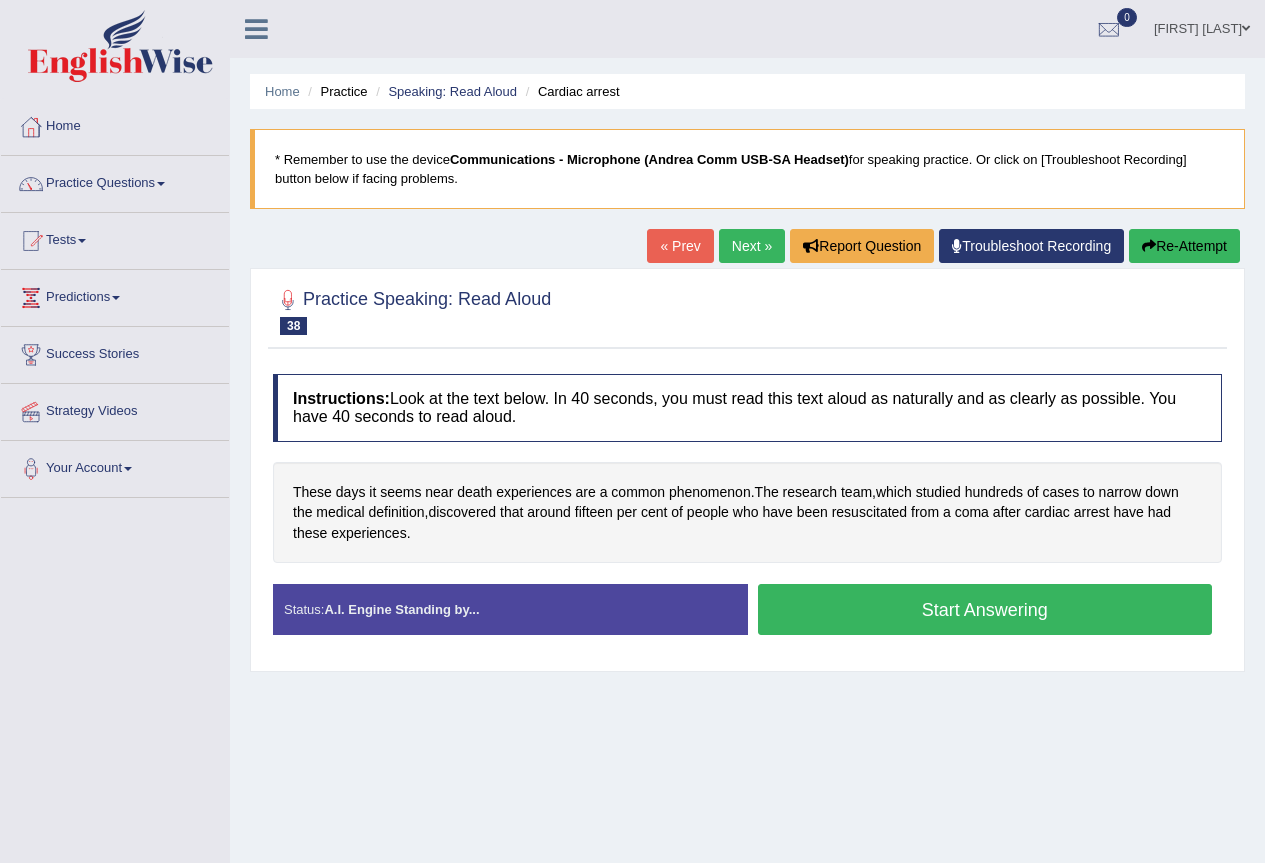 click on "Start Answering" at bounding box center (985, 609) 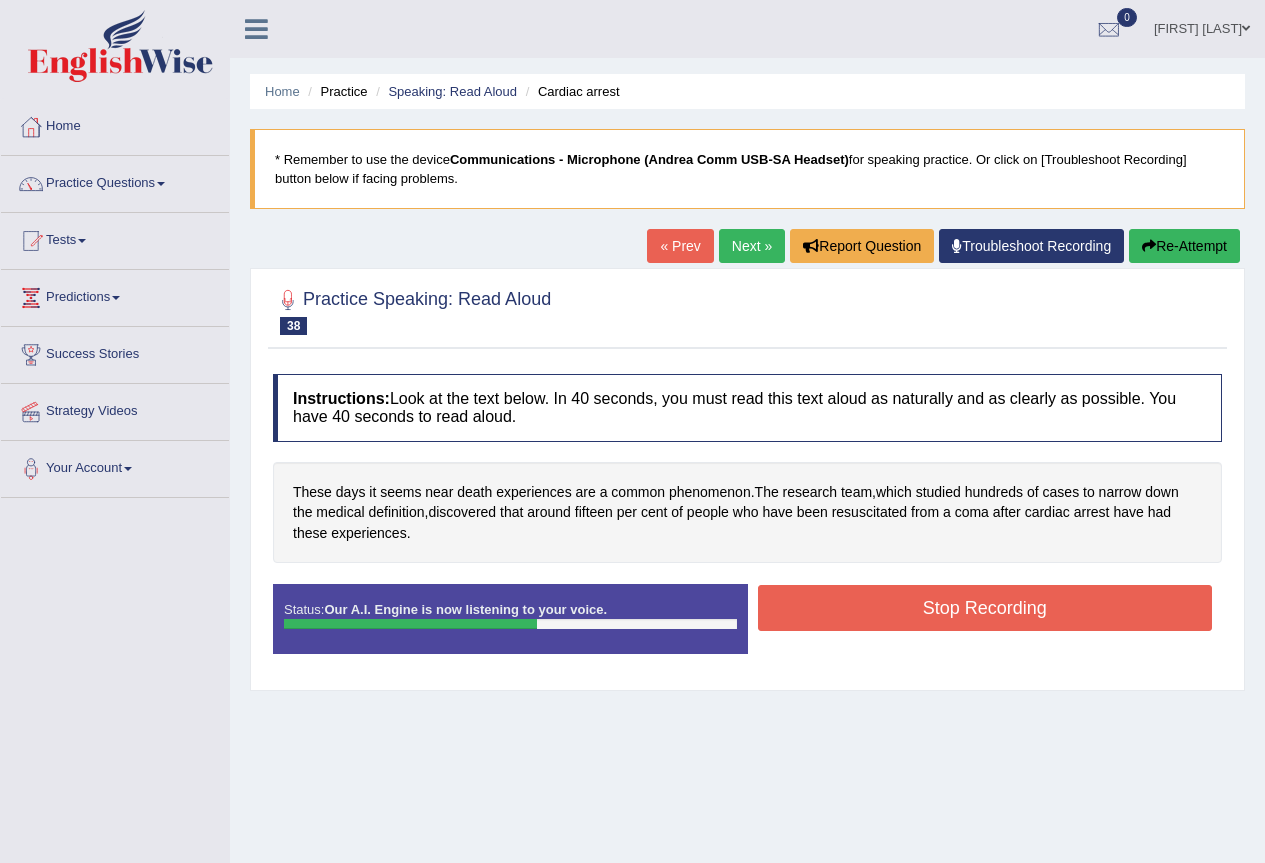 click on "Stop Recording" at bounding box center (985, 608) 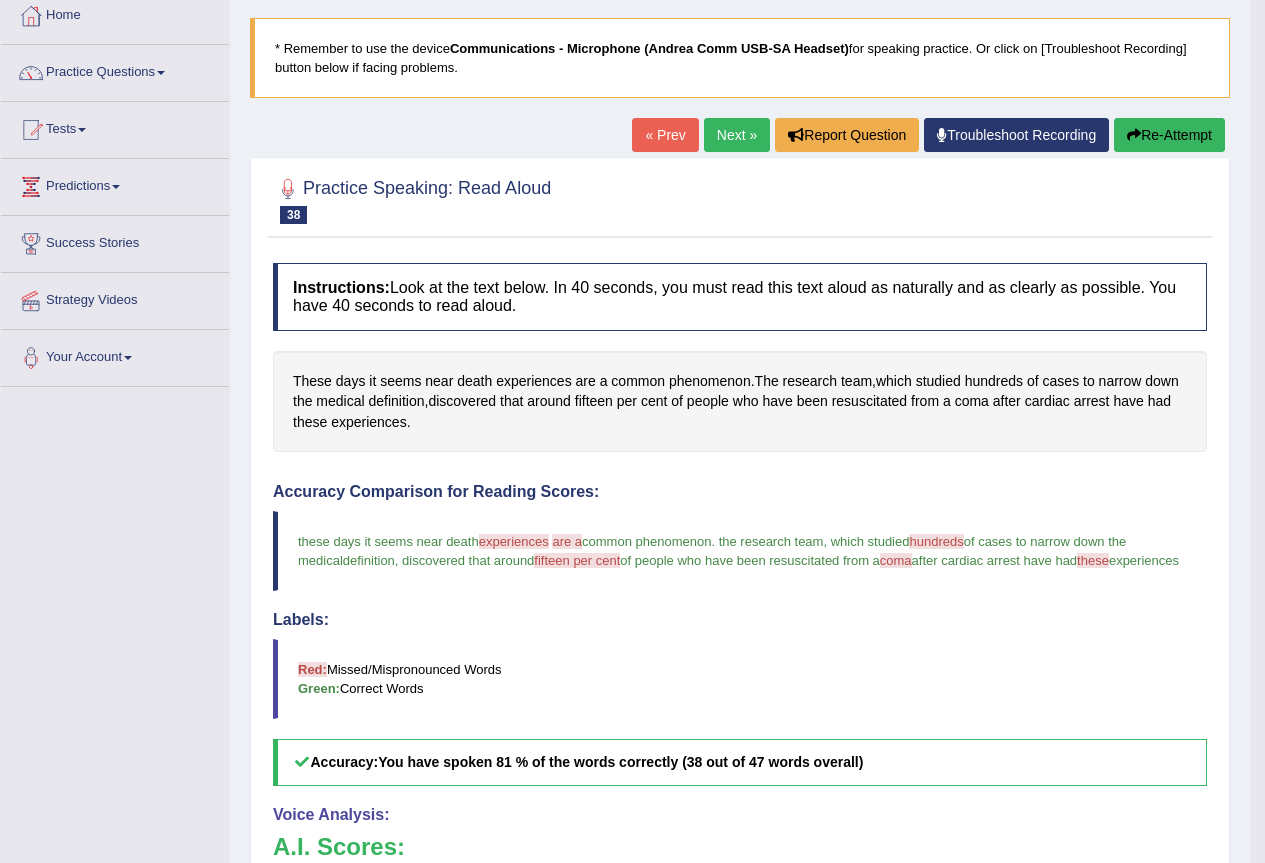 scroll, scrollTop: 0, scrollLeft: 0, axis: both 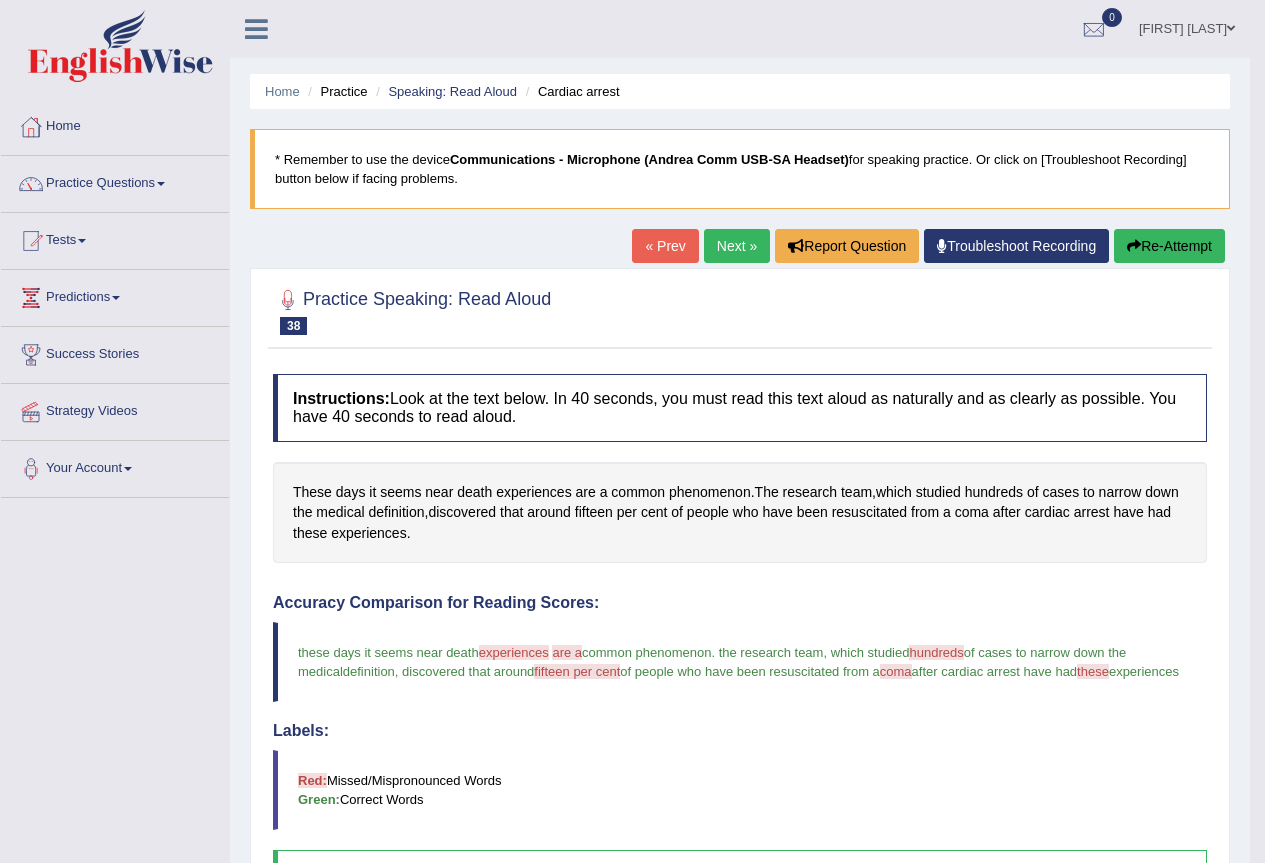 click on "Next »" at bounding box center (737, 246) 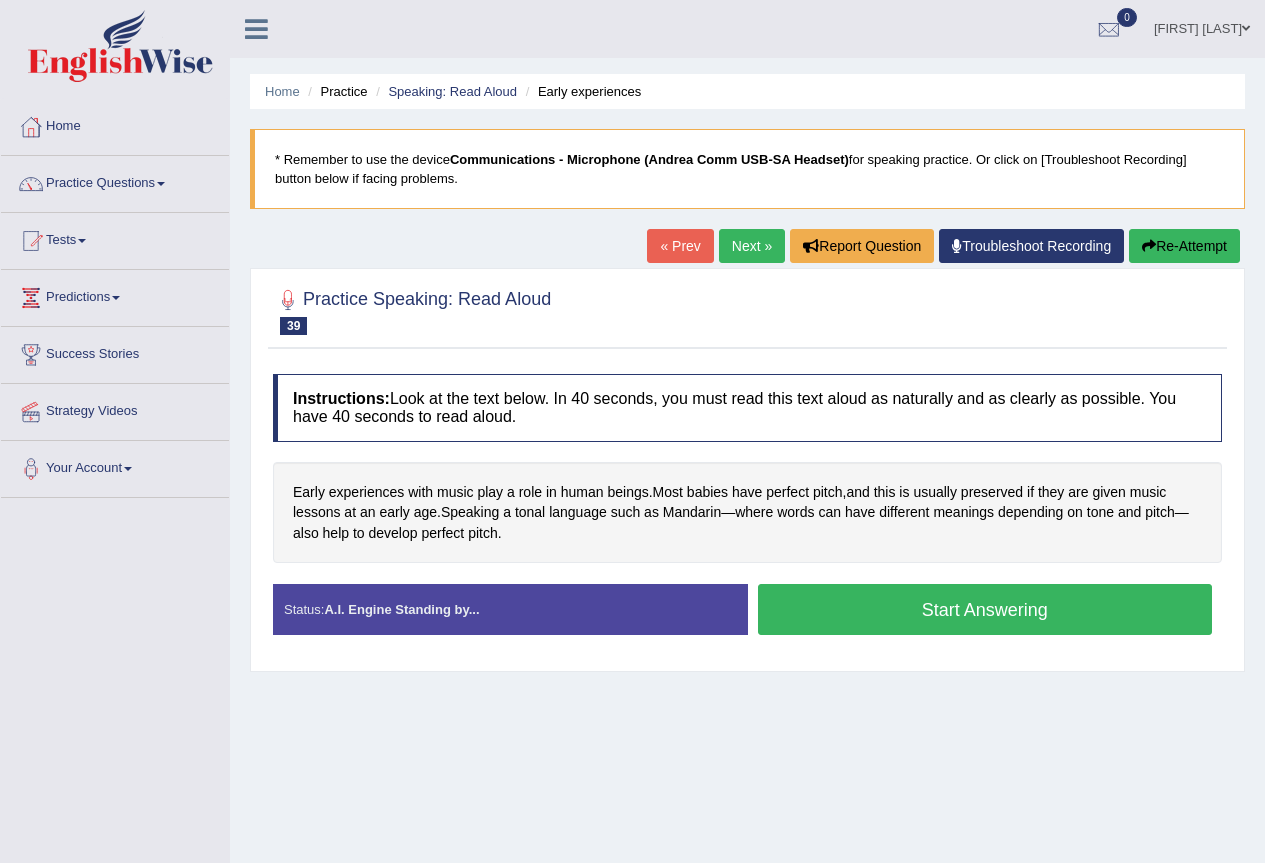 scroll, scrollTop: 0, scrollLeft: 0, axis: both 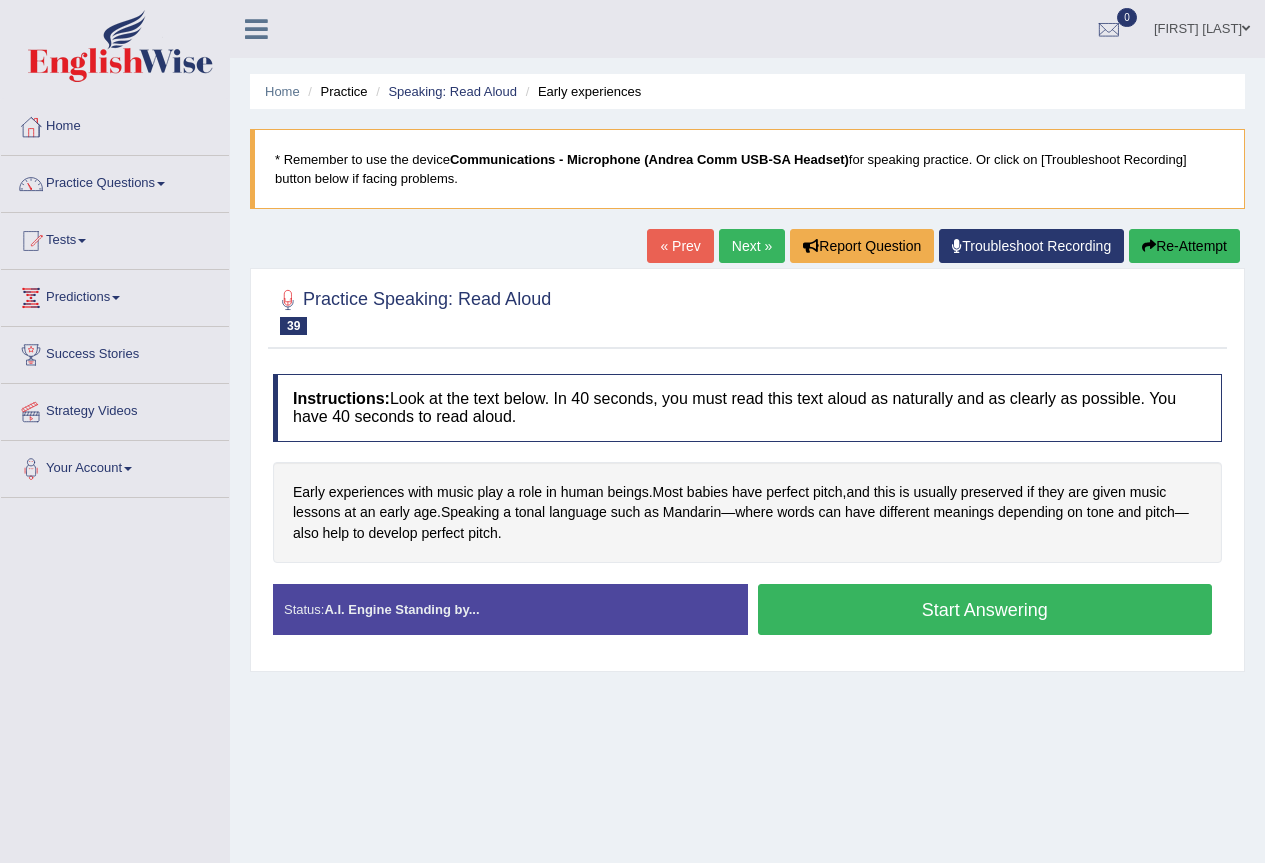 click on "Start Answering" at bounding box center (985, 609) 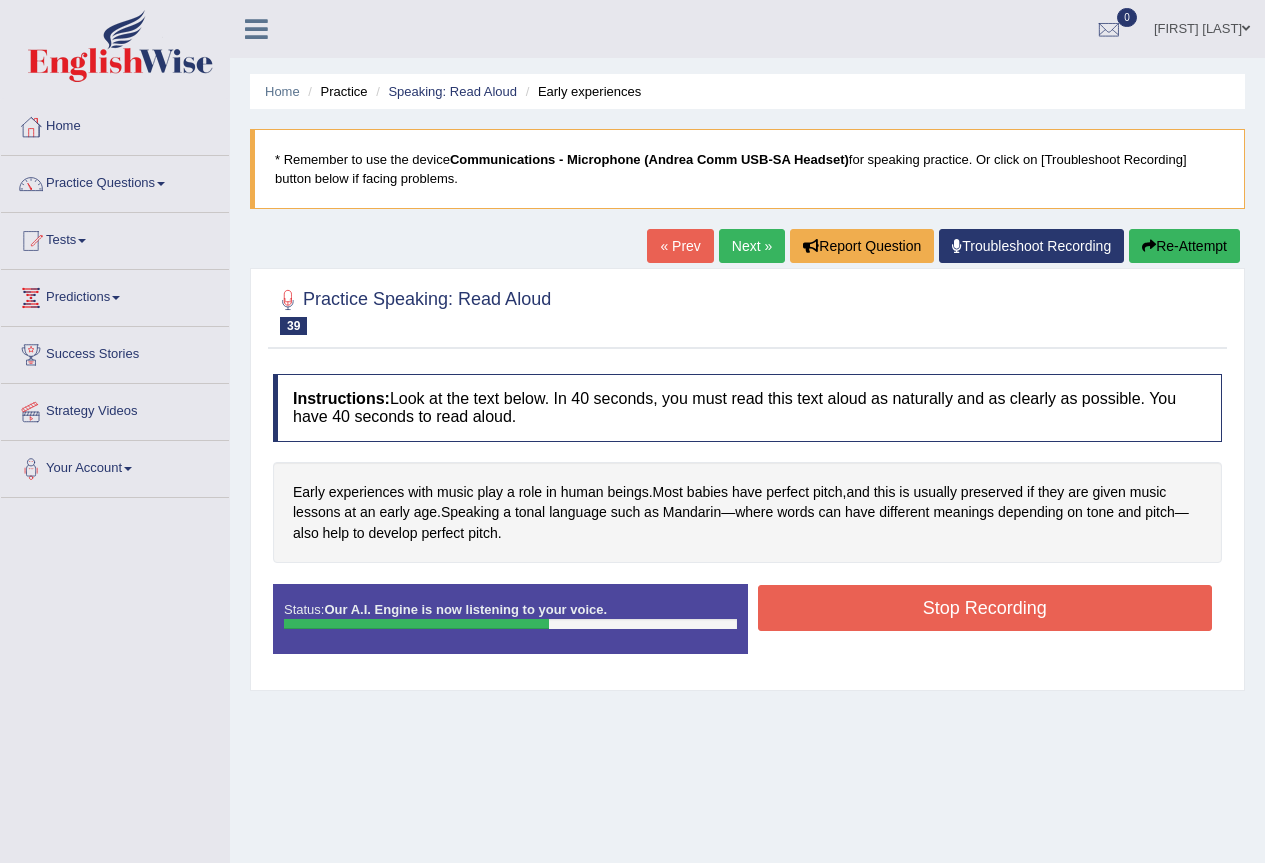 click on "Stop Recording" at bounding box center (985, 608) 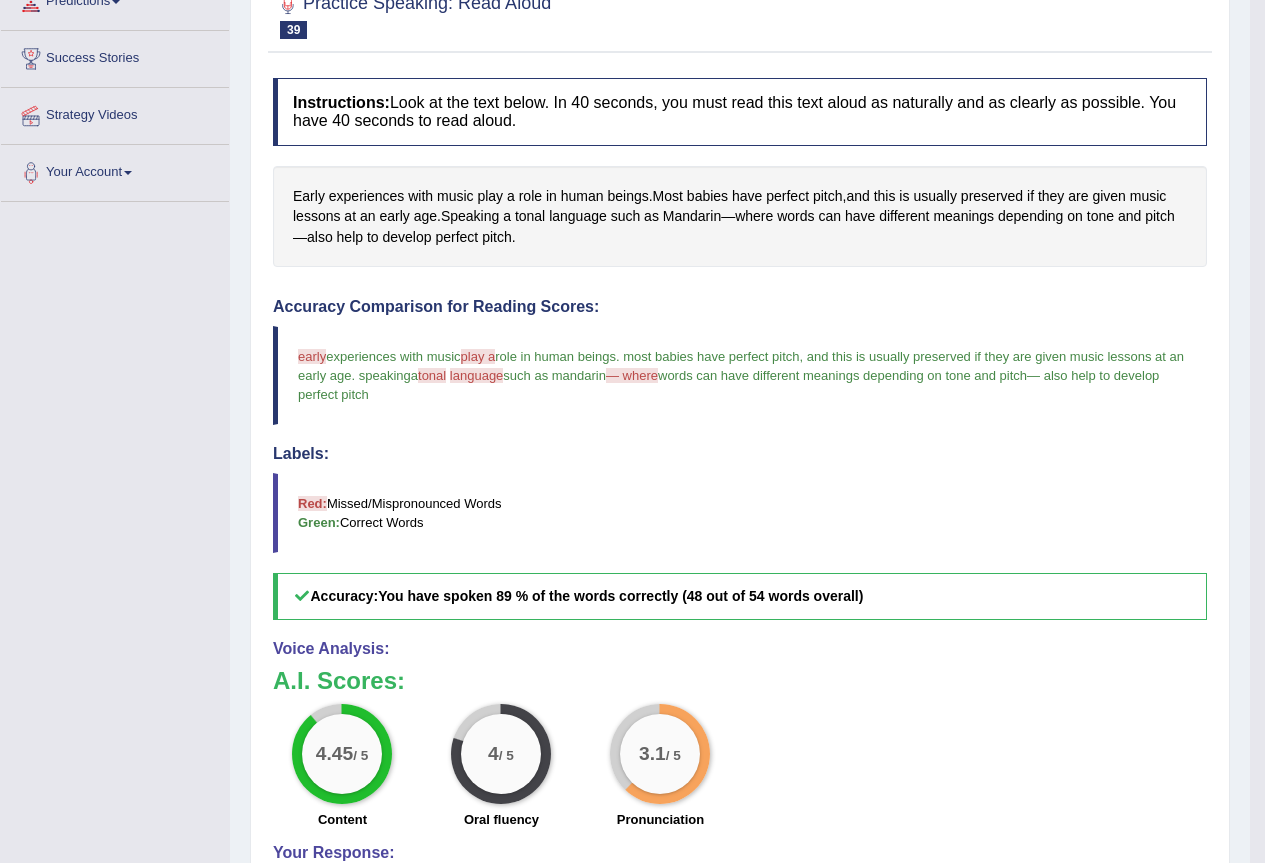 scroll, scrollTop: 122, scrollLeft: 0, axis: vertical 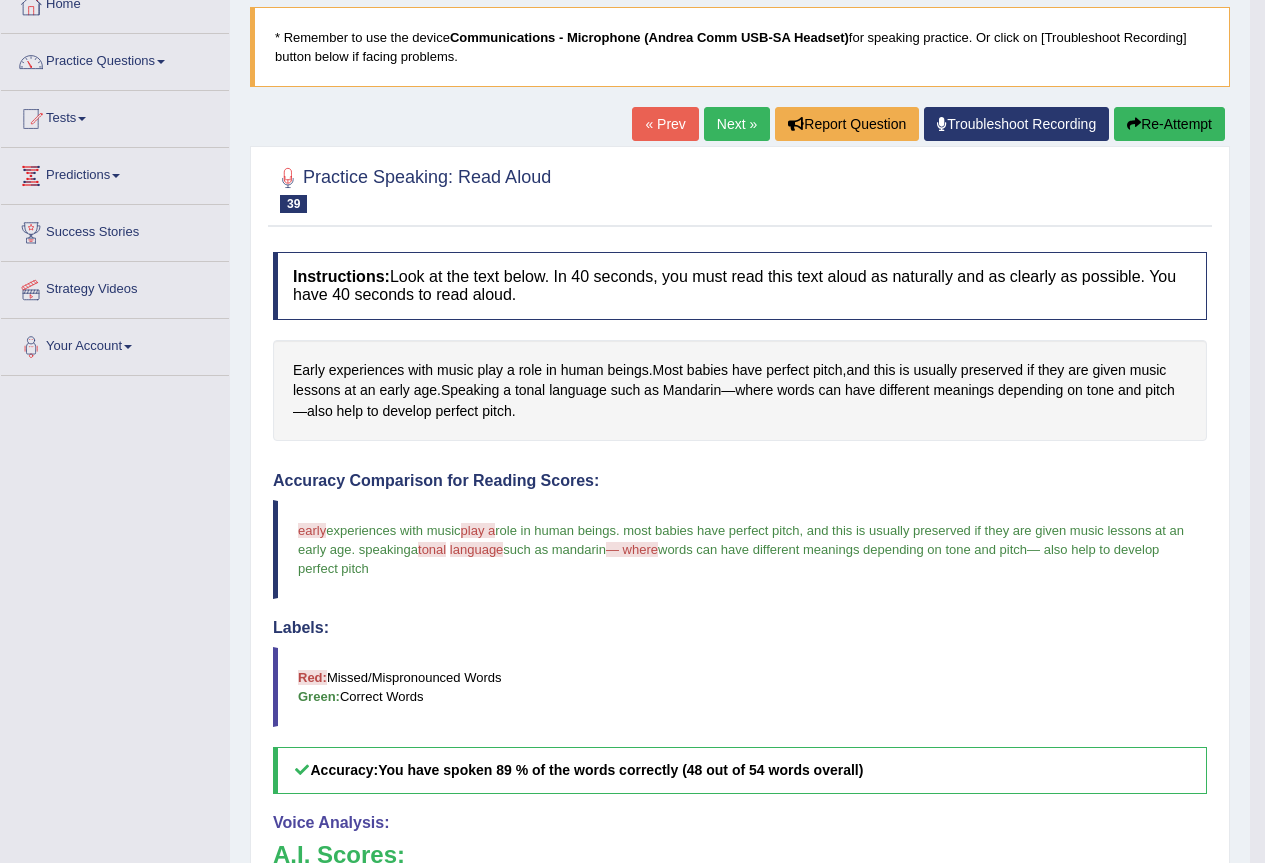 click on "Next »" at bounding box center [737, 124] 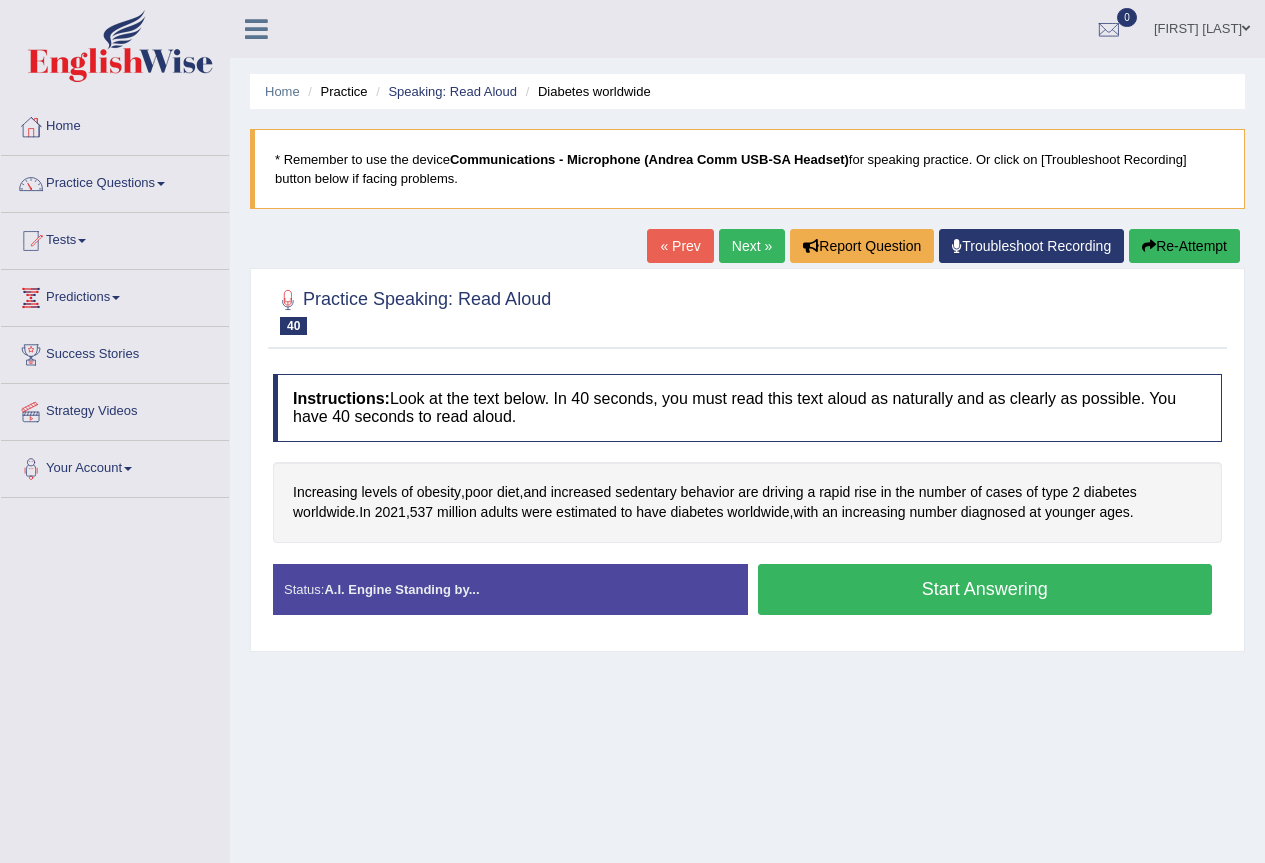 scroll, scrollTop: 0, scrollLeft: 0, axis: both 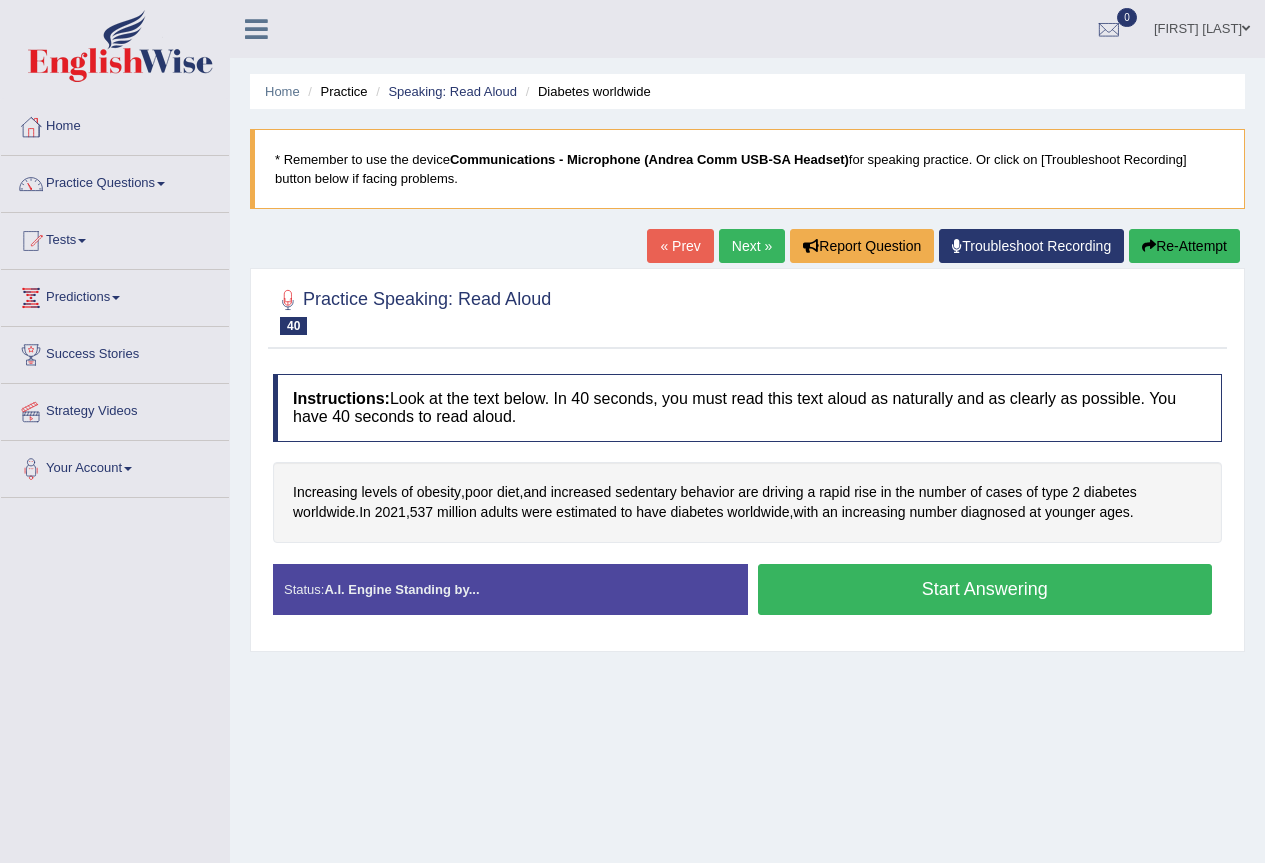 click on "Start Answering" at bounding box center [985, 589] 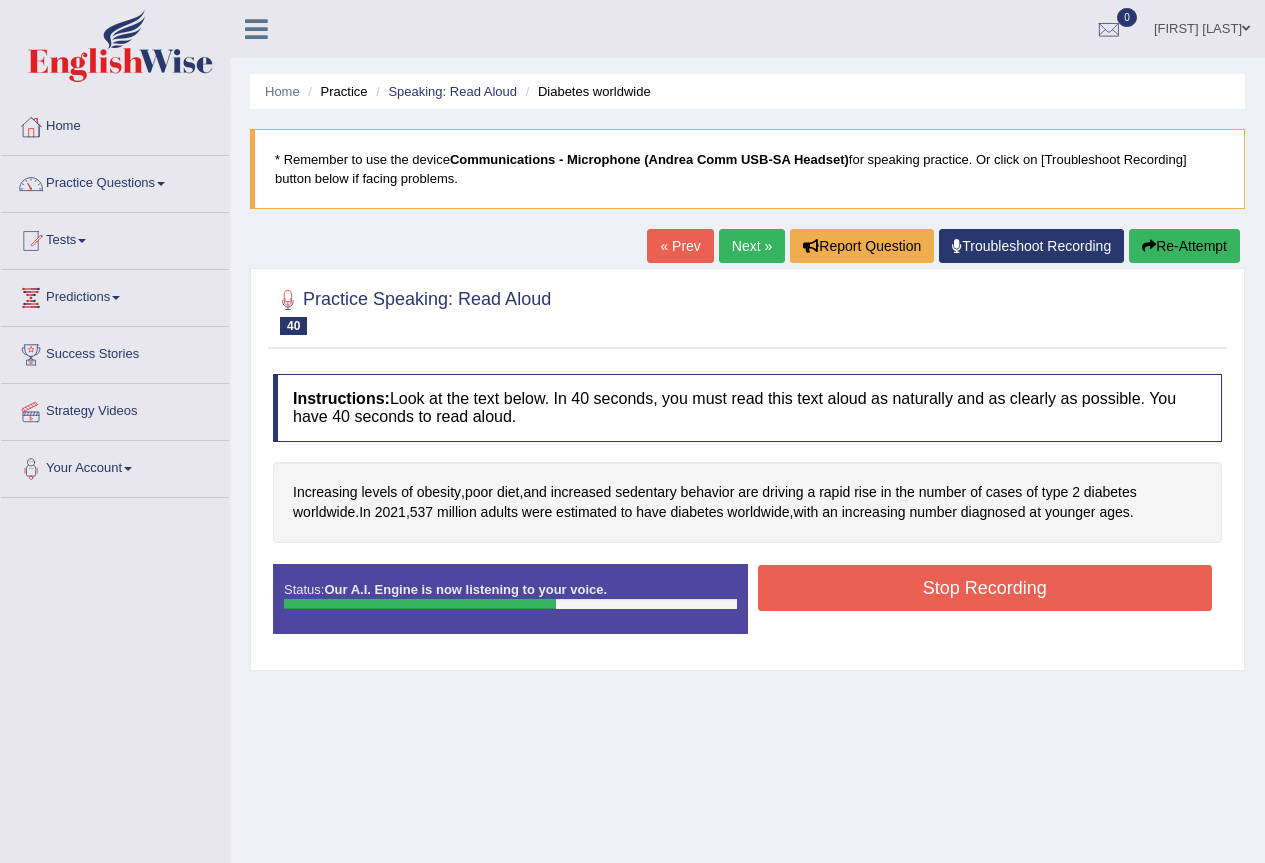 click on "Stop Recording" at bounding box center [985, 588] 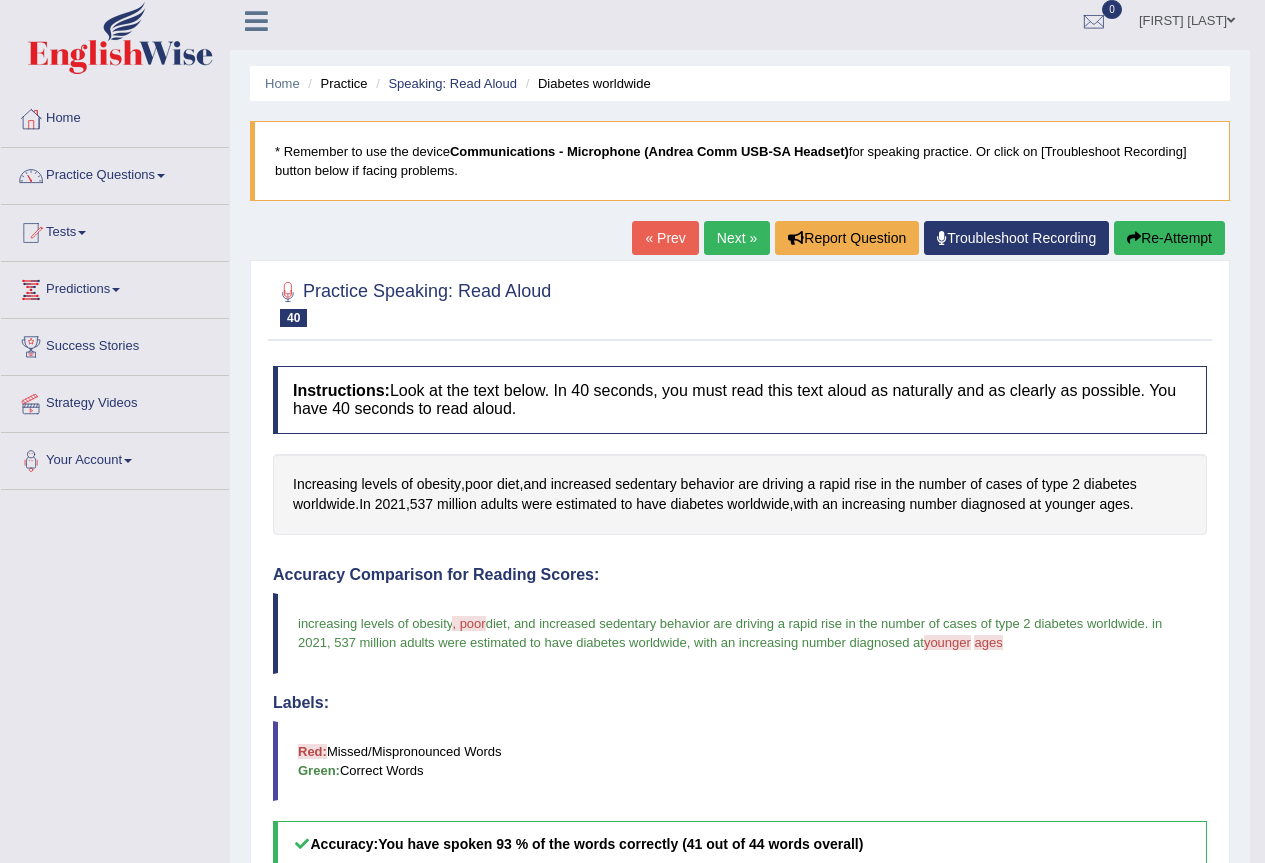 scroll, scrollTop: 0, scrollLeft: 0, axis: both 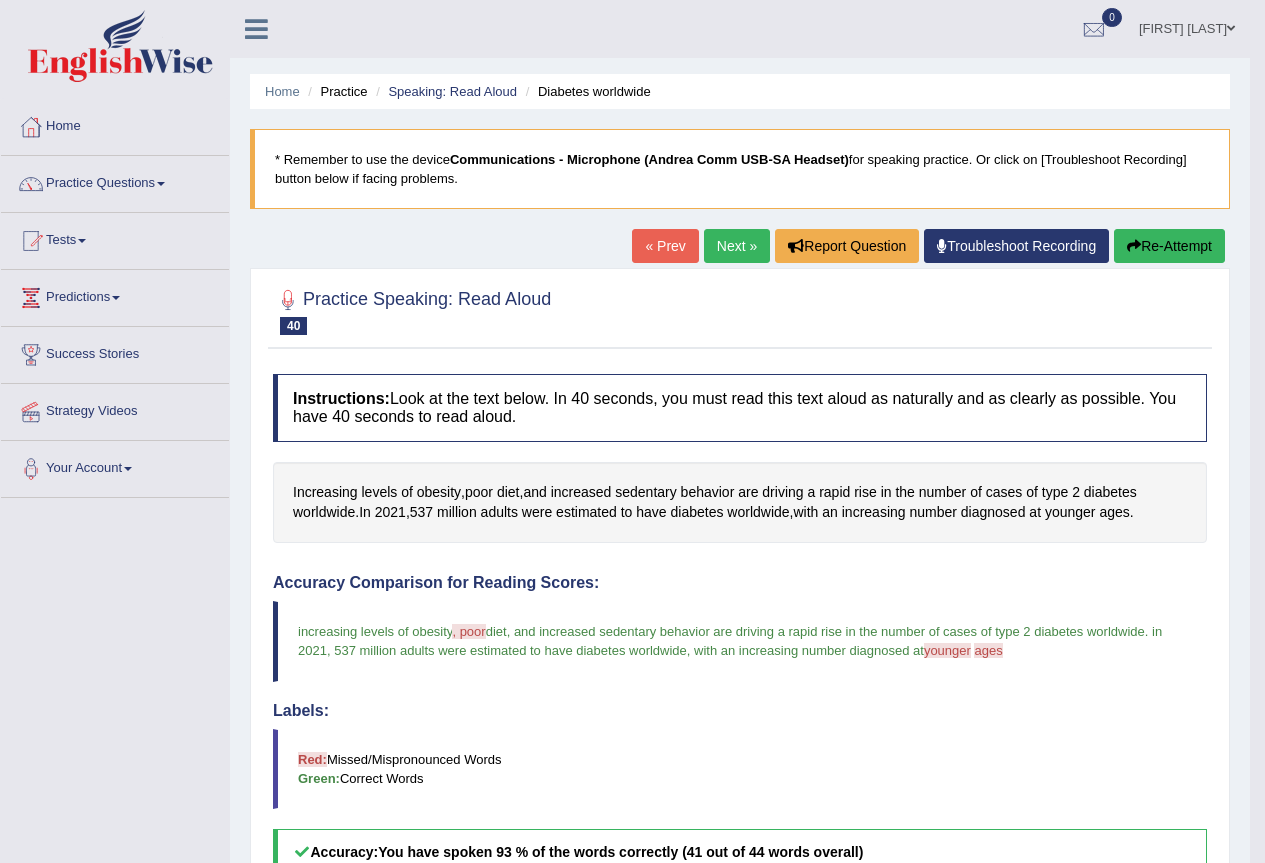 click on "Next »" at bounding box center [737, 246] 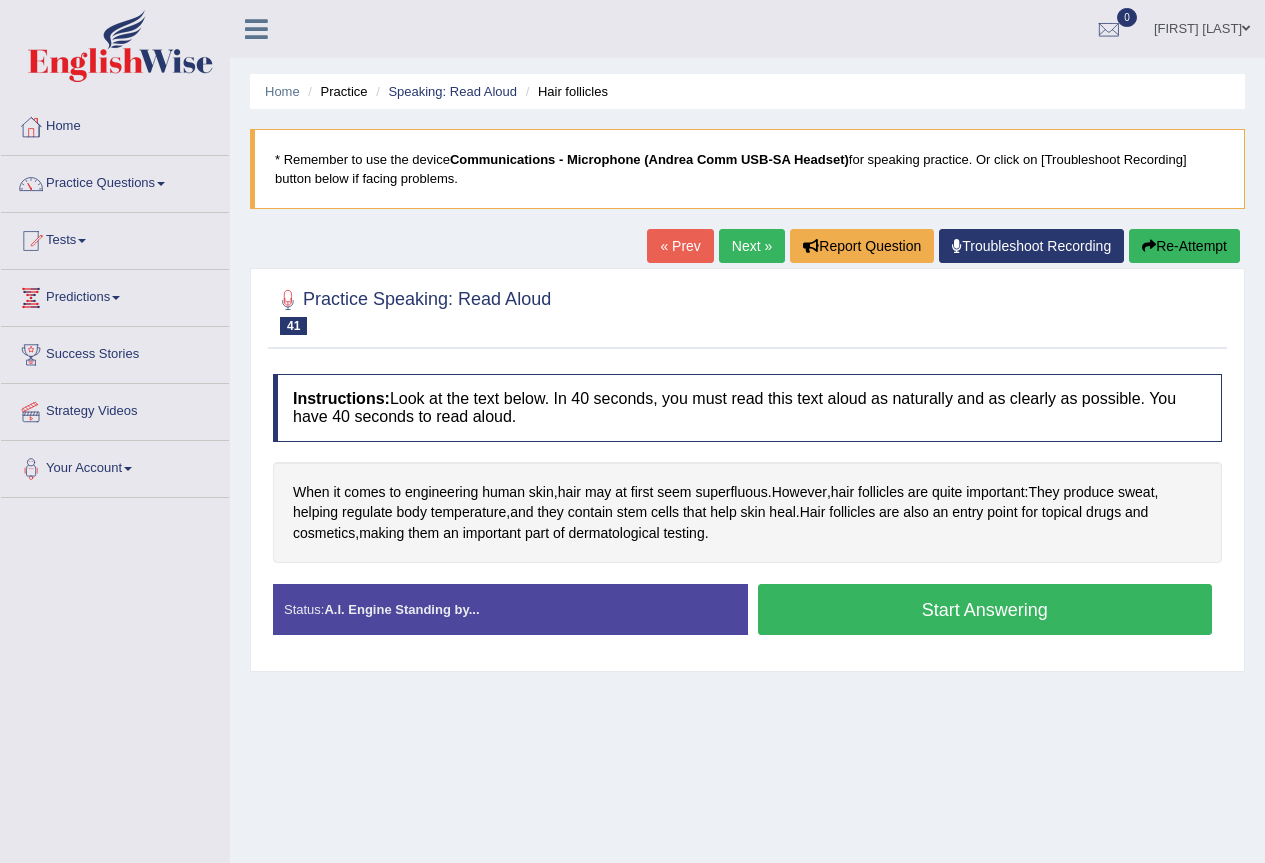 scroll, scrollTop: 0, scrollLeft: 0, axis: both 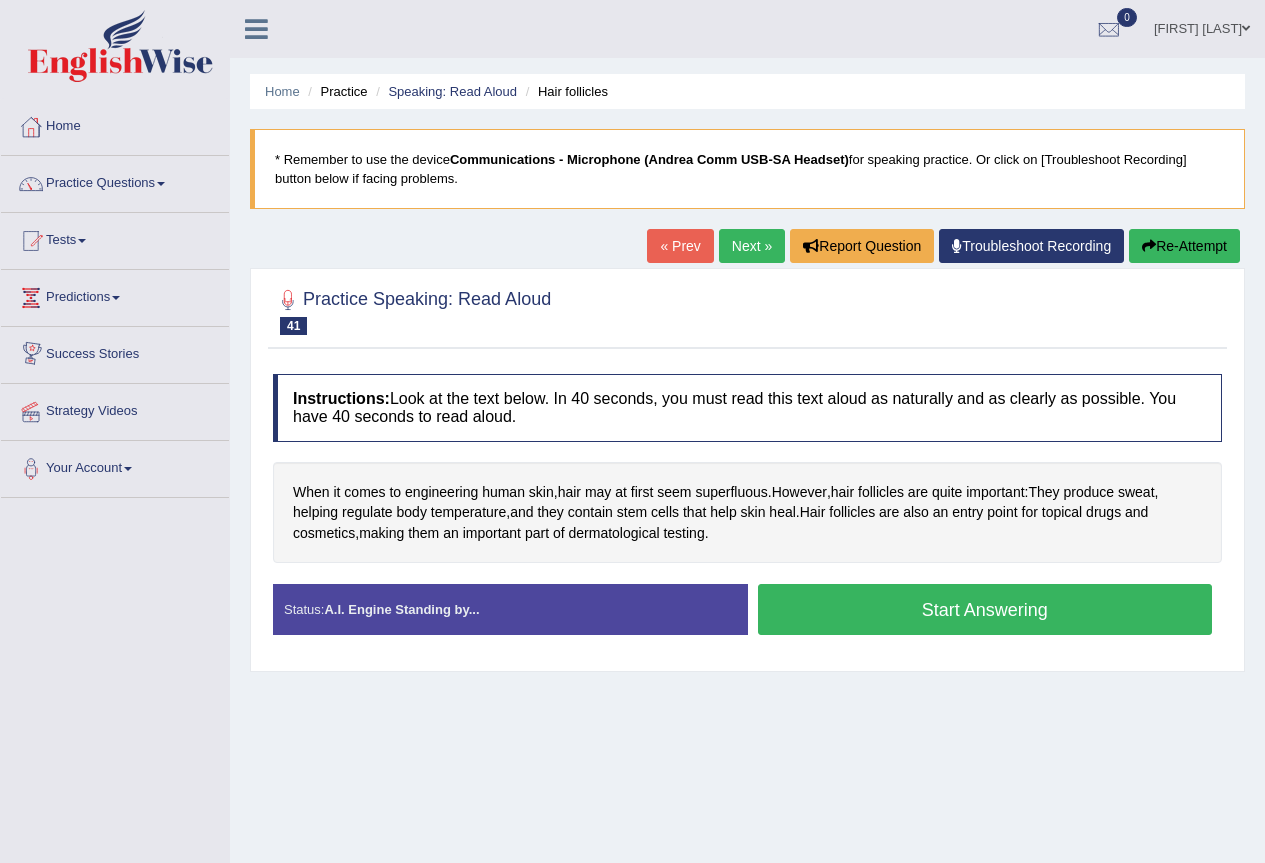 click on "Start Answering" at bounding box center (985, 609) 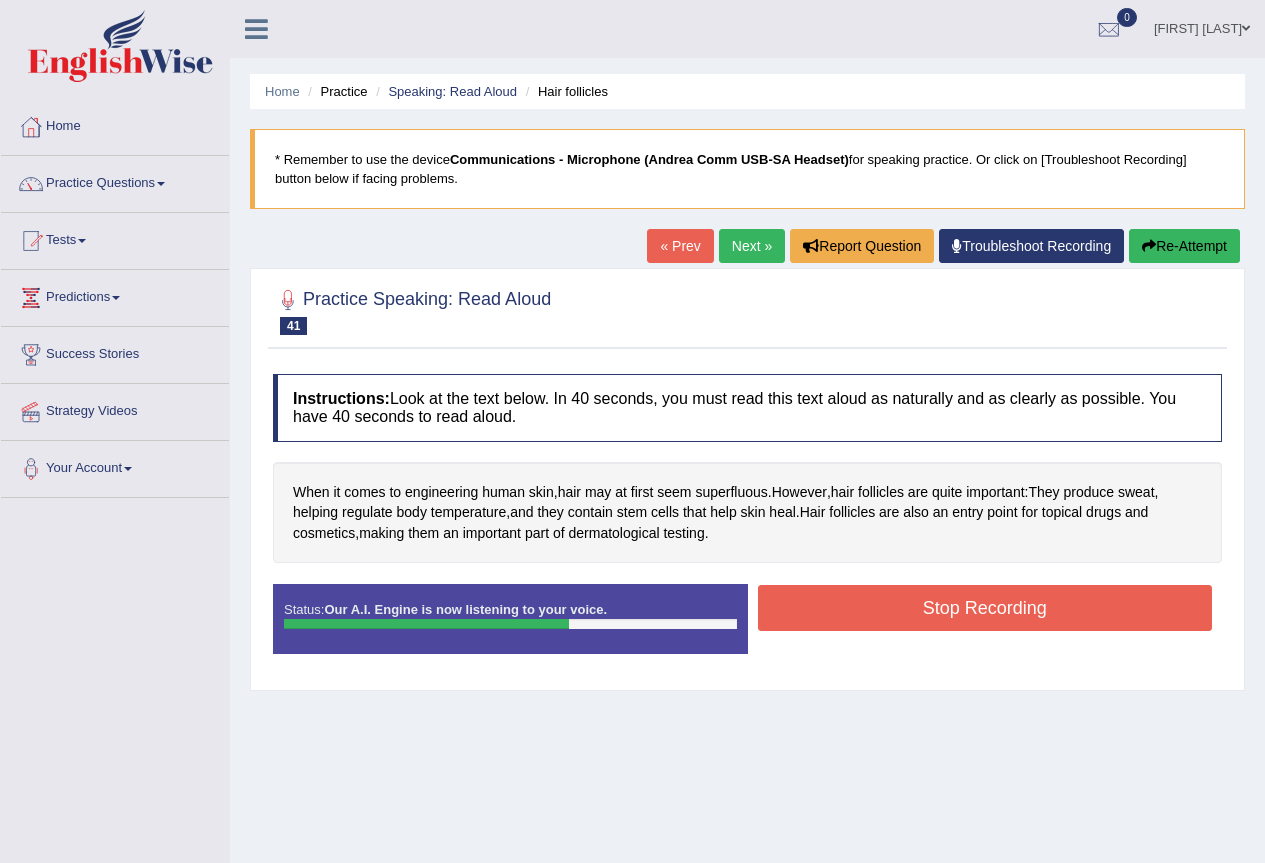 click on "Stop Recording" at bounding box center [985, 608] 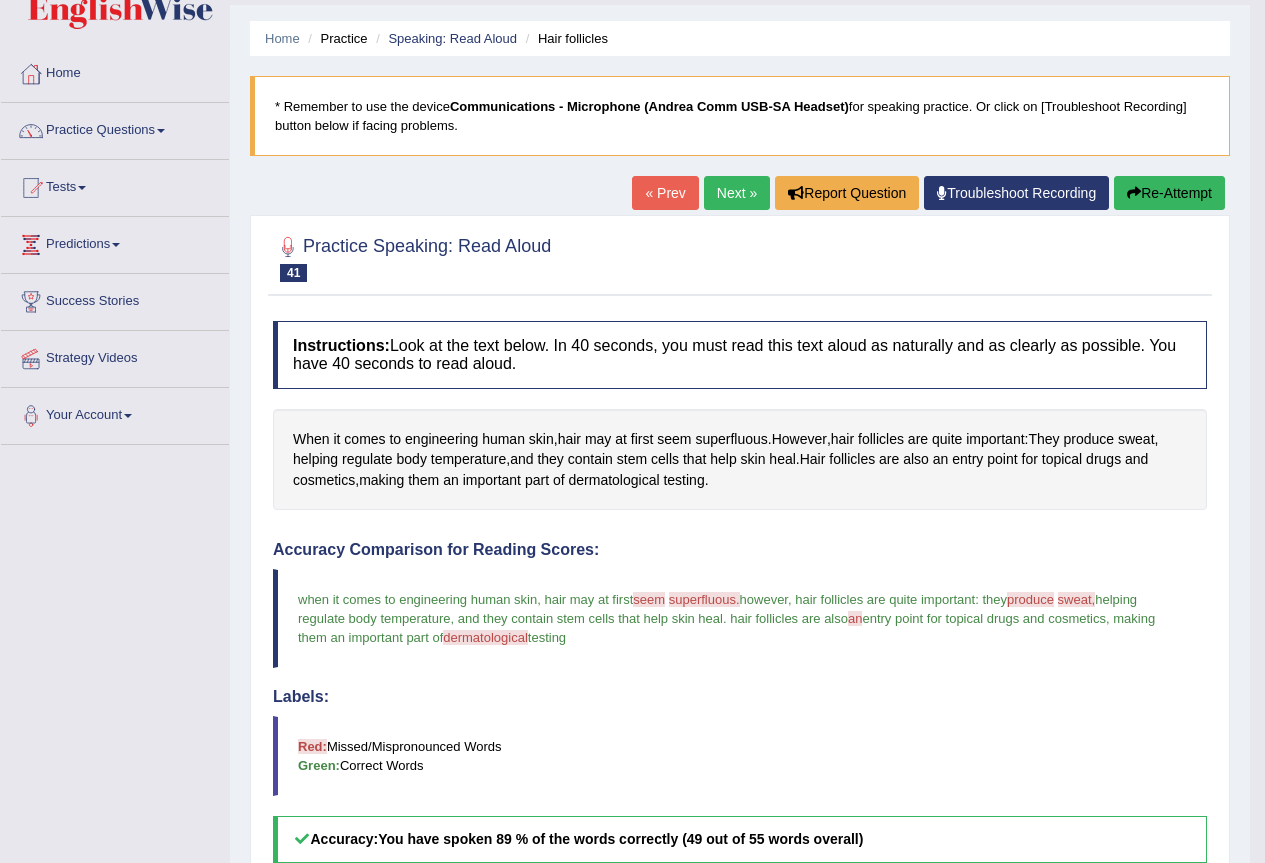 scroll, scrollTop: 0, scrollLeft: 0, axis: both 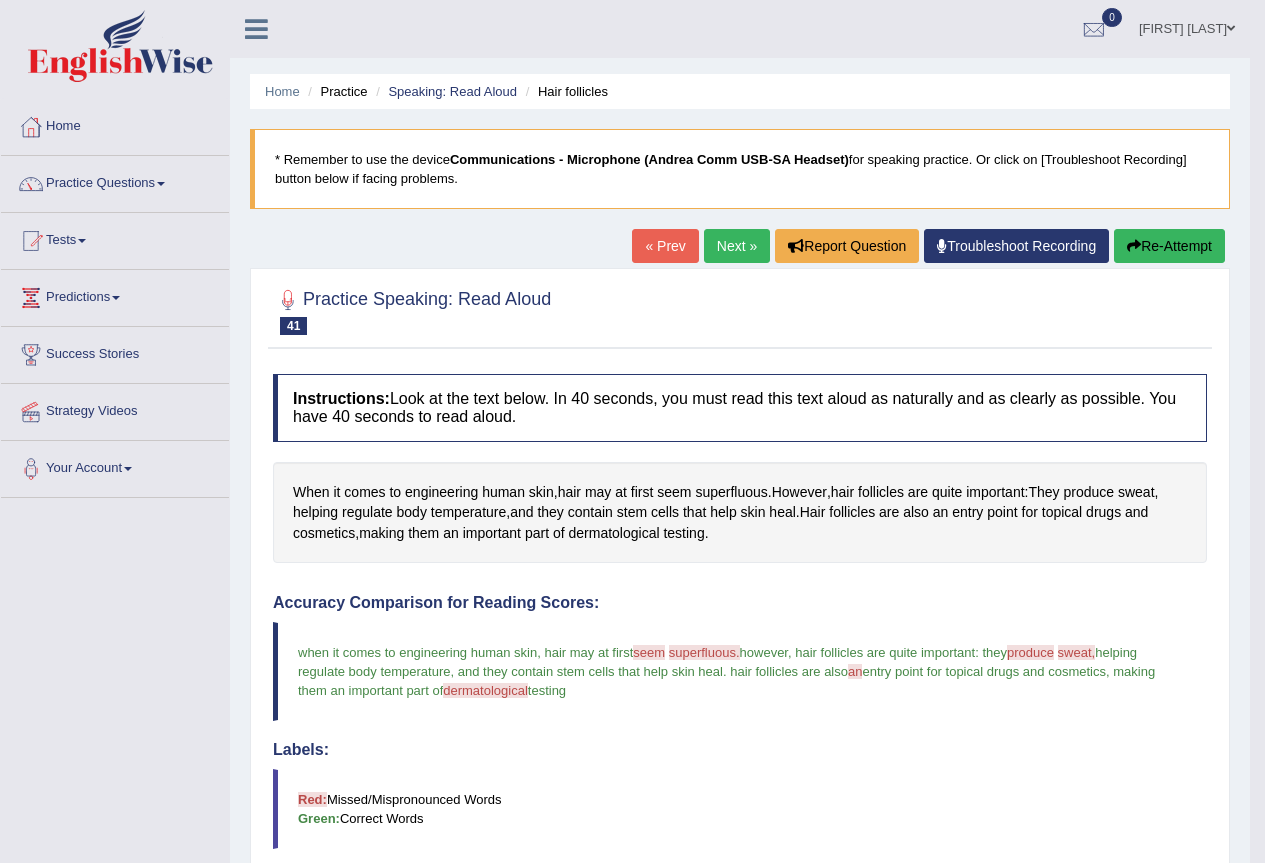 click on "Next »" at bounding box center [737, 246] 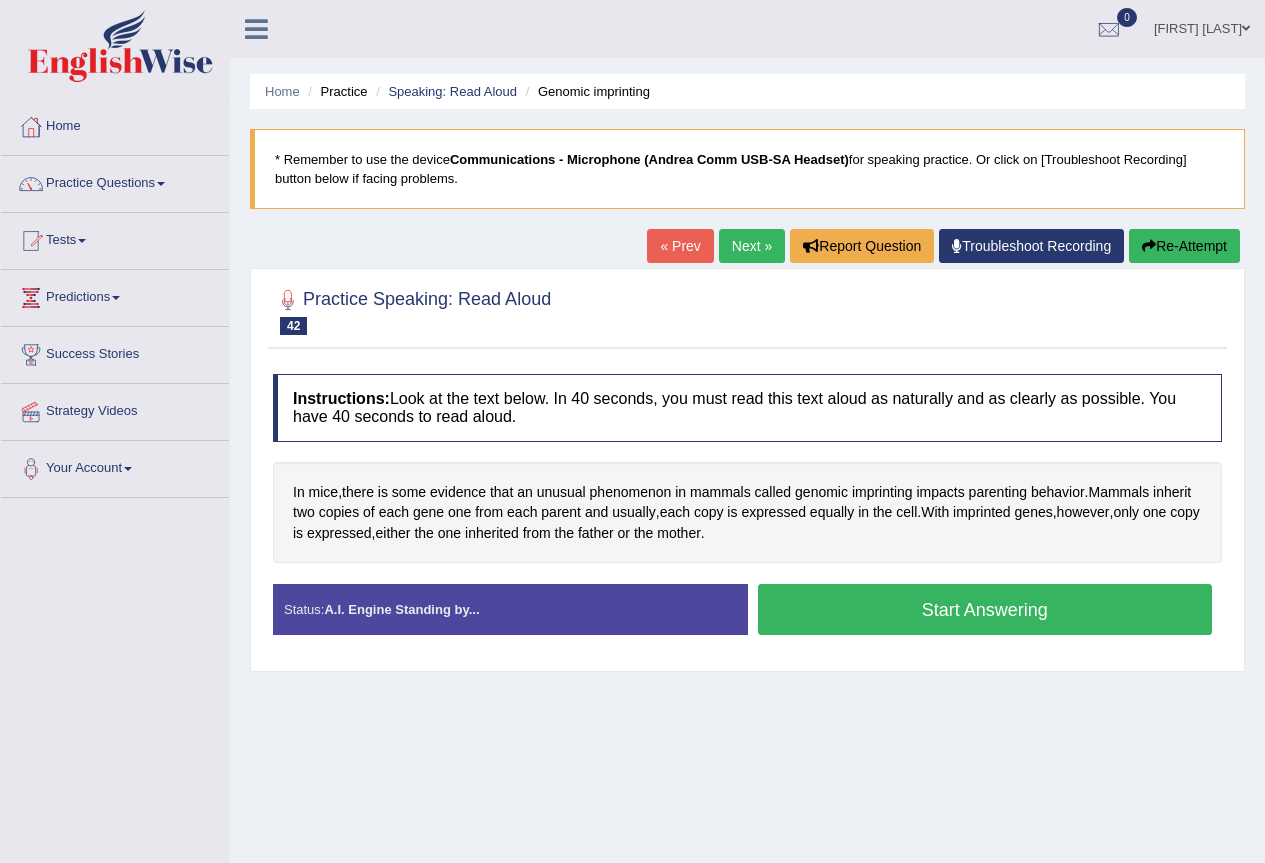 scroll, scrollTop: 0, scrollLeft: 0, axis: both 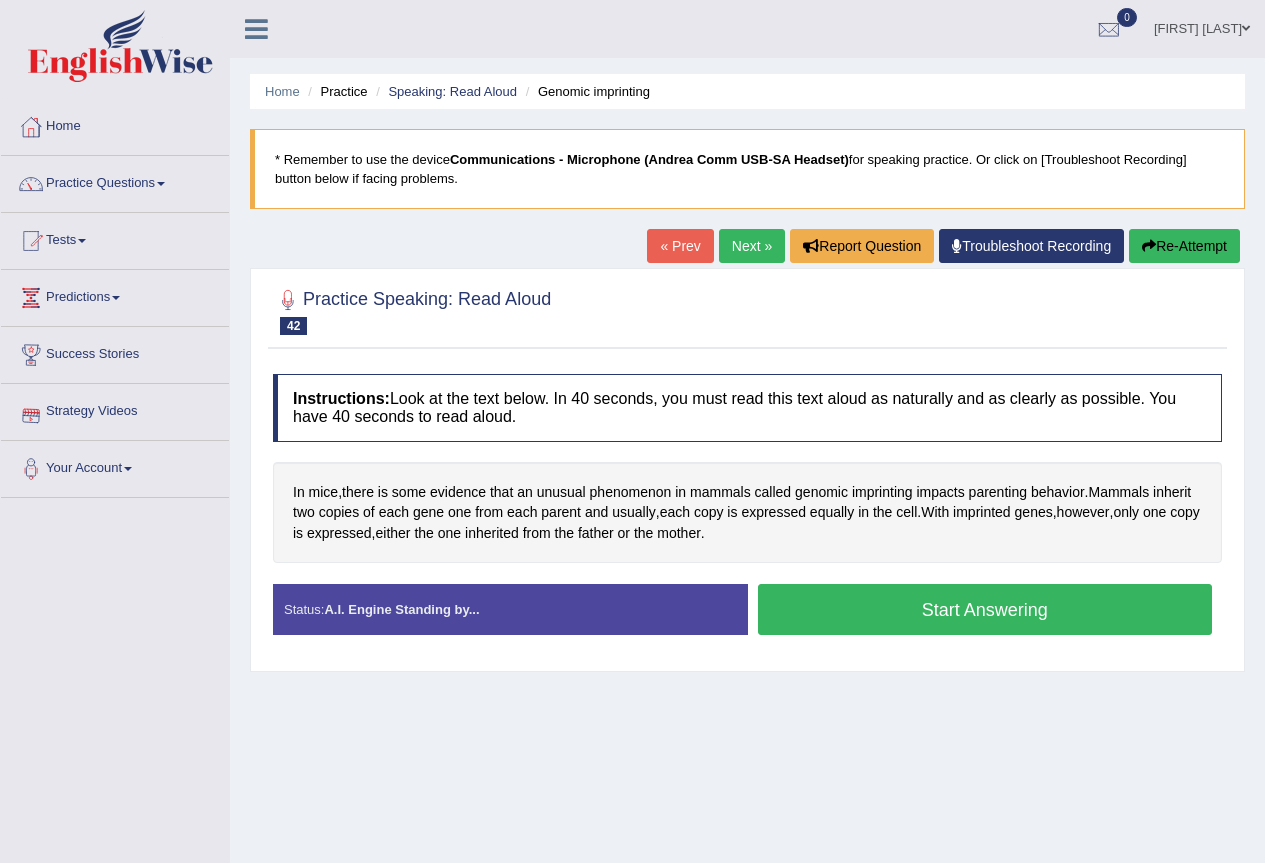 click on "Start Answering" at bounding box center (985, 609) 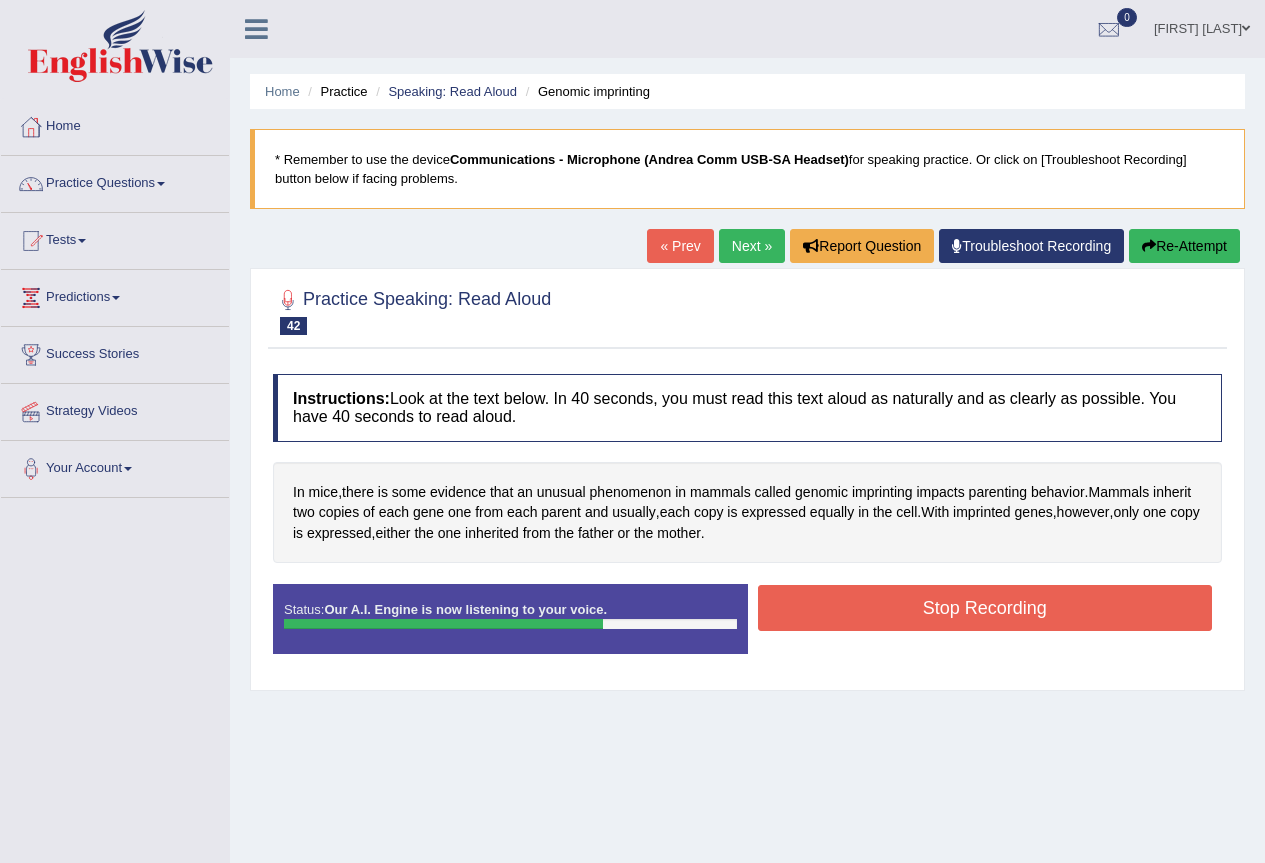 click on "Stop Recording" at bounding box center [985, 608] 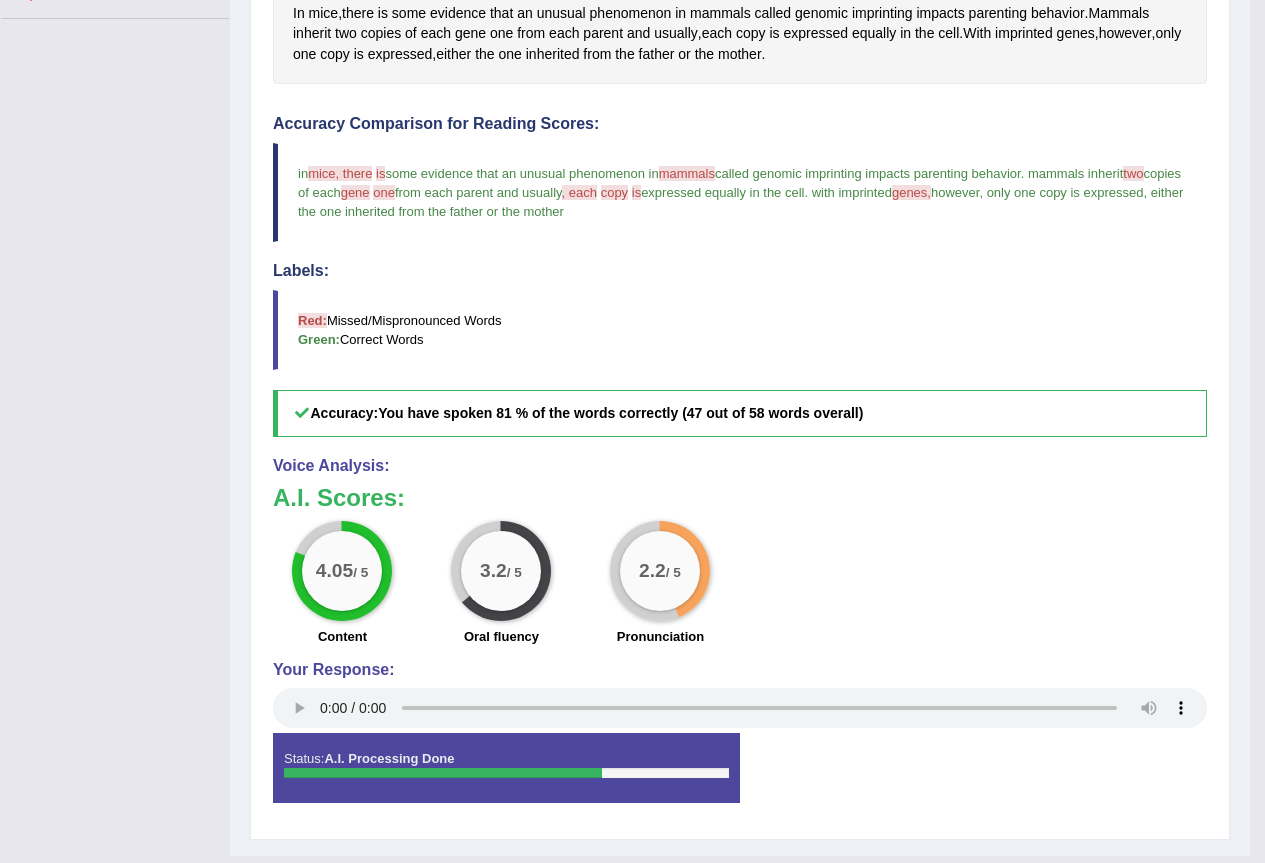 scroll, scrollTop: 522, scrollLeft: 0, axis: vertical 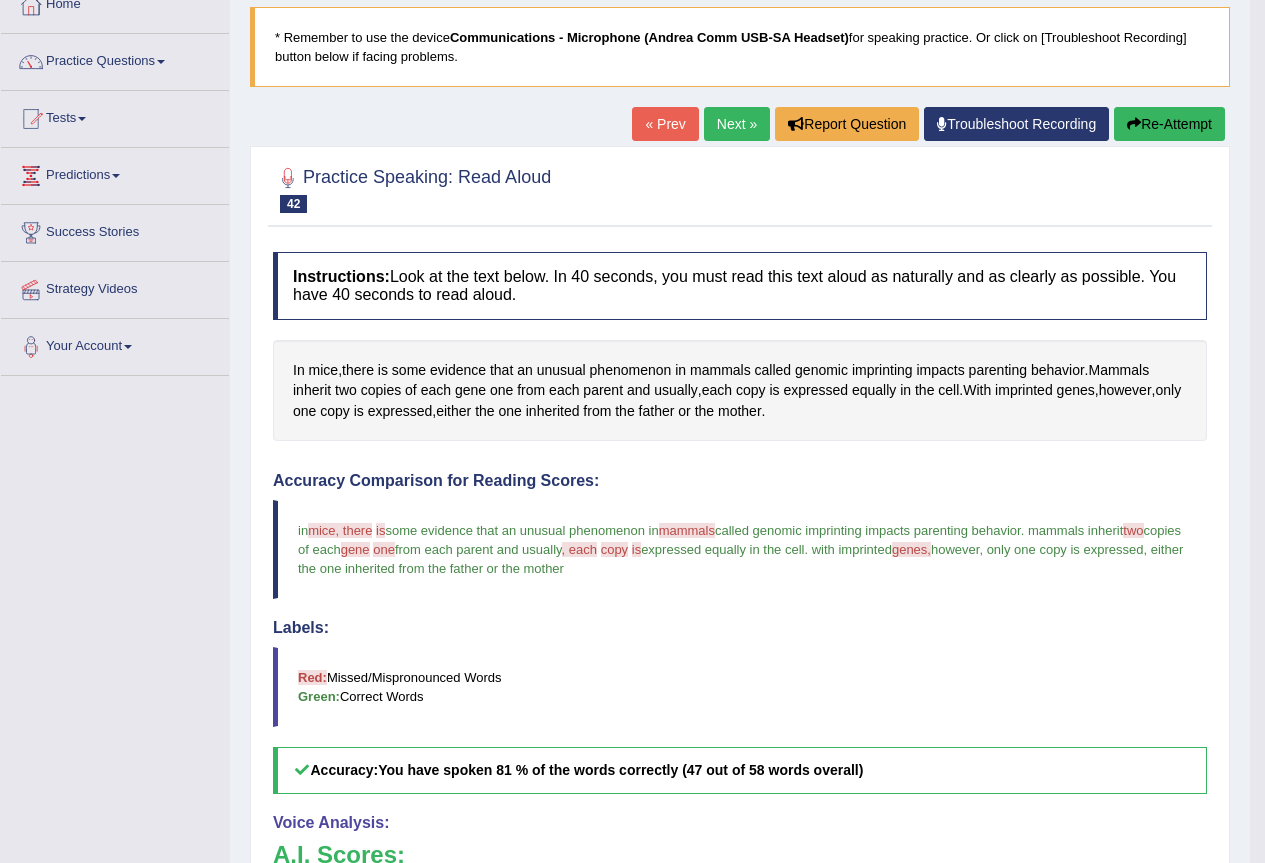 click on "Next »" at bounding box center (737, 124) 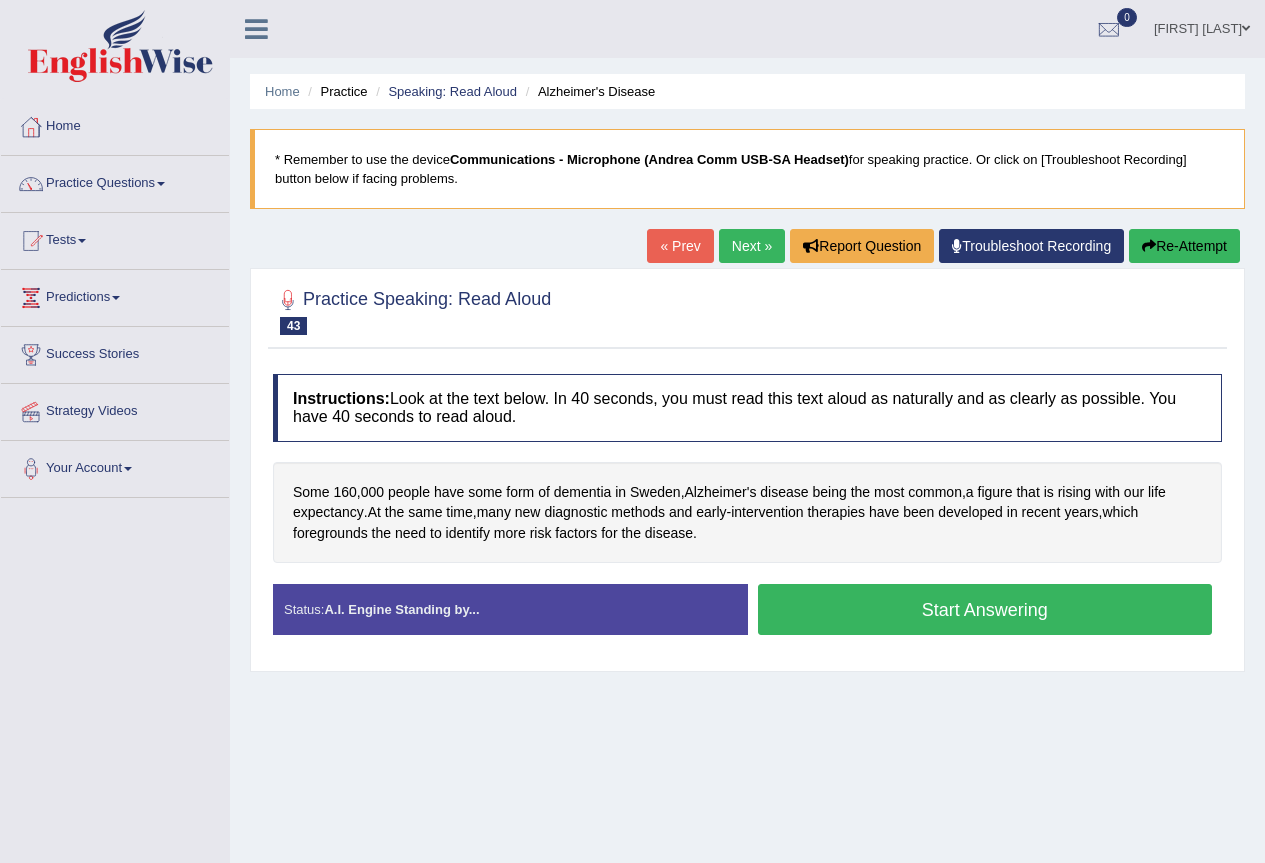 scroll, scrollTop: 0, scrollLeft: 0, axis: both 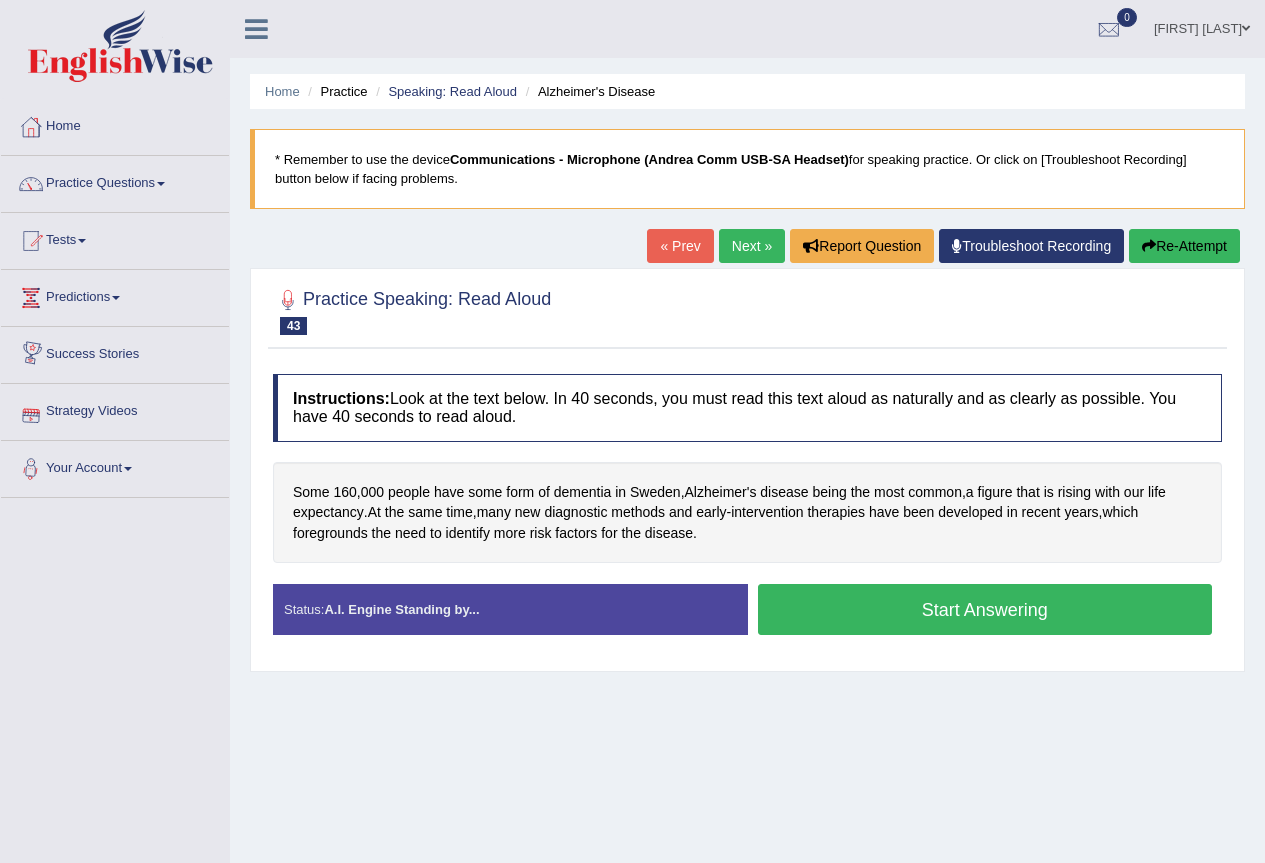 click on "Start Answering" at bounding box center [985, 609] 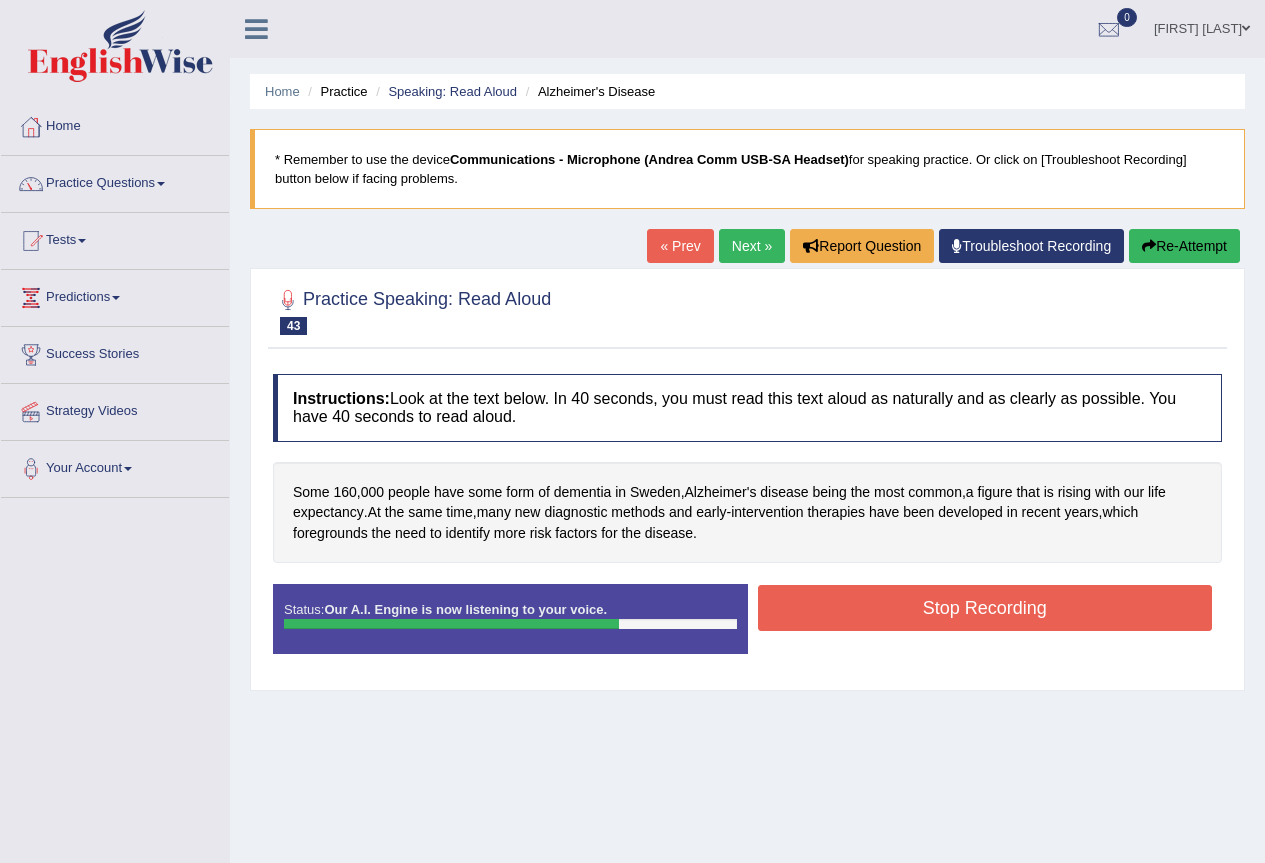 click on "Stop Recording" at bounding box center (985, 608) 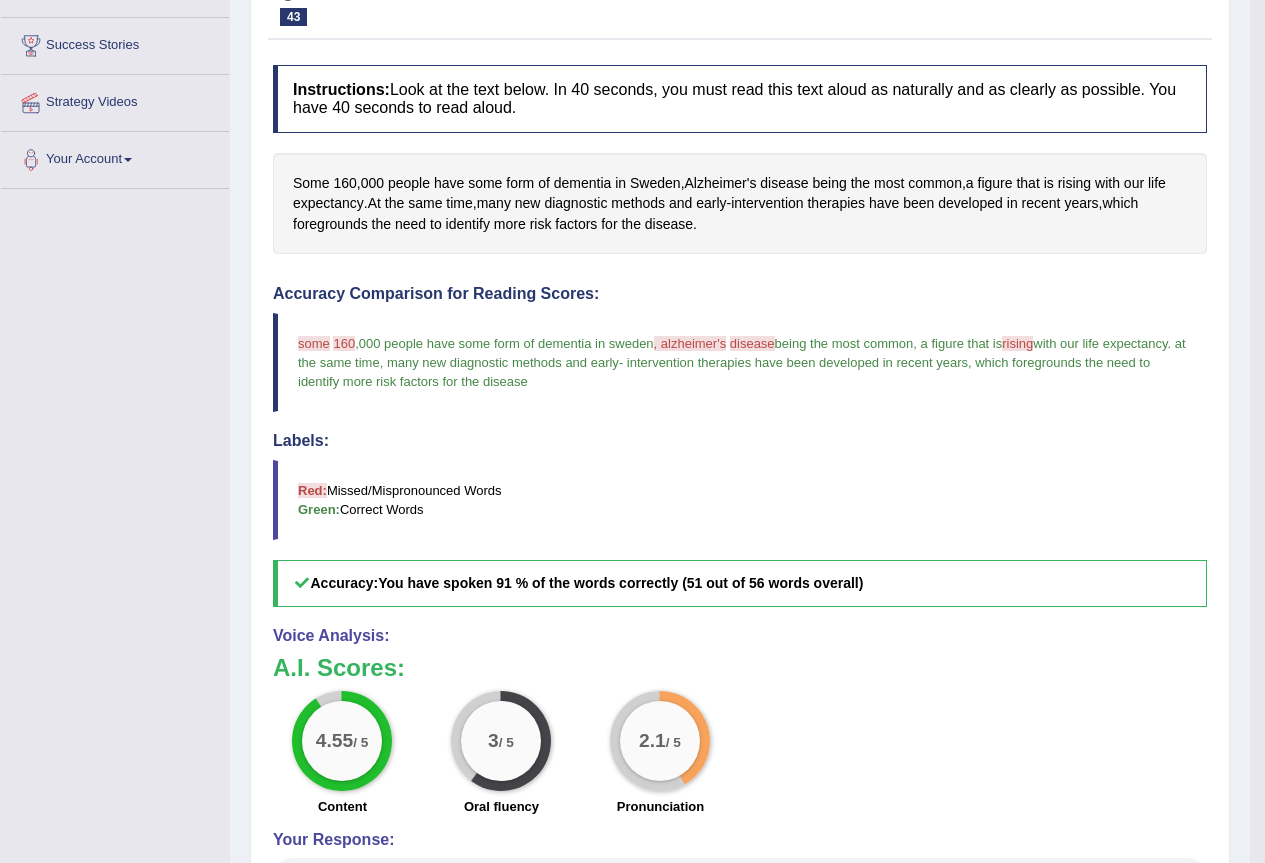 scroll, scrollTop: 0, scrollLeft: 0, axis: both 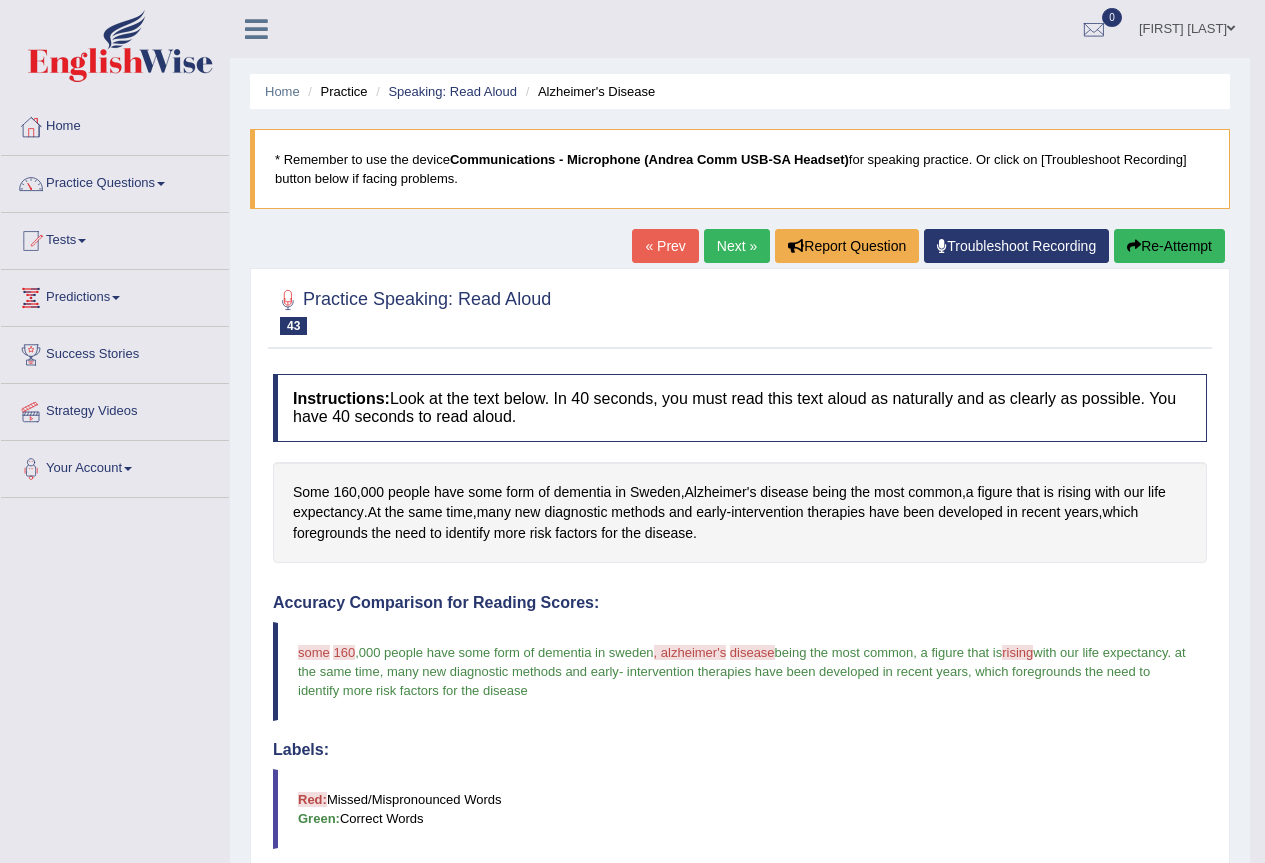 click on "Next »" at bounding box center (737, 246) 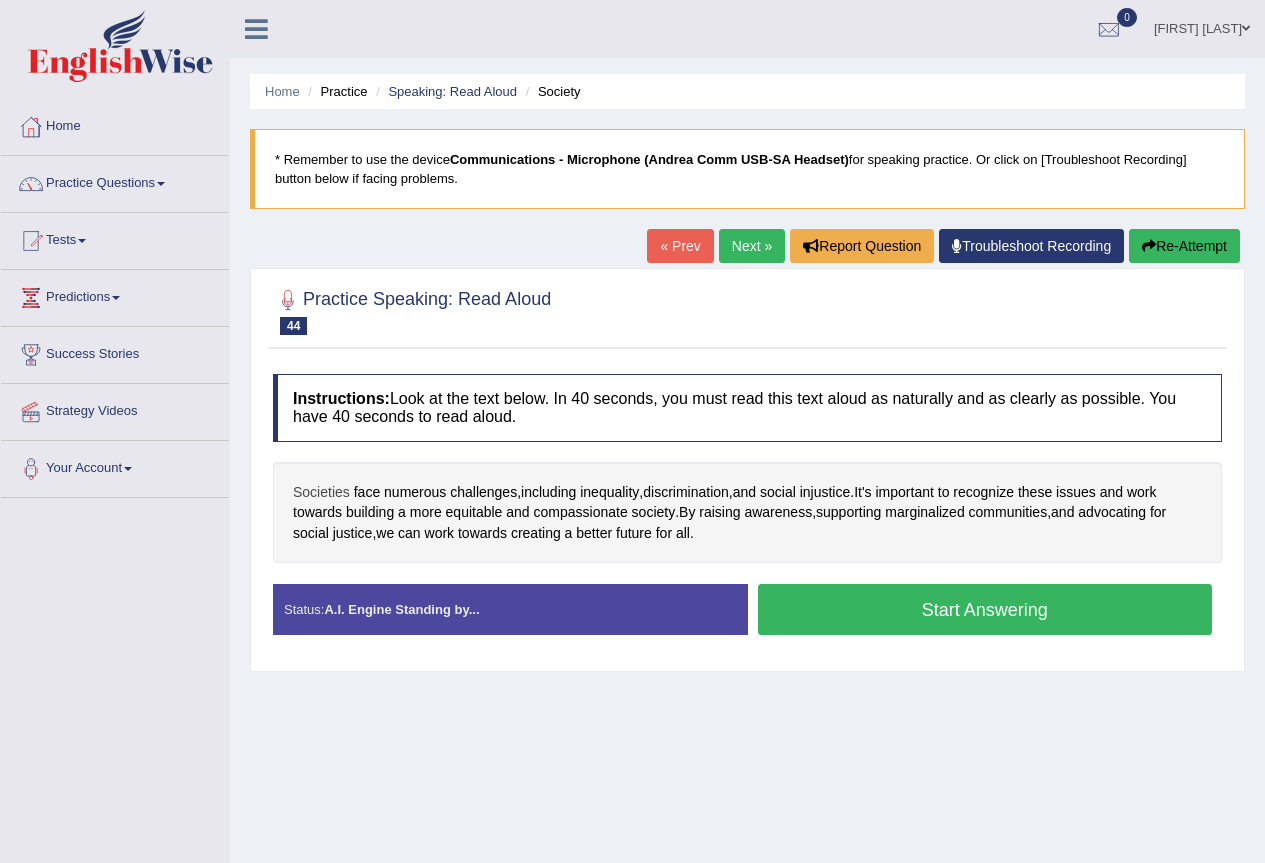 scroll, scrollTop: 0, scrollLeft: 0, axis: both 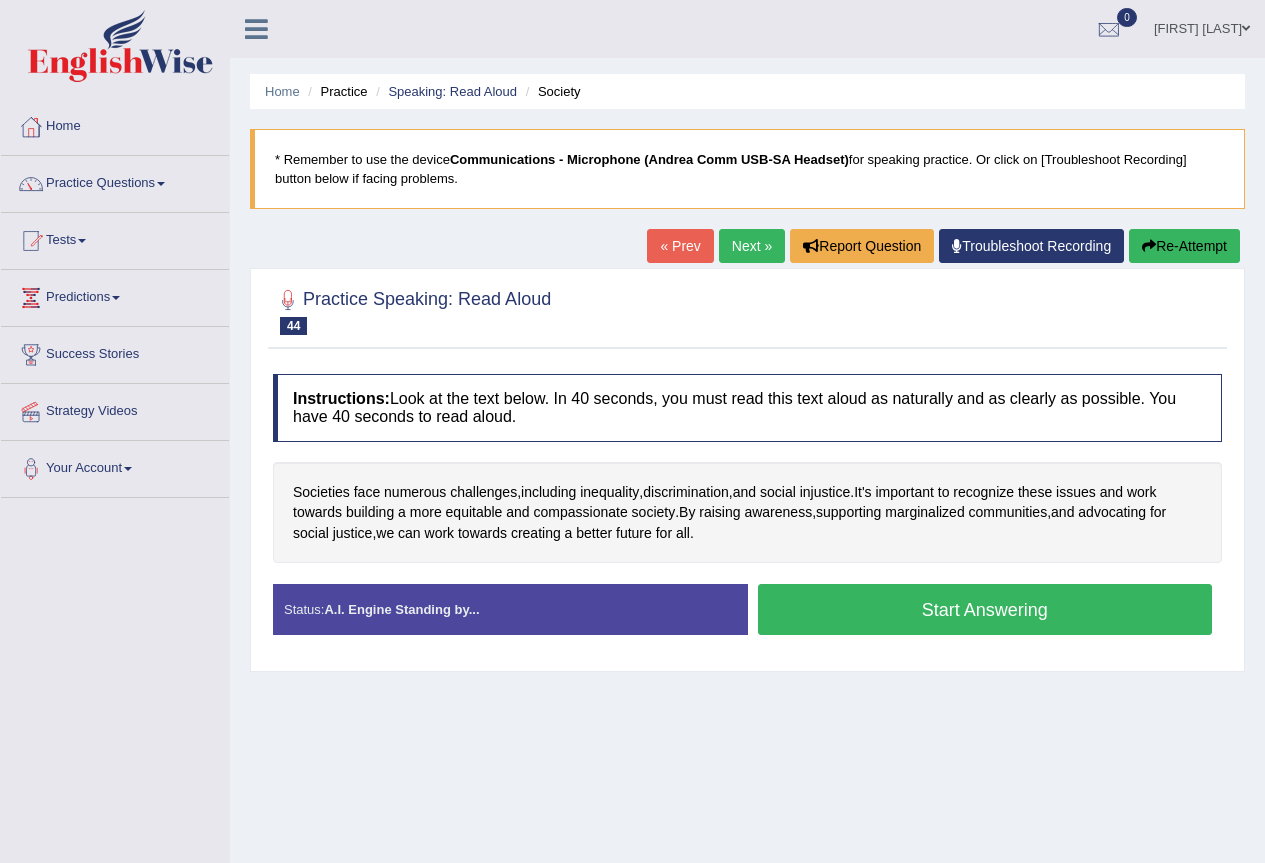 click on "Start Answering" at bounding box center (985, 609) 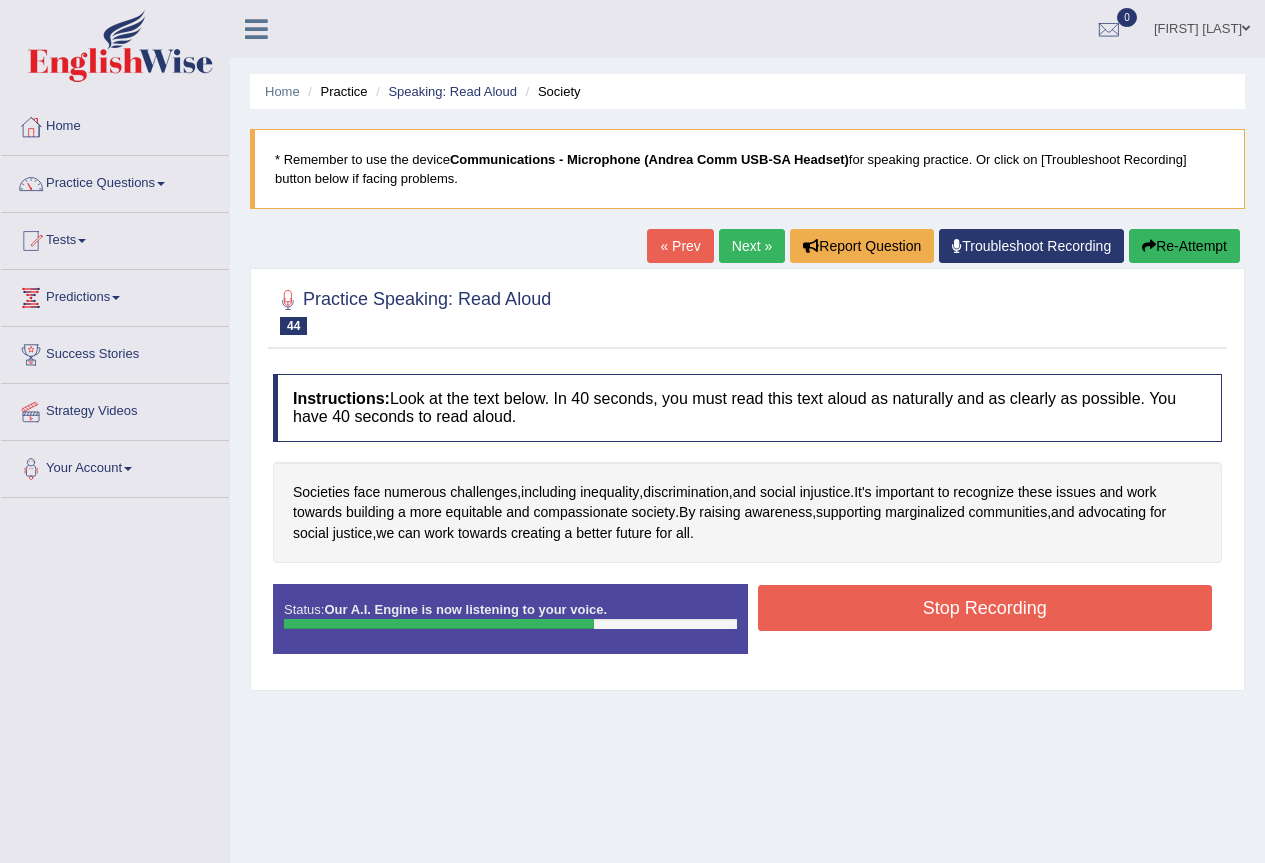 click on "Stop Recording" at bounding box center [985, 608] 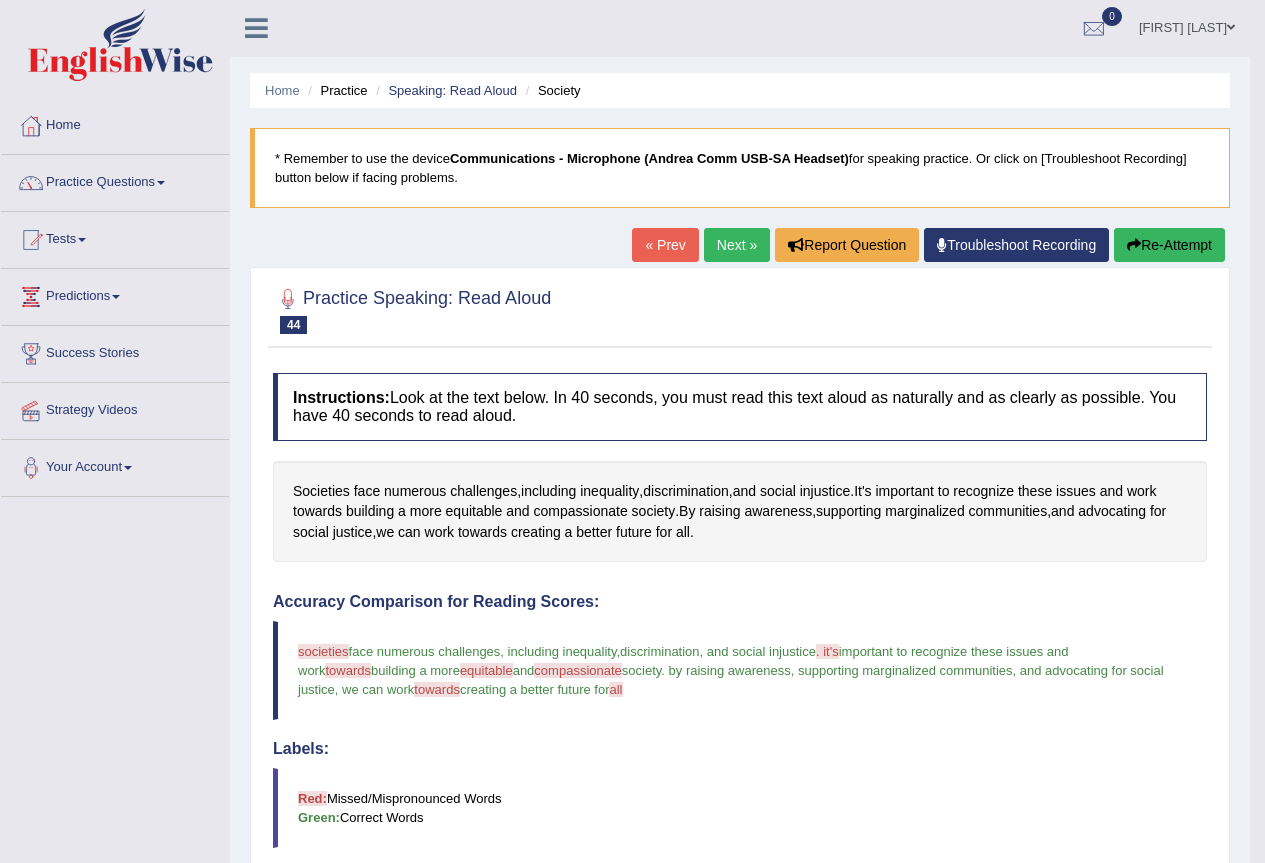 scroll, scrollTop: 0, scrollLeft: 0, axis: both 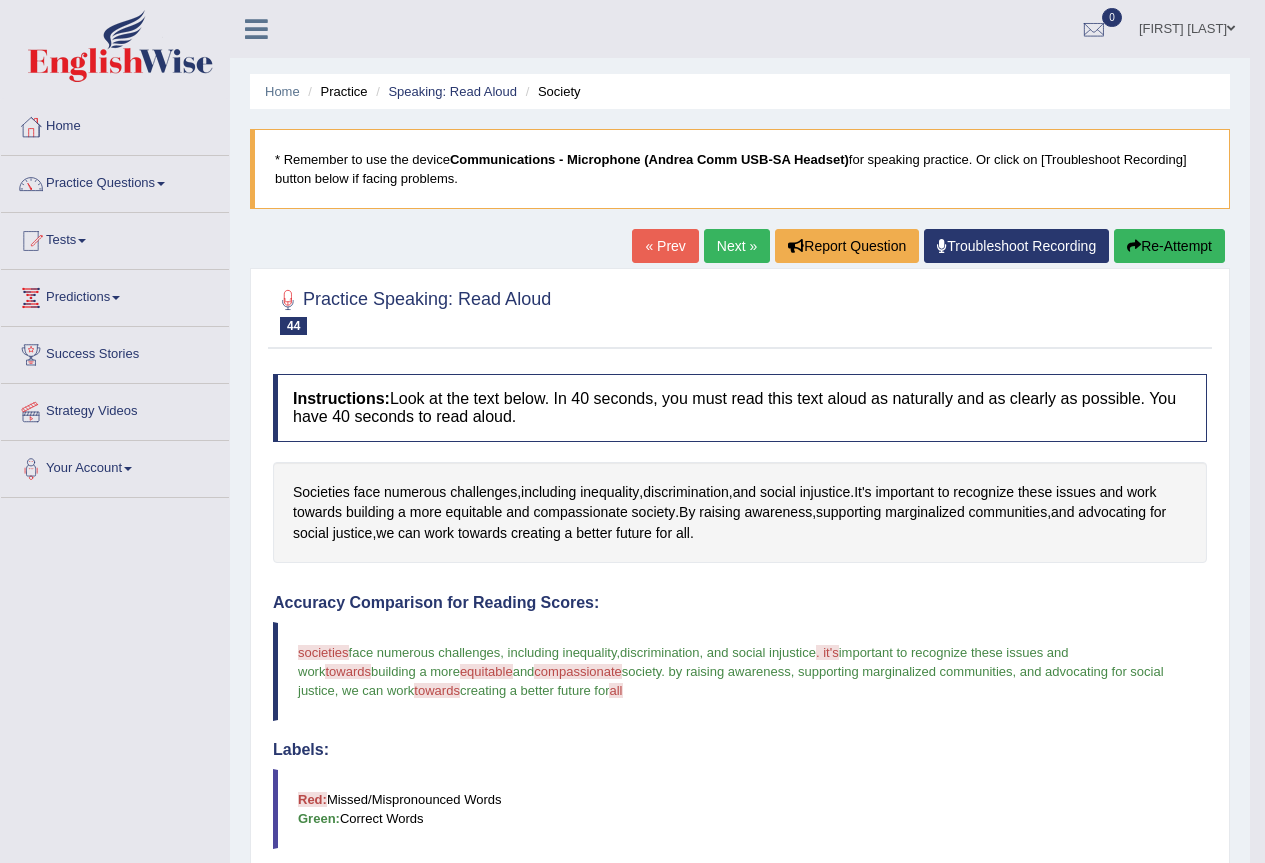 click on "Re-Attempt" at bounding box center (1169, 246) 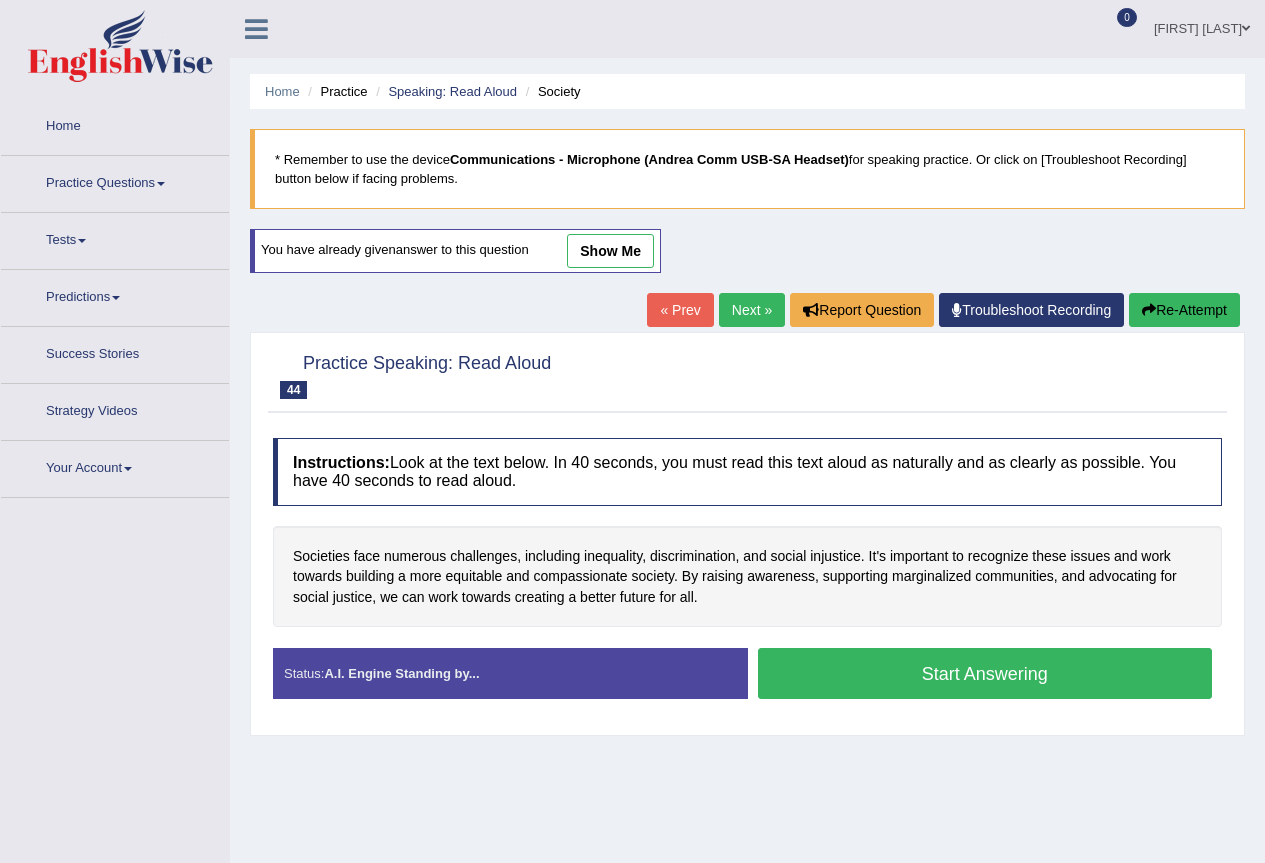 scroll, scrollTop: 0, scrollLeft: 0, axis: both 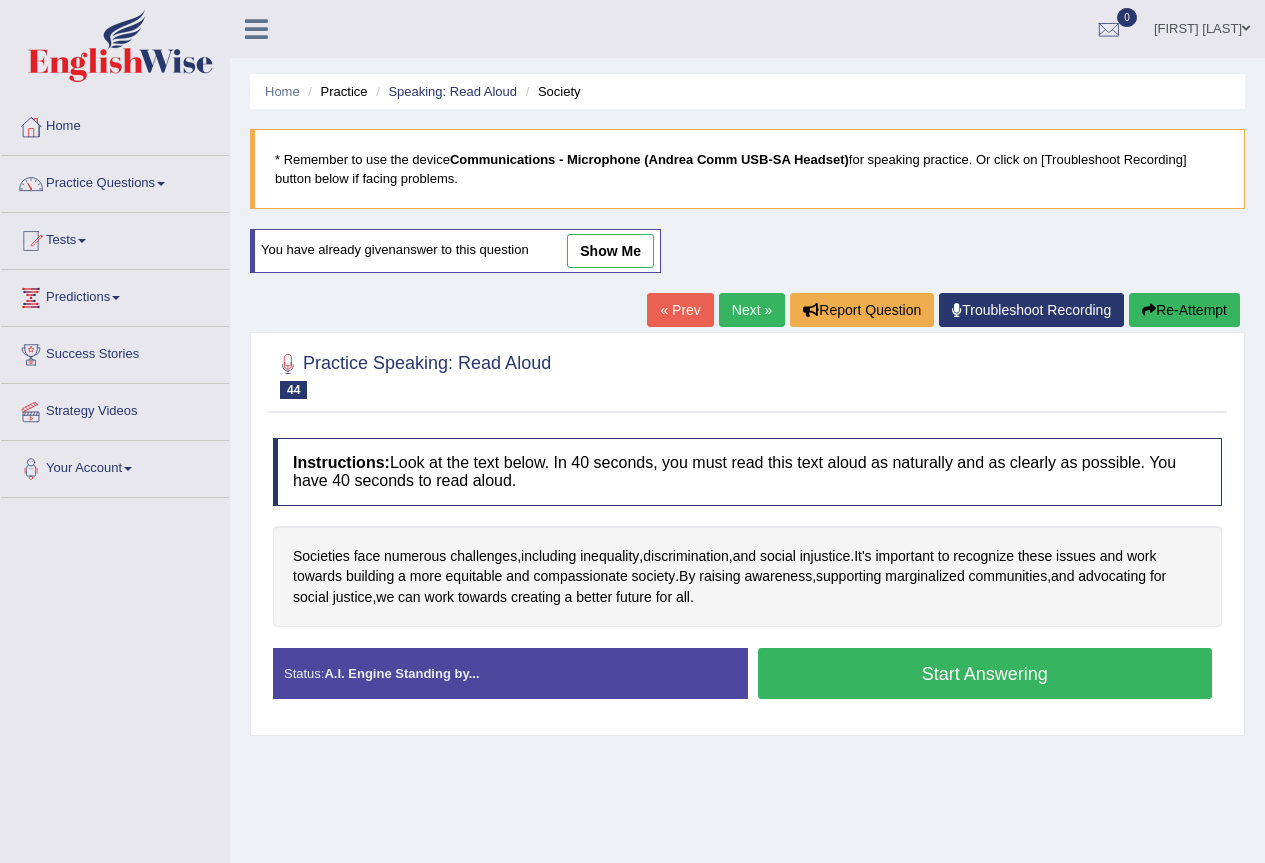 click on "Start Answering" at bounding box center (985, 673) 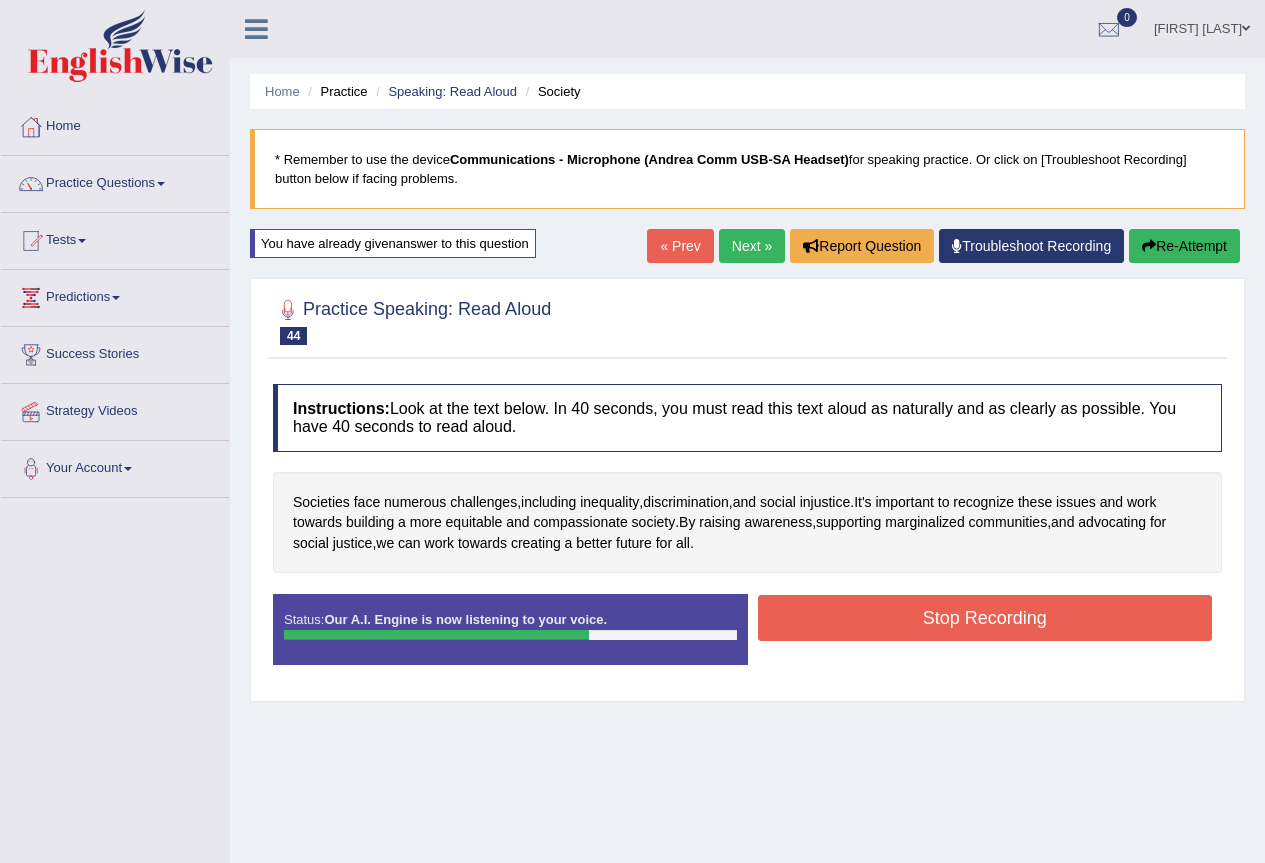 click on "Stop Recording" at bounding box center [985, 618] 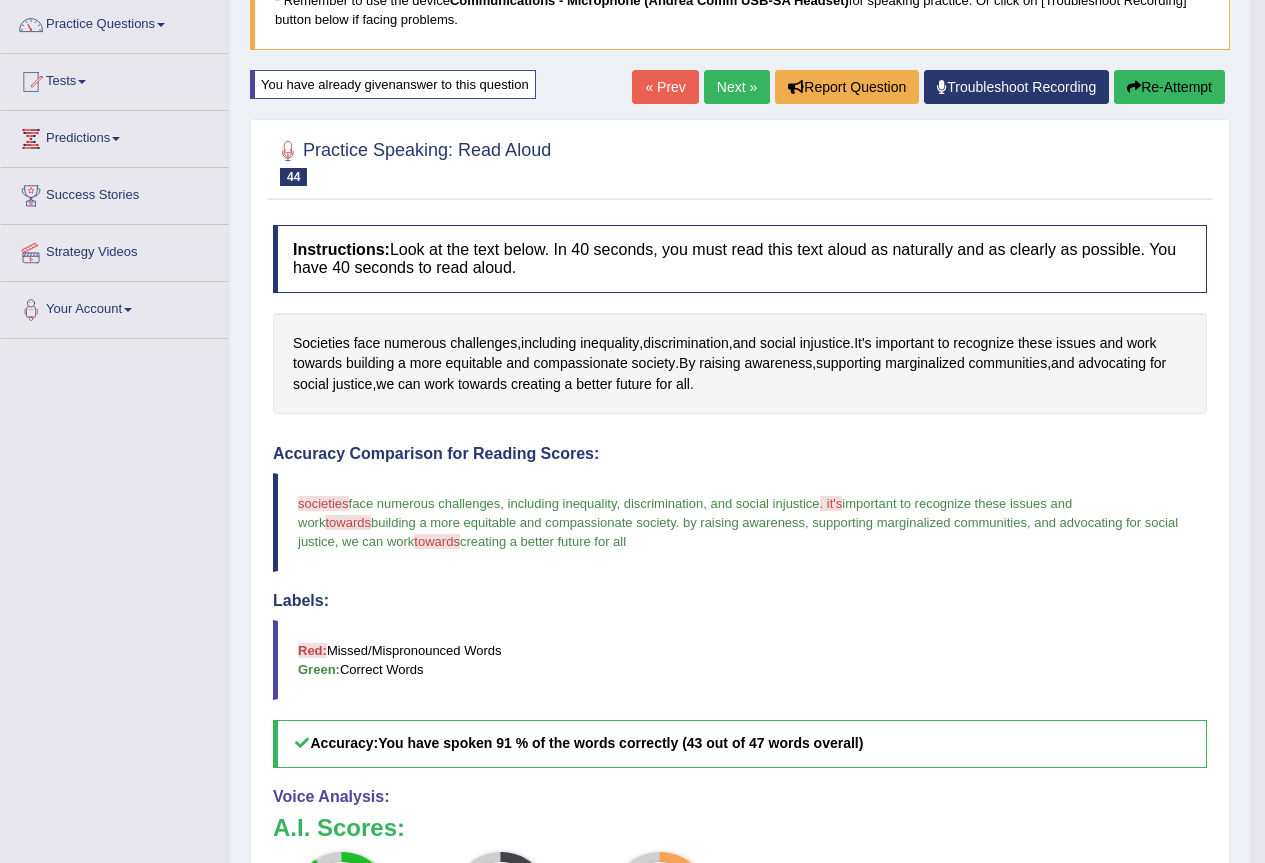 scroll, scrollTop: 0, scrollLeft: 0, axis: both 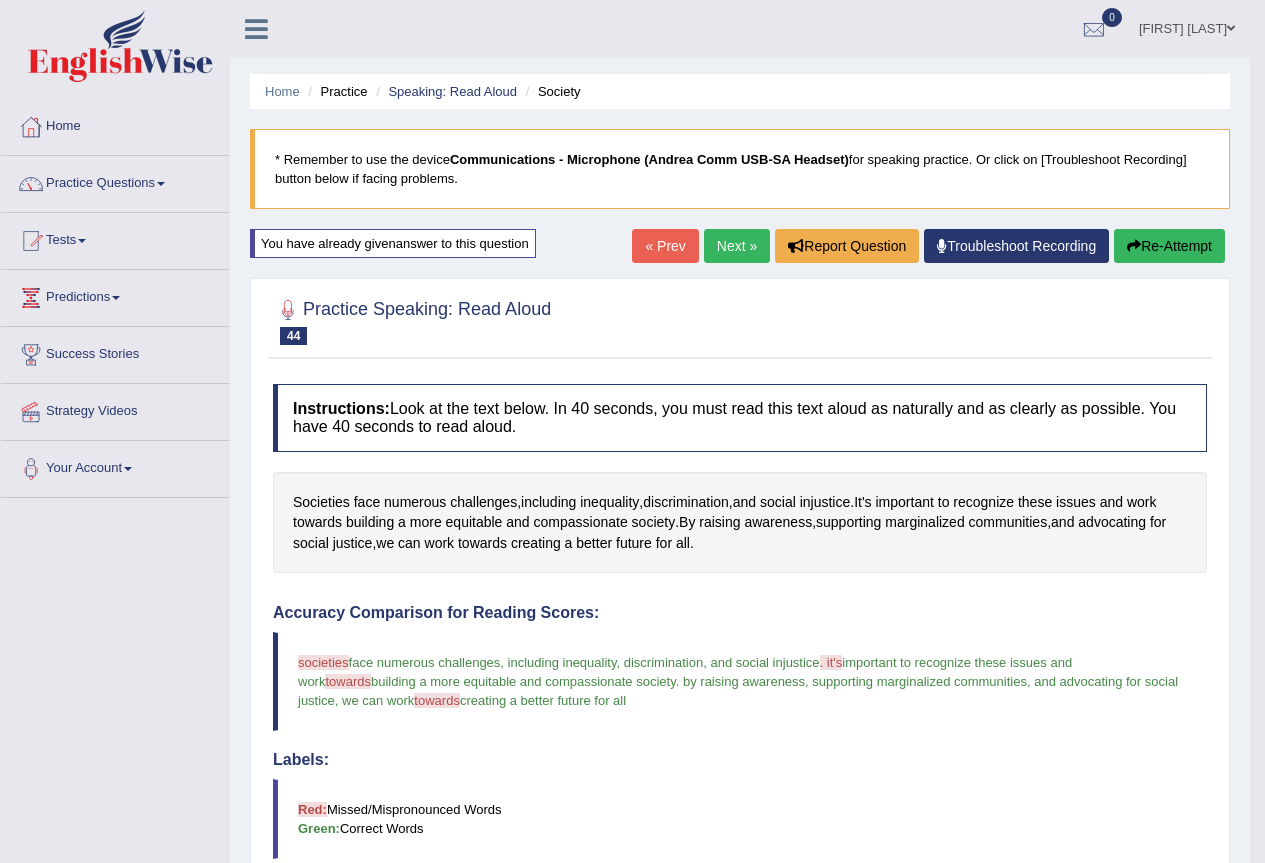 click on "Next »" at bounding box center [737, 246] 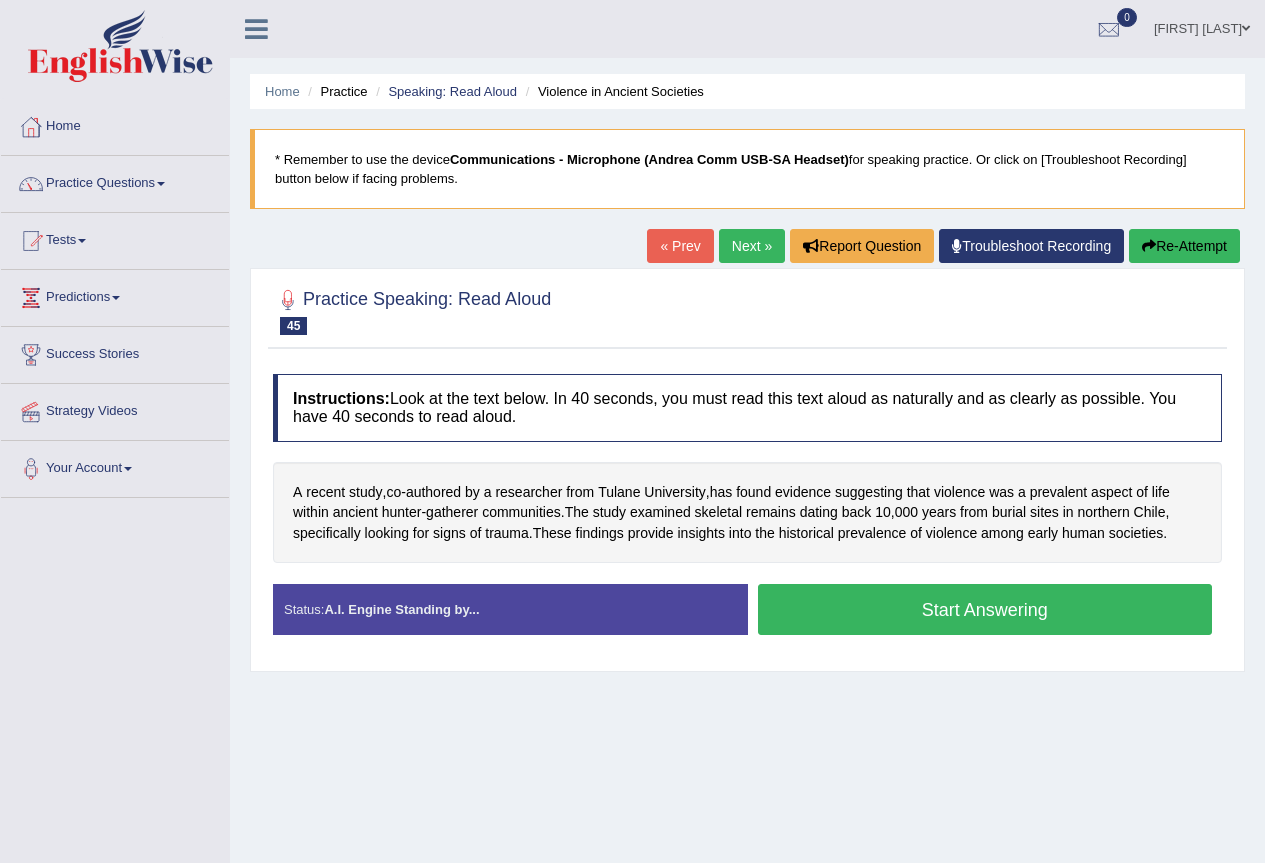 scroll, scrollTop: 0, scrollLeft: 0, axis: both 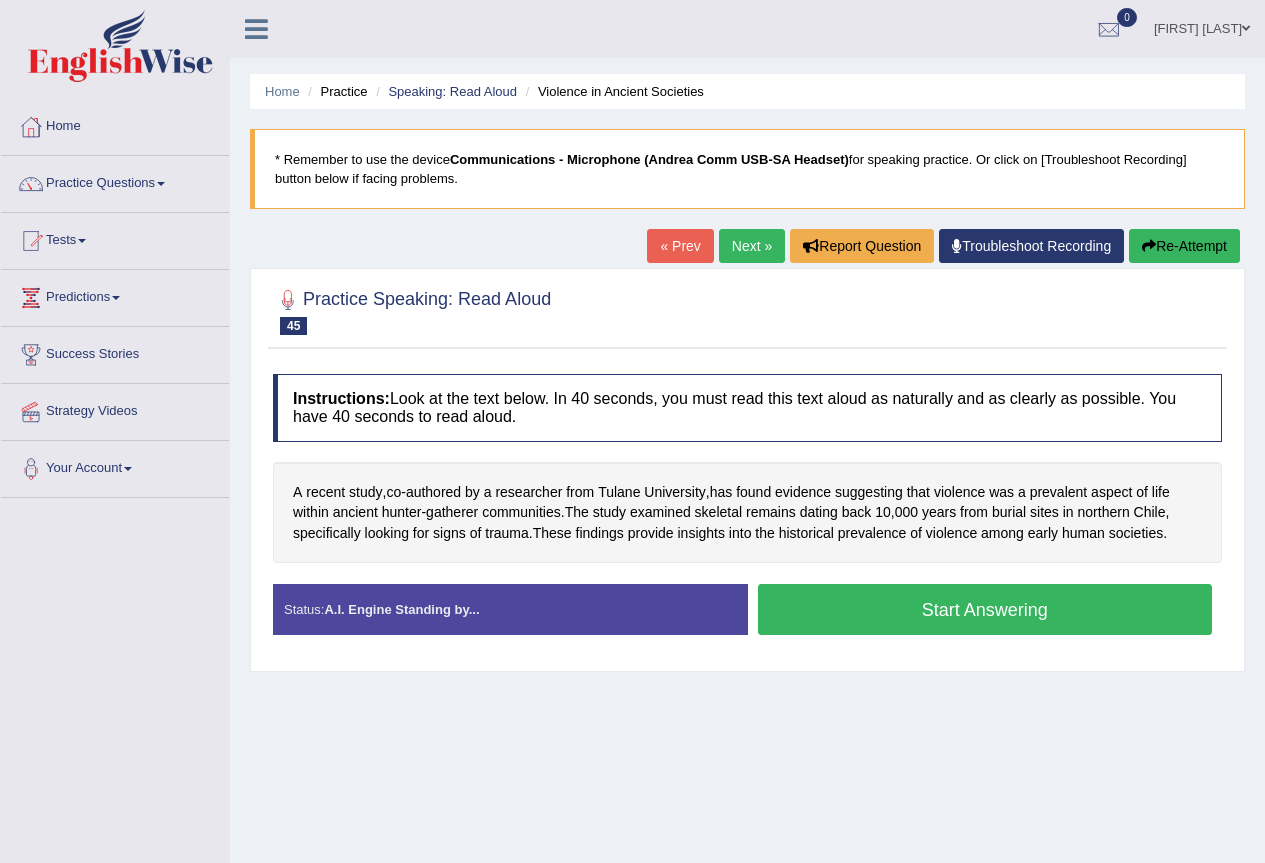 click on "Start Answering" at bounding box center [985, 609] 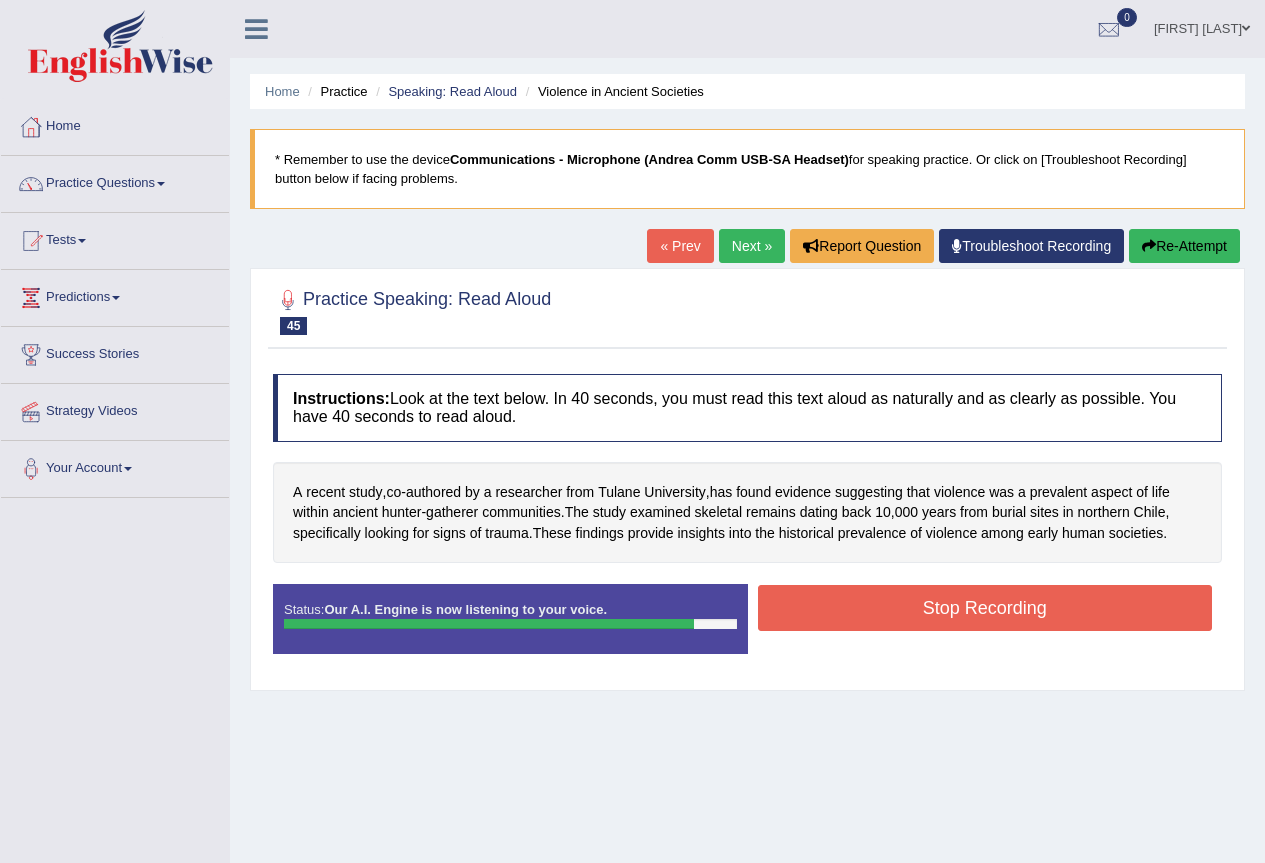 click on "Stop Recording" at bounding box center [985, 608] 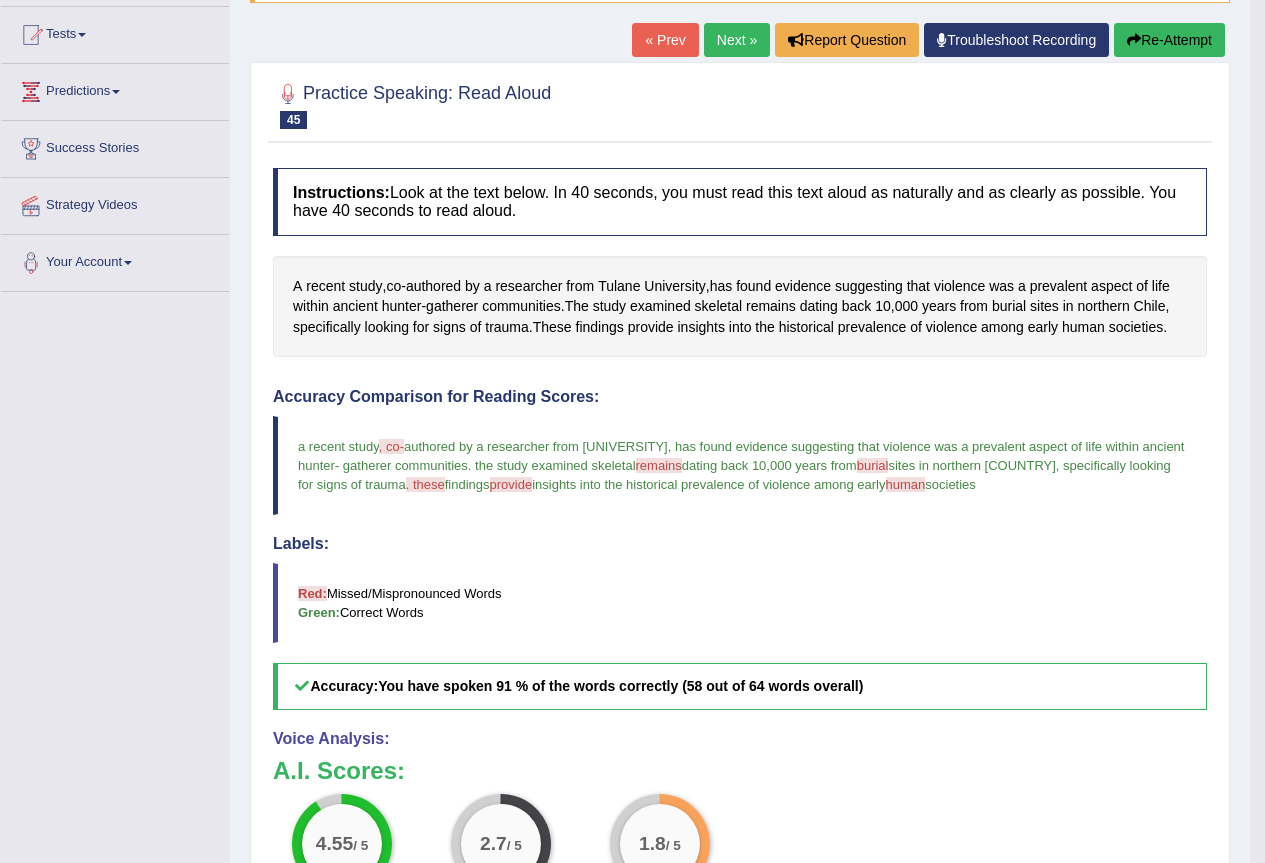 scroll, scrollTop: 0, scrollLeft: 0, axis: both 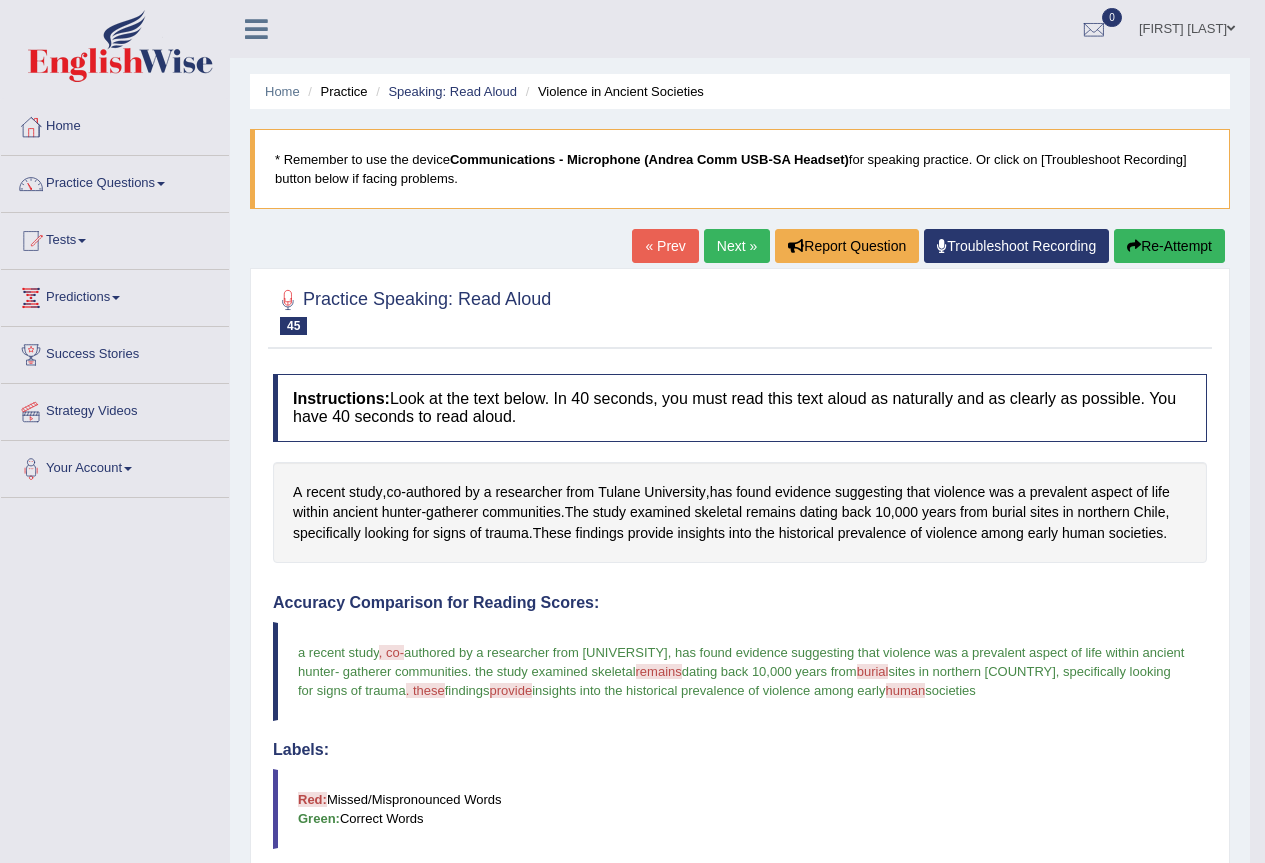 click on "Re-Attempt" at bounding box center (1169, 246) 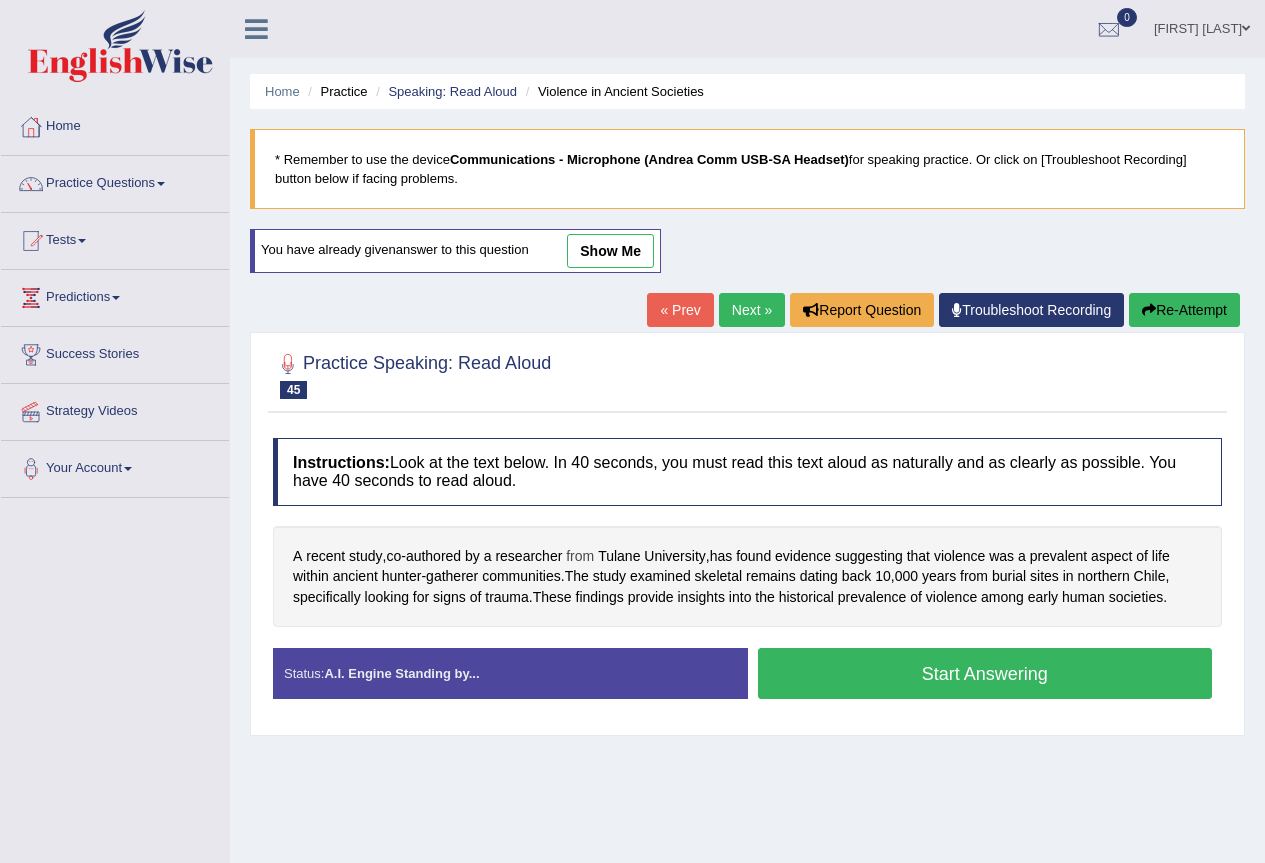 scroll, scrollTop: 0, scrollLeft: 0, axis: both 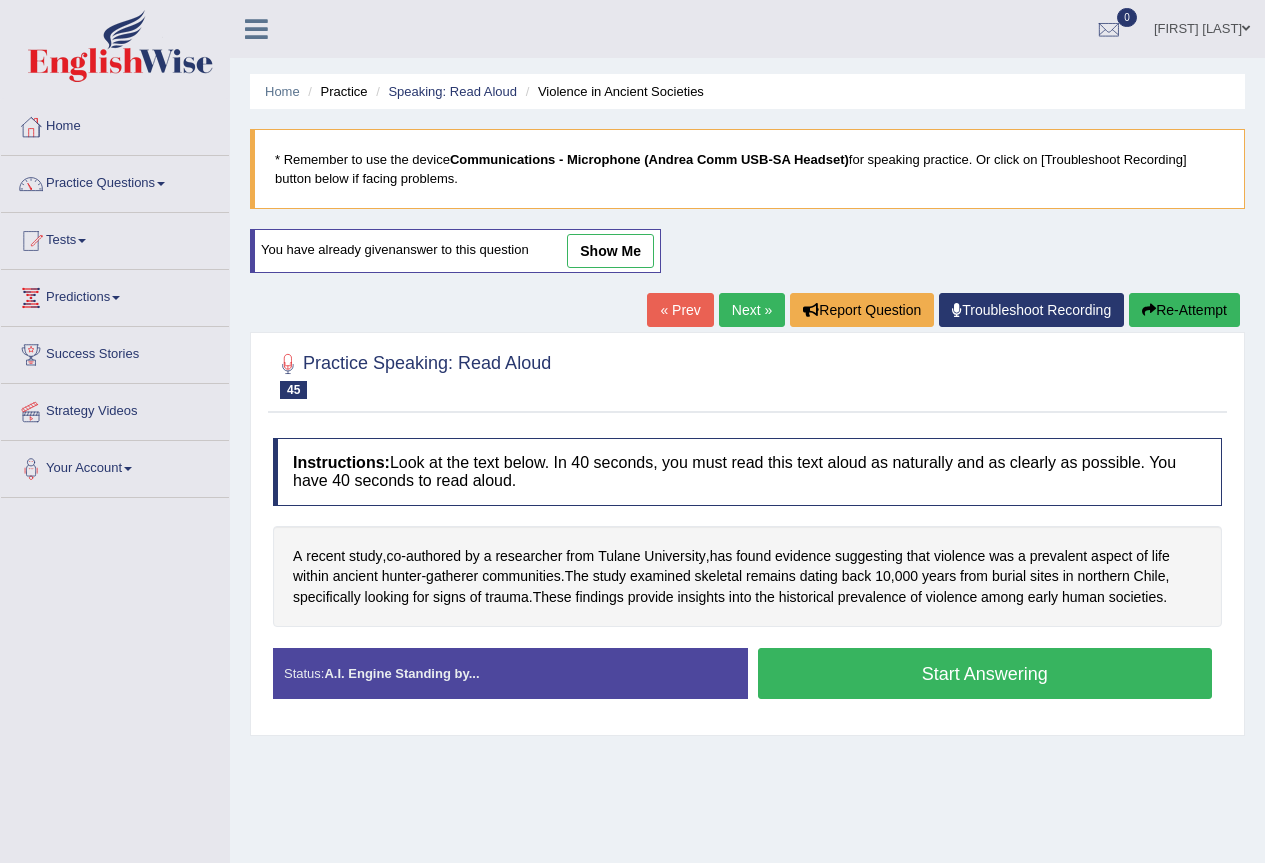 click on "Start Answering" at bounding box center (985, 673) 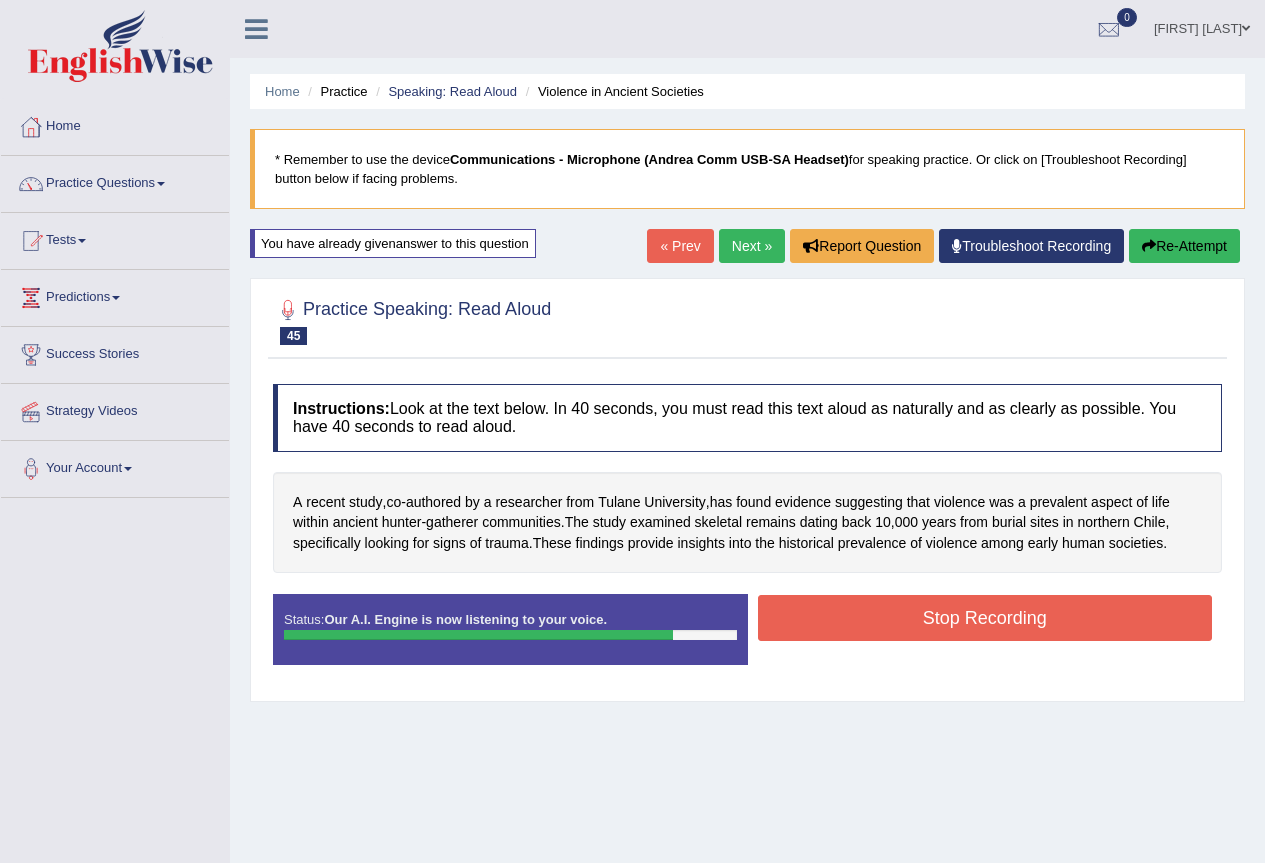 click on "Stop Recording" at bounding box center [985, 618] 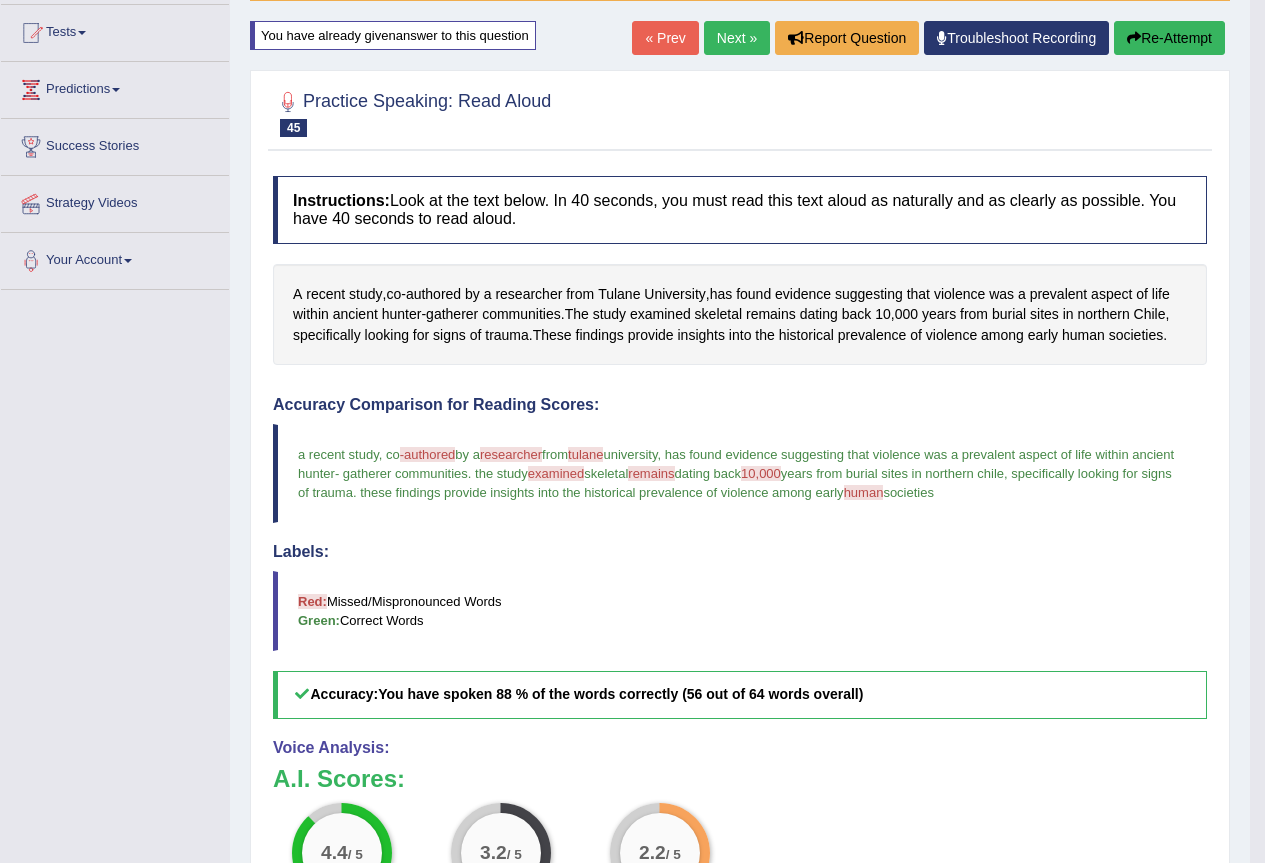 scroll, scrollTop: 0, scrollLeft: 0, axis: both 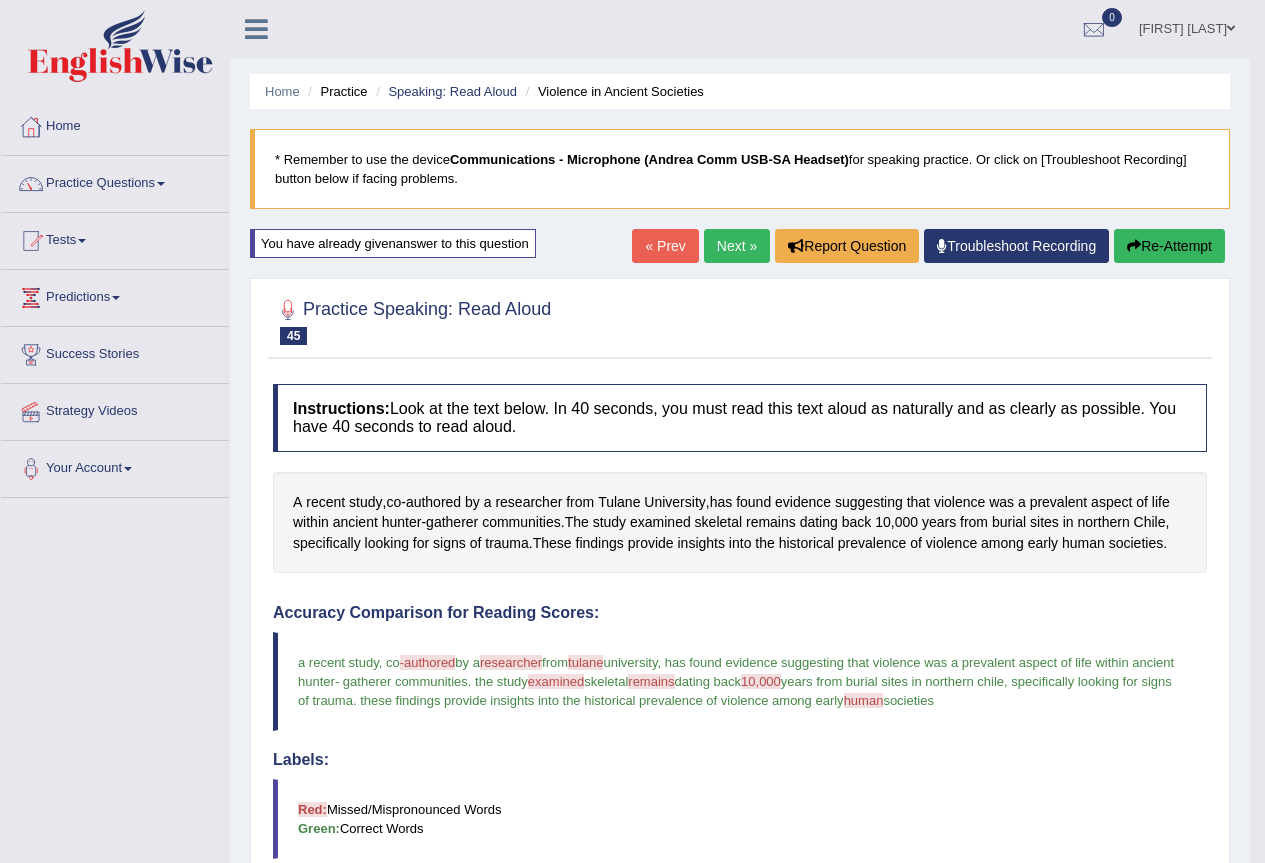 click on "Next »" at bounding box center [737, 246] 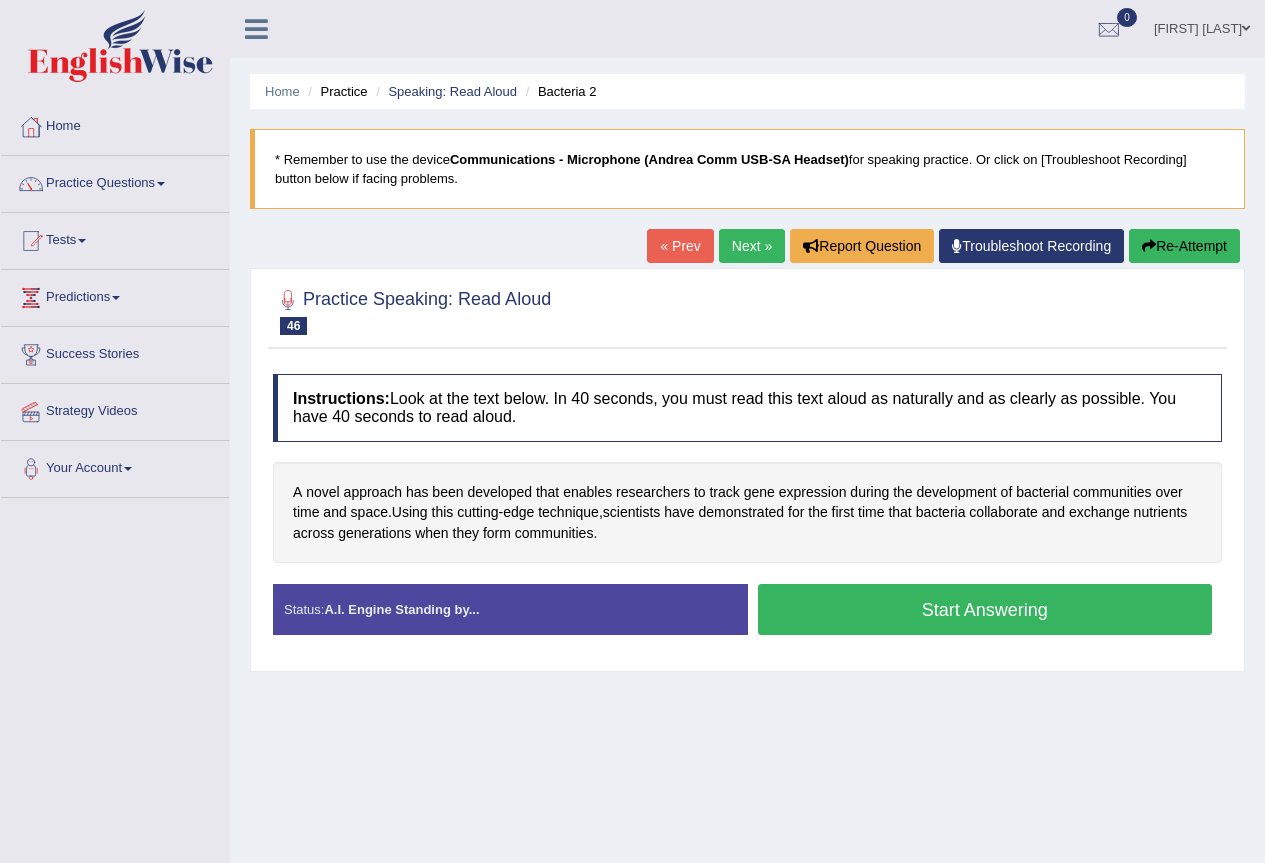 scroll, scrollTop: 0, scrollLeft: 0, axis: both 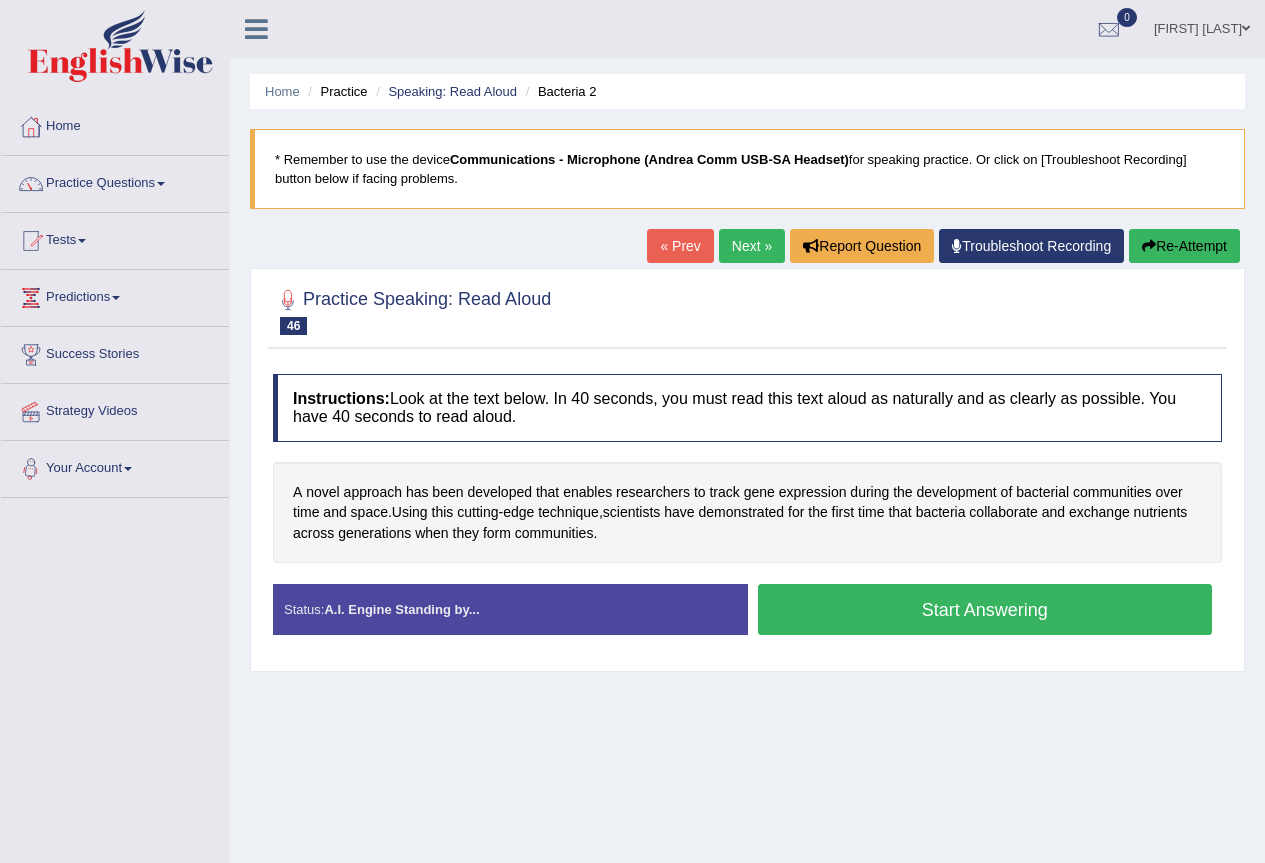 click on "Start Answering" at bounding box center (985, 609) 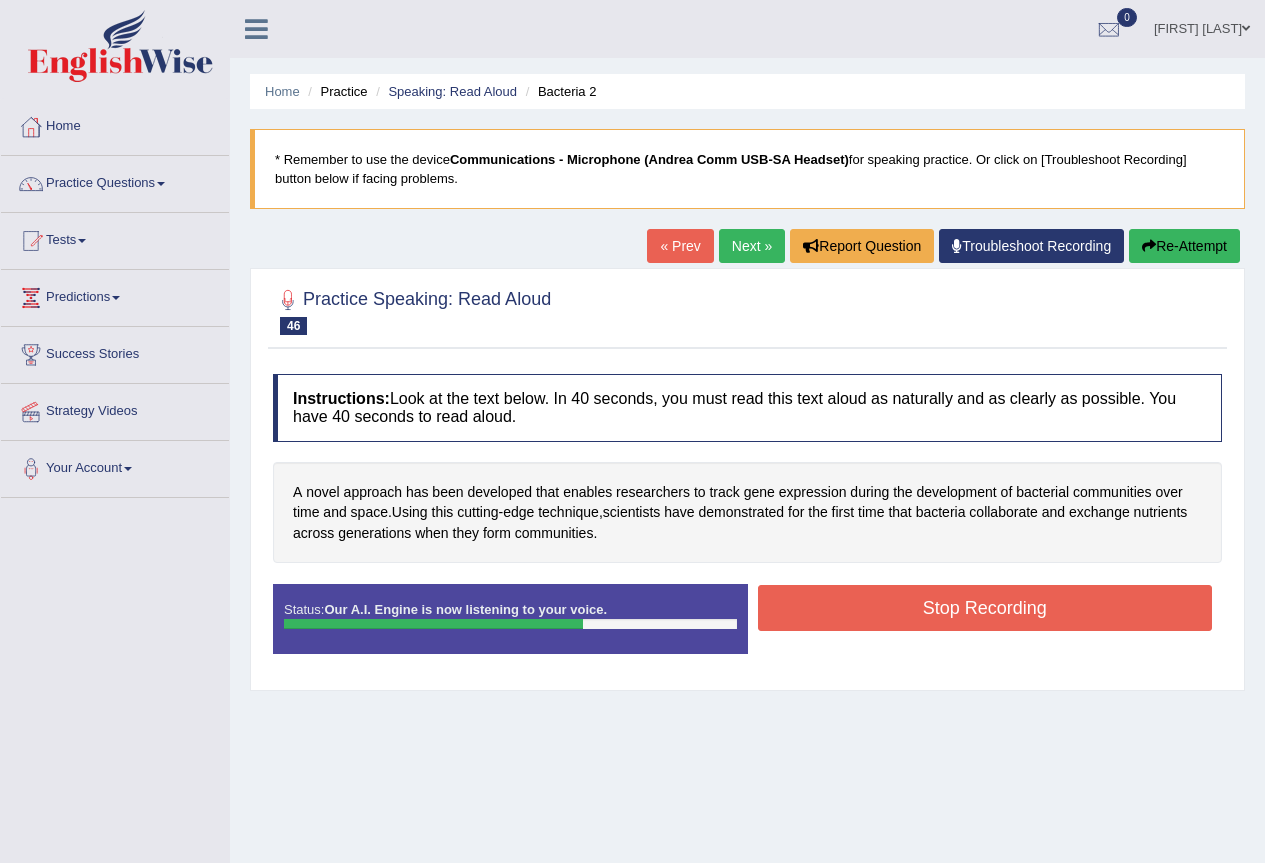 click on "Stop Recording" at bounding box center [985, 608] 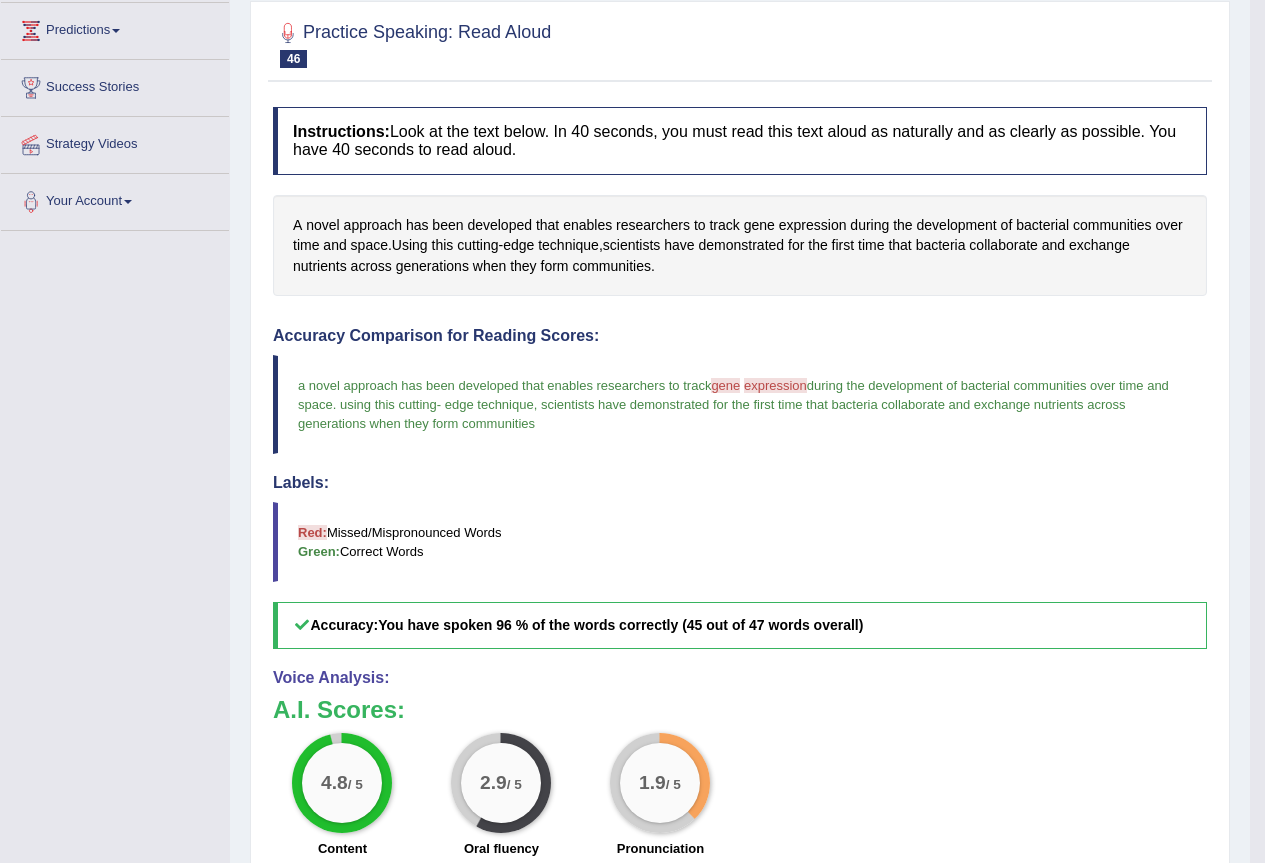 scroll, scrollTop: 0, scrollLeft: 0, axis: both 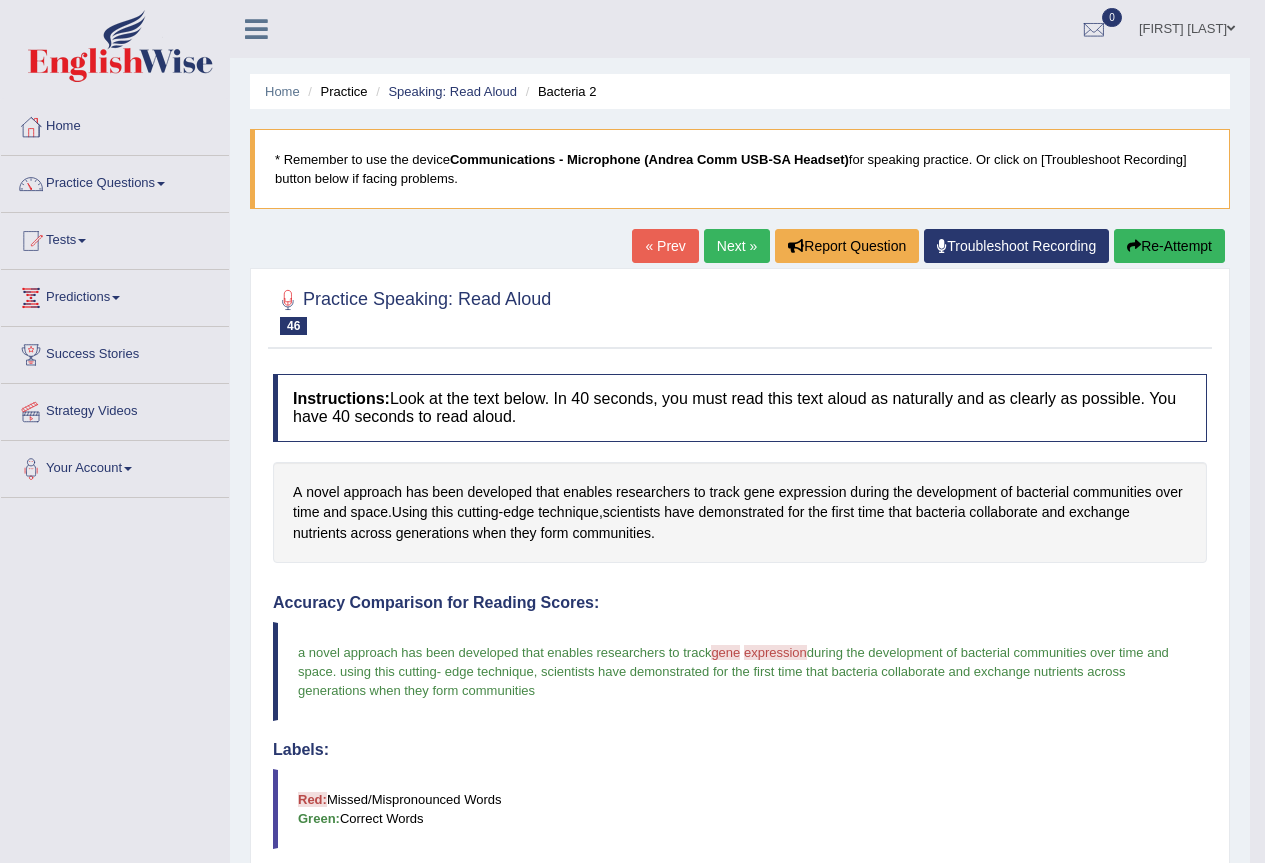 click at bounding box center [1134, 246] 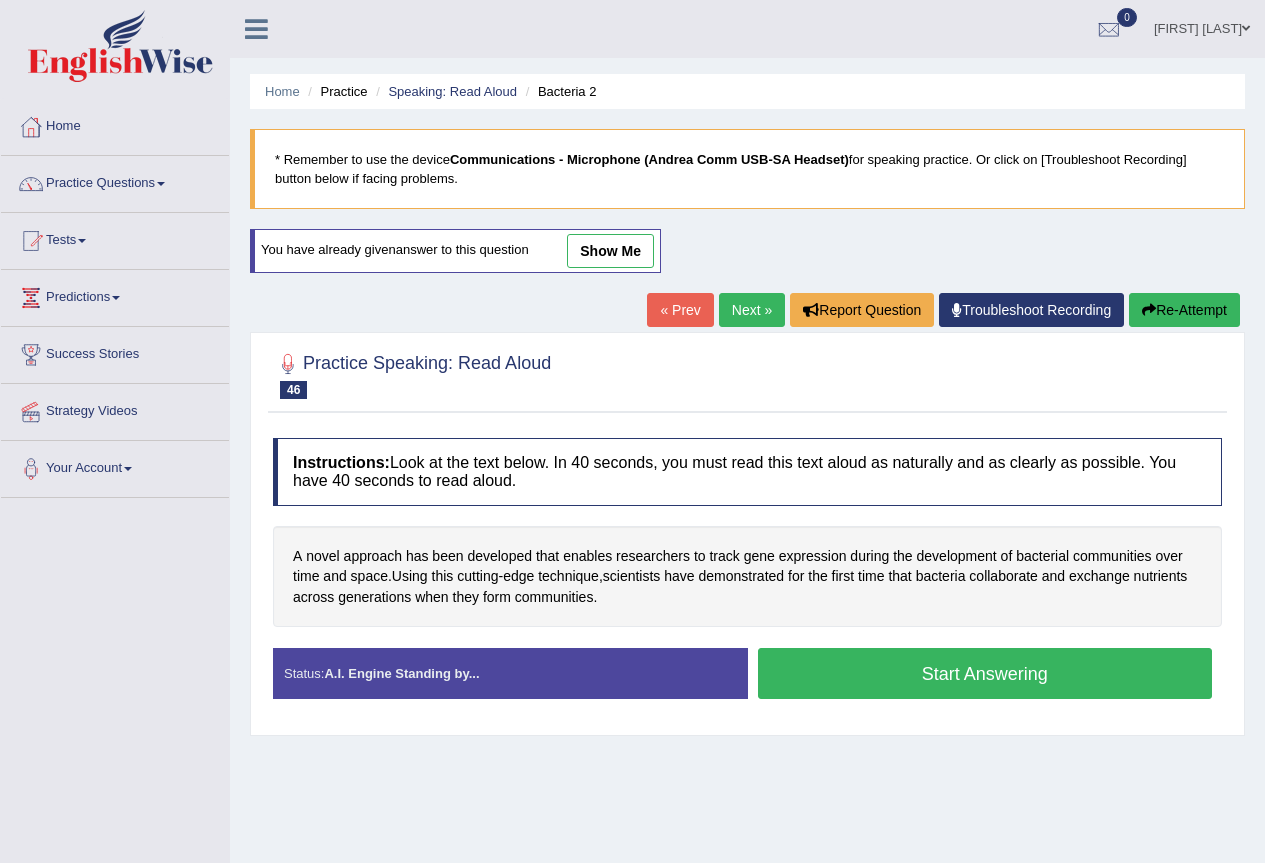 scroll, scrollTop: 0, scrollLeft: 0, axis: both 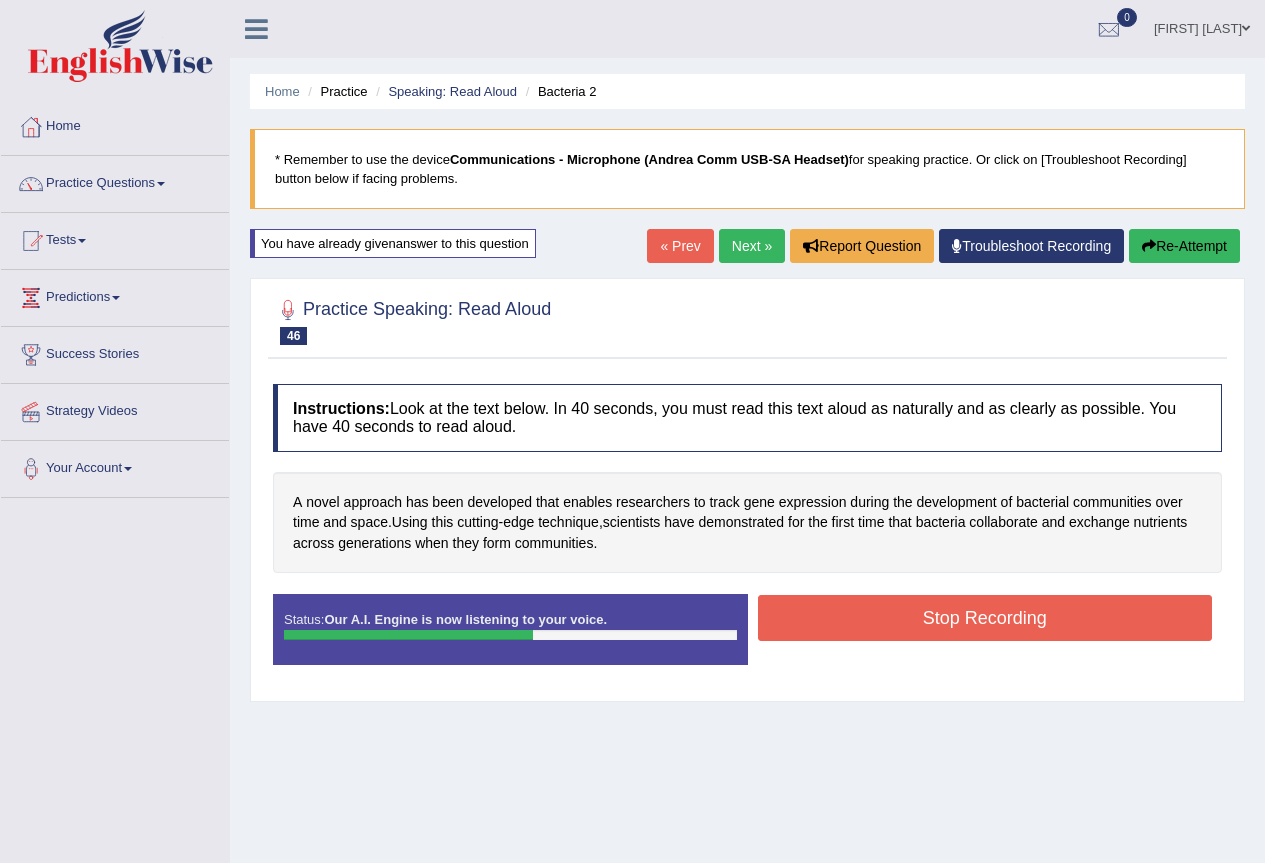 click on "Stop Recording" at bounding box center [985, 618] 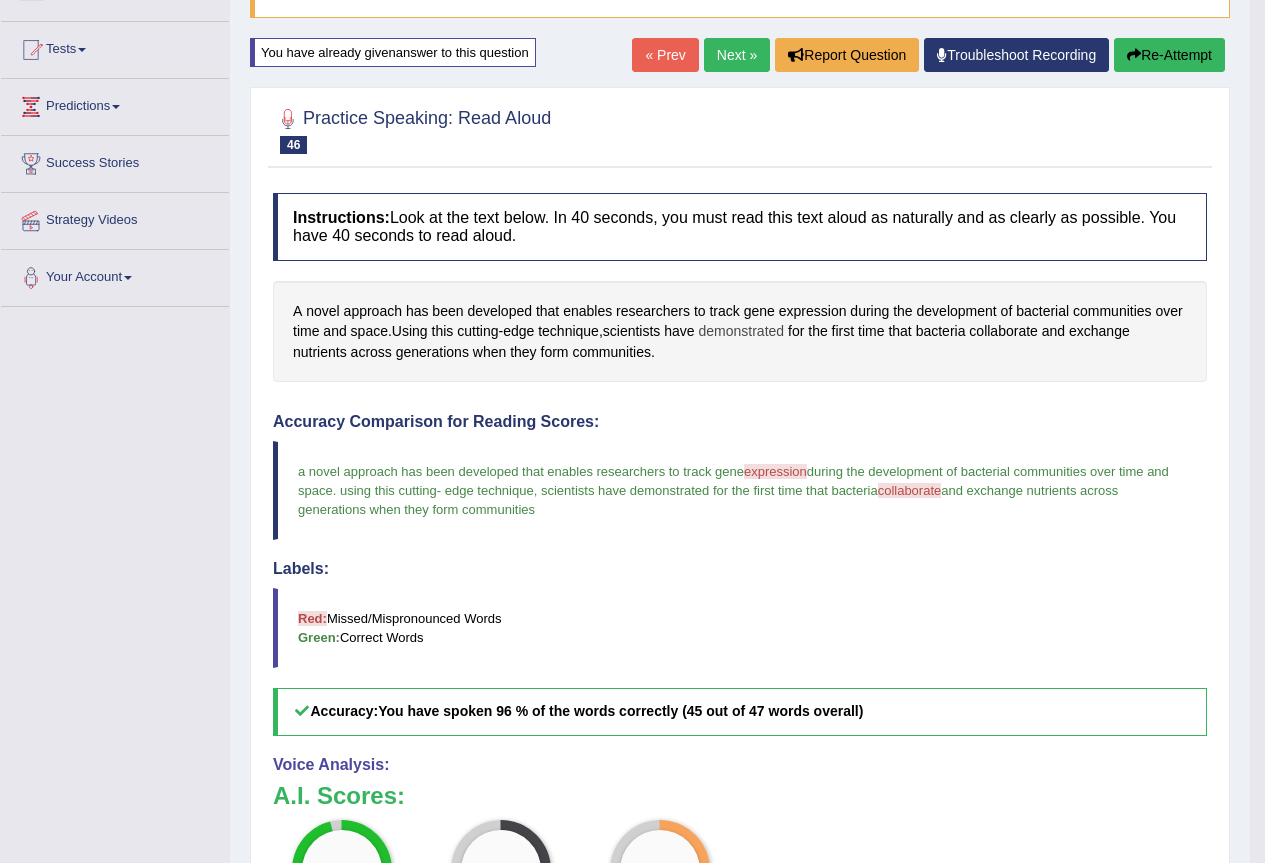 scroll, scrollTop: 133, scrollLeft: 0, axis: vertical 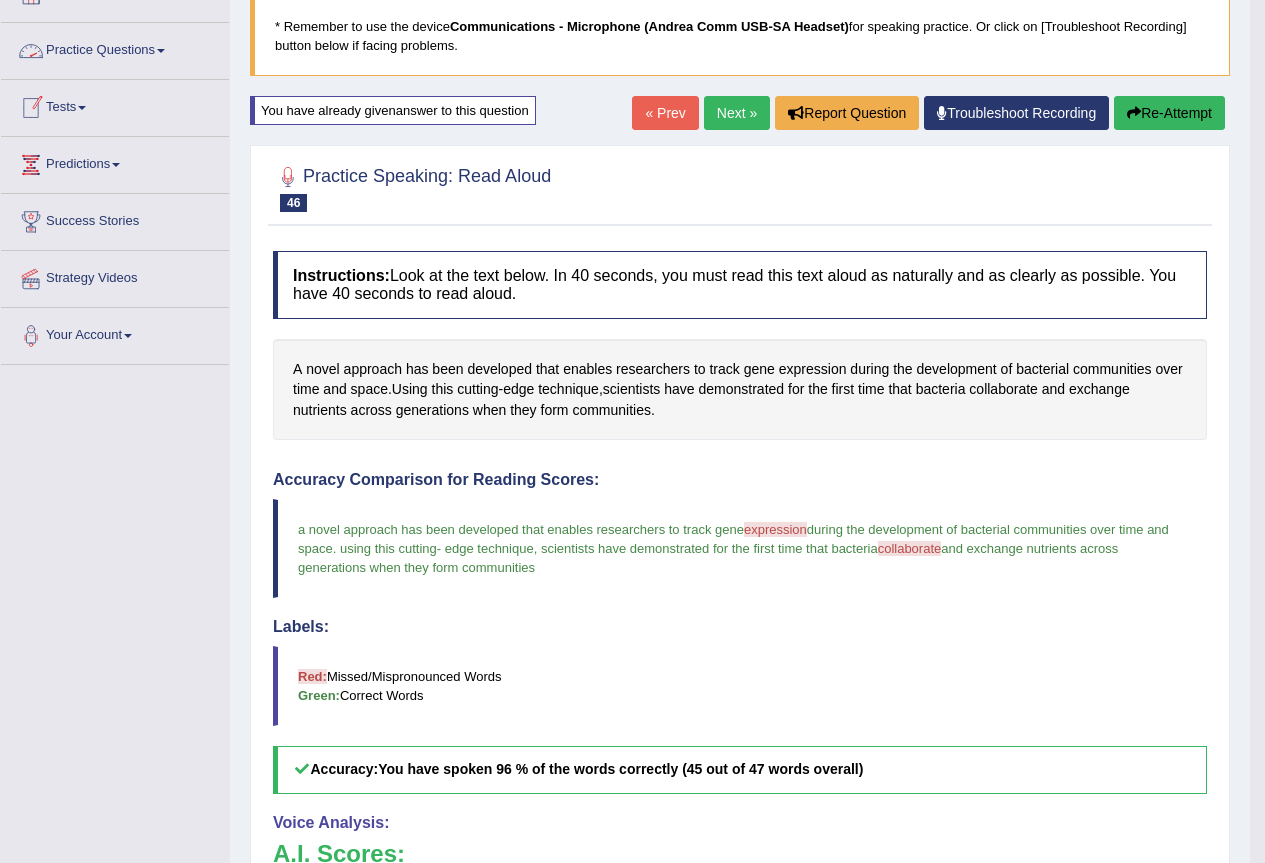 click on "Practice Questions" at bounding box center [115, 48] 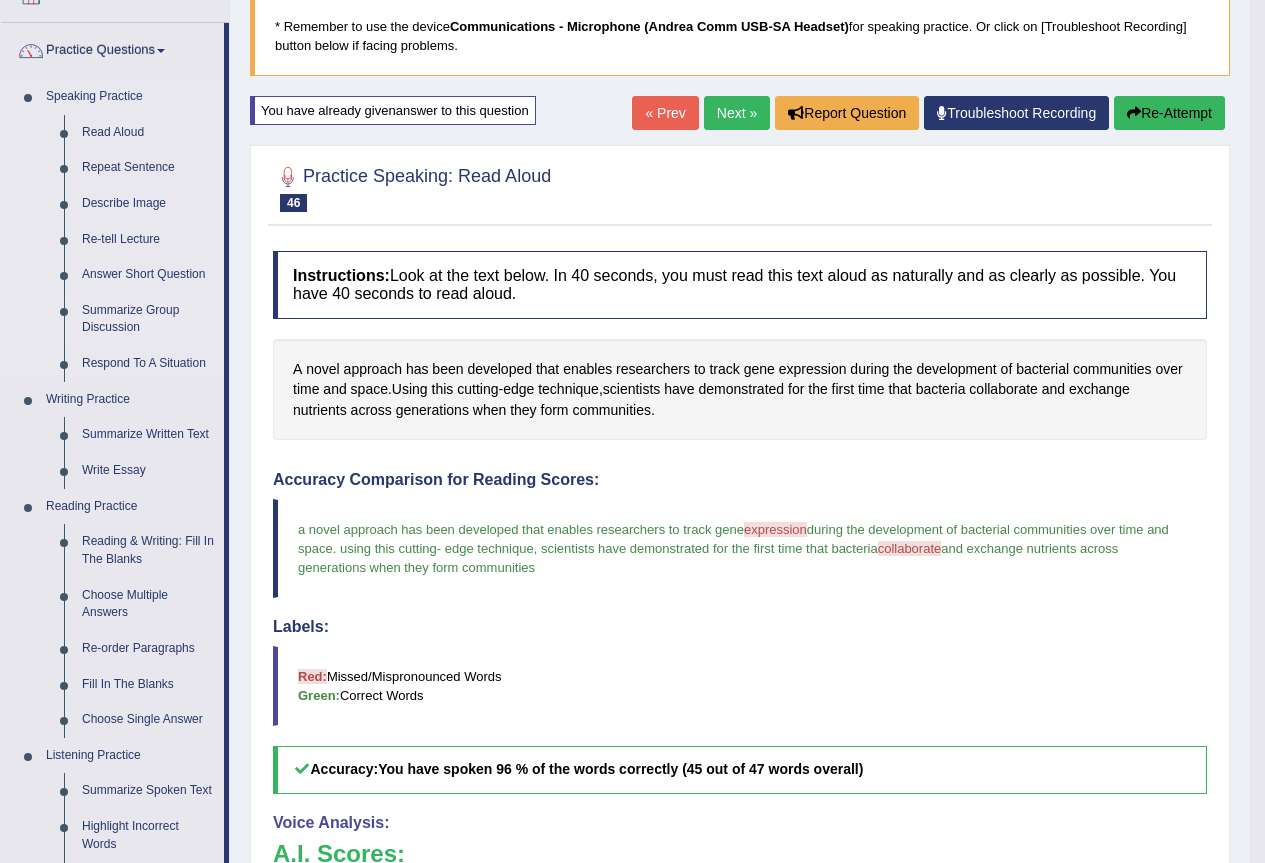 click on "Summarize Group Discussion" at bounding box center (148, 319) 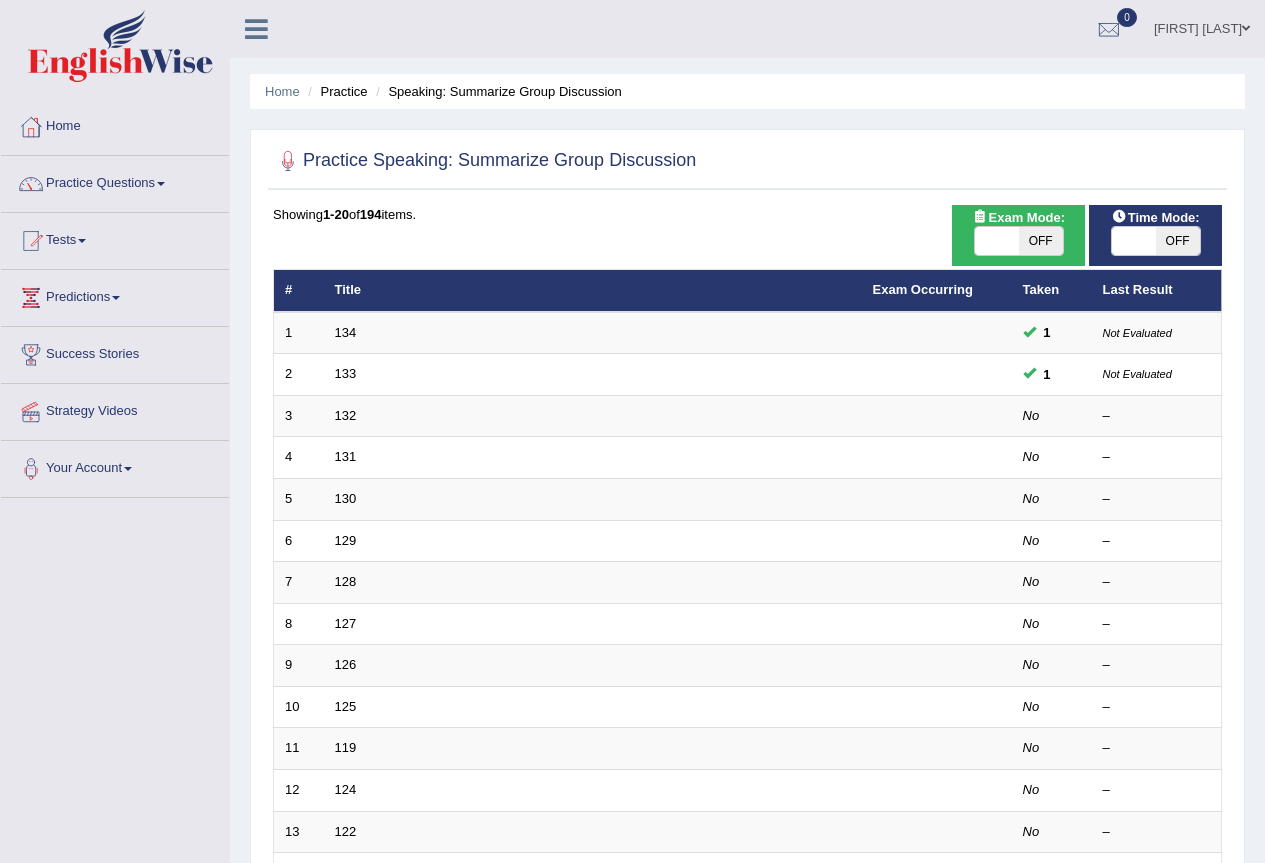 scroll, scrollTop: 0, scrollLeft: 0, axis: both 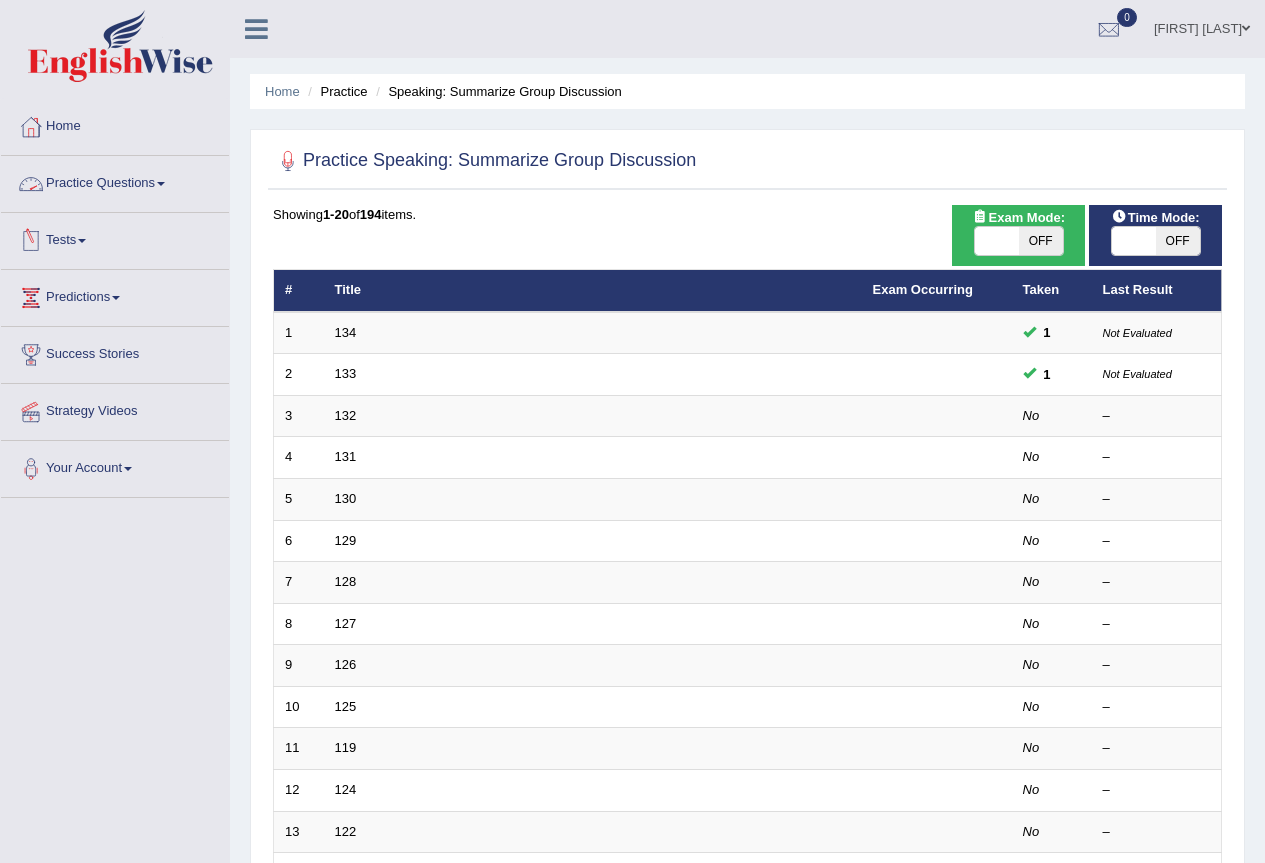 click on "Practice Questions" at bounding box center (115, 181) 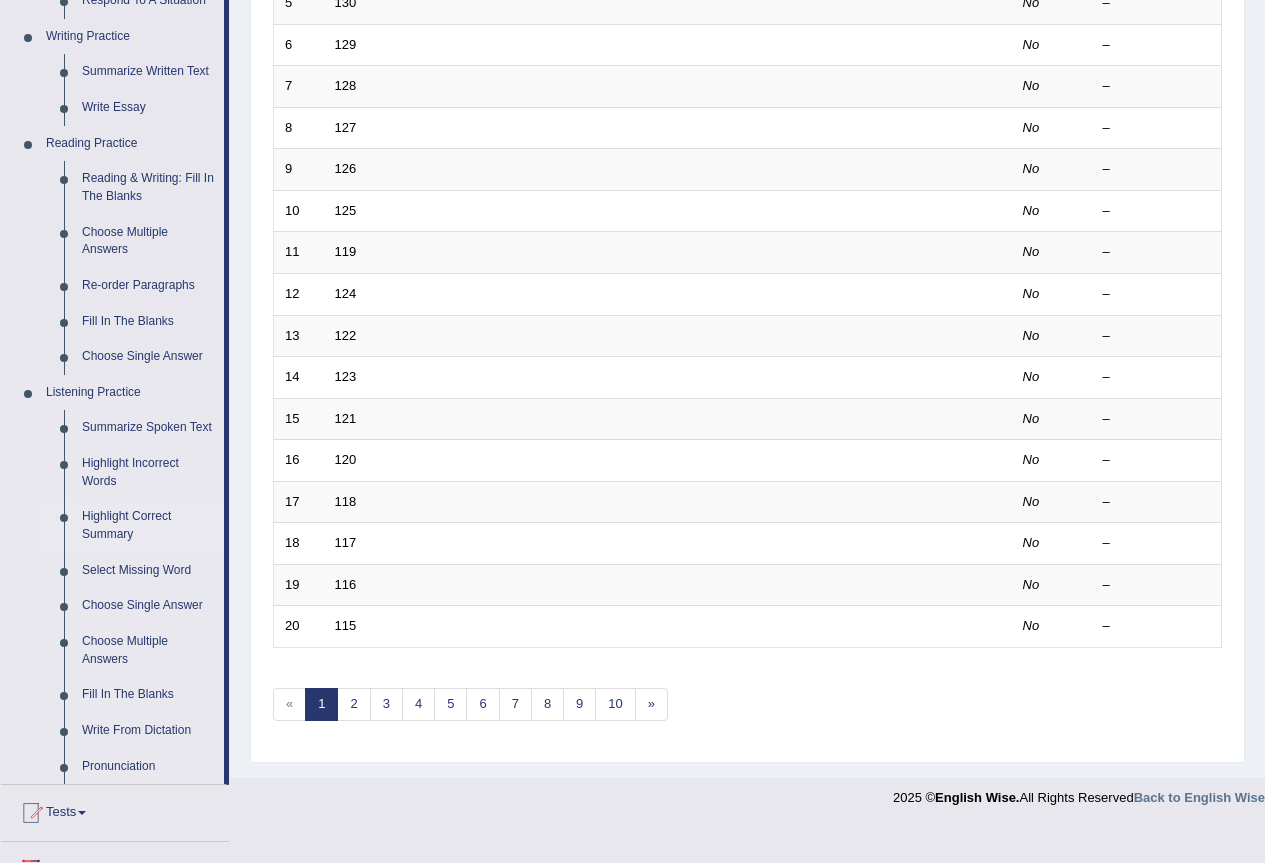 scroll, scrollTop: 533, scrollLeft: 0, axis: vertical 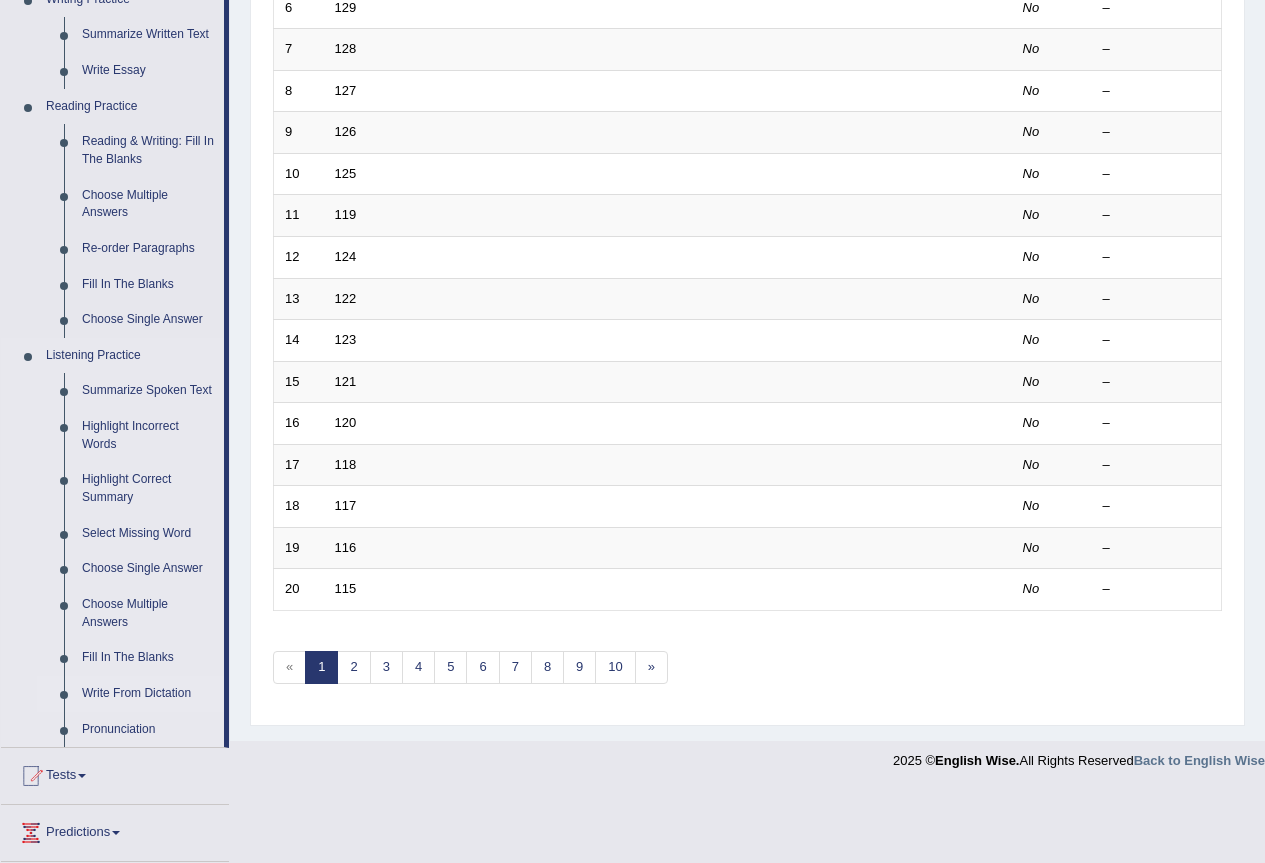 click on "Write From Dictation" at bounding box center [148, 694] 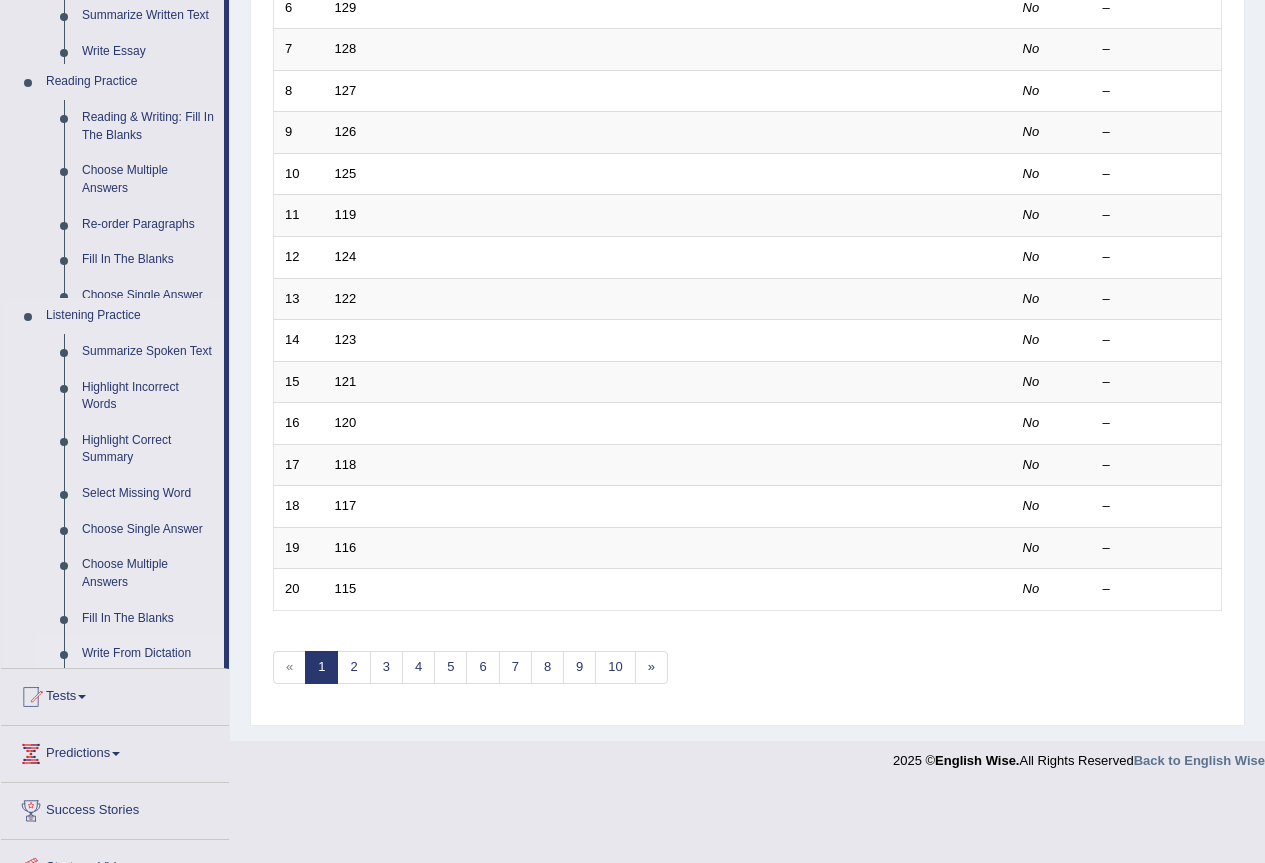 scroll, scrollTop: 461, scrollLeft: 0, axis: vertical 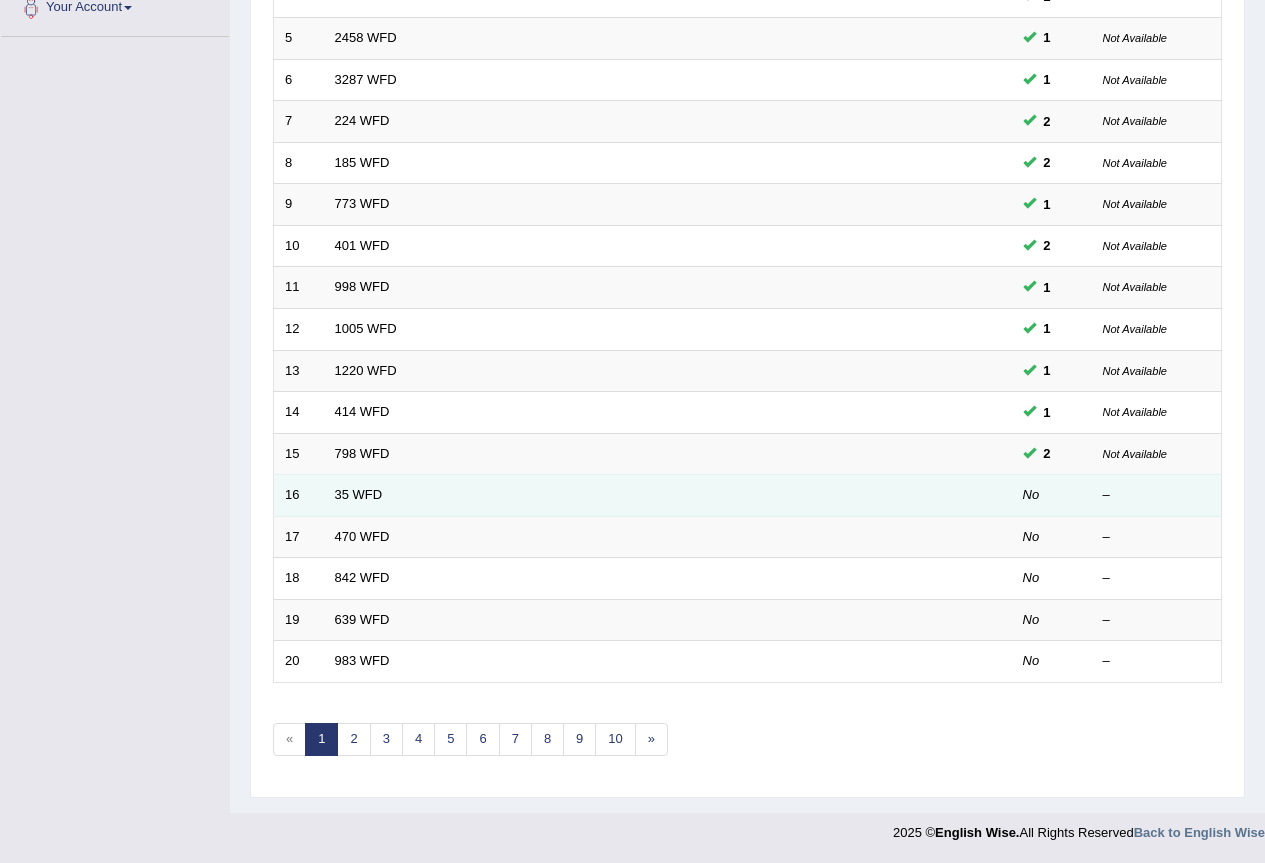 click on "16" at bounding box center (299, 496) 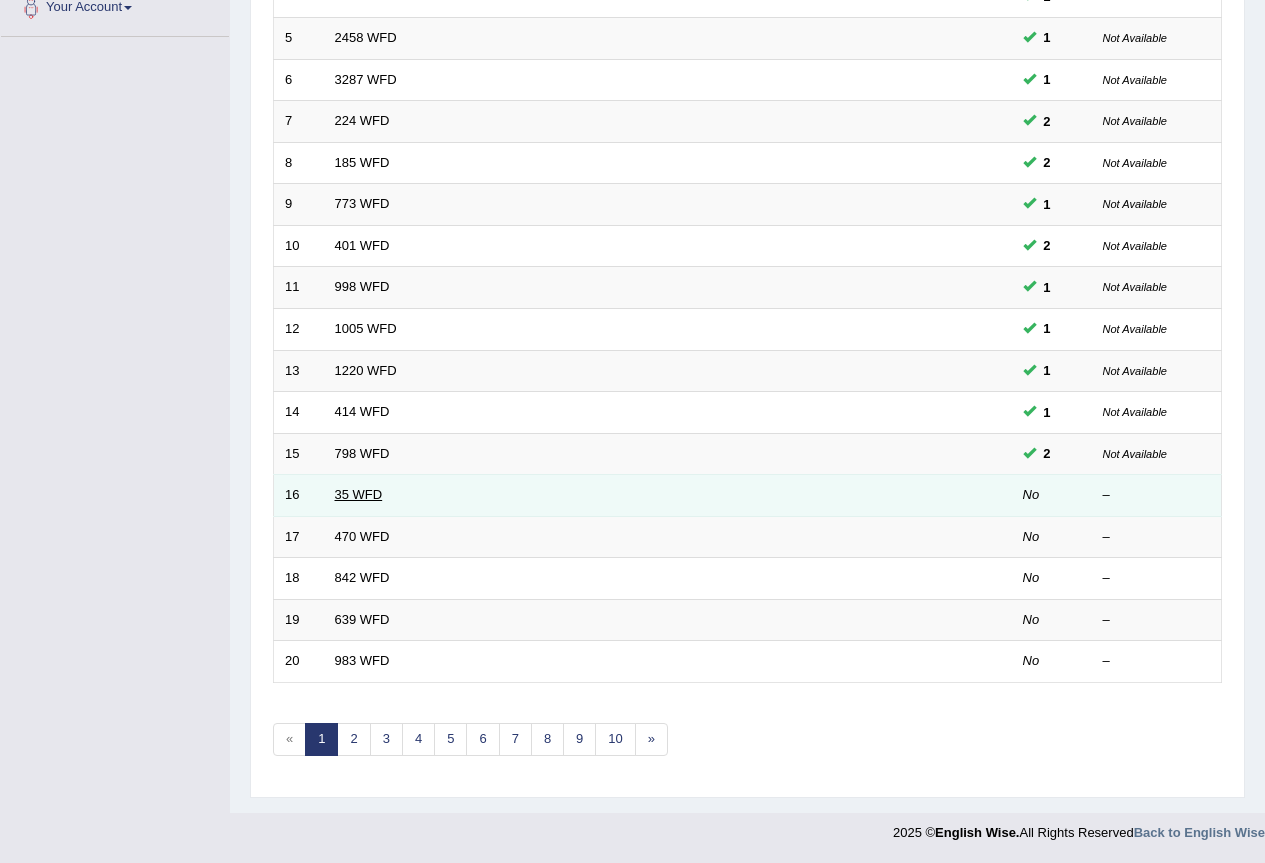 click on "35 WFD" at bounding box center (359, 494) 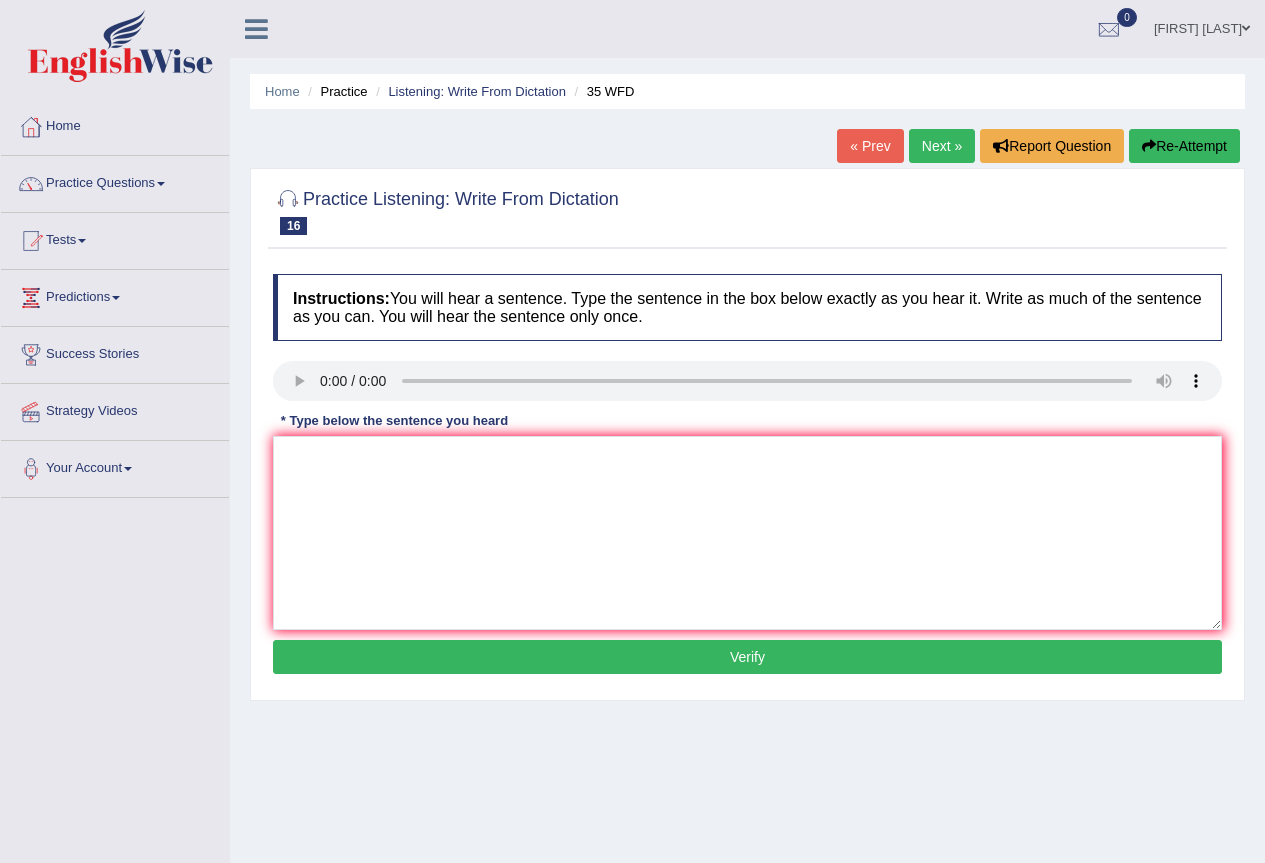 scroll, scrollTop: 0, scrollLeft: 0, axis: both 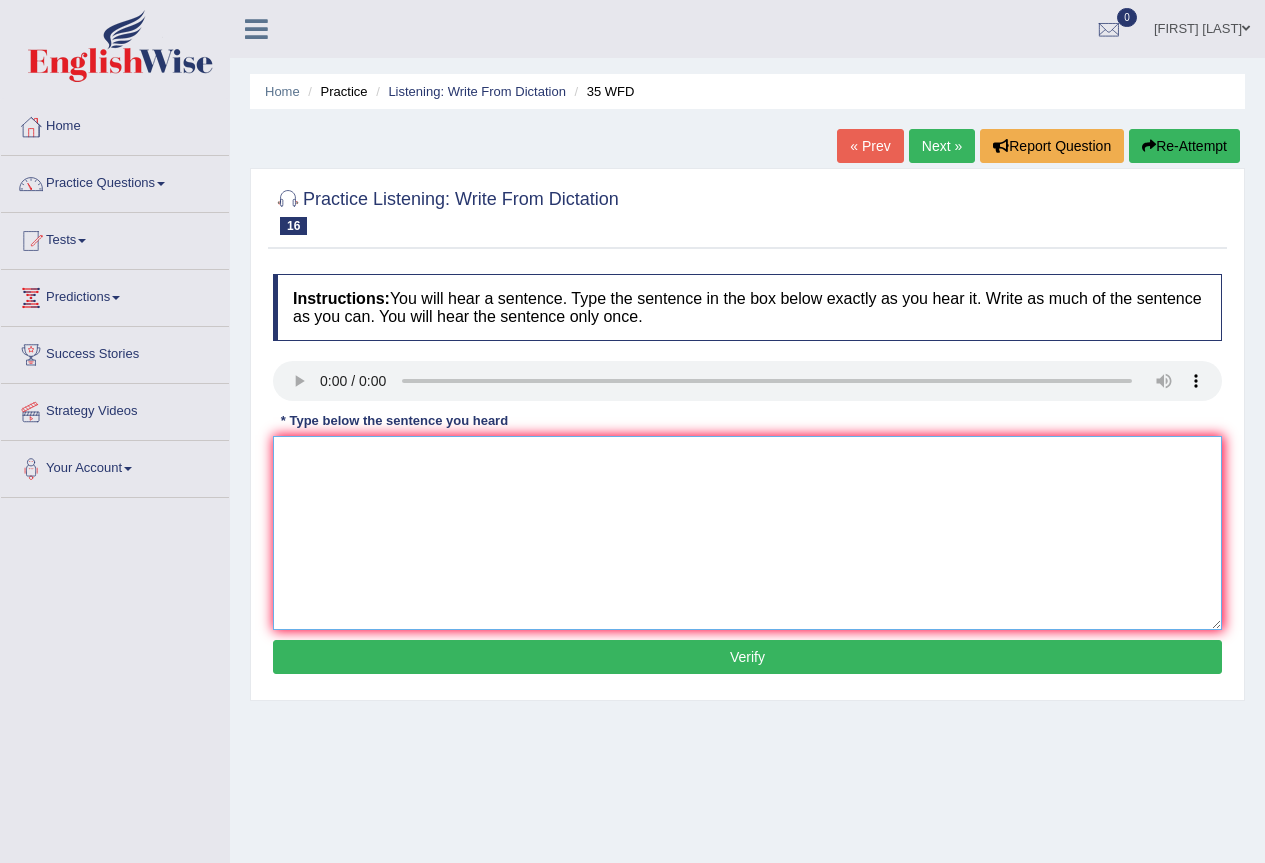 click at bounding box center (747, 533) 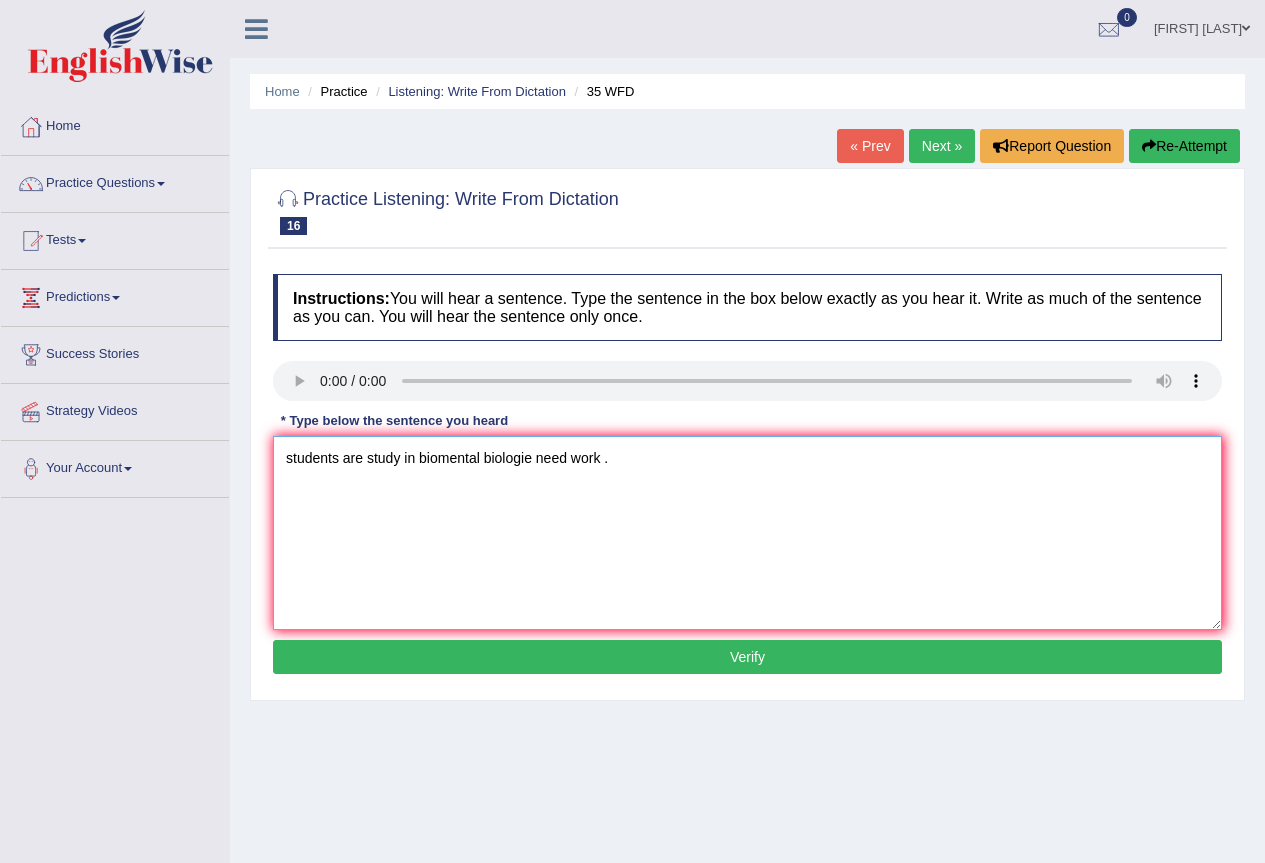 type on "students are study in biomental biologie need work ." 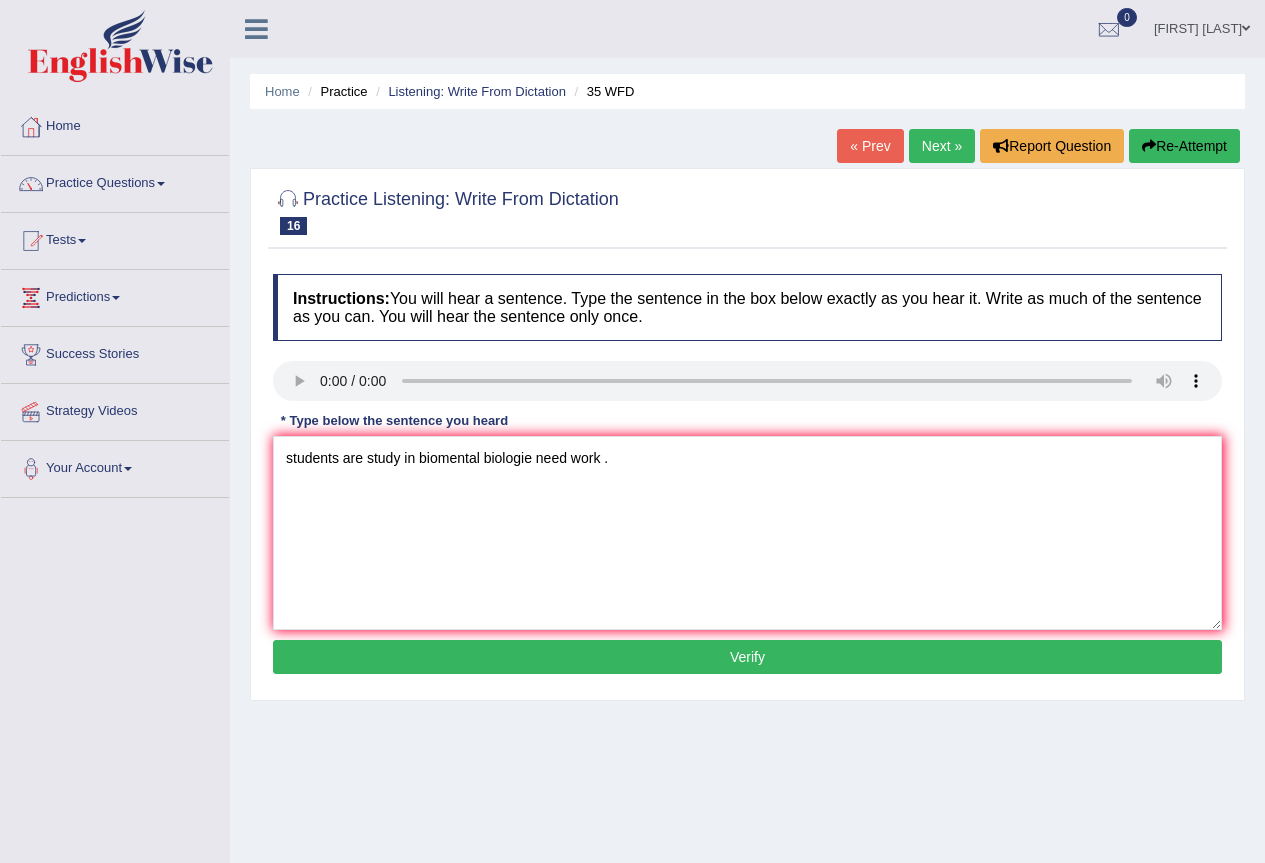 click on "Verify" at bounding box center [747, 657] 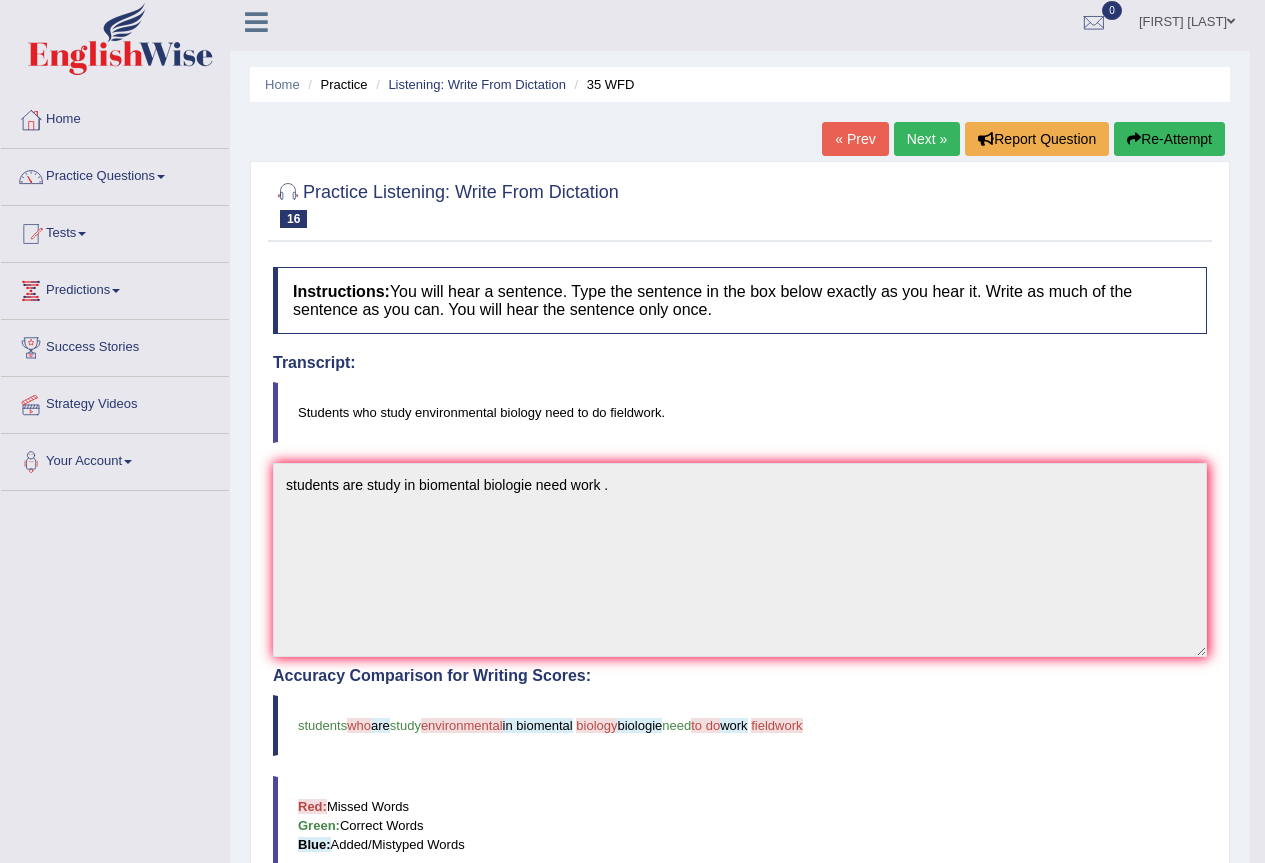 scroll, scrollTop: 0, scrollLeft: 0, axis: both 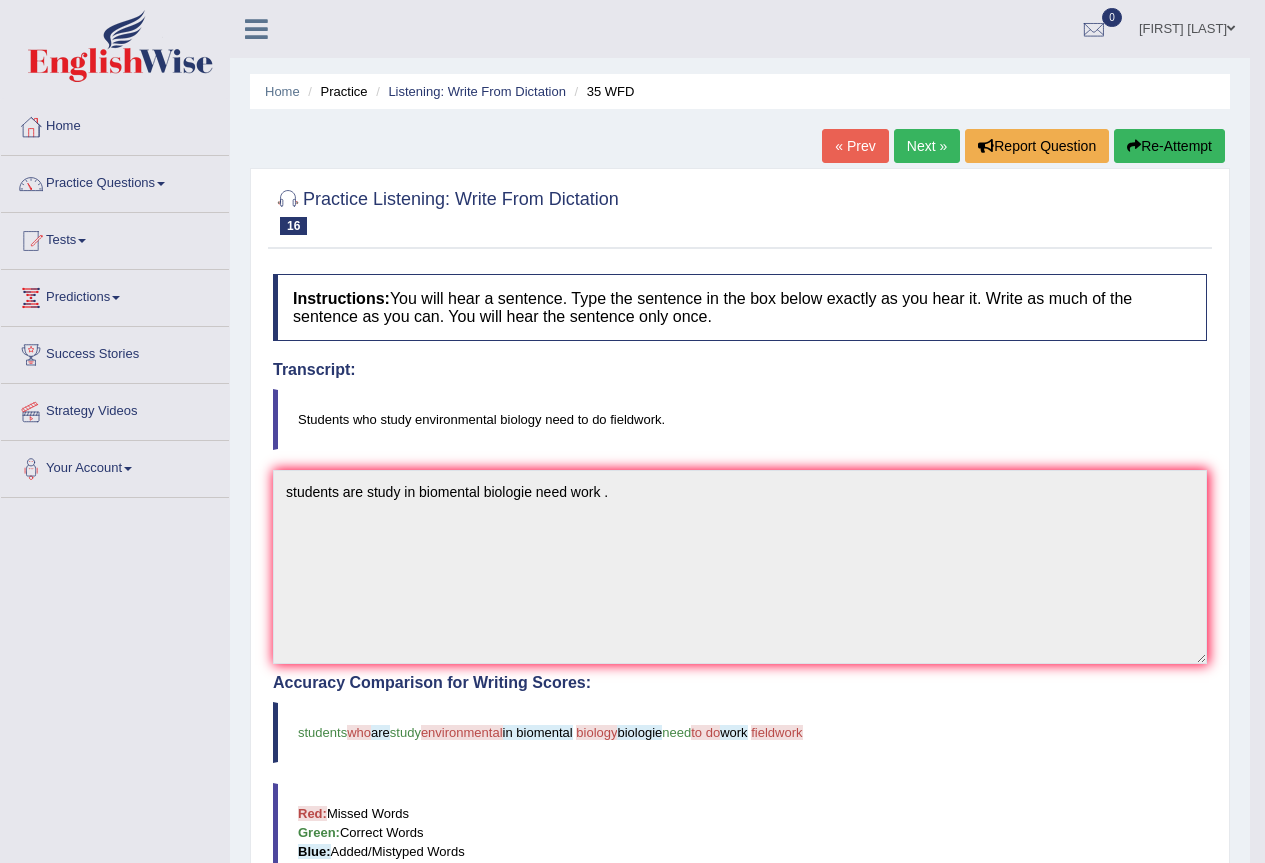 click on "Next »" at bounding box center (927, 146) 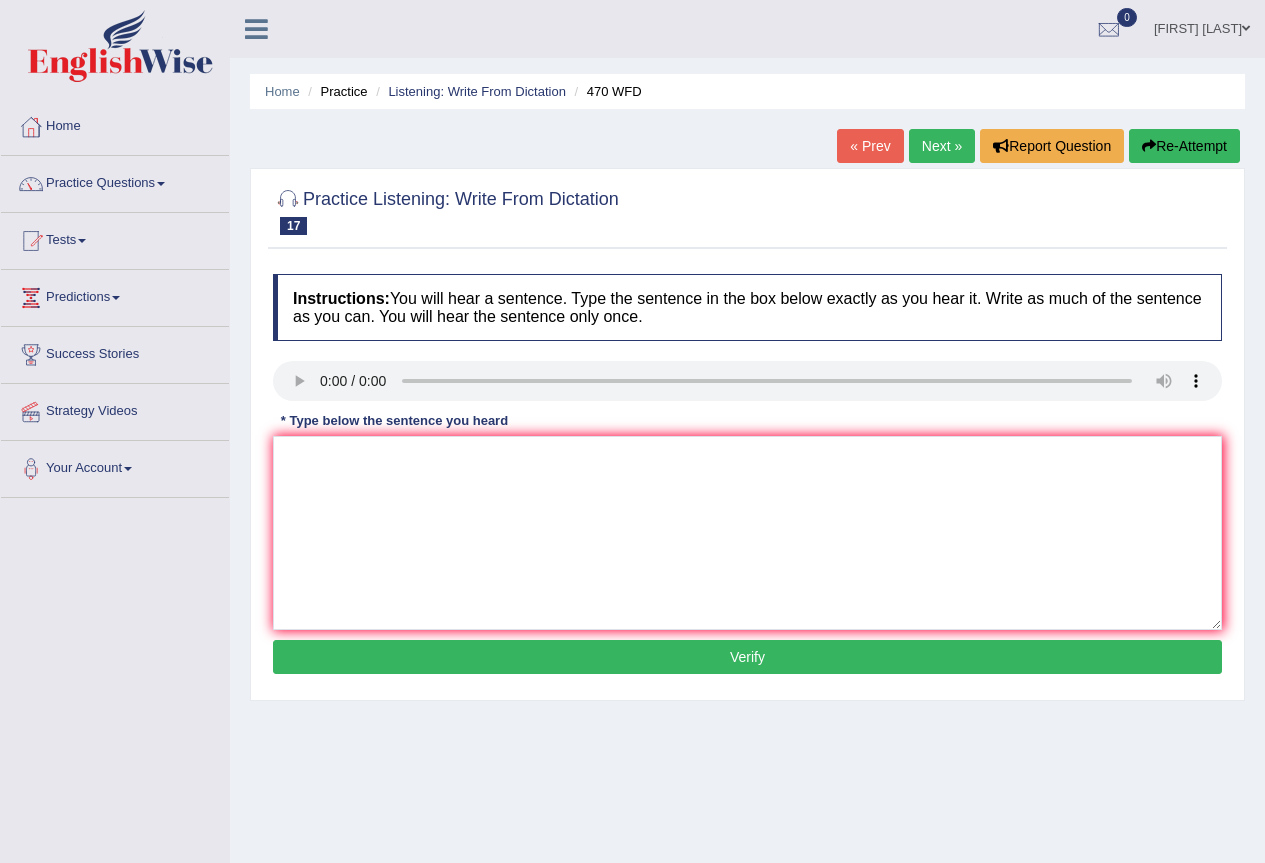 scroll, scrollTop: 0, scrollLeft: 0, axis: both 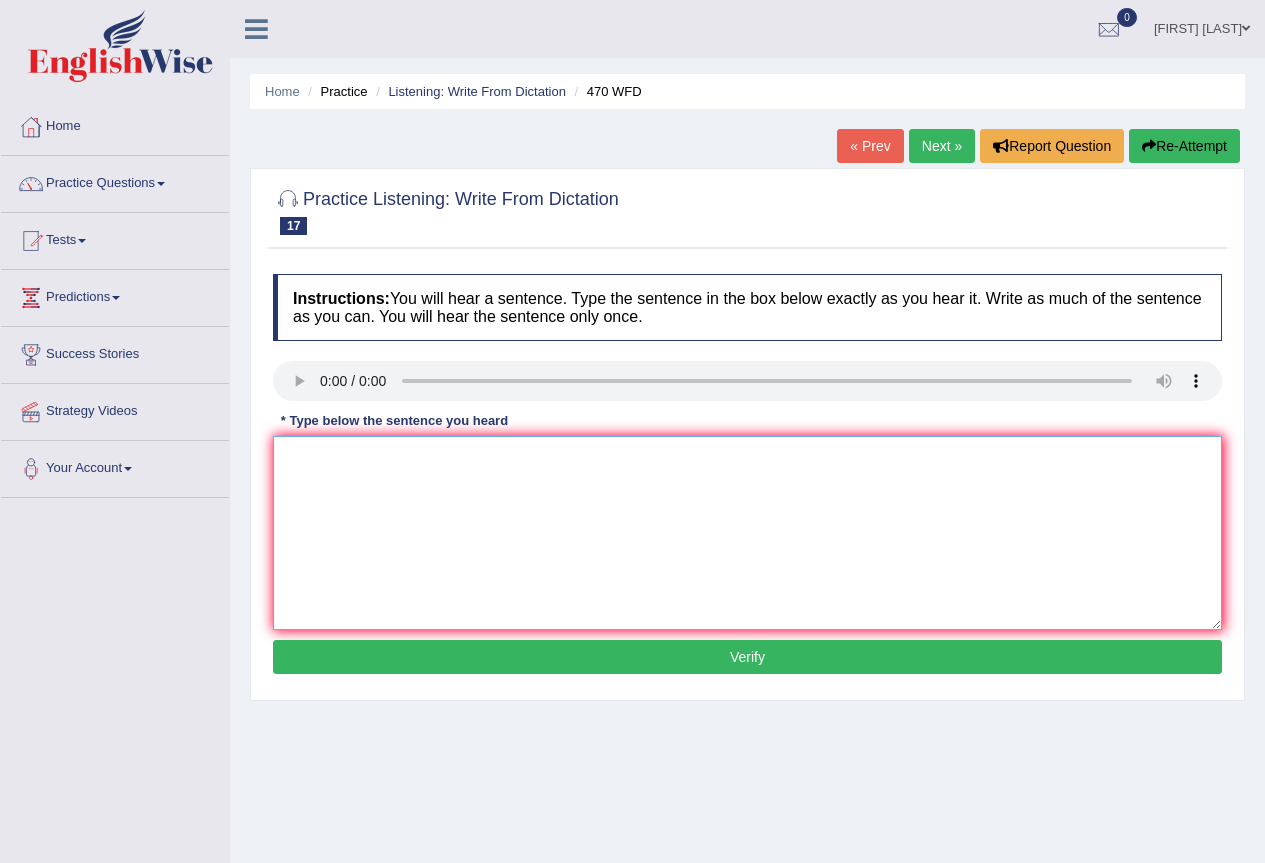 click at bounding box center [747, 533] 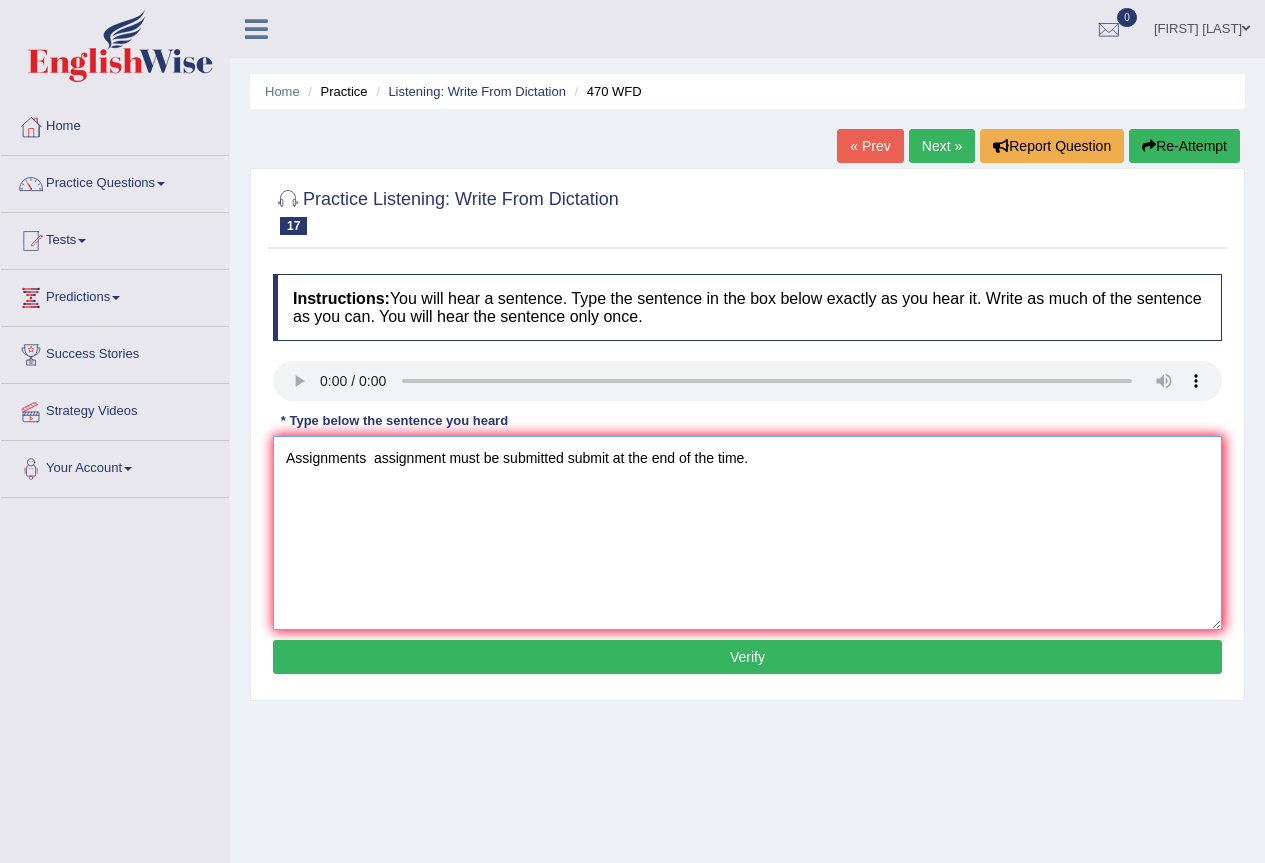 type on "Assignments  assignment must be submitted submit at the end of the time." 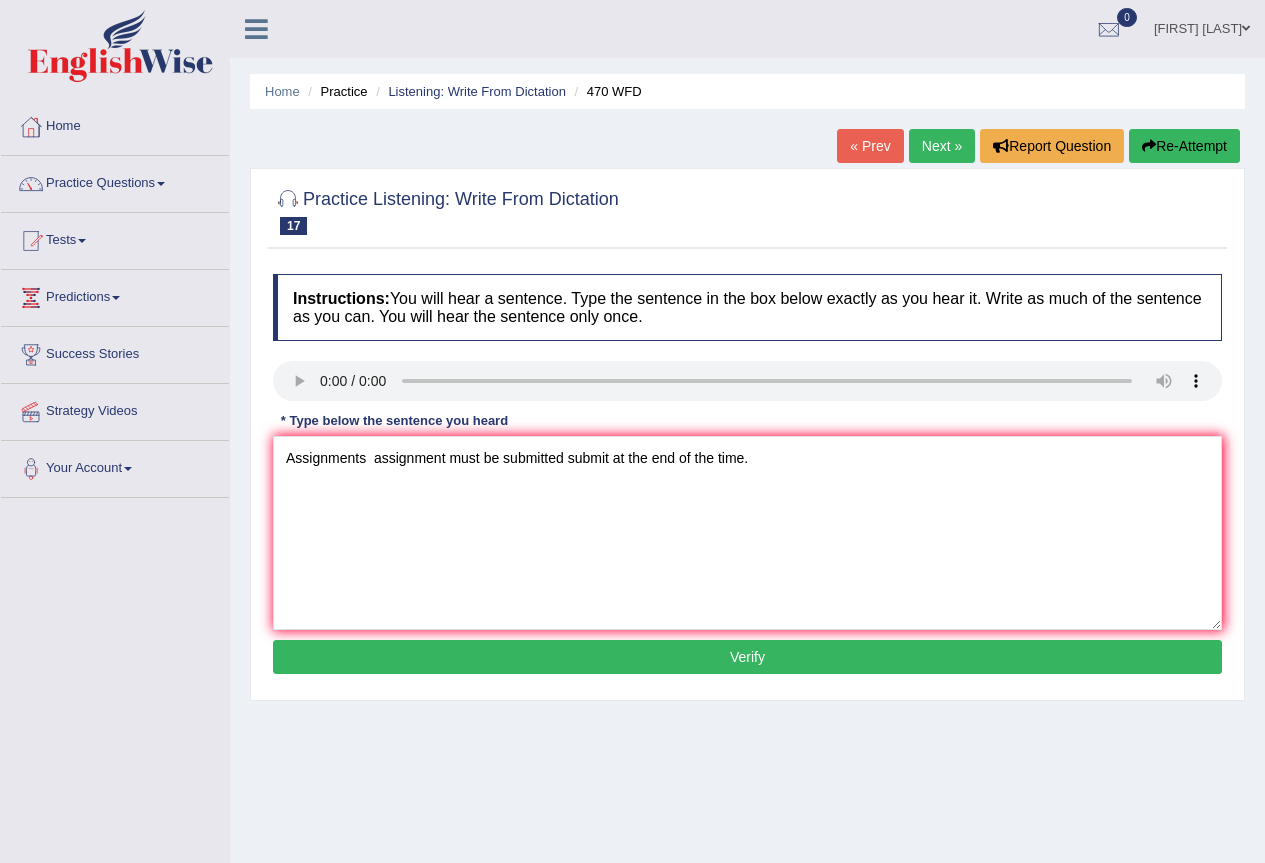 click on "Verify" at bounding box center [747, 657] 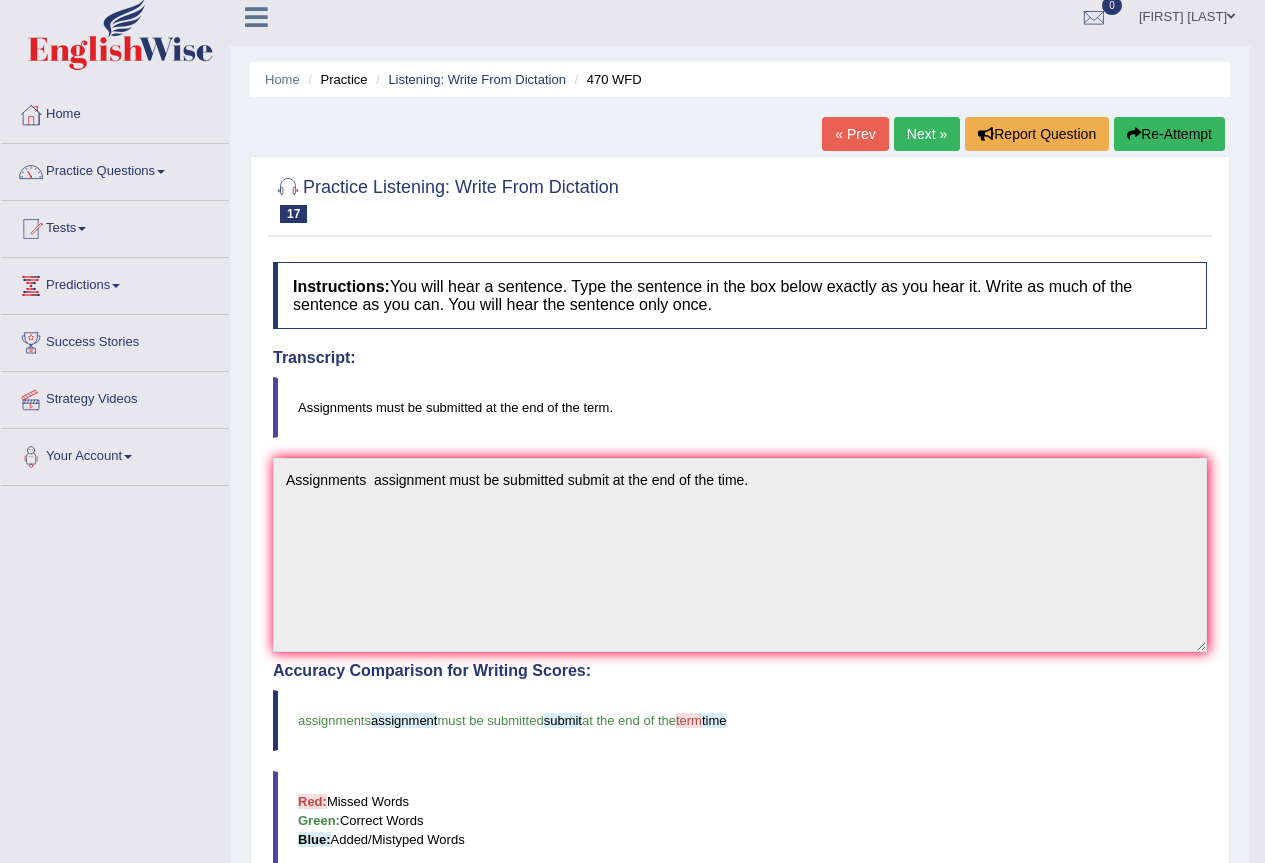 scroll, scrollTop: 0, scrollLeft: 0, axis: both 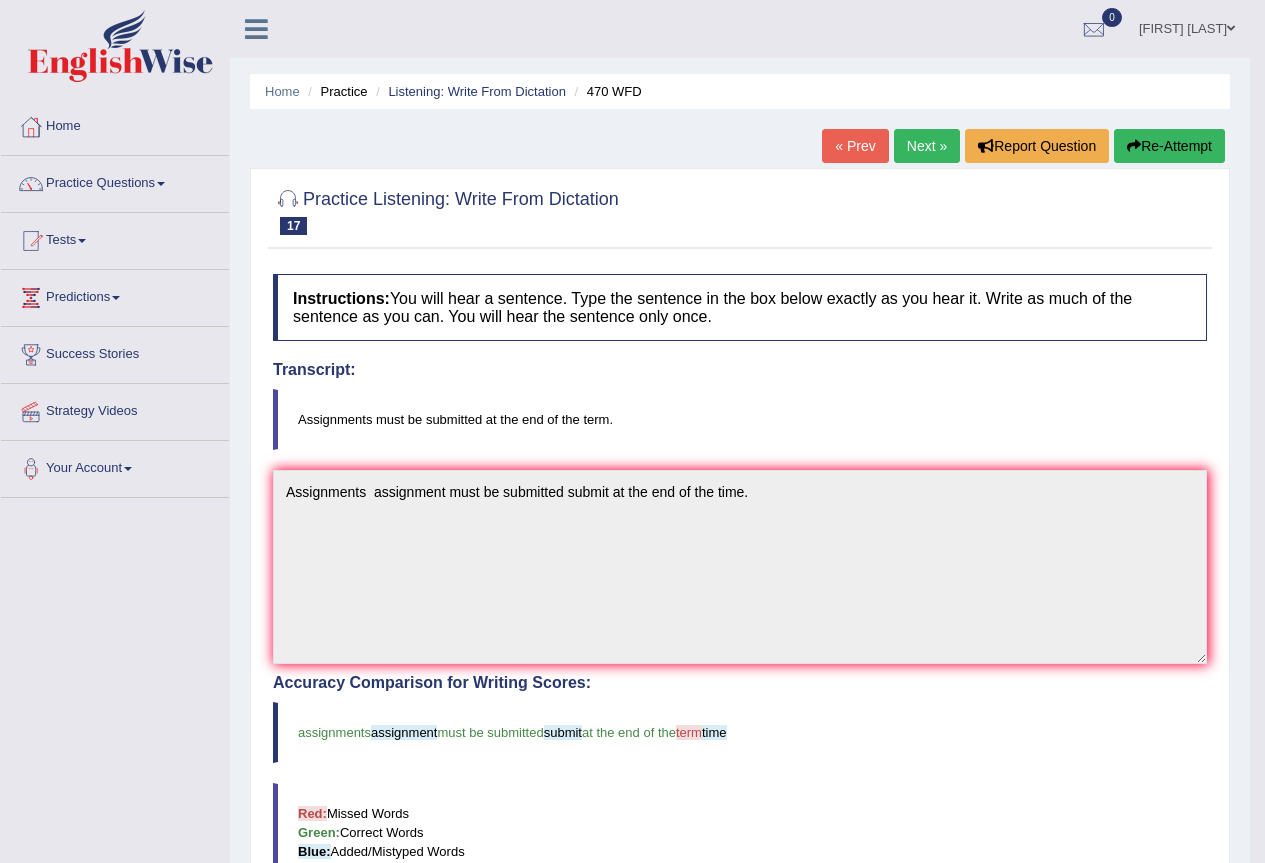 click on "Next »" at bounding box center [927, 146] 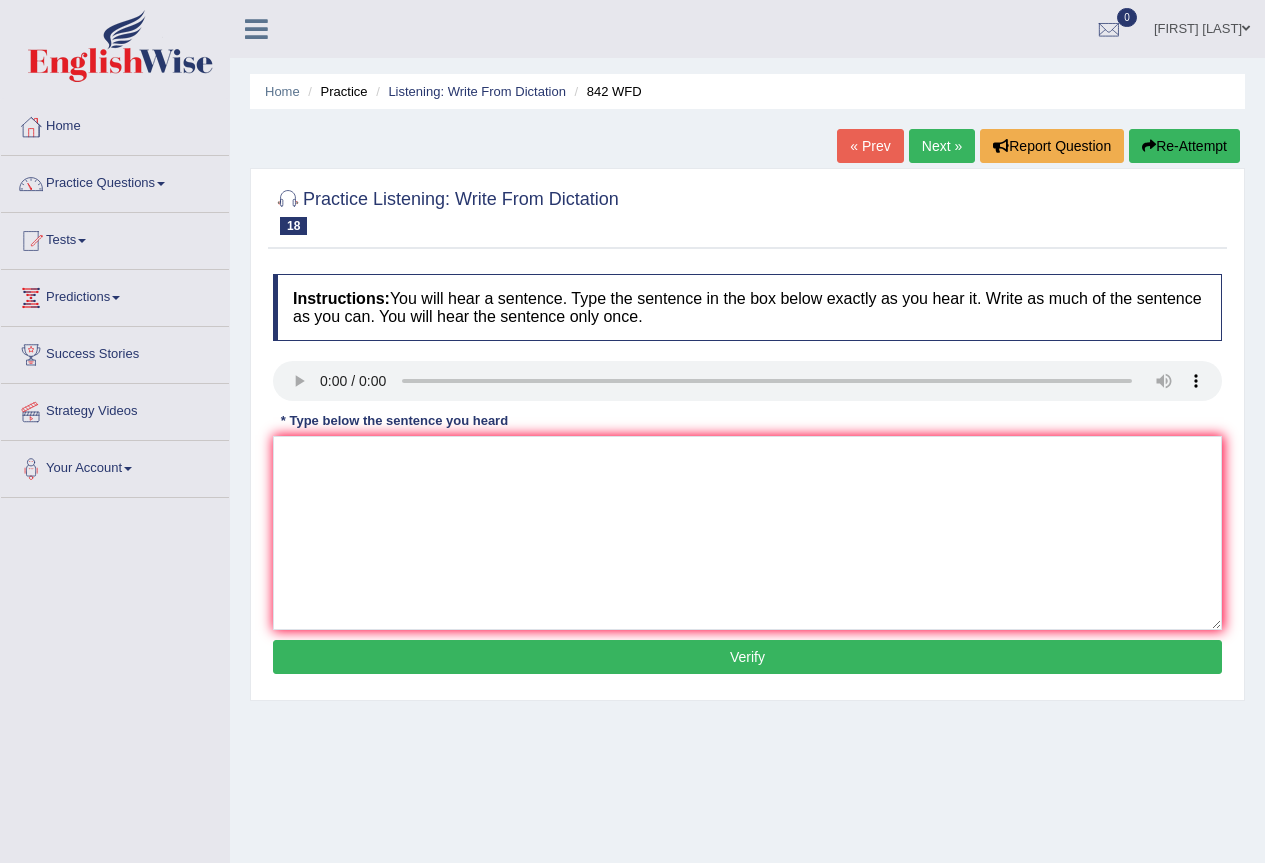 scroll, scrollTop: 0, scrollLeft: 0, axis: both 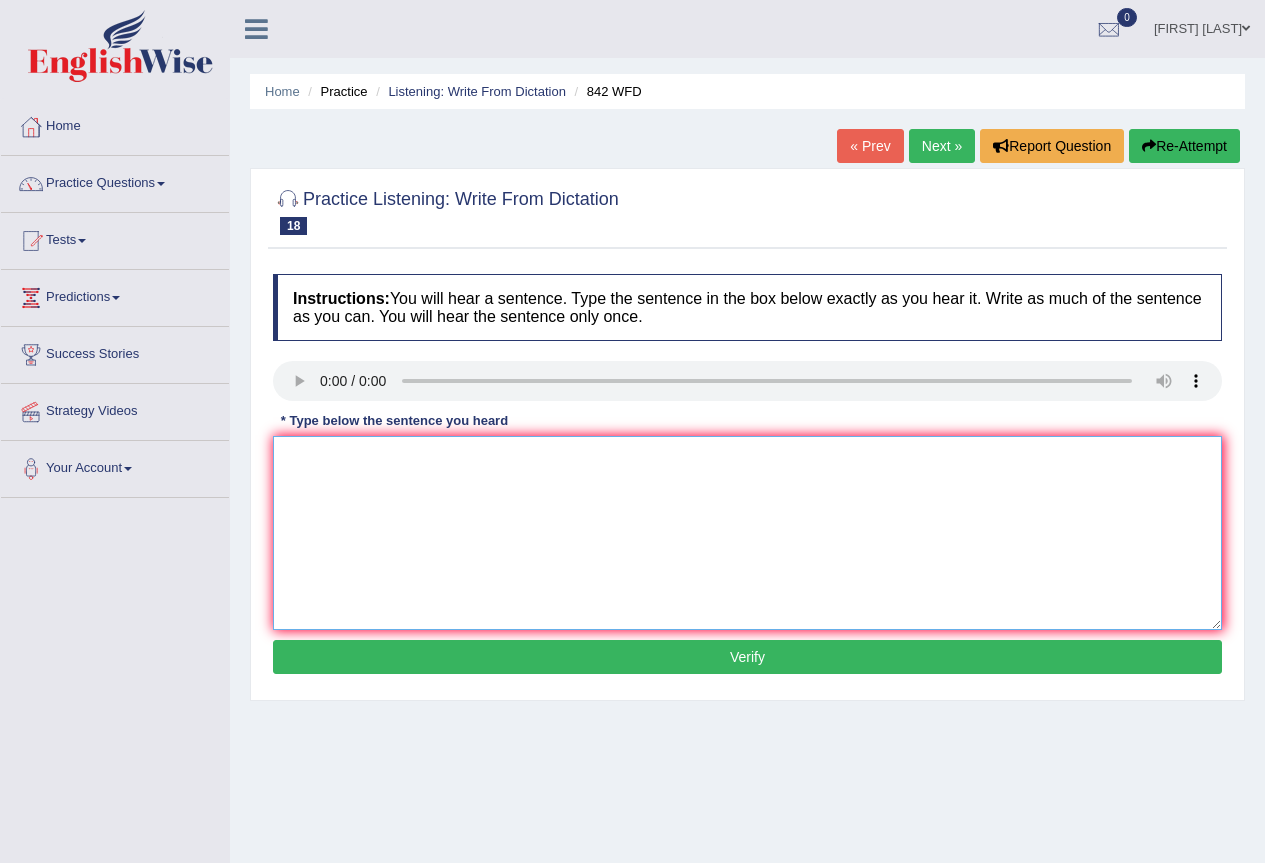 click at bounding box center [747, 533] 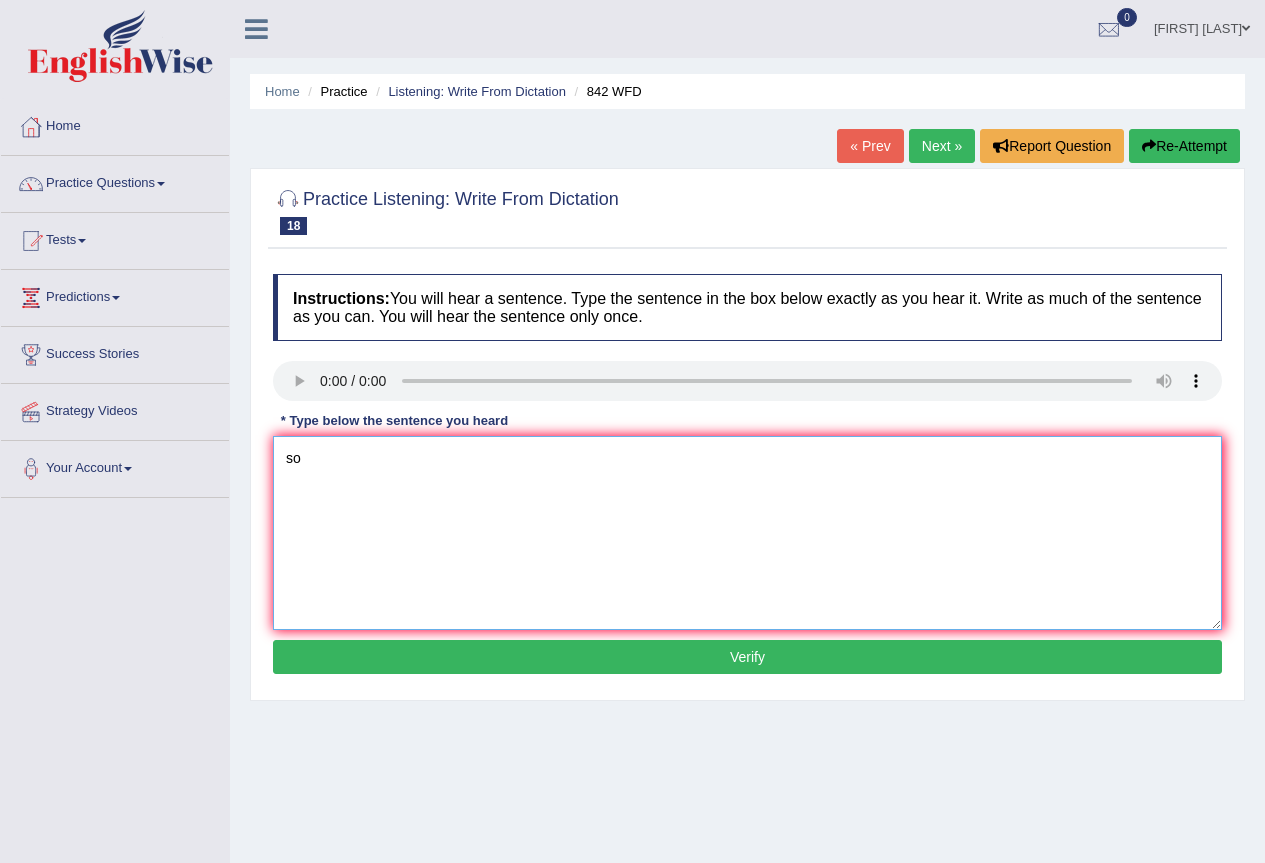 type on "s" 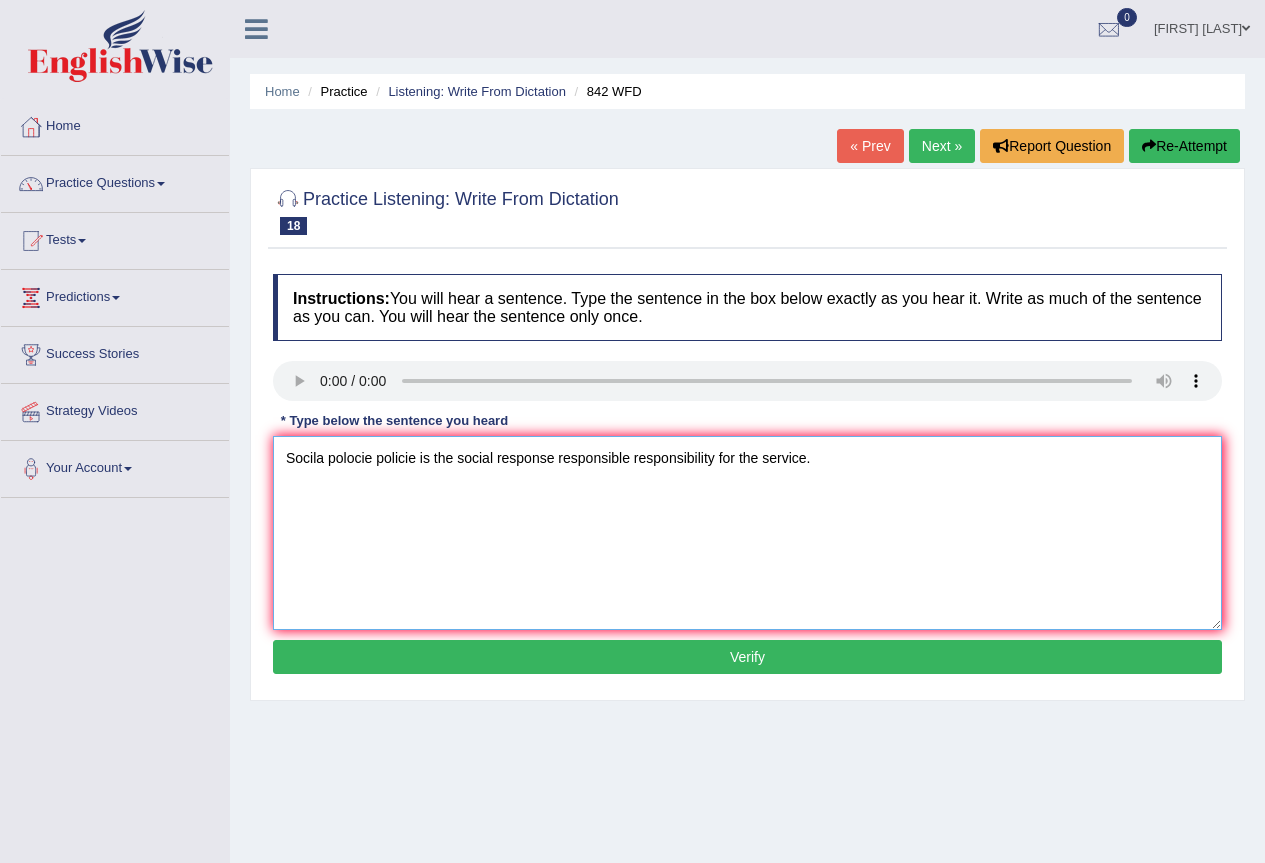 type on "Socila polocie policie  is the social response responsible responsibility  for the service." 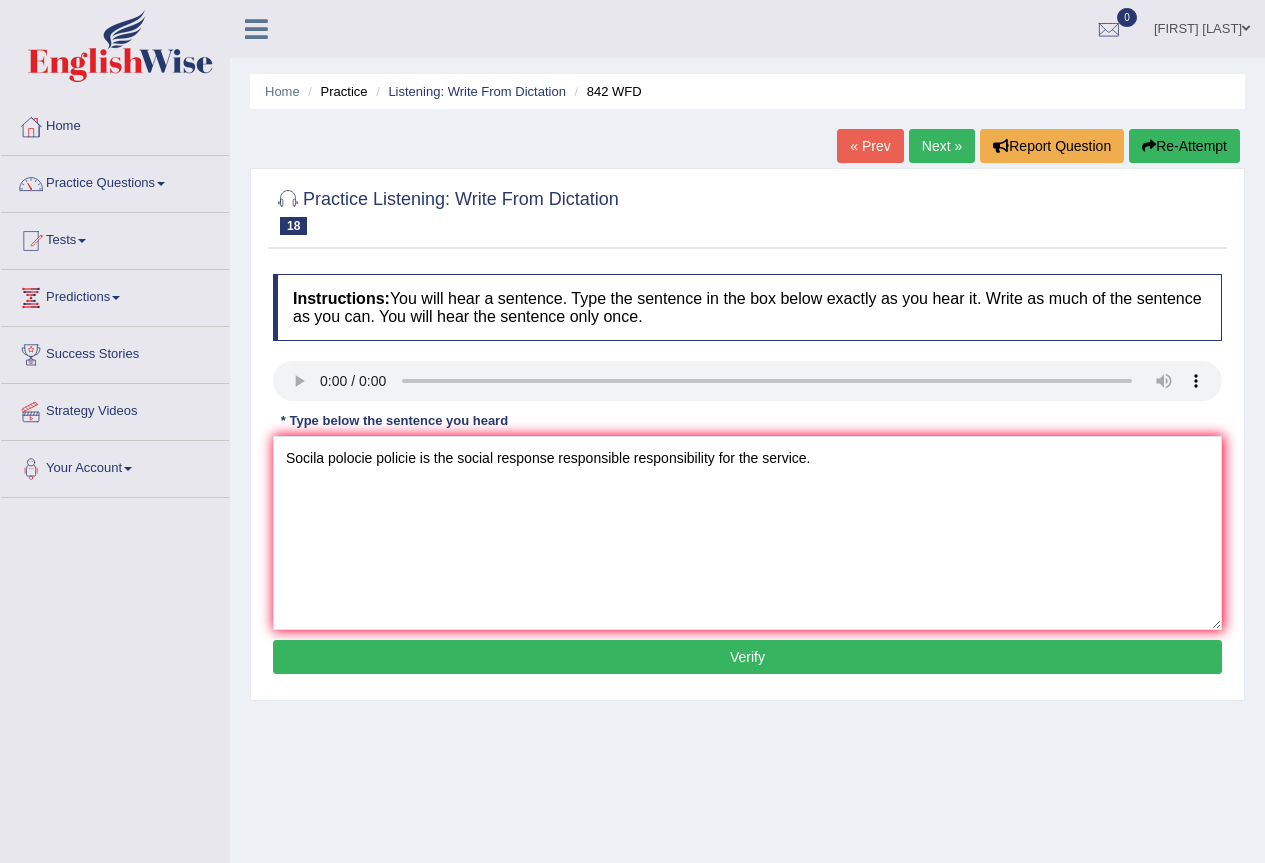 click on "Verify" at bounding box center [747, 657] 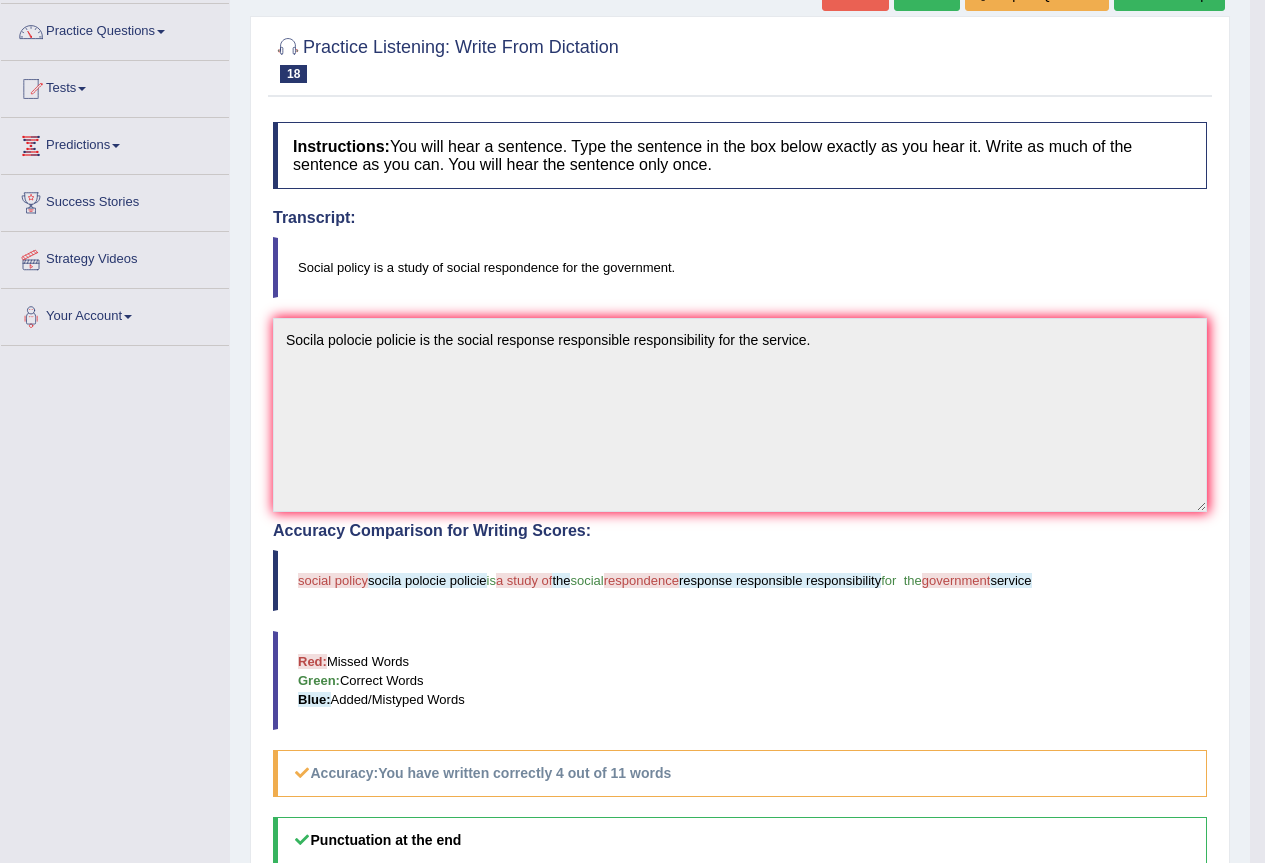 scroll, scrollTop: 0, scrollLeft: 0, axis: both 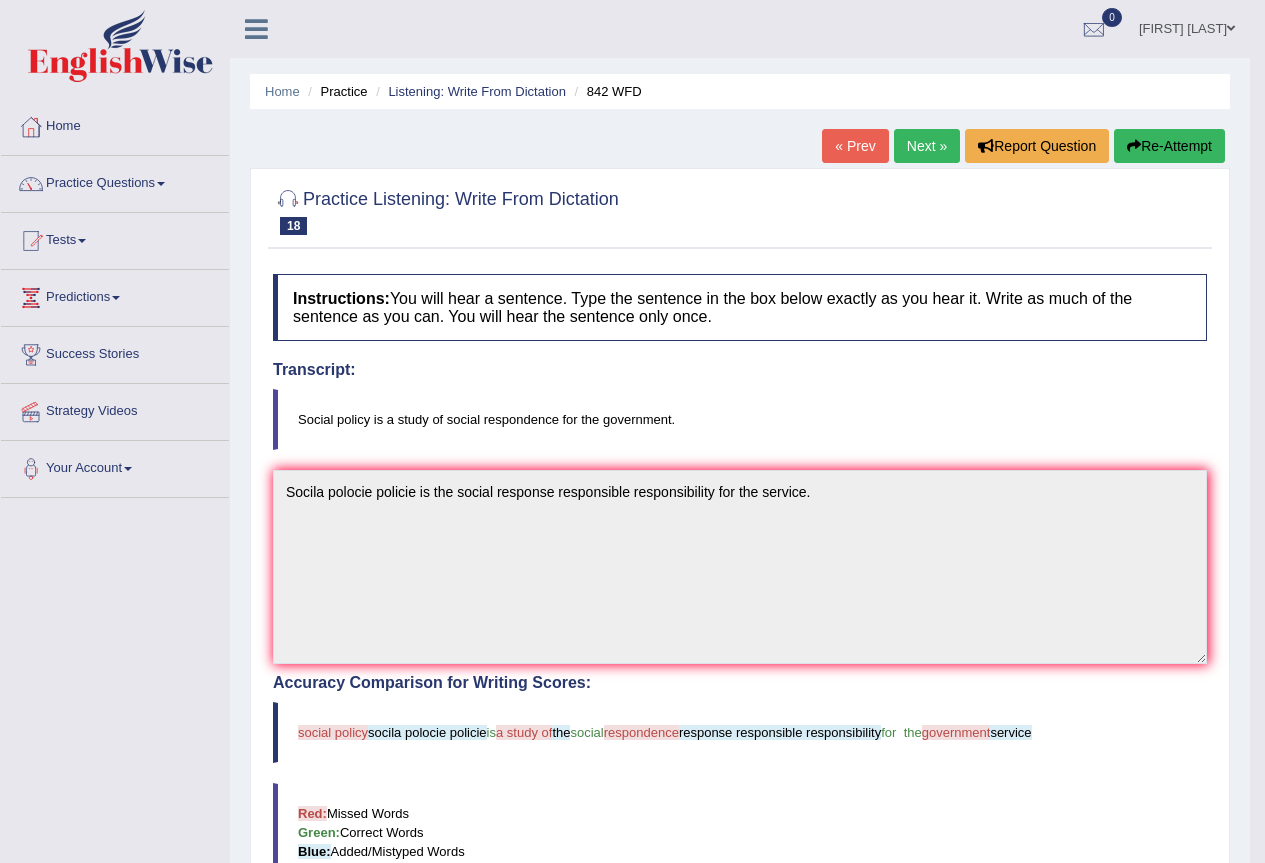 click on "Next »" at bounding box center [927, 146] 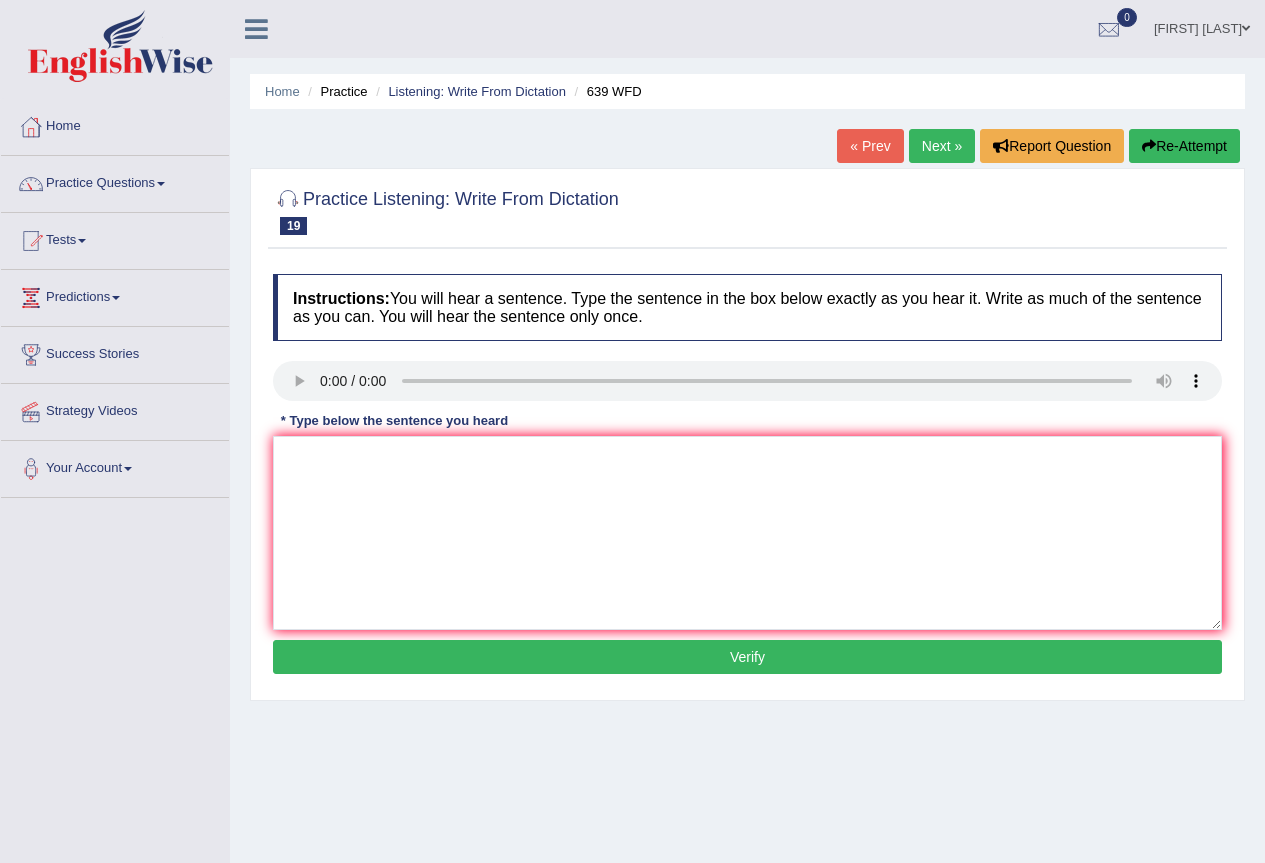 scroll, scrollTop: 0, scrollLeft: 0, axis: both 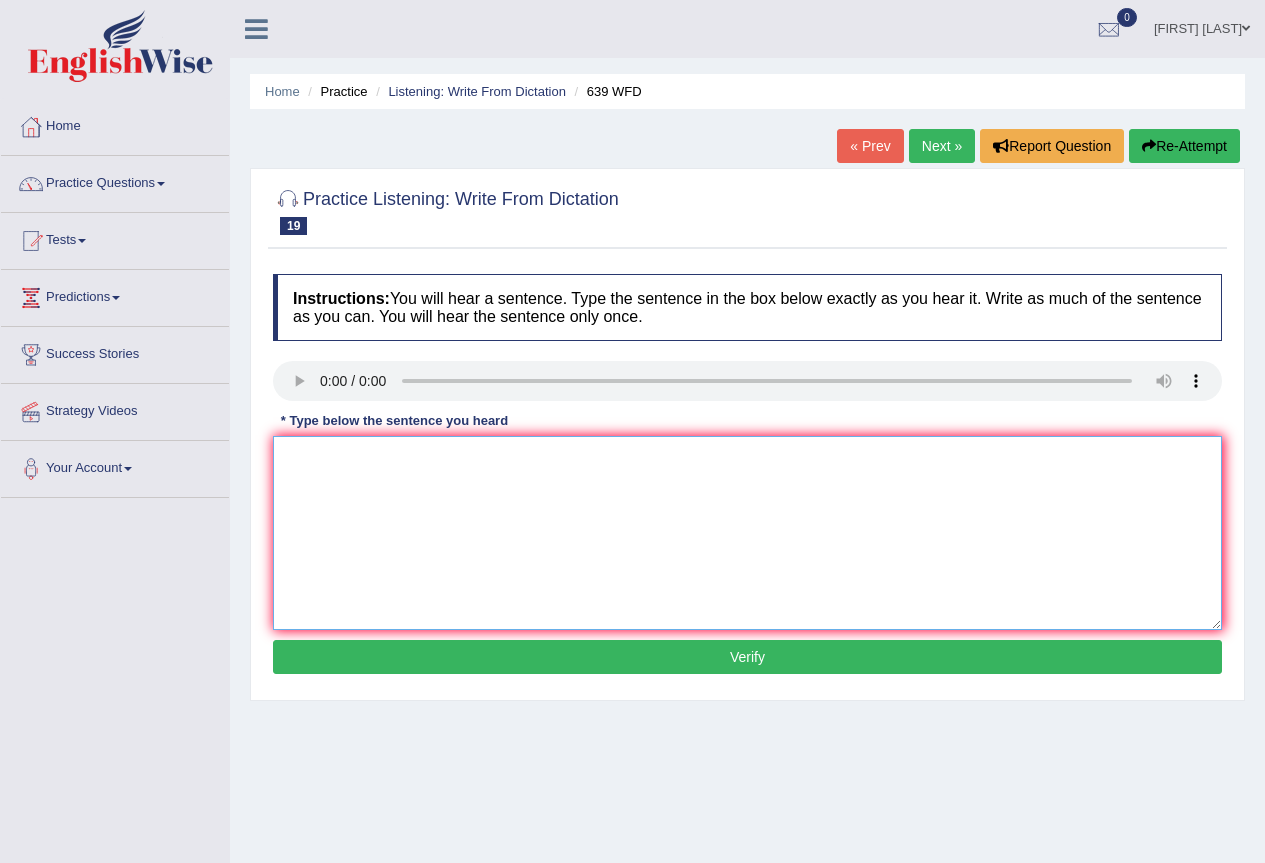 click at bounding box center (747, 533) 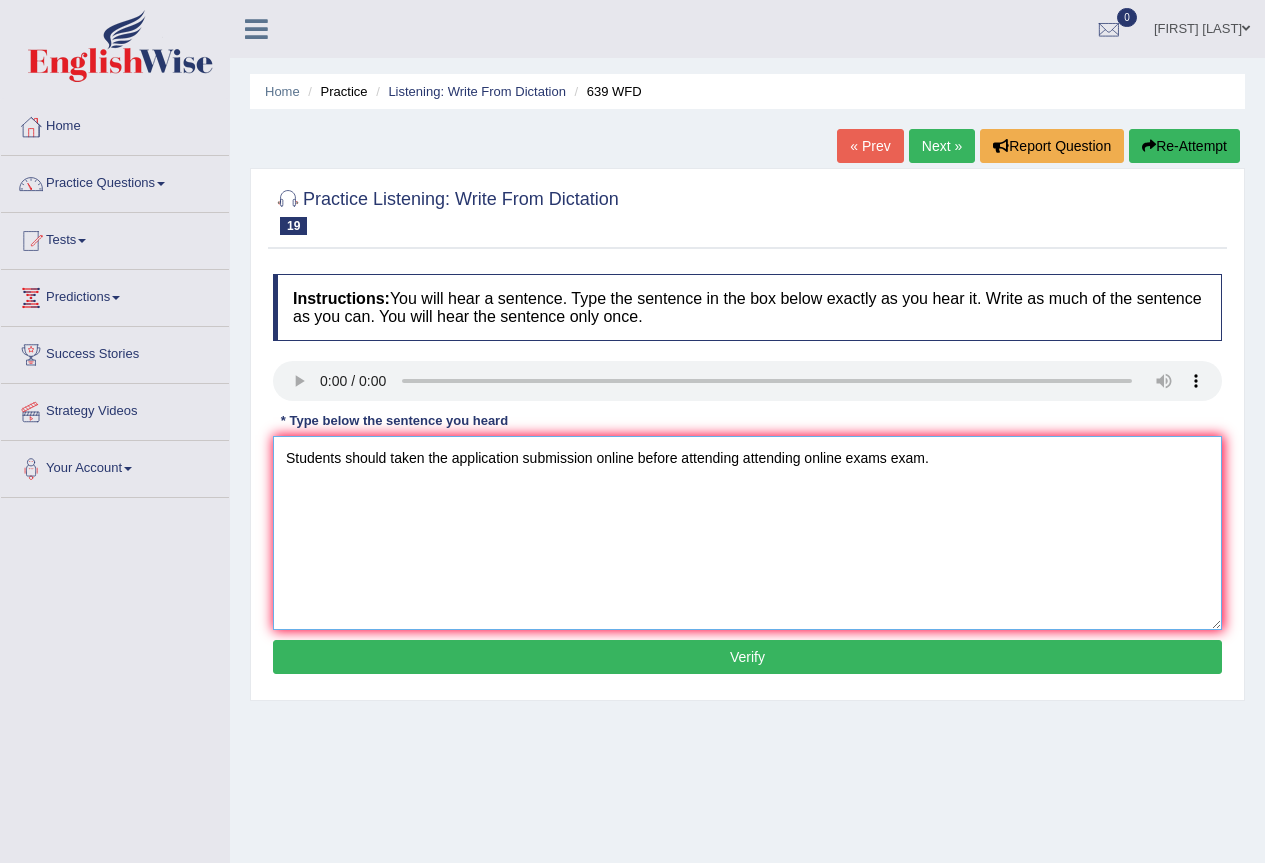 type on "Students should taken the application submission online before attending attending online exams exam." 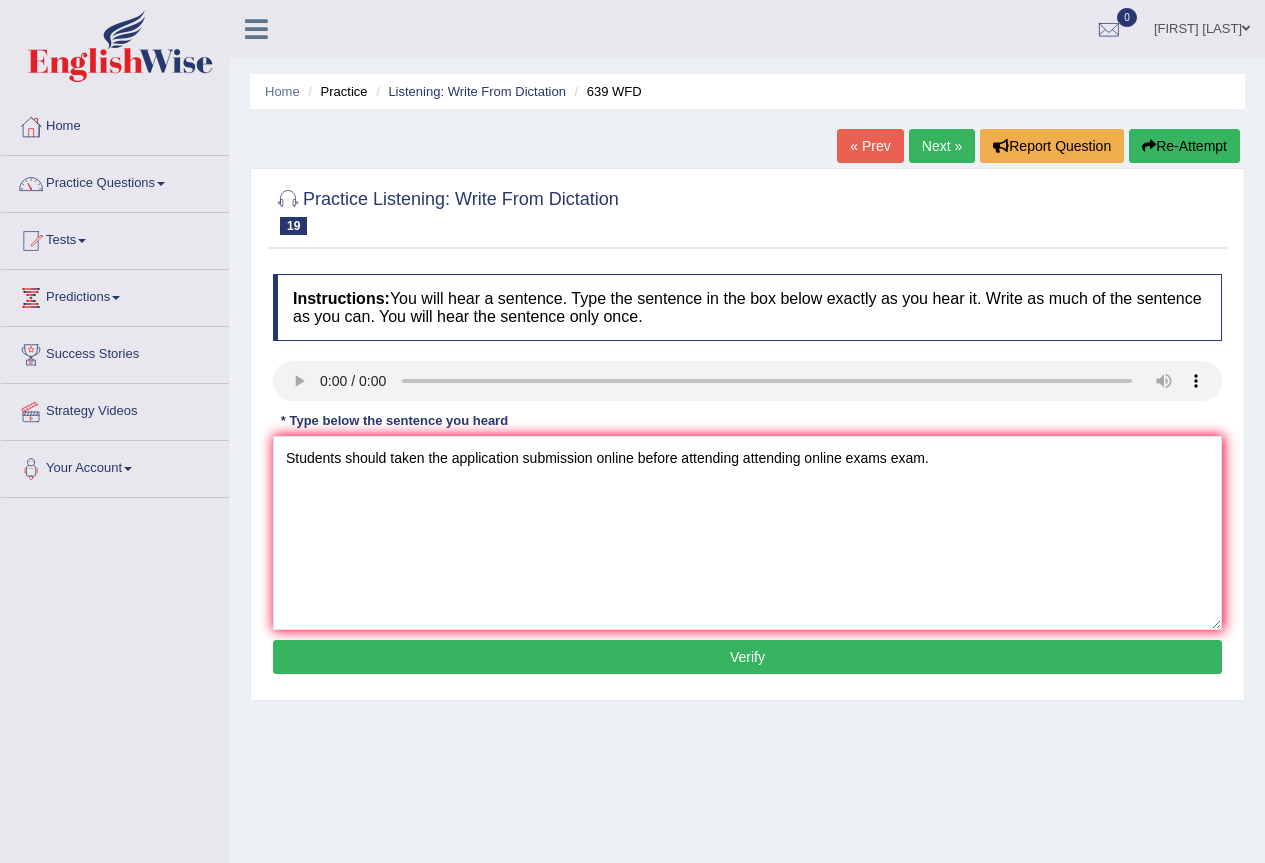 click on "Verify" at bounding box center (747, 657) 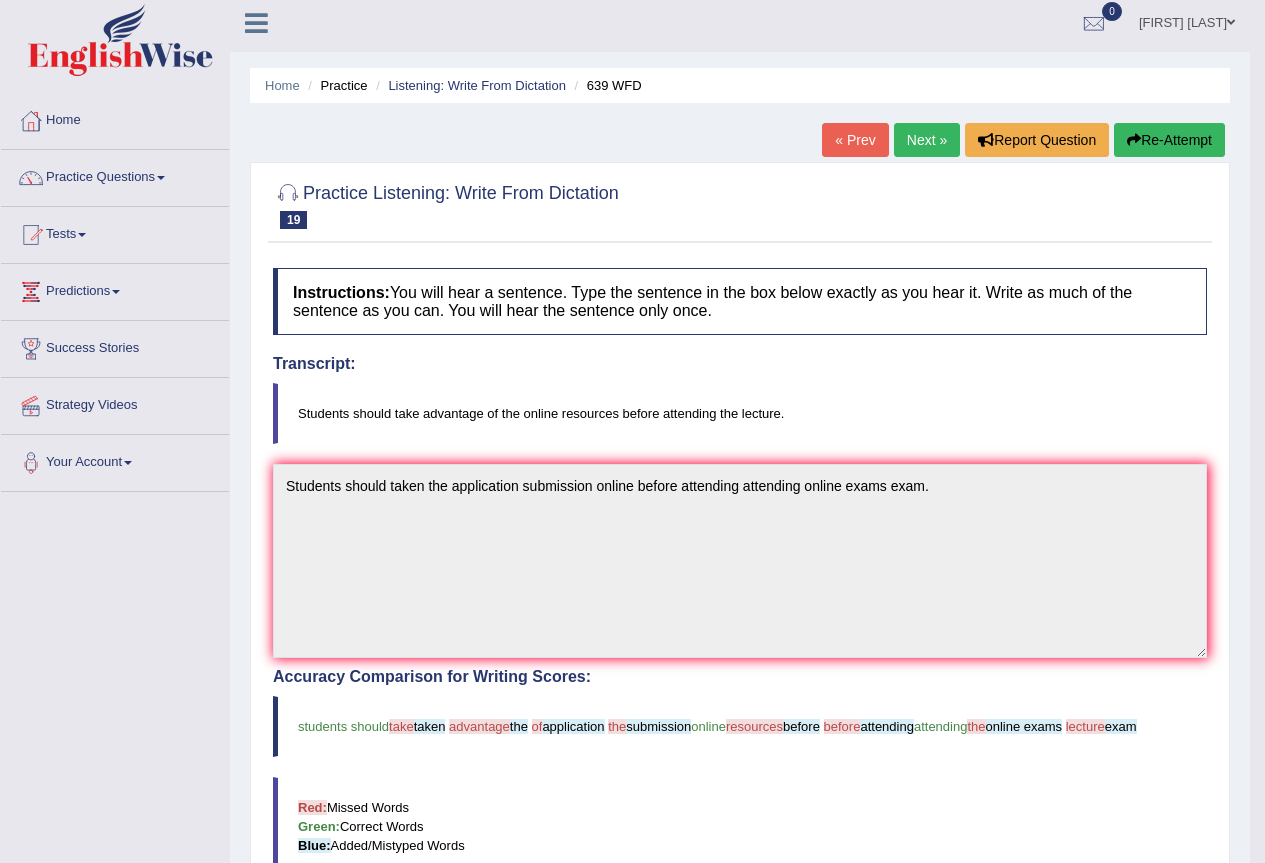 scroll, scrollTop: 0, scrollLeft: 0, axis: both 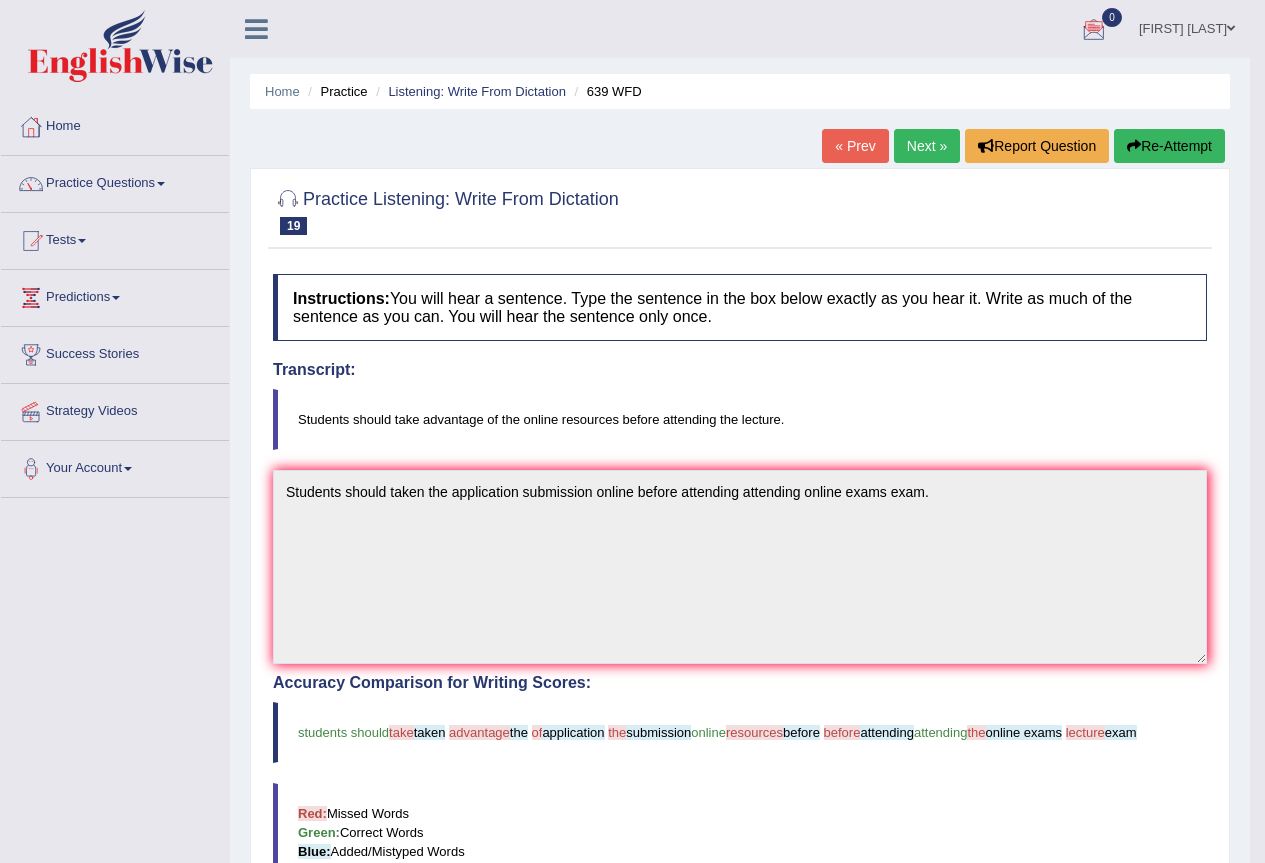 click on "Next »" at bounding box center [927, 146] 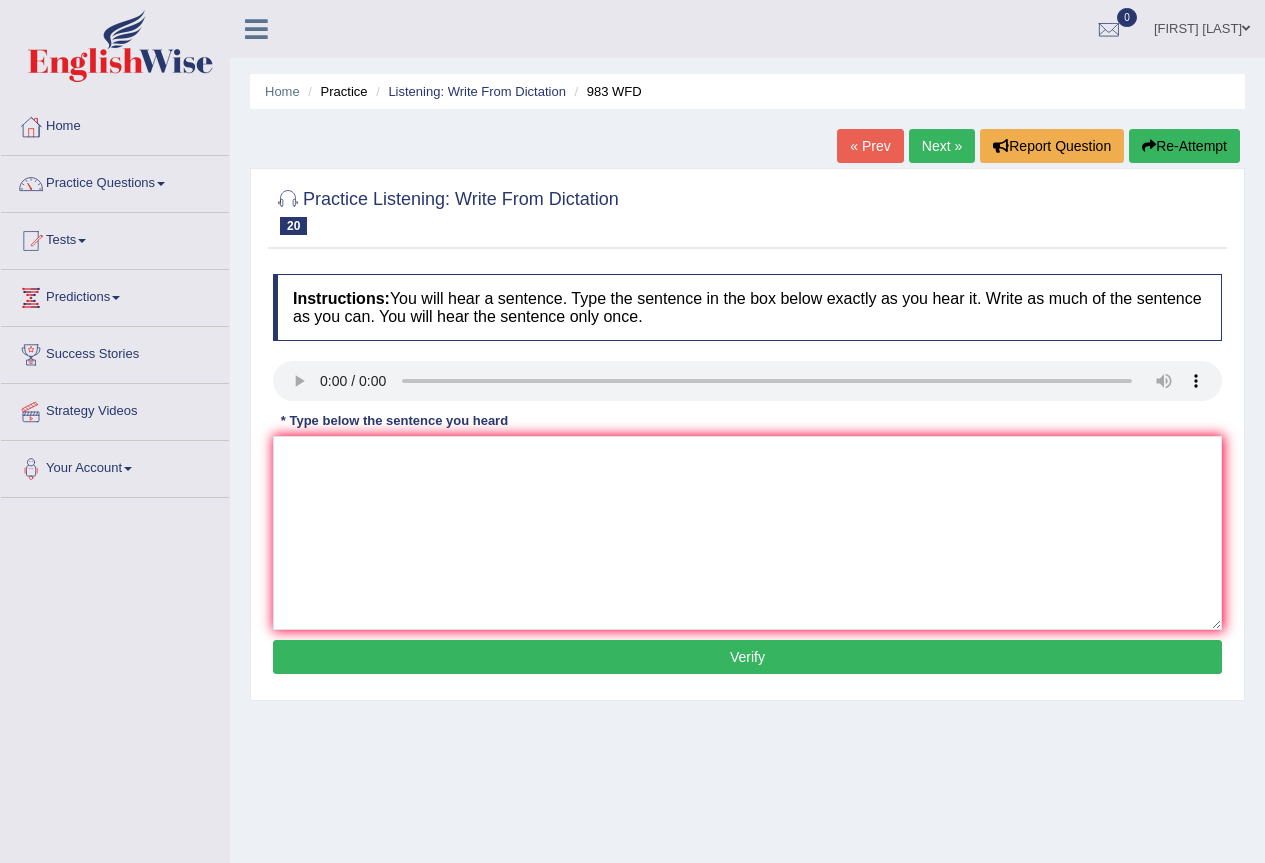 scroll, scrollTop: 0, scrollLeft: 0, axis: both 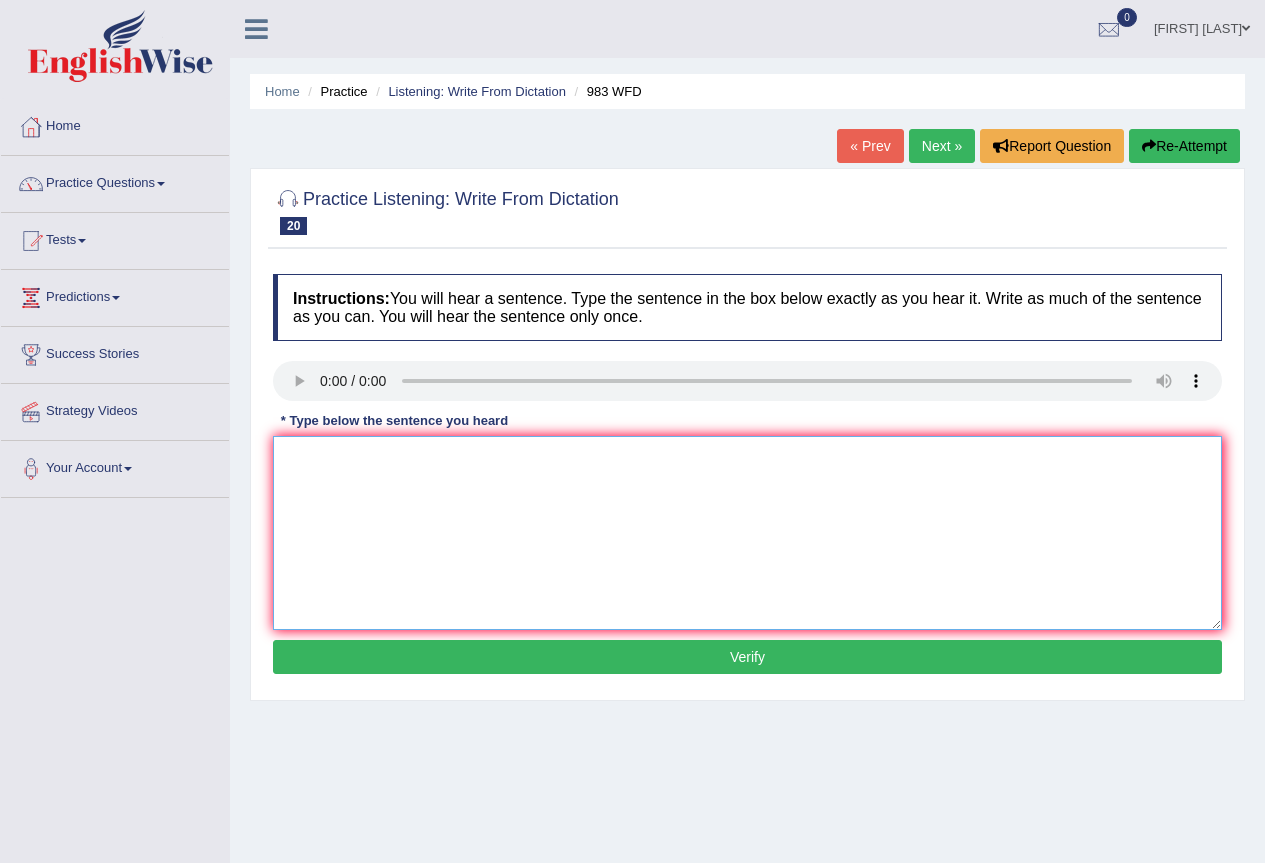 click at bounding box center [747, 533] 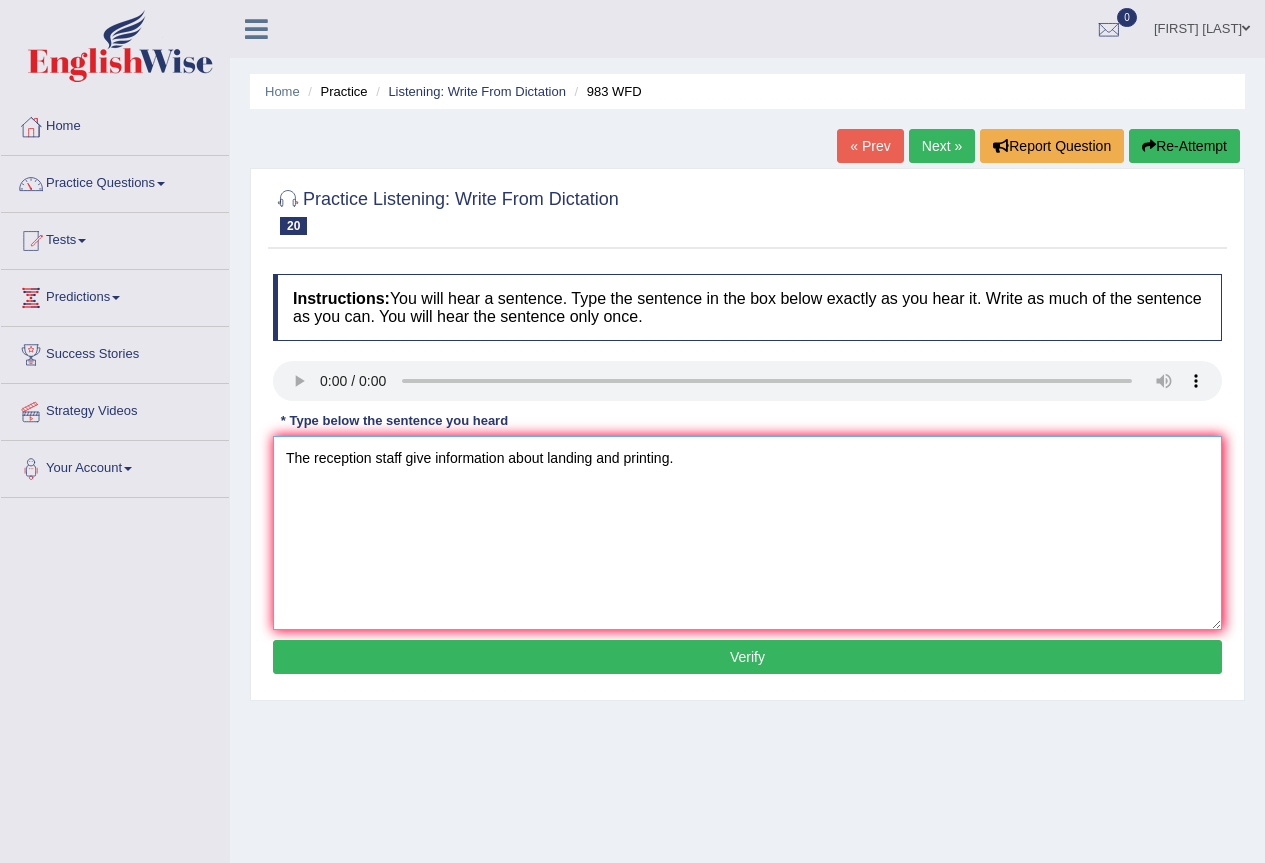 type on "The reception staff give information about landing and printing." 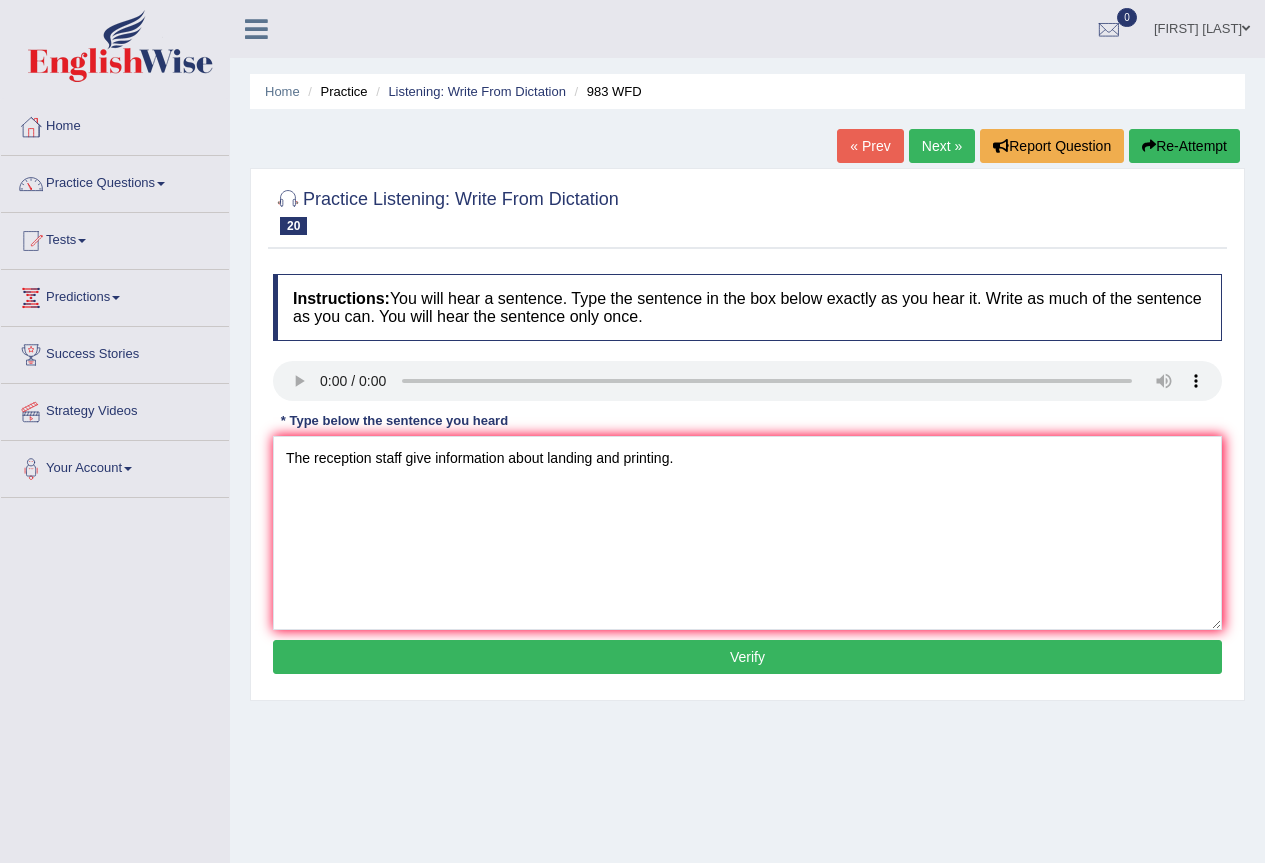click on "Verify" at bounding box center [747, 657] 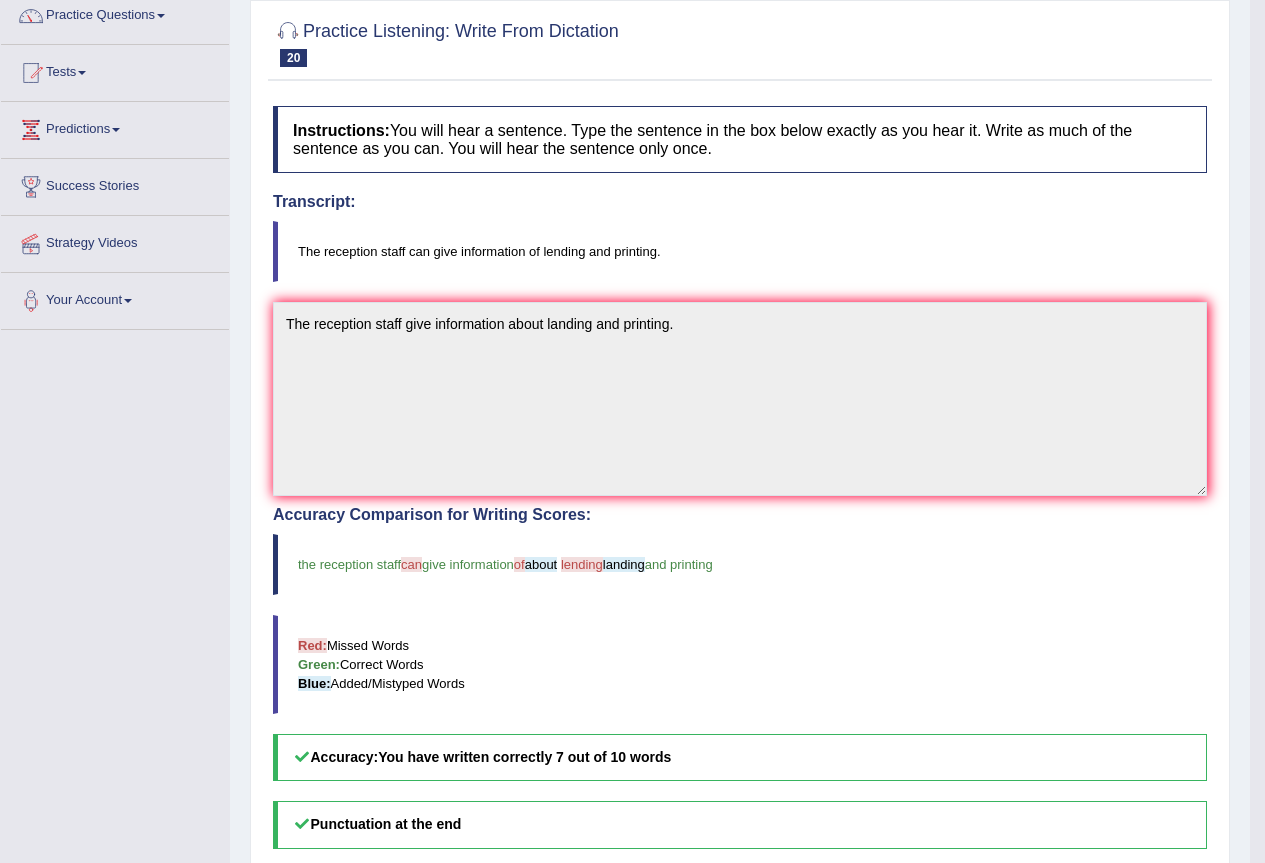 scroll, scrollTop: 0, scrollLeft: 0, axis: both 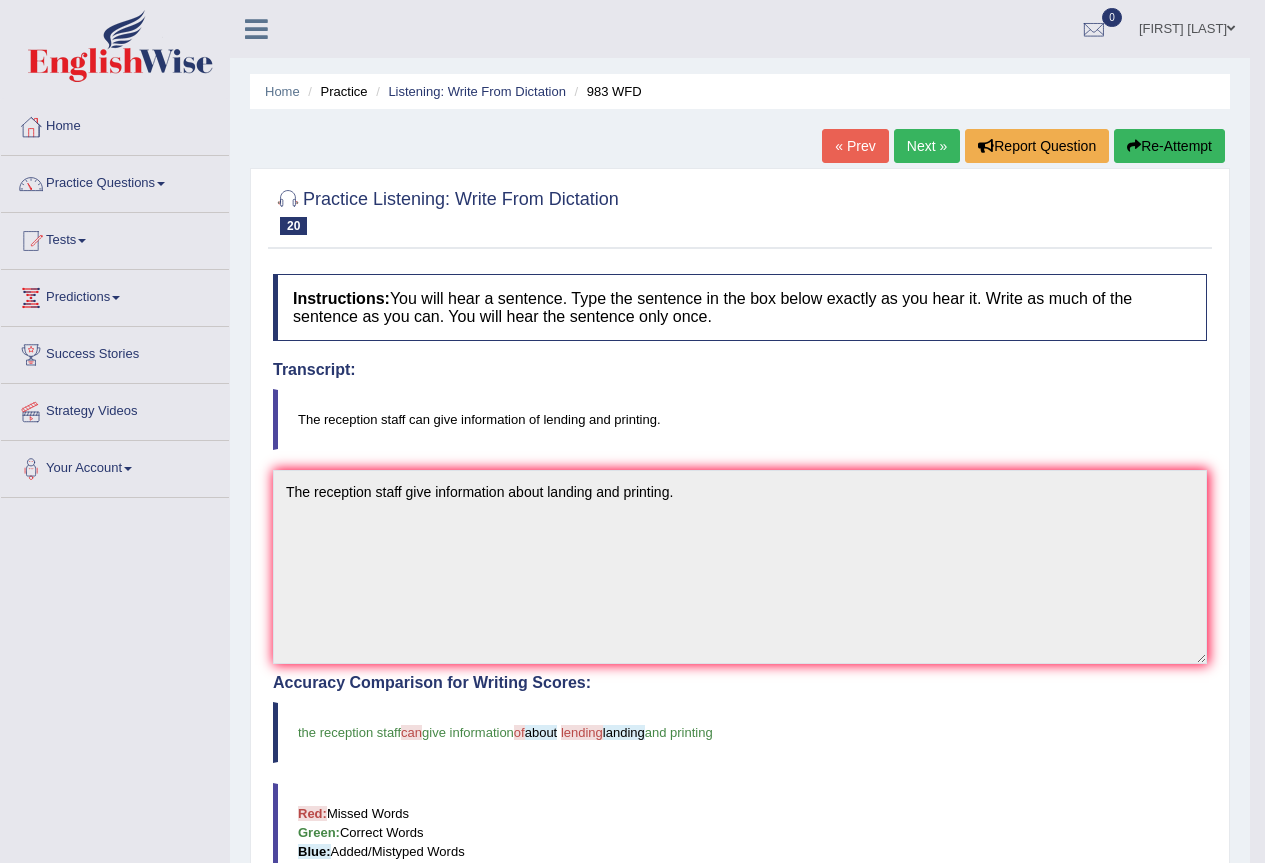 click on "Next »" at bounding box center [927, 146] 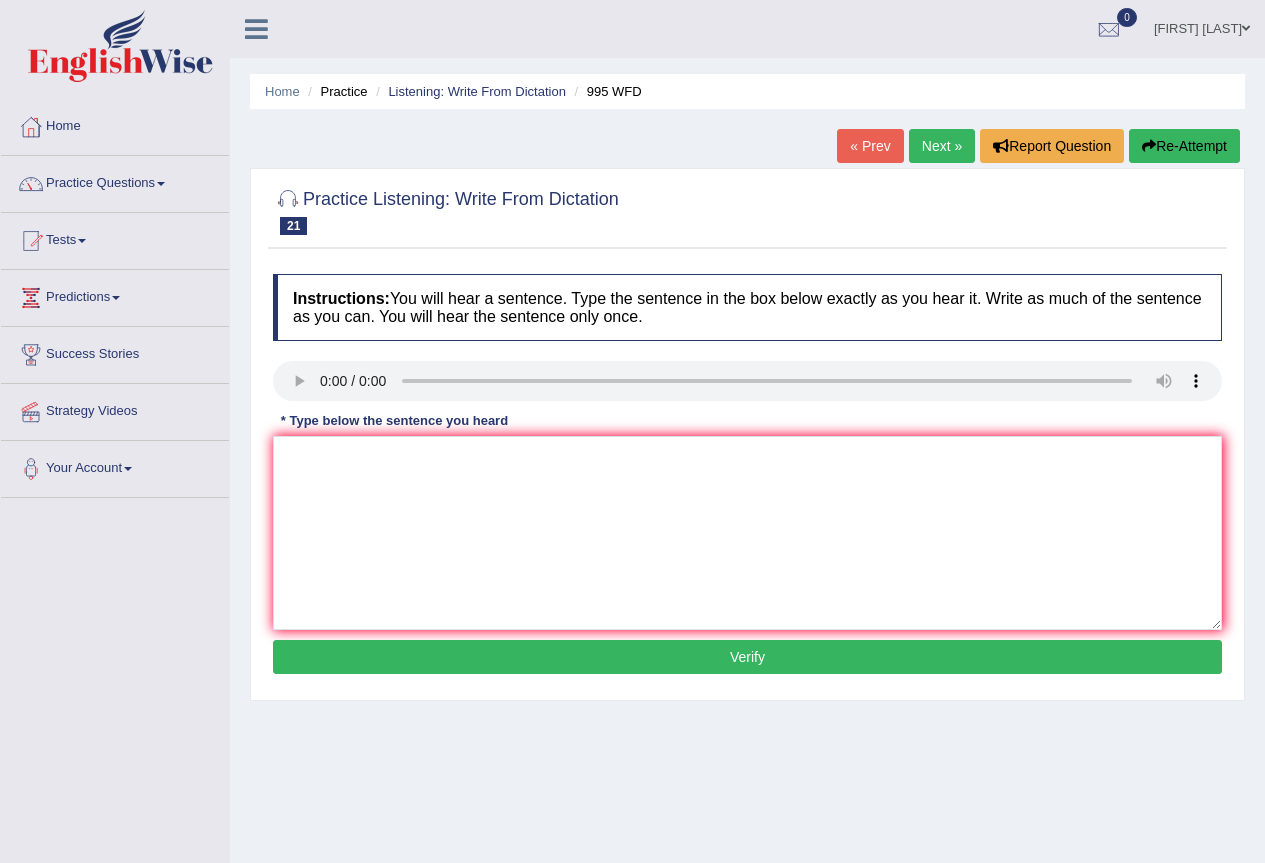 scroll, scrollTop: 0, scrollLeft: 0, axis: both 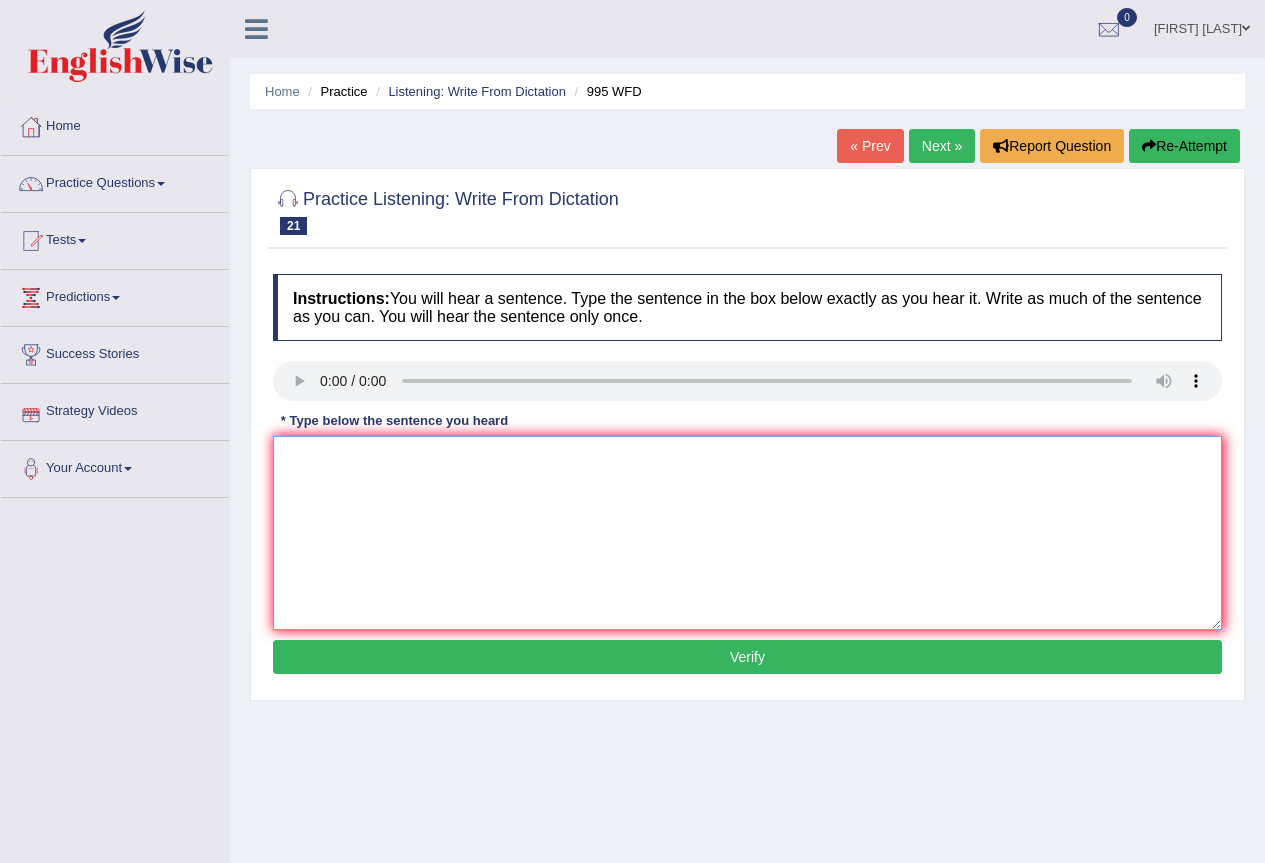 click at bounding box center (747, 533) 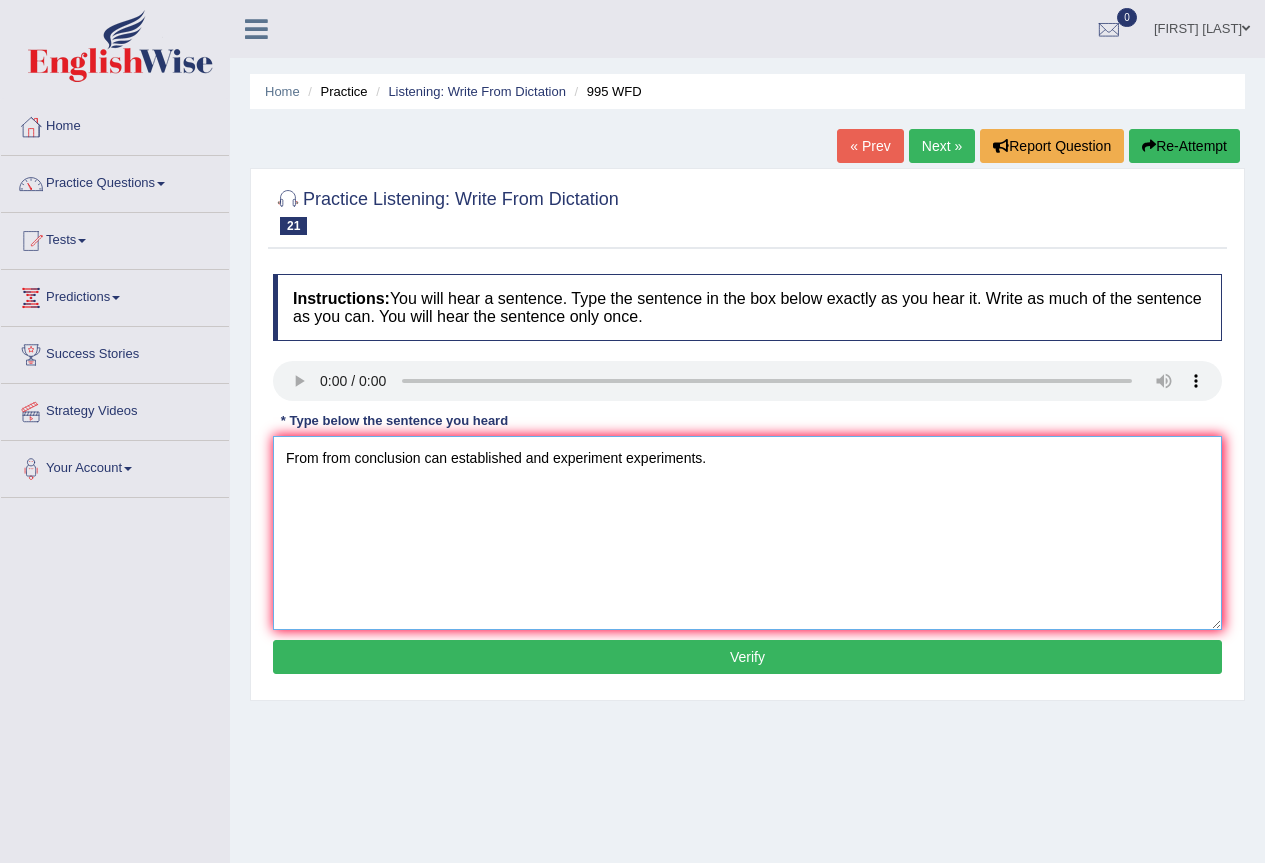 type on "From from conclusion can established and experiment experiments." 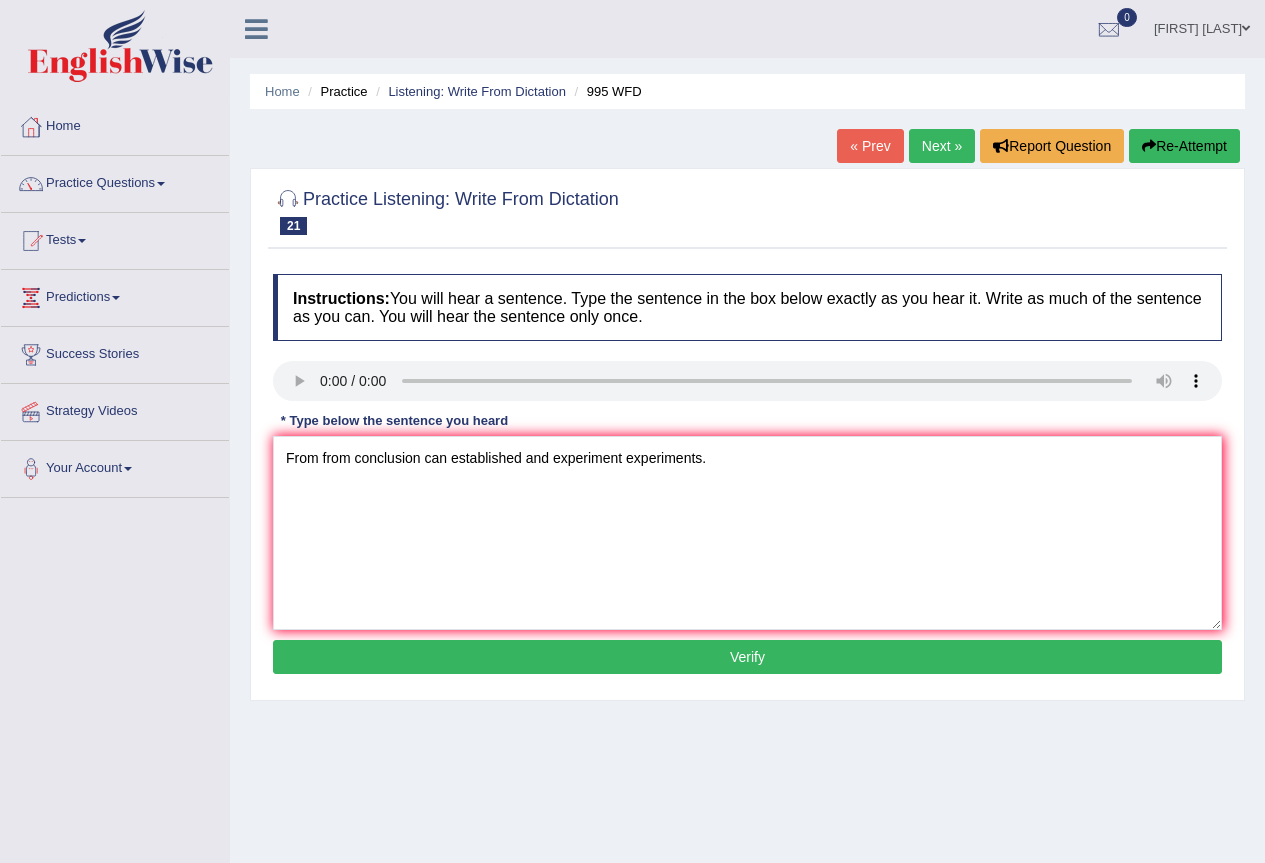 click on "Verify" at bounding box center (747, 657) 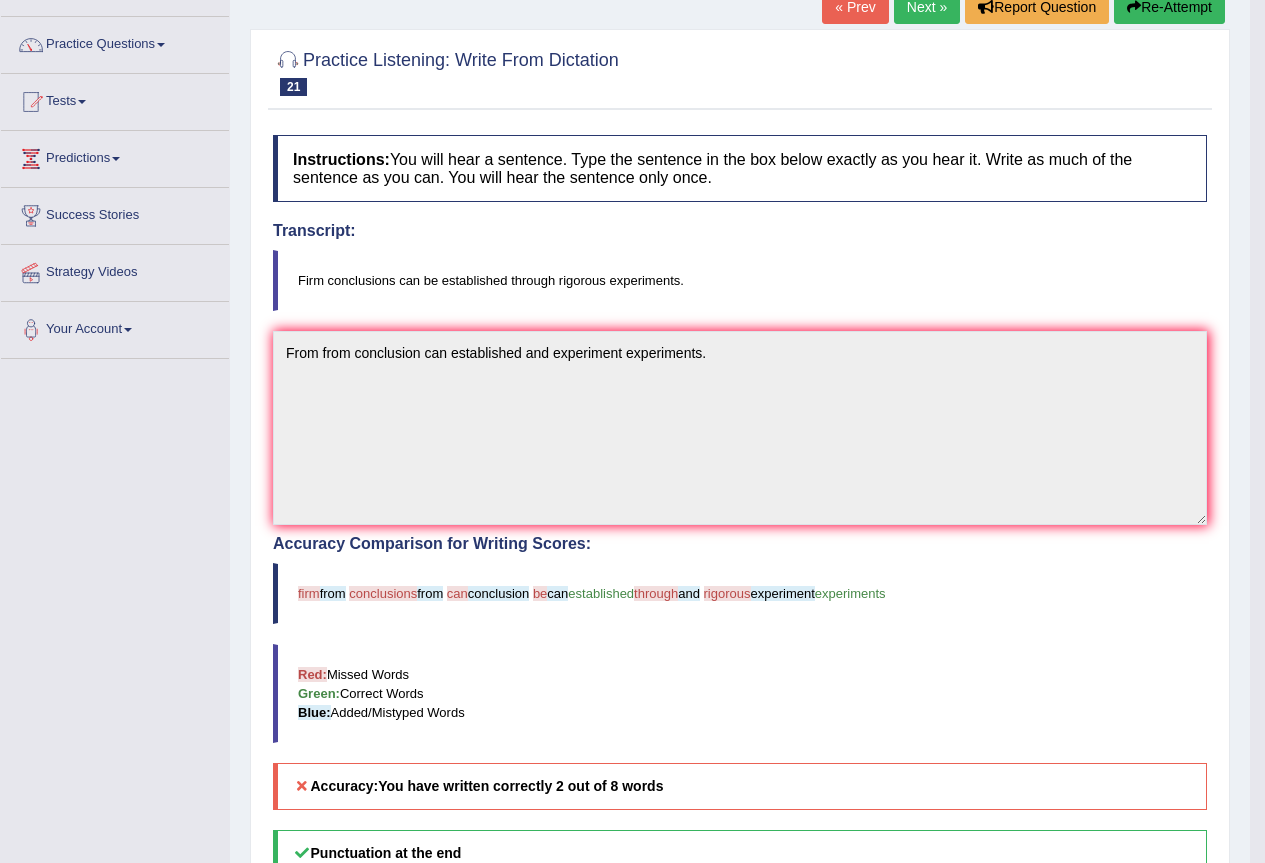 scroll, scrollTop: 0, scrollLeft: 0, axis: both 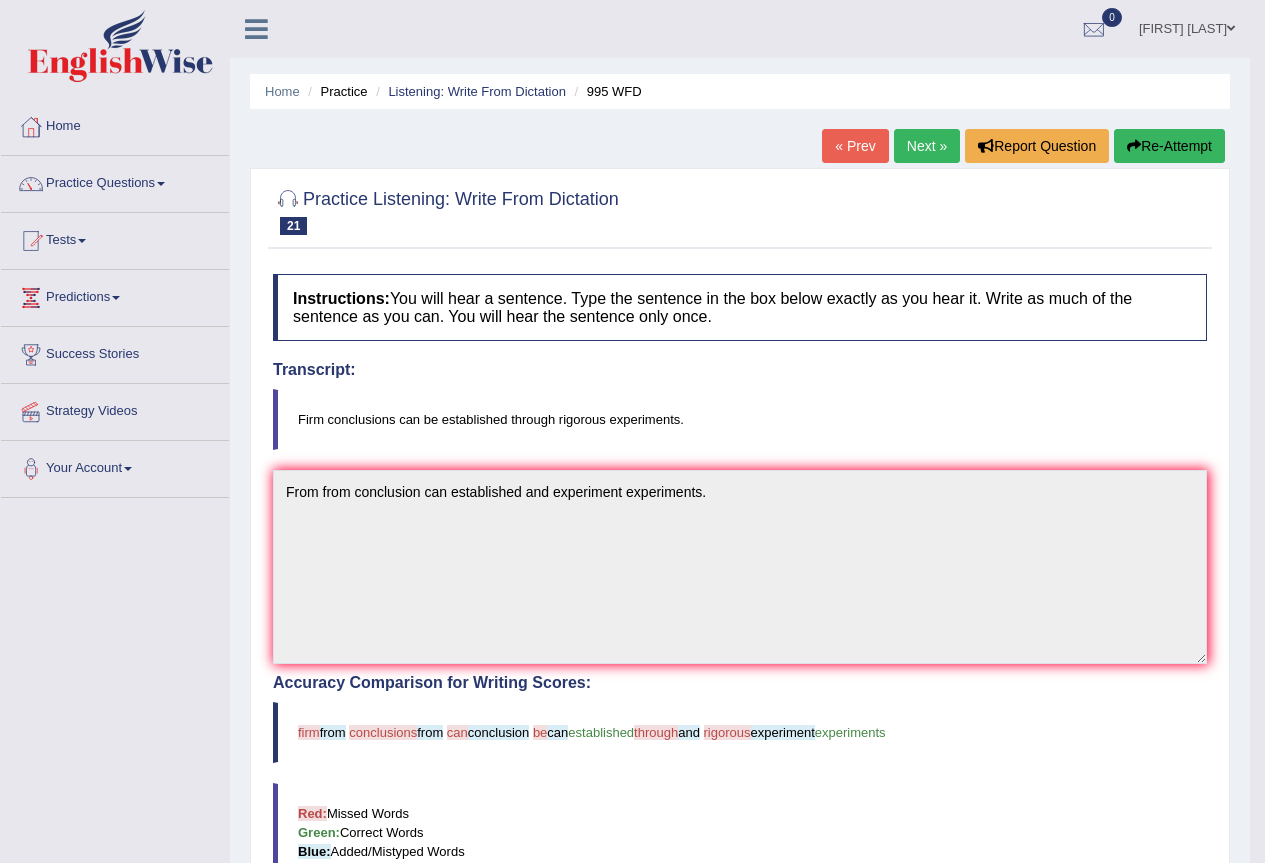 click at bounding box center (1134, 146) 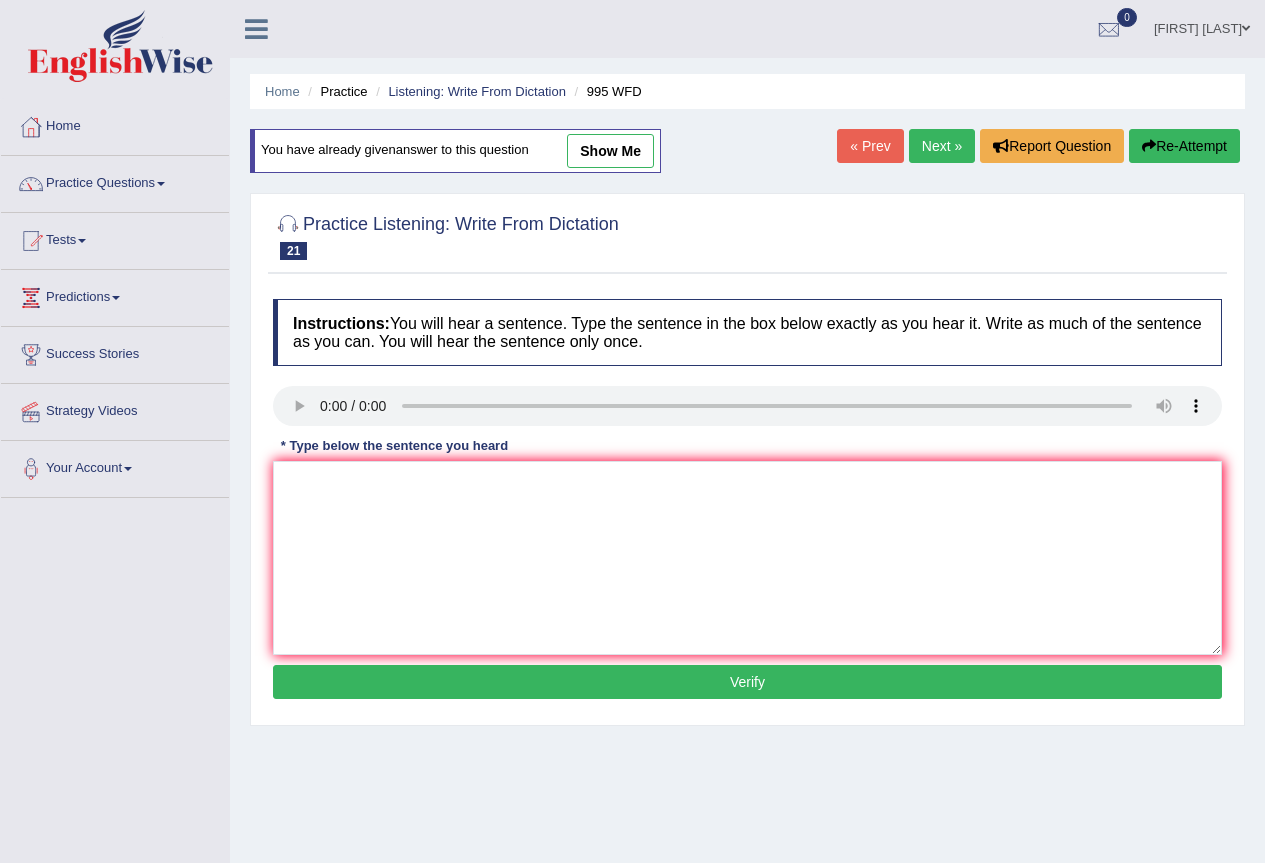 scroll, scrollTop: 0, scrollLeft: 0, axis: both 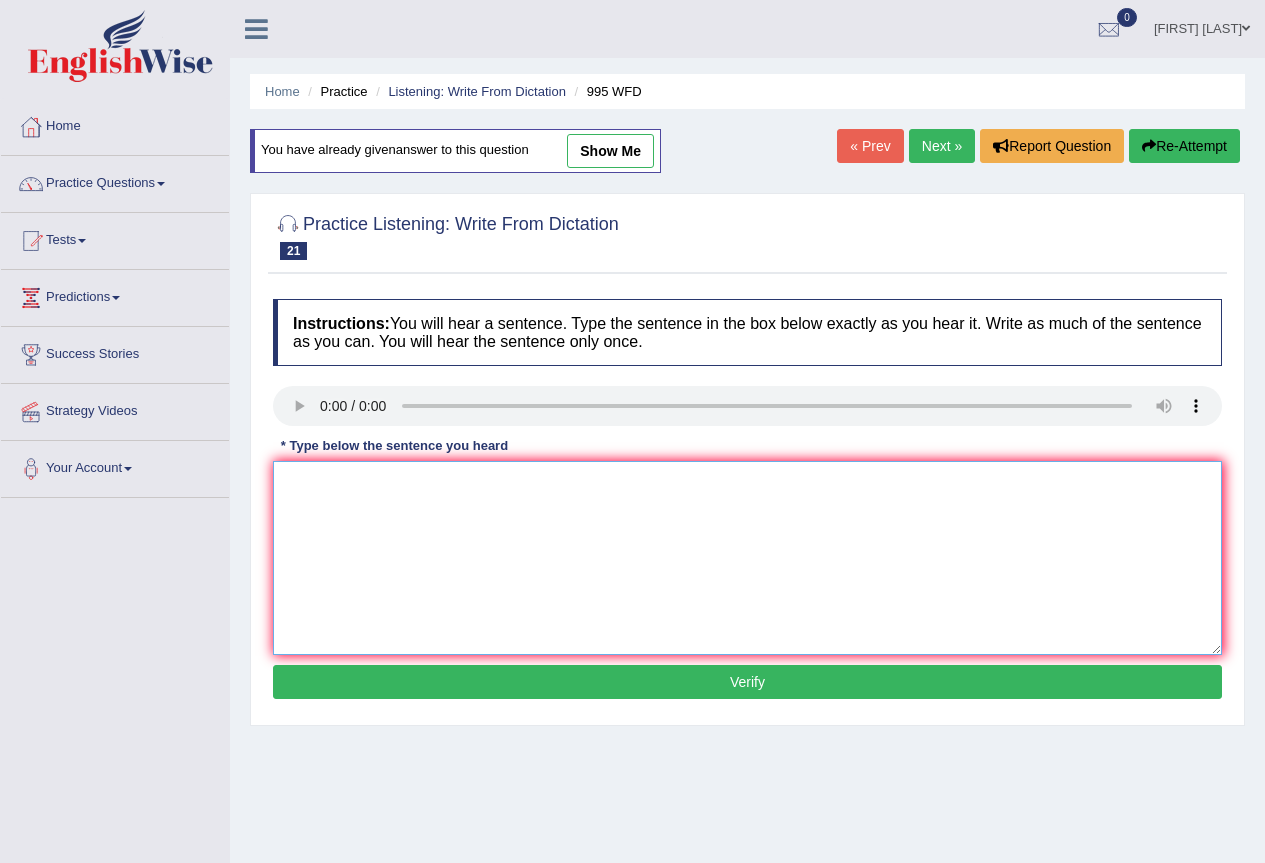 click at bounding box center [747, 558] 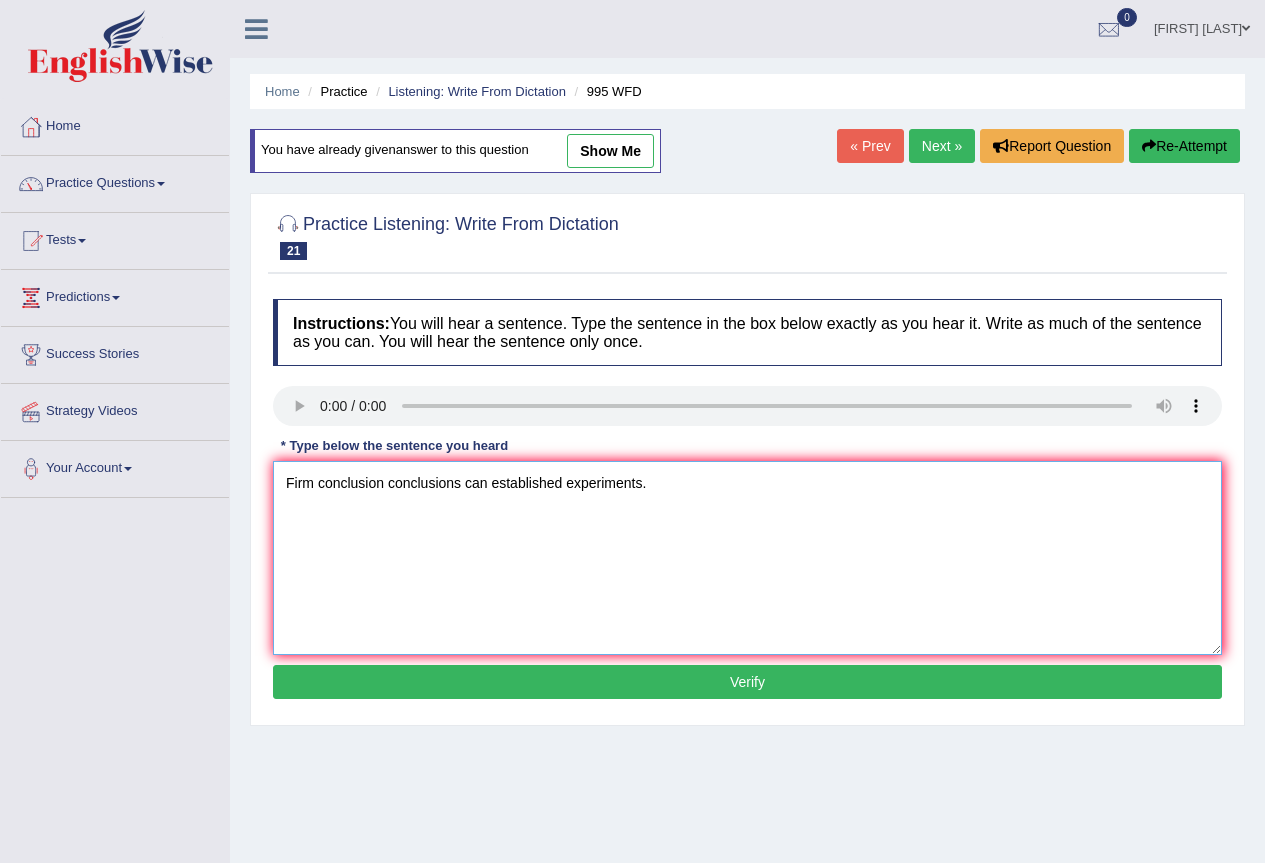 type on "Firm conclusion conclusions can established experiments." 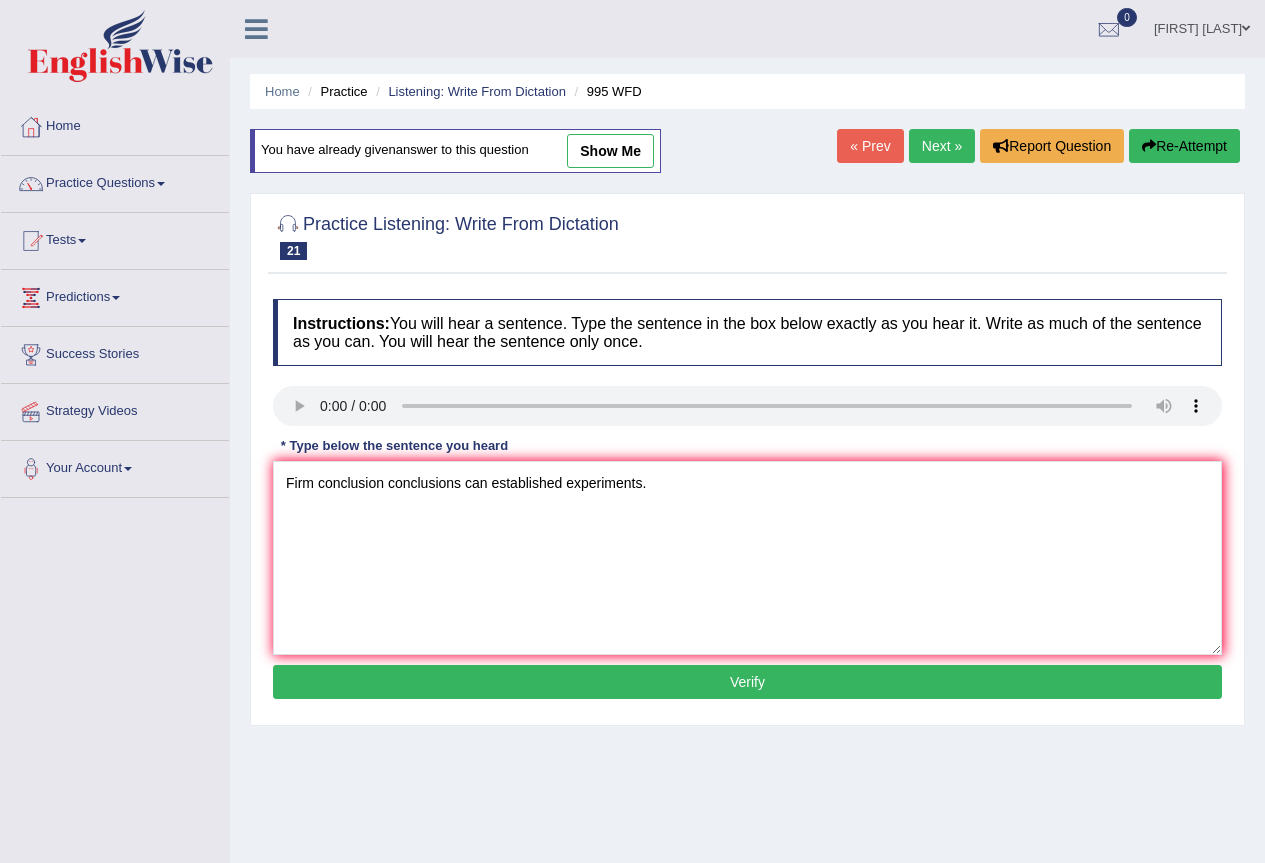 click on "Verify" at bounding box center (747, 682) 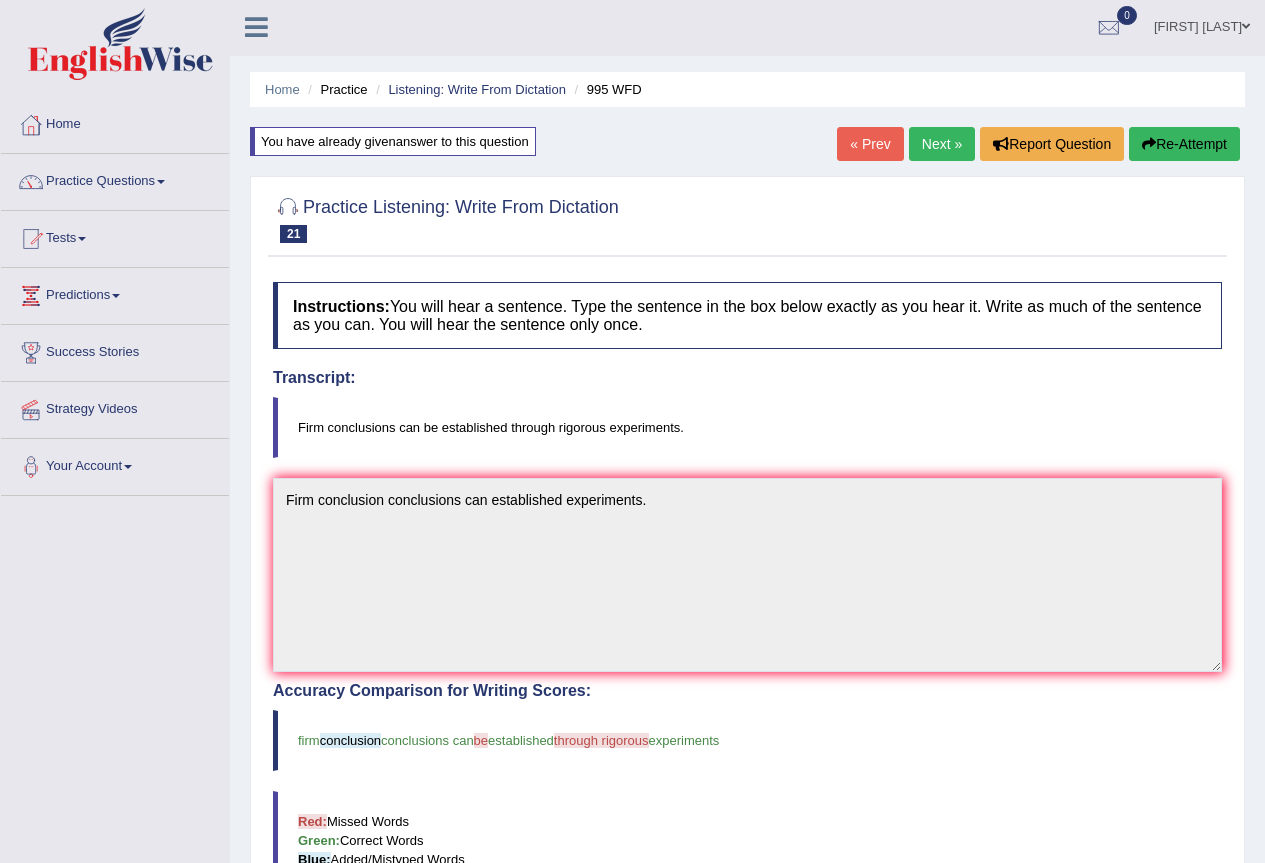 scroll, scrollTop: 0, scrollLeft: 0, axis: both 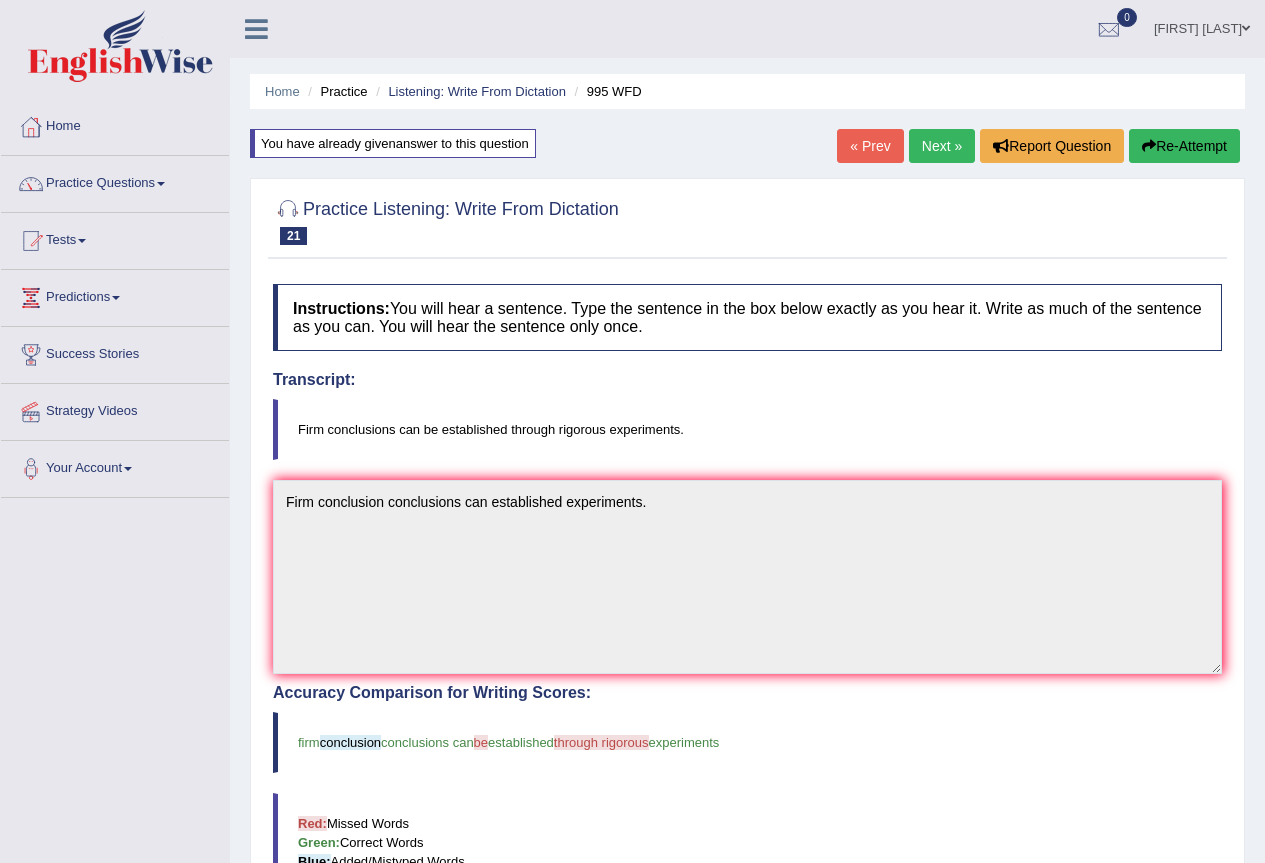 click on "Next »" at bounding box center [942, 146] 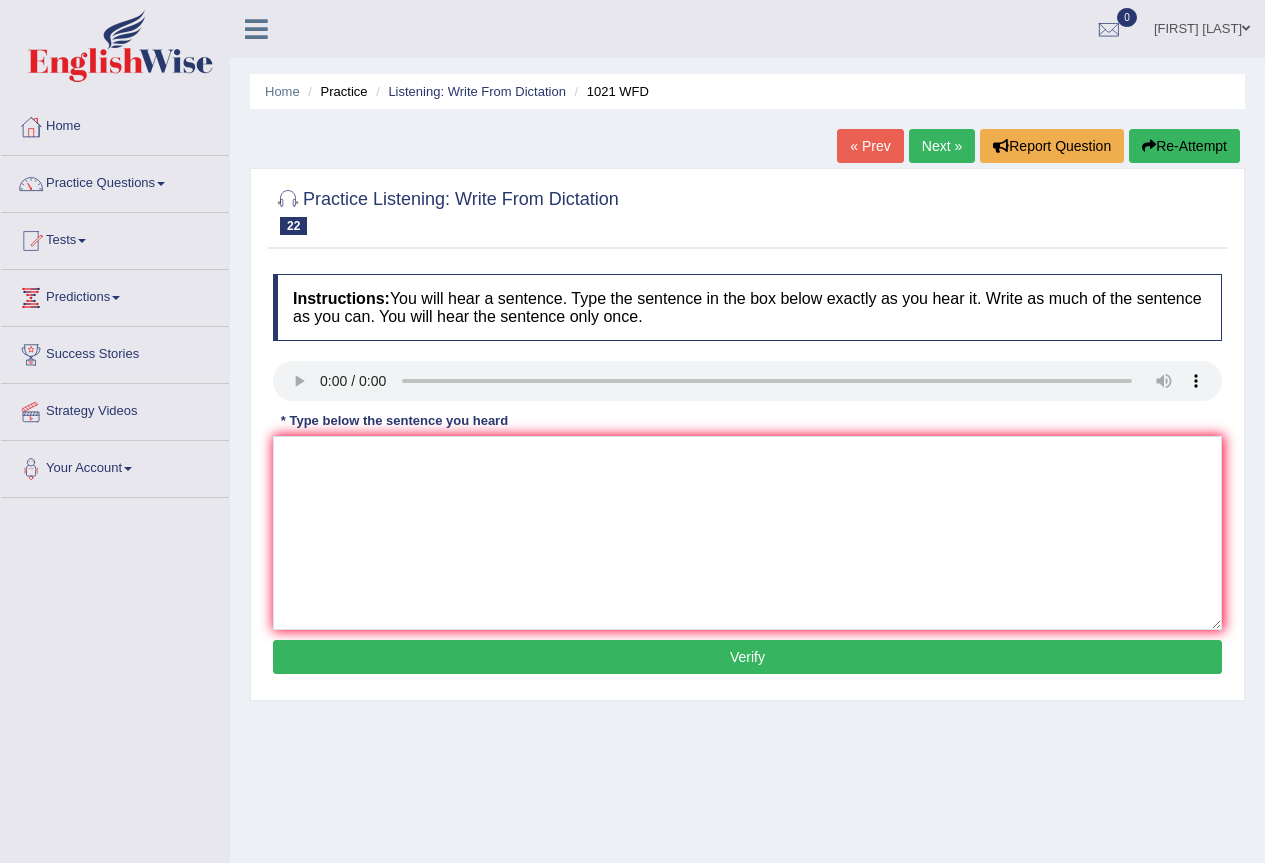 scroll, scrollTop: 0, scrollLeft: 0, axis: both 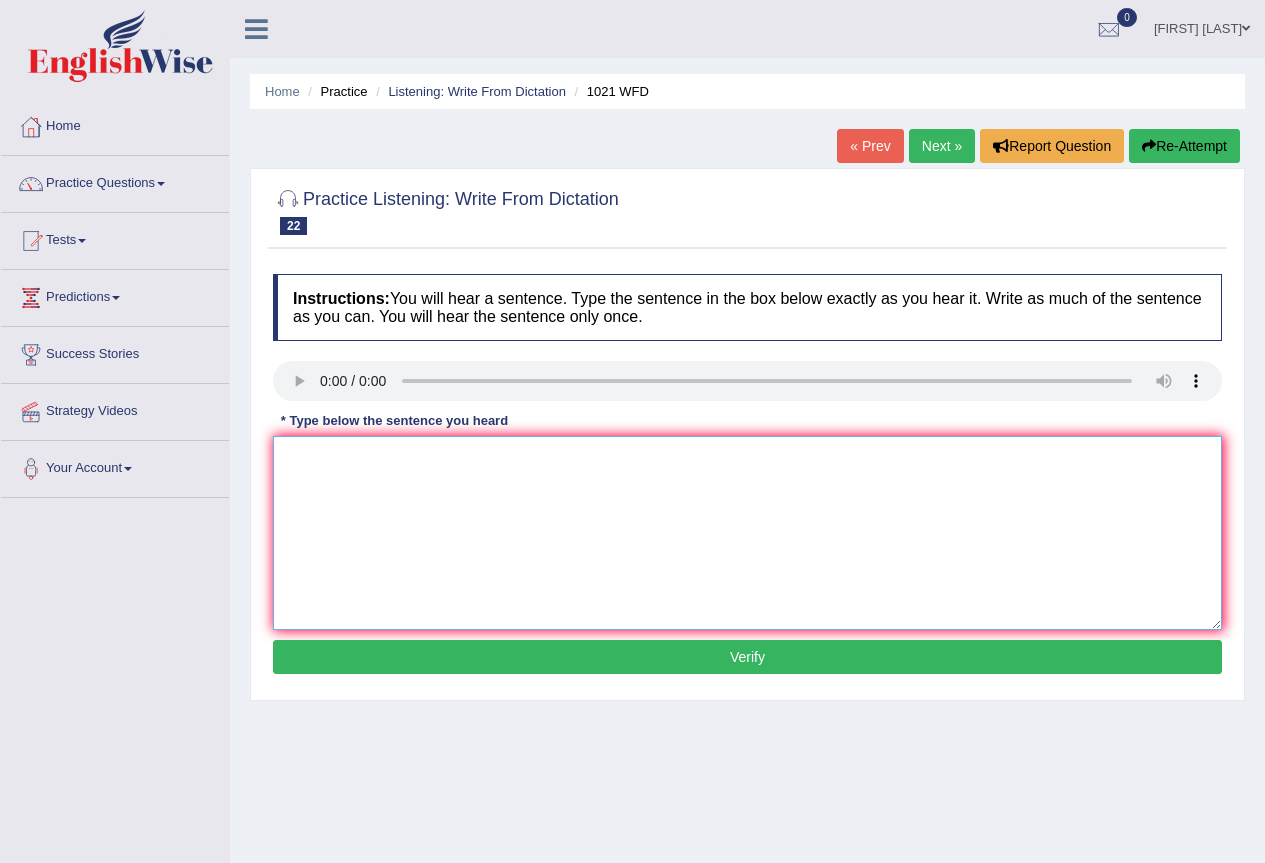click at bounding box center [747, 533] 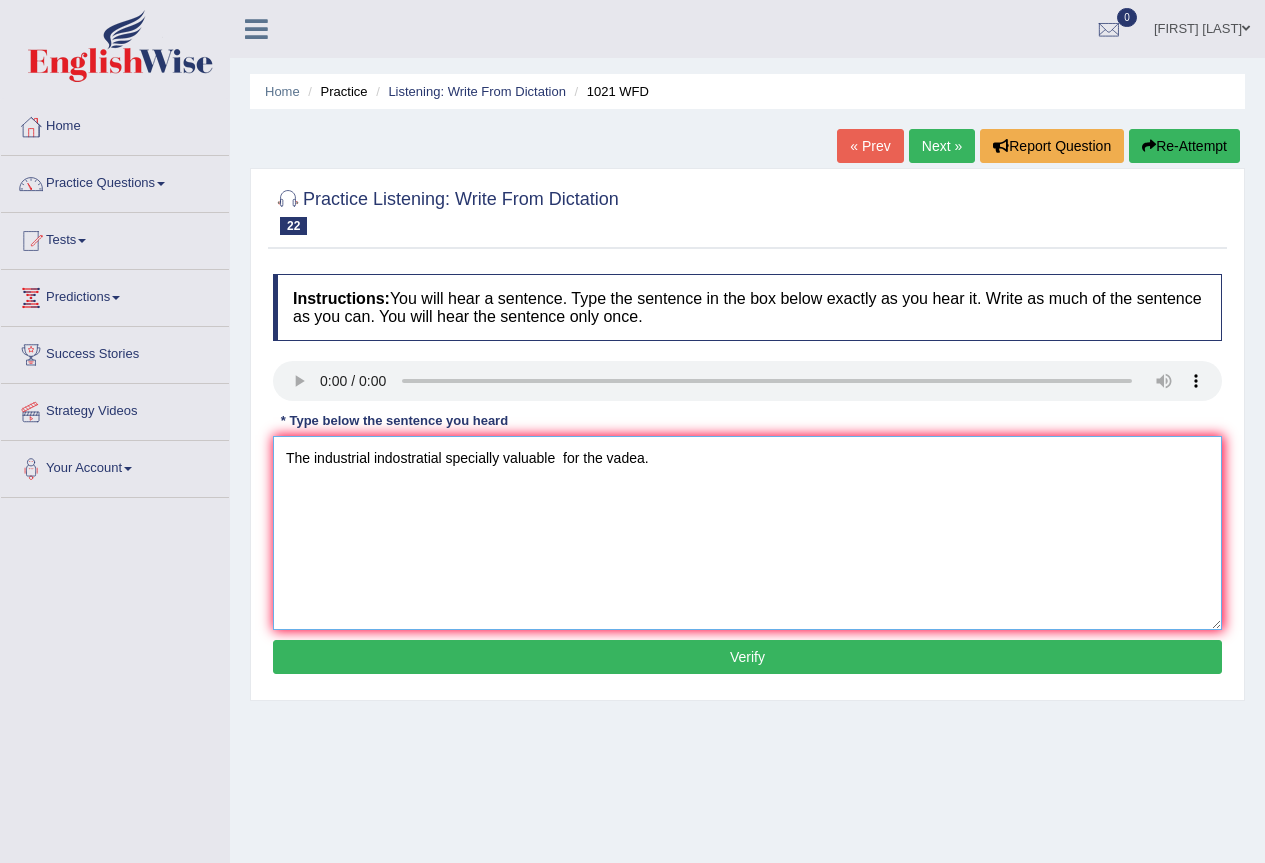 type on "The industrial indostratial specially valuable  for the vadea." 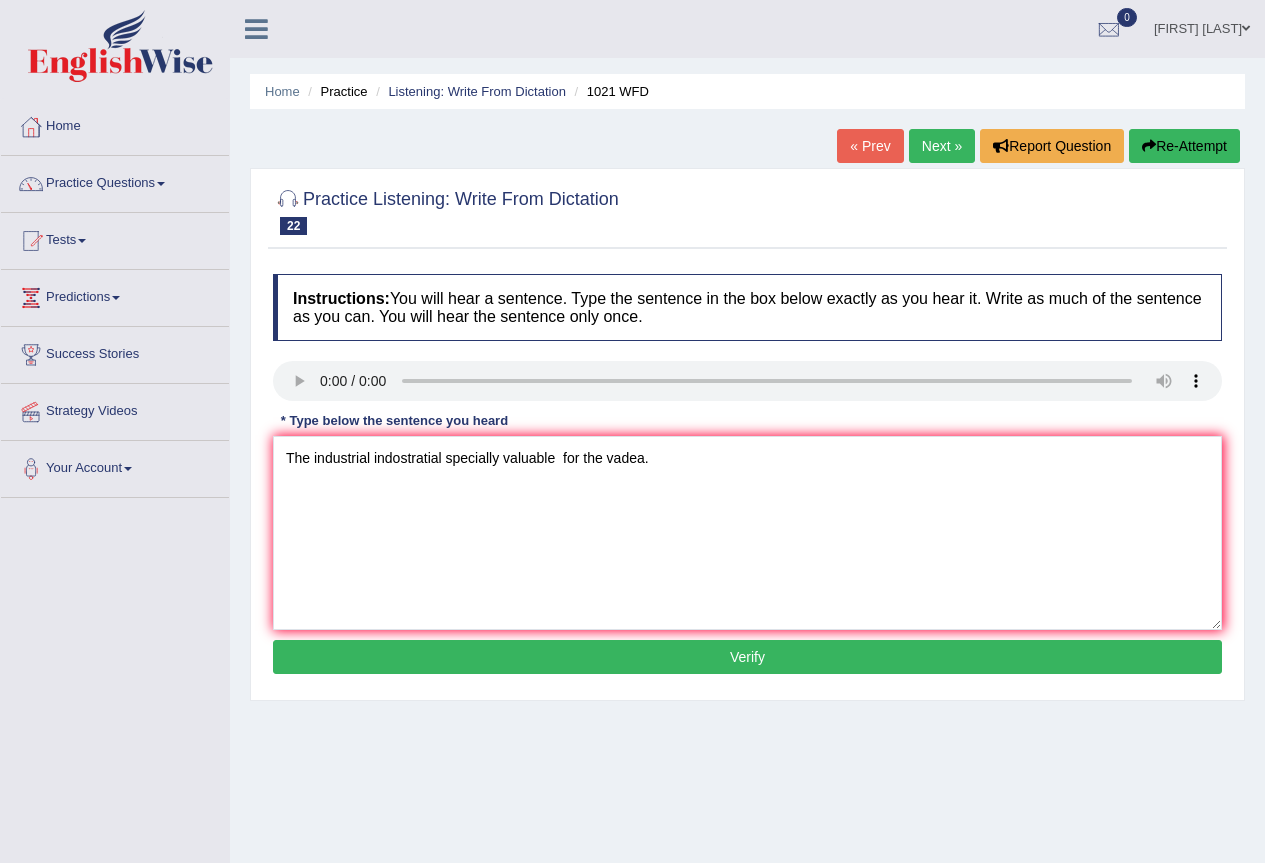 click on "Verify" at bounding box center (747, 657) 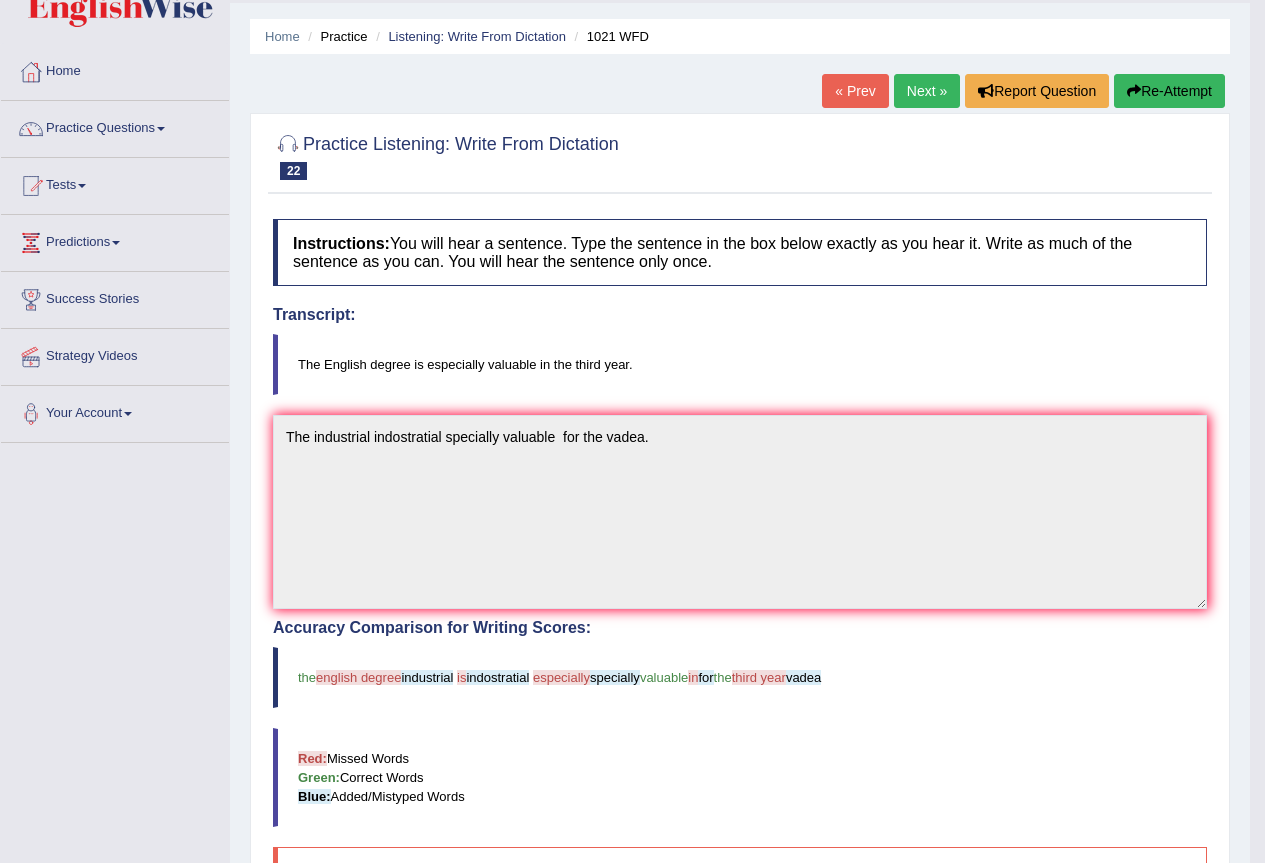 scroll, scrollTop: 0, scrollLeft: 0, axis: both 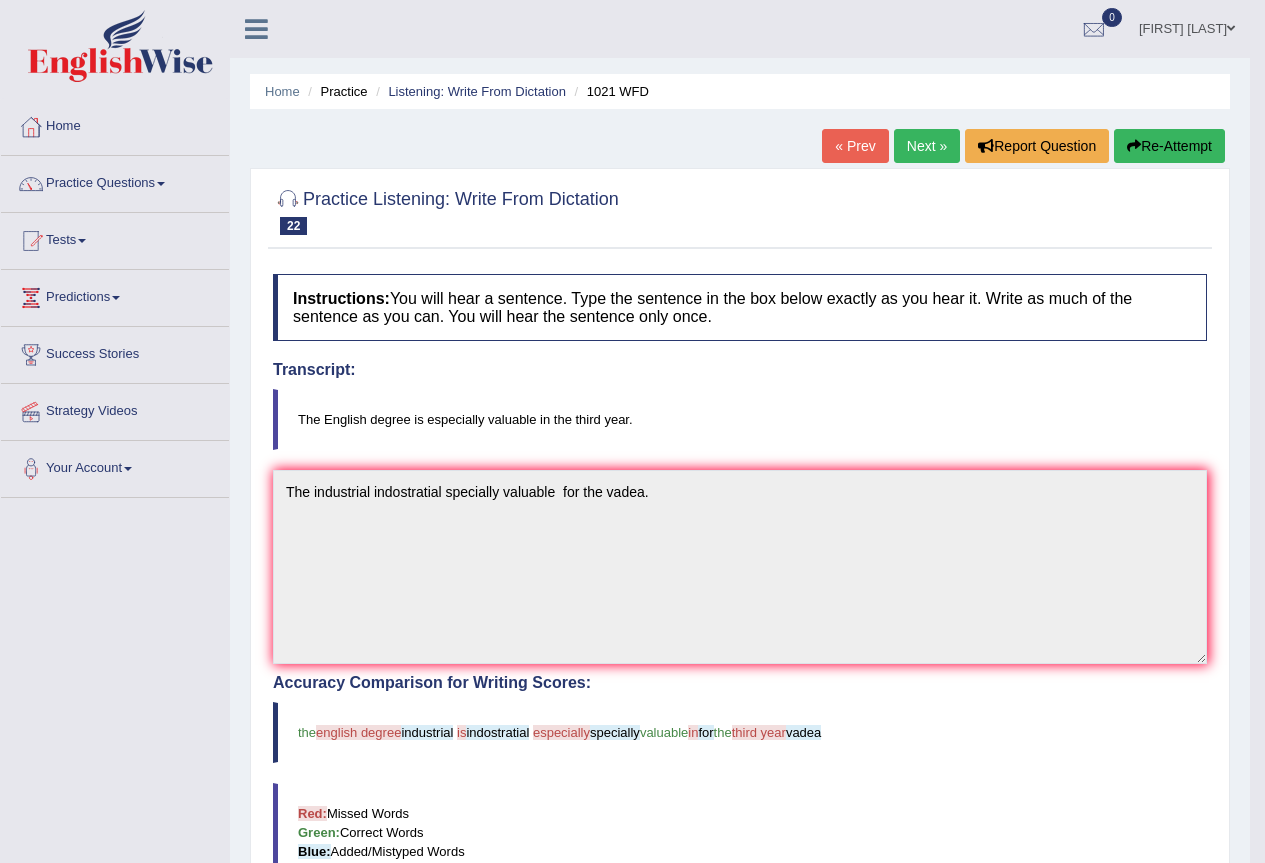 click on "Next »" at bounding box center [927, 146] 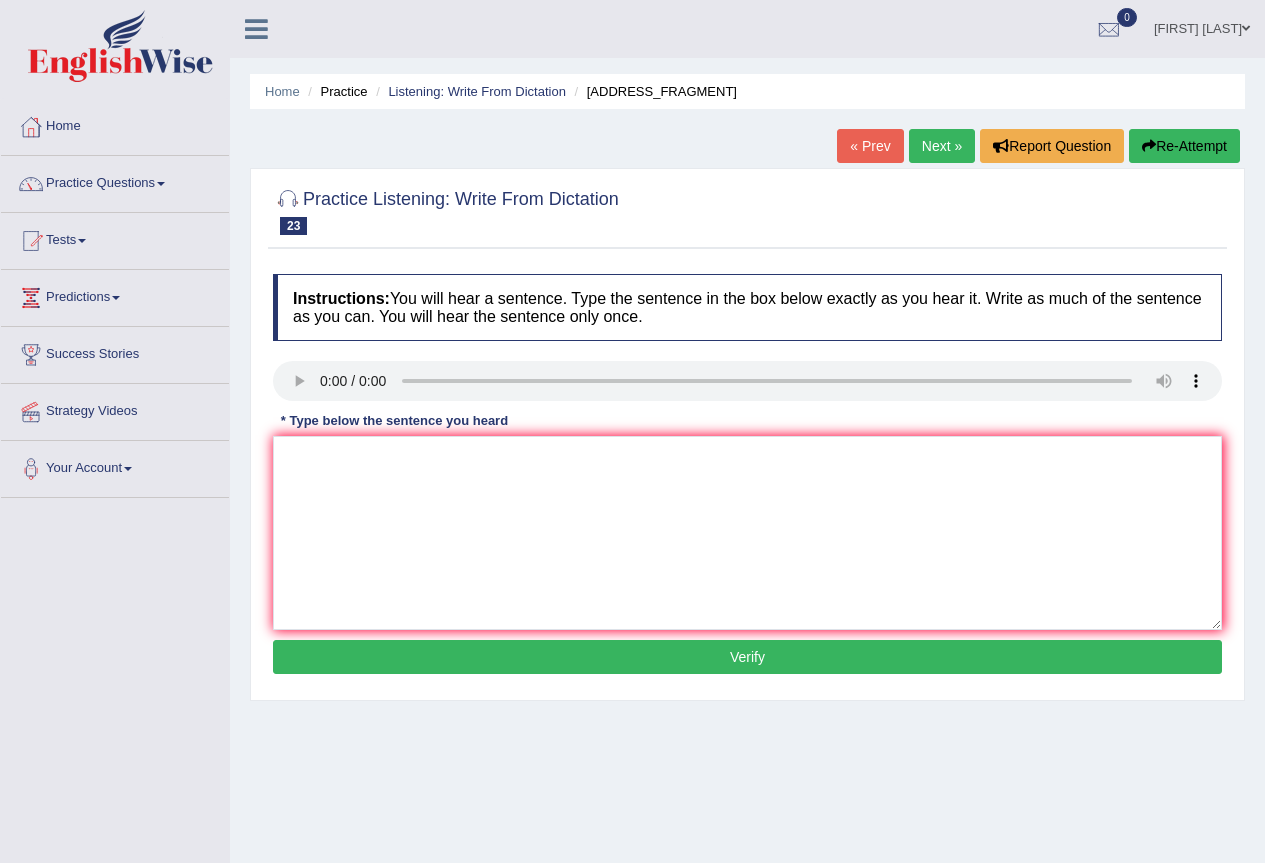 scroll, scrollTop: 0, scrollLeft: 0, axis: both 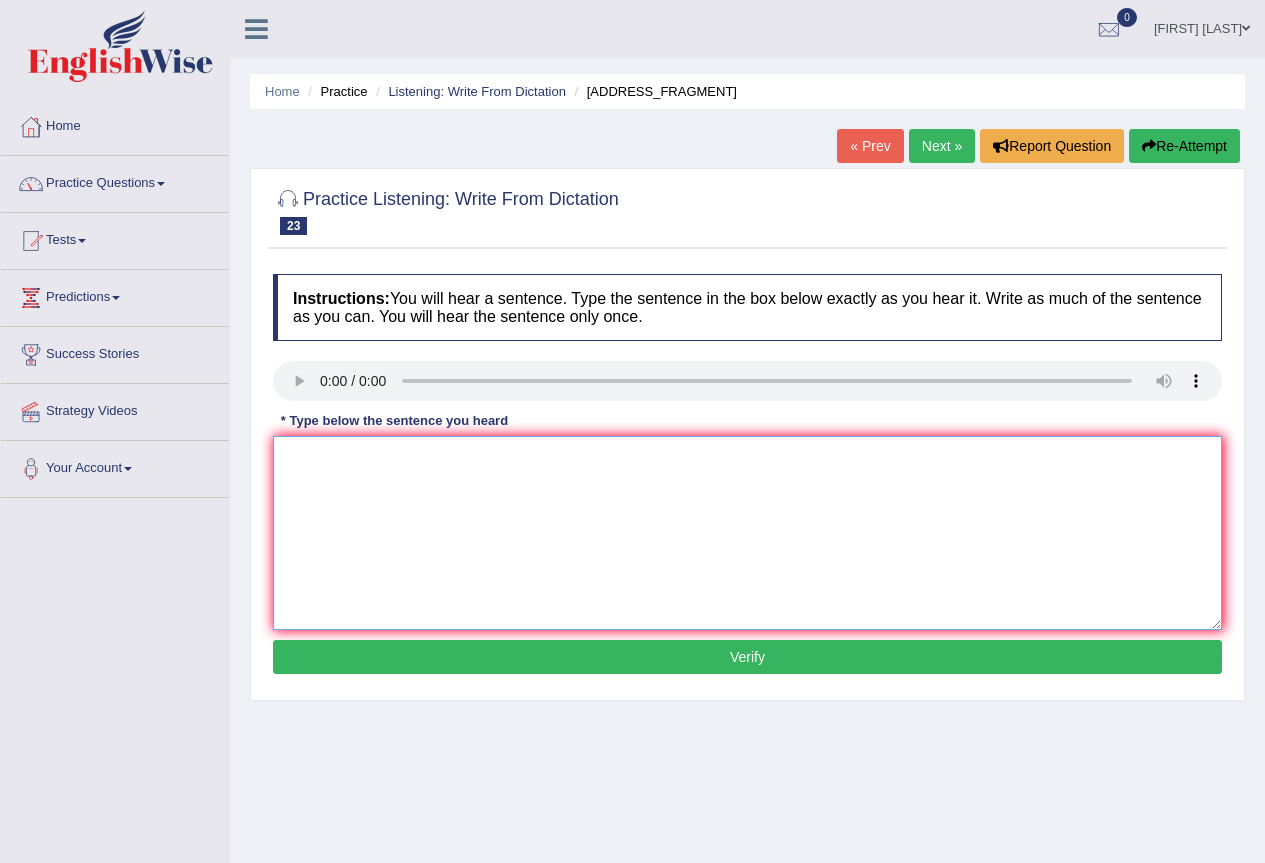 click at bounding box center [747, 533] 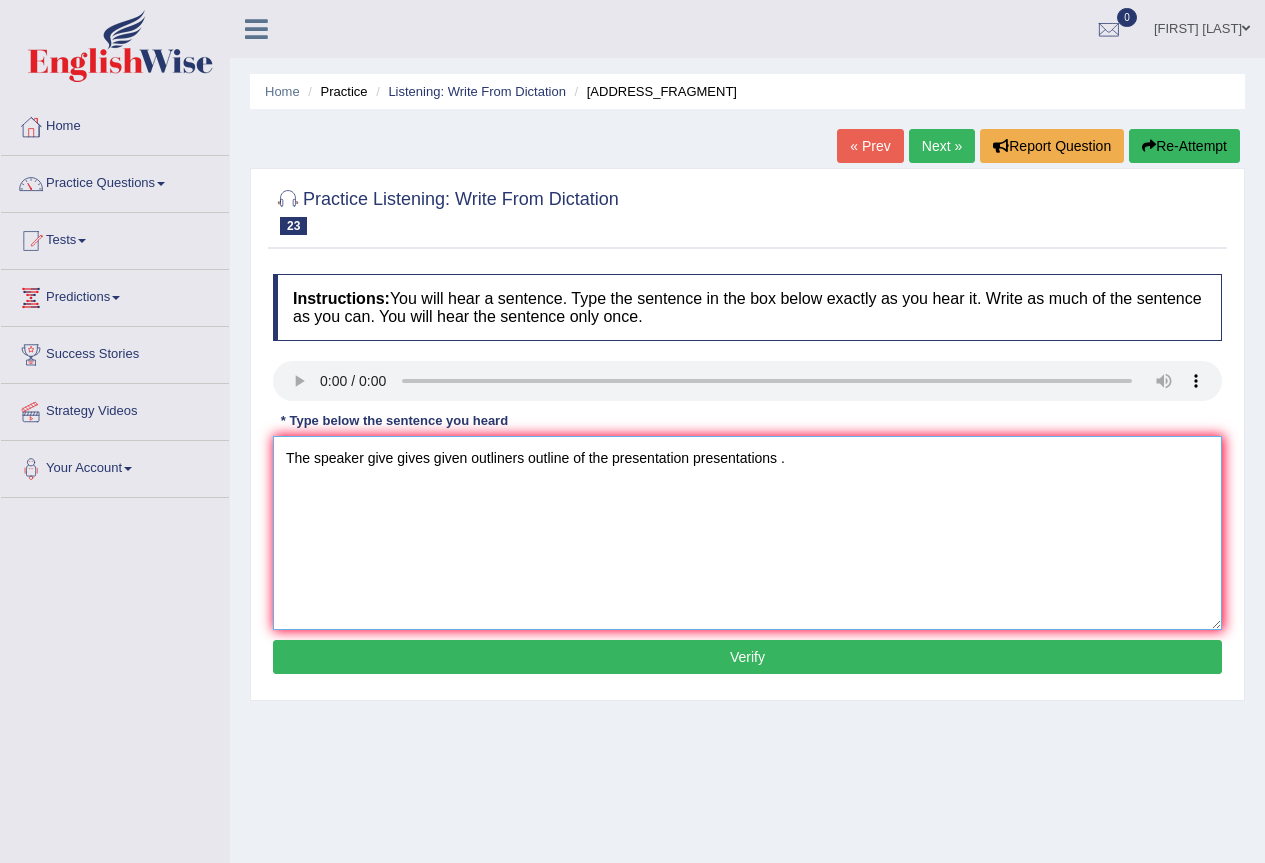 click on "The speaker give gives given outliners outline of the presentation presentations ." at bounding box center [747, 533] 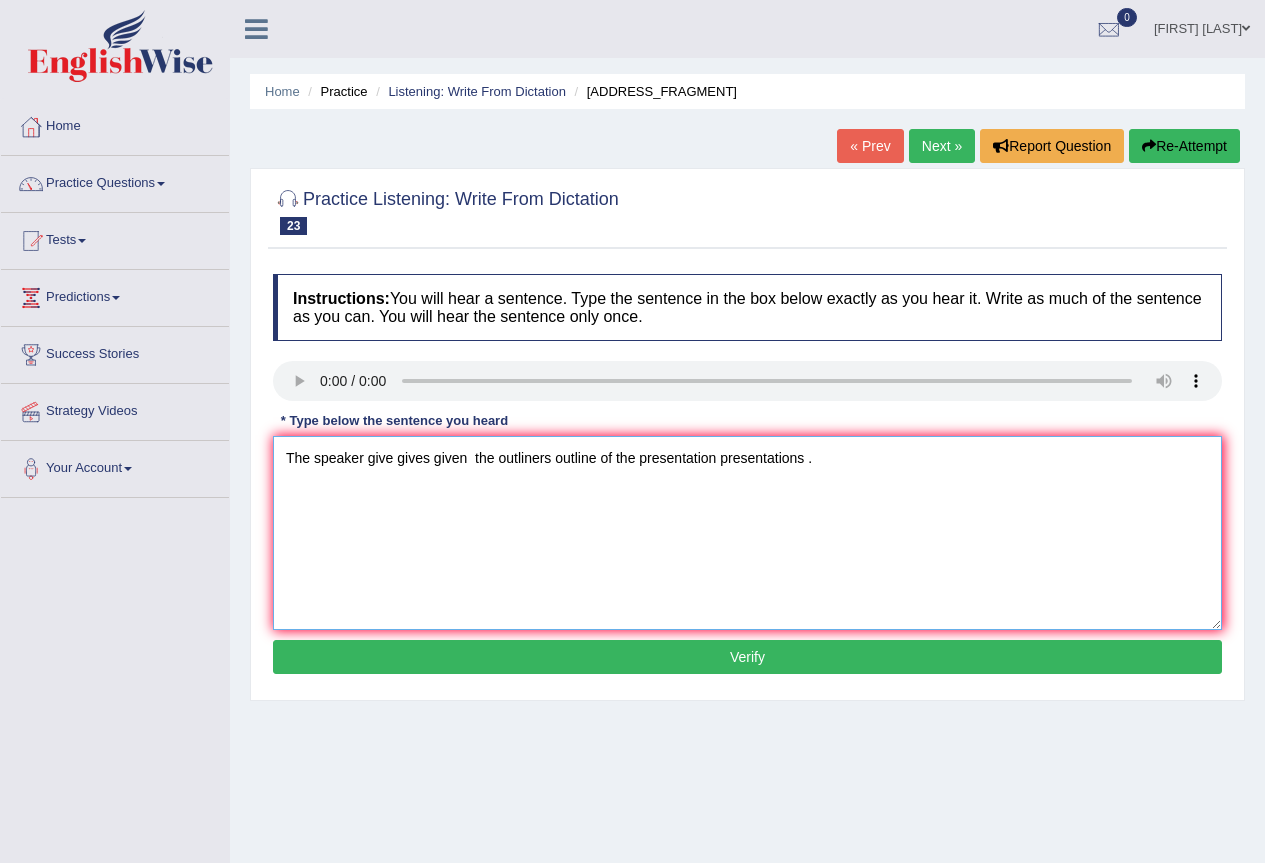 type on "The speaker give gives given  the outliners outline of the presentation presentations ." 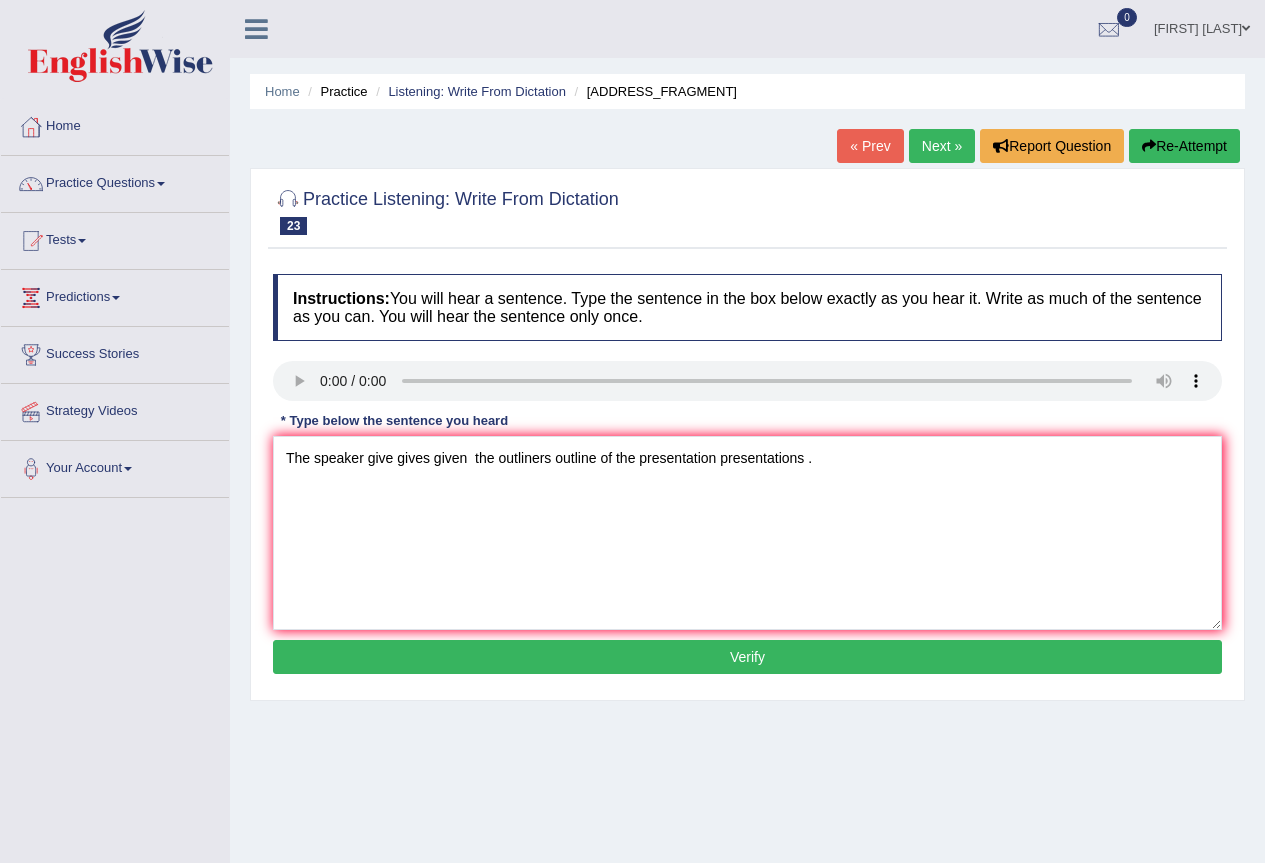 click on "Verify" at bounding box center [747, 657] 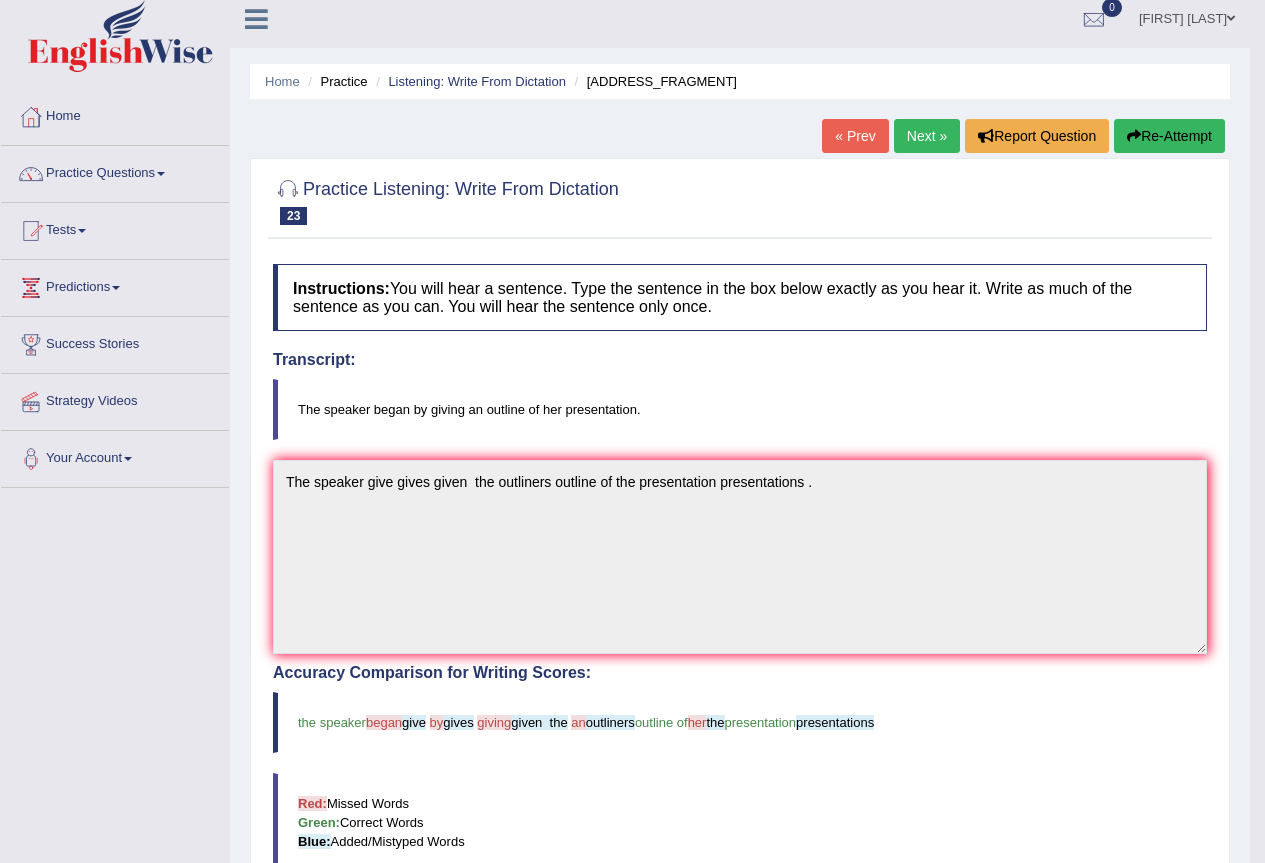 scroll, scrollTop: 0, scrollLeft: 0, axis: both 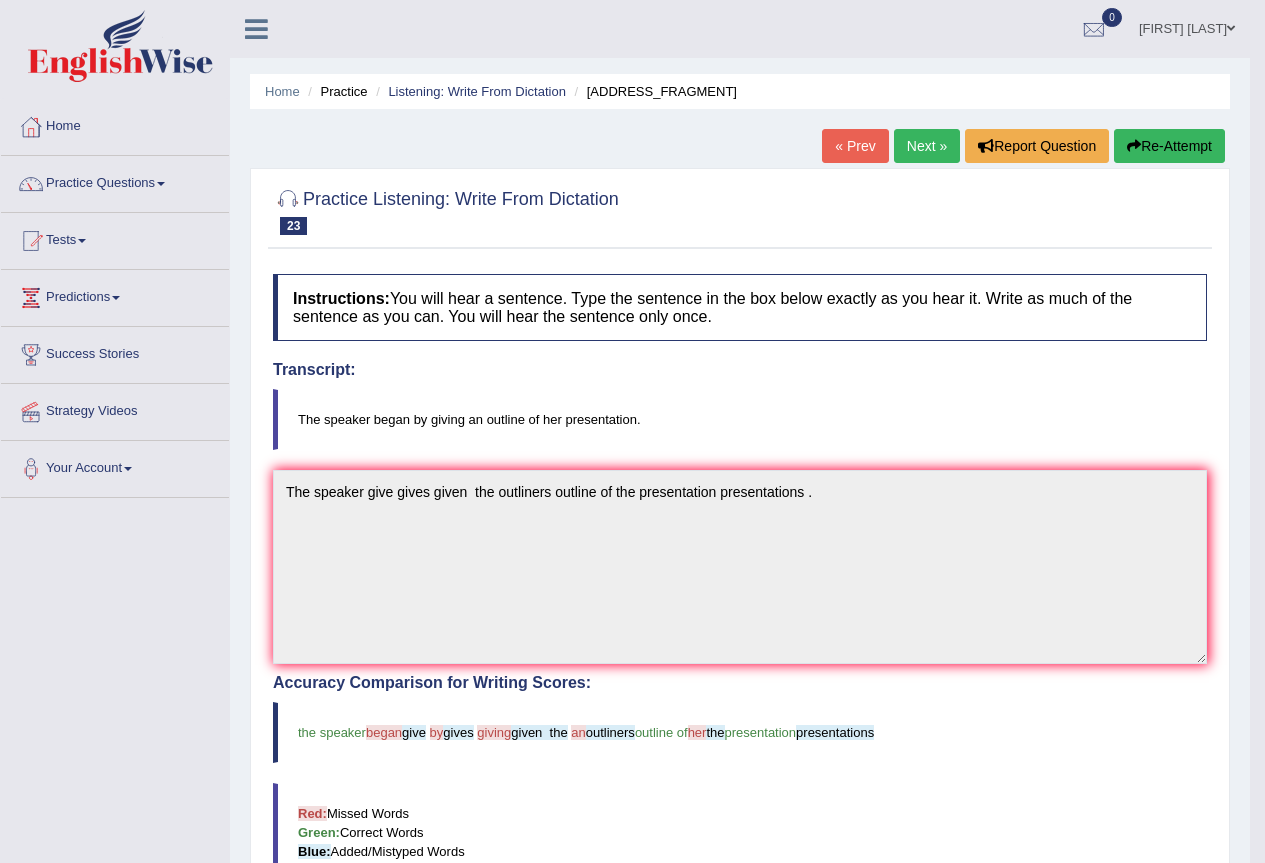 click on "Next »" at bounding box center (927, 146) 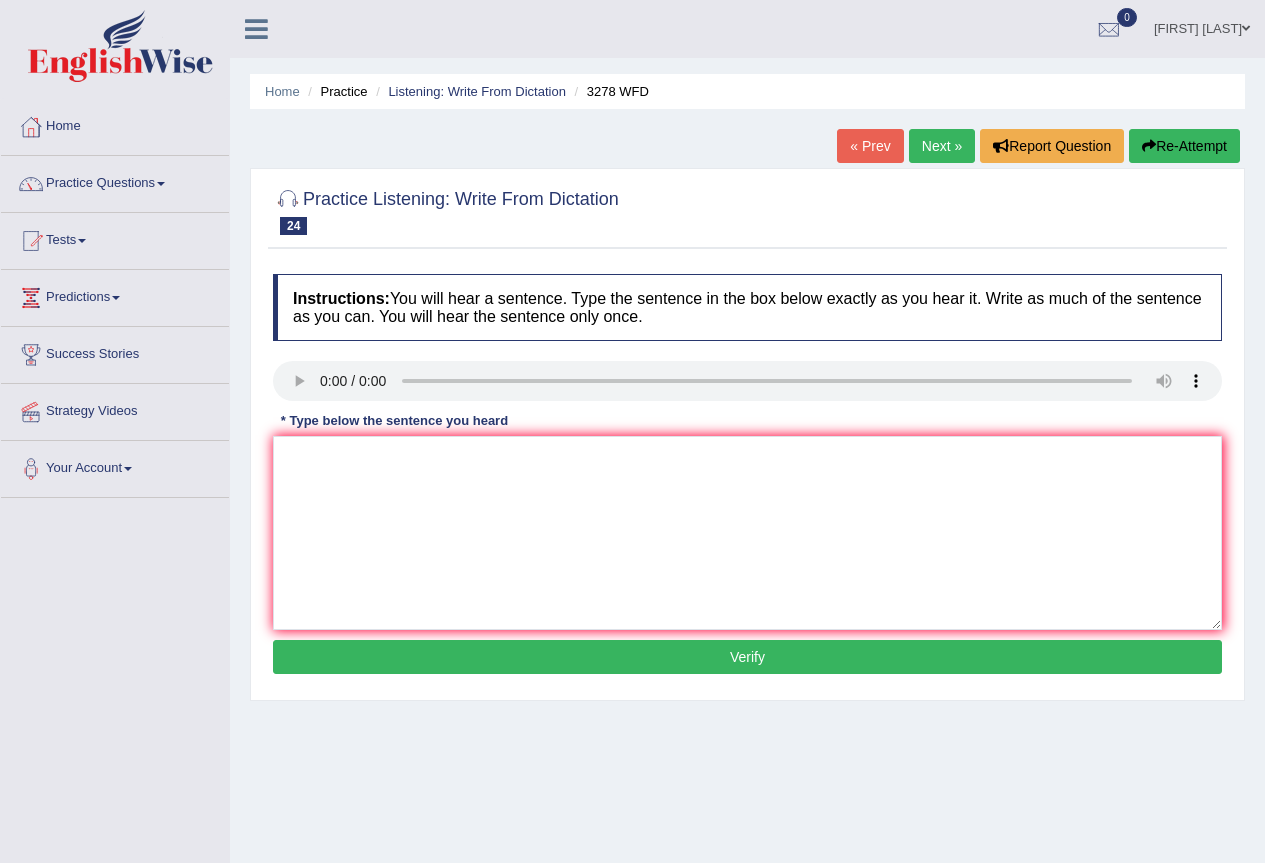 scroll, scrollTop: 0, scrollLeft: 0, axis: both 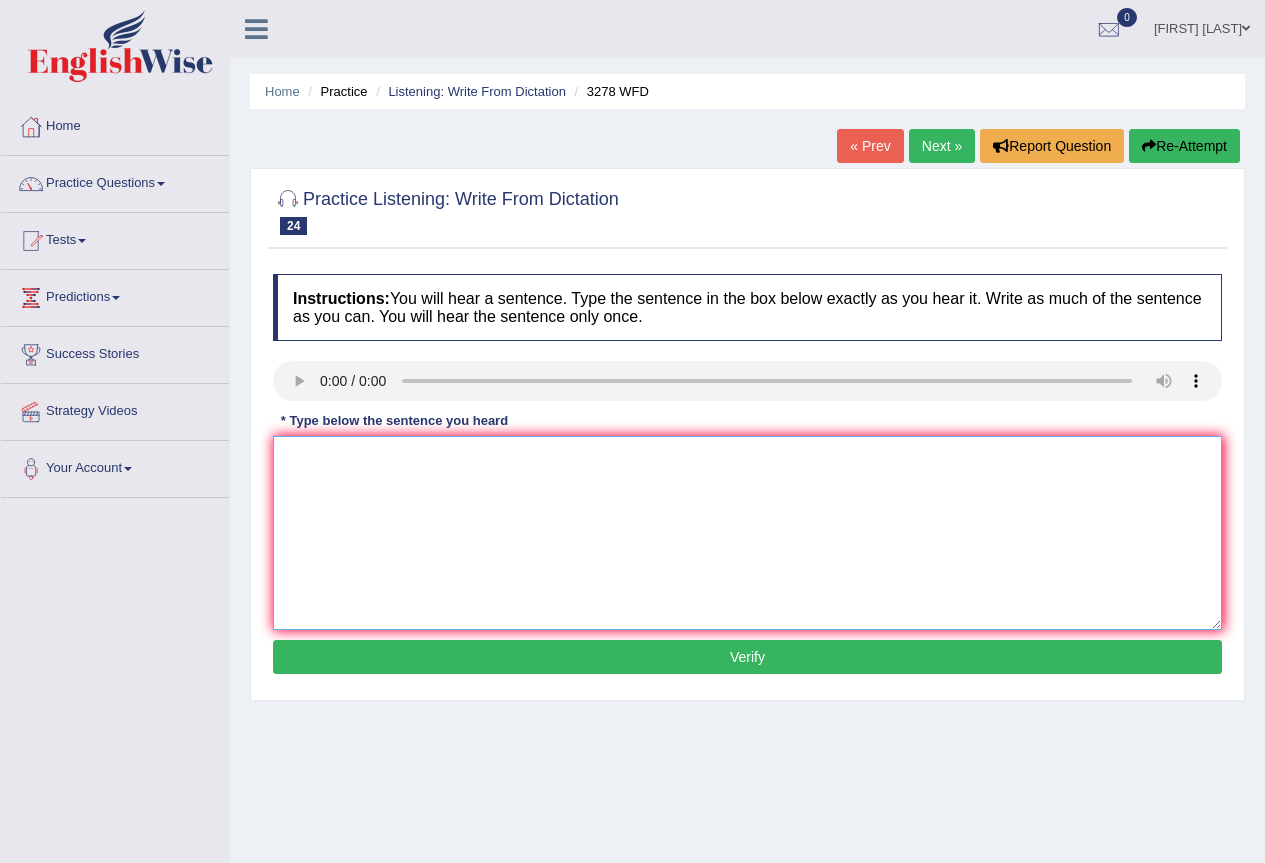 click at bounding box center (747, 533) 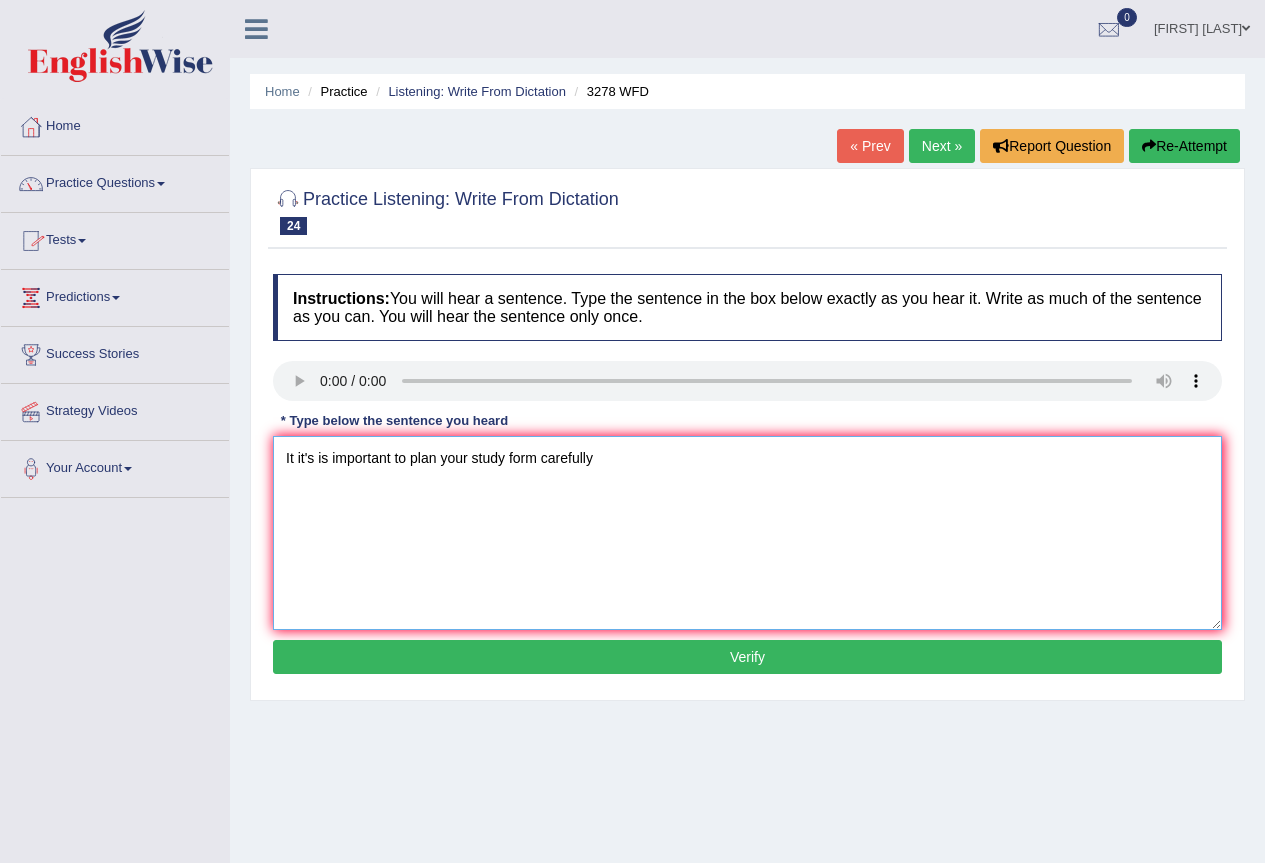click on "It it's is important to plan your study form carefully" at bounding box center (747, 533) 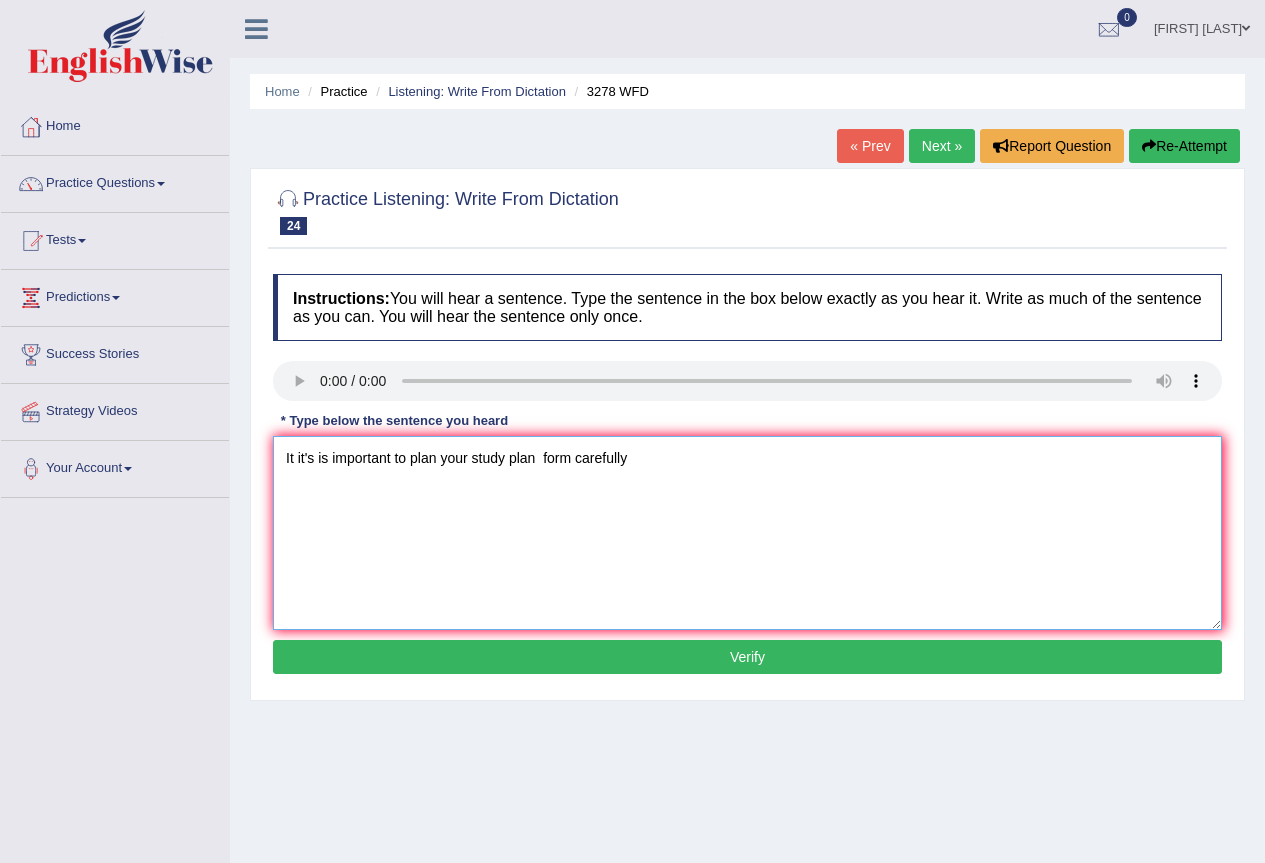 type on "It it's is important to plan your study plan  form carefully" 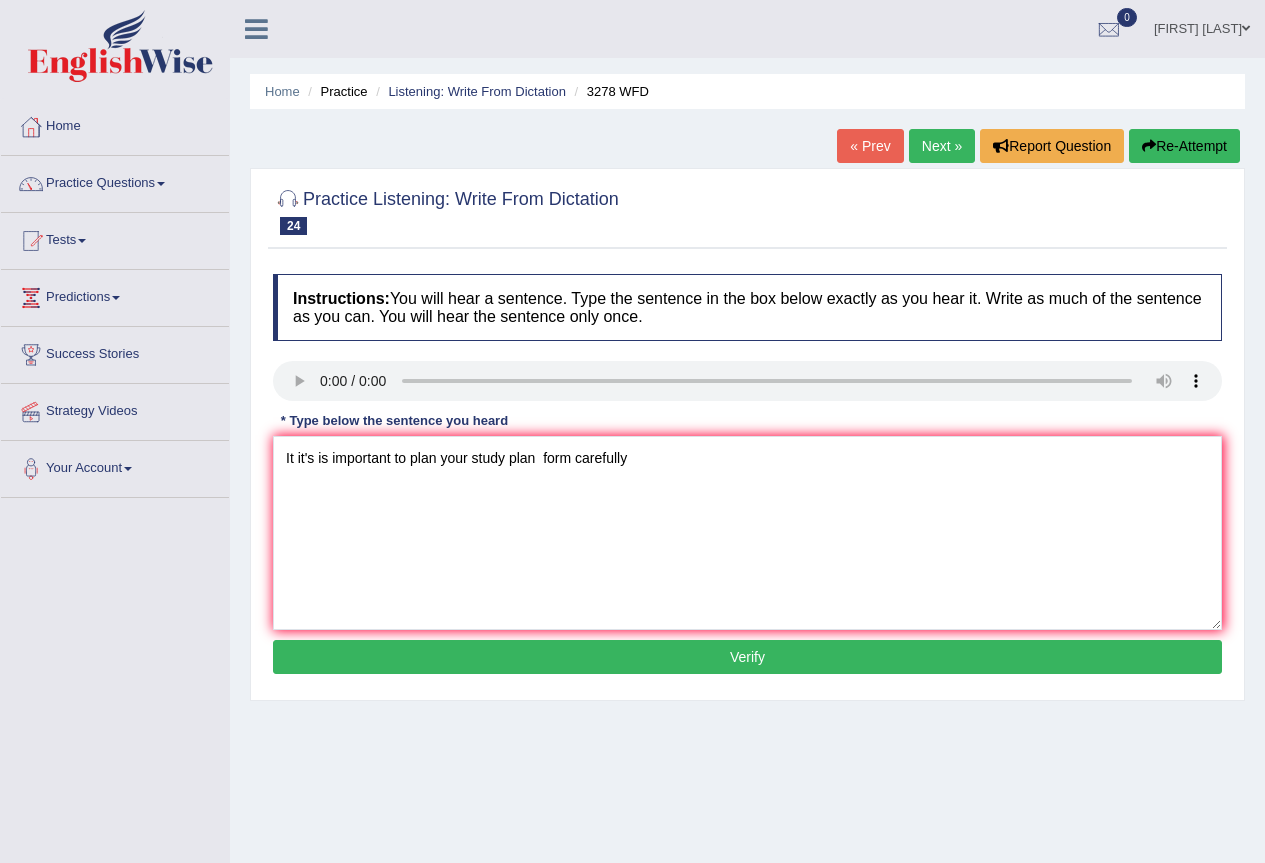 click on "Verify" at bounding box center [747, 657] 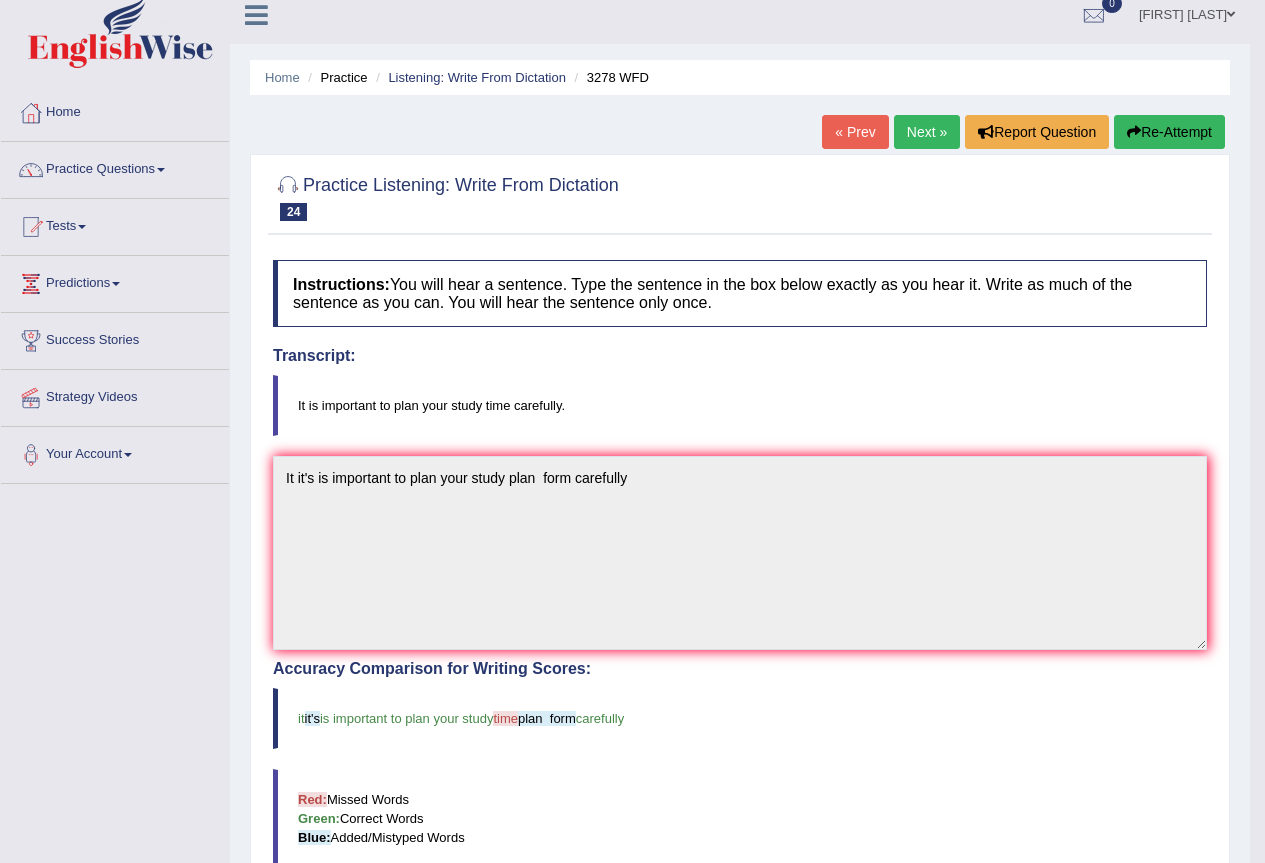 scroll, scrollTop: 0, scrollLeft: 0, axis: both 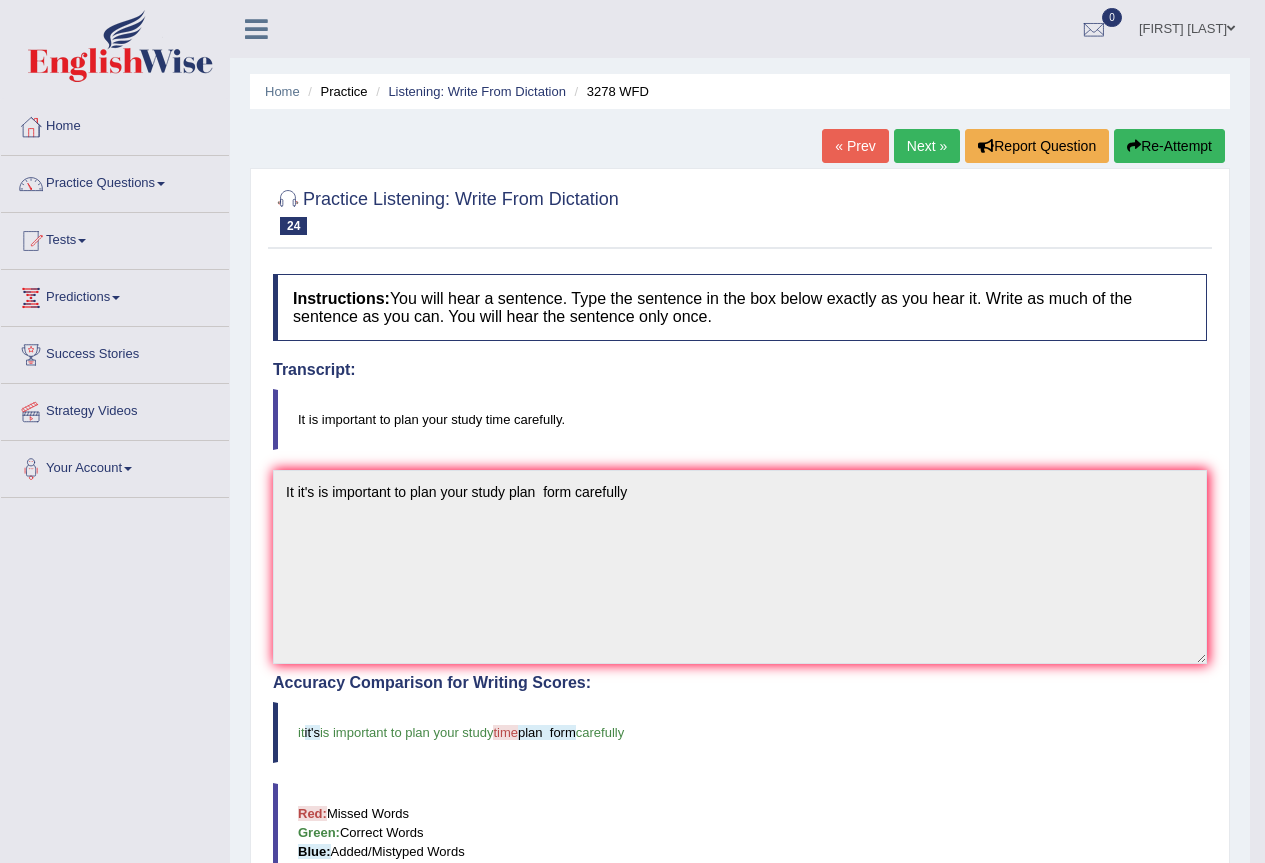 click on "Next »" at bounding box center [927, 146] 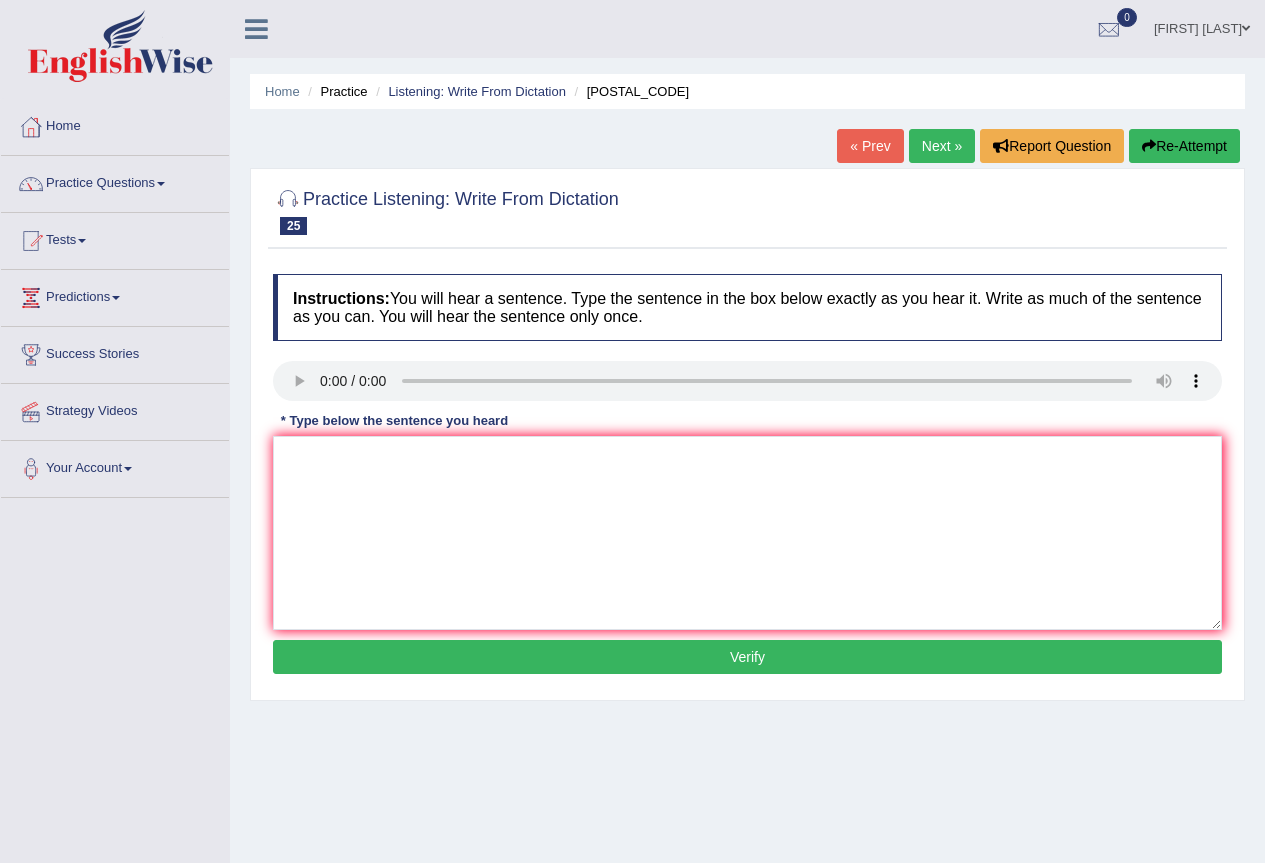scroll, scrollTop: 0, scrollLeft: 0, axis: both 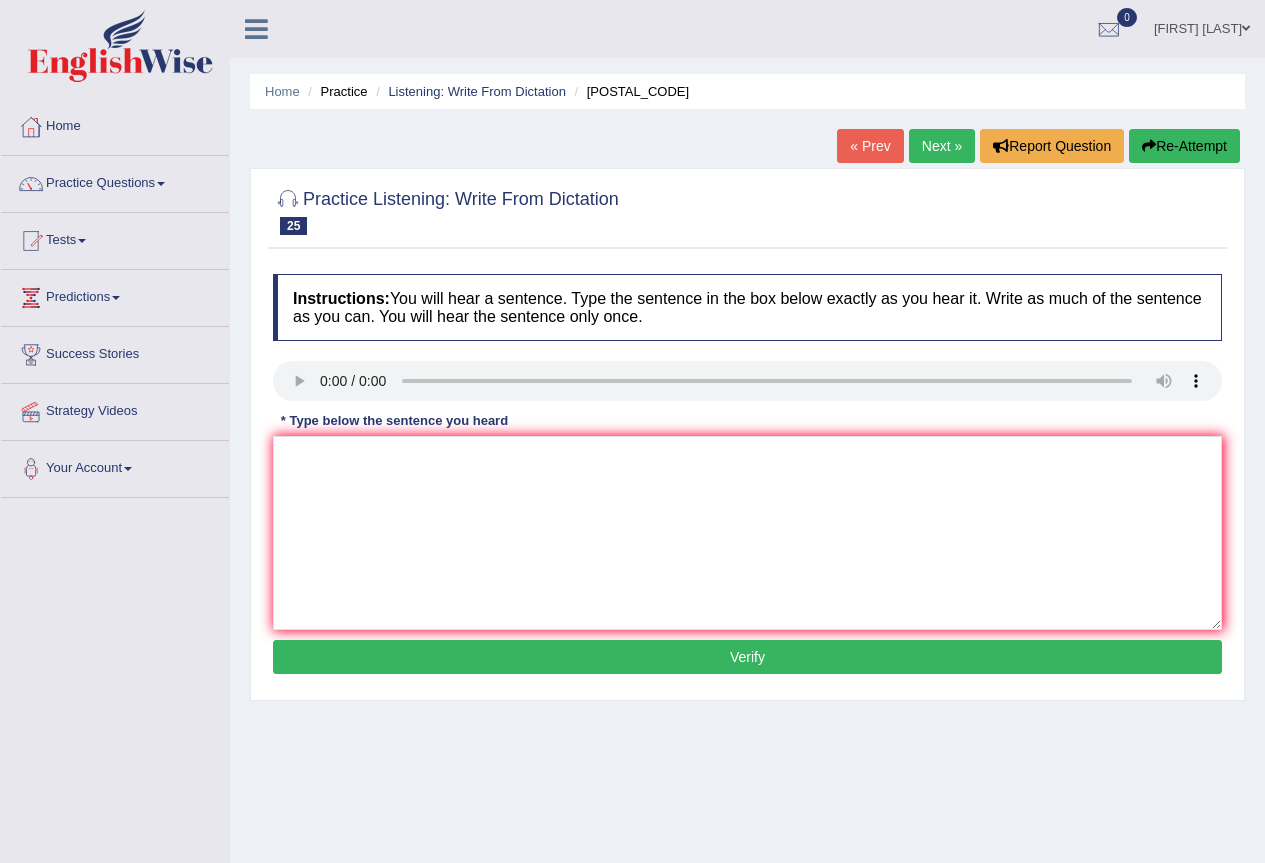 click on "Instructions:  You will hear a sentence. Type the sentence in the box below exactly as you hear it. Write as much of the sentence as you can. You will hear the sentence only once.
Transcript: You are required to attend lectures and write weekly reports. * Type below the sentence you heard Accuracy Comparison for Writing Scores:
Red:  Missed Words
Green:  Correct Words
Blue:  Added/Mistyped Words
Accuracy:   Punctuation at the end  You wrote first capital letter A.I. Engine Result:  Processing... Verify" at bounding box center [747, 477] 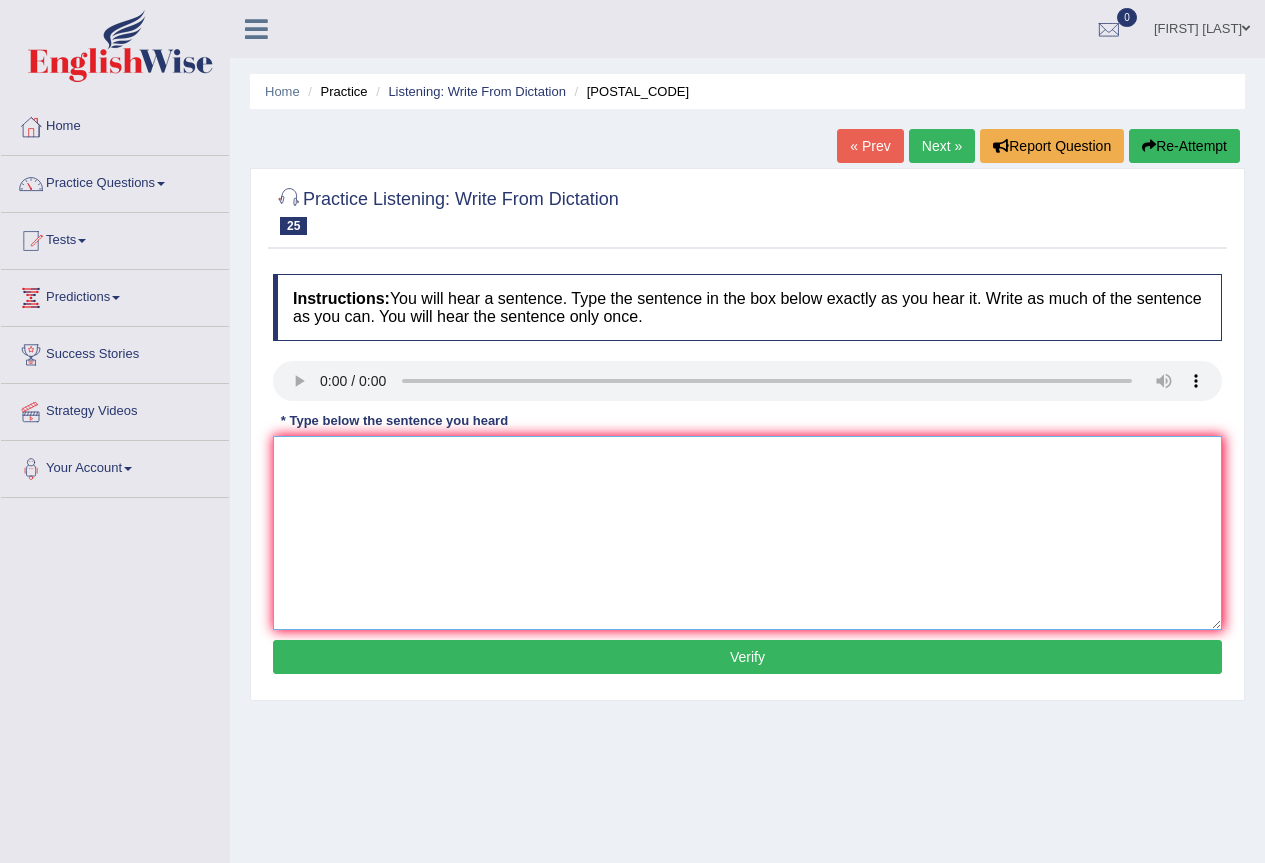 click at bounding box center (747, 533) 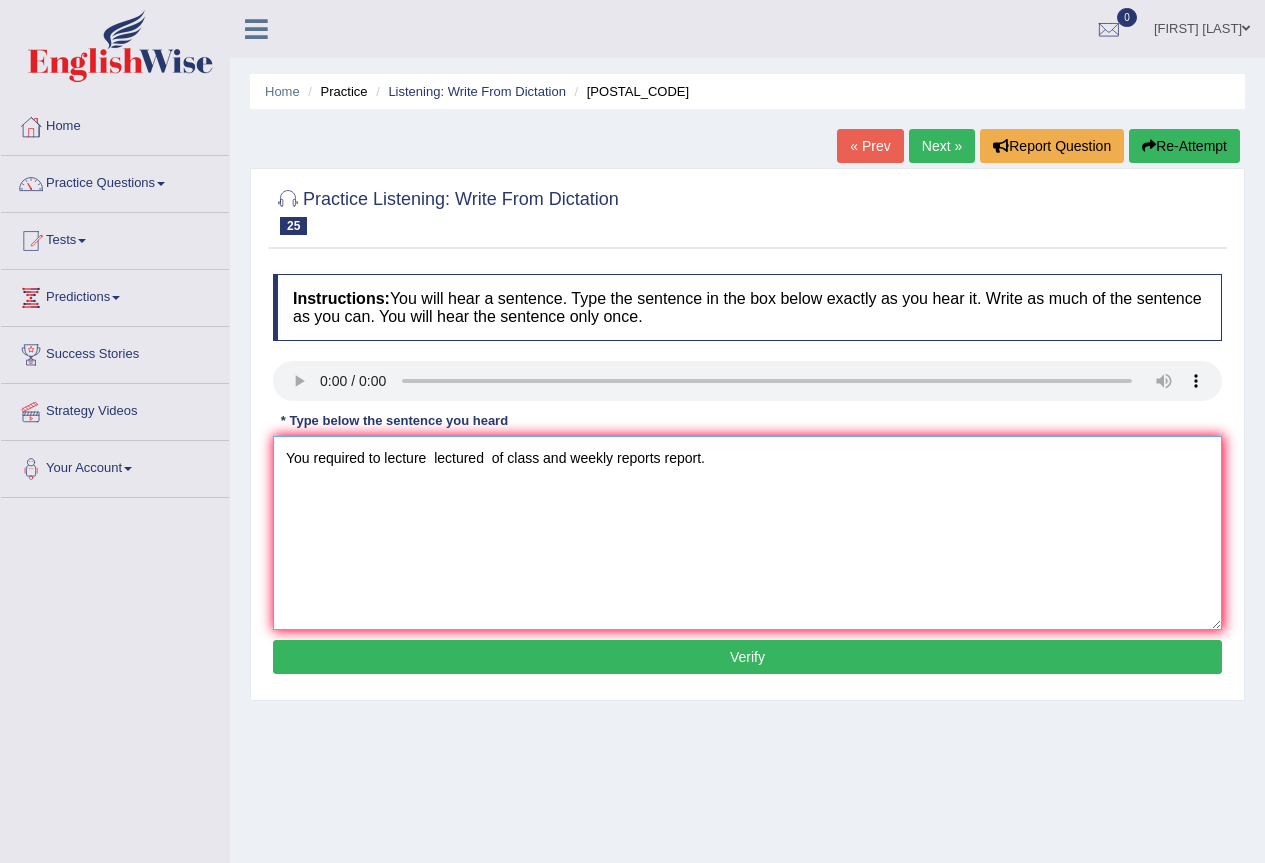 type on "You required to lecture  lectured  of class and weekly reports report." 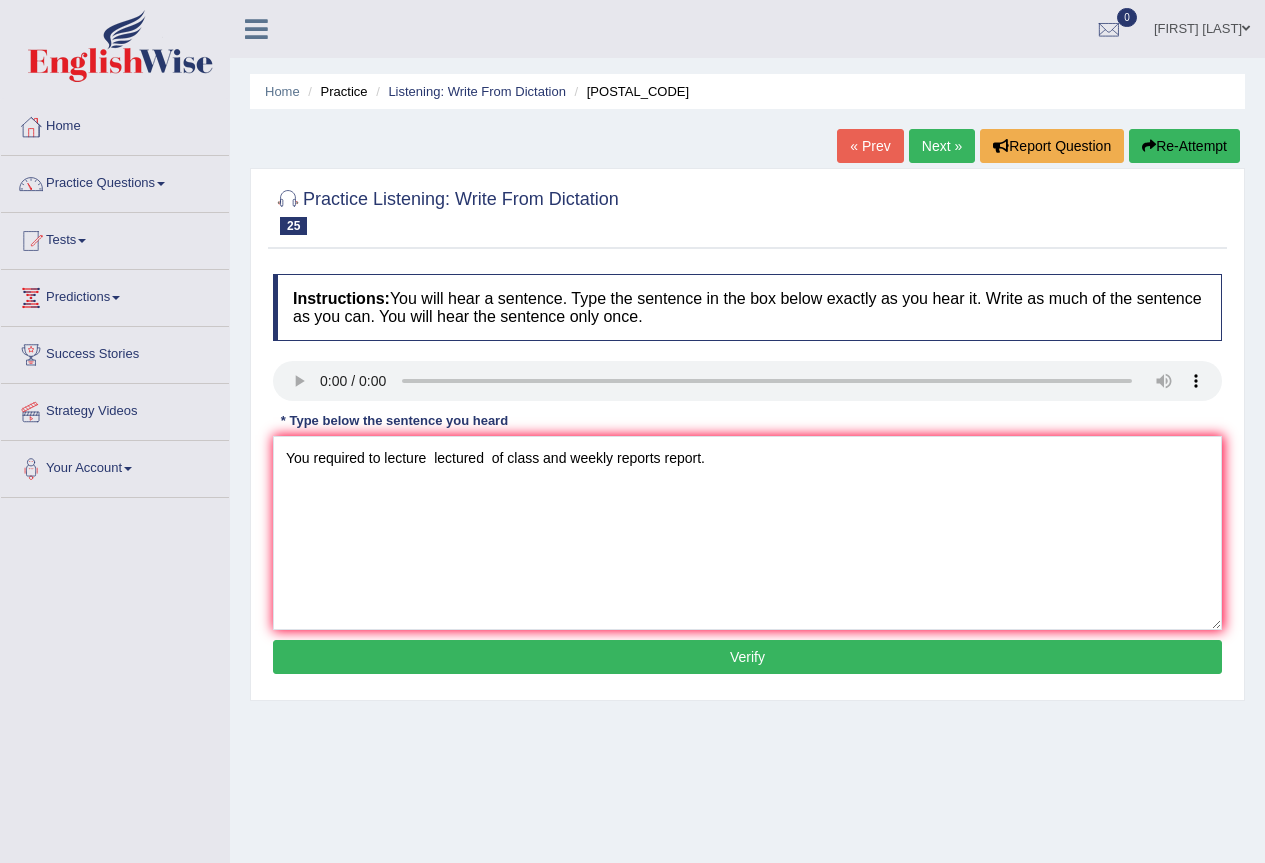 click on "Verify" at bounding box center (747, 657) 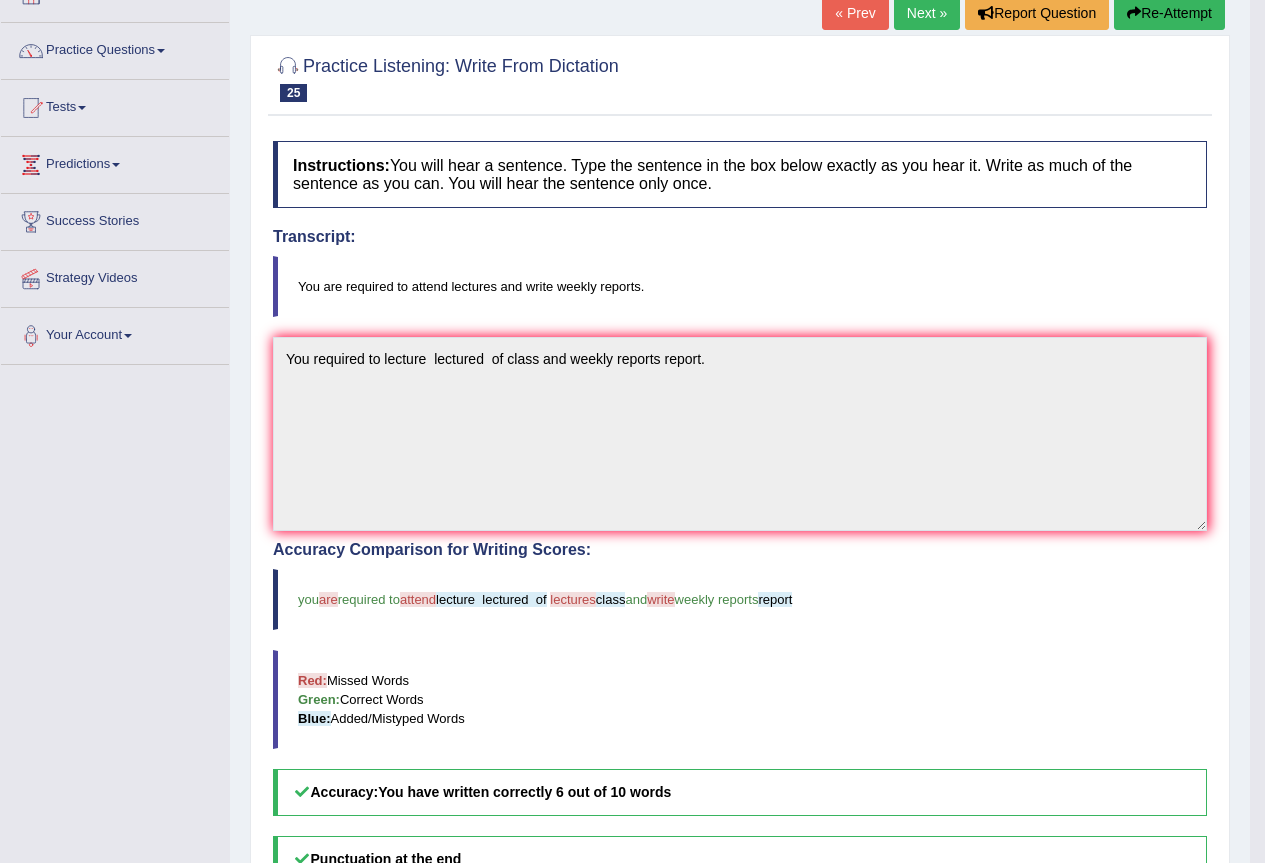 scroll, scrollTop: 0, scrollLeft: 0, axis: both 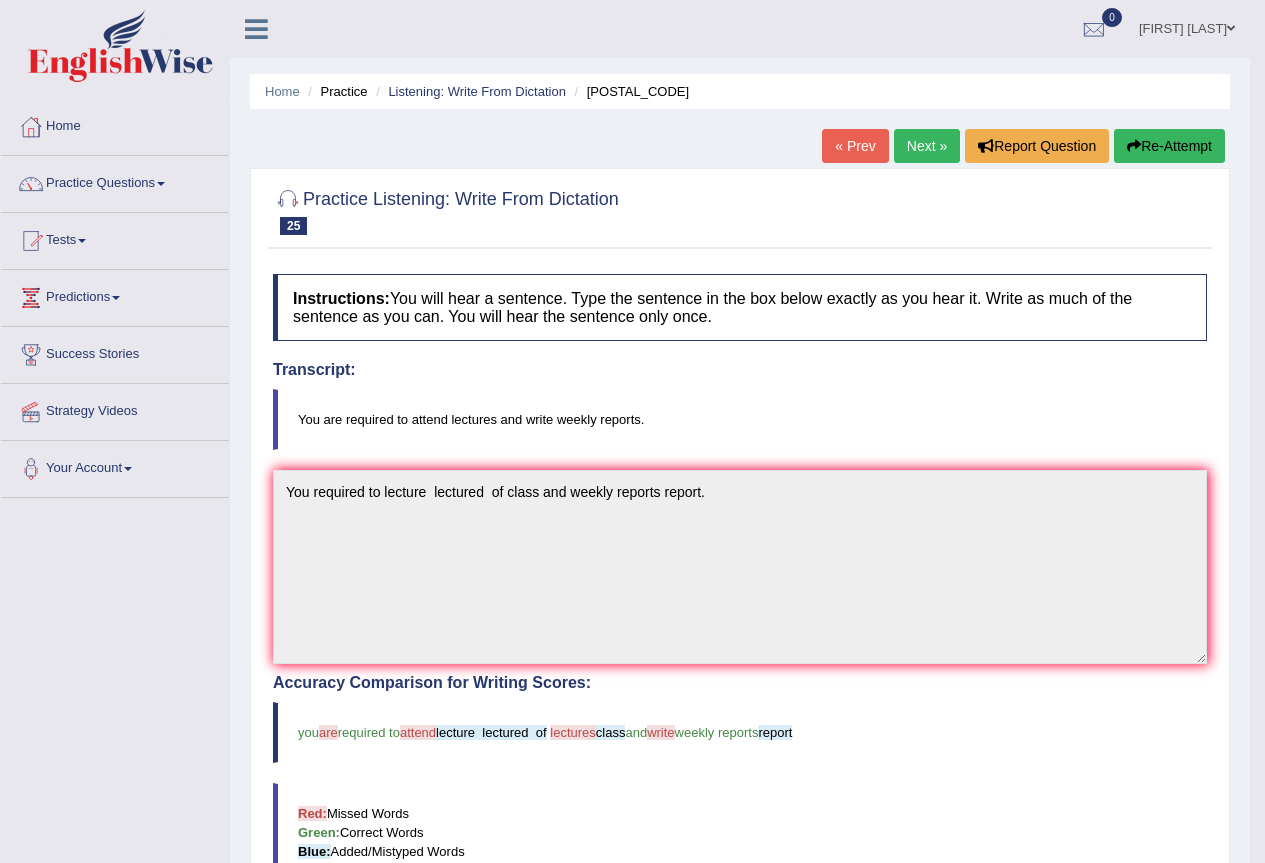 click on "Next »" at bounding box center [927, 146] 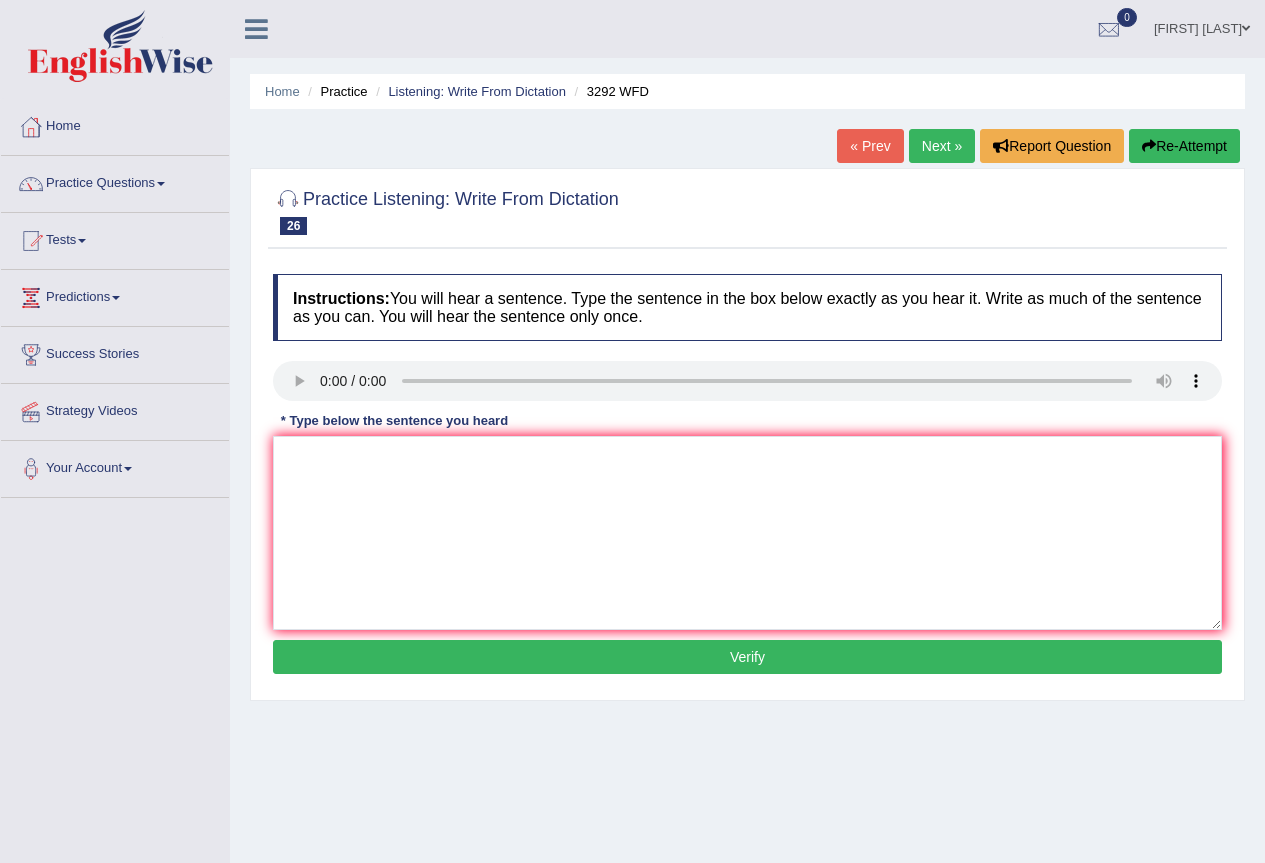 scroll, scrollTop: 0, scrollLeft: 0, axis: both 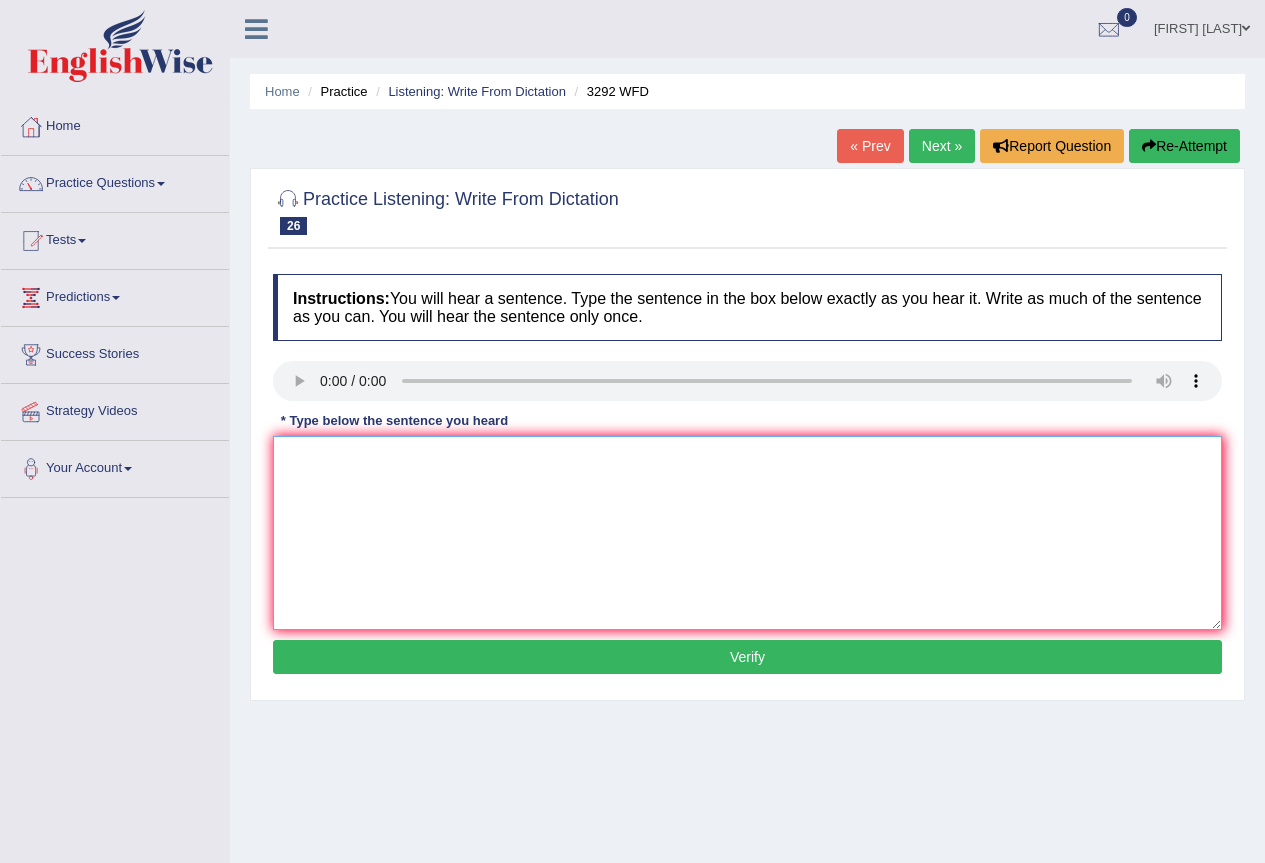 click at bounding box center [747, 533] 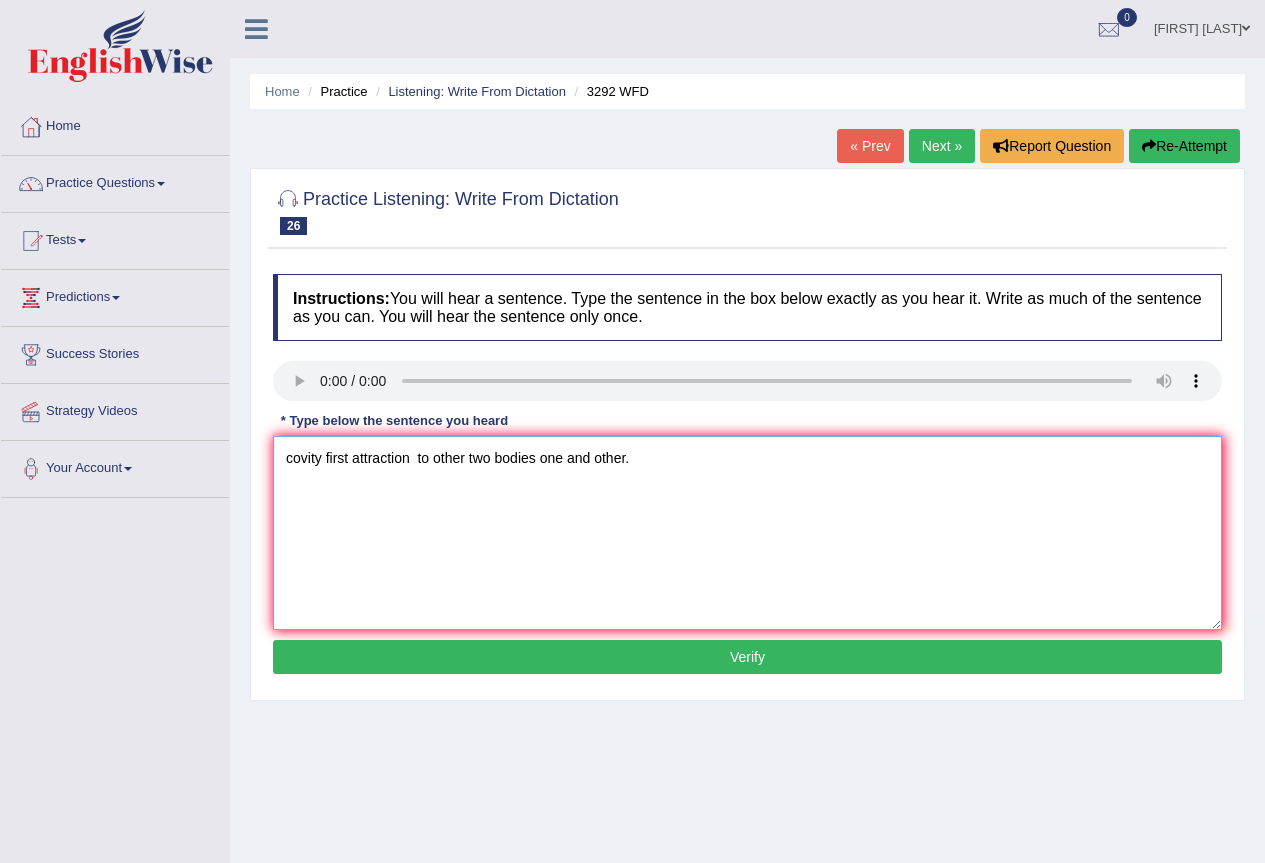 type on "covity first attraction  to other two bodies one and other." 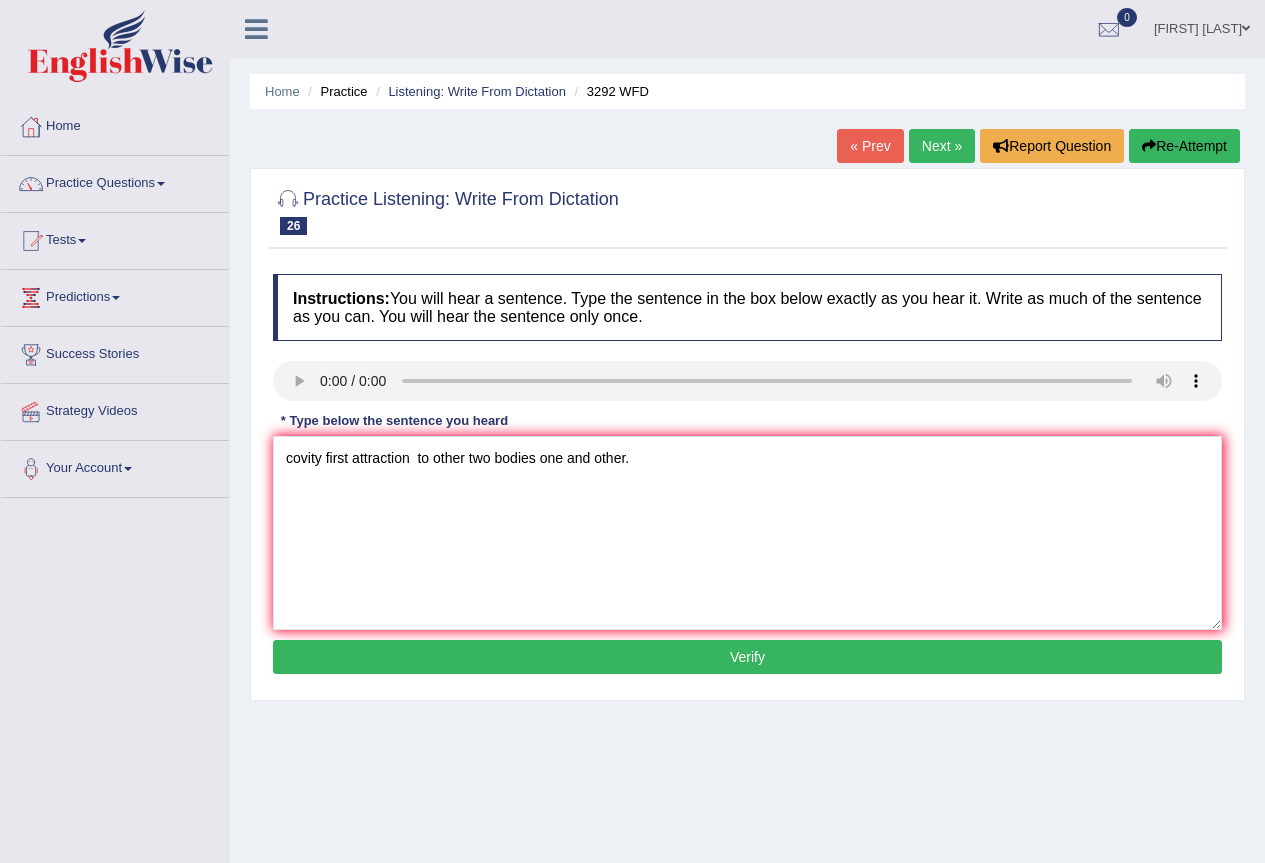 click on "Verify" at bounding box center [747, 657] 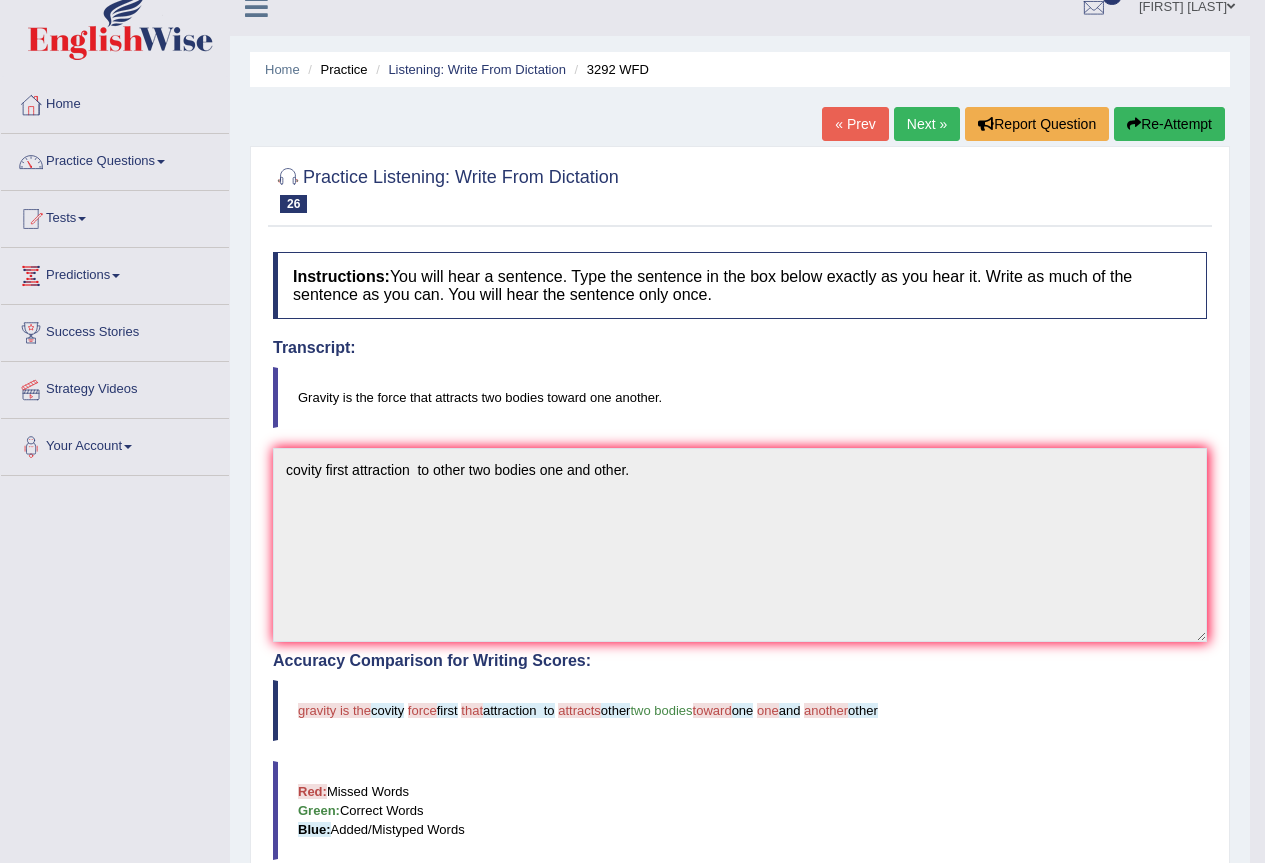 scroll, scrollTop: 0, scrollLeft: 0, axis: both 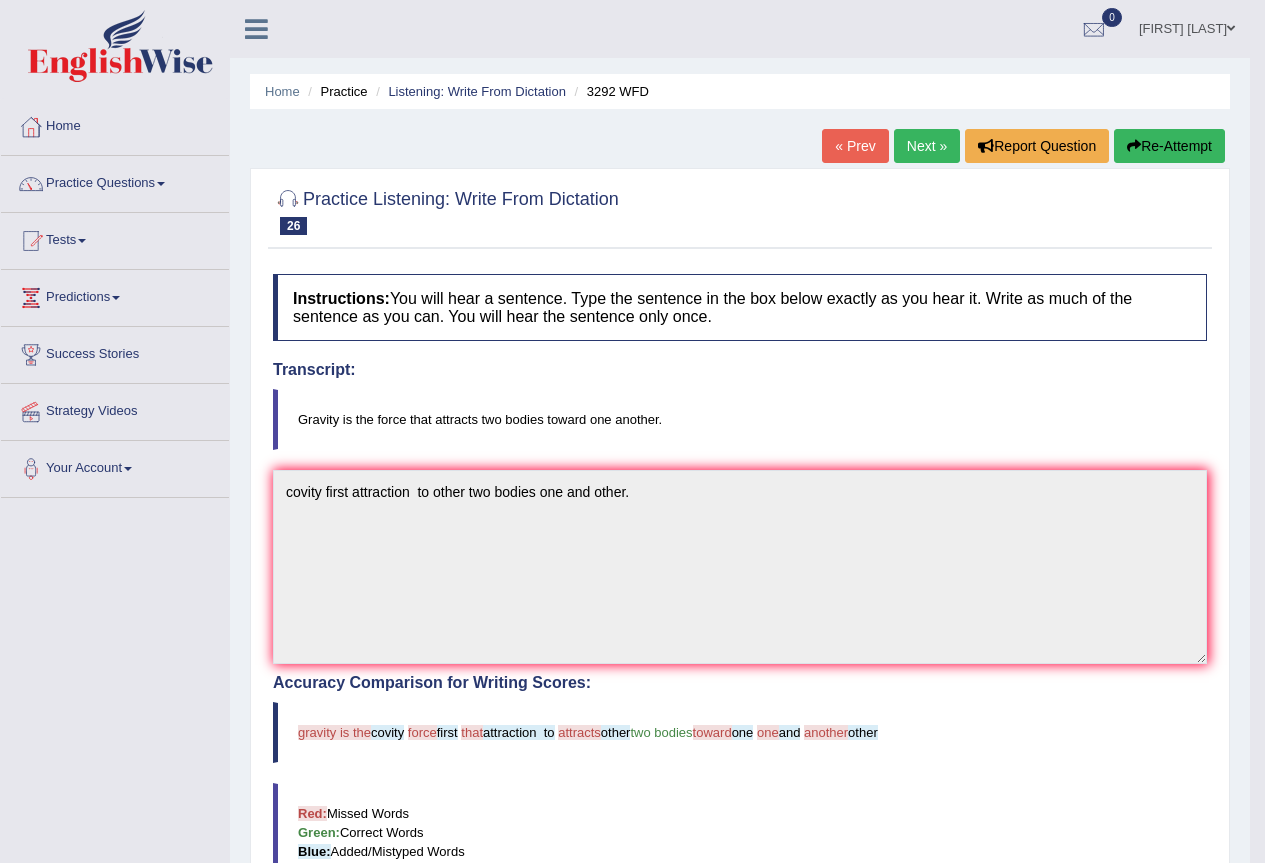 click on "Next »" at bounding box center (927, 146) 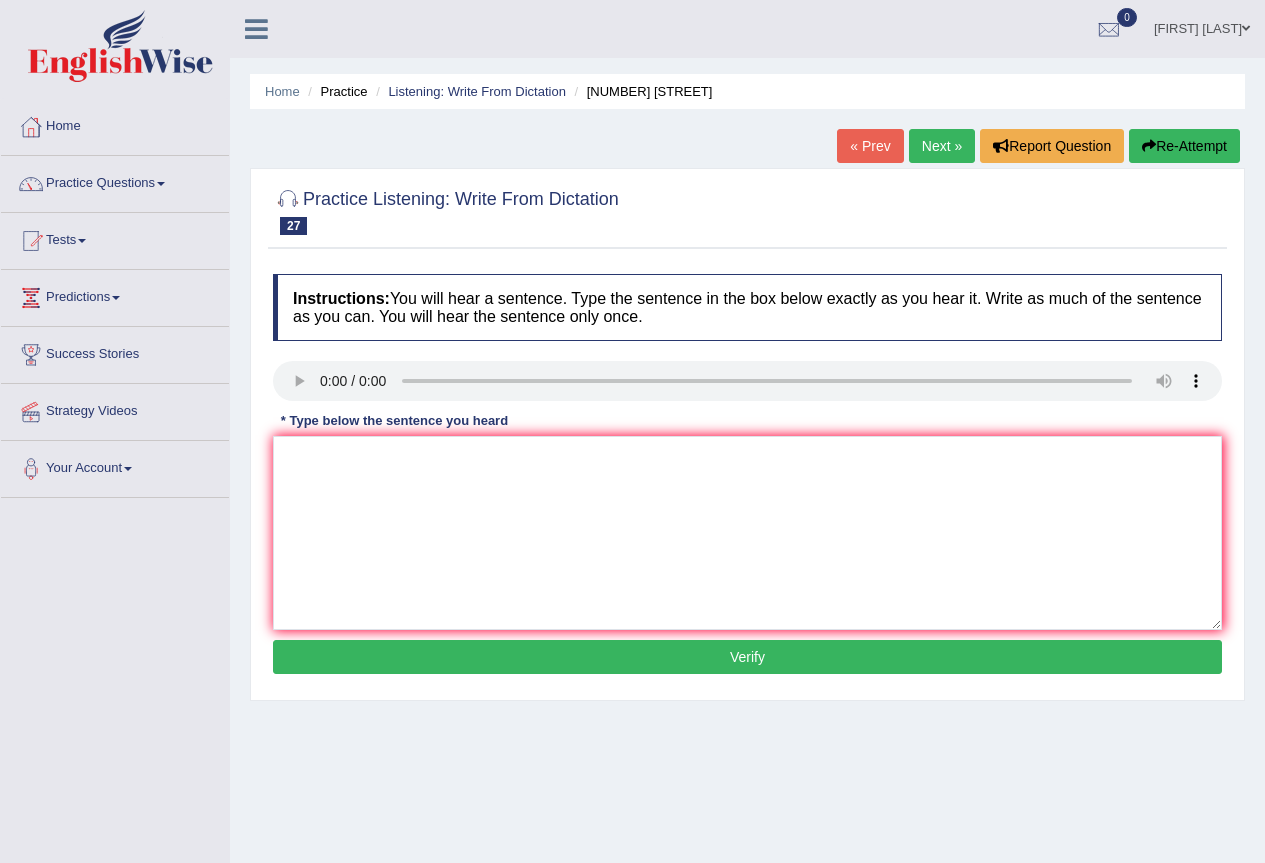 scroll, scrollTop: 0, scrollLeft: 0, axis: both 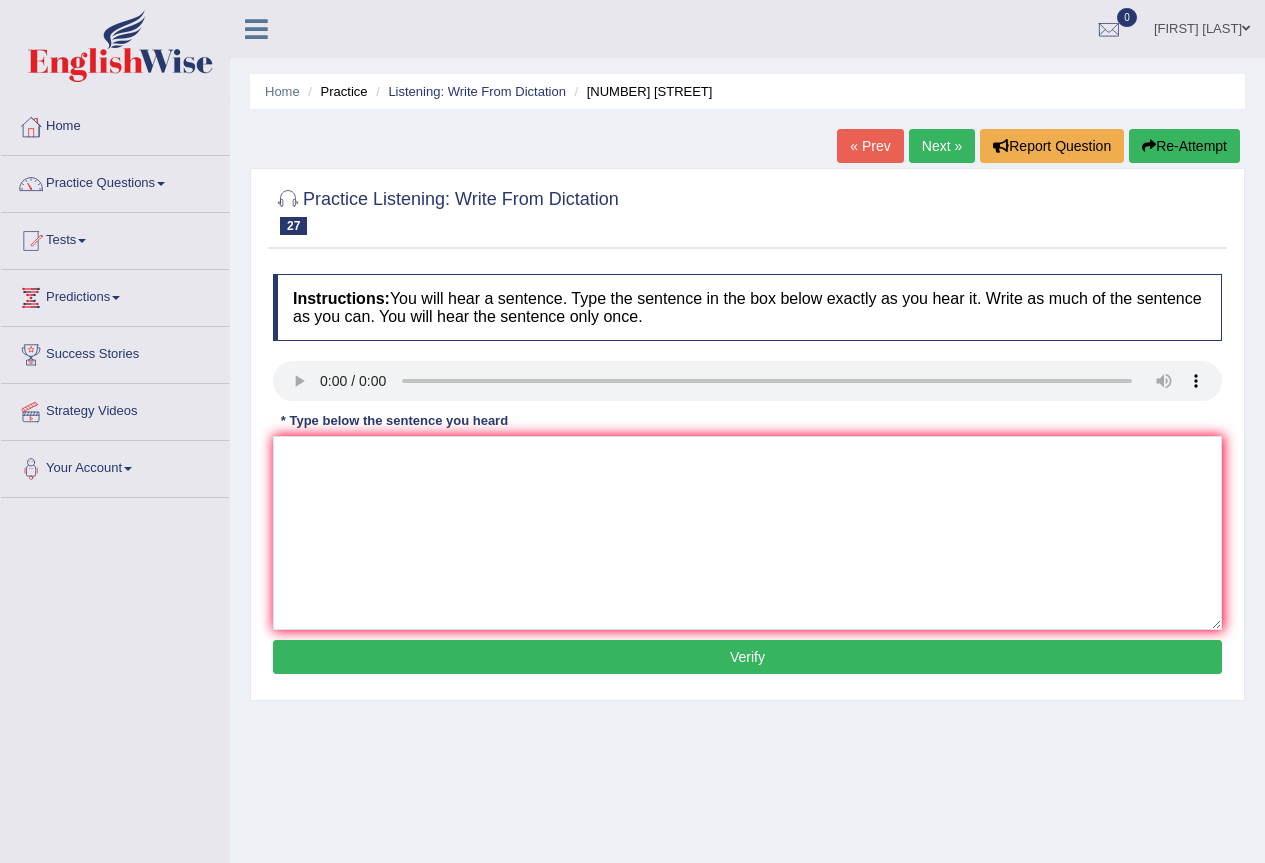 click at bounding box center (747, 383) 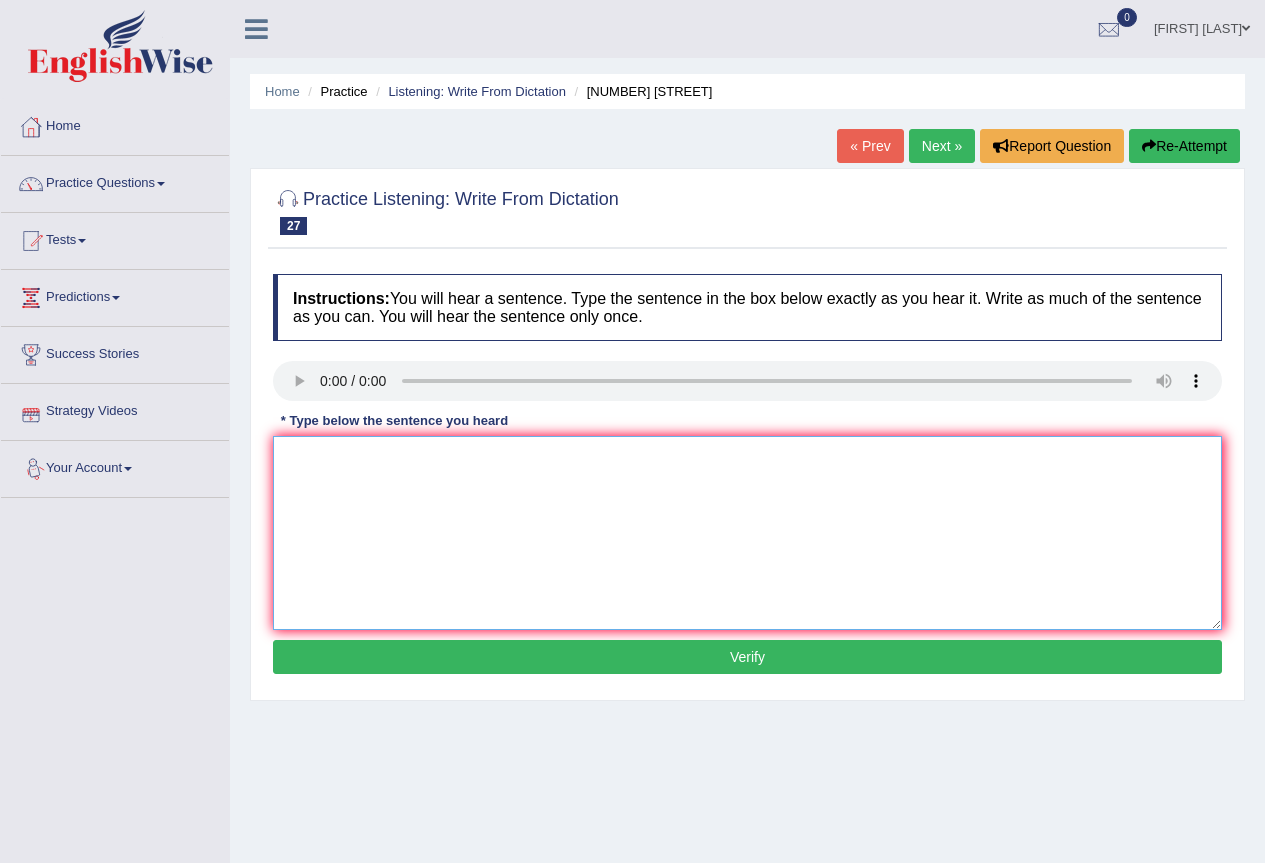 drag, startPoint x: 297, startPoint y: 472, endPoint x: 282, endPoint y: 471, distance: 15.033297 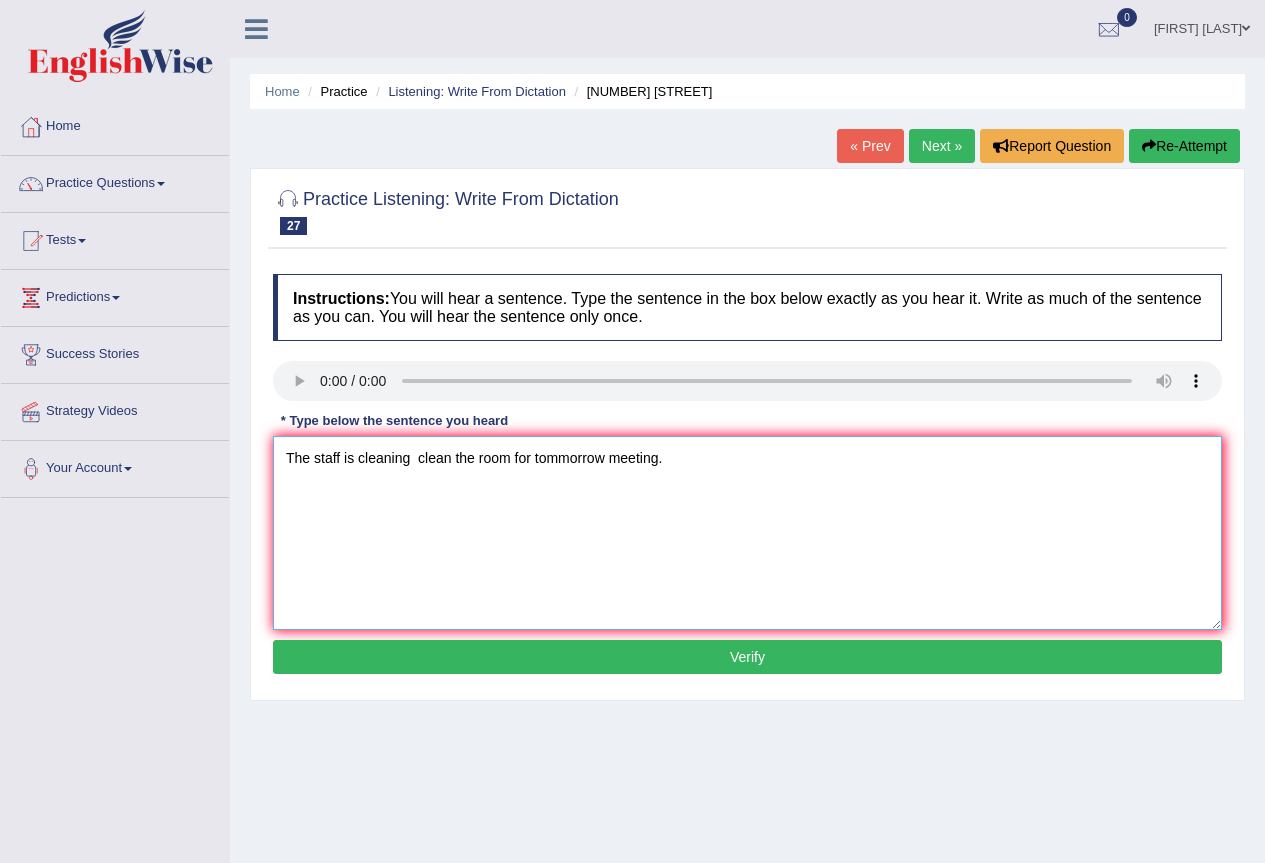 type on "The staff is cleaning  clean the room for tommorrow meeting." 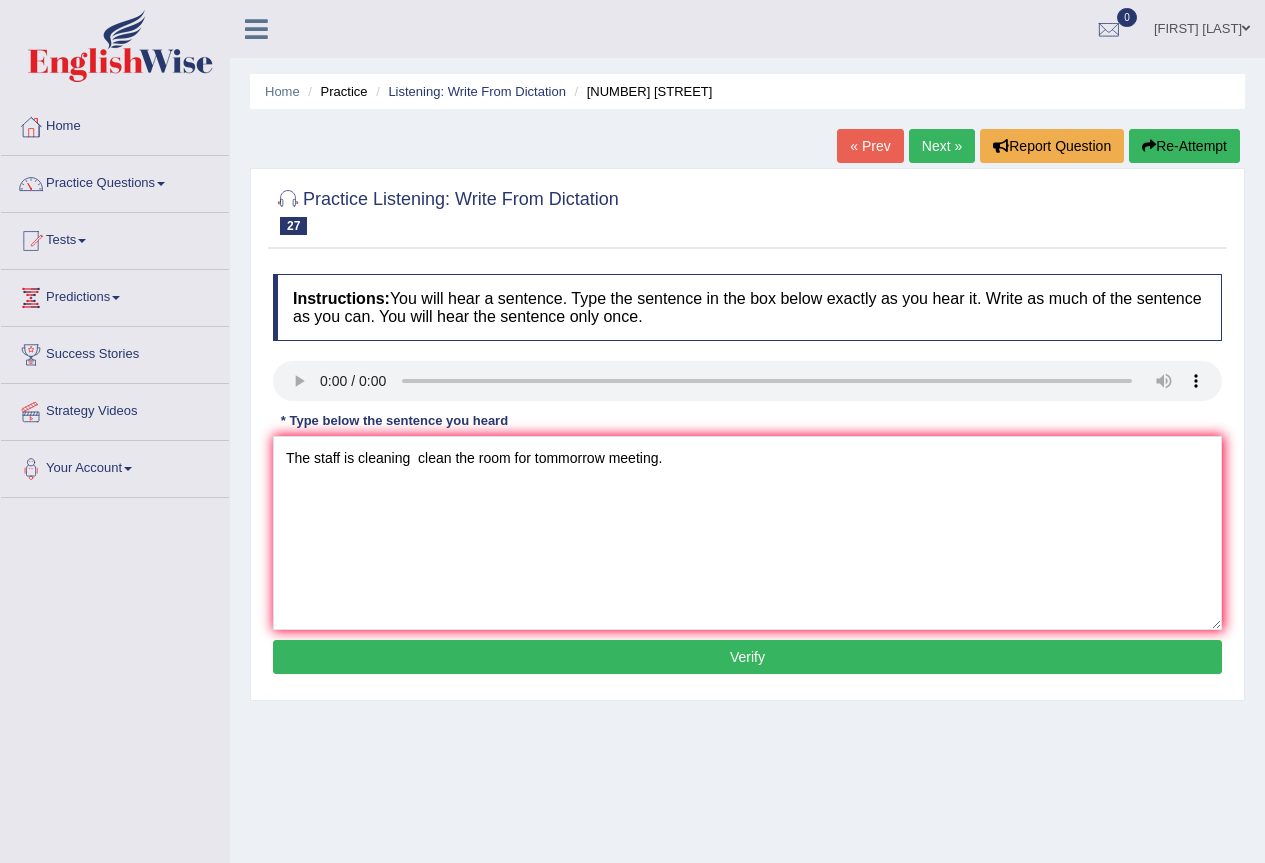 click on "Verify" at bounding box center [747, 657] 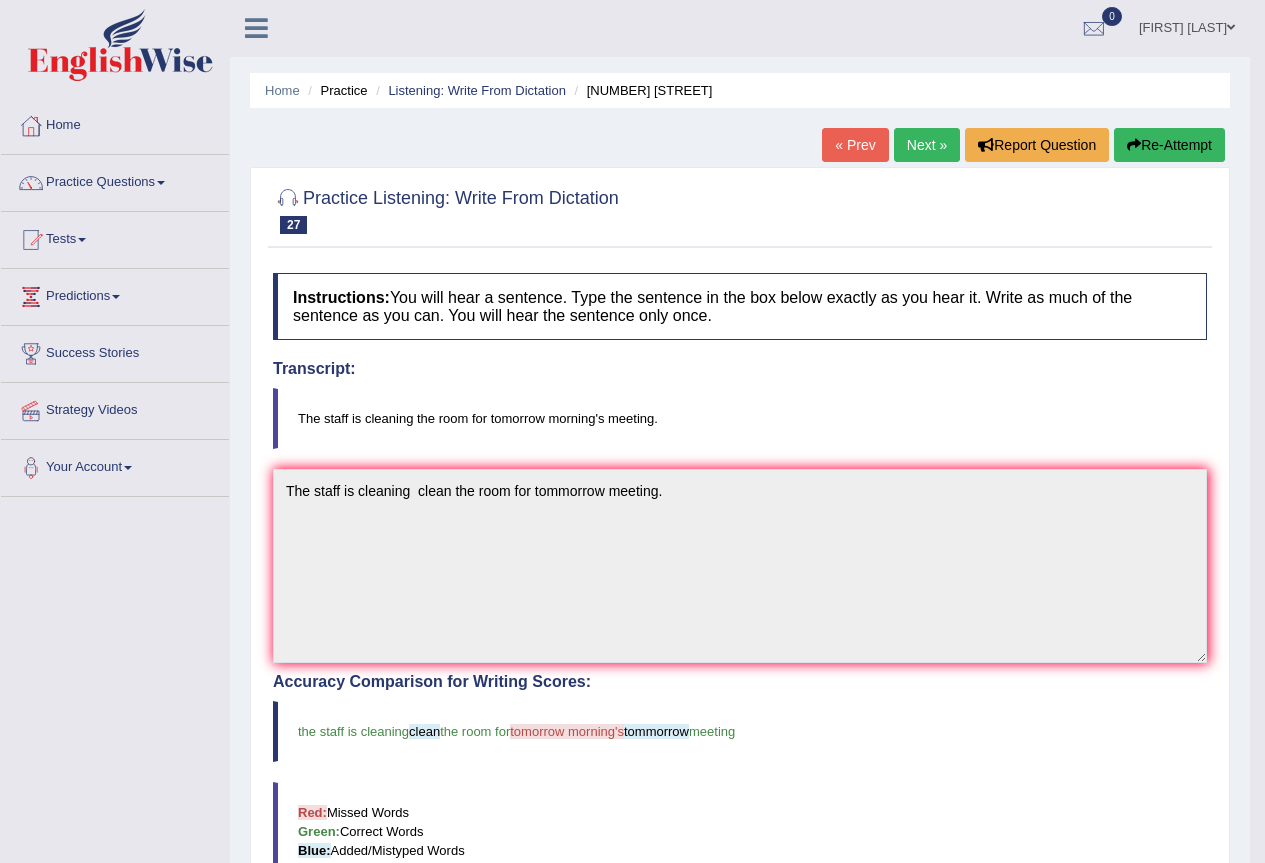 scroll, scrollTop: 0, scrollLeft: 0, axis: both 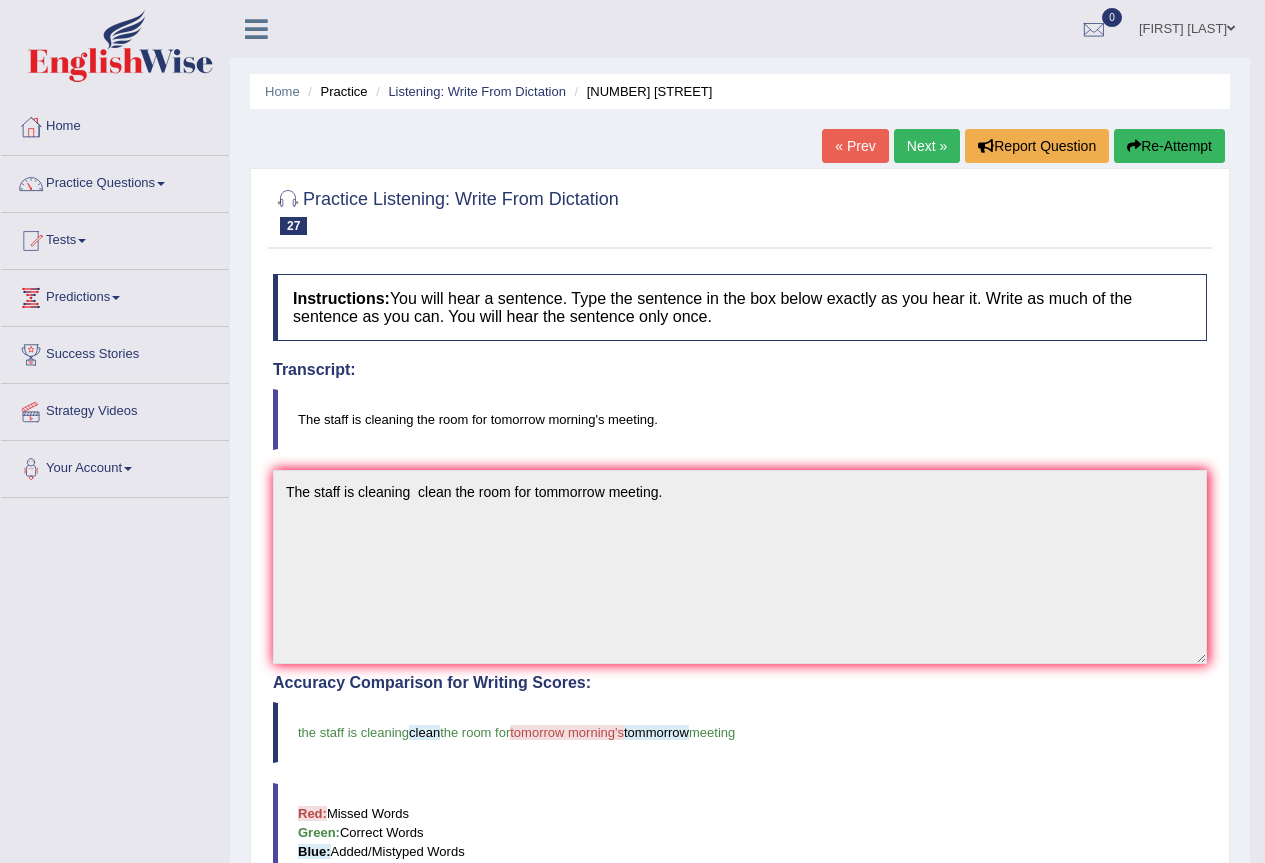 click on "Next »" at bounding box center (927, 146) 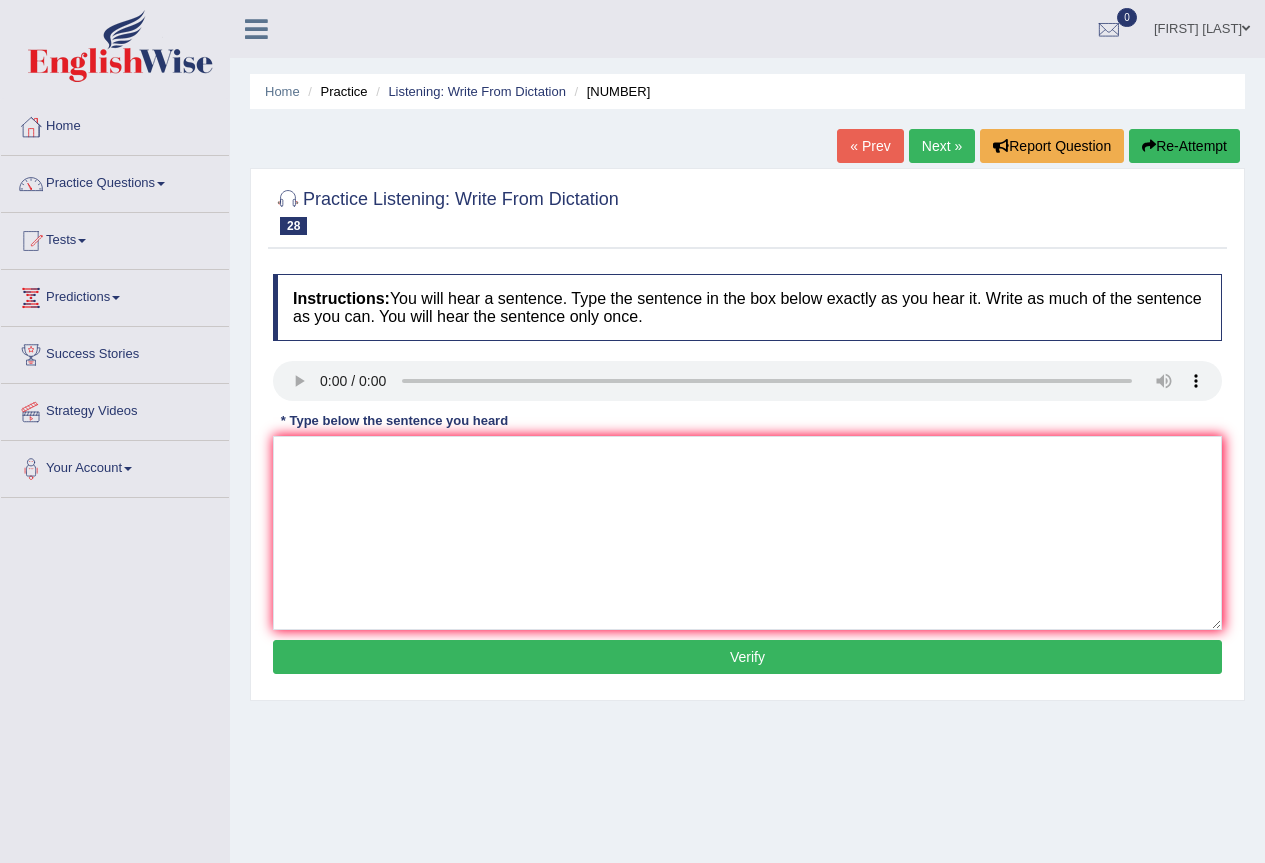 scroll, scrollTop: 0, scrollLeft: 0, axis: both 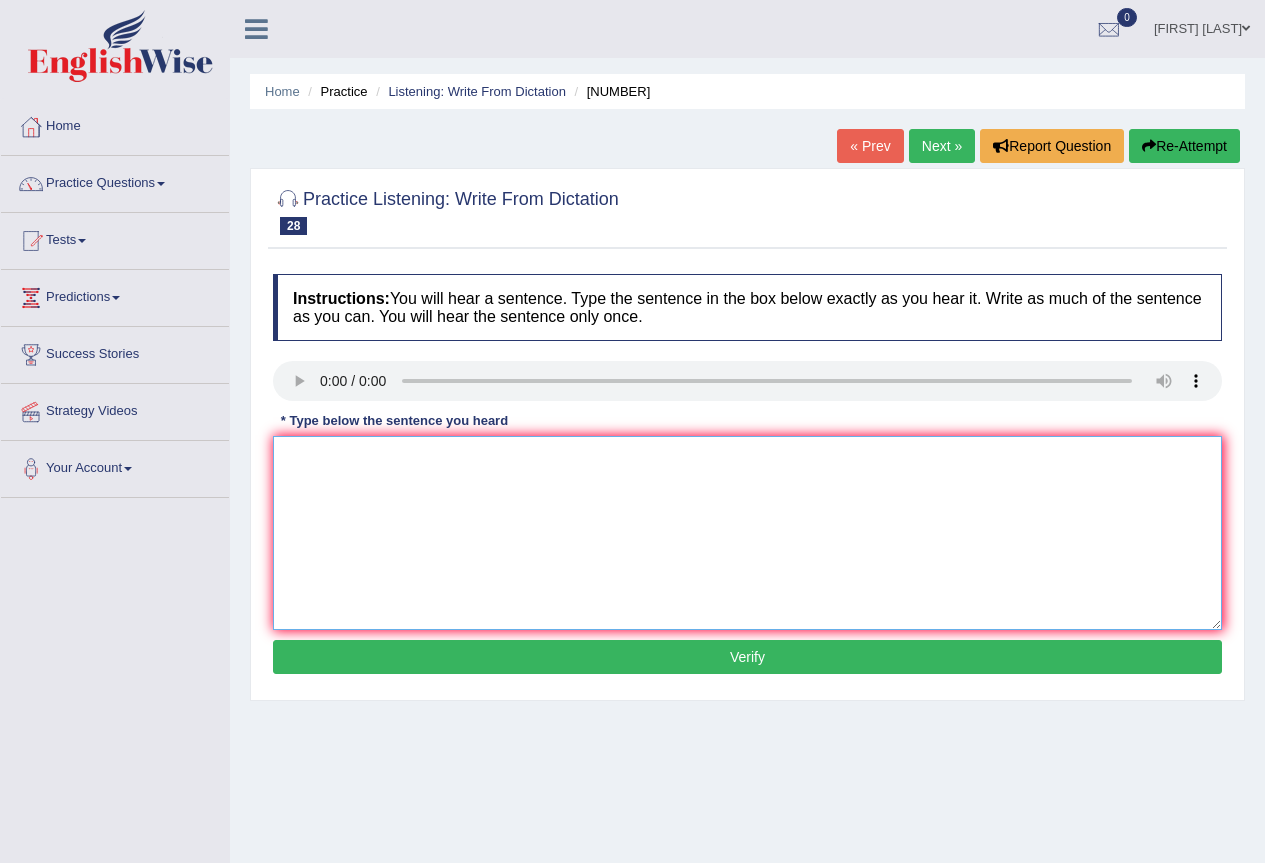 click at bounding box center [747, 533] 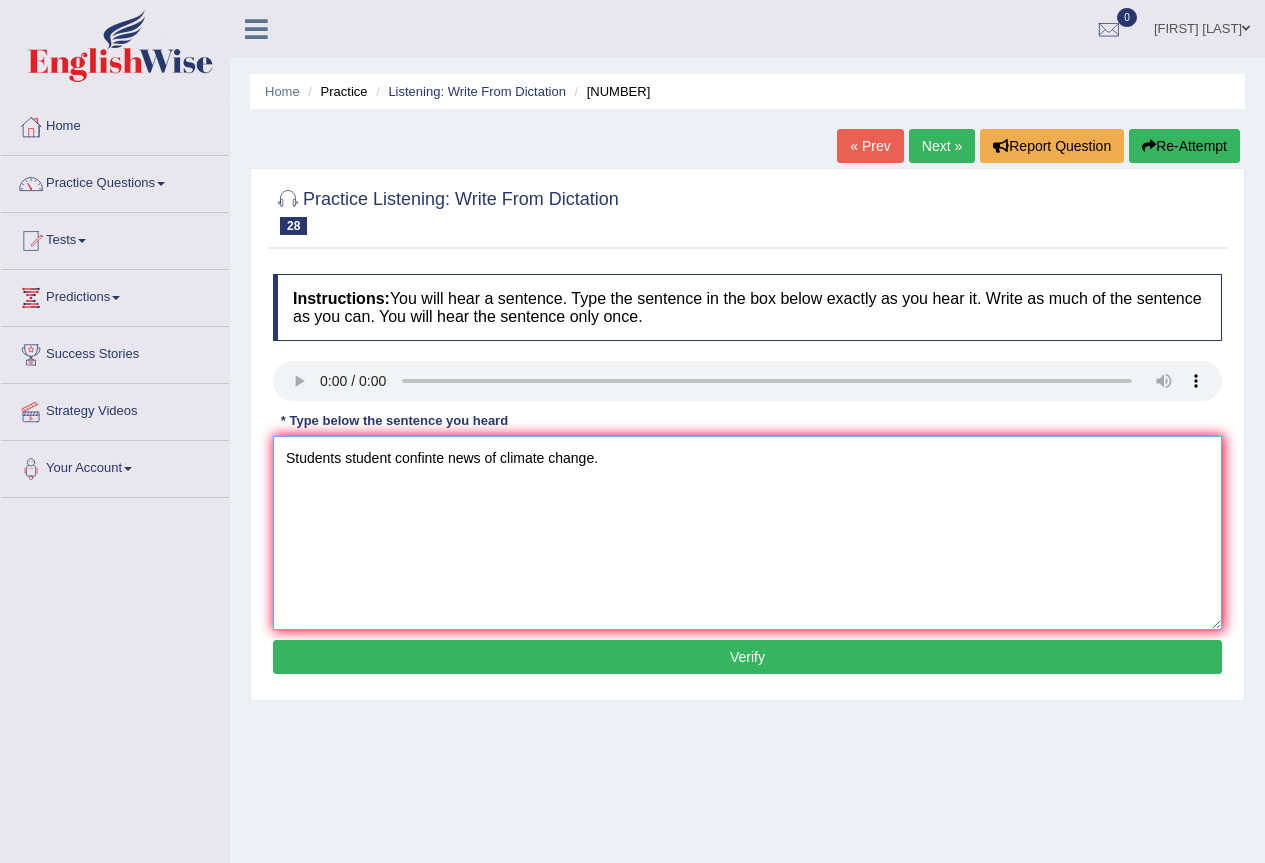 type on "Students student confinte news of climate change." 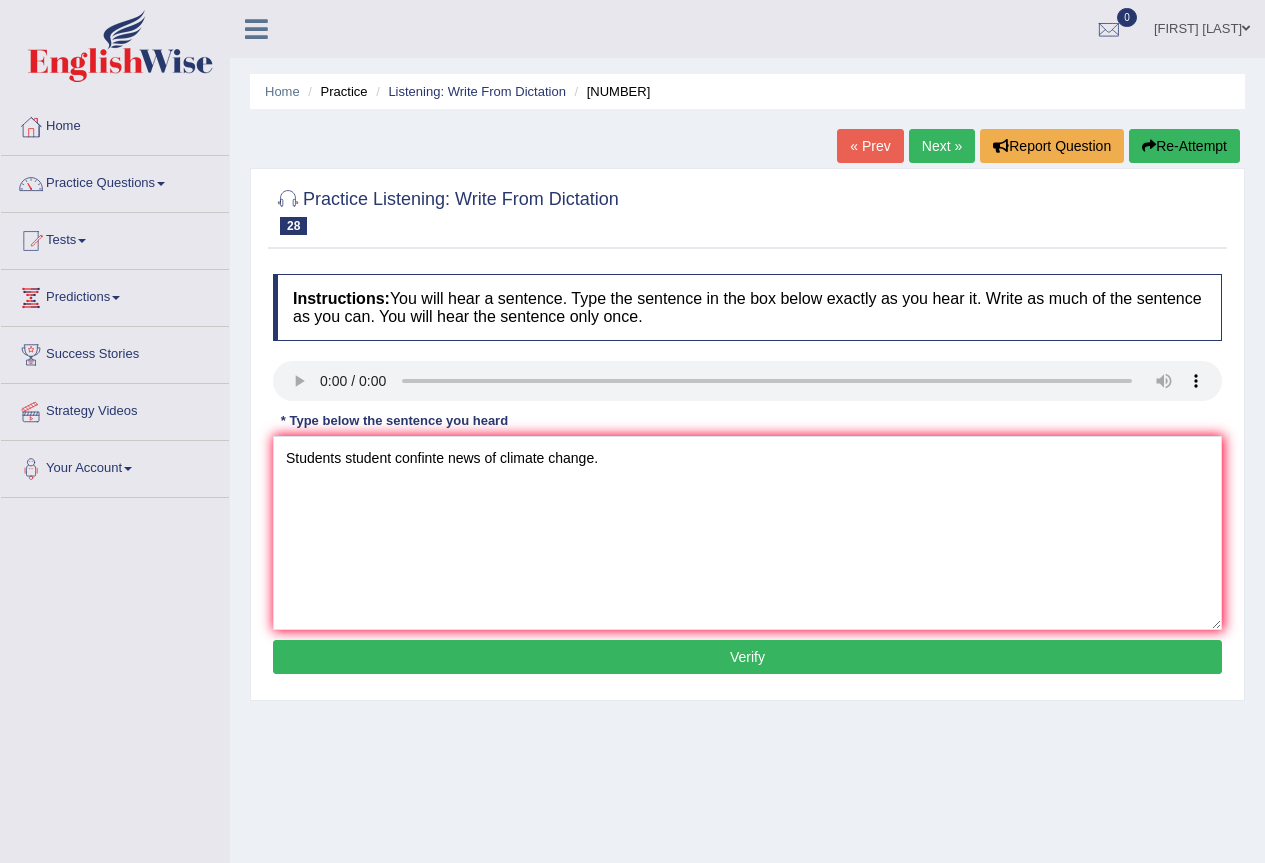 click on "Verify" at bounding box center [747, 657] 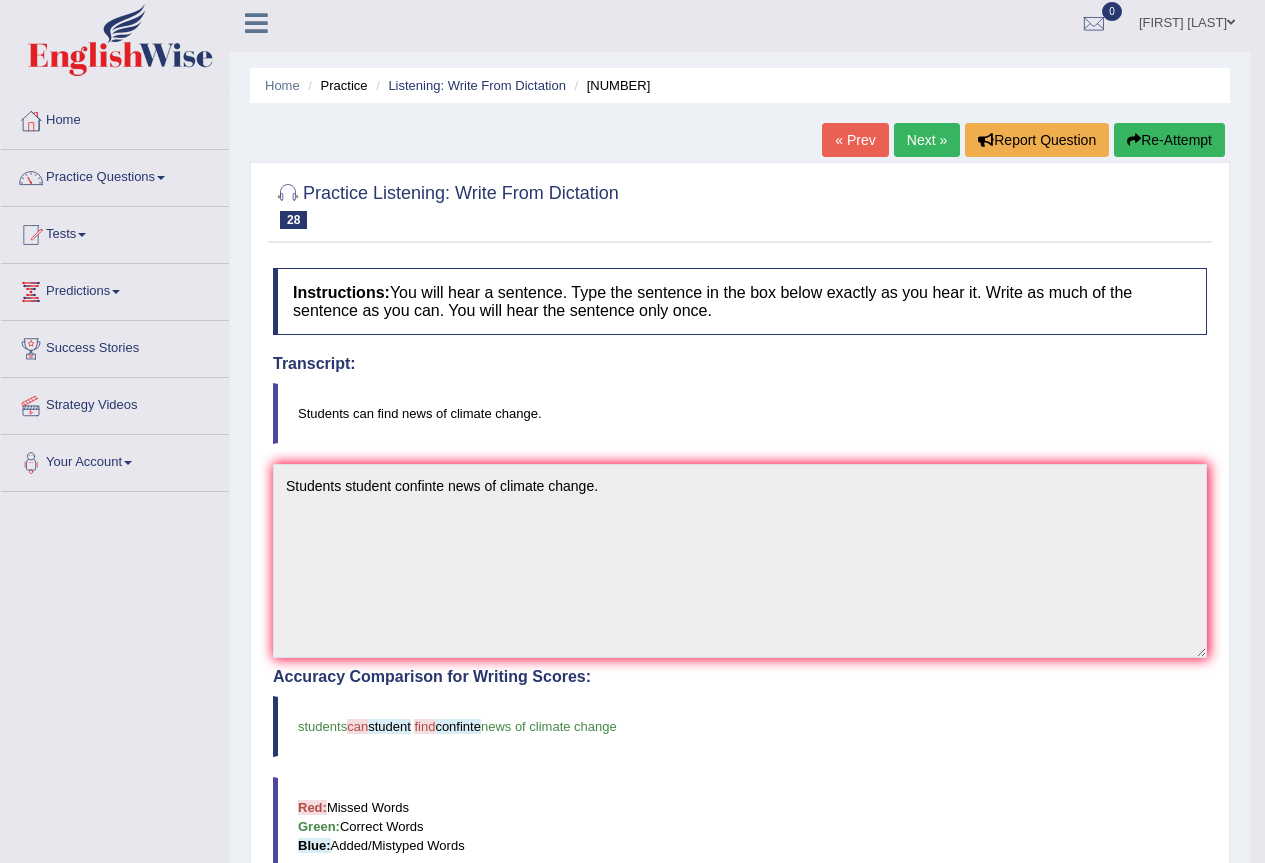 scroll, scrollTop: 0, scrollLeft: 0, axis: both 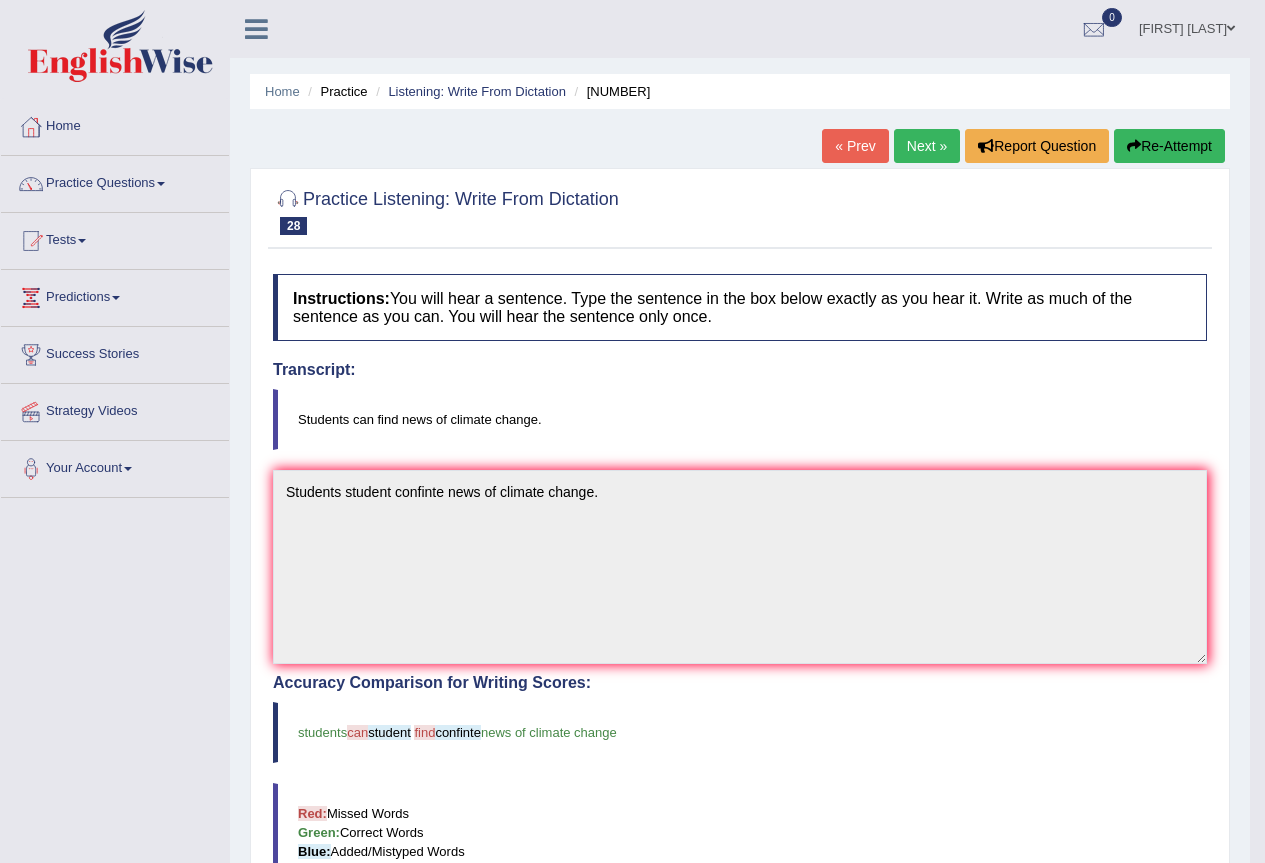 click on "Next »" at bounding box center (927, 146) 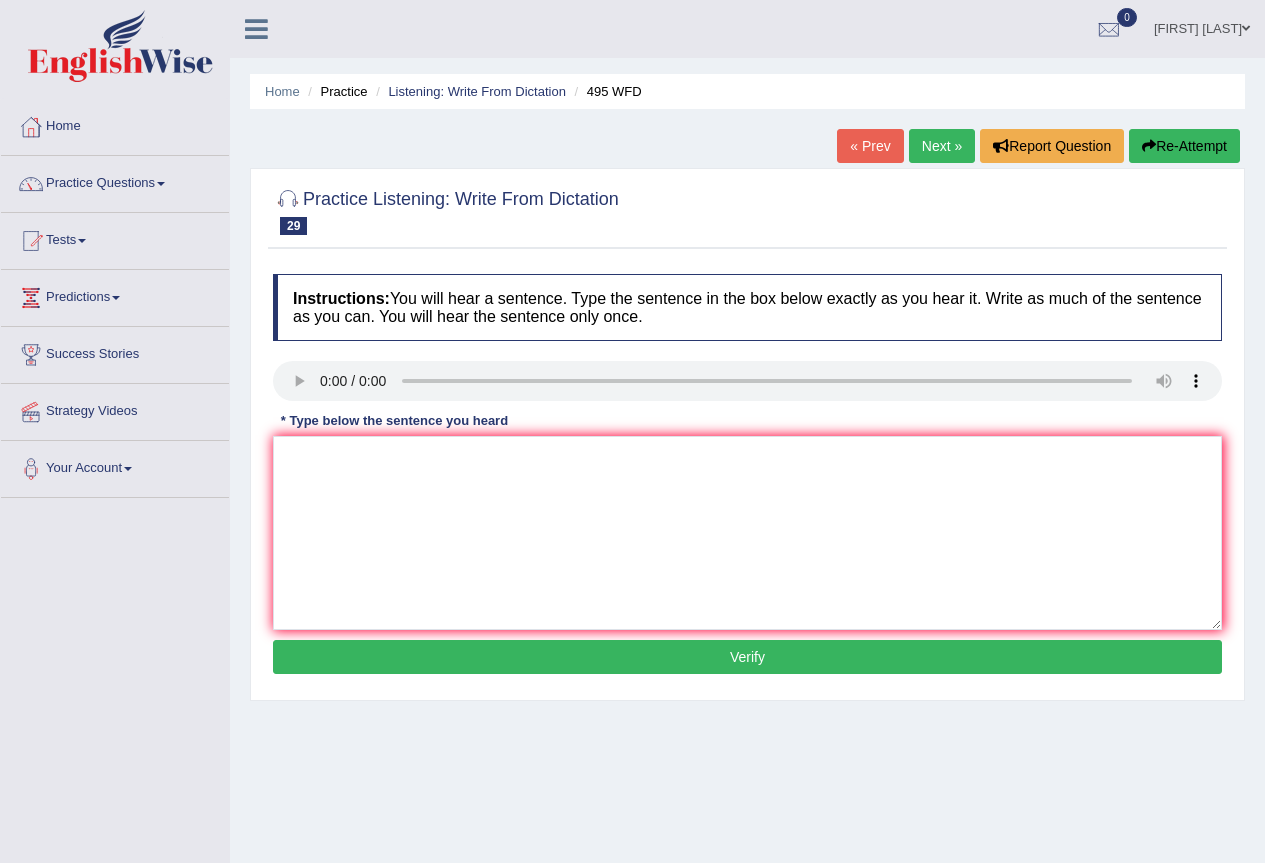 scroll, scrollTop: 0, scrollLeft: 0, axis: both 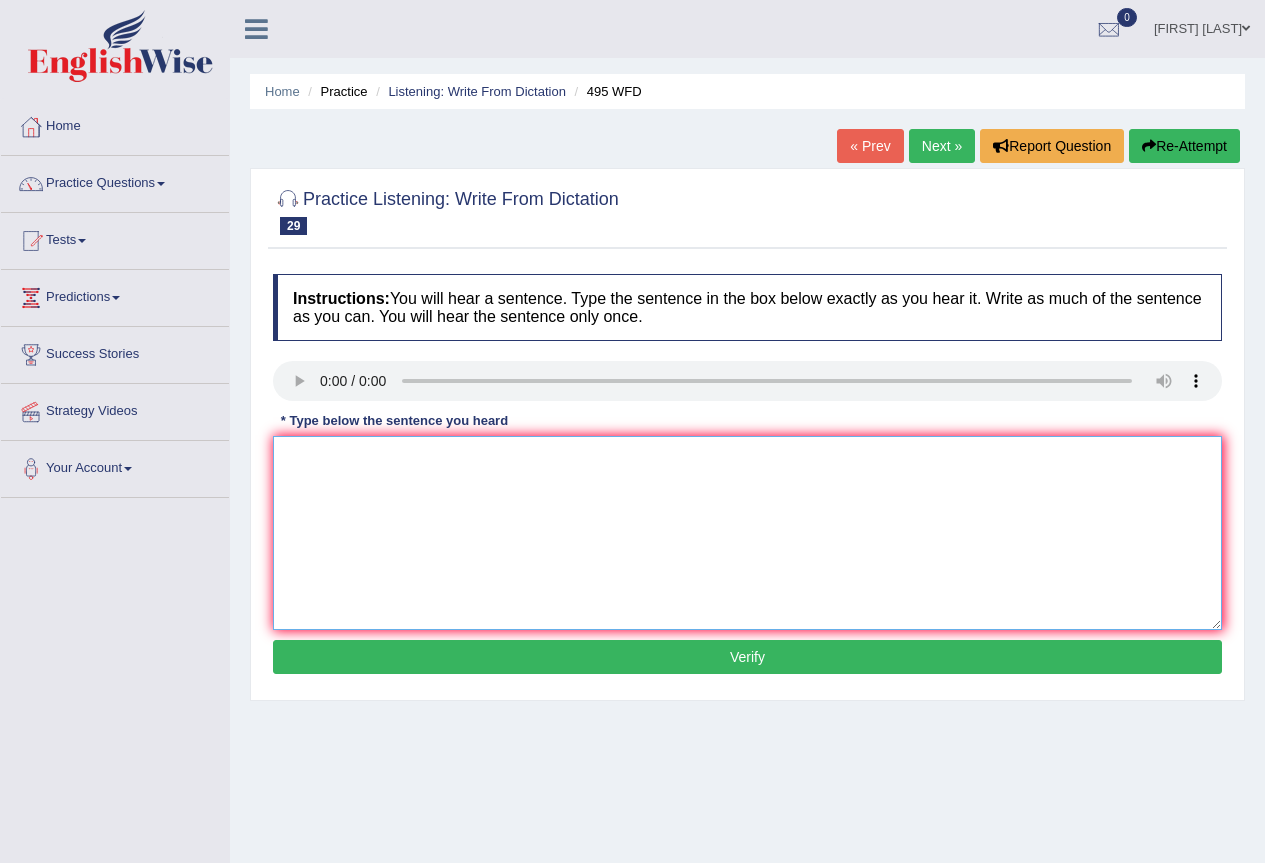 click at bounding box center (747, 533) 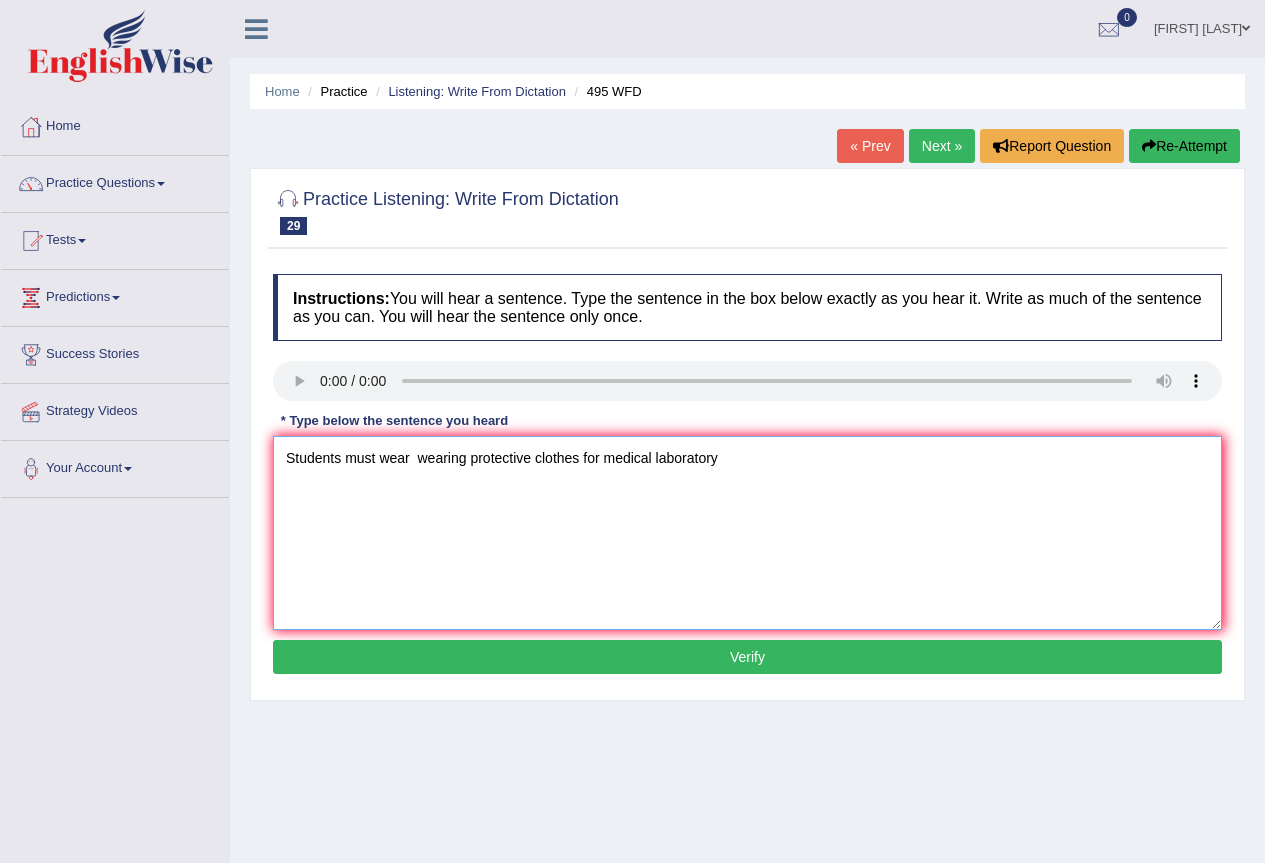 click on "Students must wear  wearing protective clothes for medical laboratory" at bounding box center (747, 533) 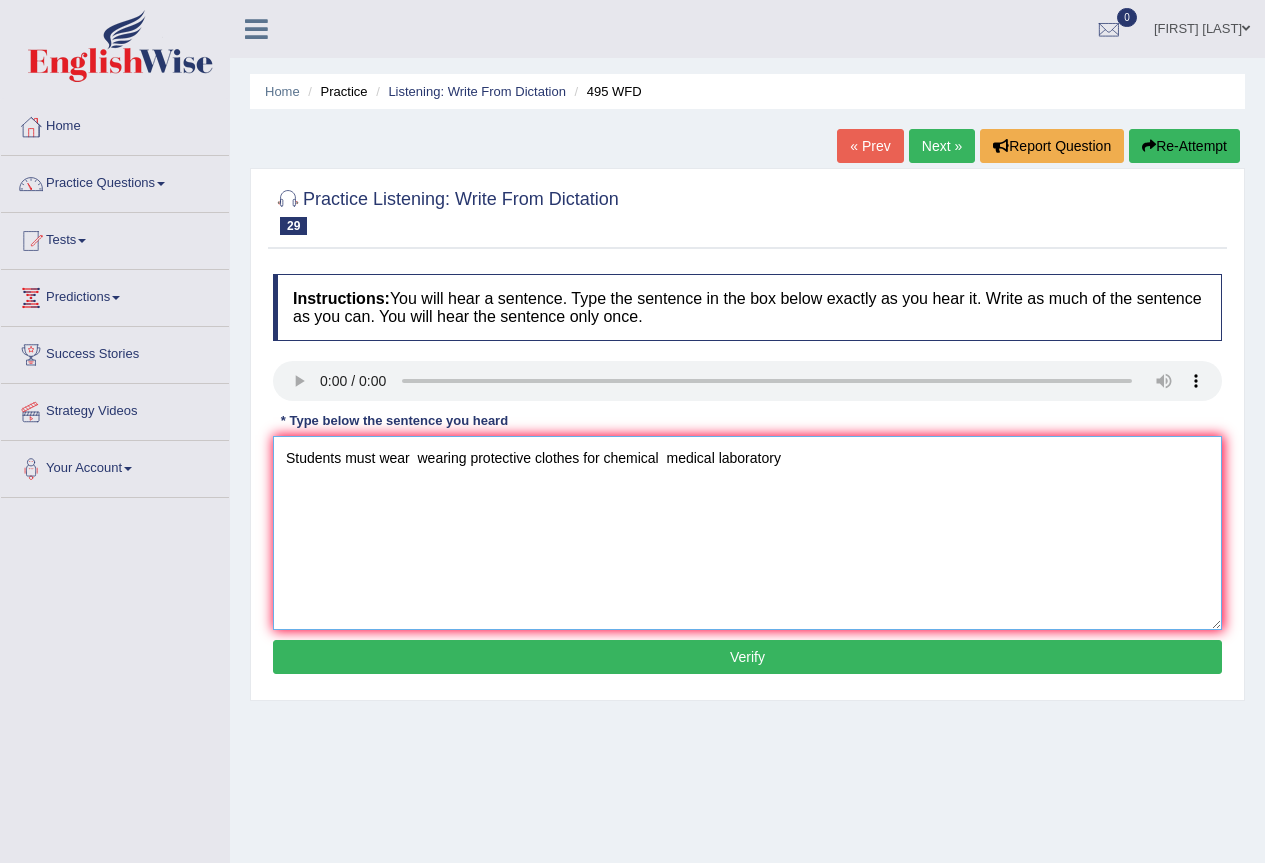 click on "Students must wear  wearing protective clothes for chemical  medical laboratory" at bounding box center (747, 533) 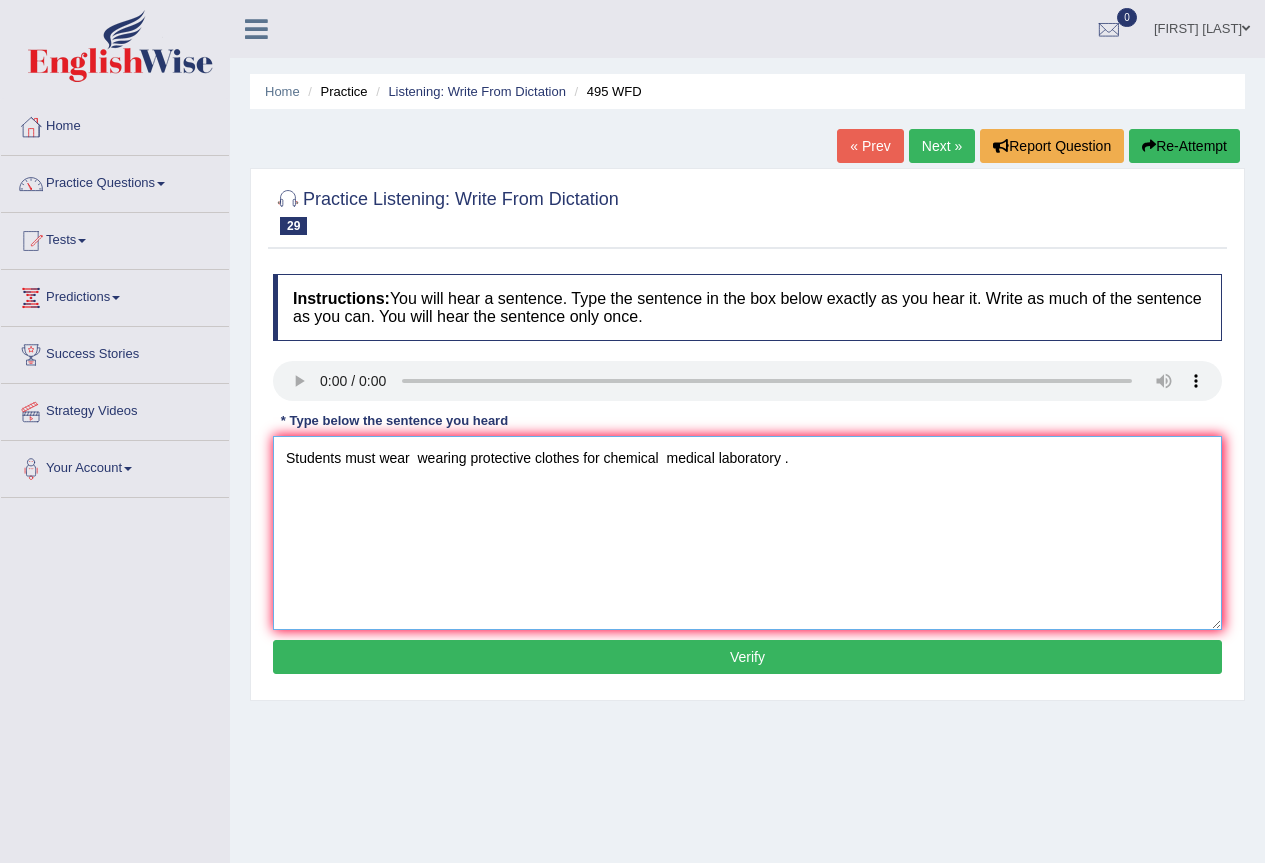 type on "Students must wear  wearing protective clothes for chemical  medical laboratory ." 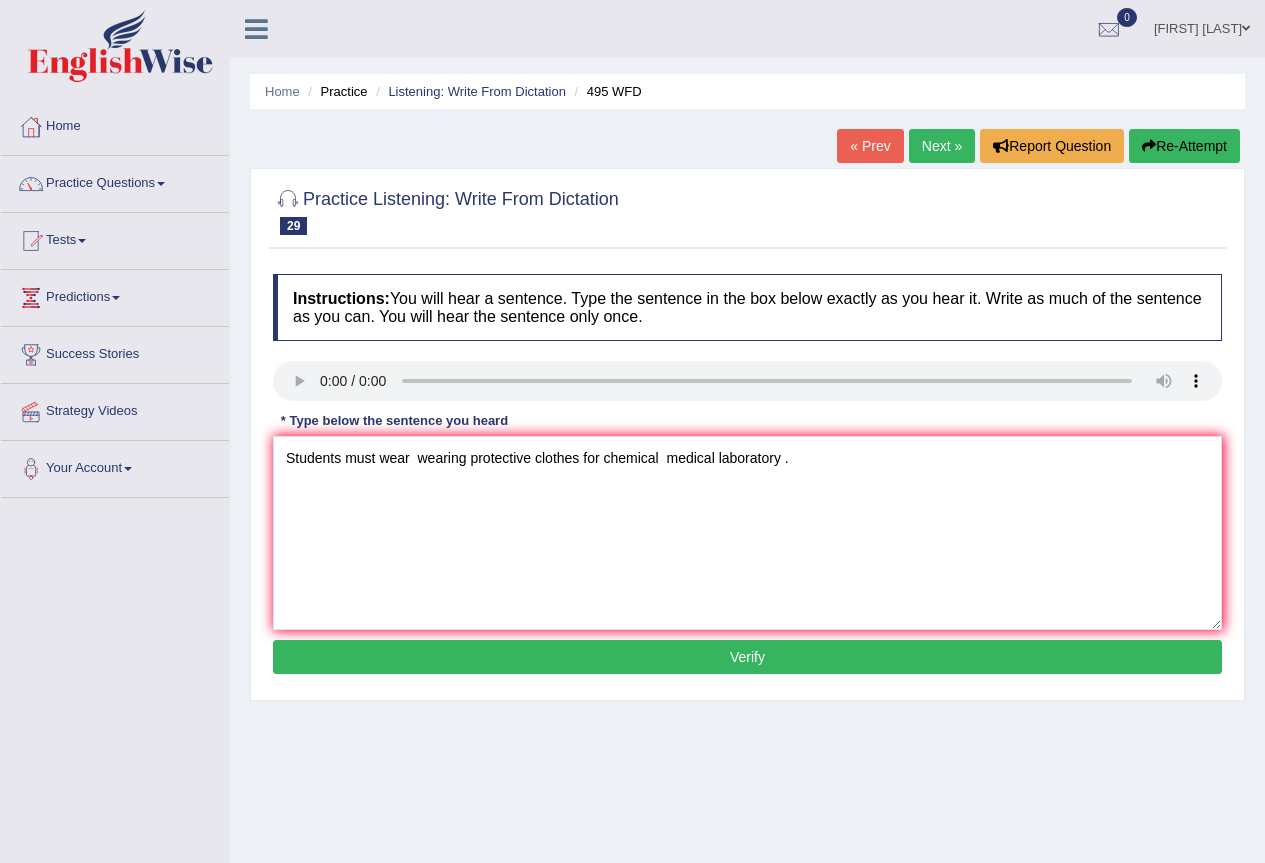 click on "Verify" at bounding box center (747, 657) 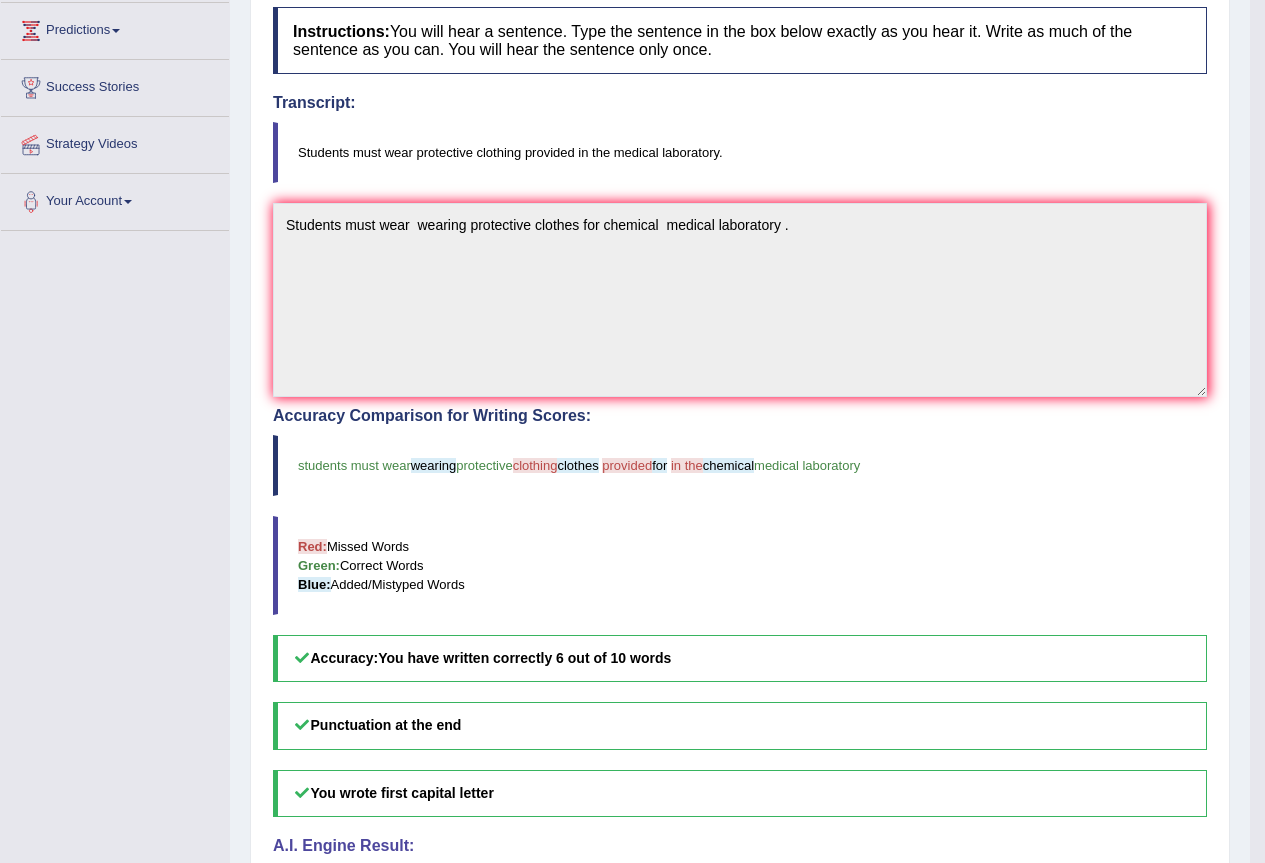 scroll, scrollTop: 0, scrollLeft: 0, axis: both 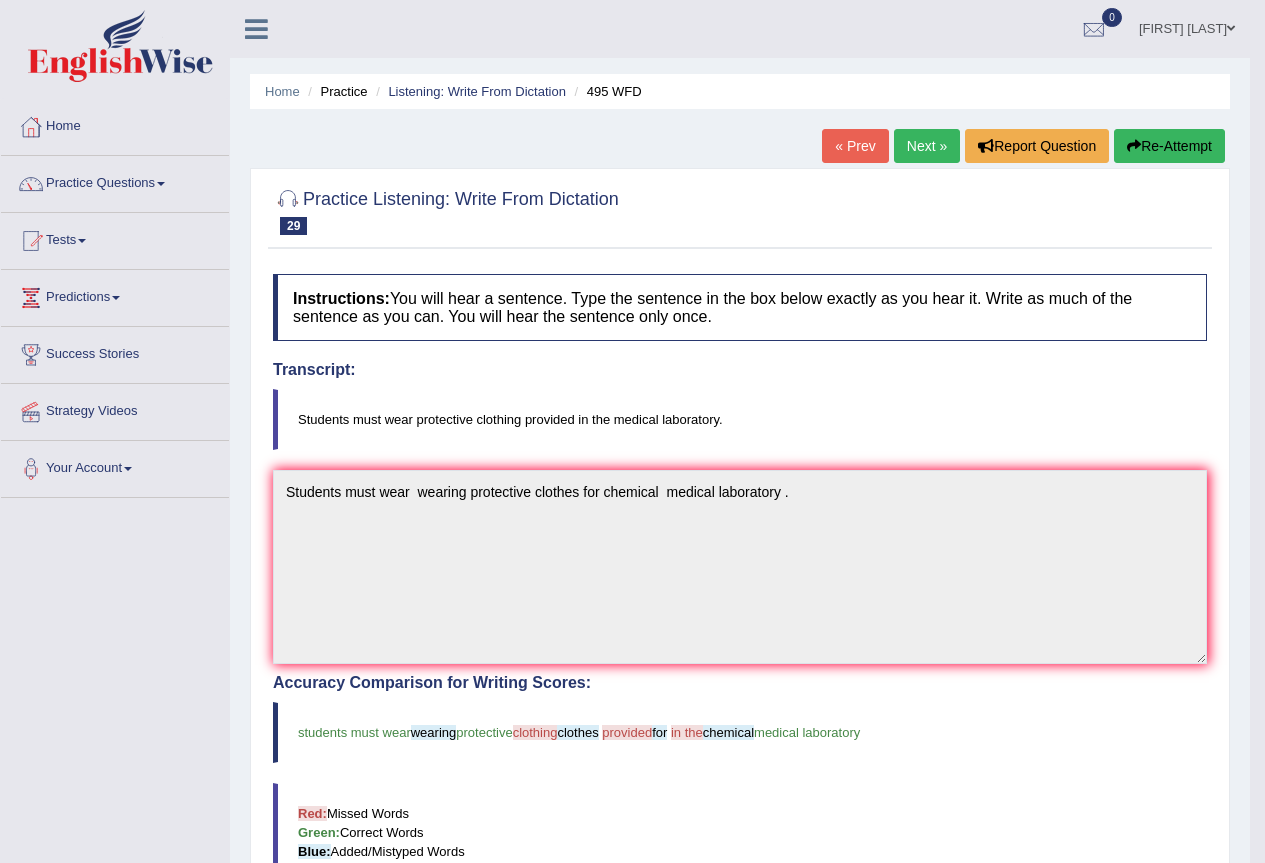 click on "Next »" at bounding box center [927, 146] 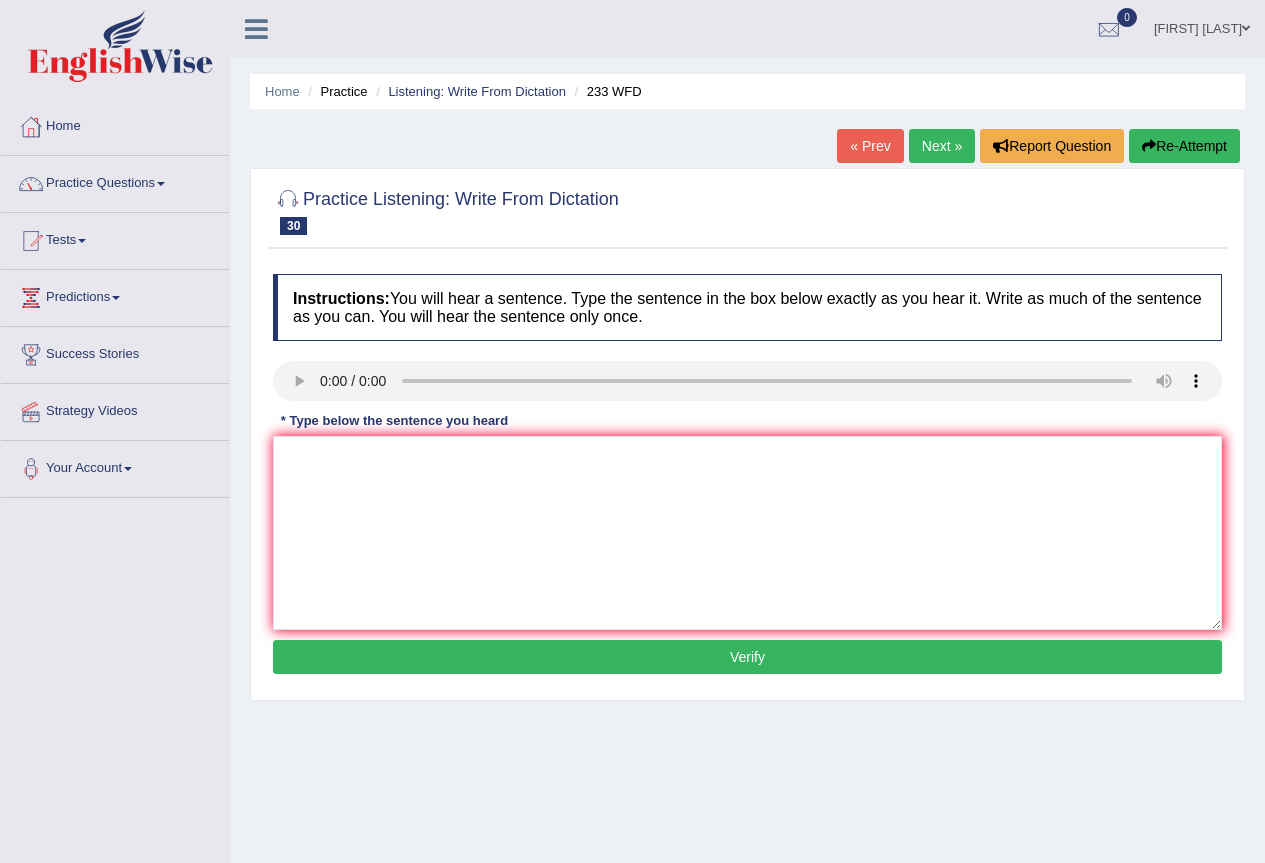 scroll, scrollTop: 0, scrollLeft: 0, axis: both 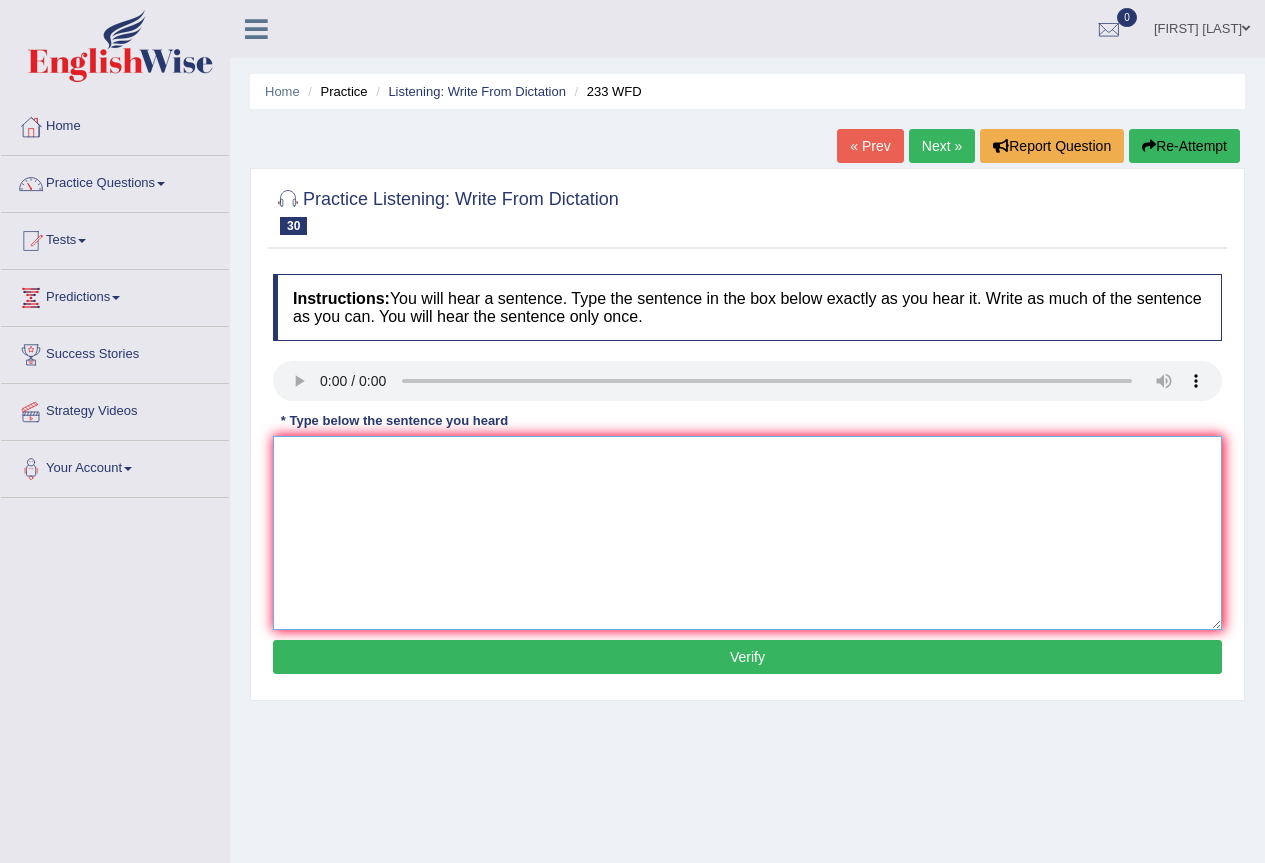 click at bounding box center (747, 533) 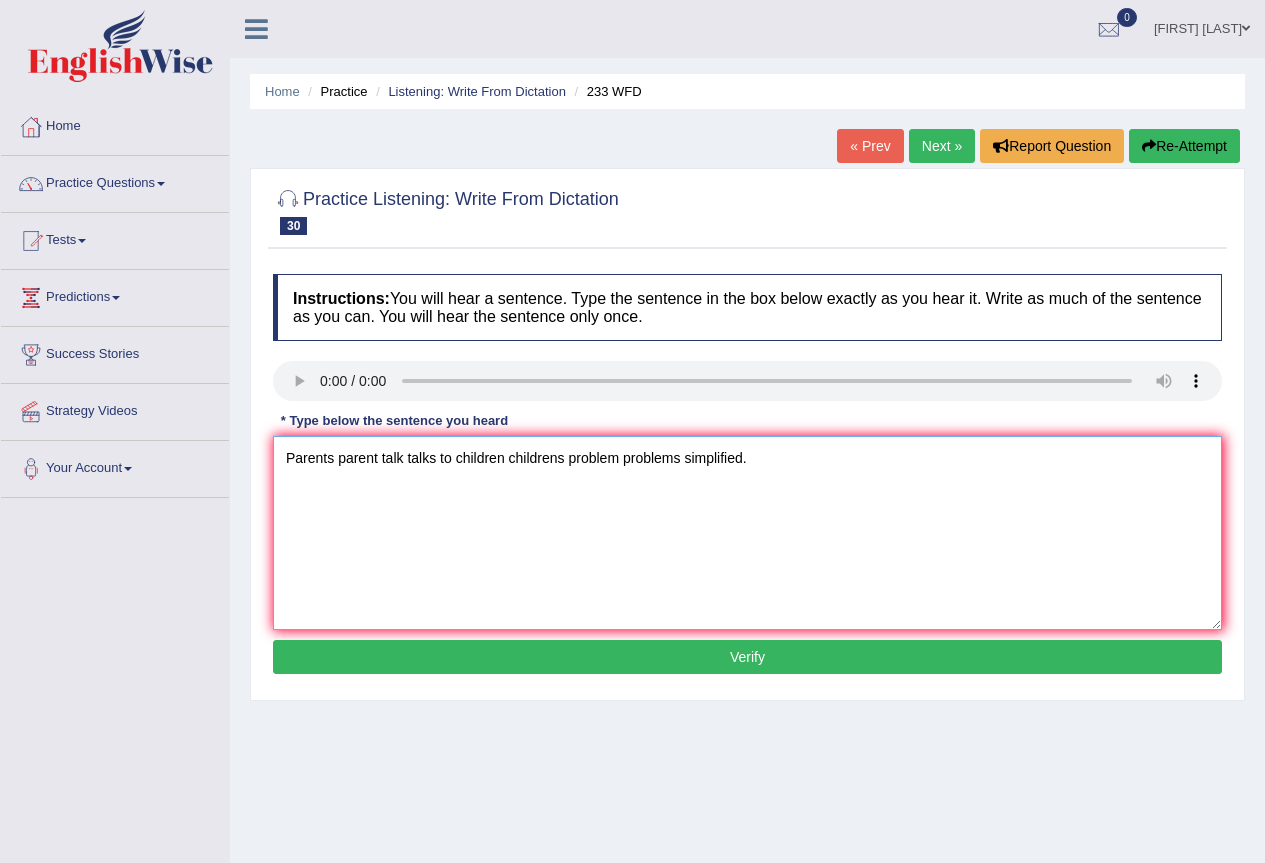 type on "Parents parent talk talks to children childrens problem problems simplified." 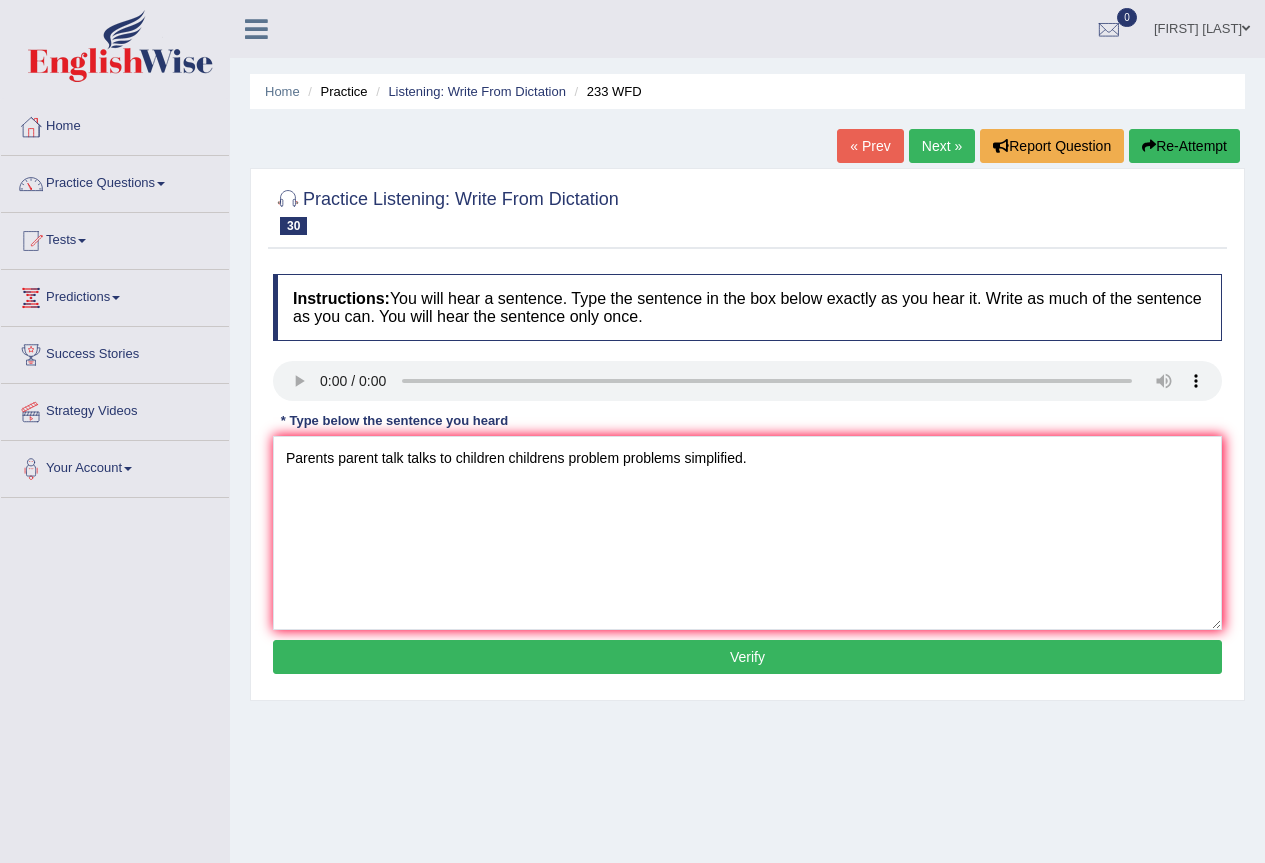 click on "Verify" at bounding box center (747, 657) 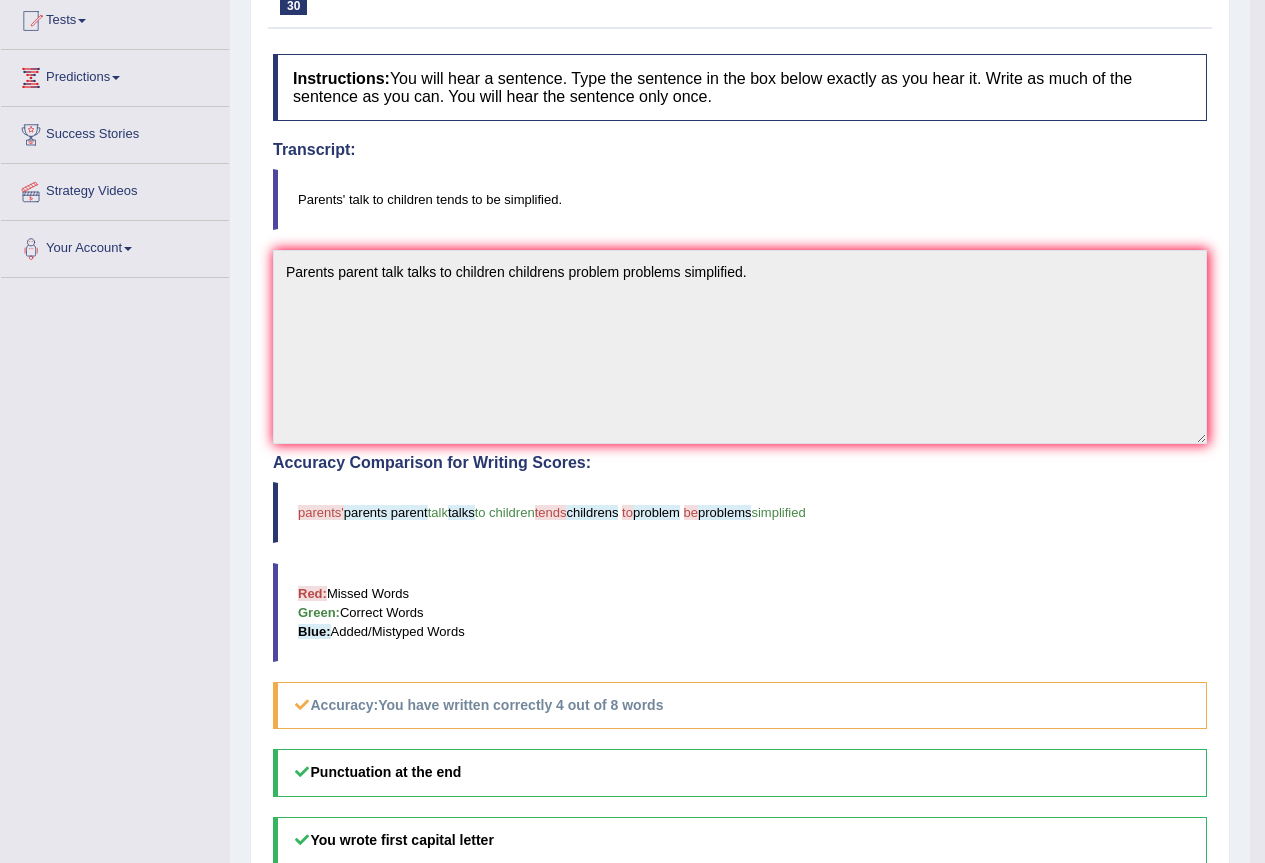 scroll, scrollTop: 0, scrollLeft: 0, axis: both 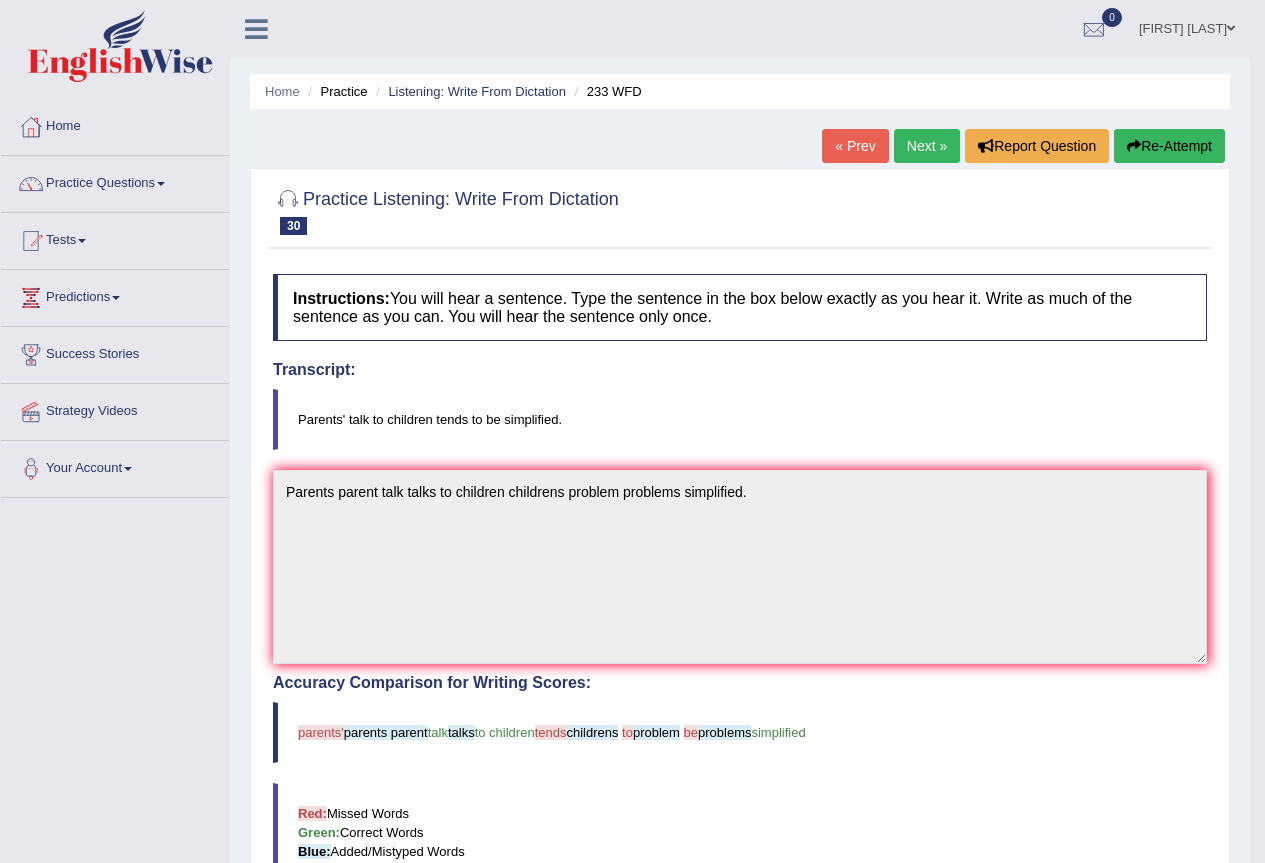 click on "Next »" at bounding box center [927, 146] 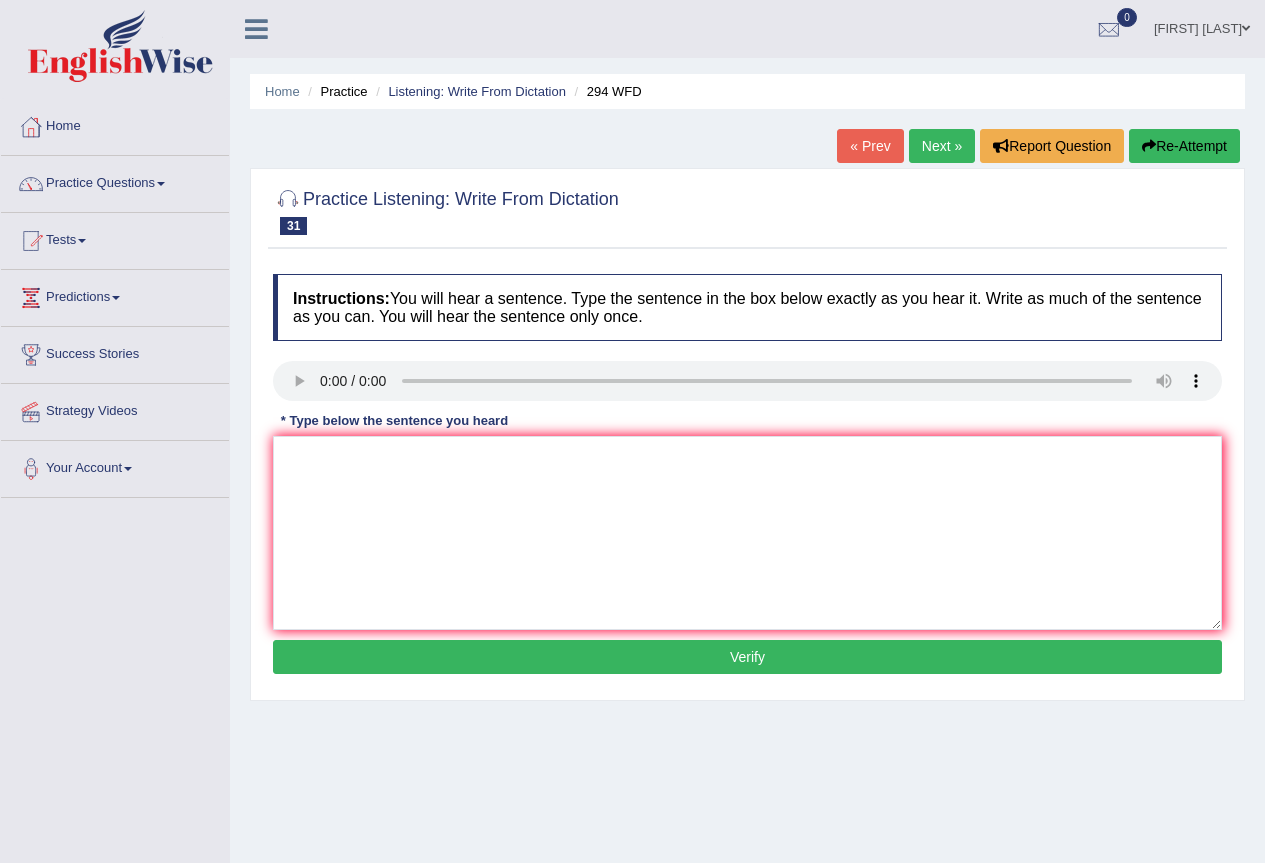 scroll, scrollTop: 0, scrollLeft: 0, axis: both 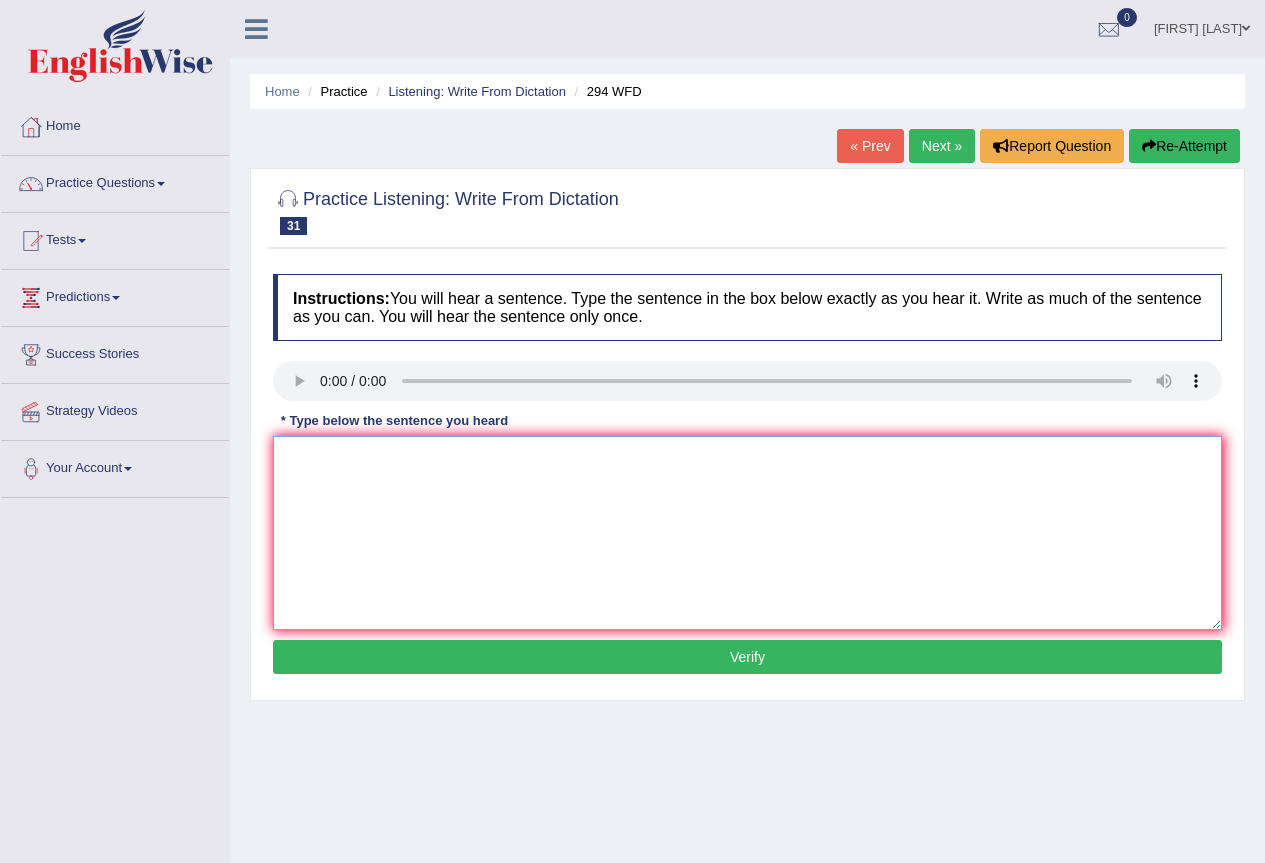 drag, startPoint x: 566, startPoint y: 442, endPoint x: 544, endPoint y: 456, distance: 26.076809 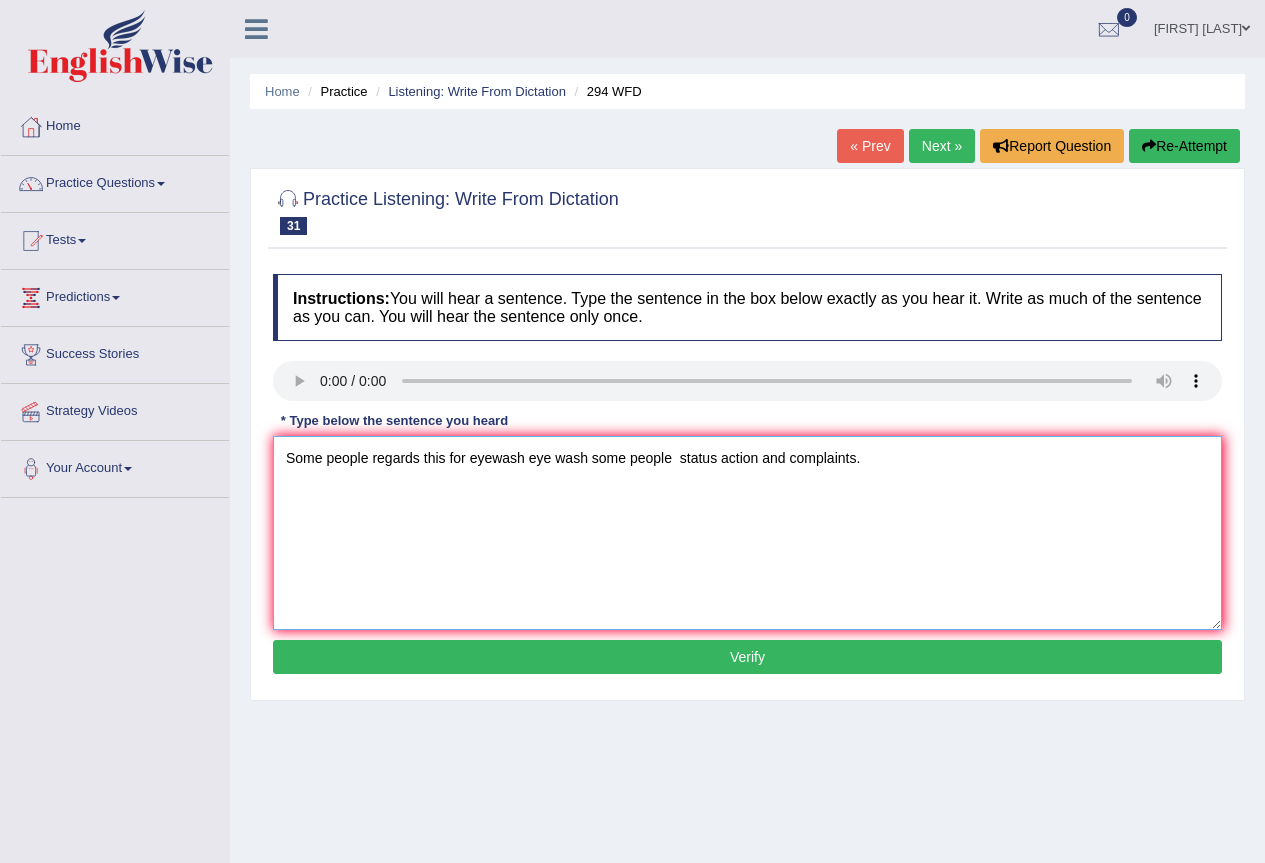 type on "Some people regards this for eyewash eye wash some people  status action and complaints." 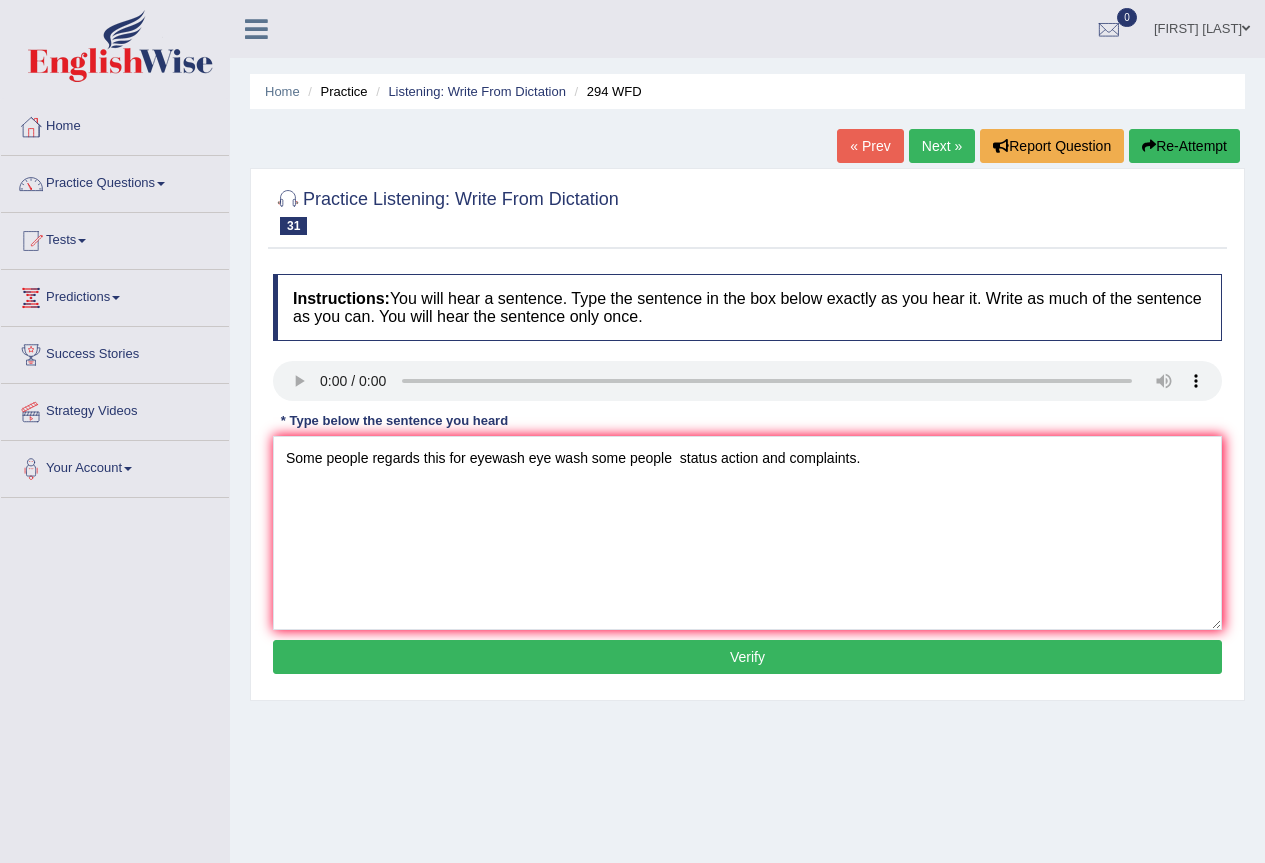 click on "Verify" at bounding box center [747, 657] 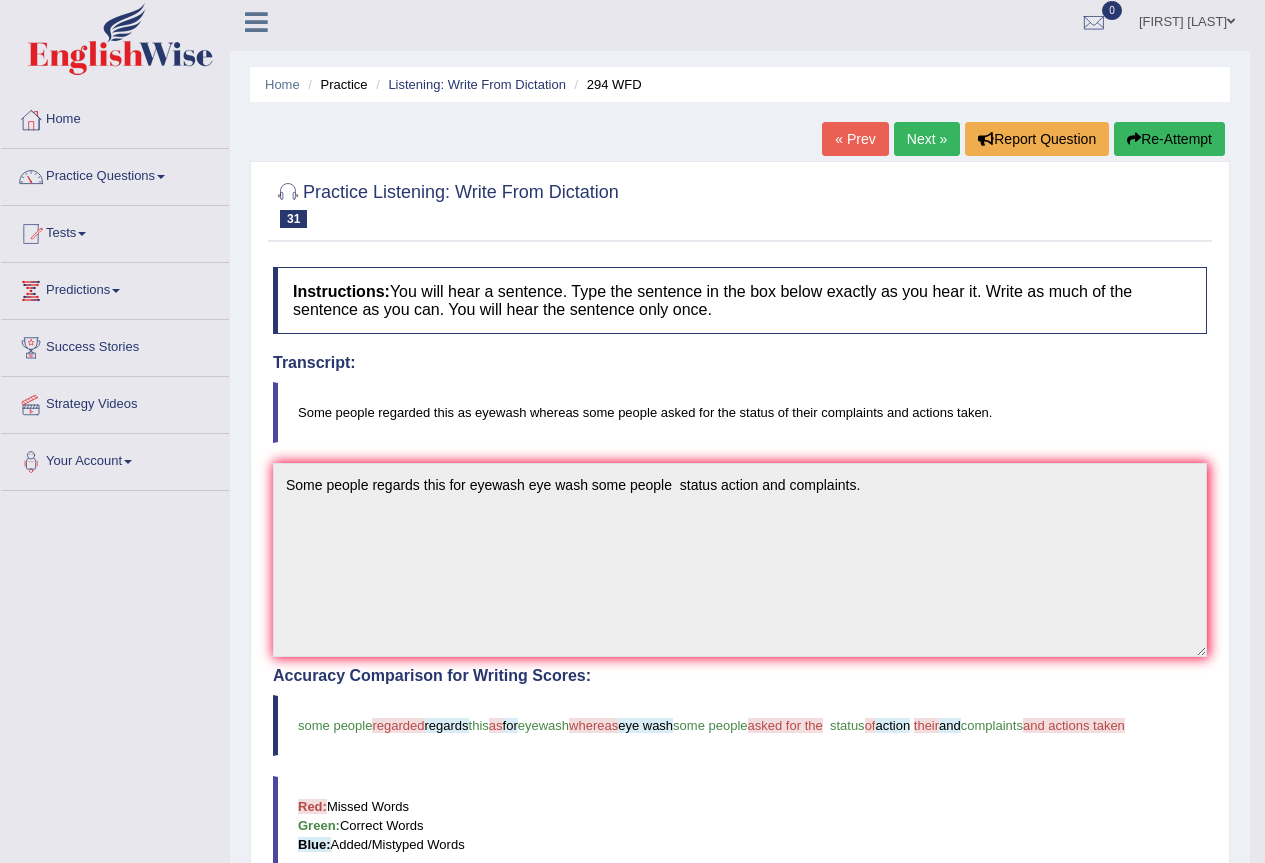 scroll, scrollTop: 0, scrollLeft: 0, axis: both 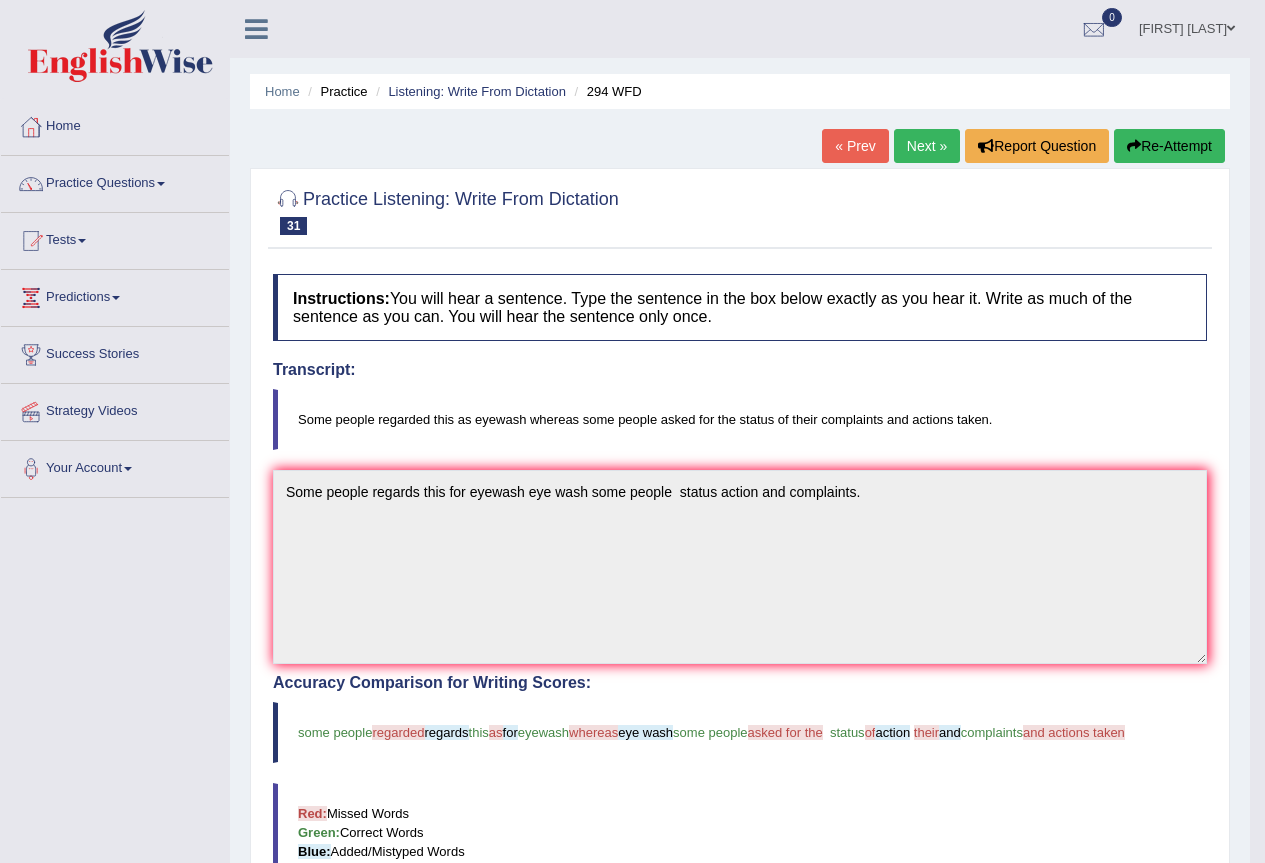 click on "Next »" at bounding box center (927, 146) 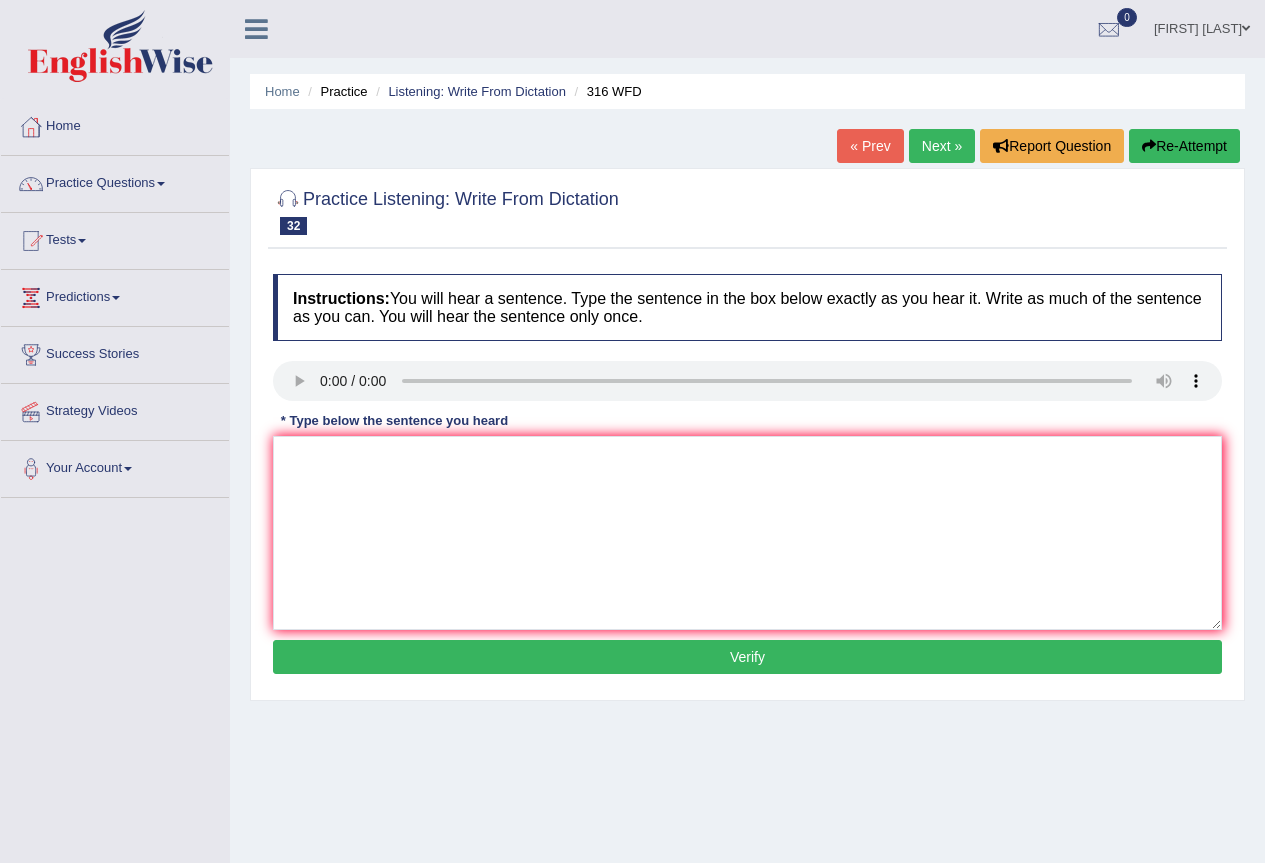 scroll, scrollTop: 0, scrollLeft: 0, axis: both 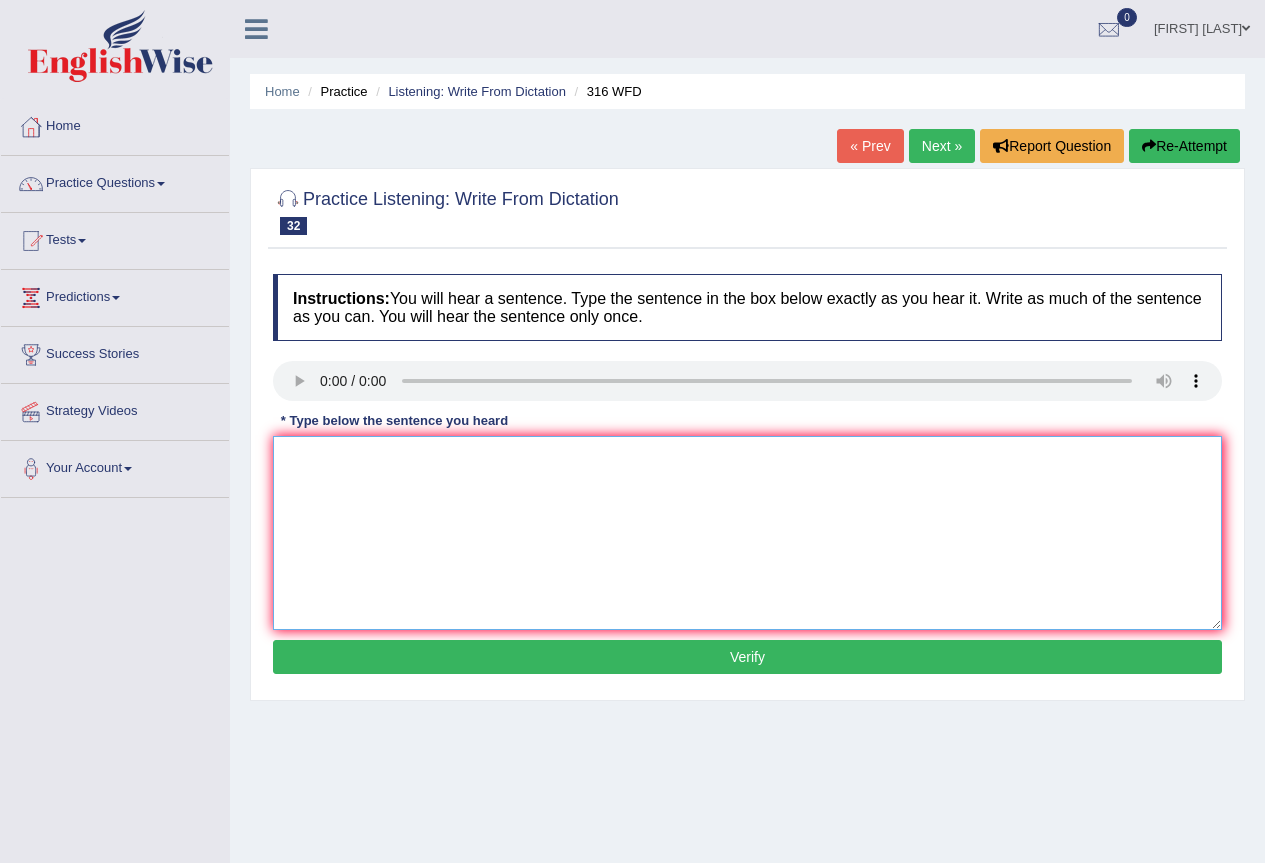 click at bounding box center (747, 533) 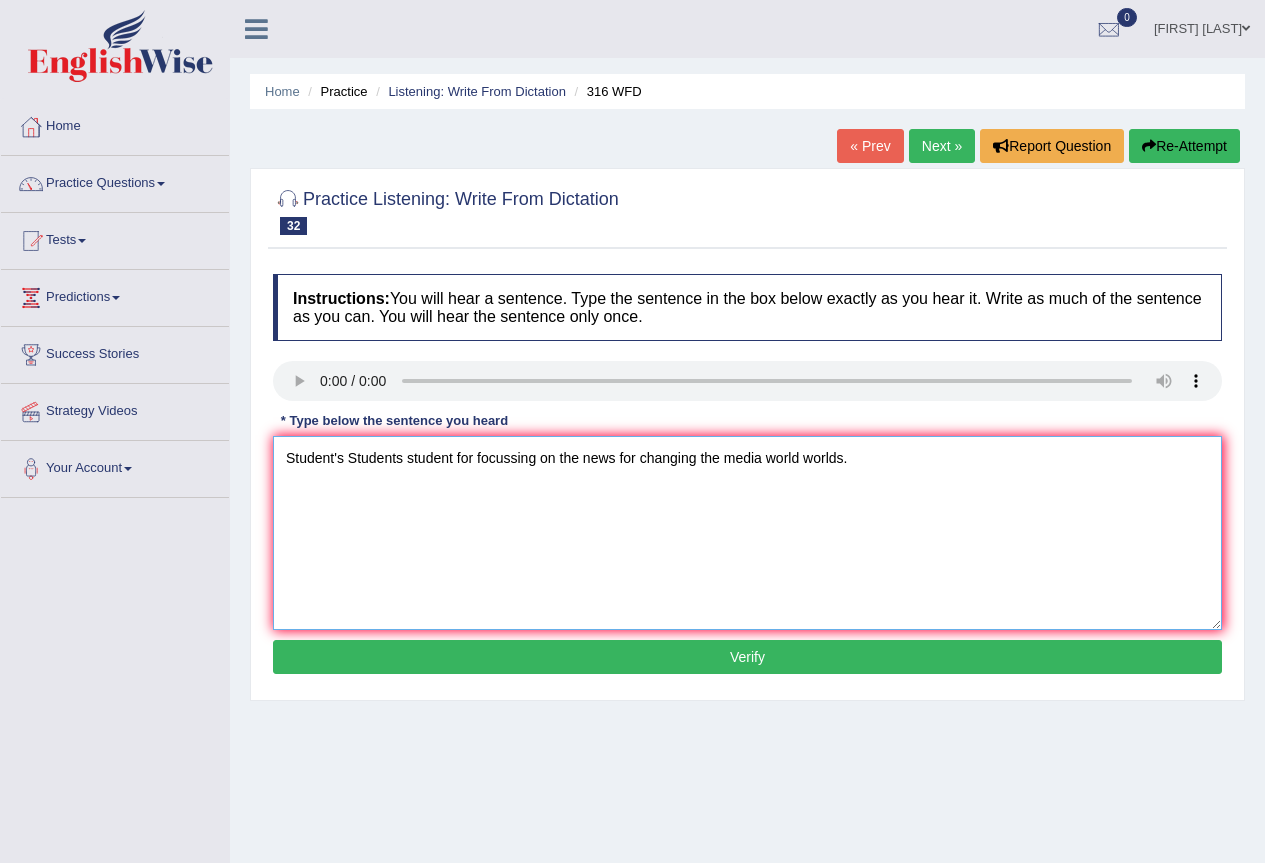 type on "Student's Students student for focussing on the news for changing the media world worlds." 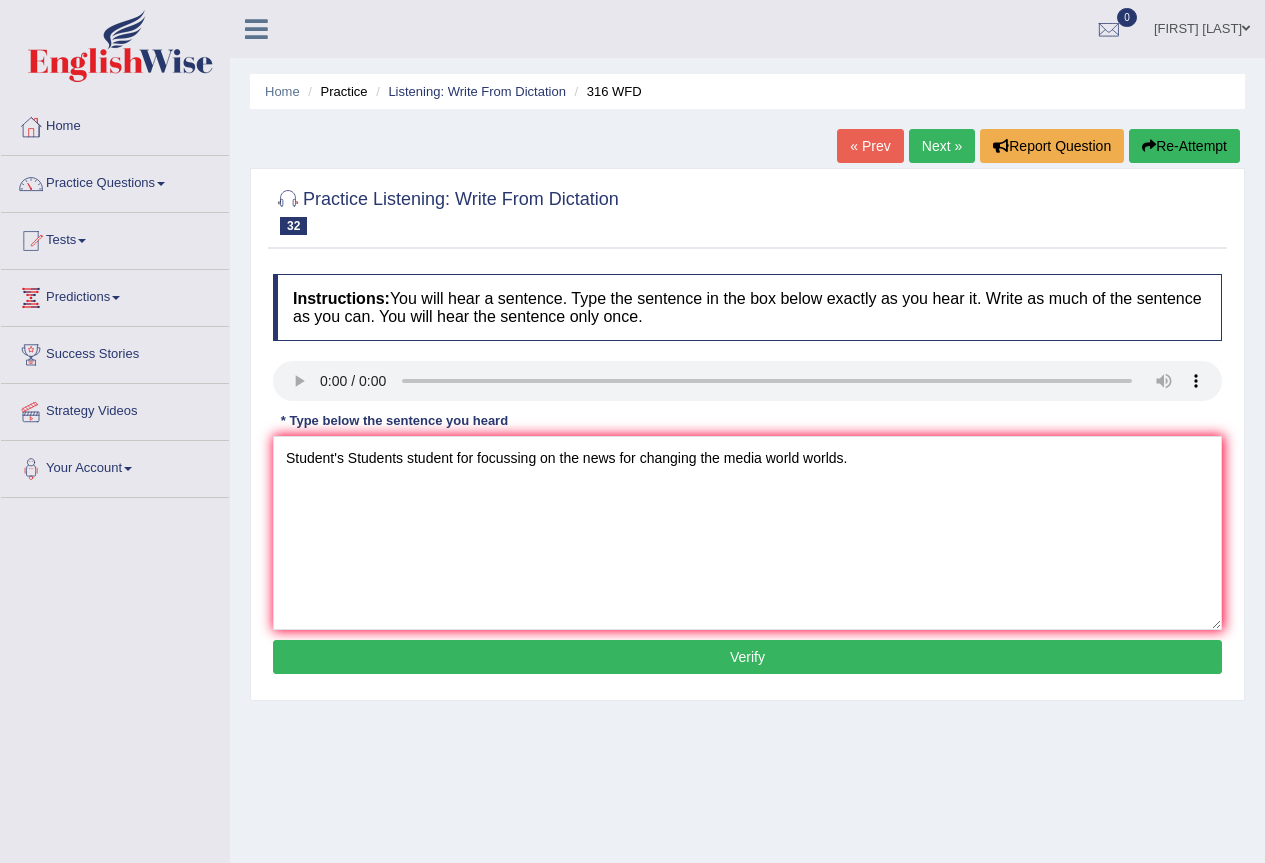 click on "Verify" at bounding box center (747, 657) 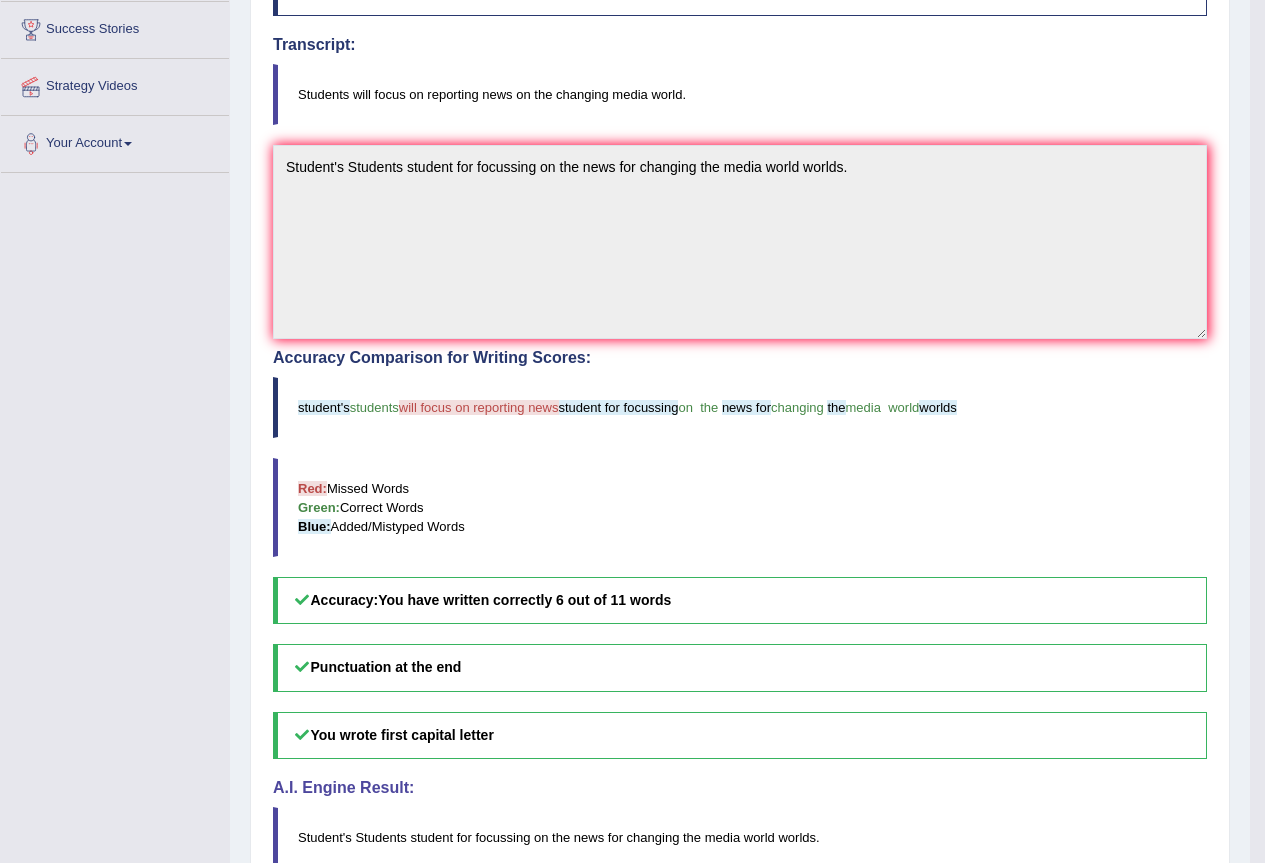 scroll, scrollTop: 165, scrollLeft: 0, axis: vertical 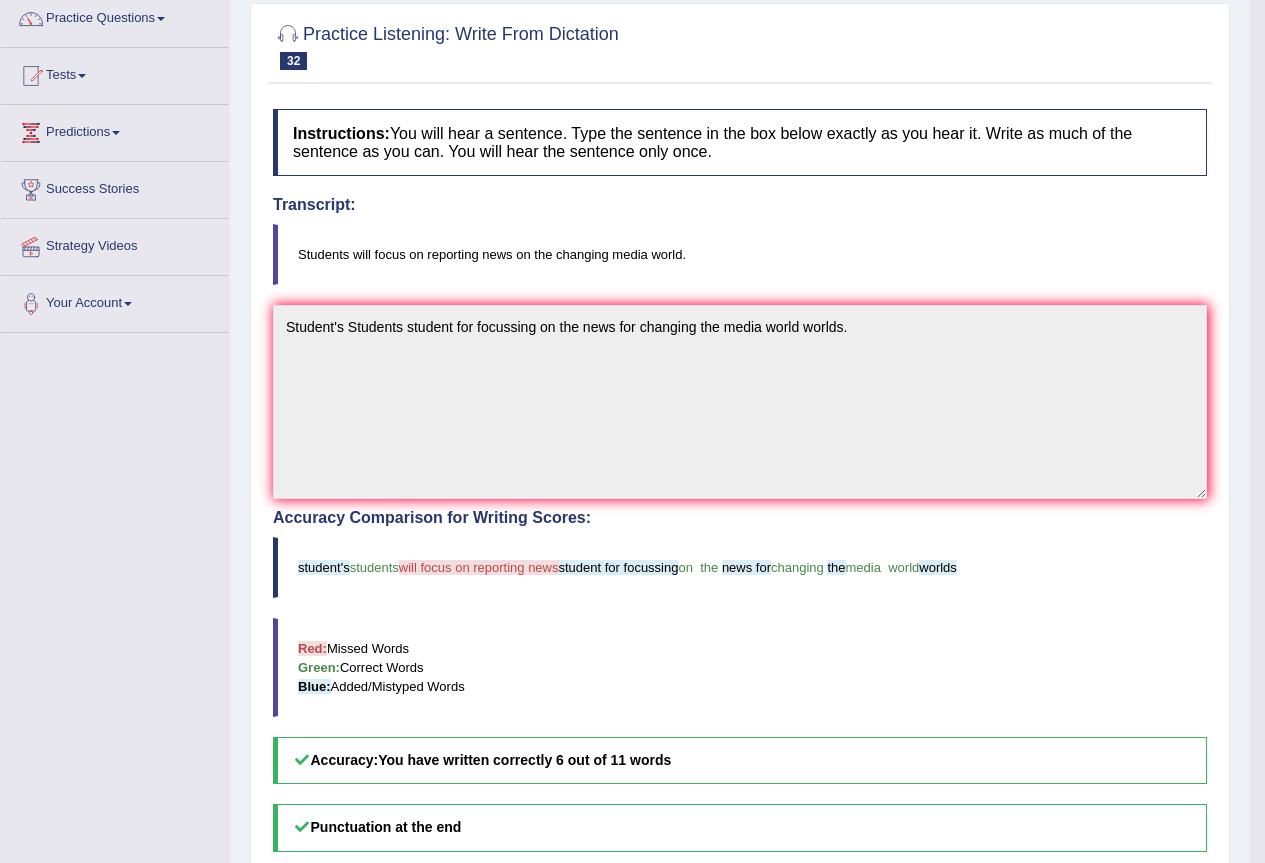 drag, startPoint x: 781, startPoint y: 429, endPoint x: 1163, endPoint y: 700, distance: 468.36417 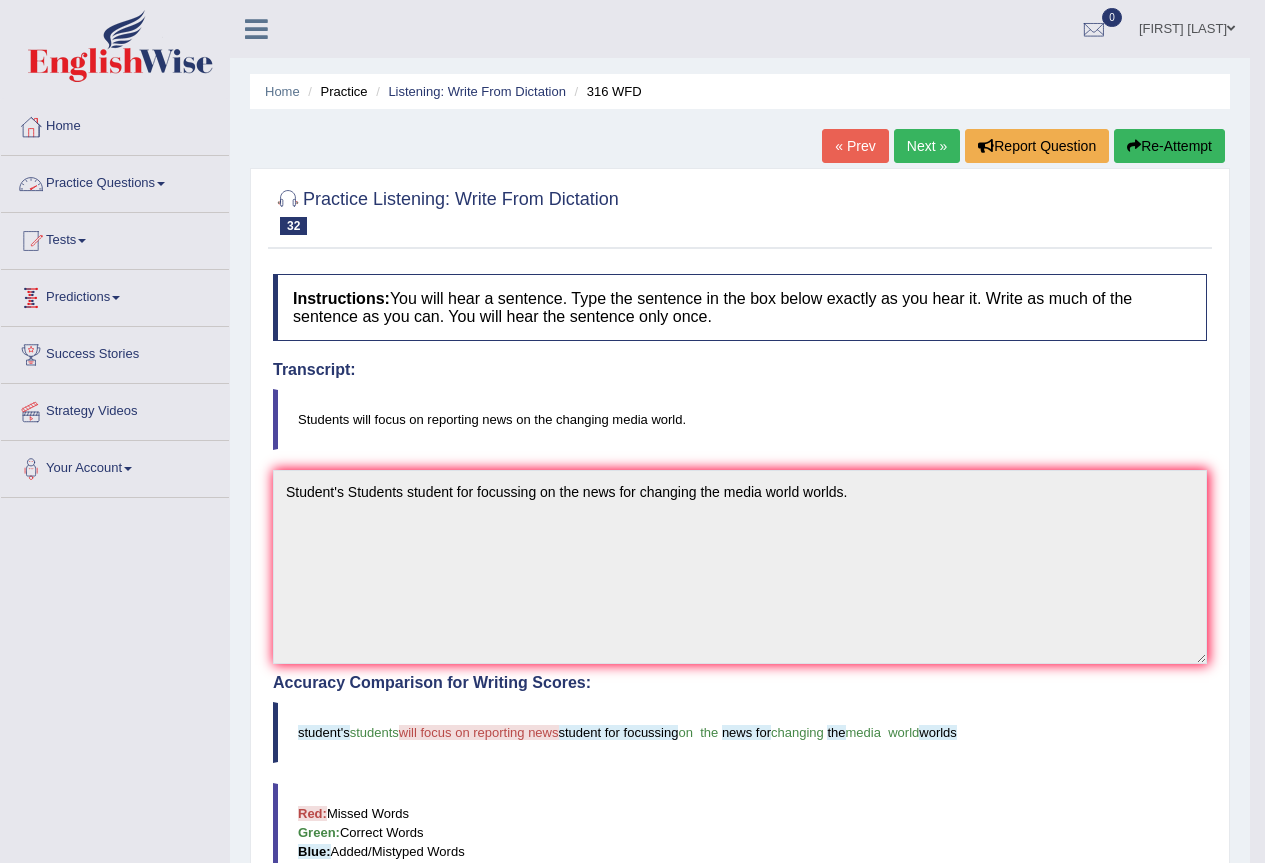 drag, startPoint x: 633, startPoint y: 395, endPoint x: 620, endPoint y: 423, distance: 30.870699 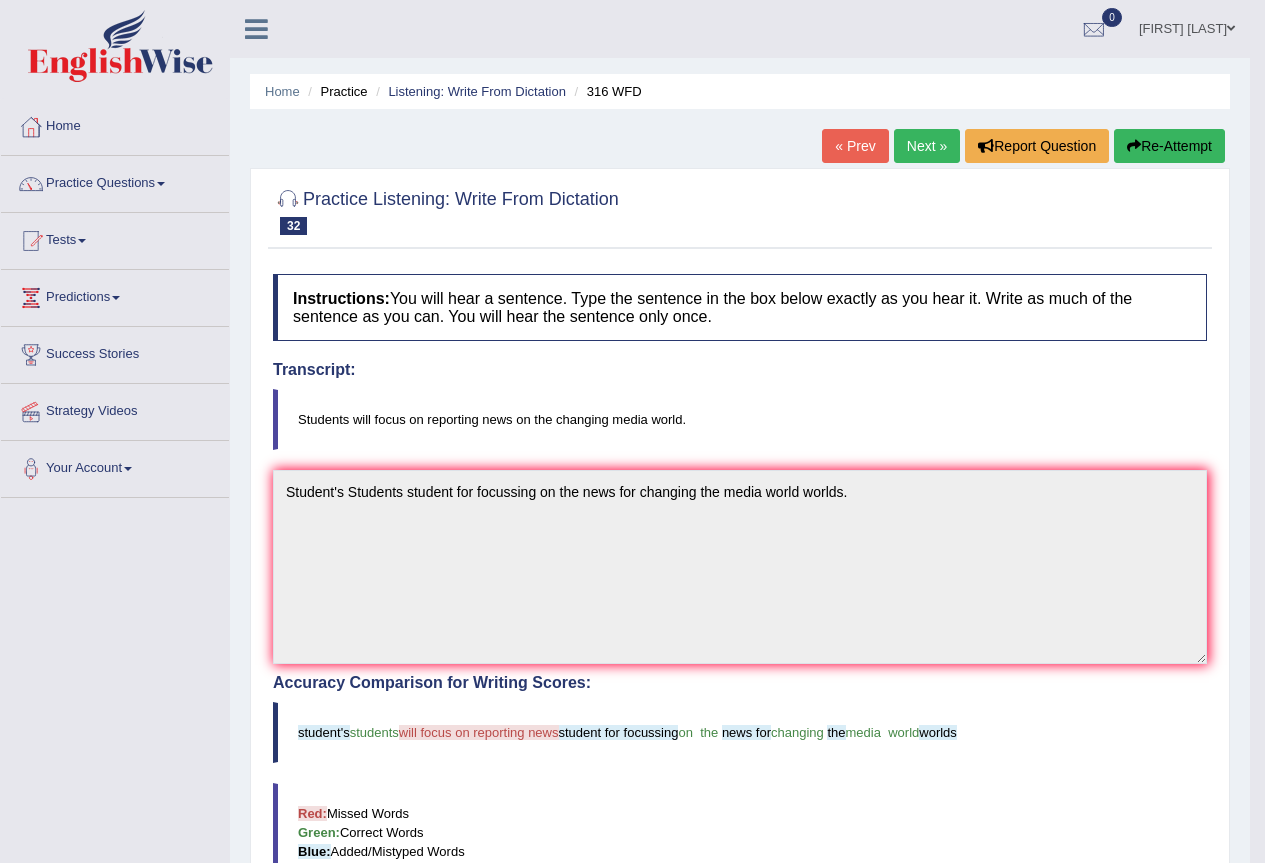 click at bounding box center (740, 210) 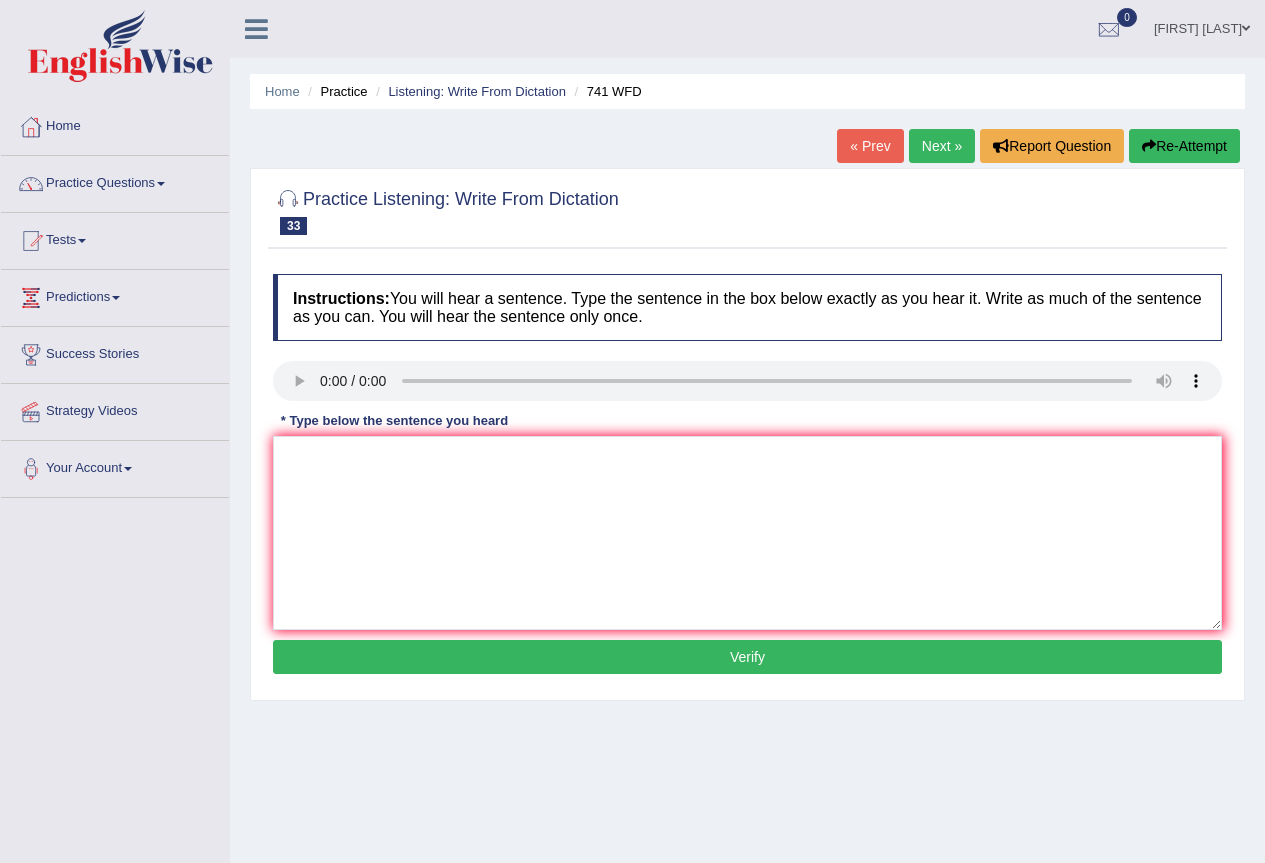 scroll, scrollTop: 0, scrollLeft: 0, axis: both 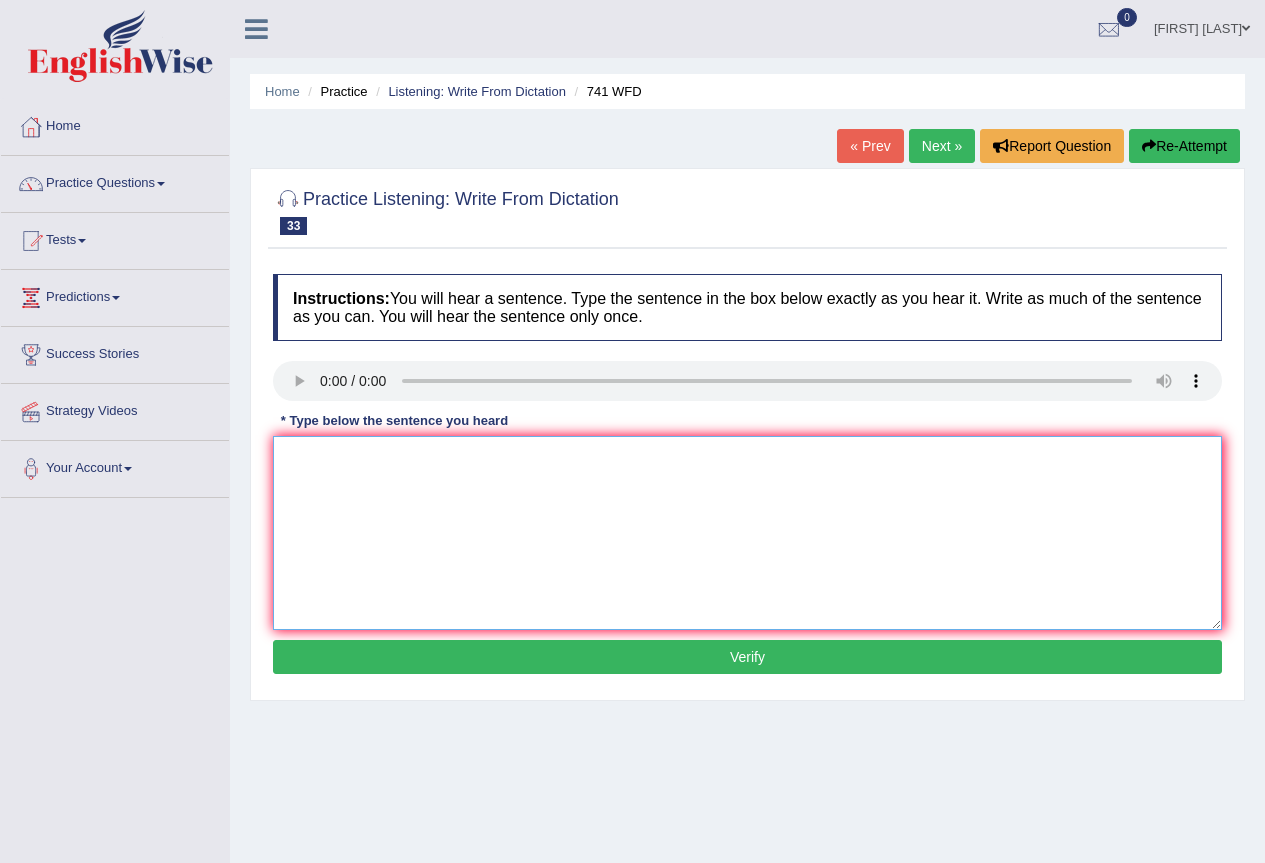 click at bounding box center (747, 533) 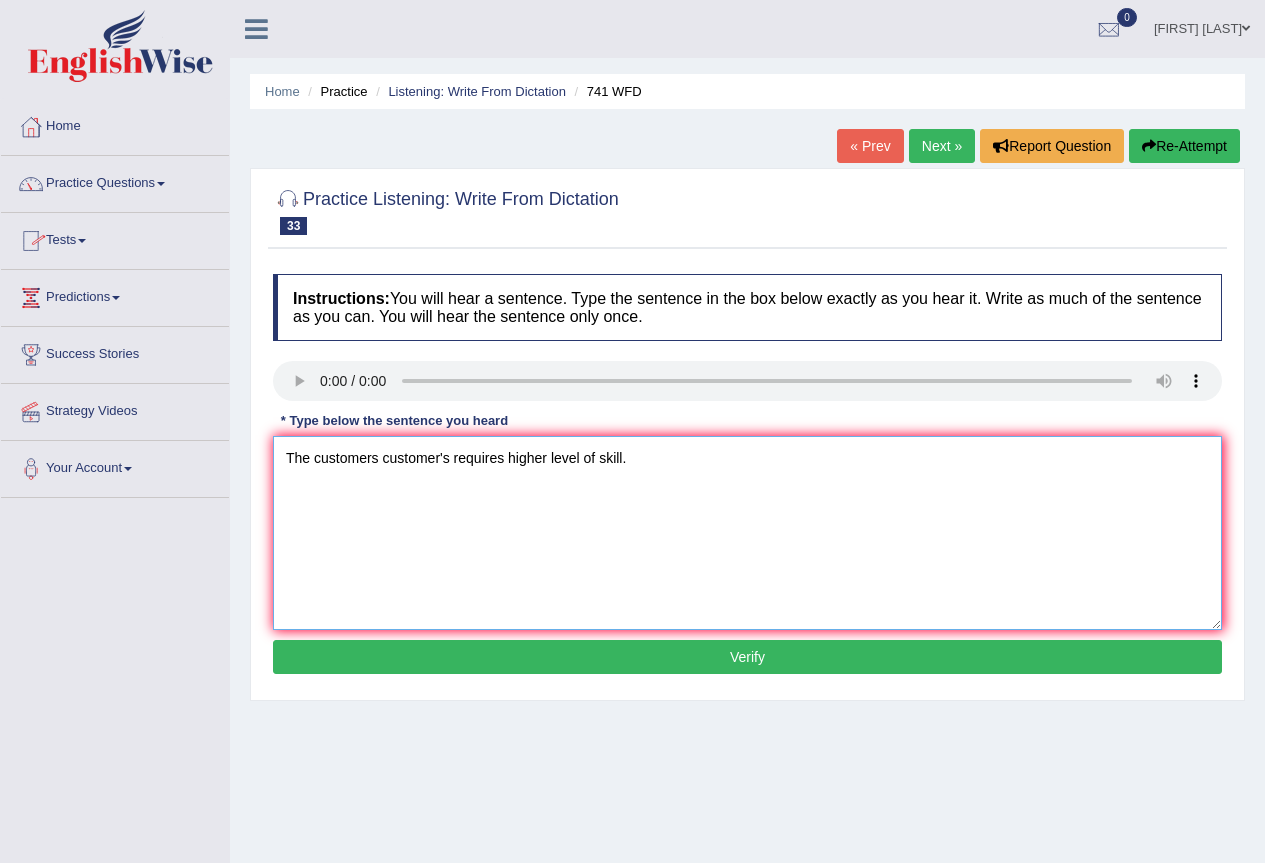 type on "The customers customer's requires higher level of skill." 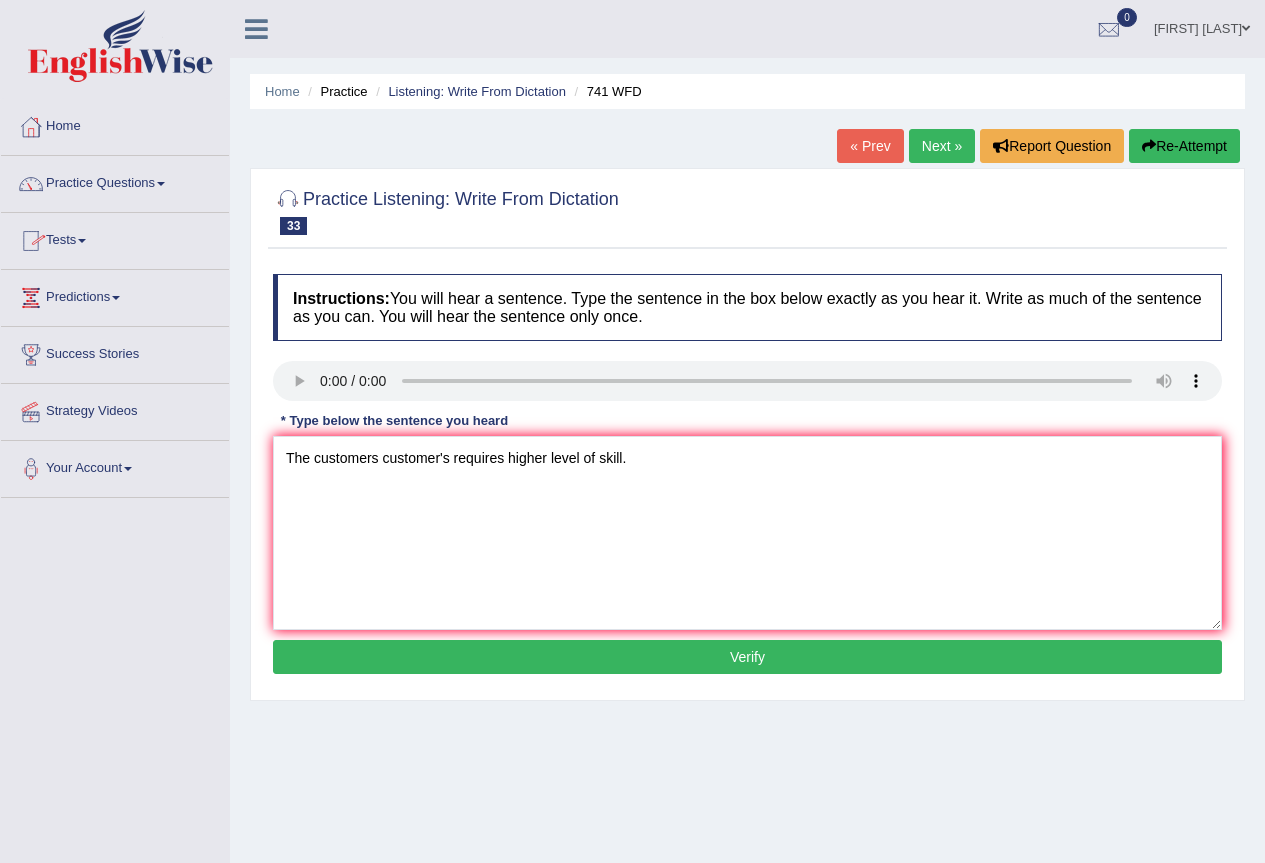 click on "Verify" at bounding box center [747, 657] 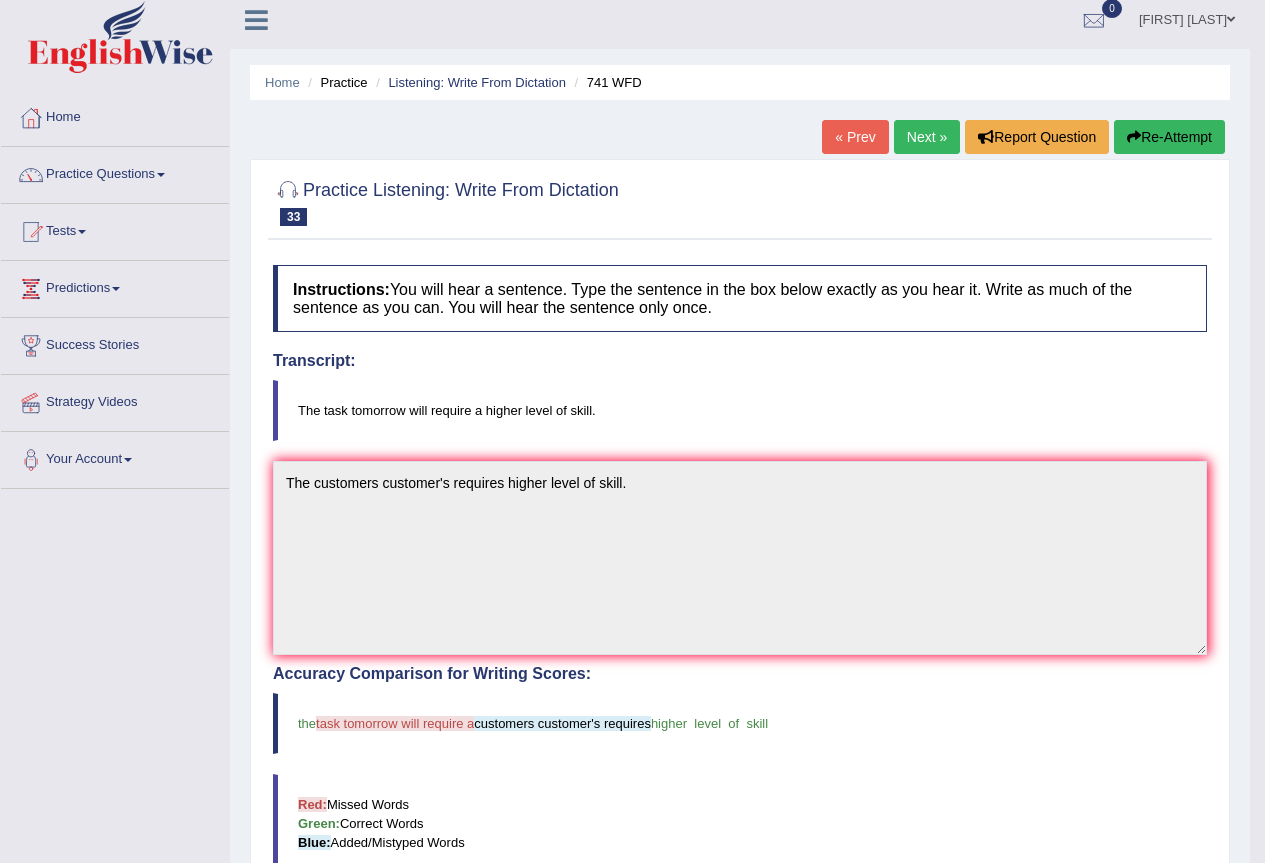 scroll, scrollTop: 0, scrollLeft: 0, axis: both 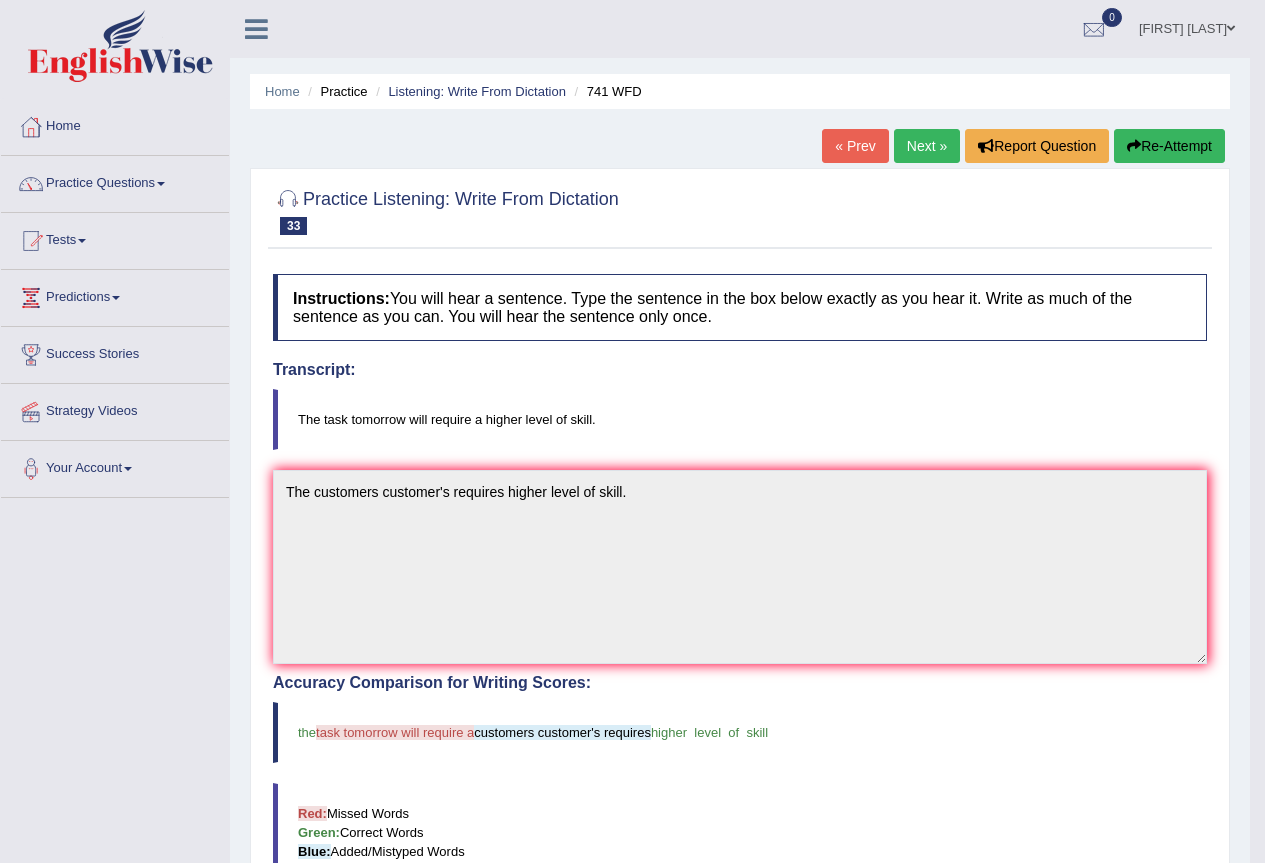 drag, startPoint x: 897, startPoint y: 193, endPoint x: 1279, endPoint y: 602, distance: 559.6472 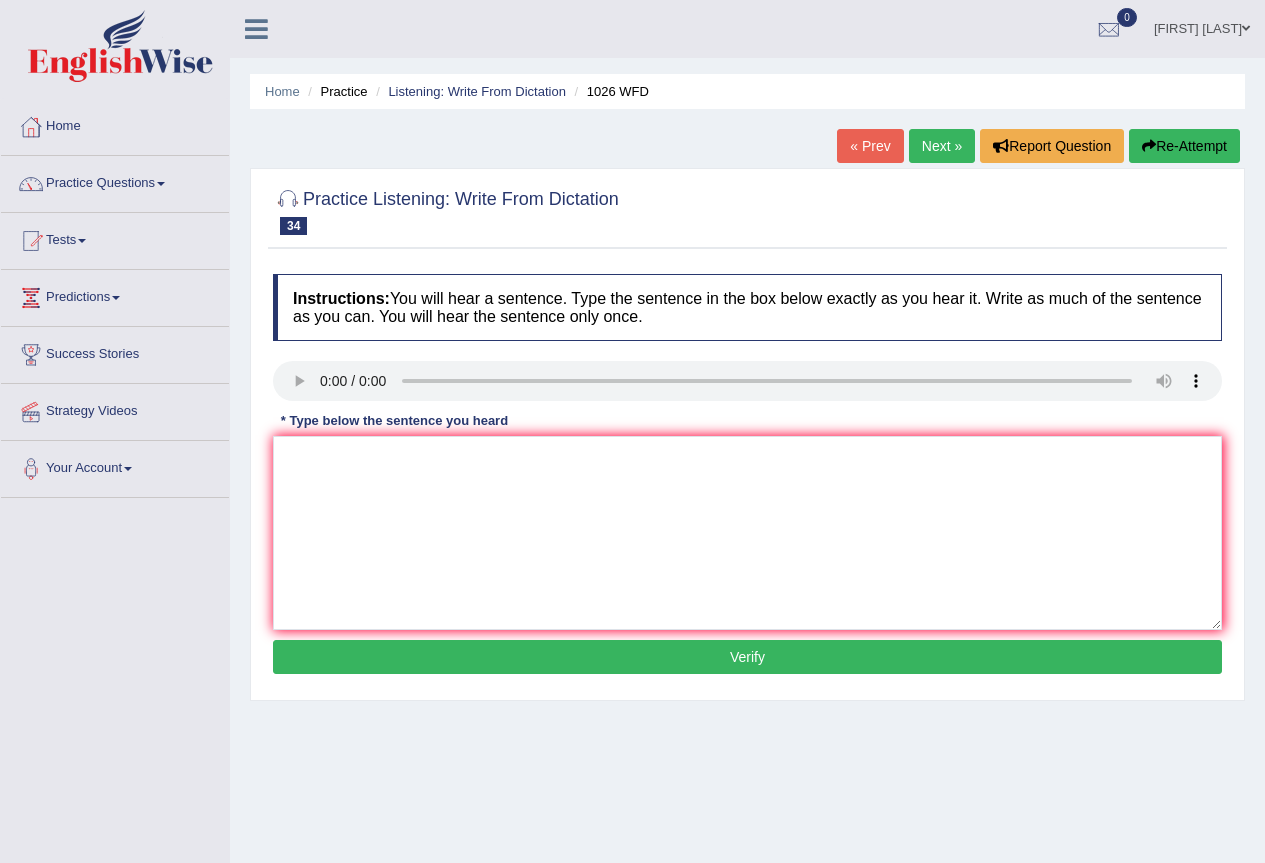 scroll, scrollTop: 0, scrollLeft: 0, axis: both 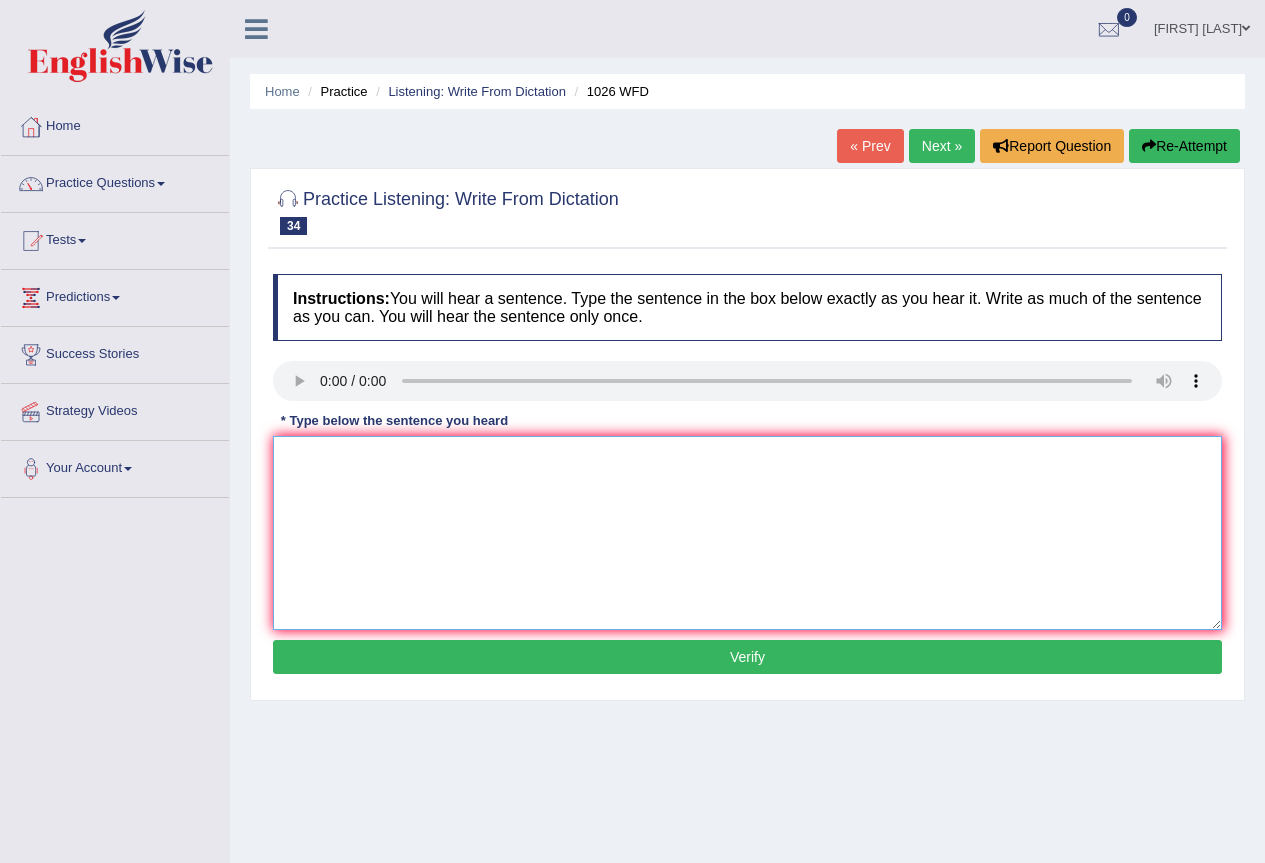 click at bounding box center [747, 533] 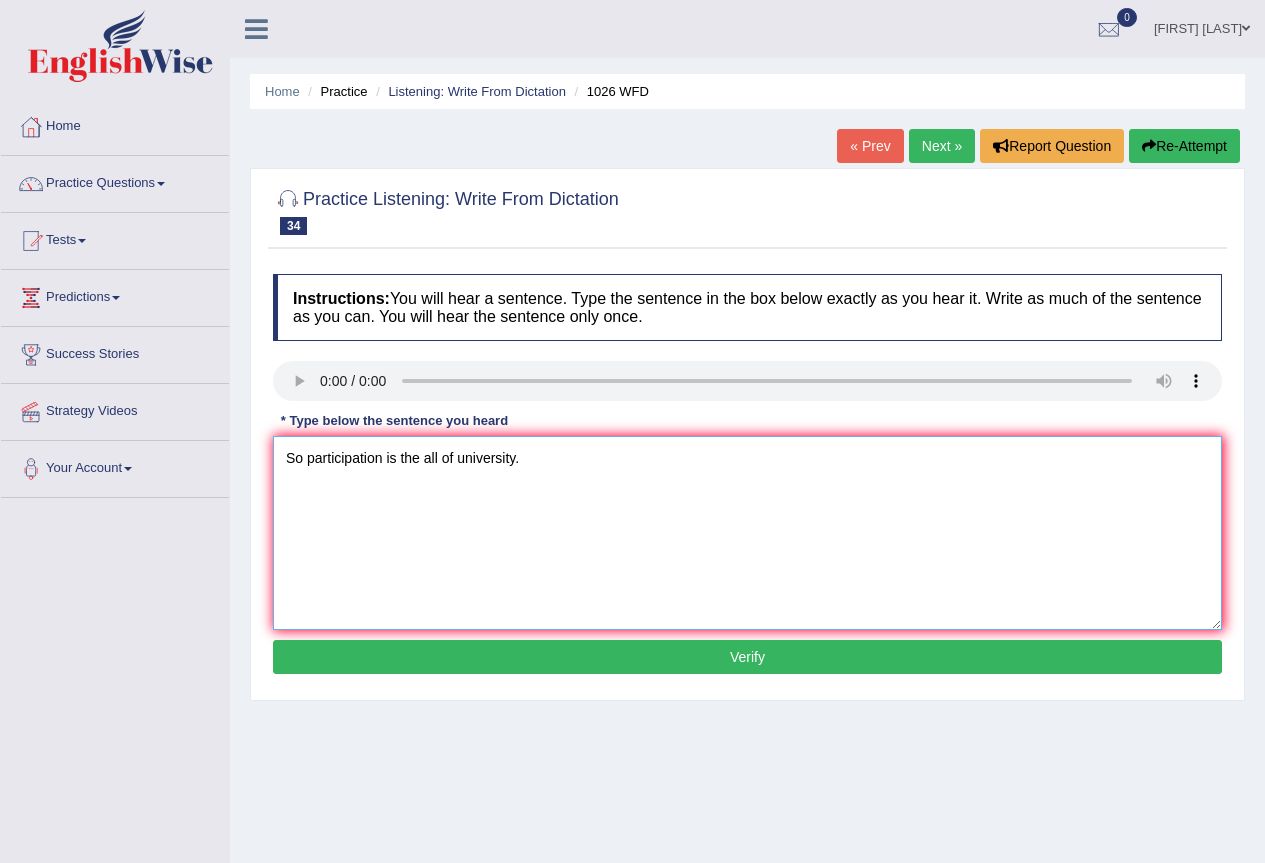 click on "So participation is the all of university." at bounding box center [747, 533] 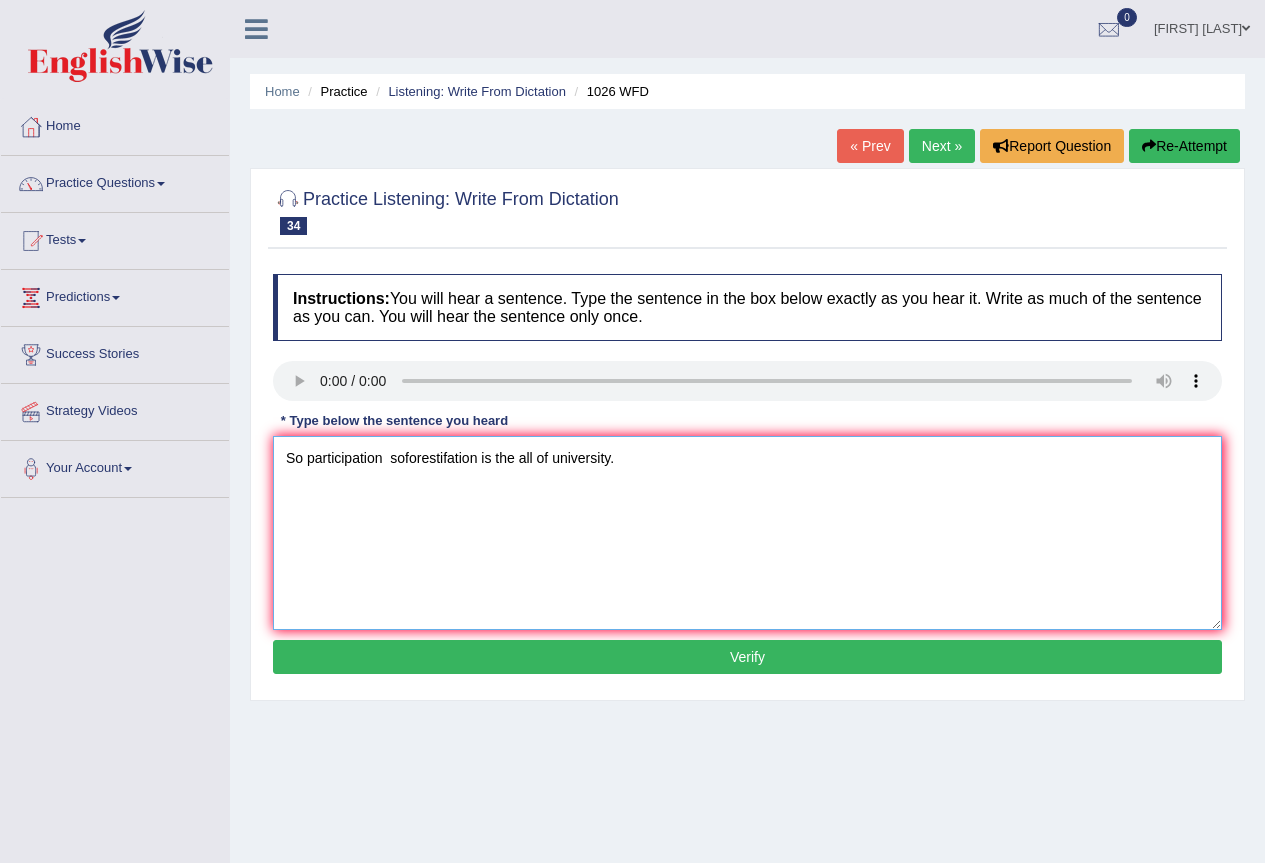 type on "So participation  soforestifation is the all of university." 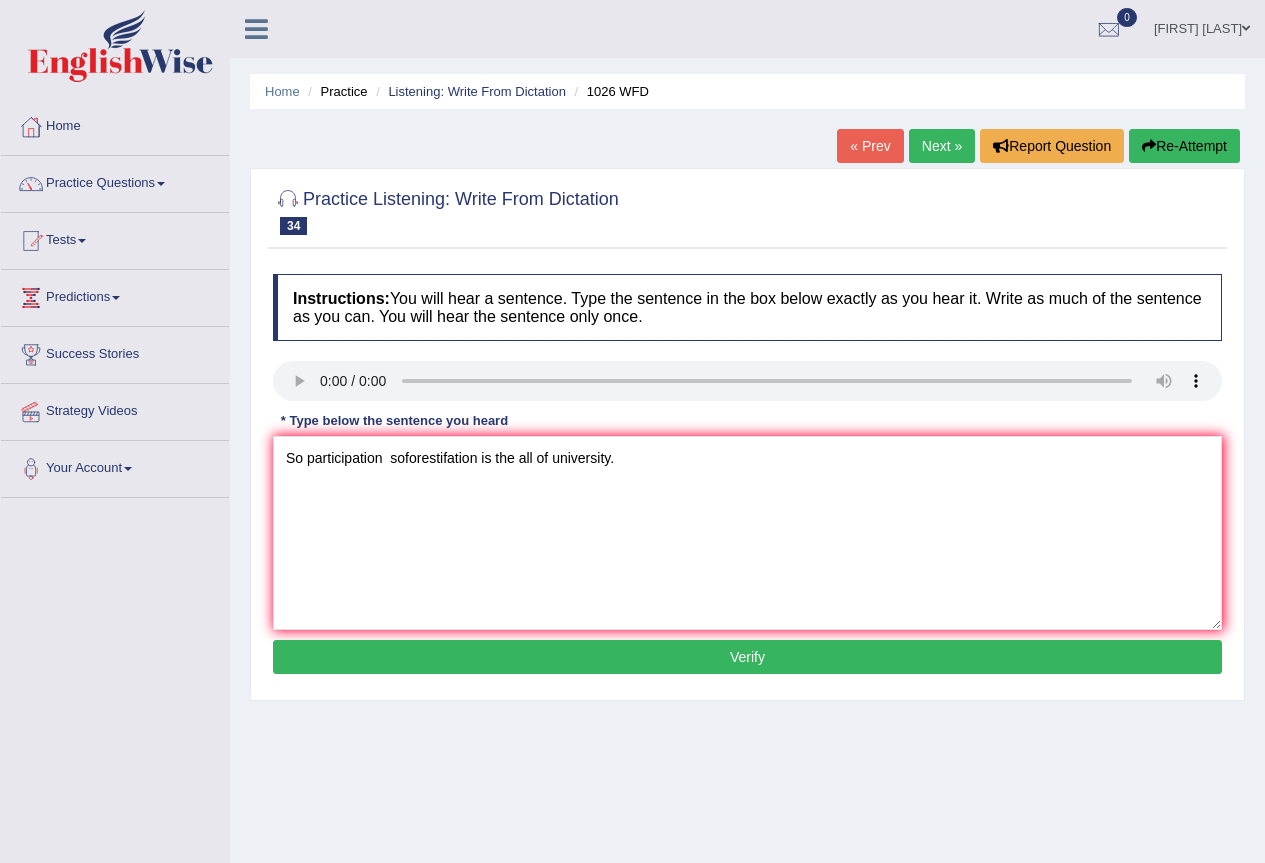 click on "Verify" at bounding box center [747, 657] 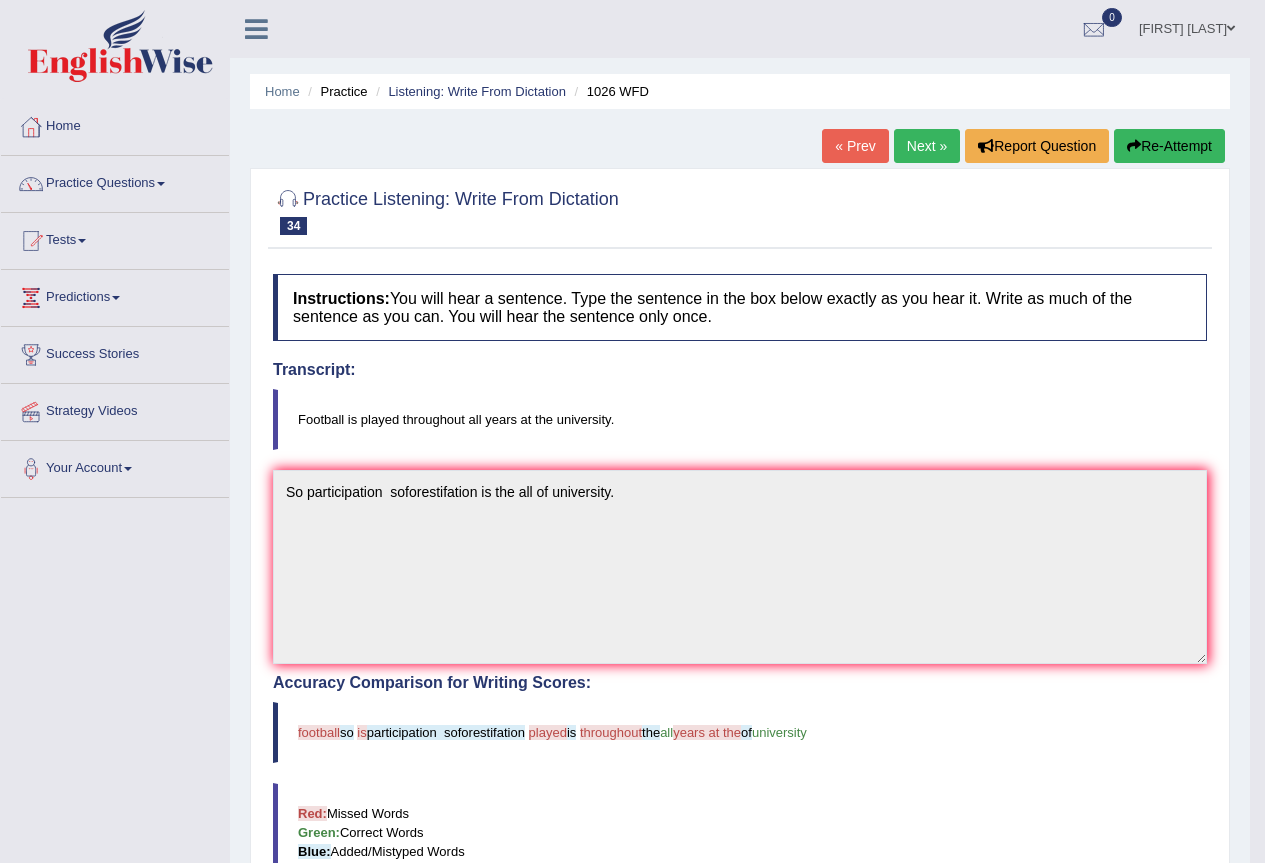 click on "Next »" at bounding box center (927, 146) 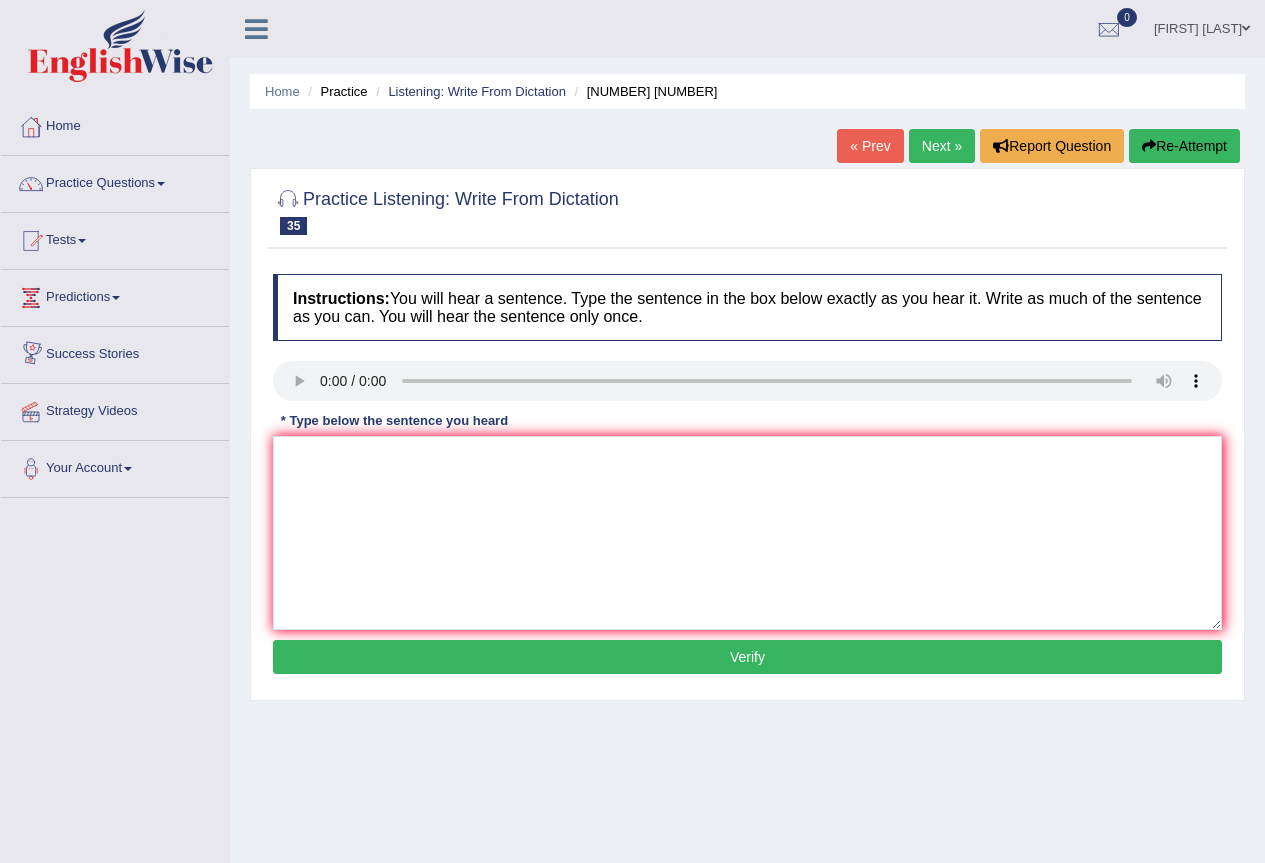 scroll, scrollTop: 0, scrollLeft: 0, axis: both 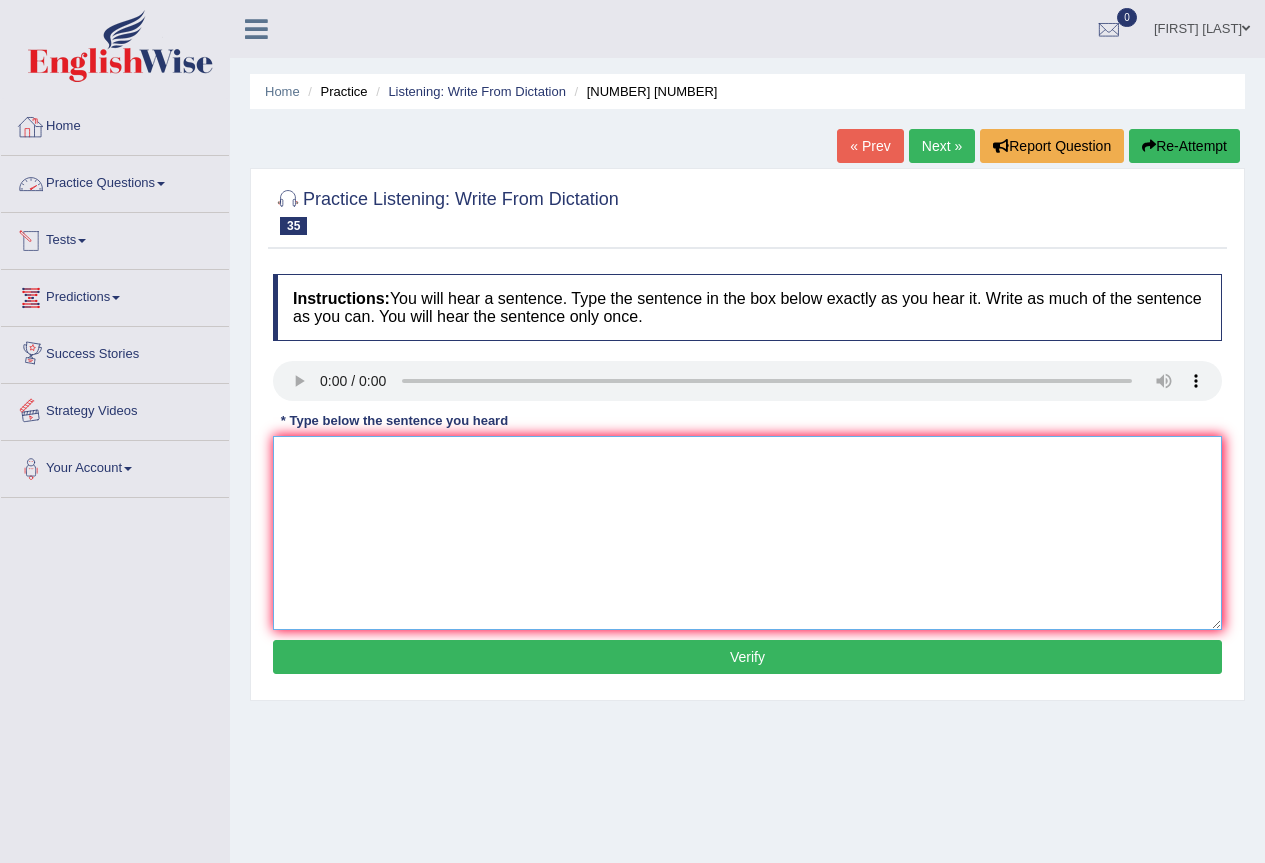 click at bounding box center (747, 533) 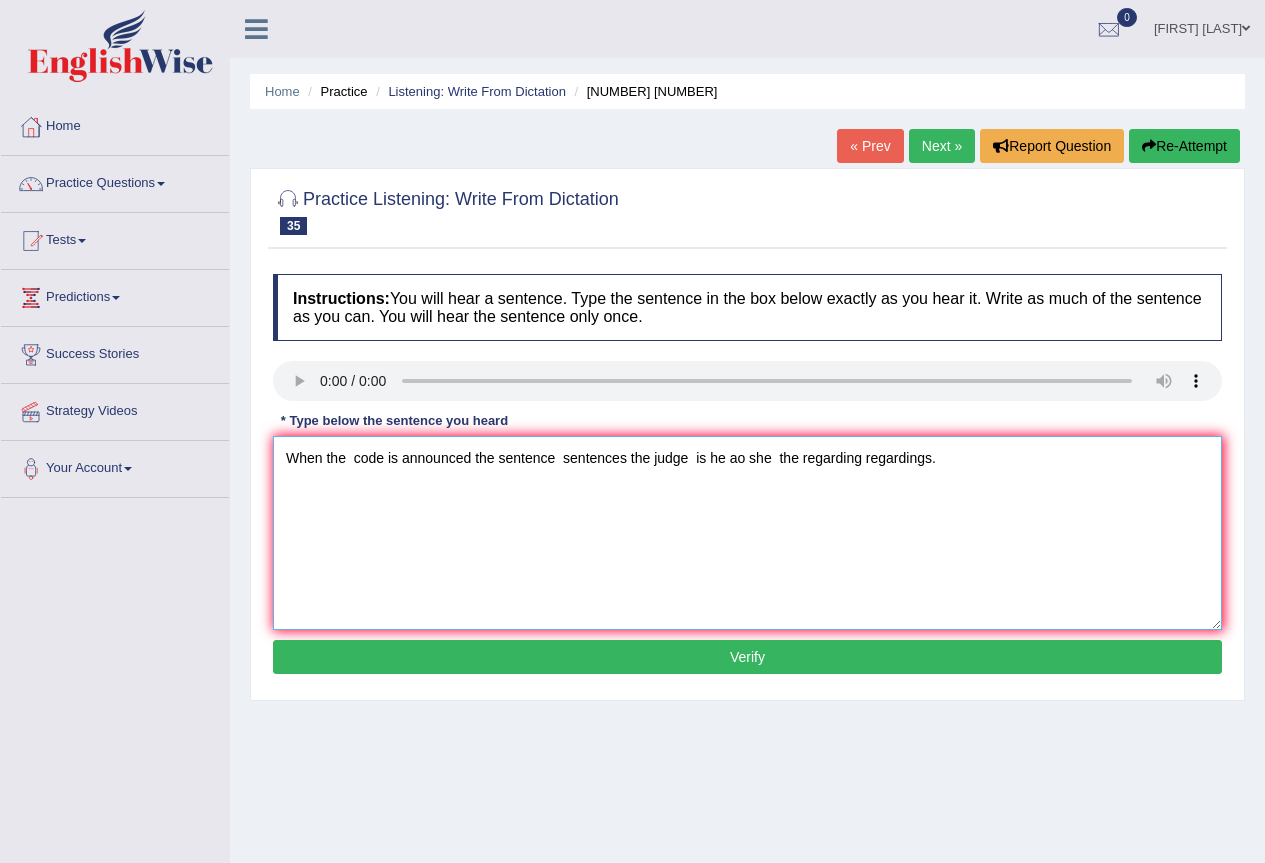 click on "When the  code is announced the sentence  sentences the judge  is he ao she  the regarding regardings." at bounding box center (747, 533) 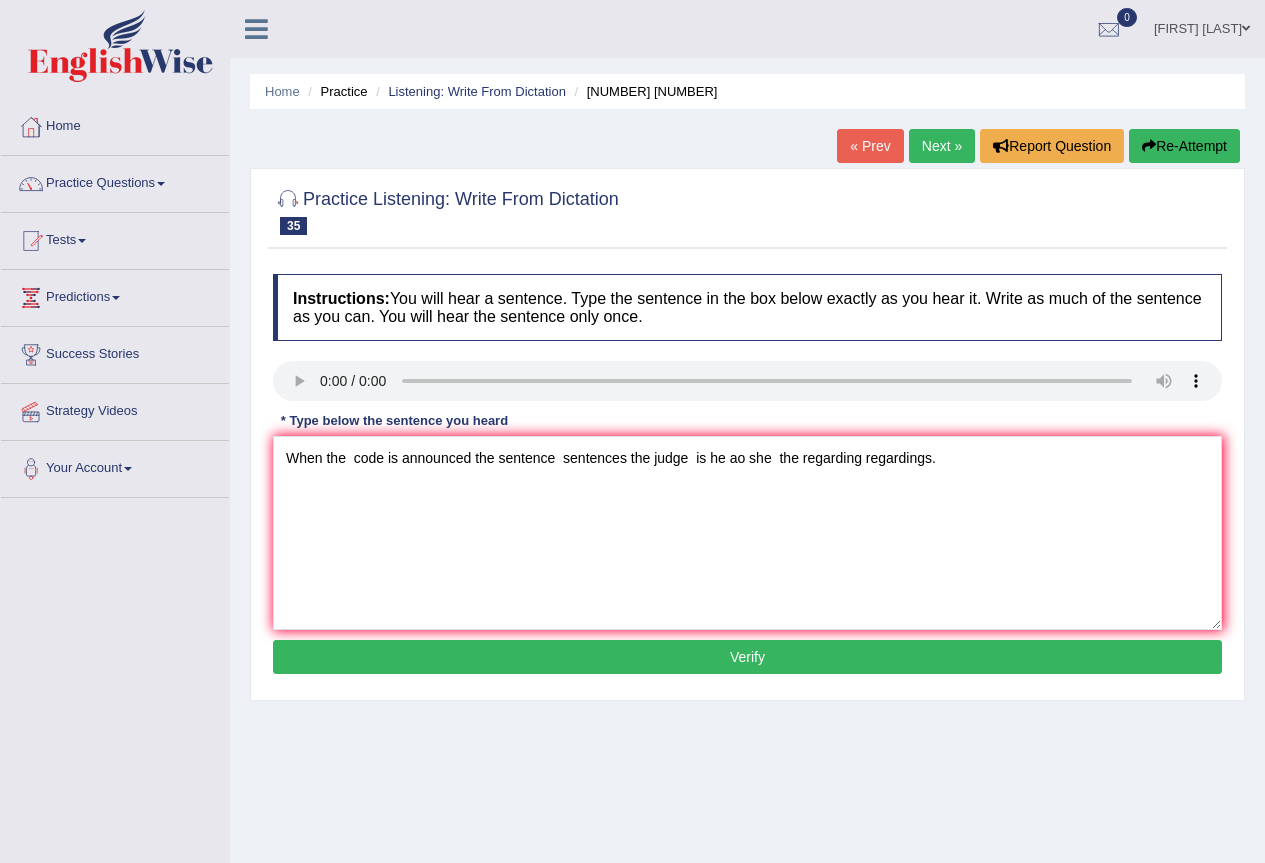click on "Verify" at bounding box center (747, 657) 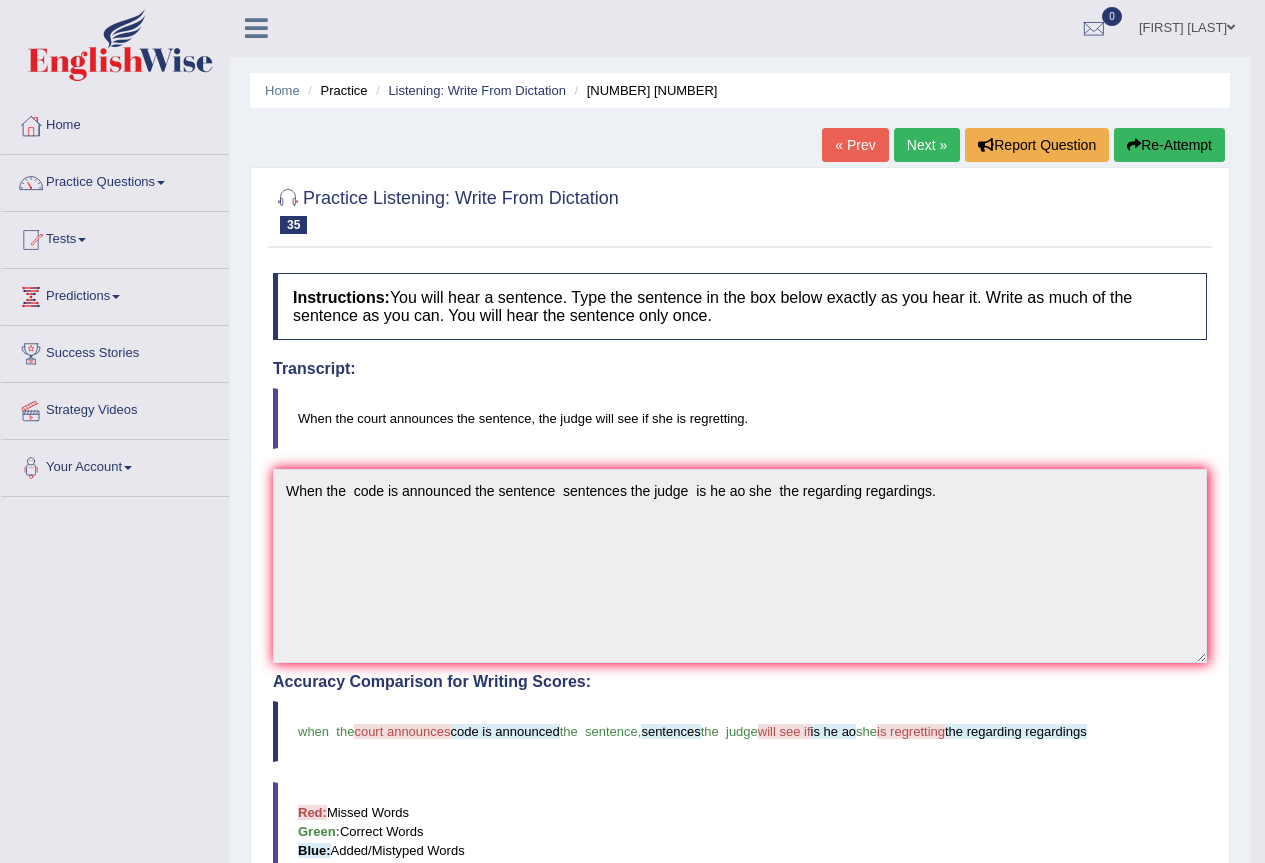 scroll, scrollTop: 0, scrollLeft: 0, axis: both 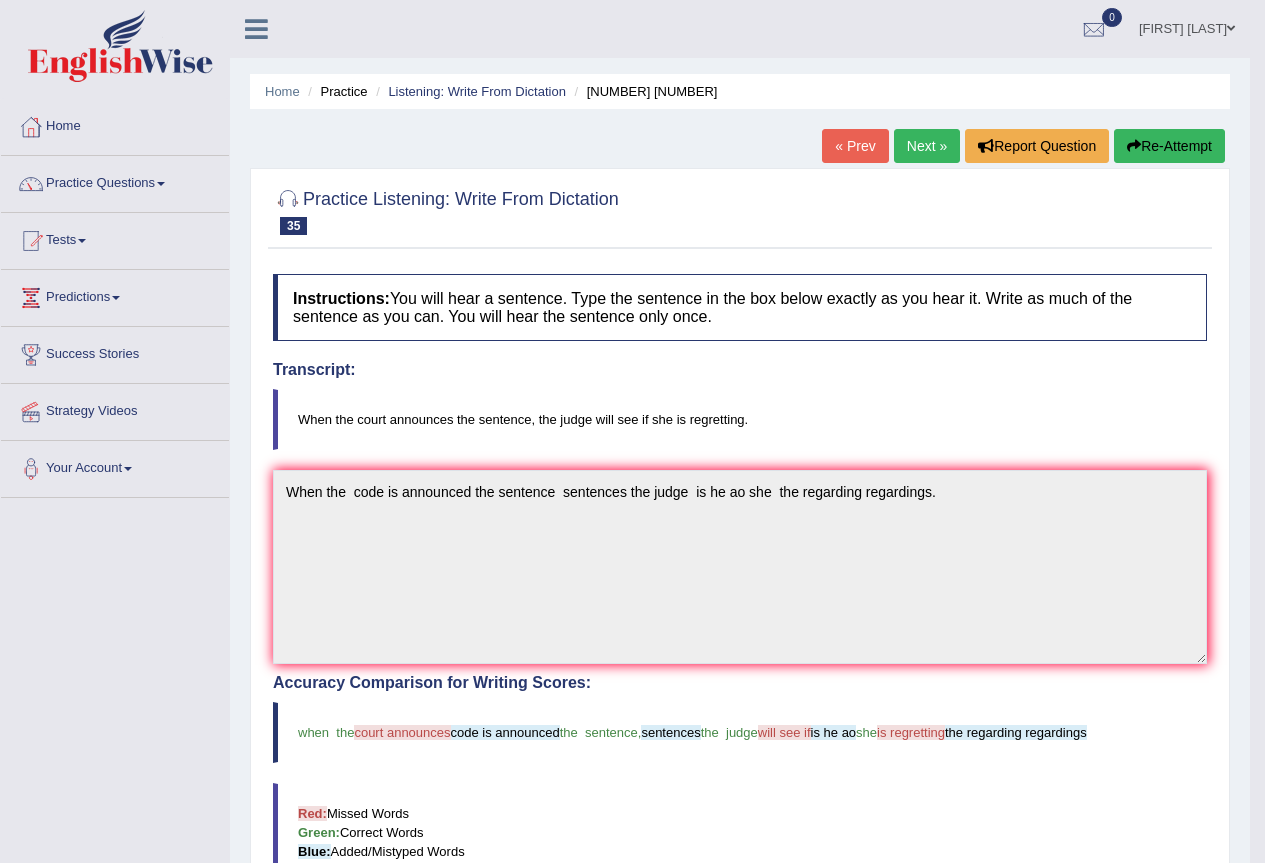drag, startPoint x: 922, startPoint y: 149, endPoint x: 859, endPoint y: 303, distance: 166.3881 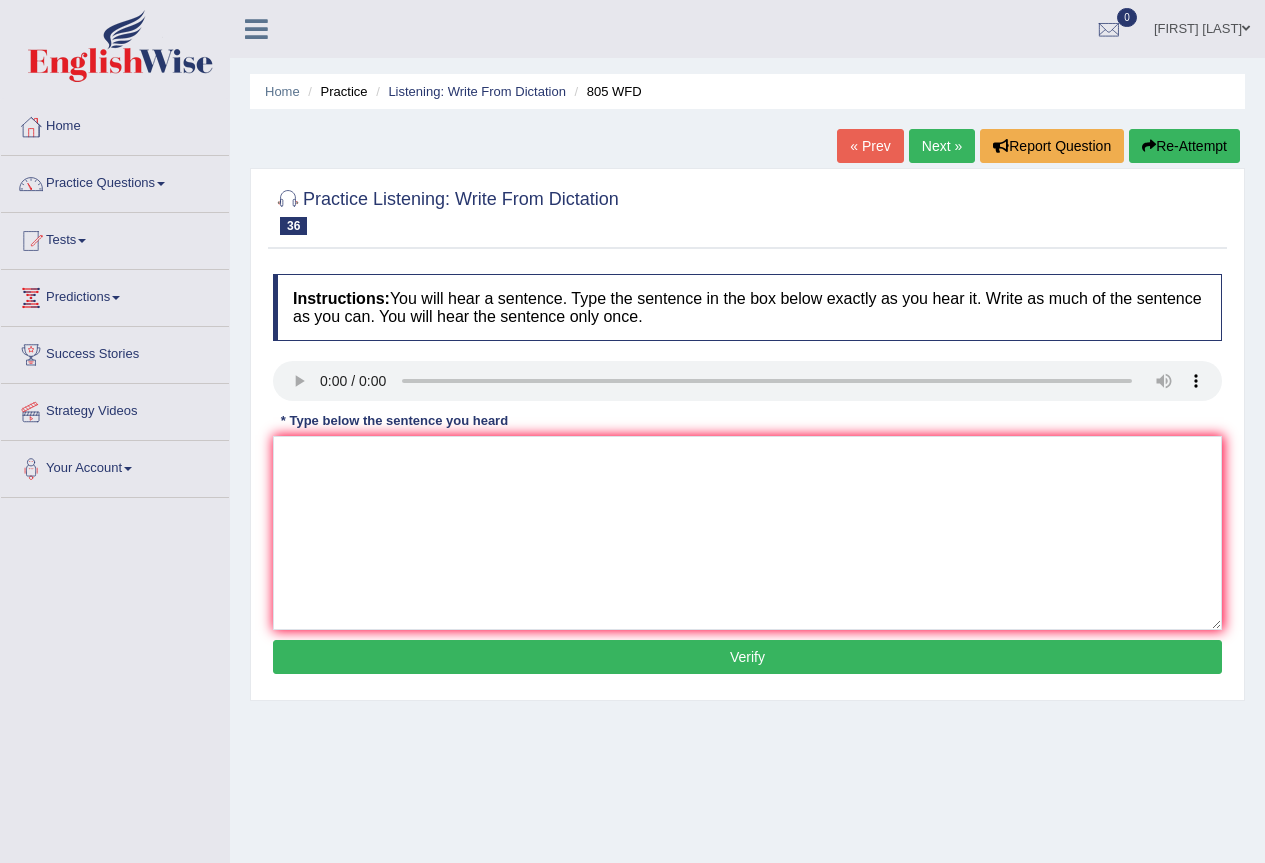 scroll, scrollTop: 0, scrollLeft: 0, axis: both 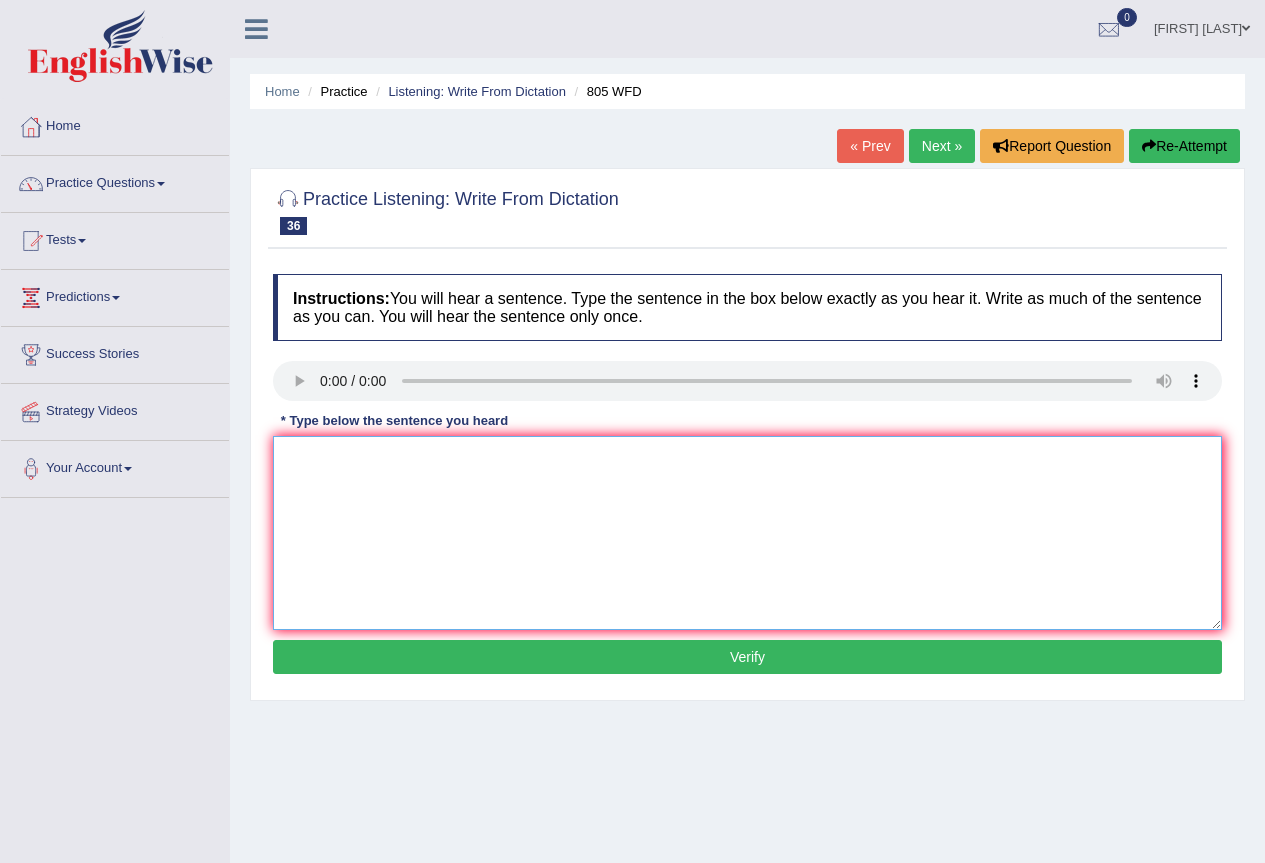 click at bounding box center [747, 533] 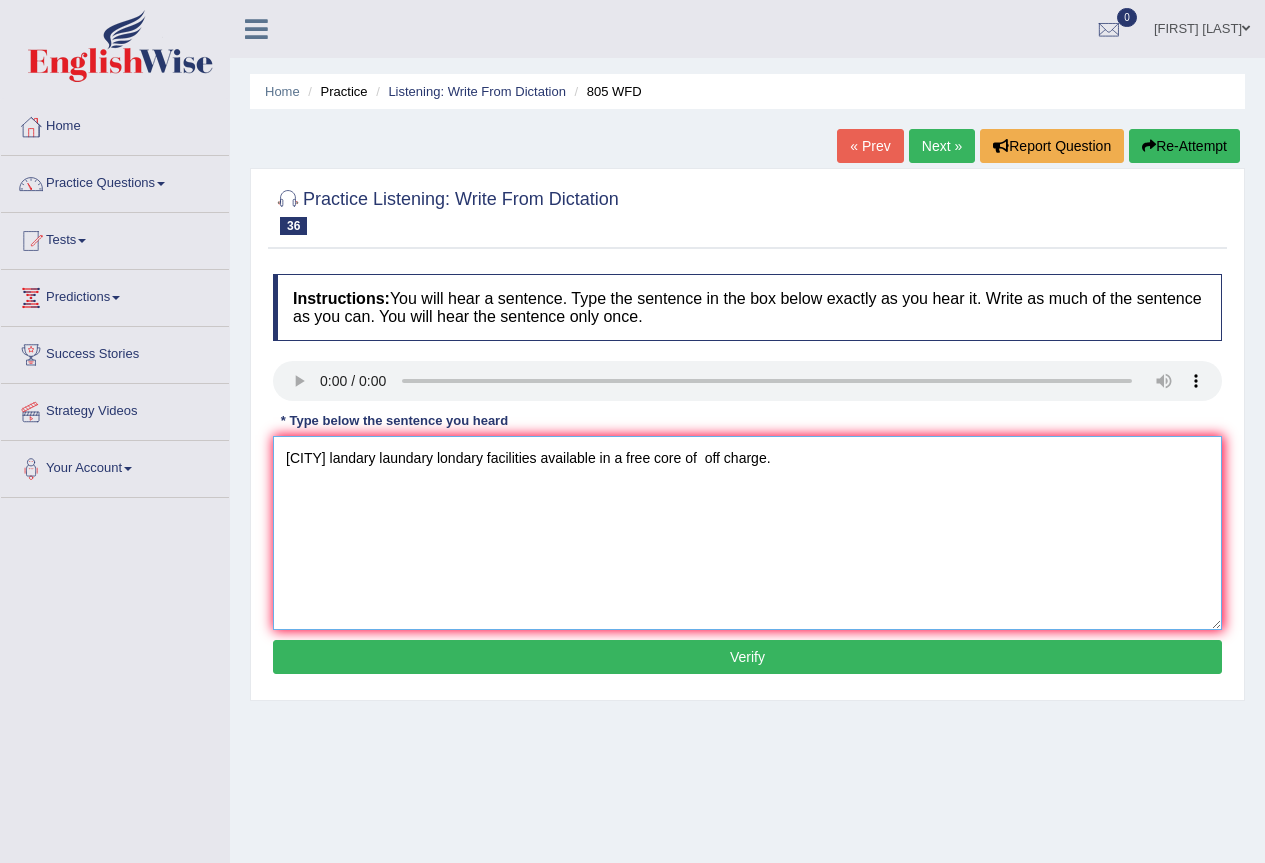 type on "Londry landary laundary londary facilities available in a free core of  off charge." 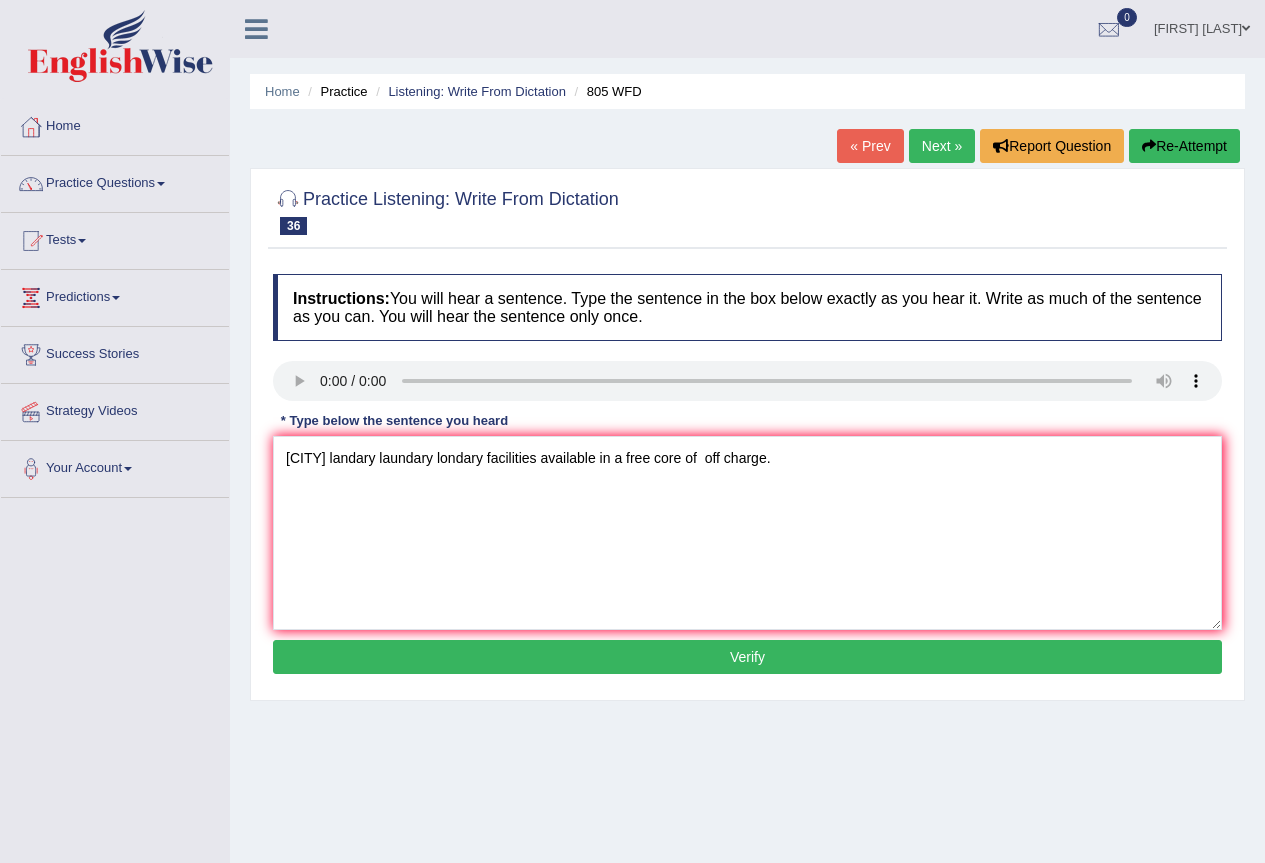 click on "Verify" at bounding box center [747, 657] 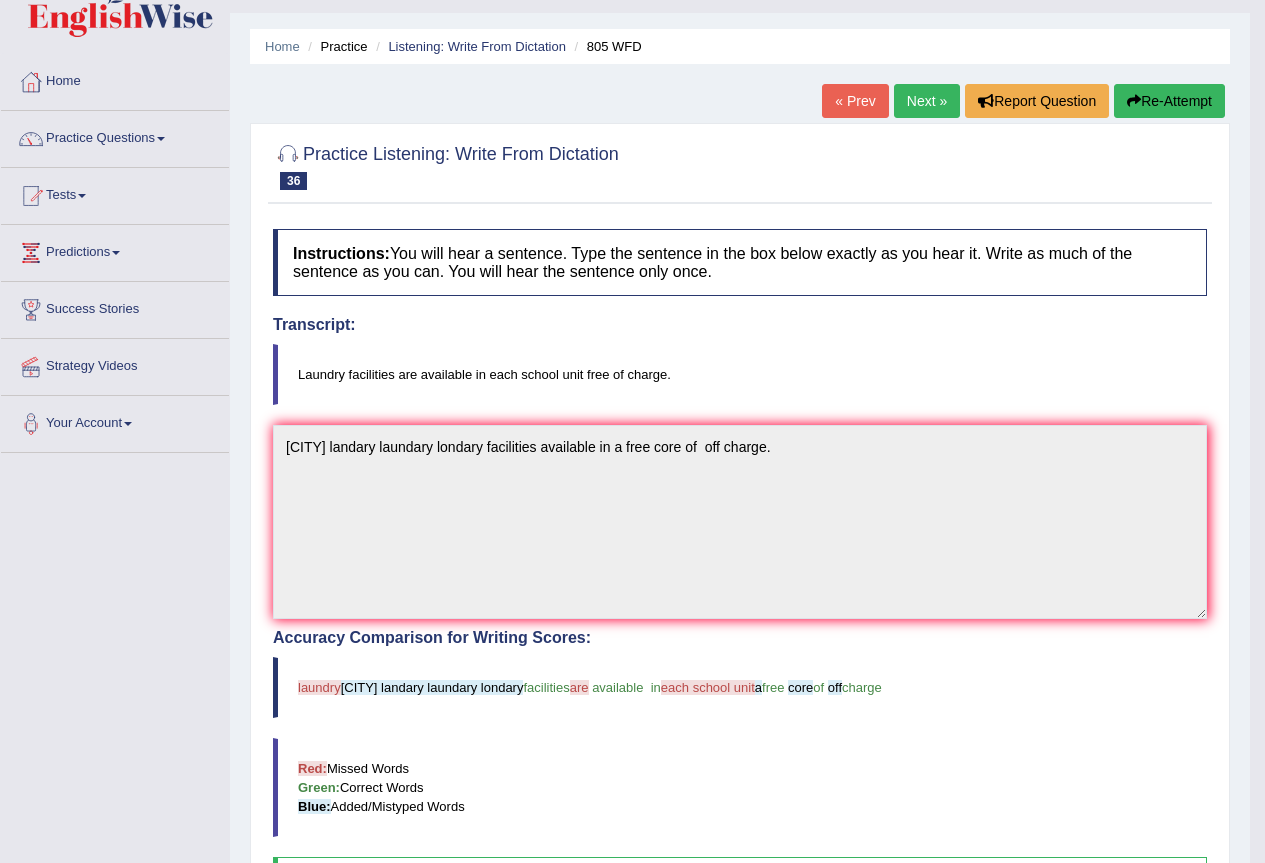 scroll, scrollTop: 0, scrollLeft: 0, axis: both 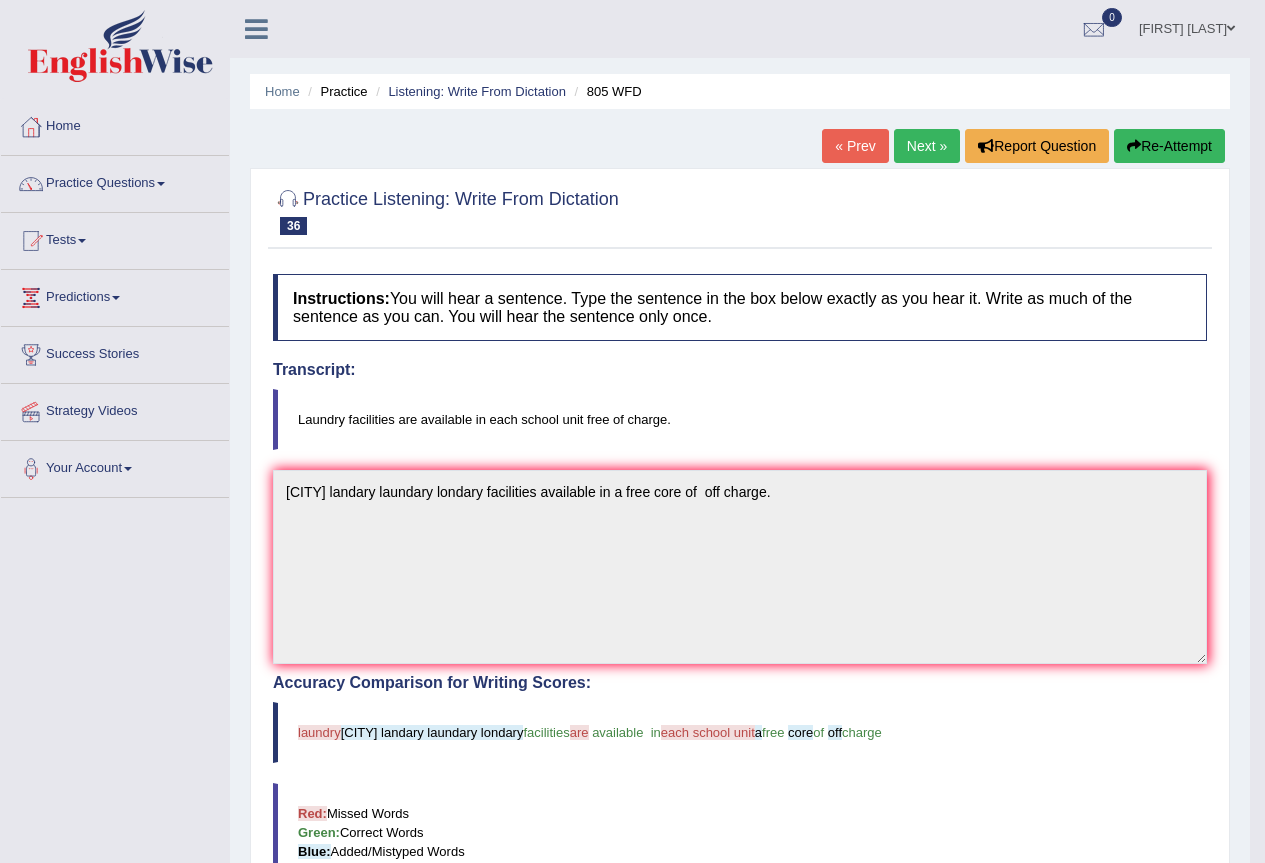 click on "Next »" at bounding box center [927, 146] 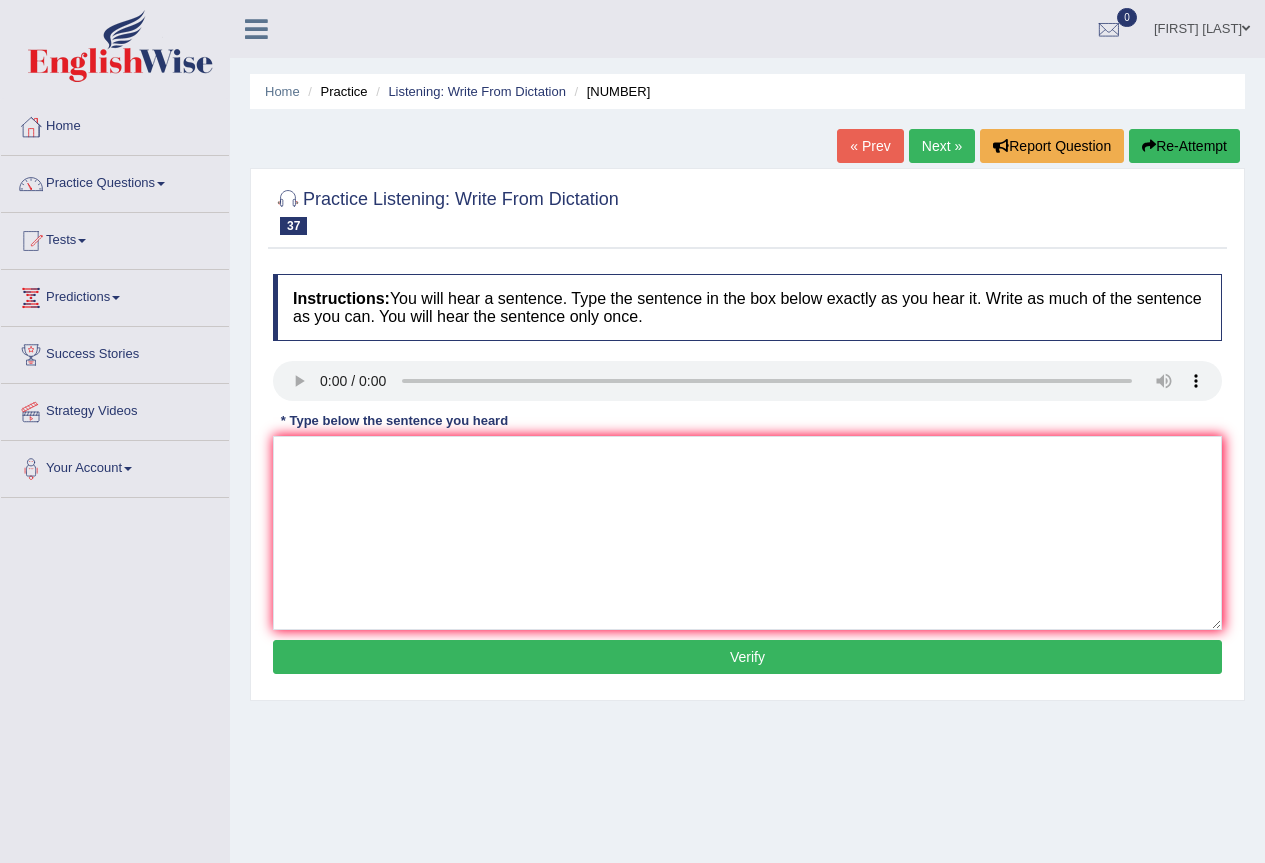scroll, scrollTop: 0, scrollLeft: 0, axis: both 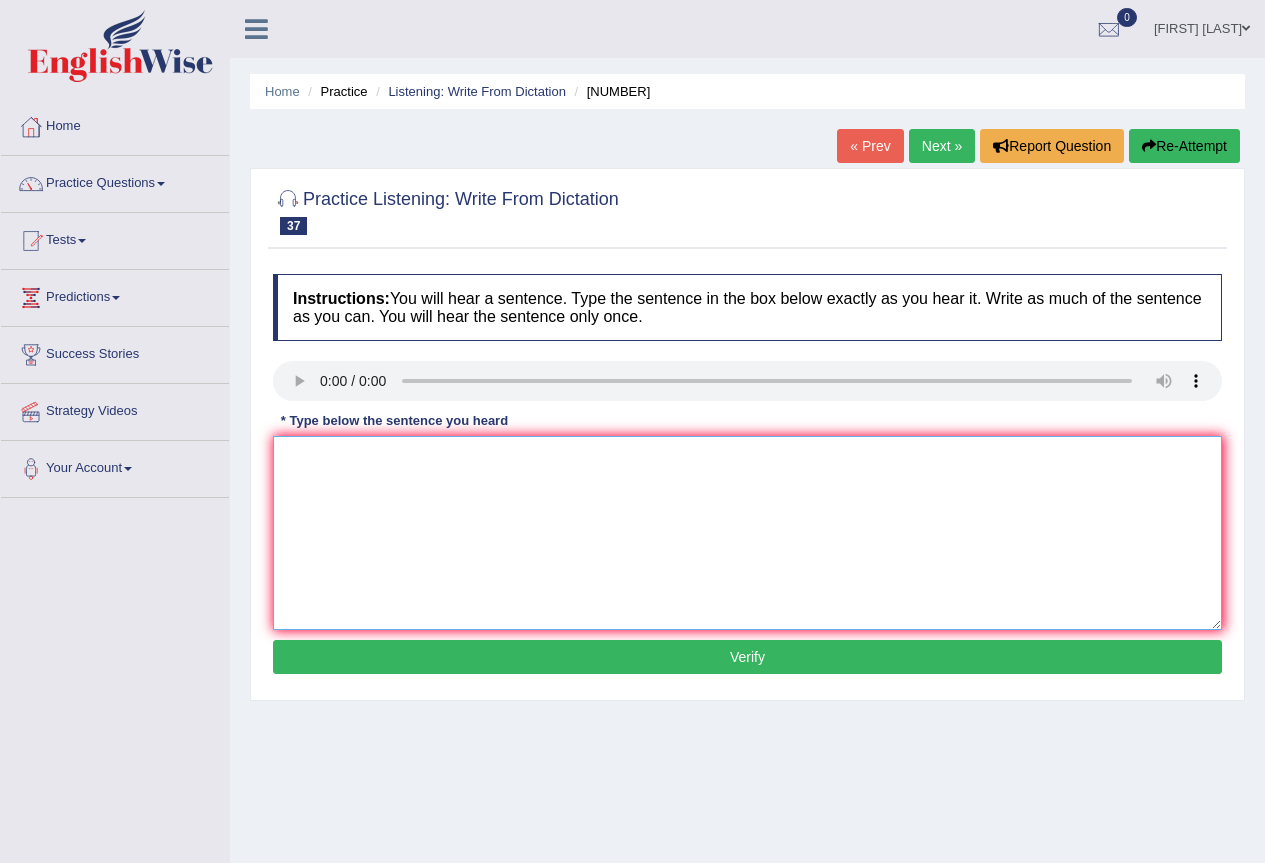 click at bounding box center (747, 533) 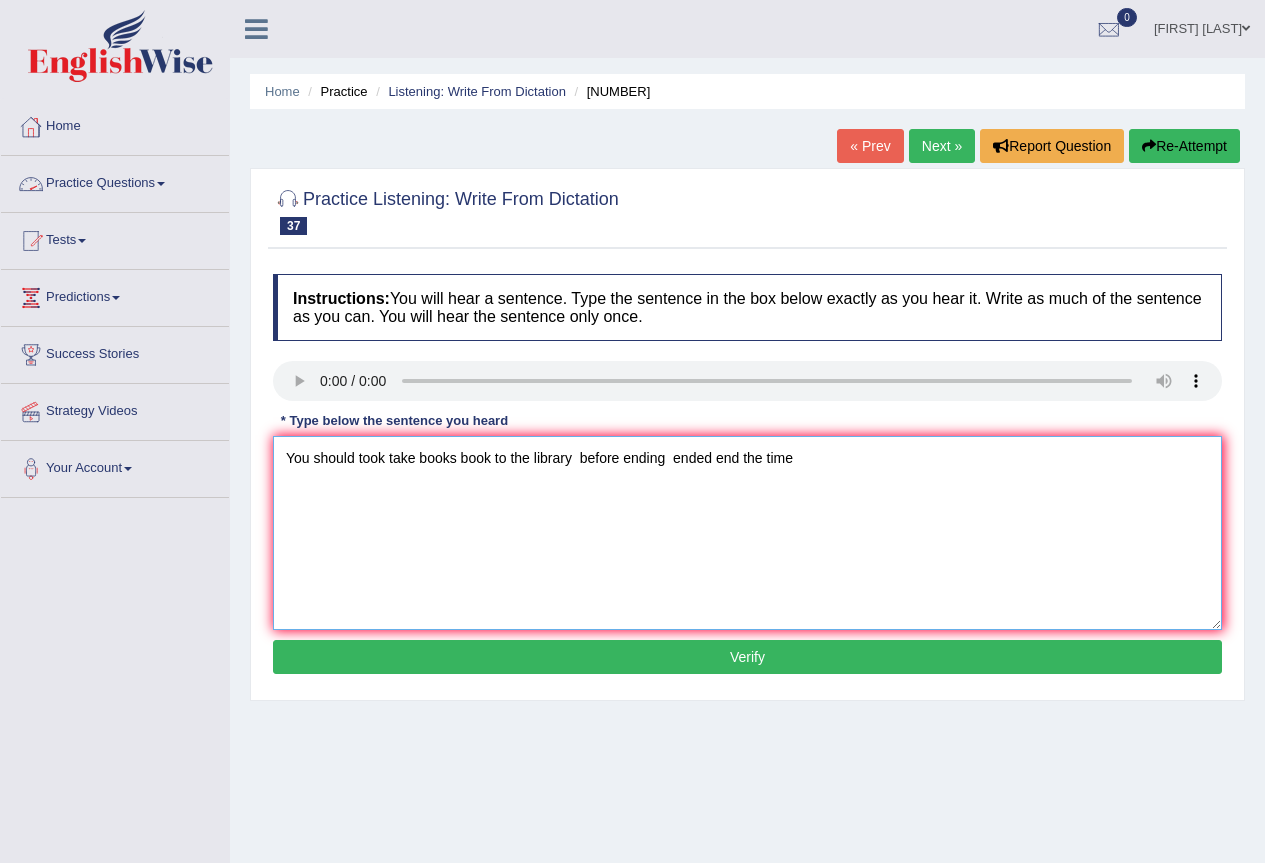 click on "You should took take books book to the library  before ending  ended end the time" at bounding box center [747, 533] 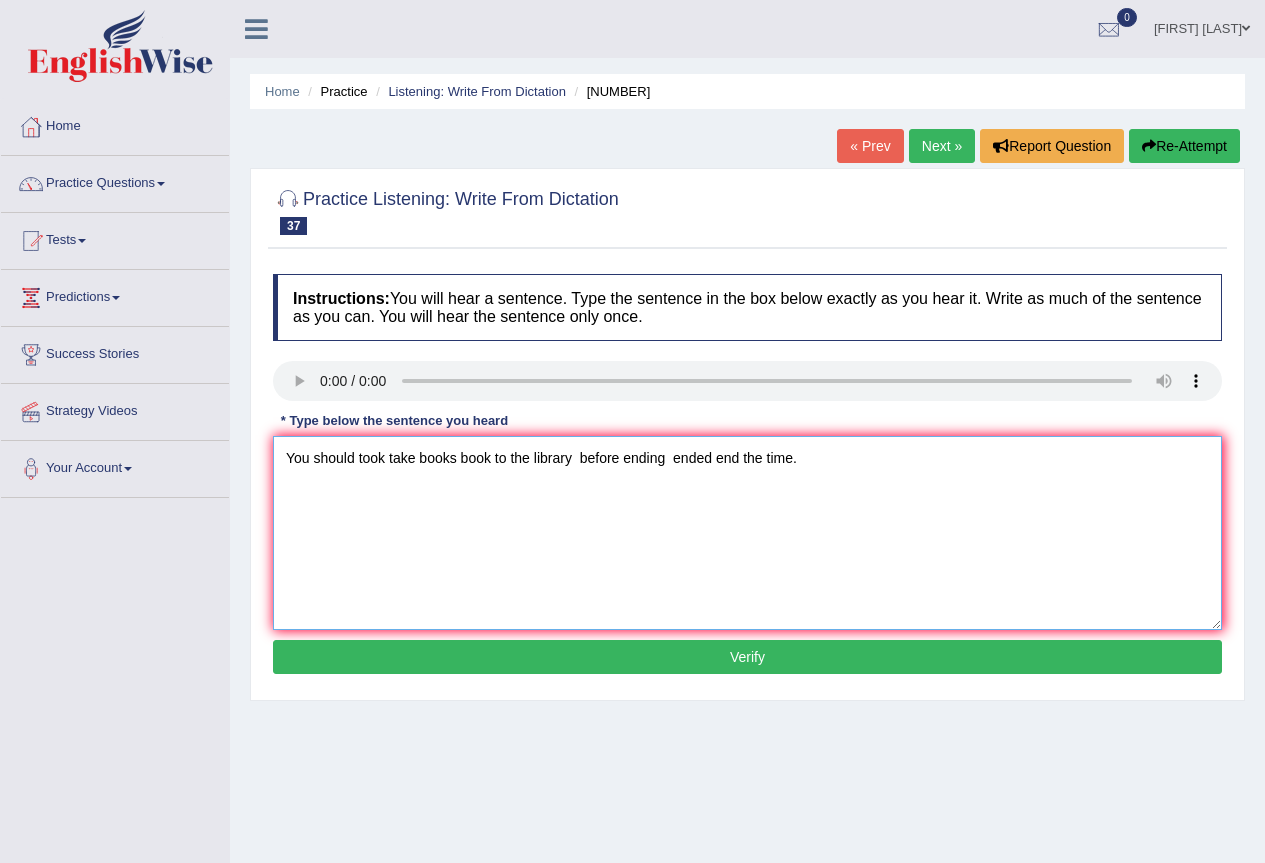 type on "You should took take books book to the library  before ending  ended end the time." 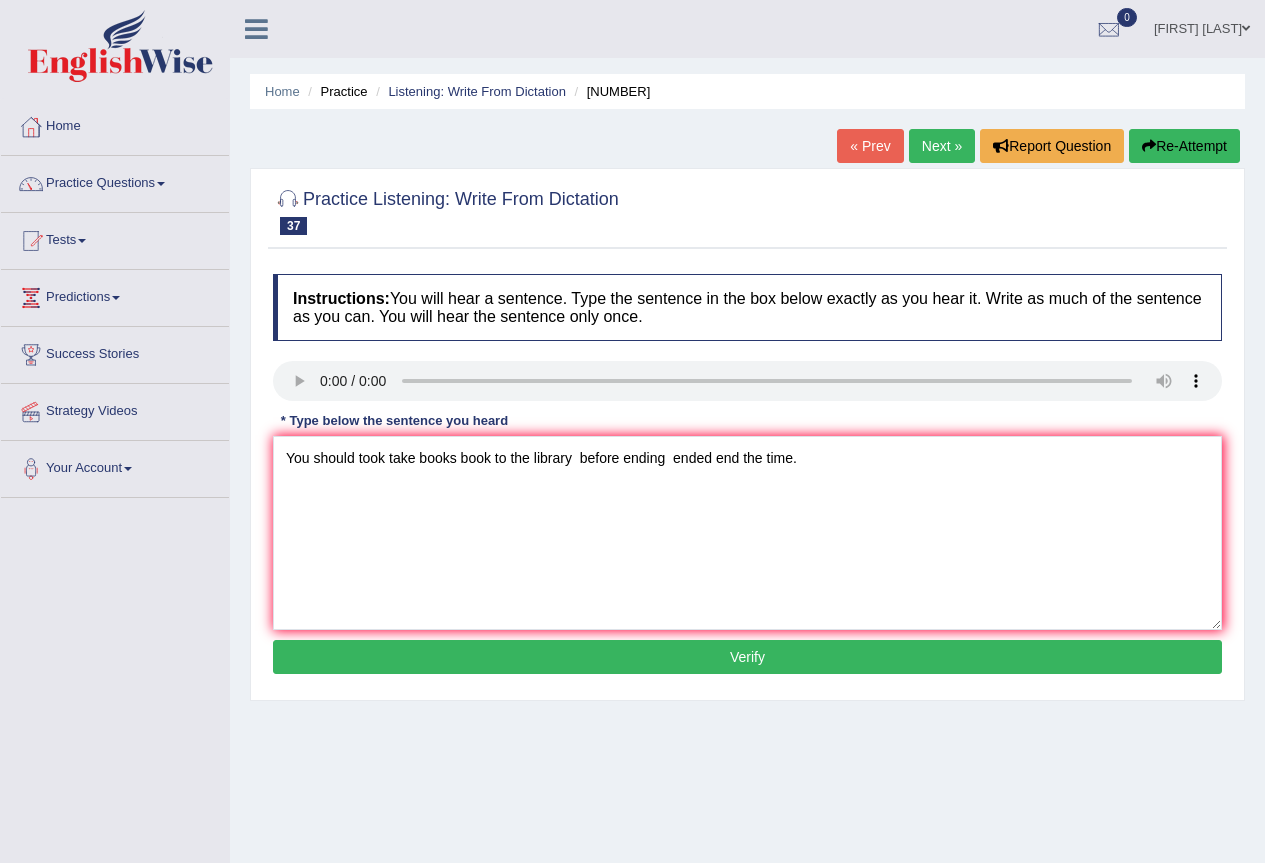 click on "Verify" at bounding box center [747, 657] 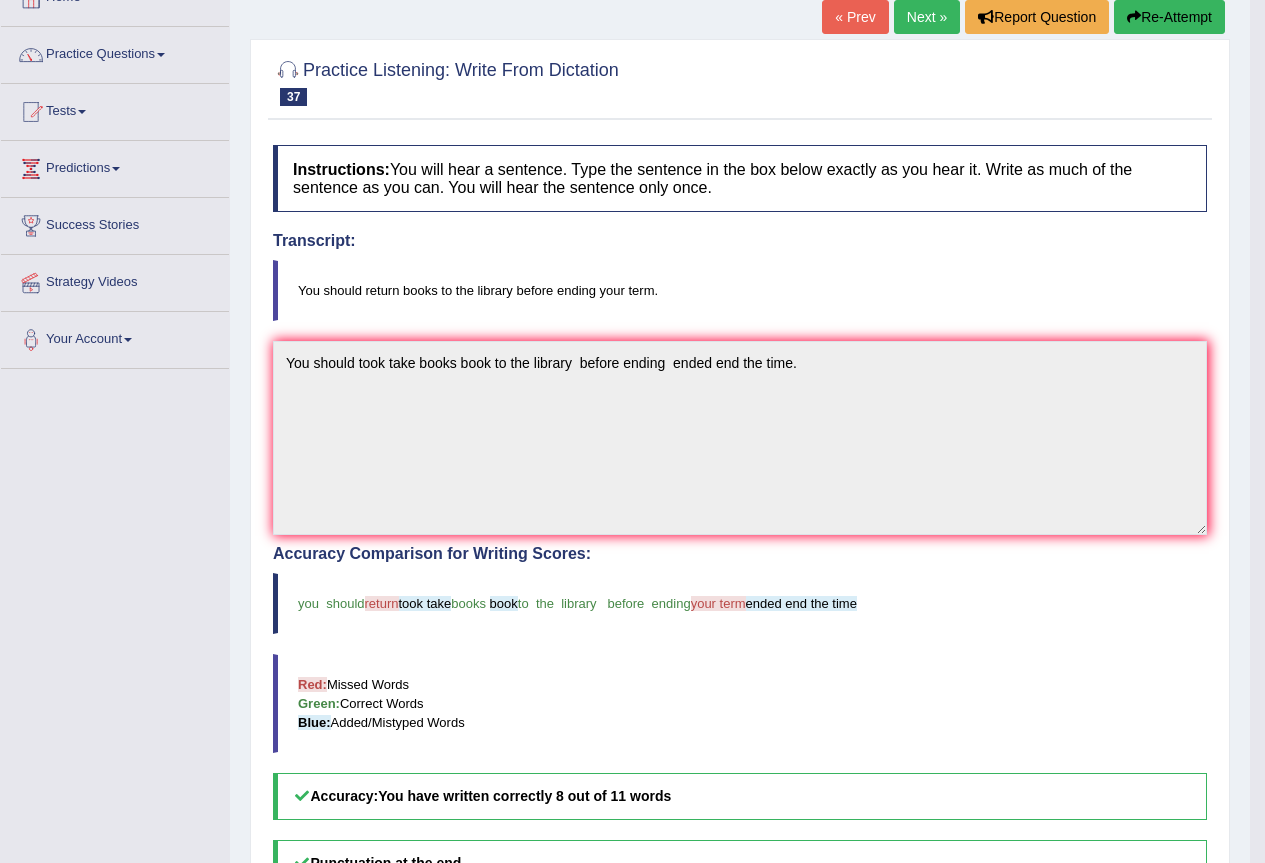 scroll, scrollTop: 0, scrollLeft: 0, axis: both 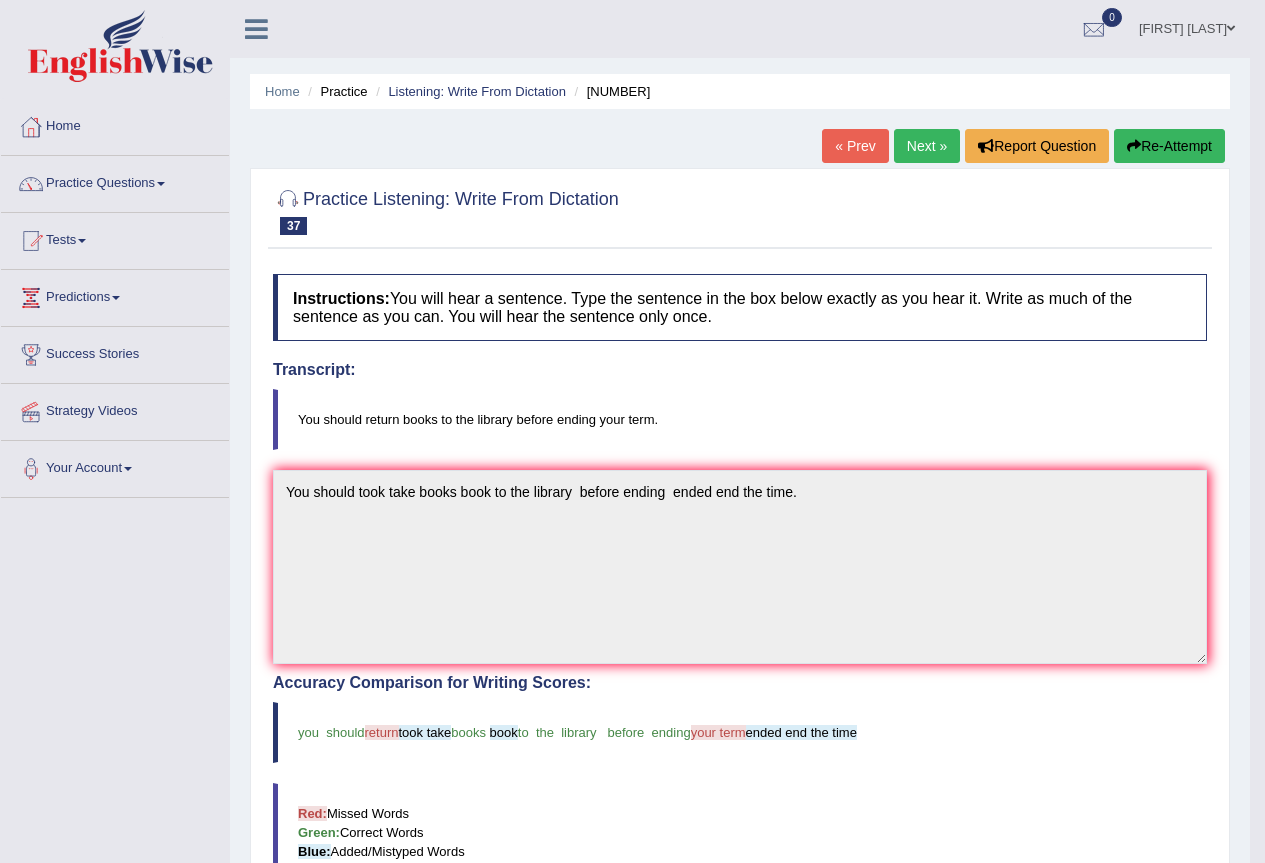click at bounding box center [161, 184] 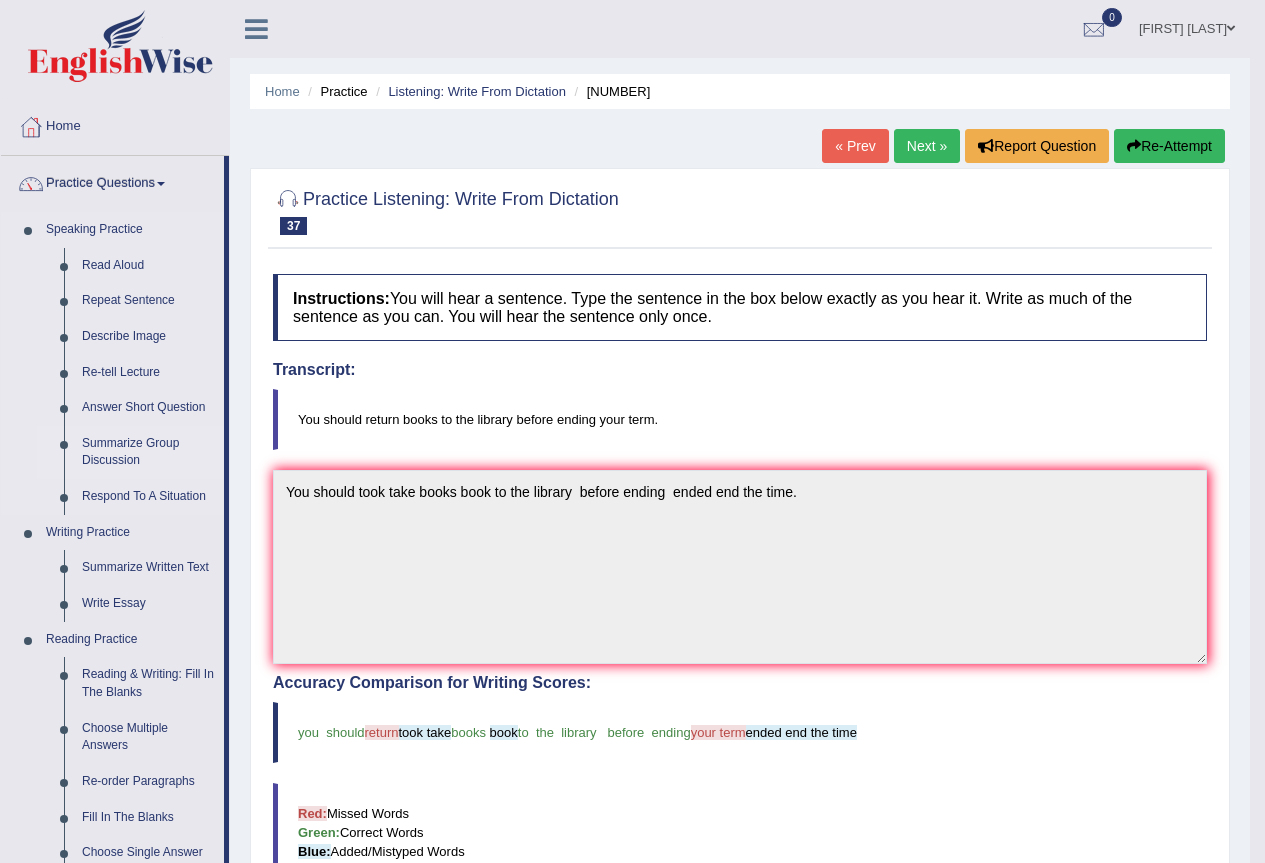click on "Summarize Group Discussion" at bounding box center [148, 452] 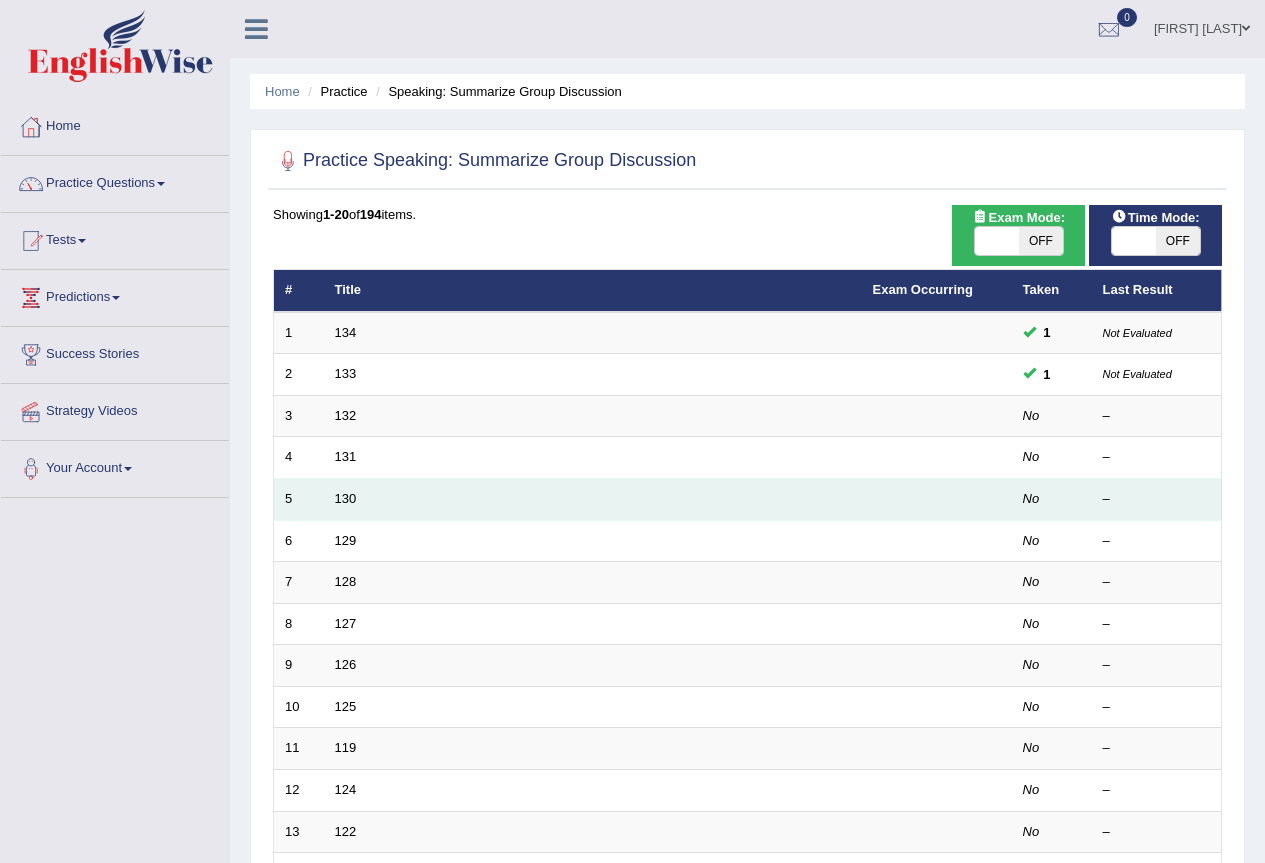 scroll, scrollTop: 0, scrollLeft: 0, axis: both 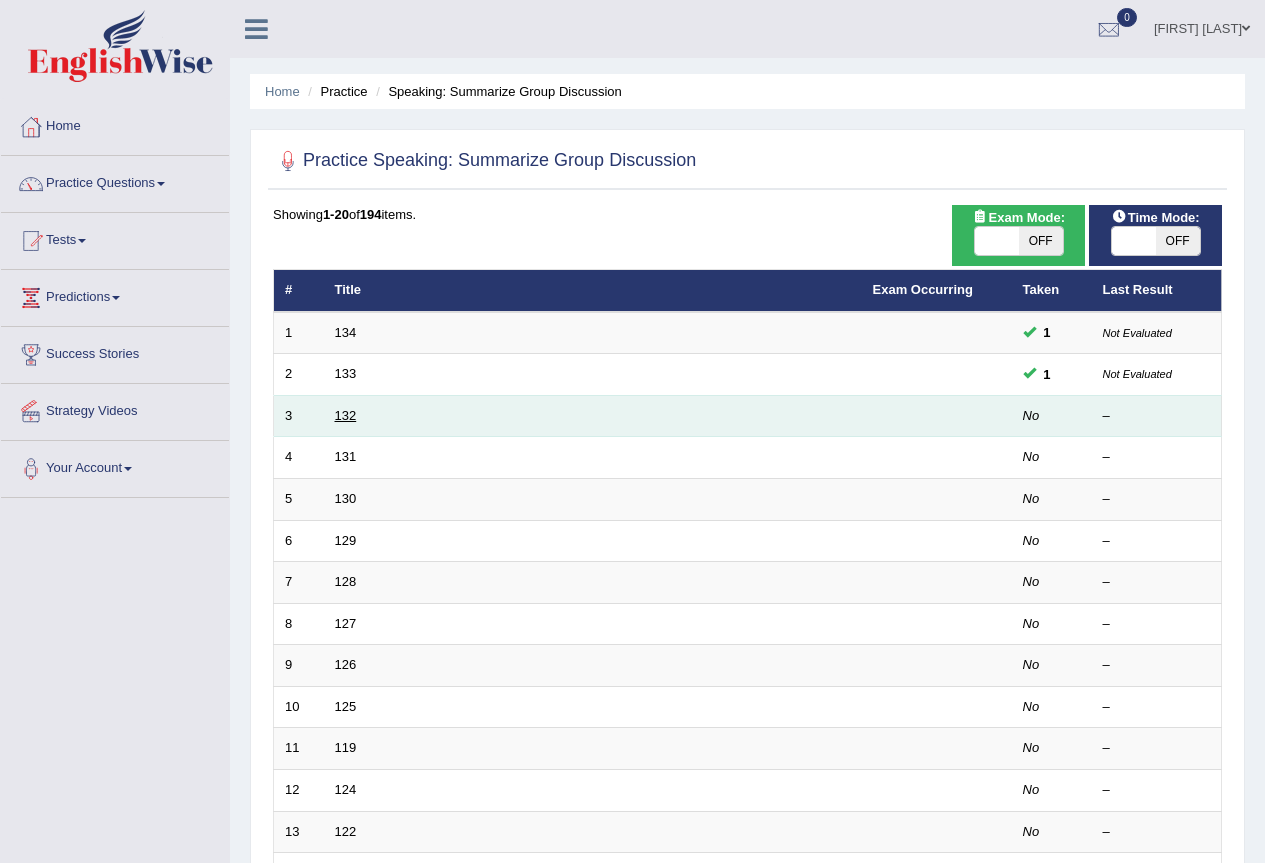 click on "132" at bounding box center (346, 415) 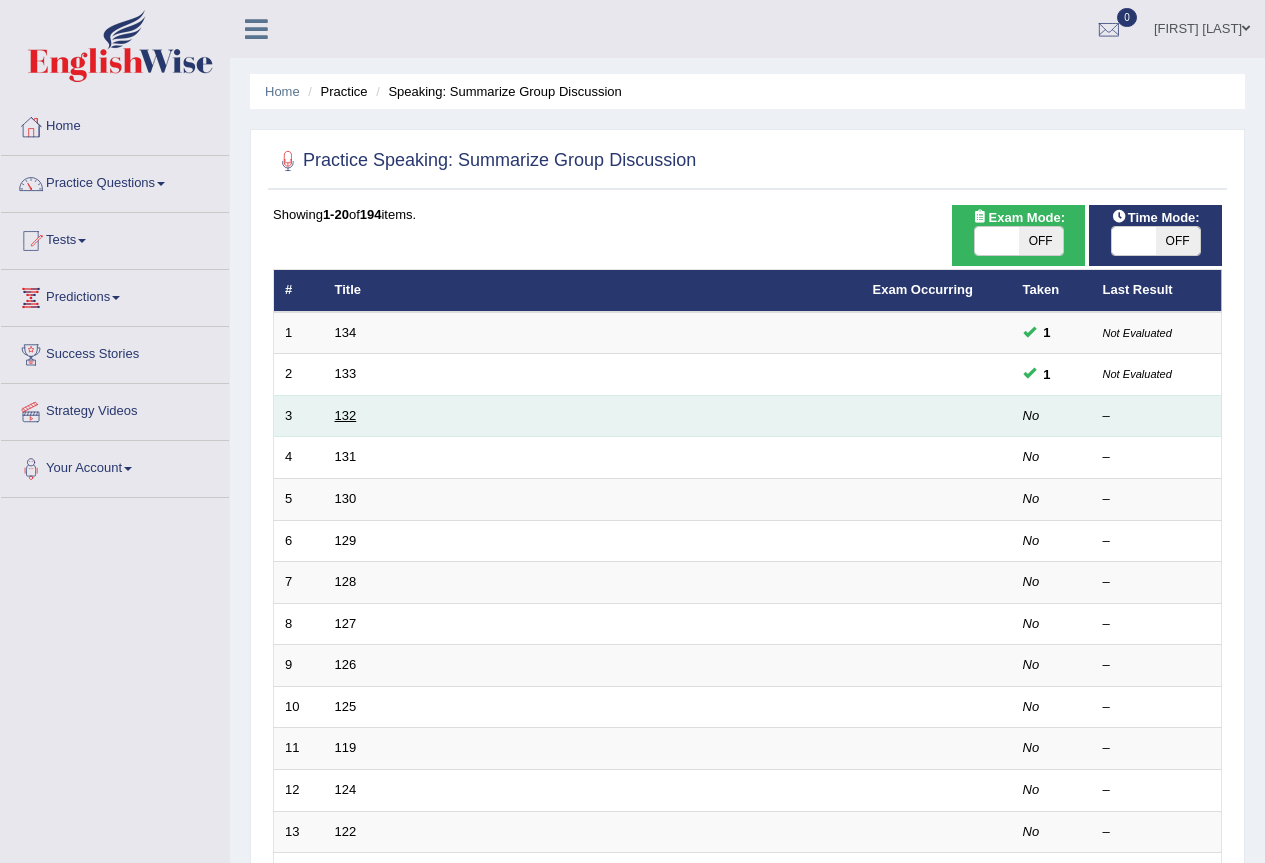 click on "132" at bounding box center (346, 415) 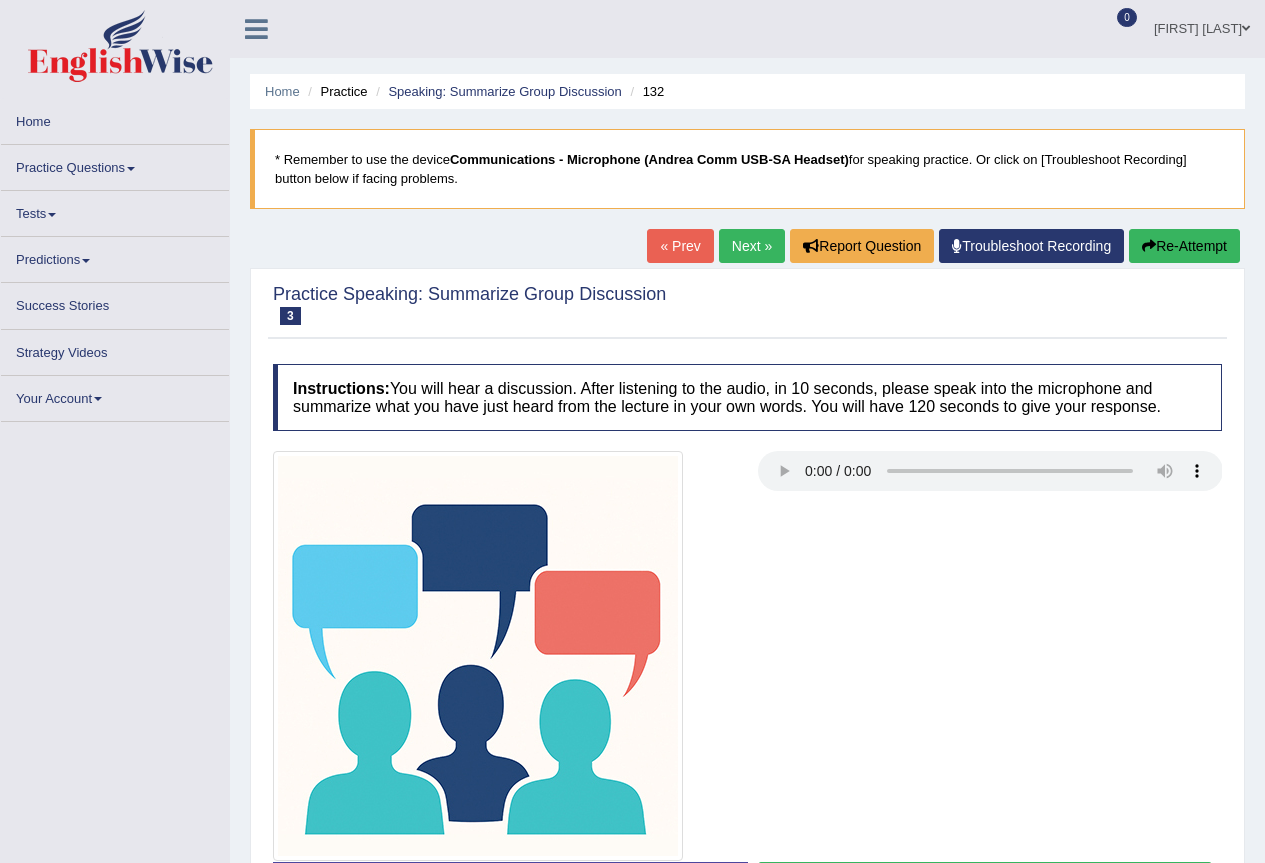 scroll, scrollTop: 0, scrollLeft: 0, axis: both 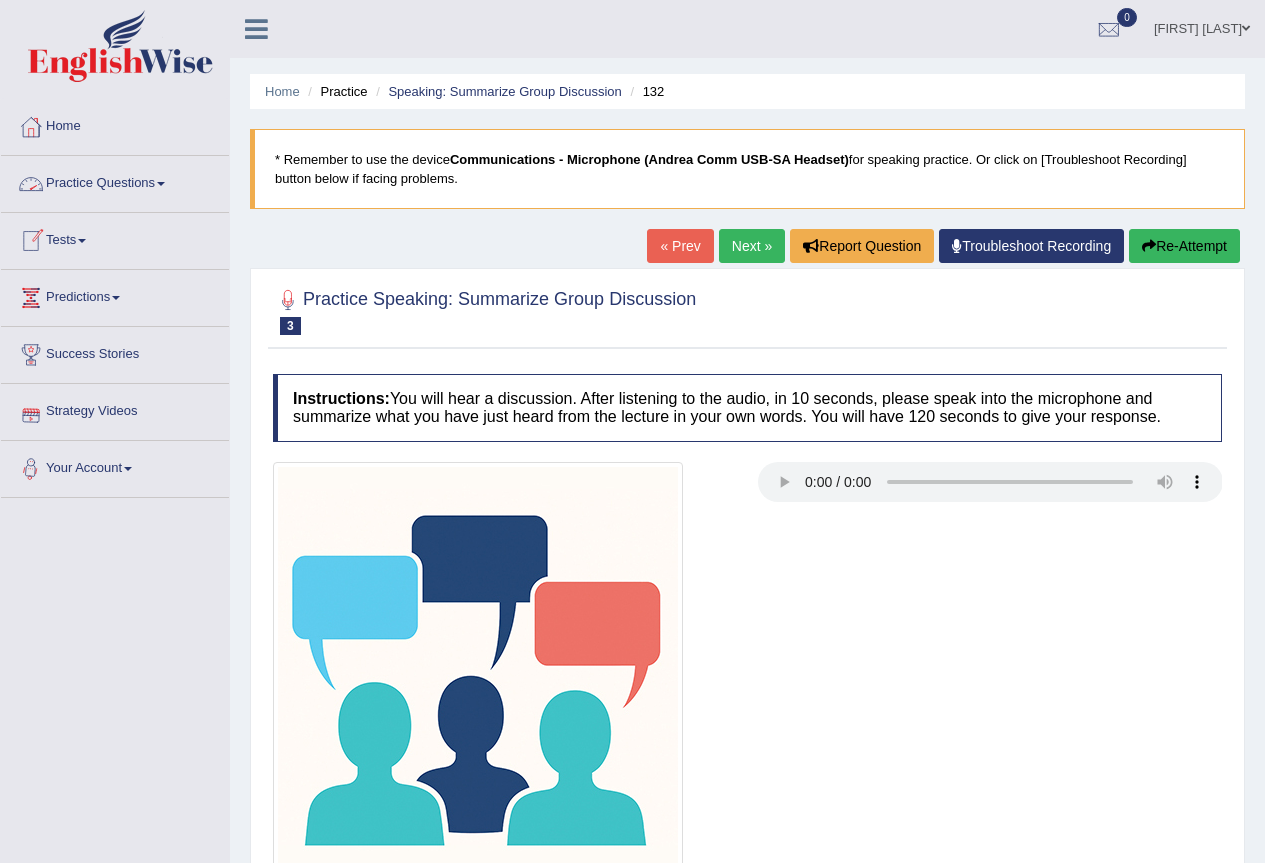 click on "Practice Questions" at bounding box center (115, 181) 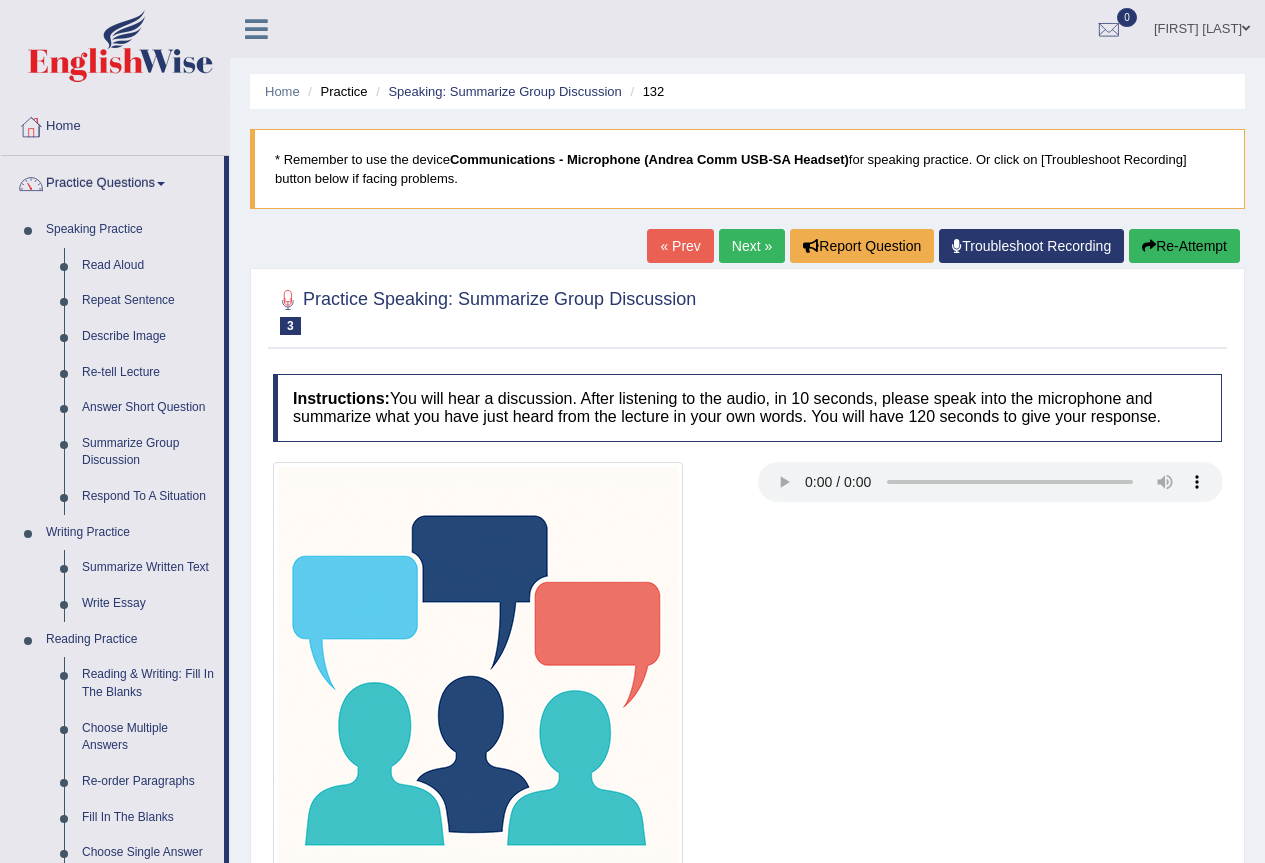 click at bounding box center [747, 667] 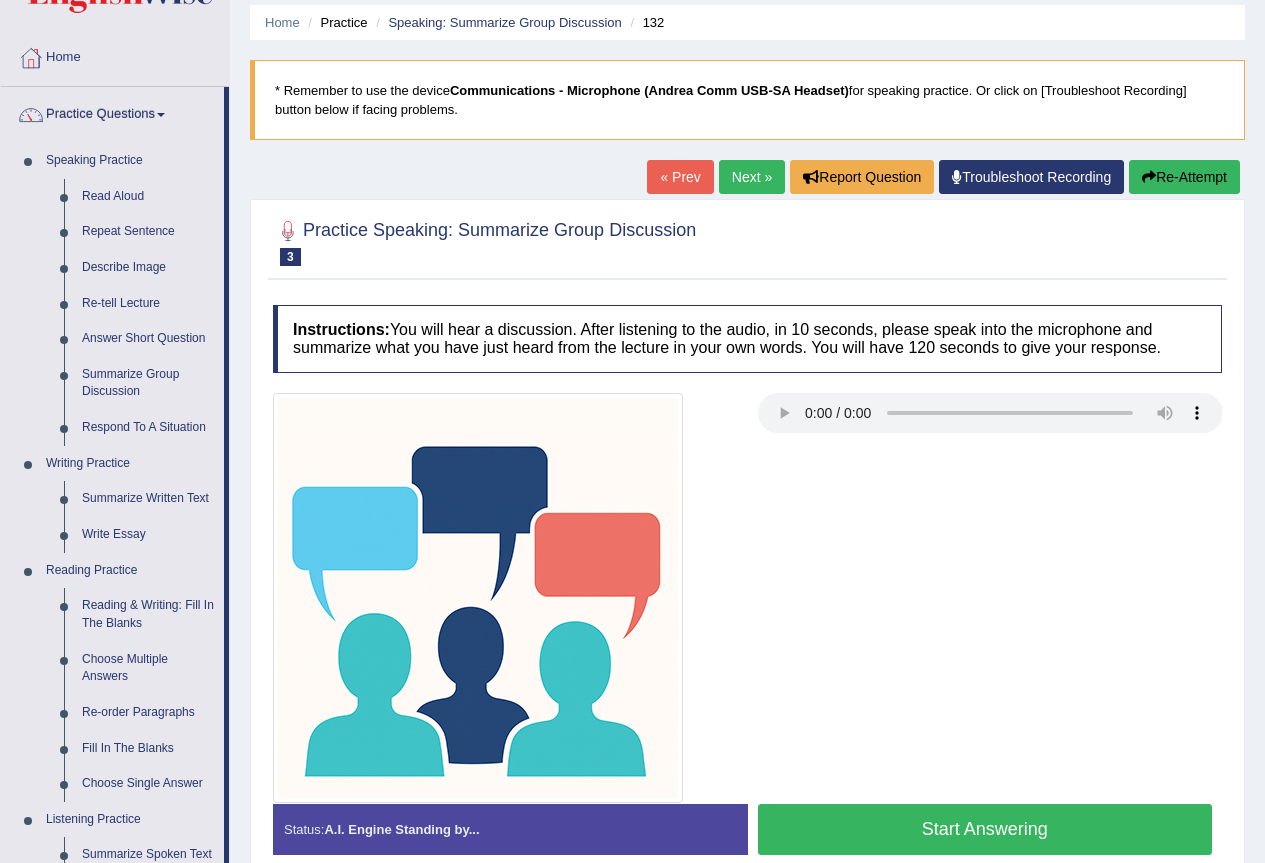 scroll, scrollTop: 267, scrollLeft: 0, axis: vertical 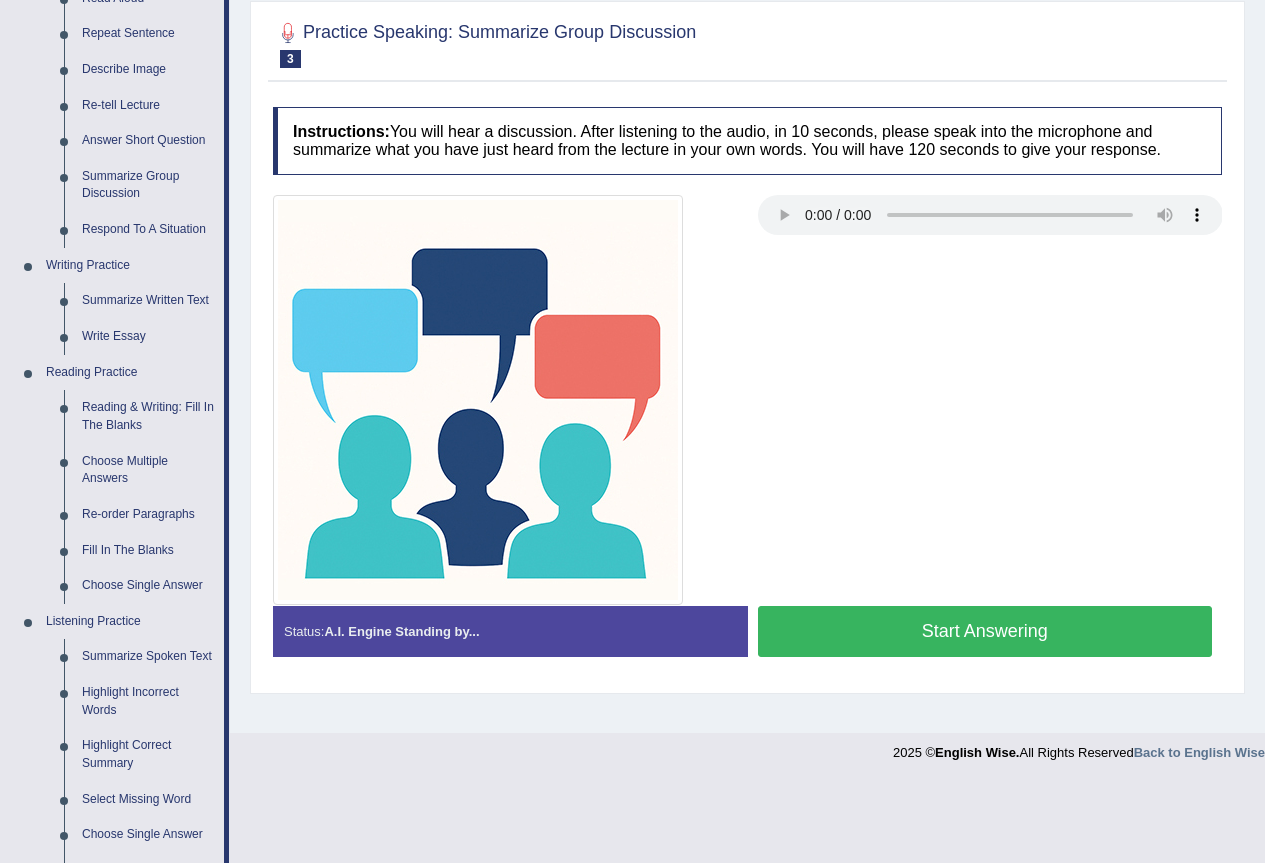 click on "Start Answering" at bounding box center (985, 631) 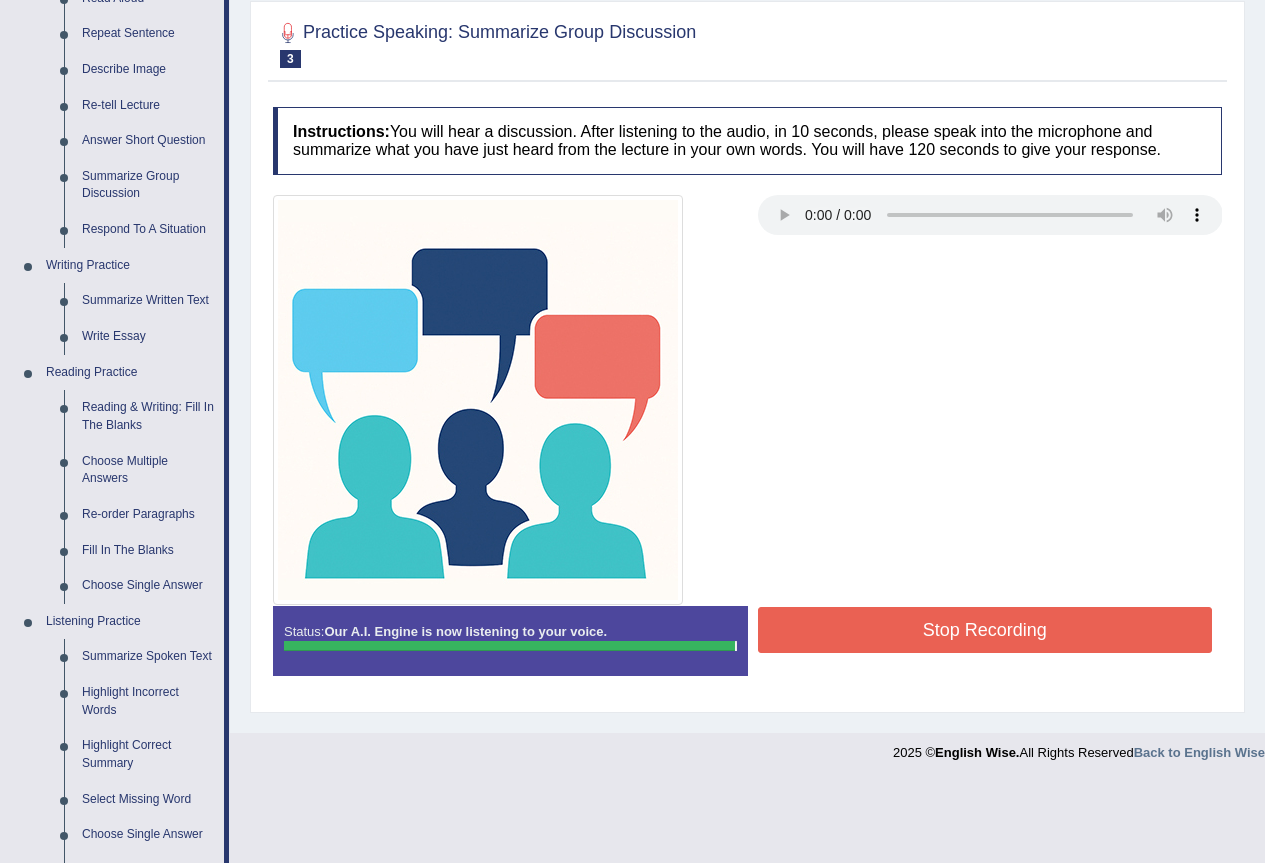 click on "Stop Recording" at bounding box center (985, 630) 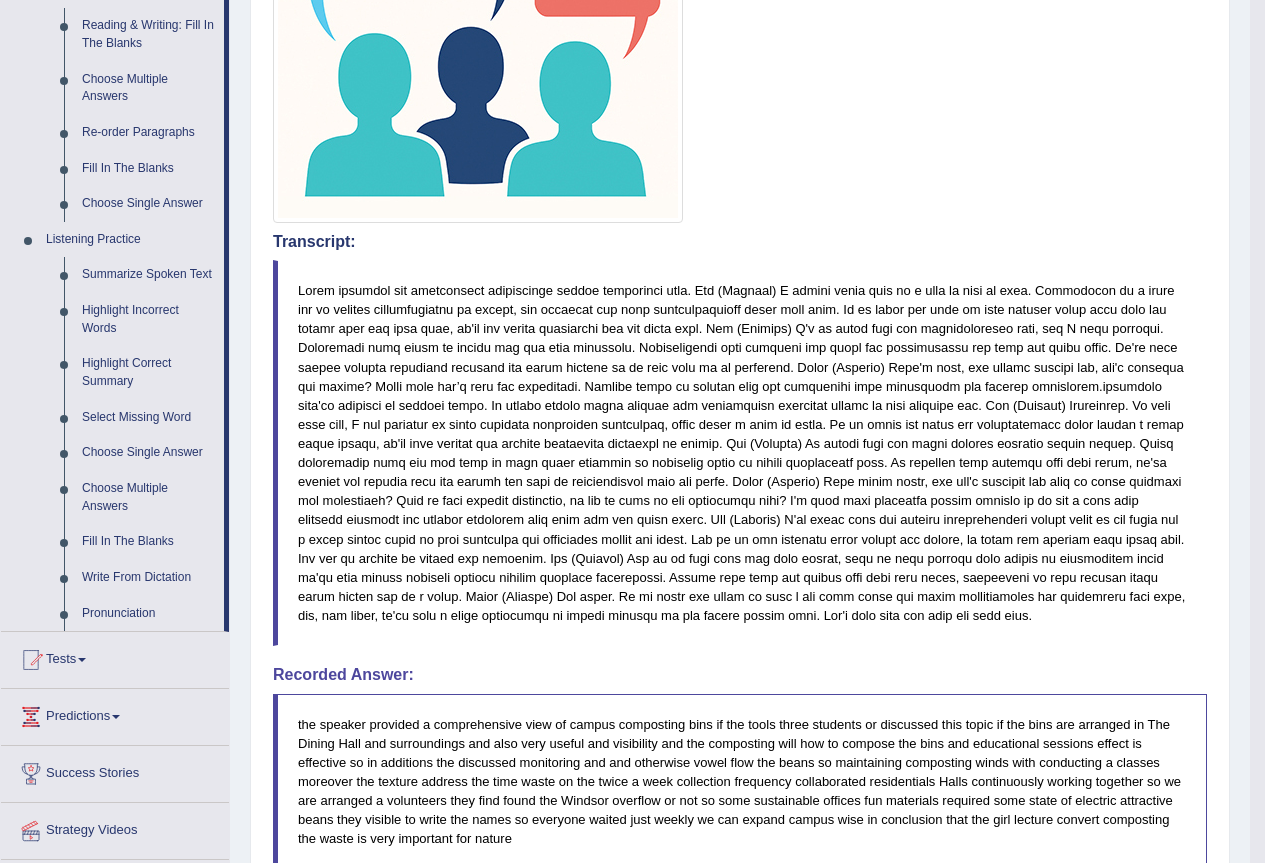 scroll, scrollTop: 1067, scrollLeft: 0, axis: vertical 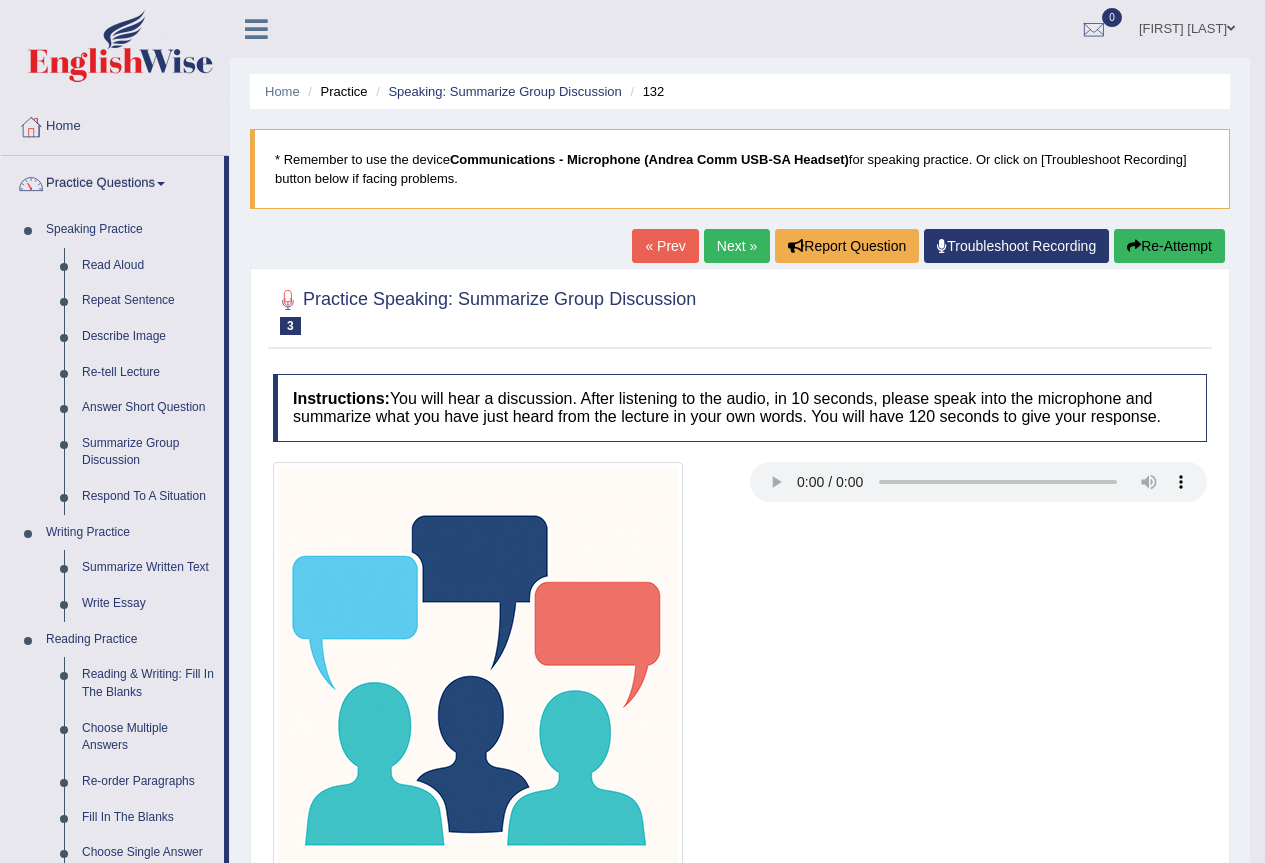 click on "Re-Attempt" at bounding box center [1169, 246] 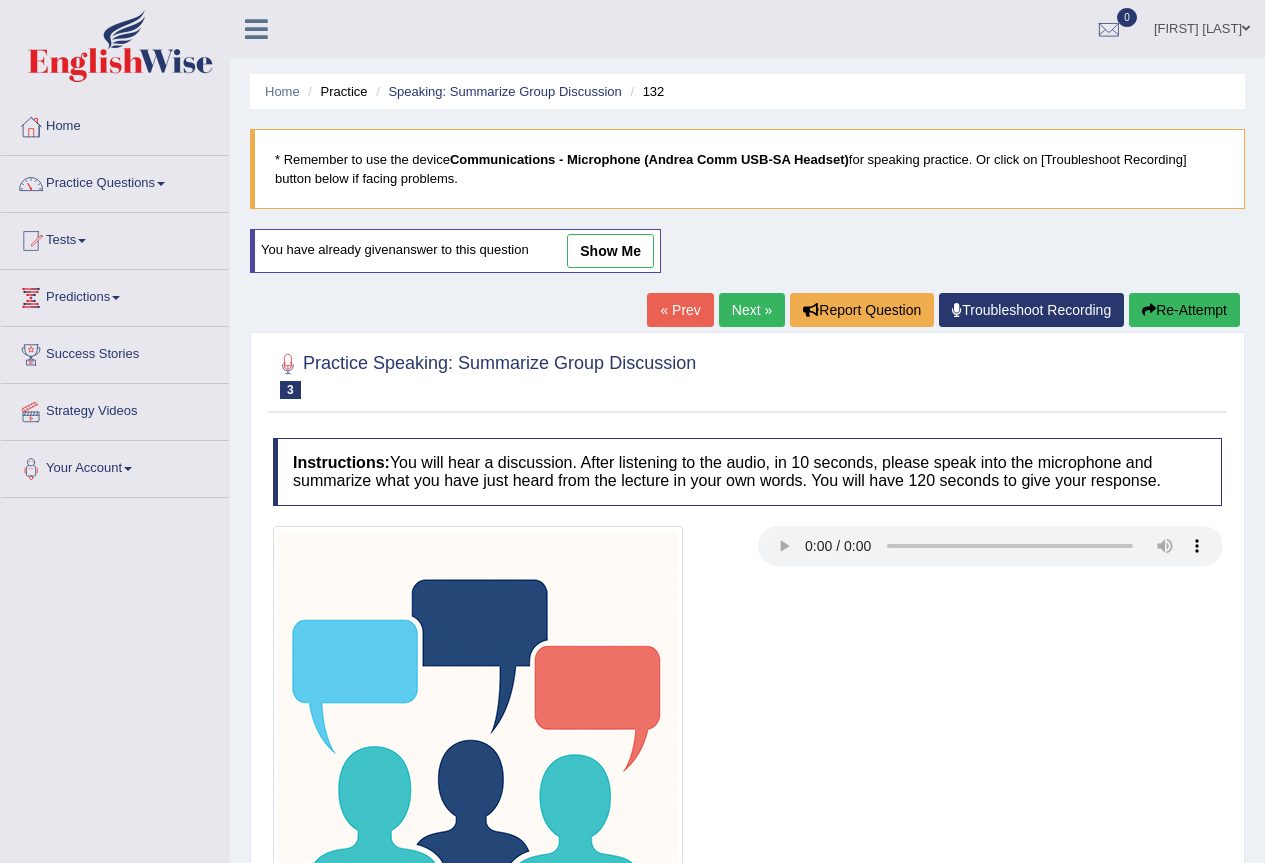 scroll, scrollTop: 0, scrollLeft: 0, axis: both 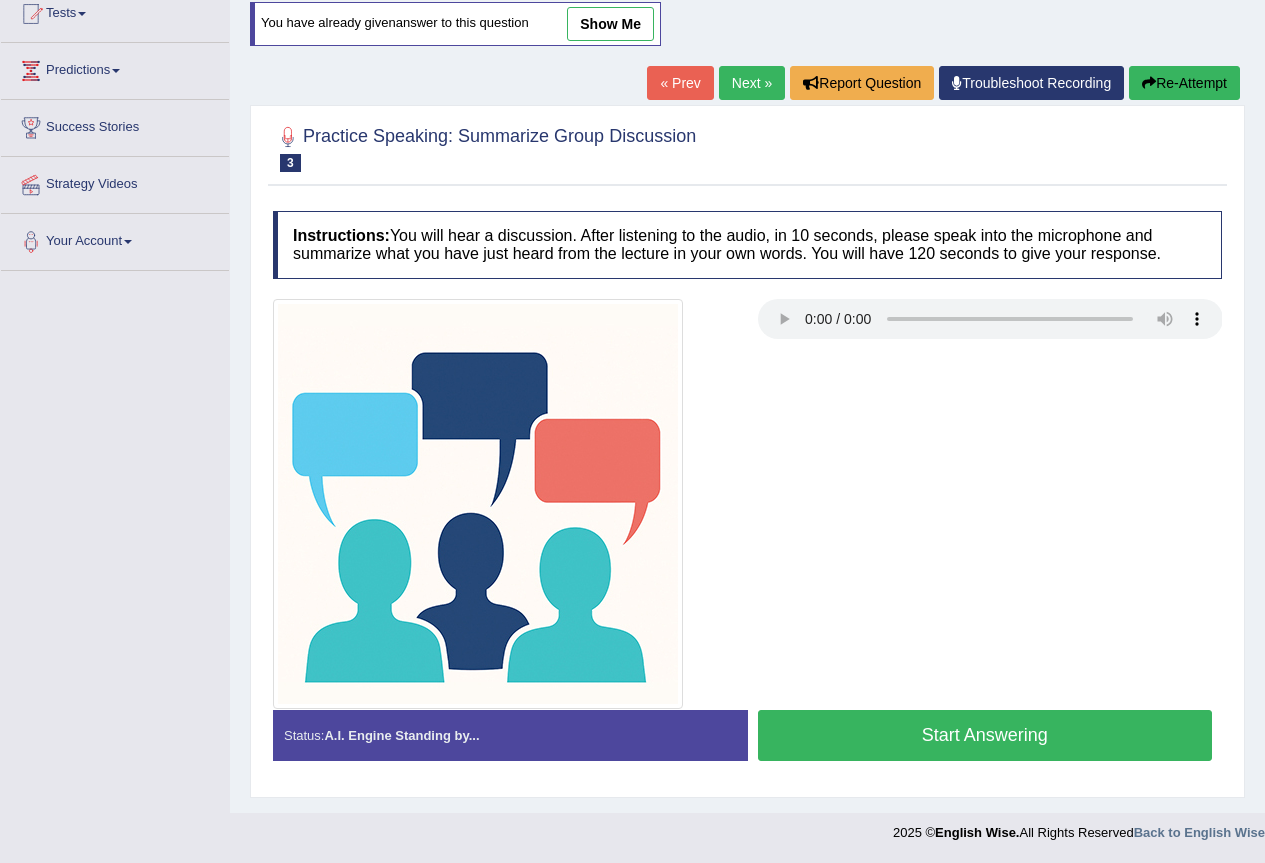 click on "Start Answering" at bounding box center [985, 735] 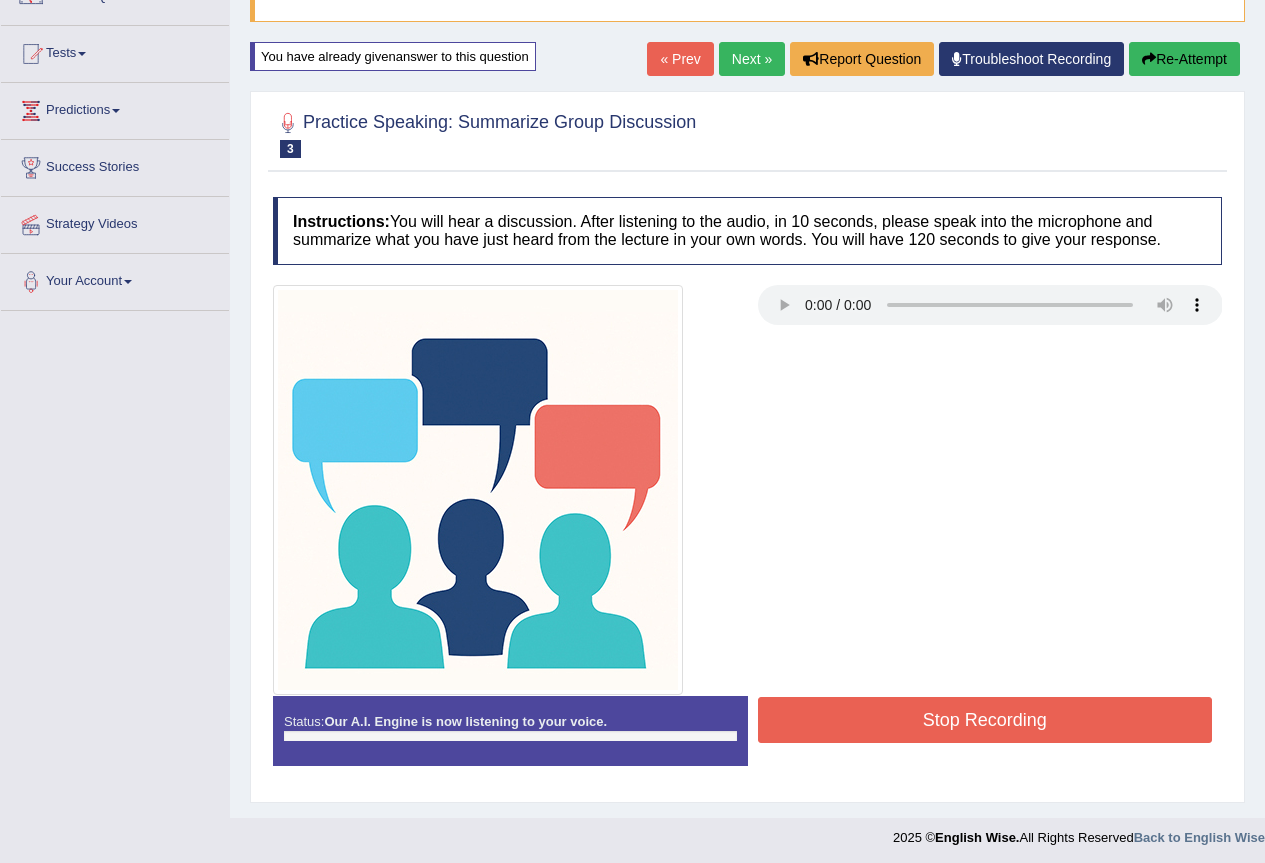 scroll, scrollTop: 192, scrollLeft: 0, axis: vertical 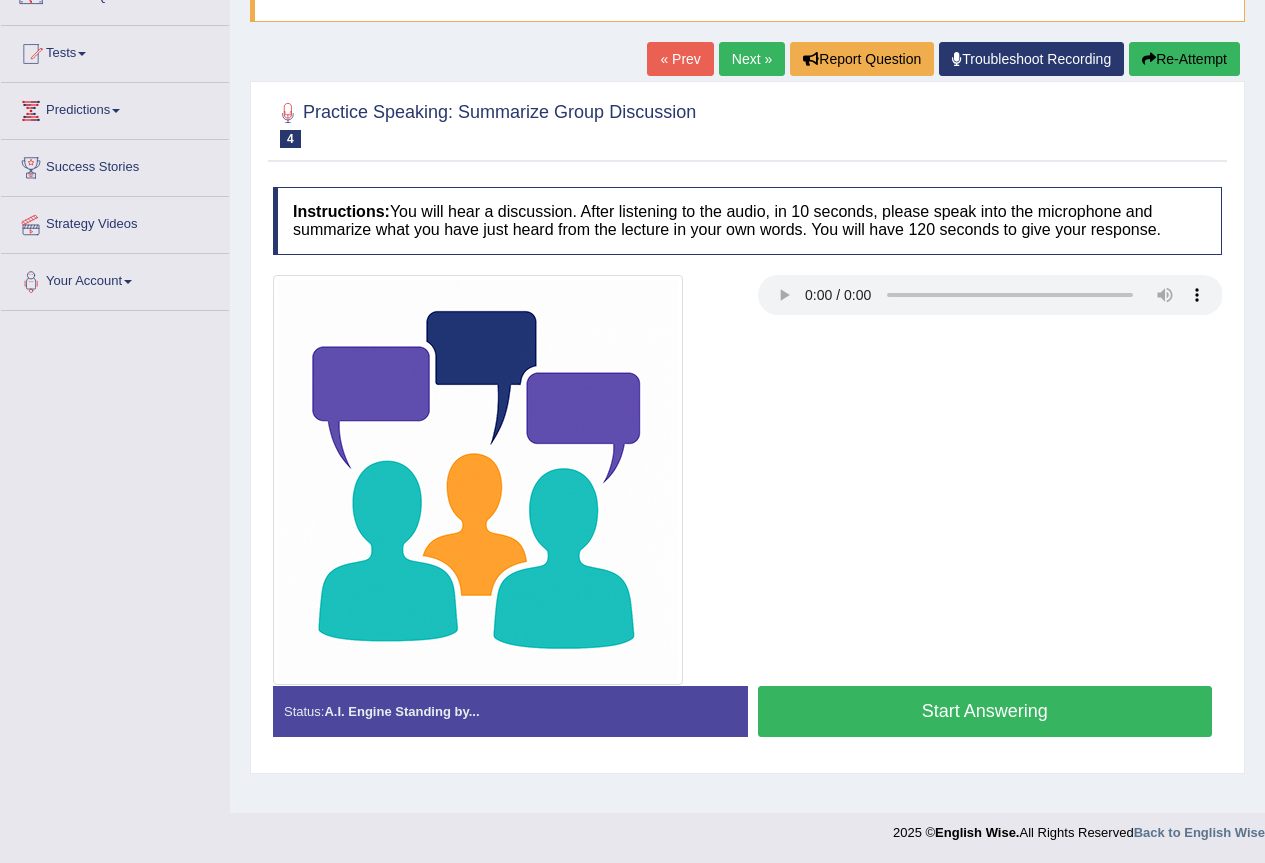 click on "Start Answering" at bounding box center (985, 711) 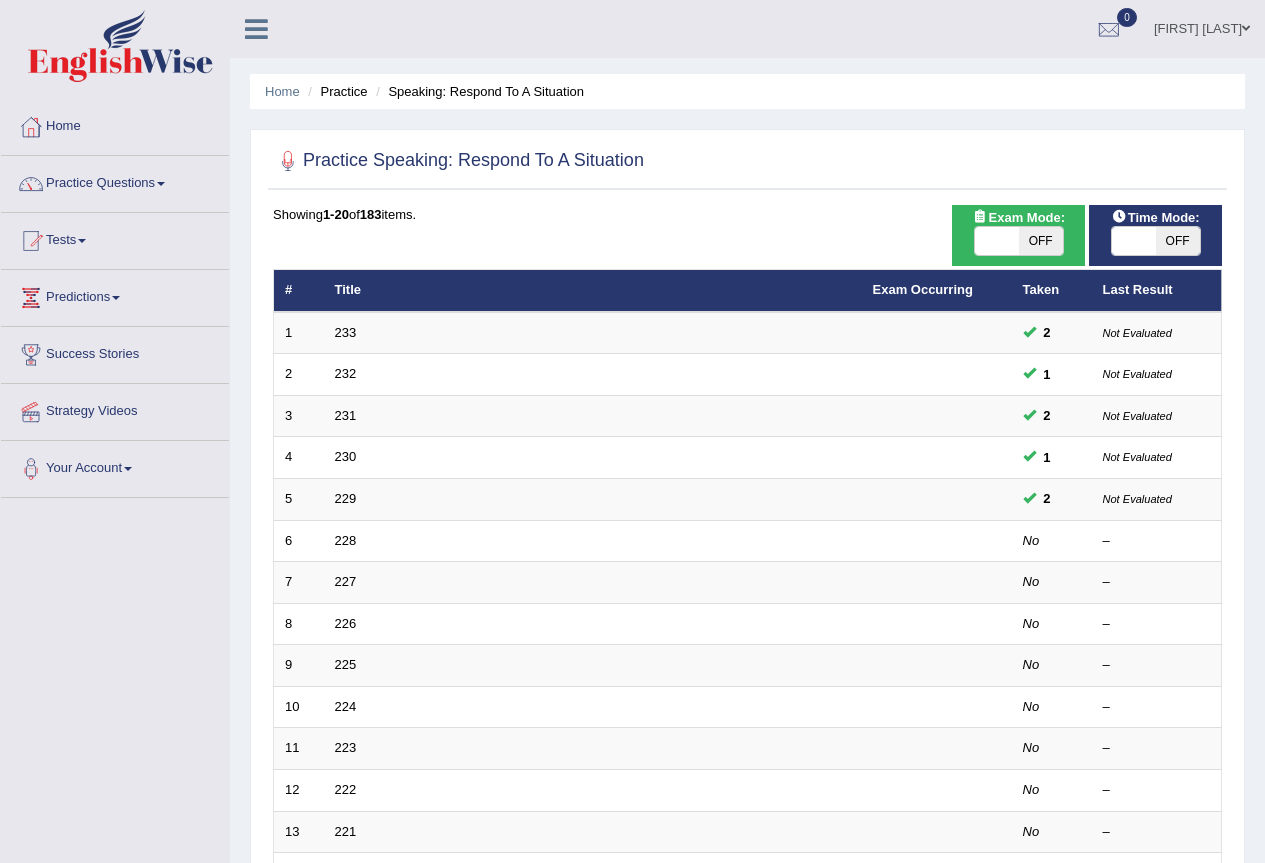 scroll, scrollTop: 0, scrollLeft: 0, axis: both 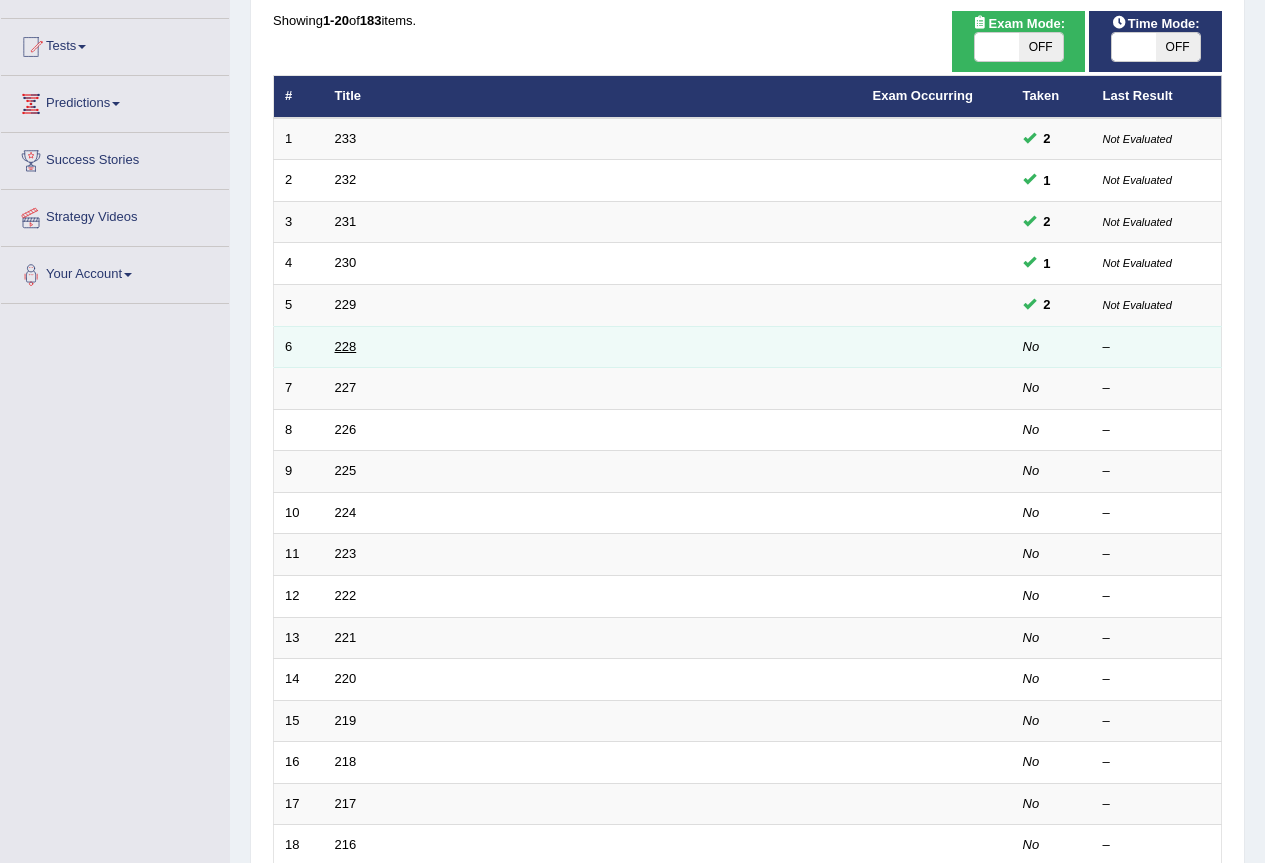 click on "228" at bounding box center [346, 346] 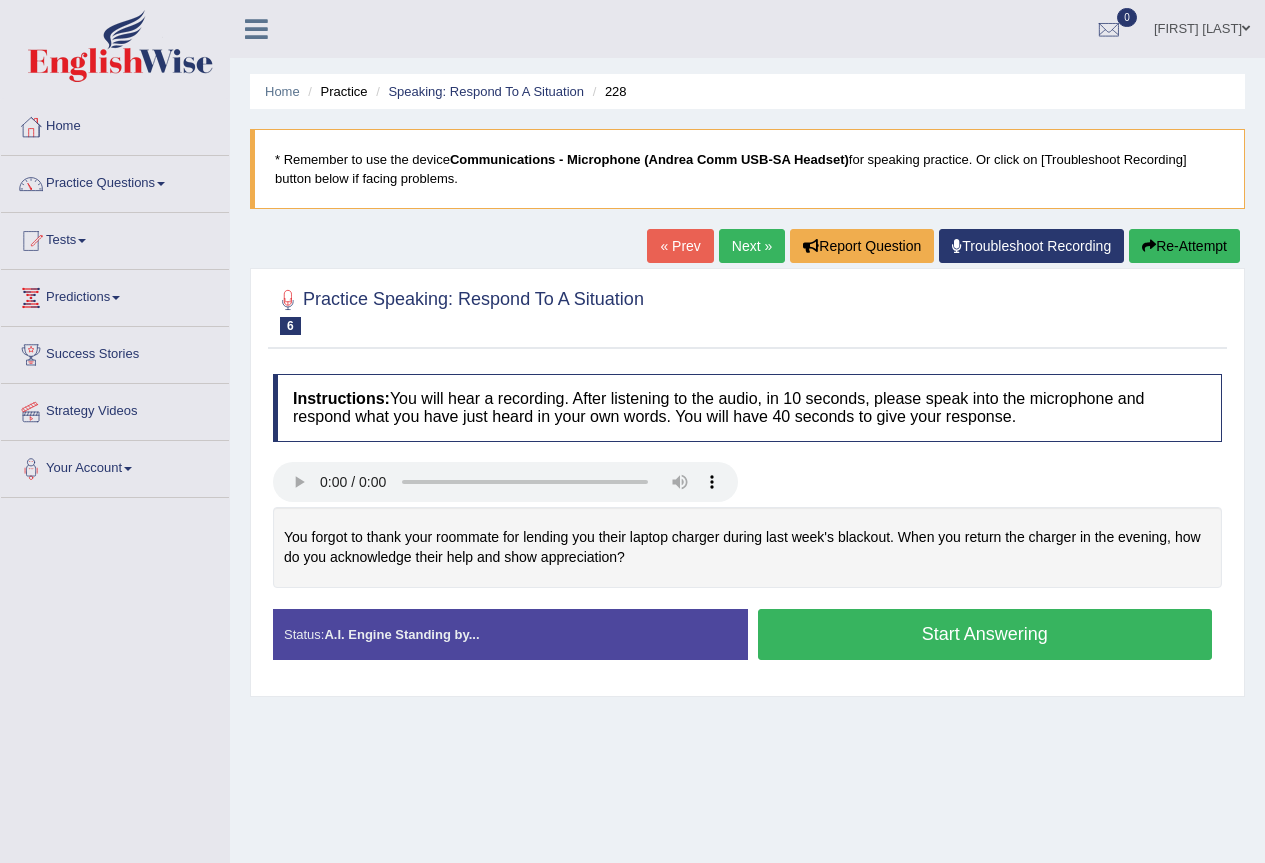 scroll, scrollTop: 0, scrollLeft: 0, axis: both 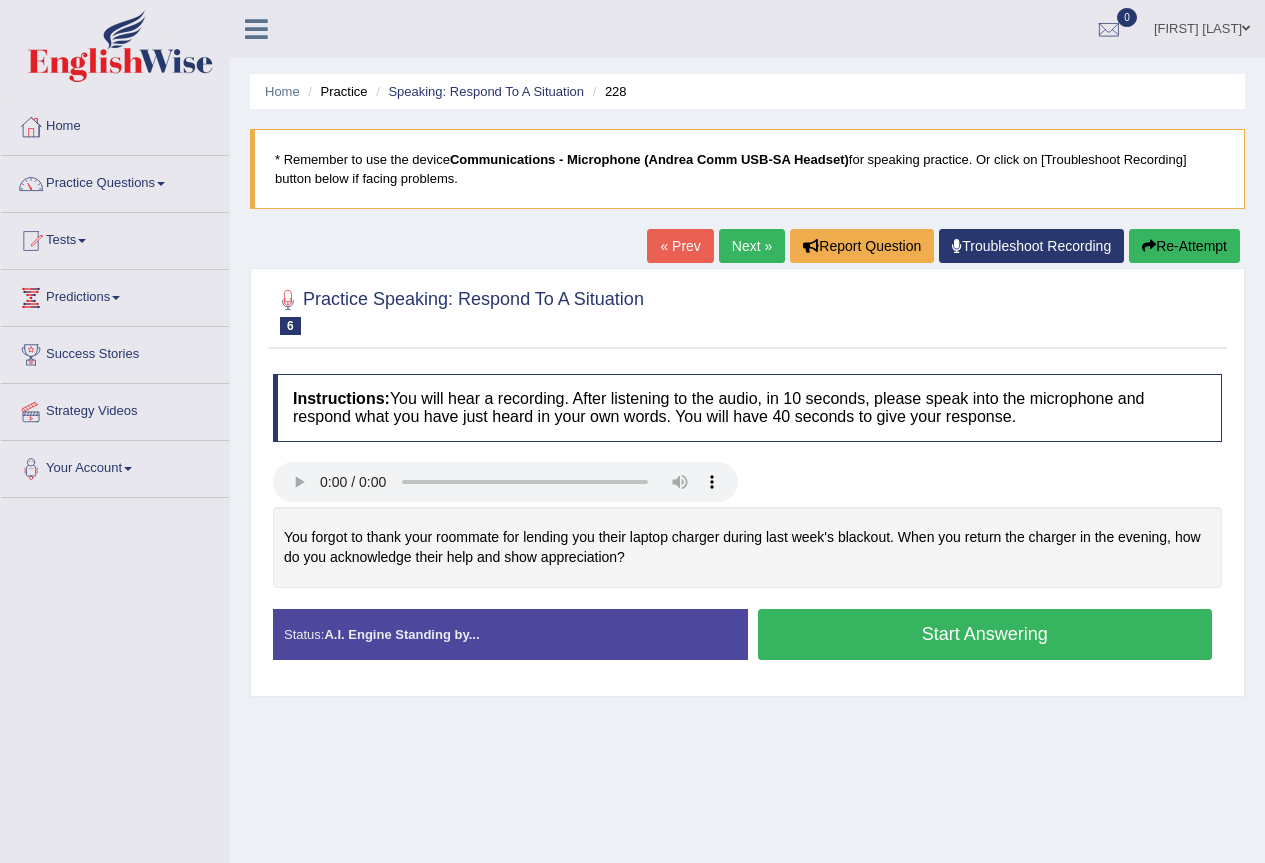 click on "Start Answering" at bounding box center (985, 634) 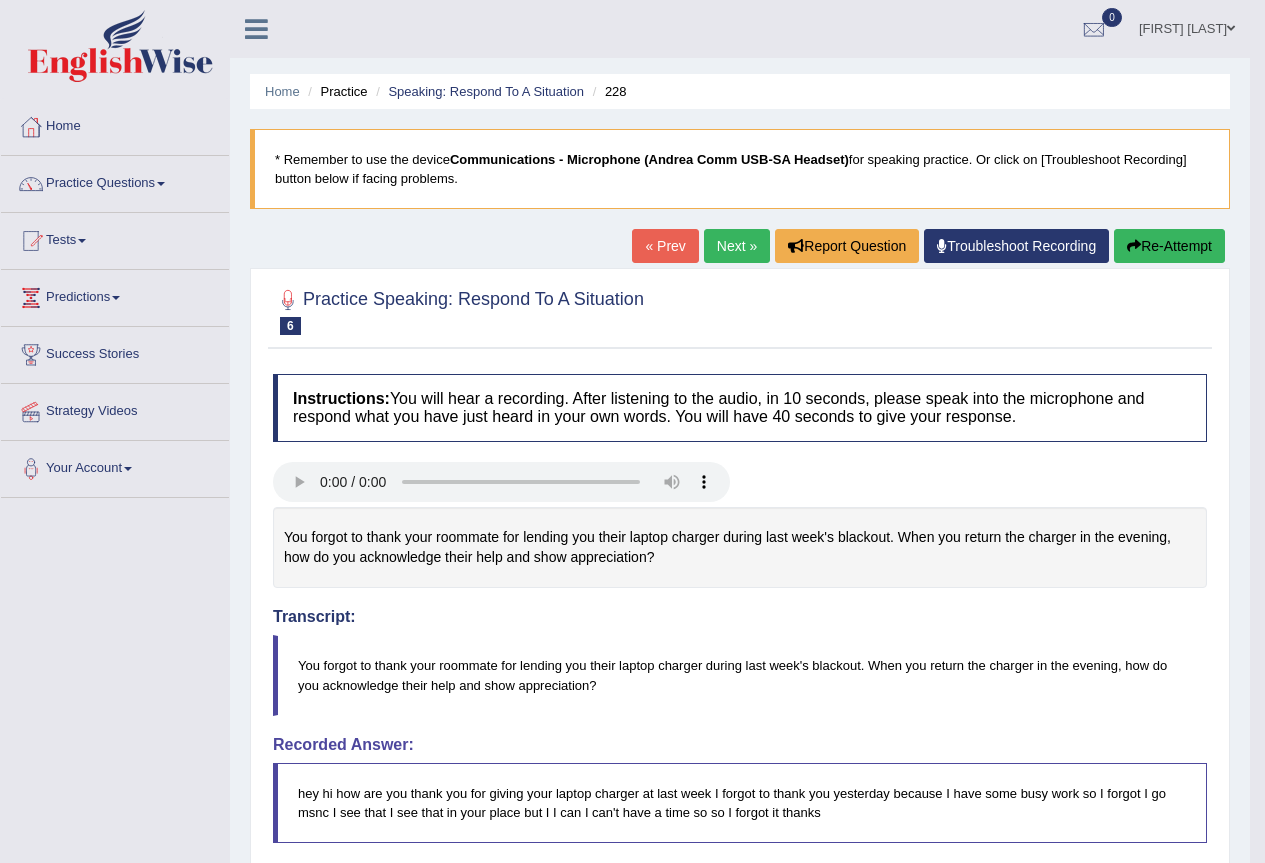 drag, startPoint x: 1267, startPoint y: 535, endPoint x: 1256, endPoint y: 661, distance: 126.47925 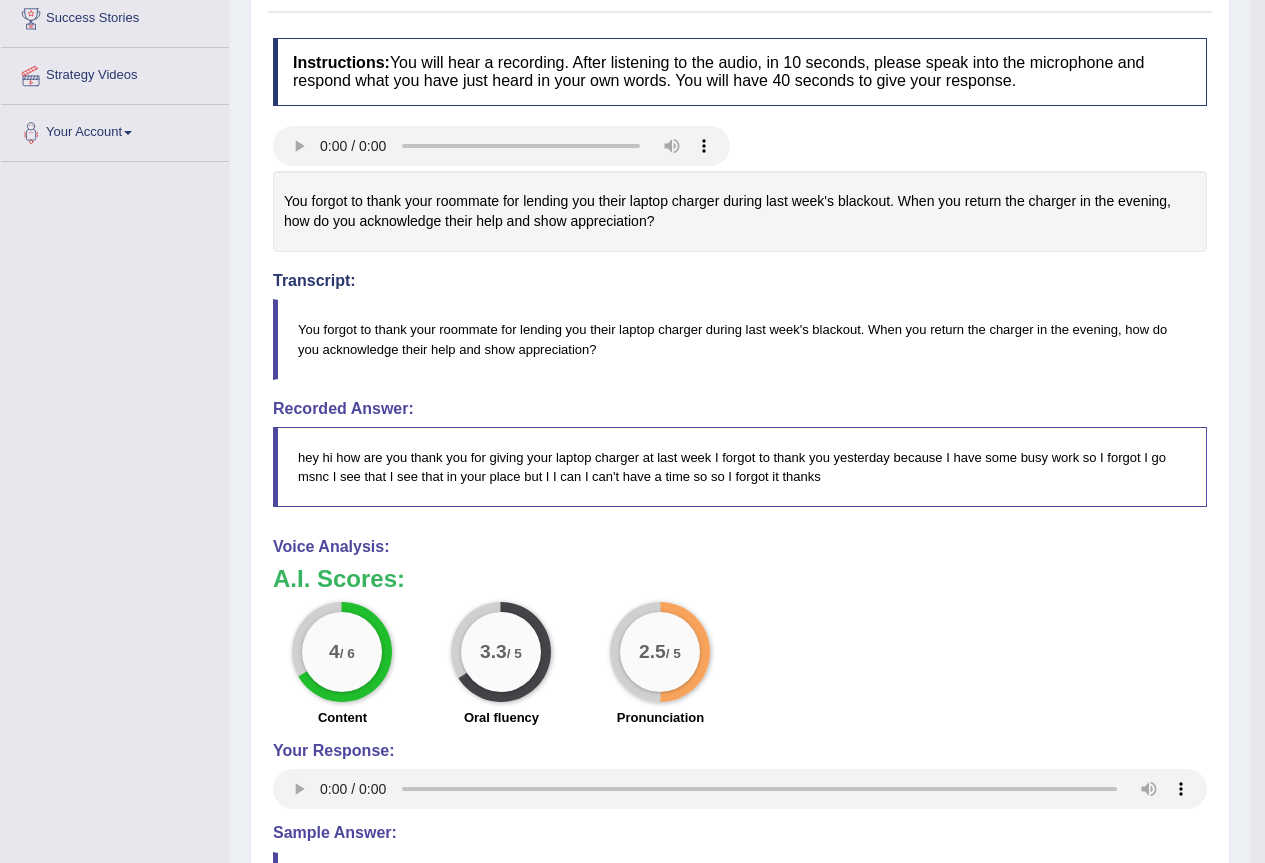 scroll, scrollTop: 355, scrollLeft: 0, axis: vertical 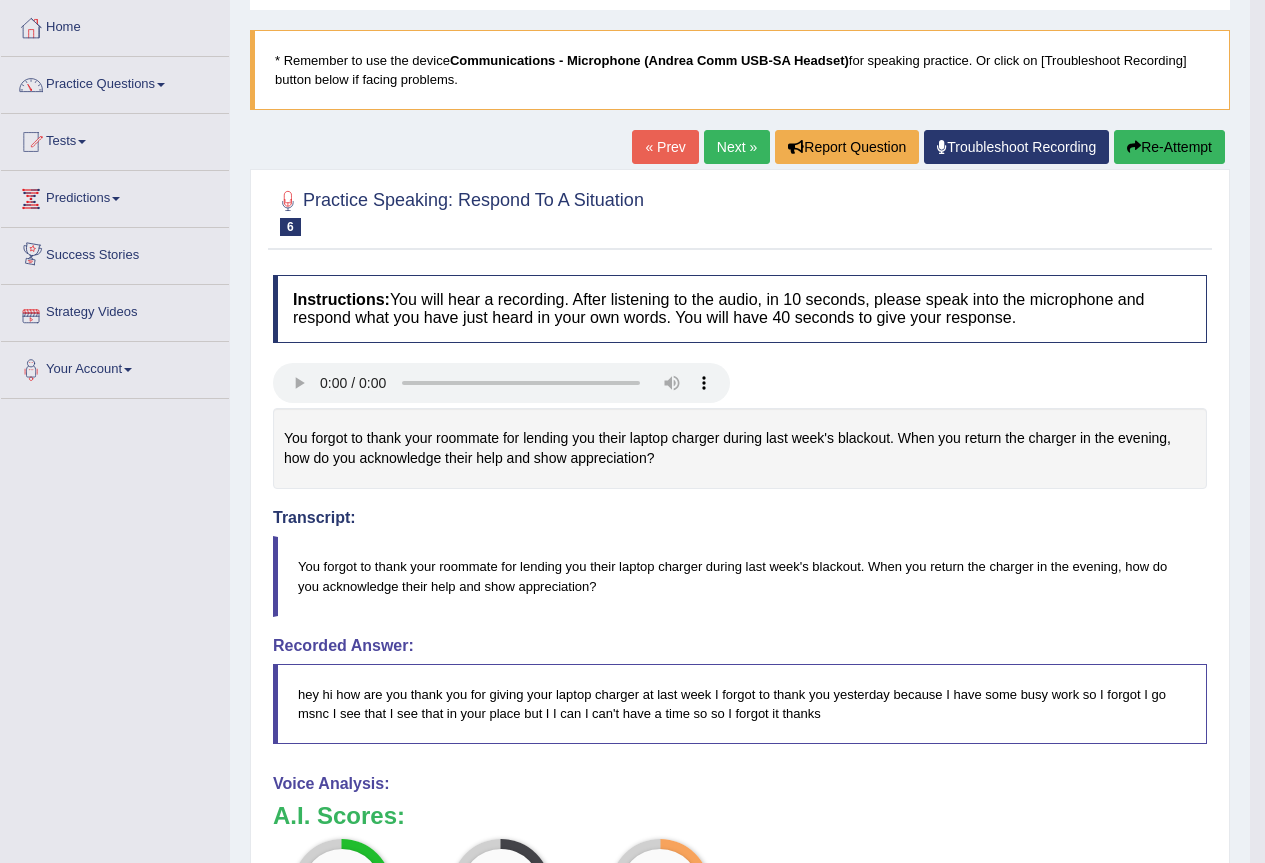 click on "Re-Attempt" at bounding box center (1169, 147) 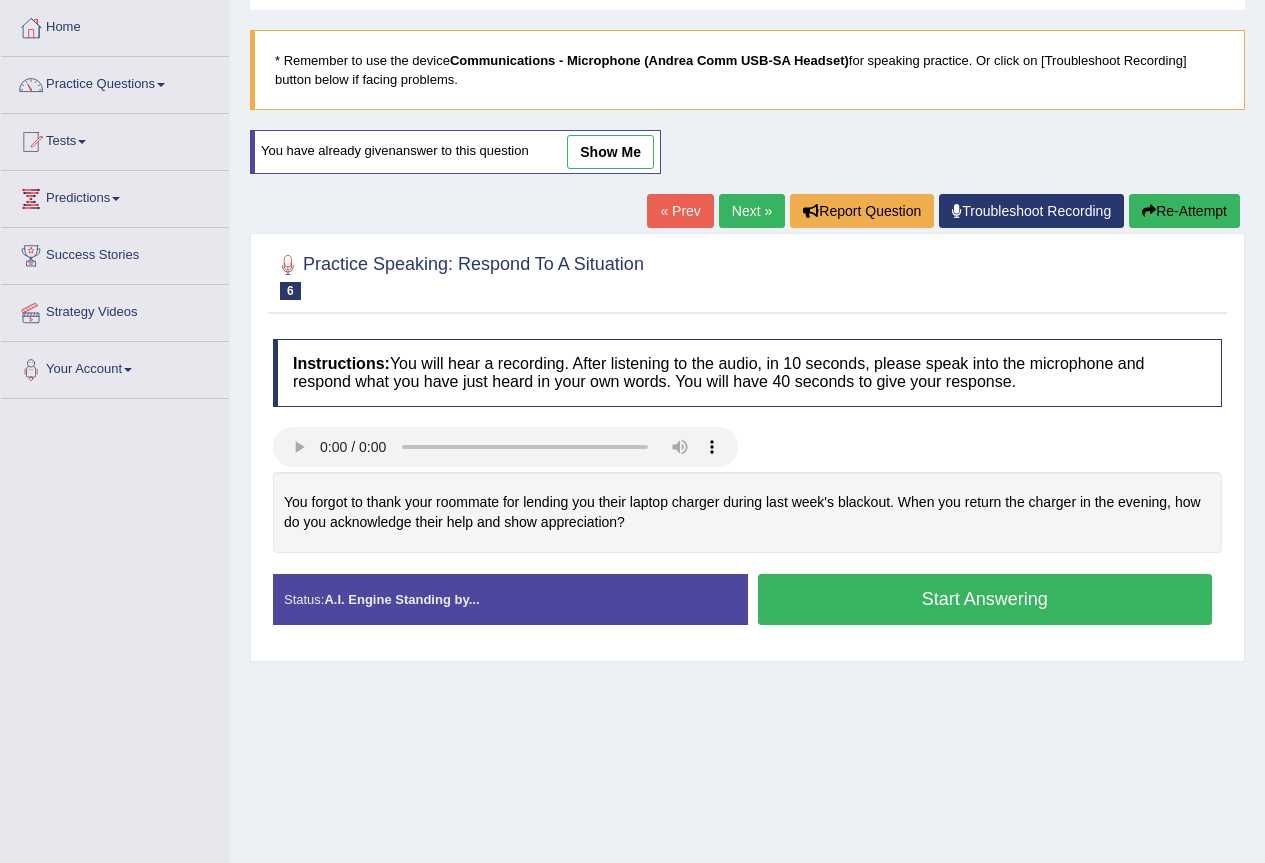 scroll, scrollTop: 0, scrollLeft: 0, axis: both 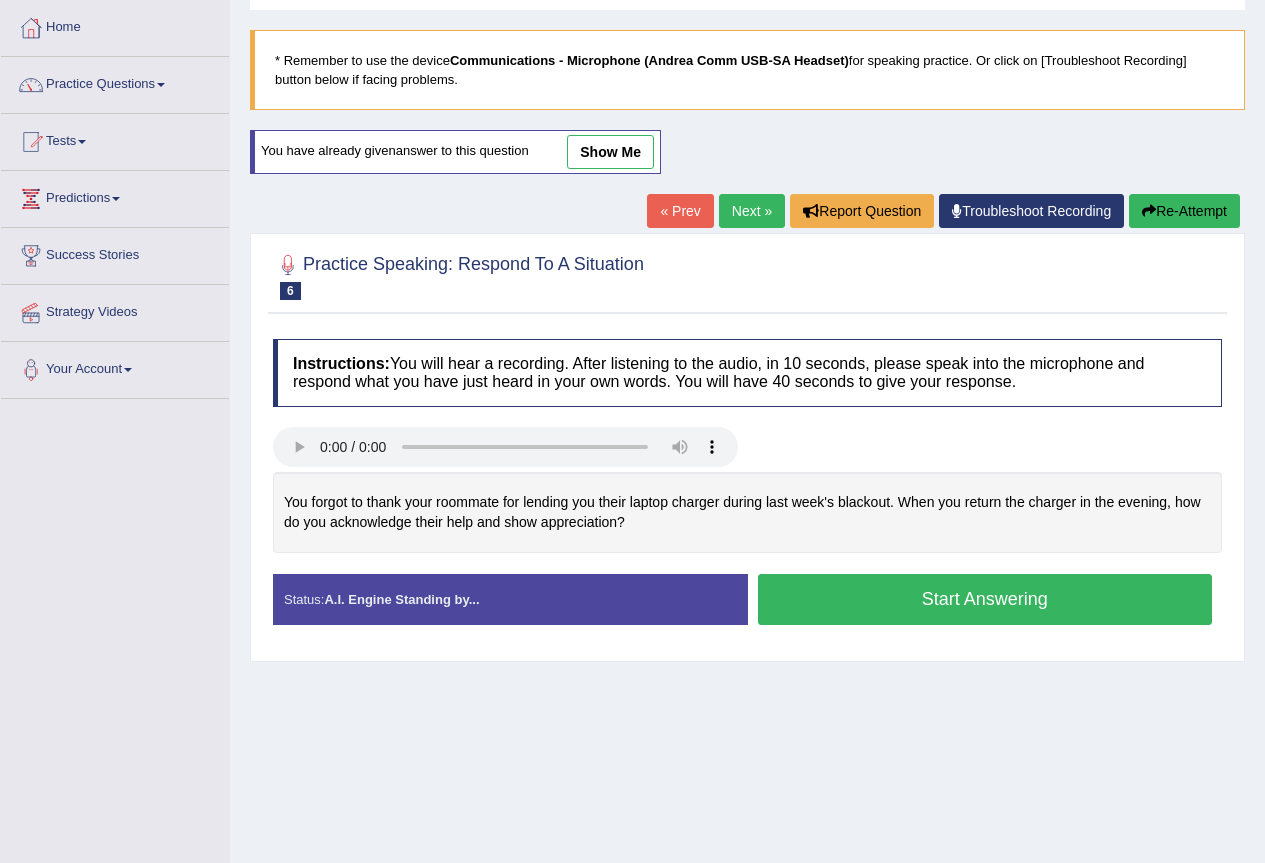 click on "Start Answering" at bounding box center (985, 599) 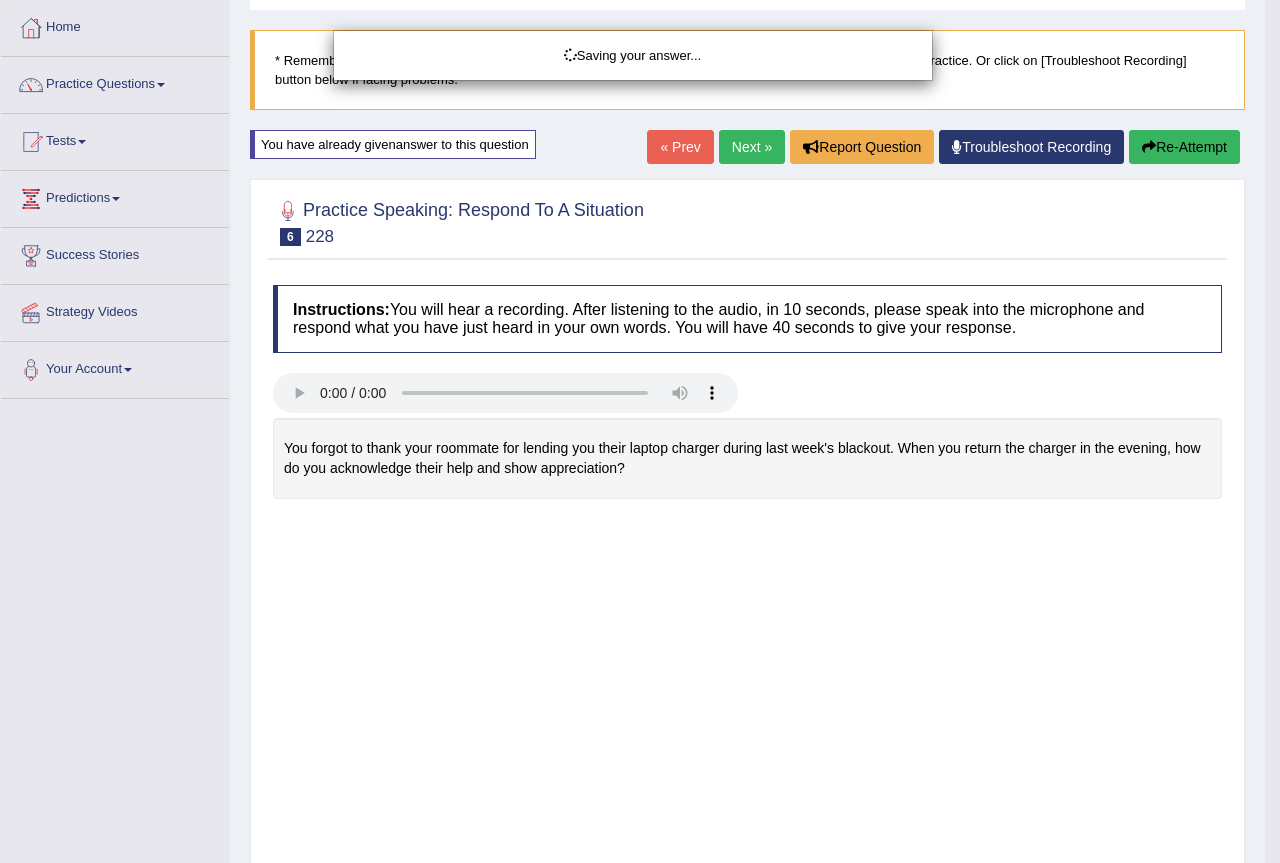 click on "Saving your answer..." at bounding box center (640, 431) 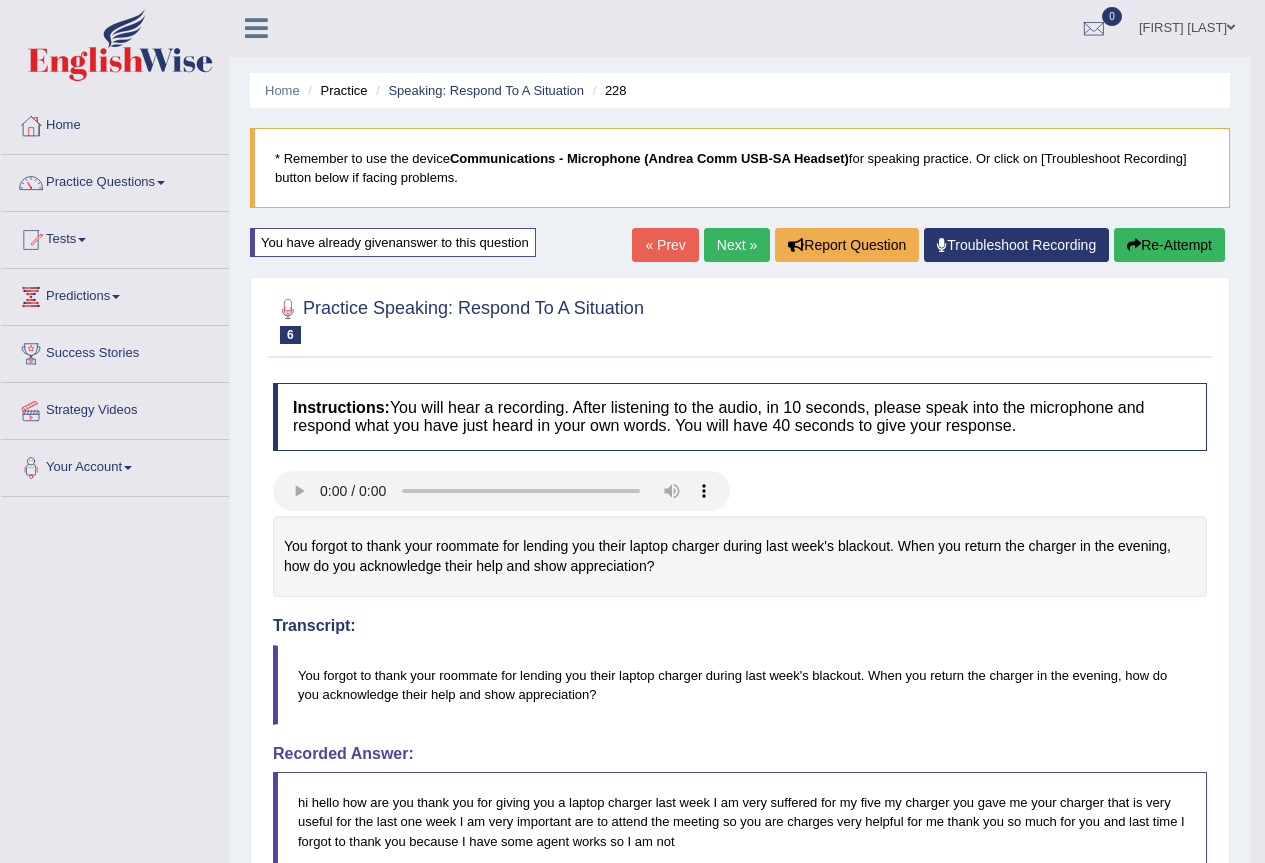 scroll, scrollTop: 0, scrollLeft: 0, axis: both 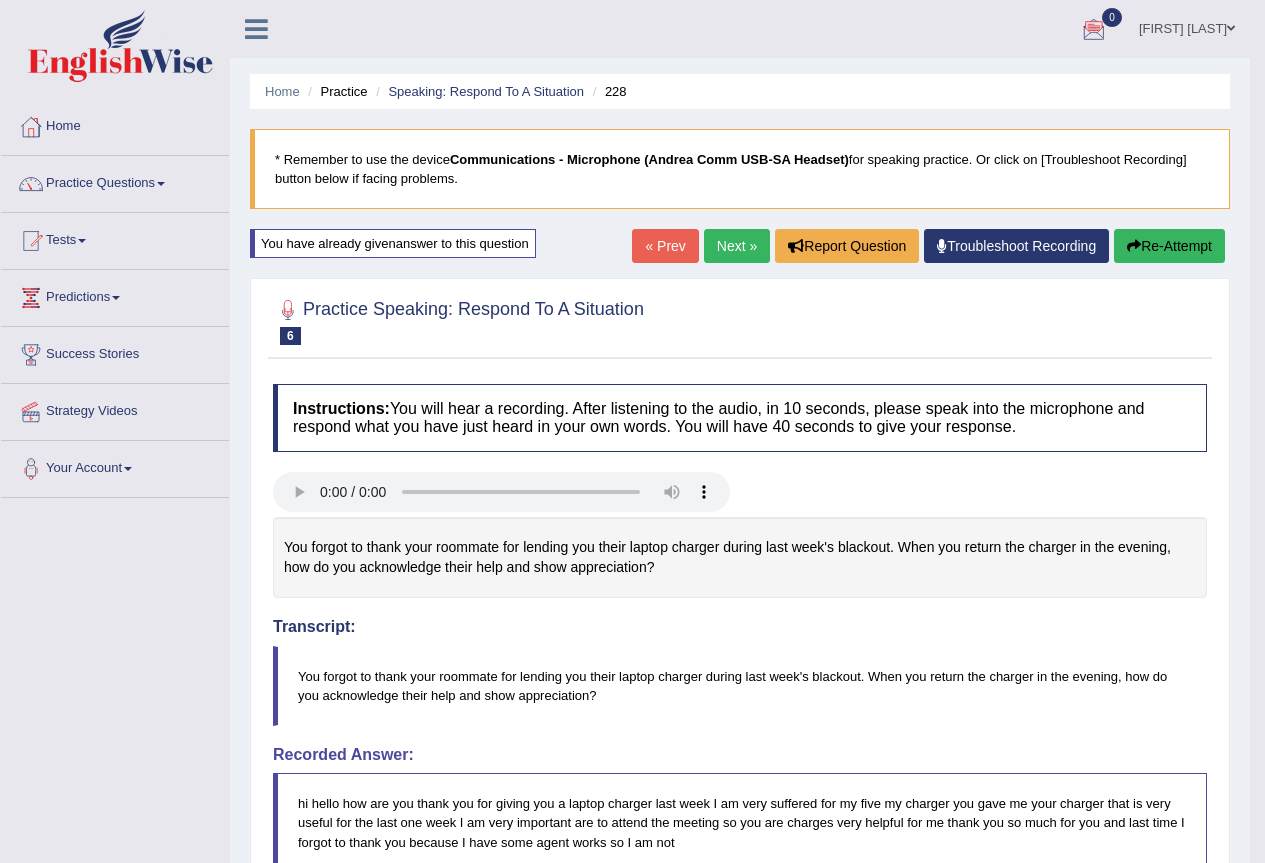 click on "Next »" at bounding box center (737, 246) 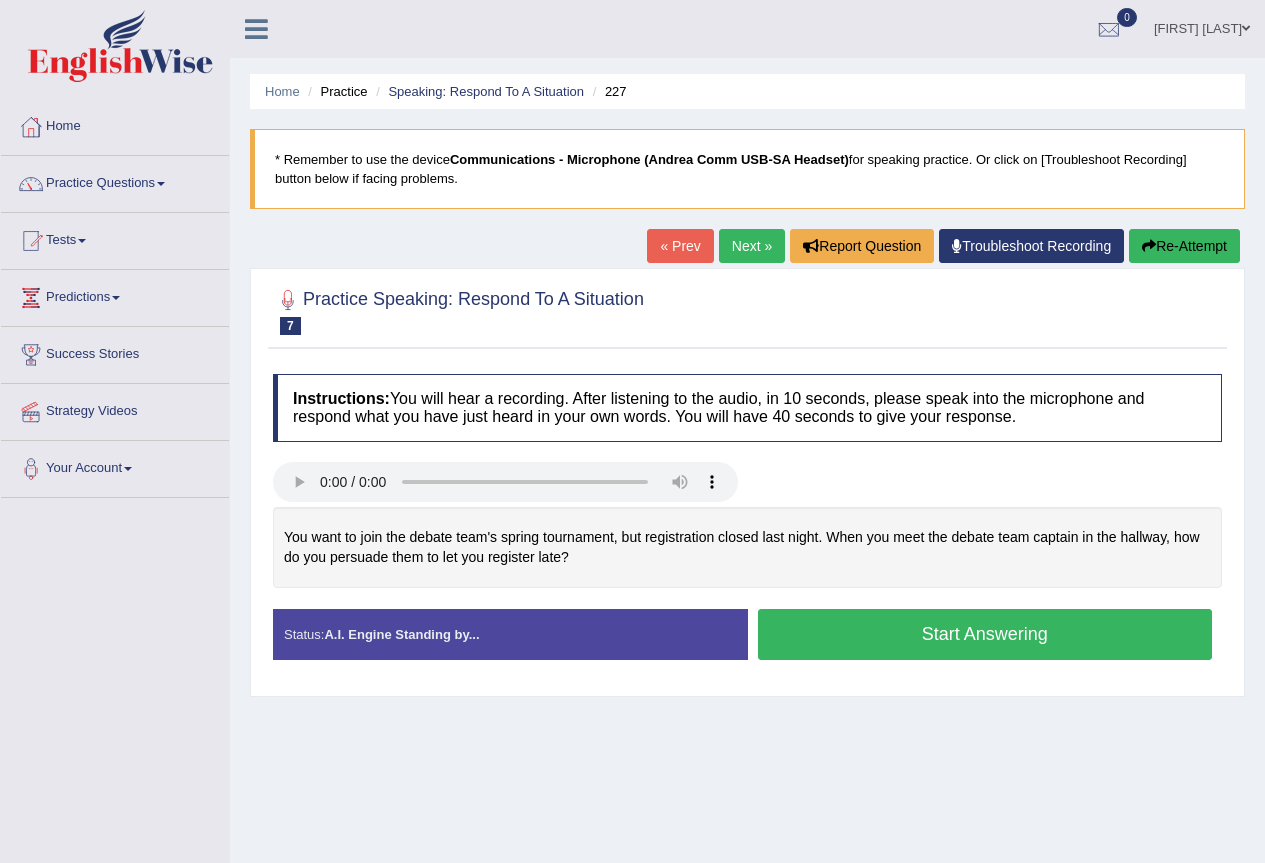 scroll, scrollTop: 0, scrollLeft: 0, axis: both 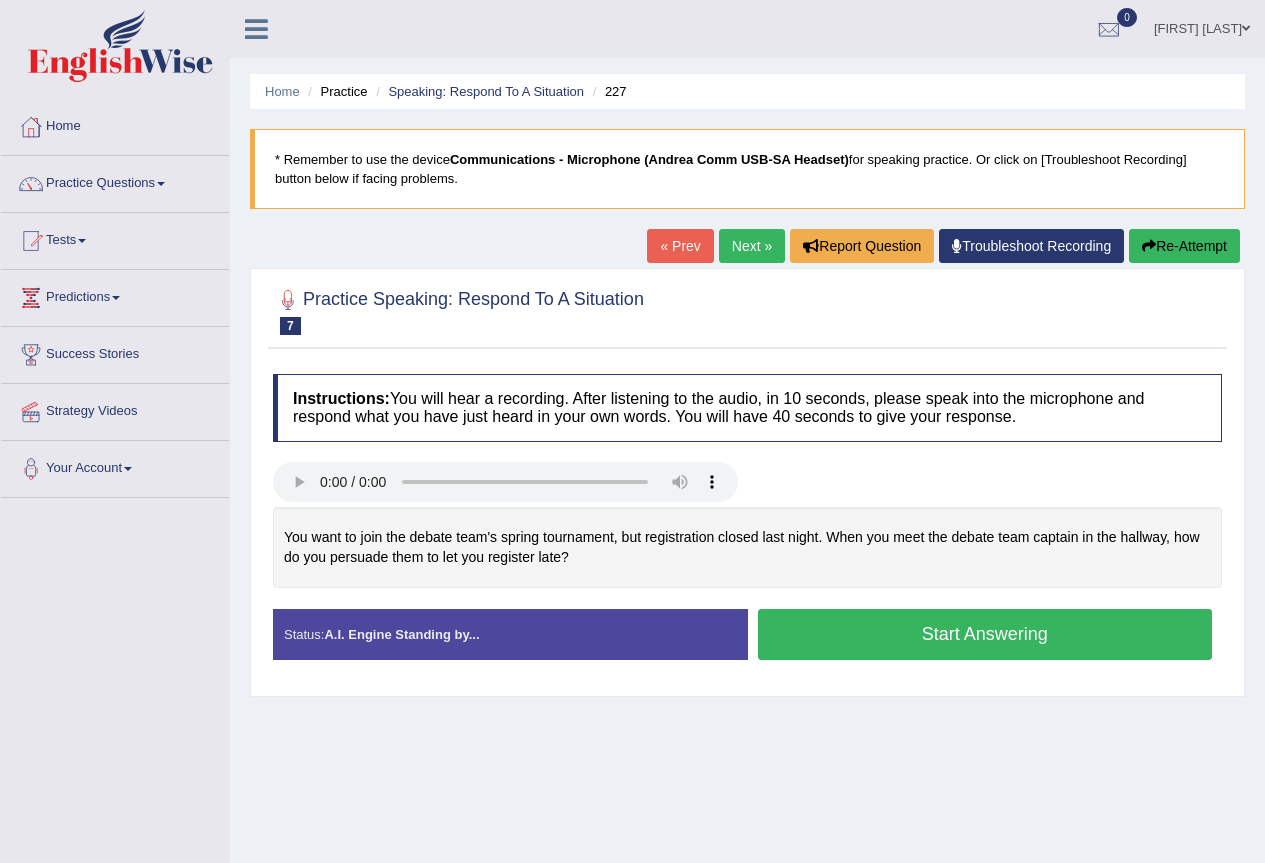 click on "Start Answering" at bounding box center [985, 634] 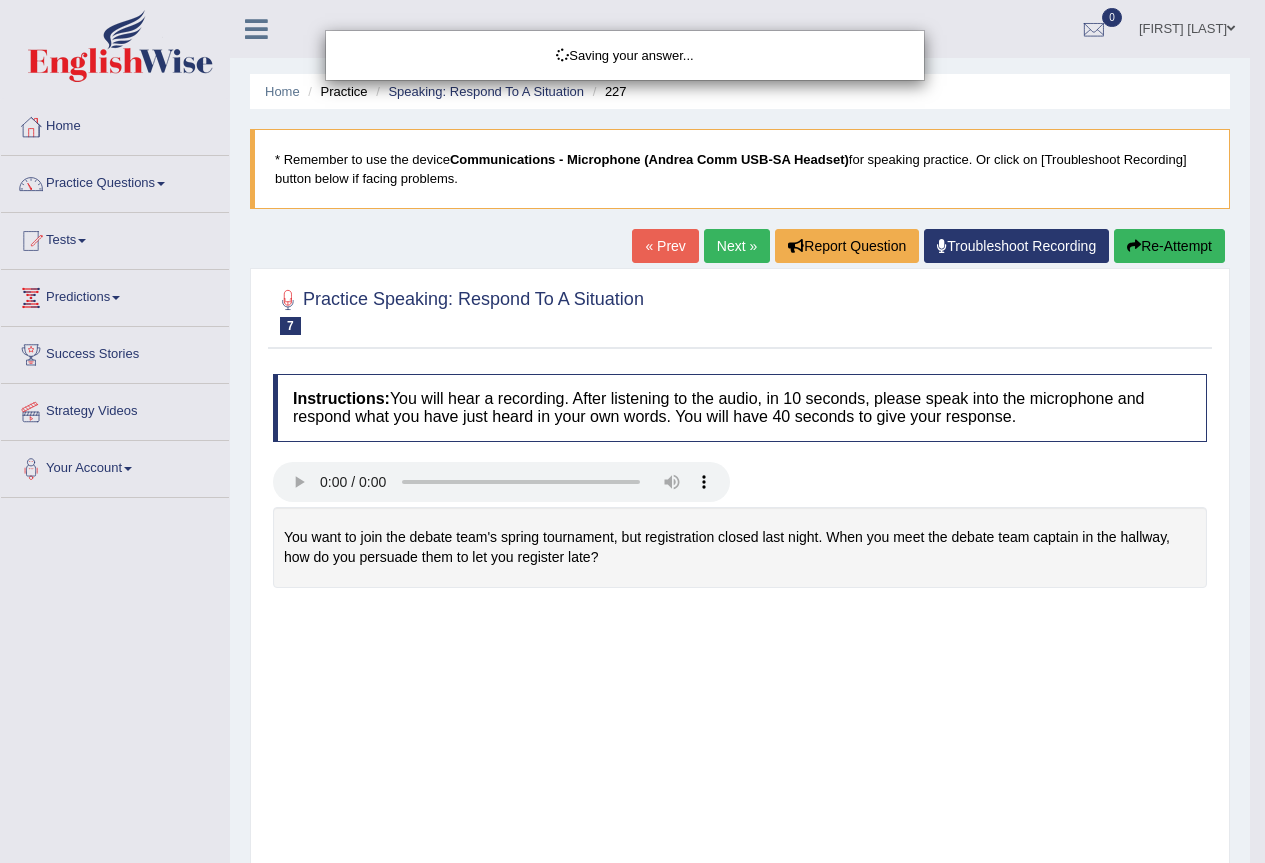 click on "Saving your answer..." at bounding box center (632, 431) 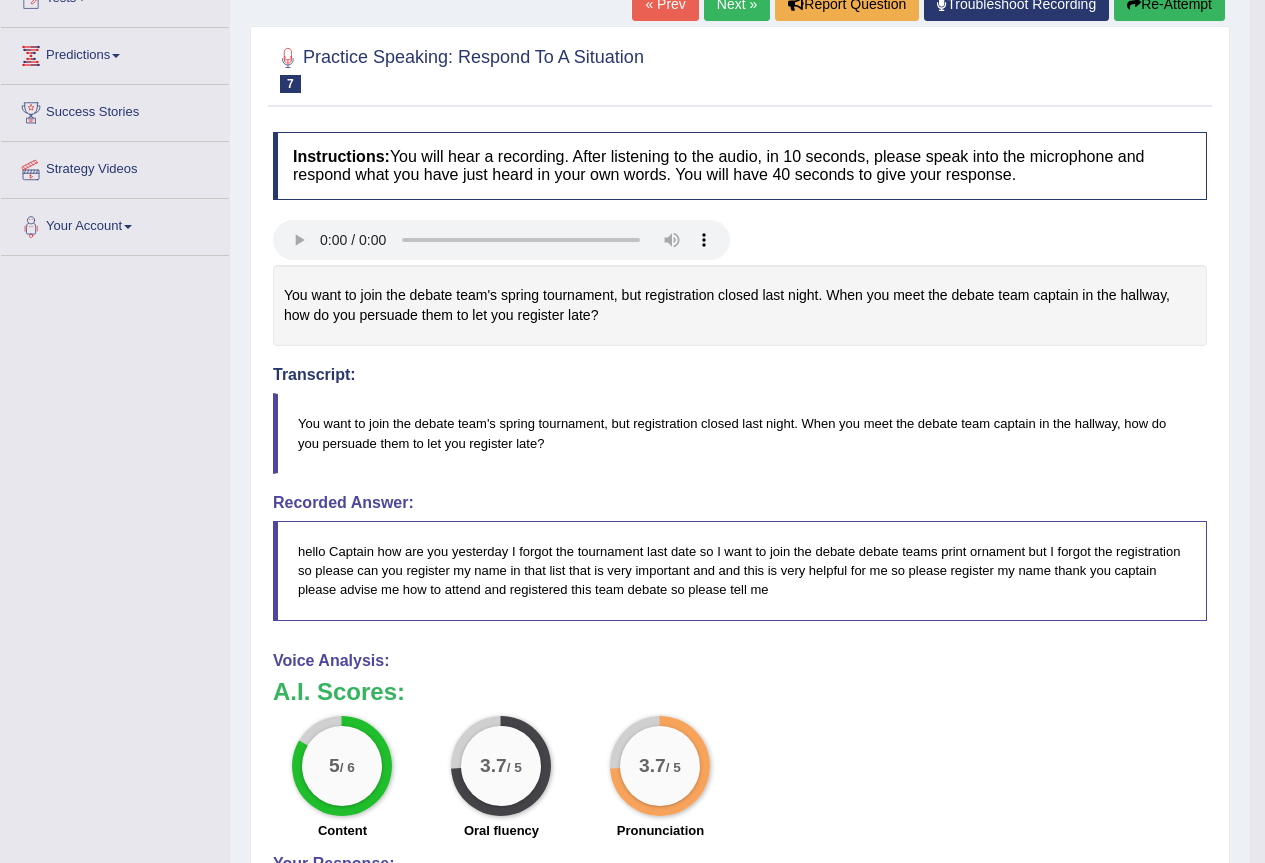 scroll, scrollTop: 178, scrollLeft: 0, axis: vertical 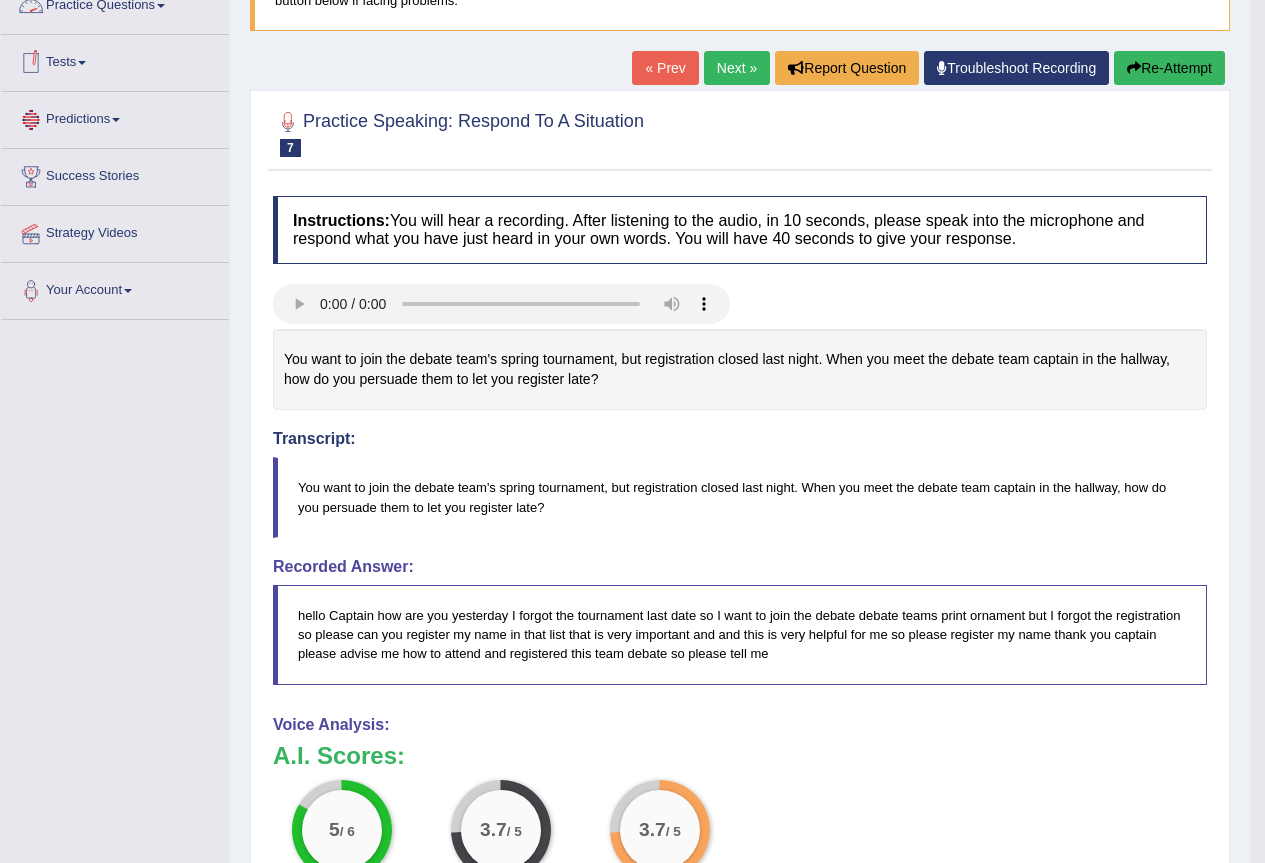 click on "Practice Questions" at bounding box center (115, 3) 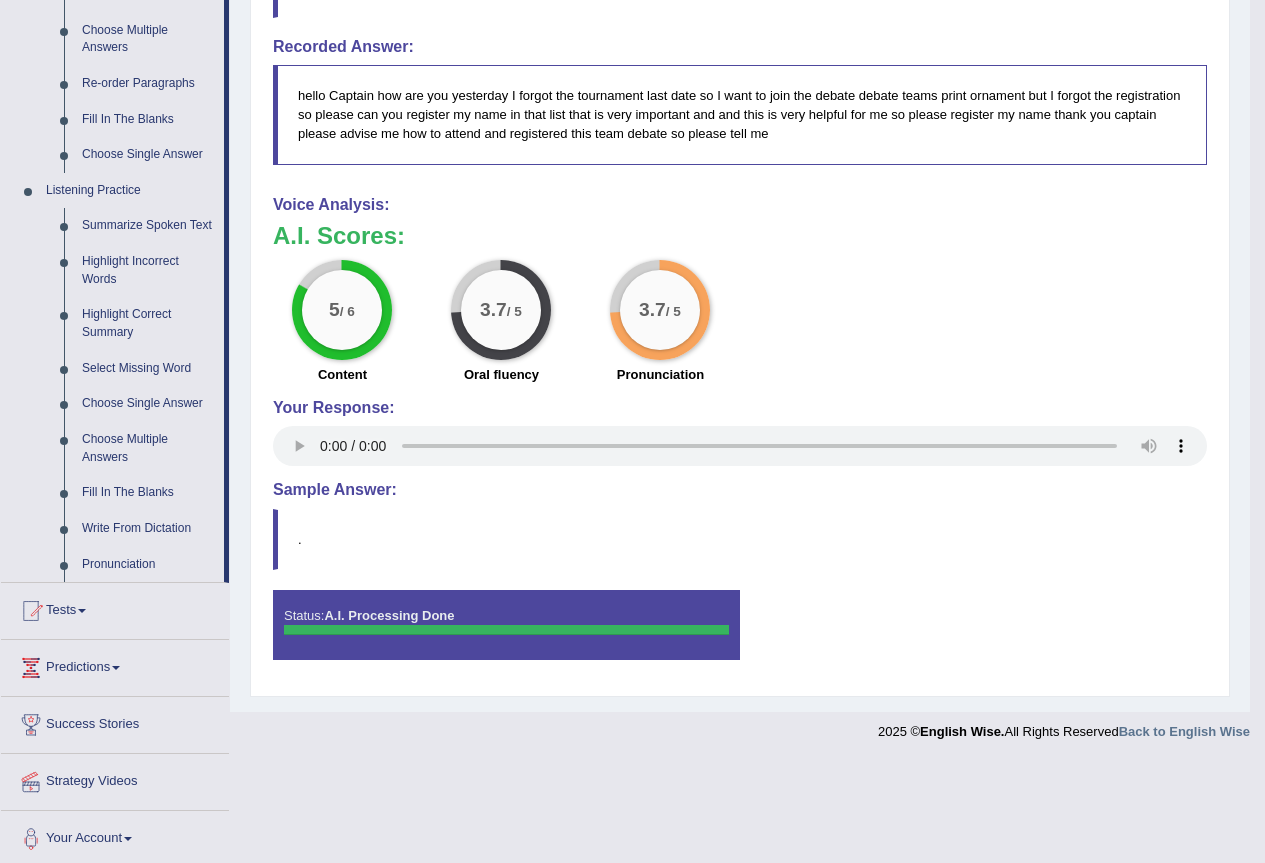 scroll, scrollTop: 704, scrollLeft: 0, axis: vertical 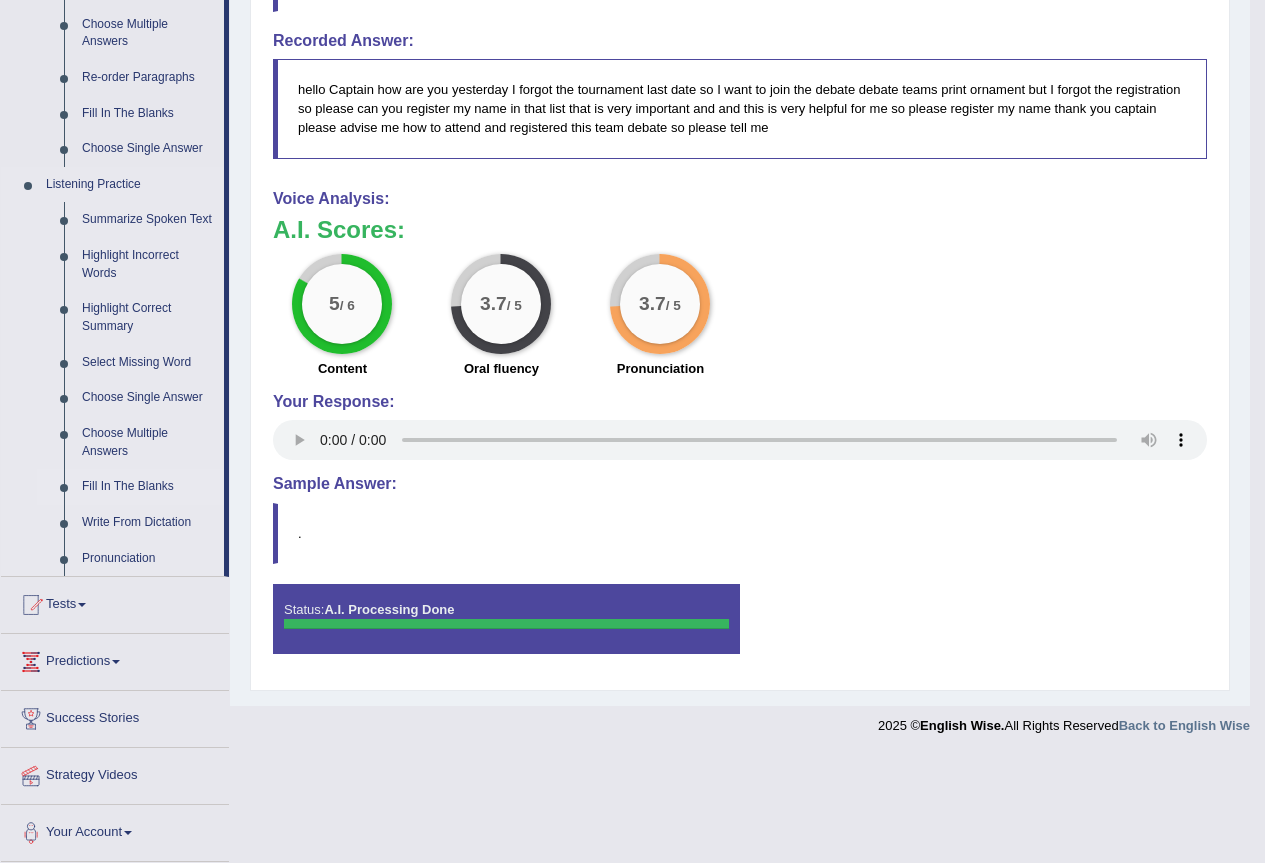 click on "Fill In The Blanks" at bounding box center [148, 487] 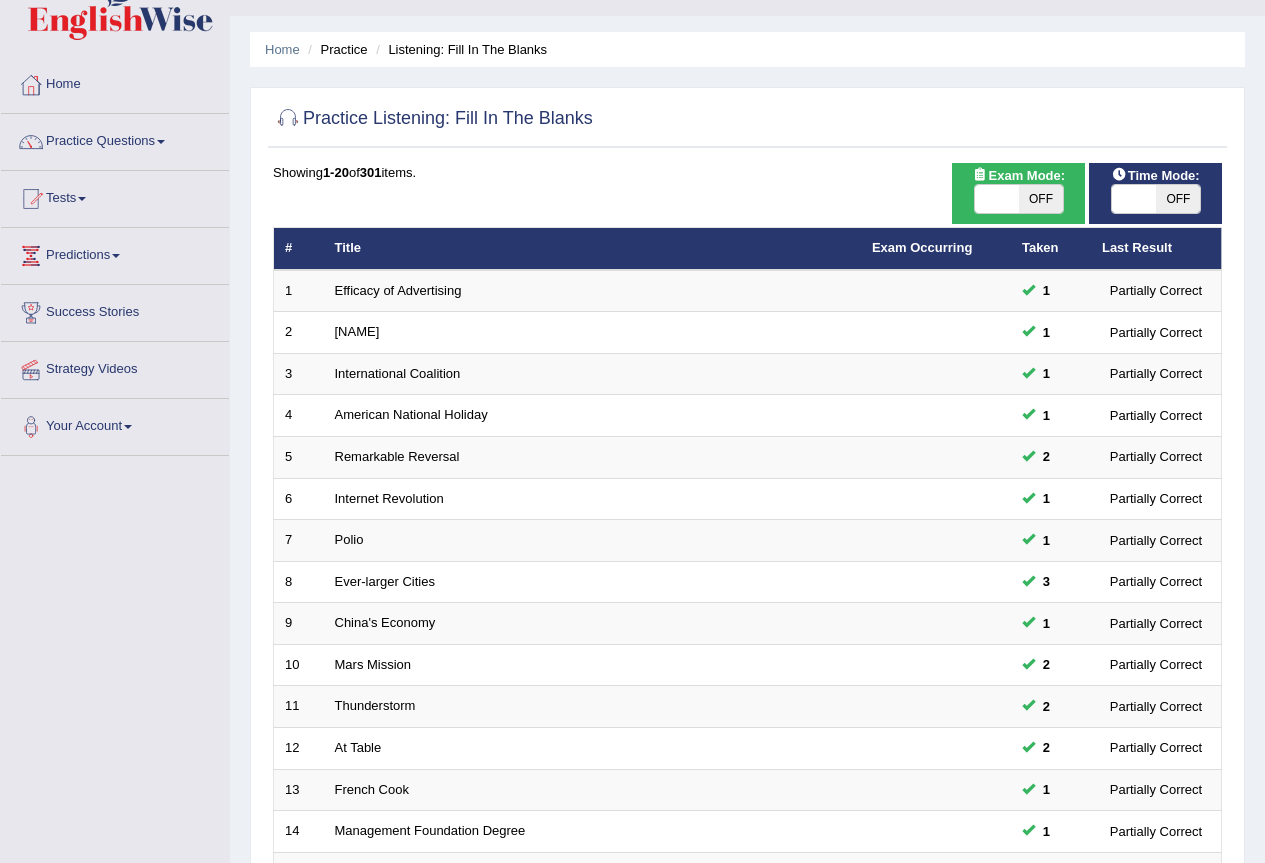 scroll, scrollTop: 400, scrollLeft: 0, axis: vertical 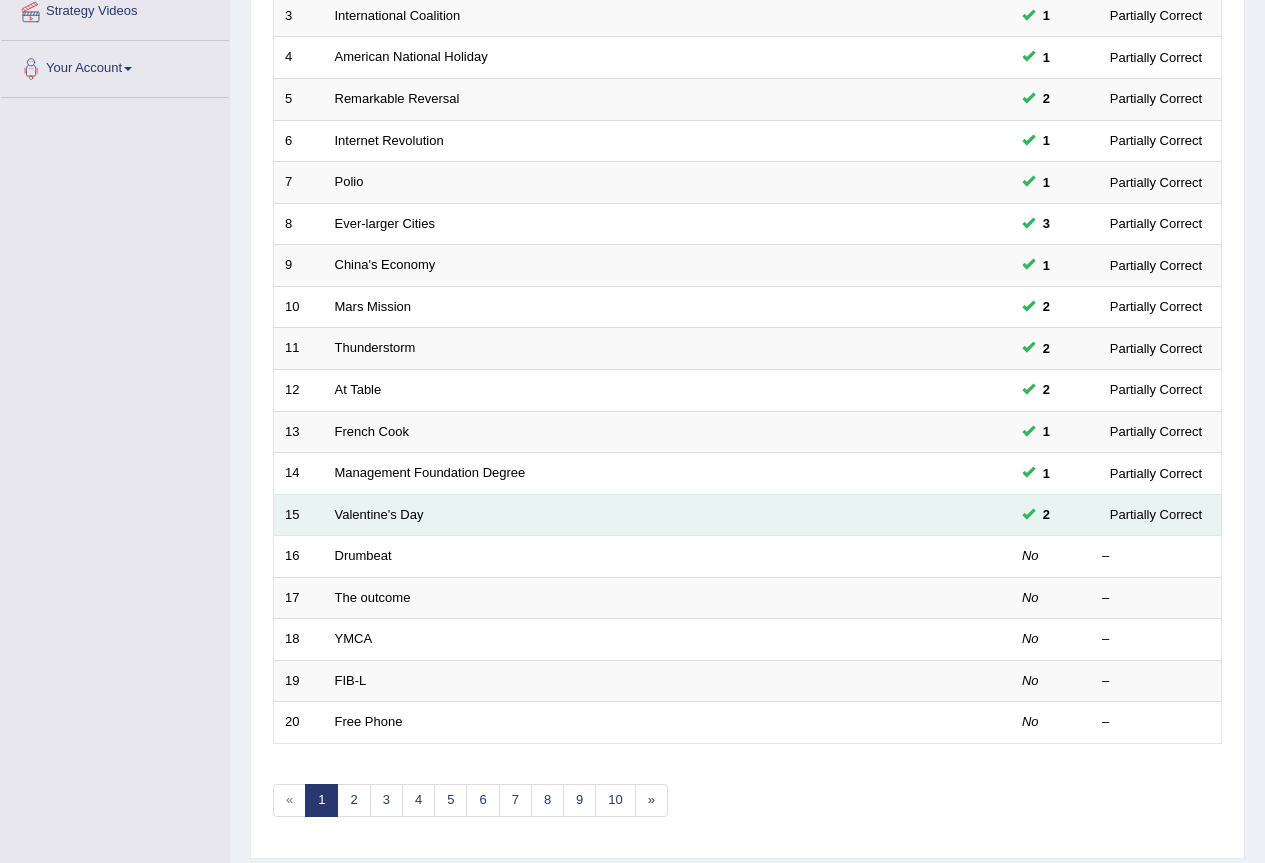 click on "15" at bounding box center (299, 515) 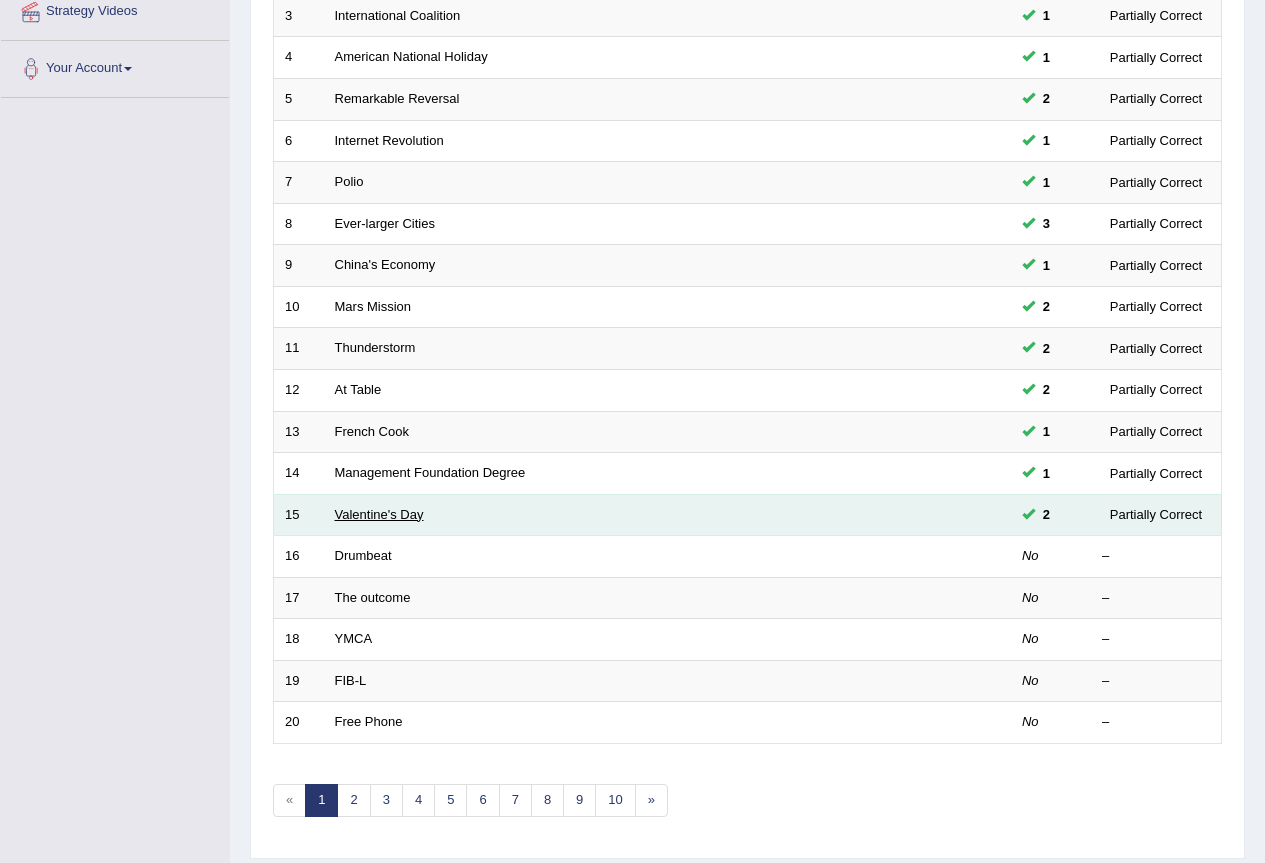 click on "Valentine's Day" at bounding box center [379, 514] 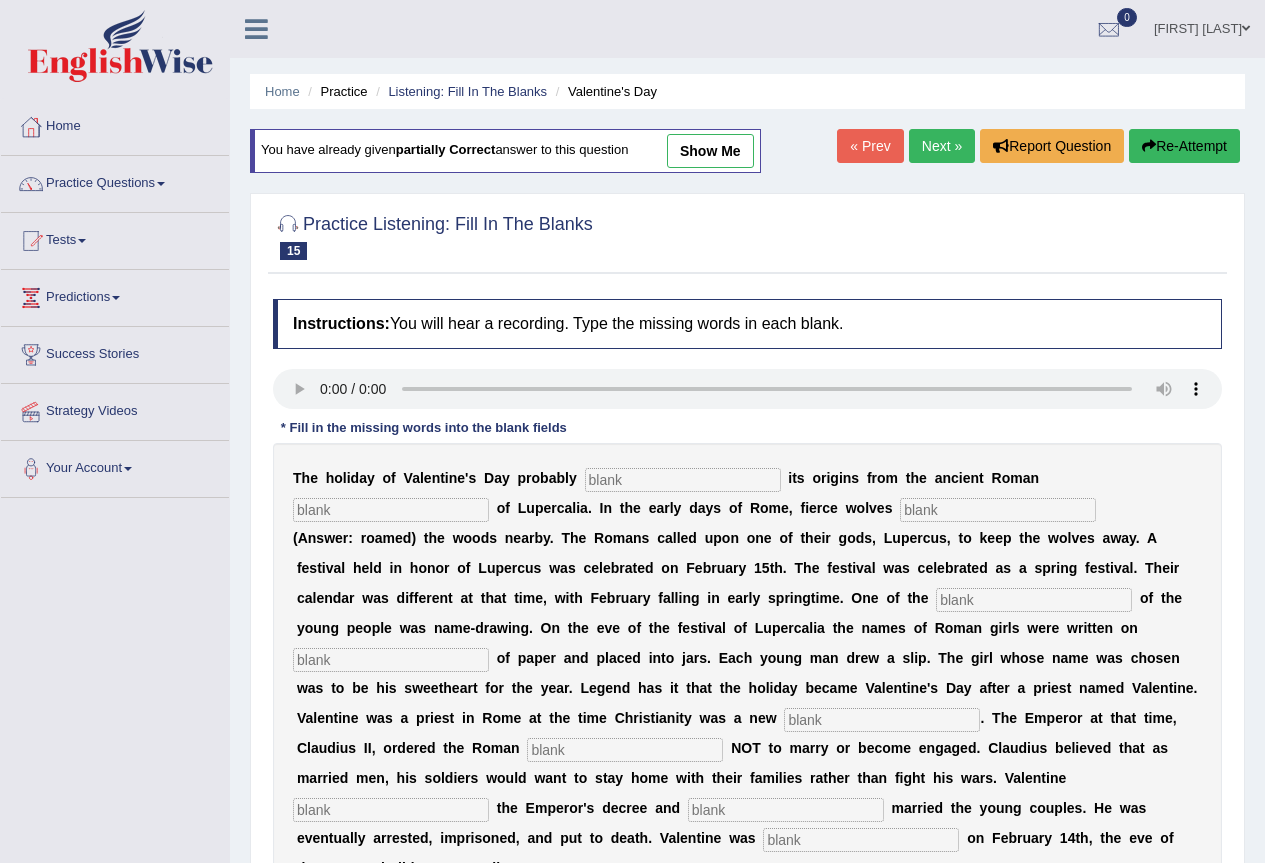 scroll, scrollTop: 0, scrollLeft: 0, axis: both 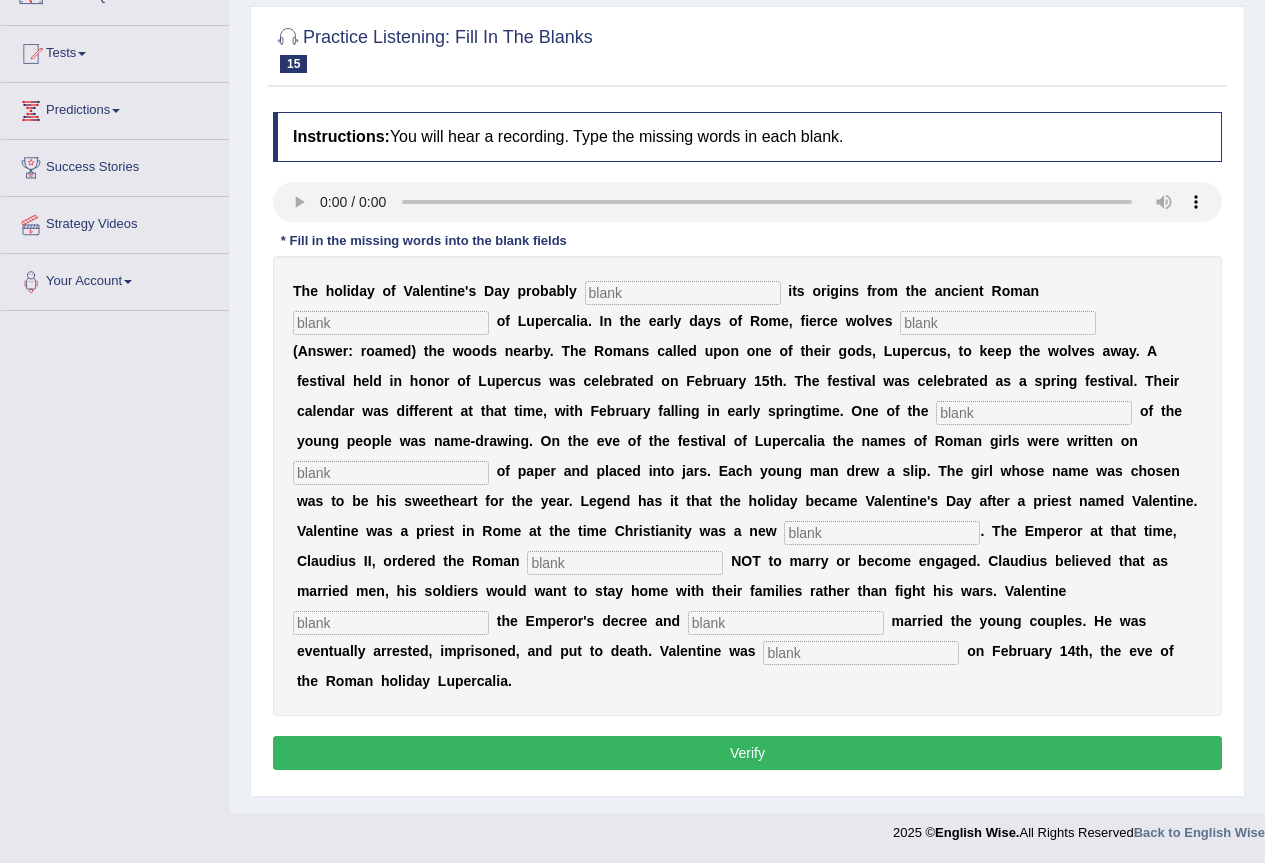type 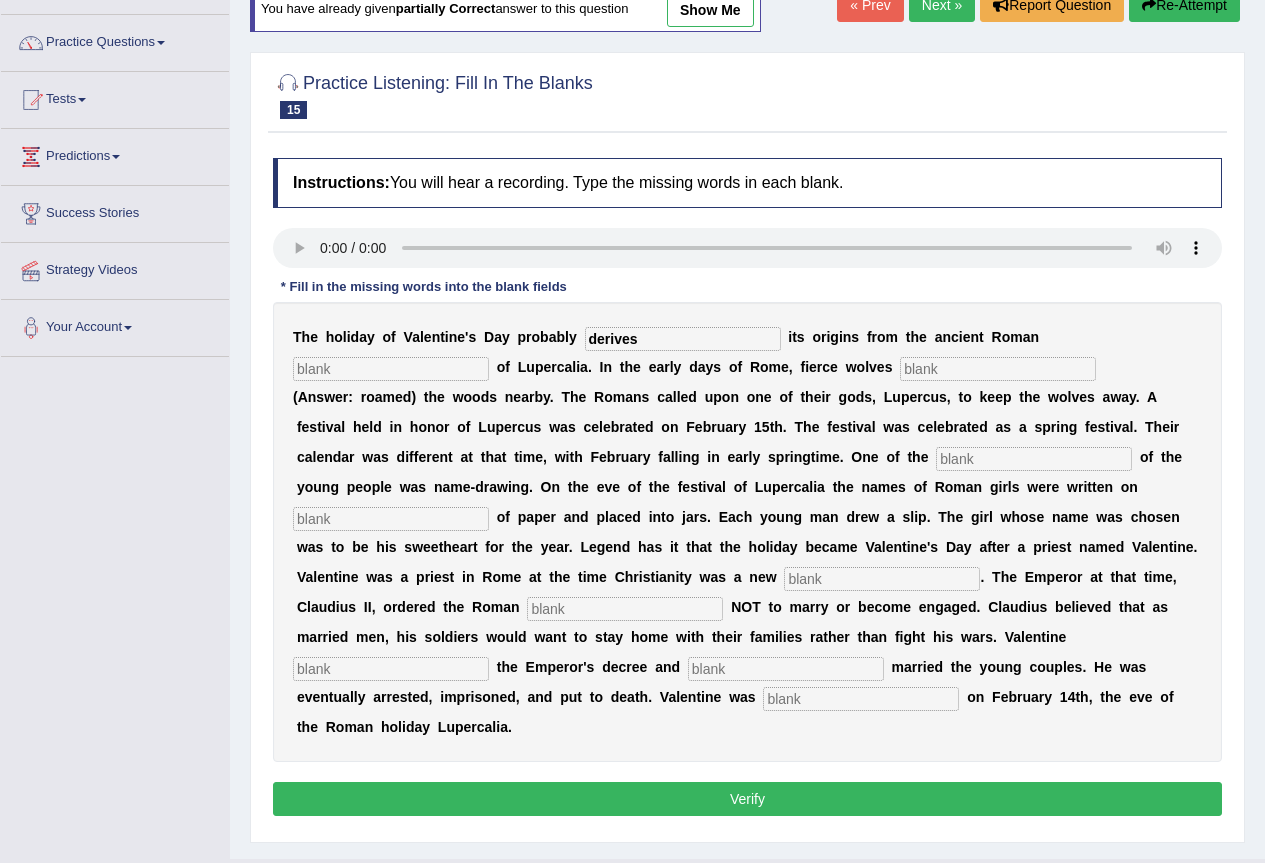 scroll, scrollTop: 187, scrollLeft: 0, axis: vertical 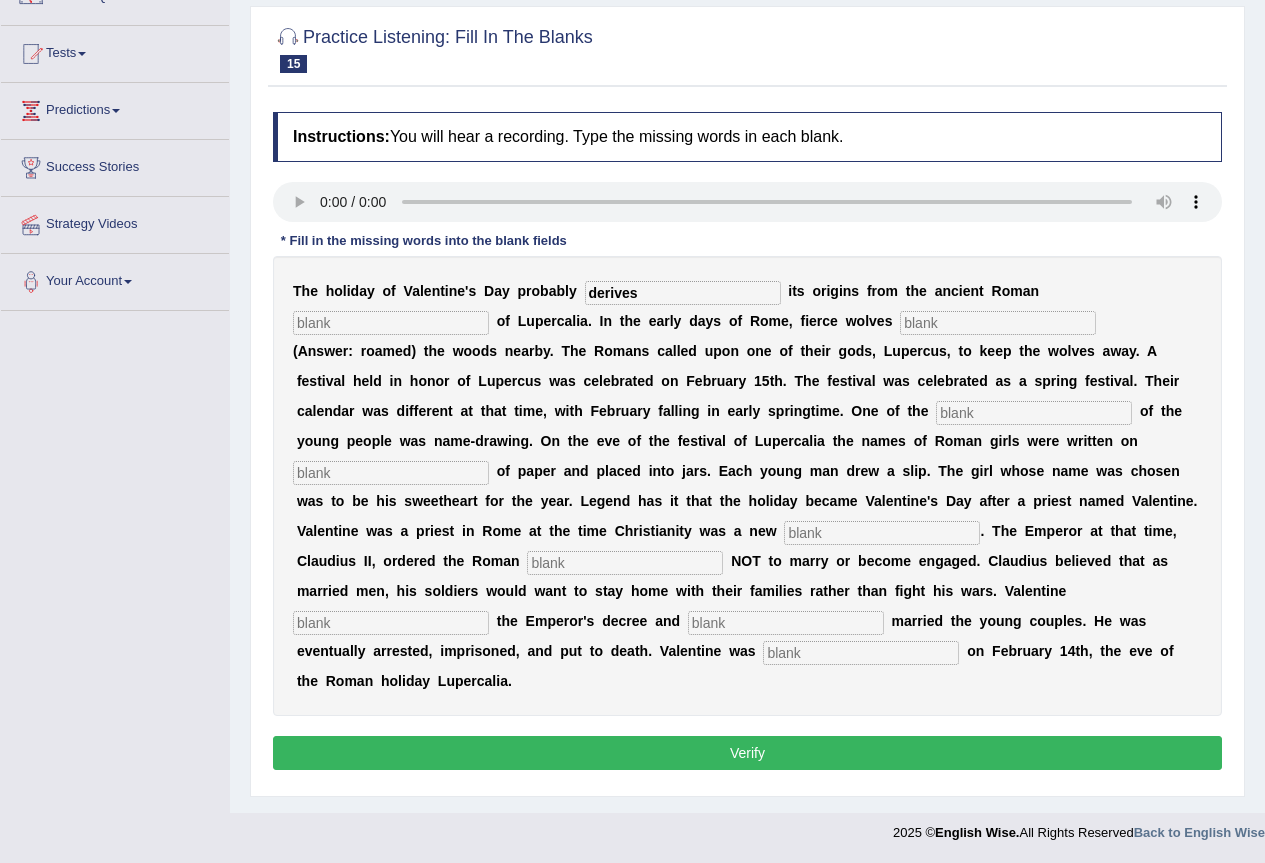 type on "derives" 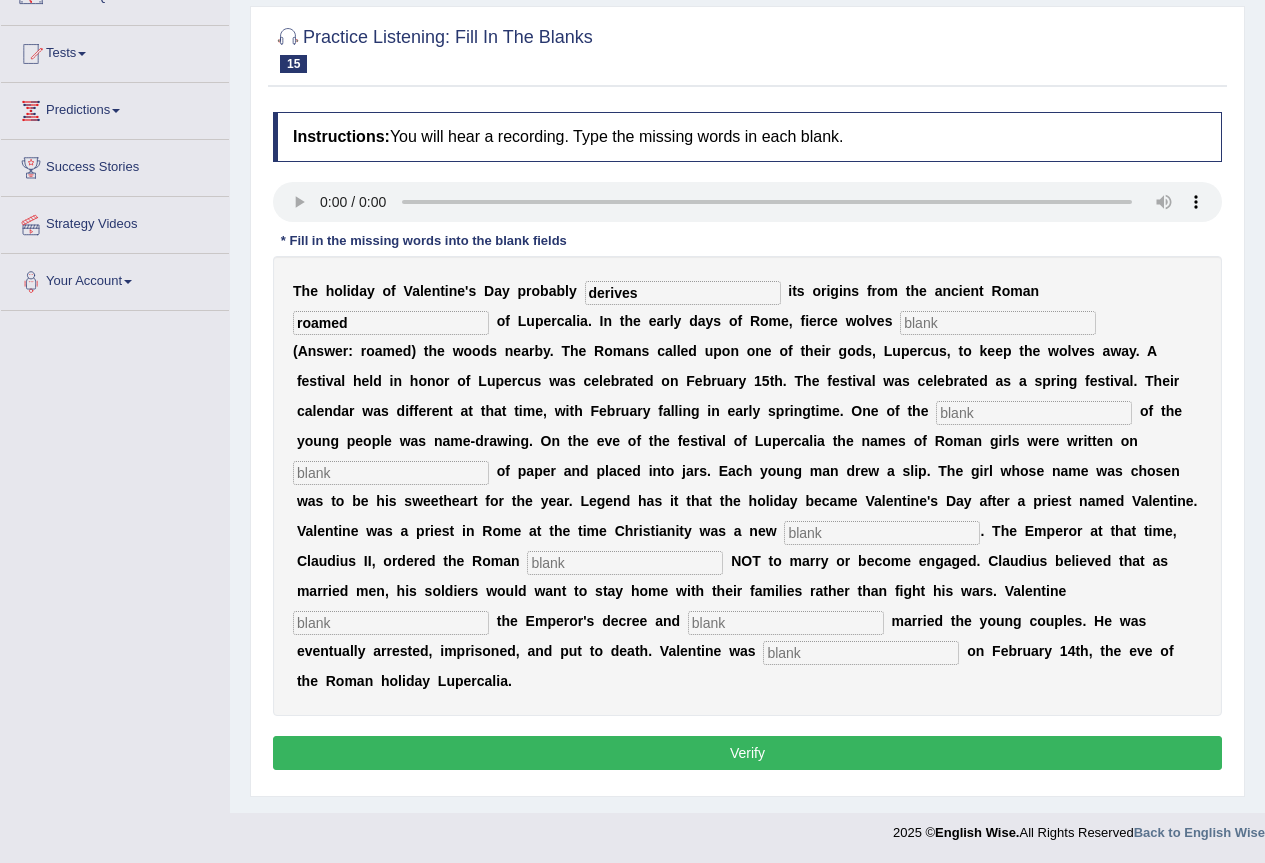 click at bounding box center [998, 323] 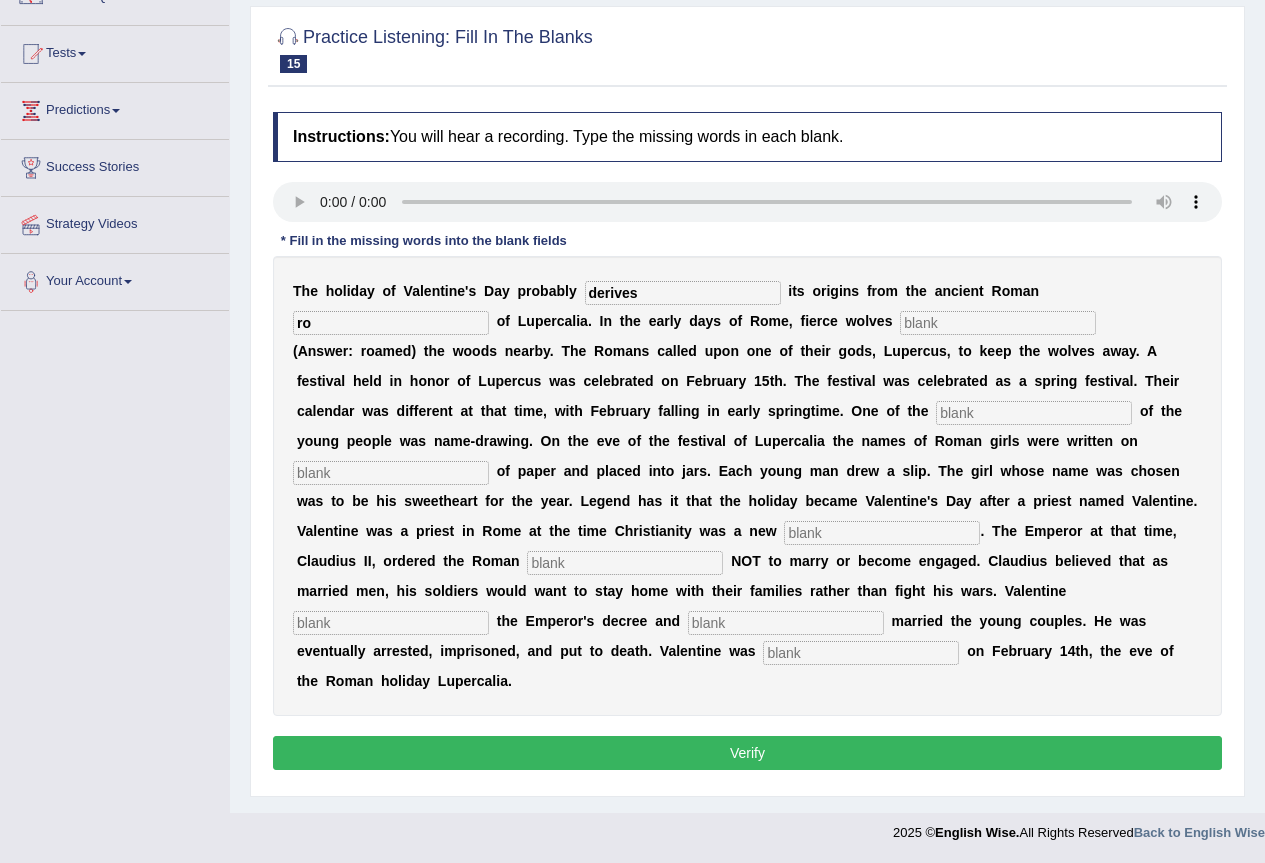 type on "r" 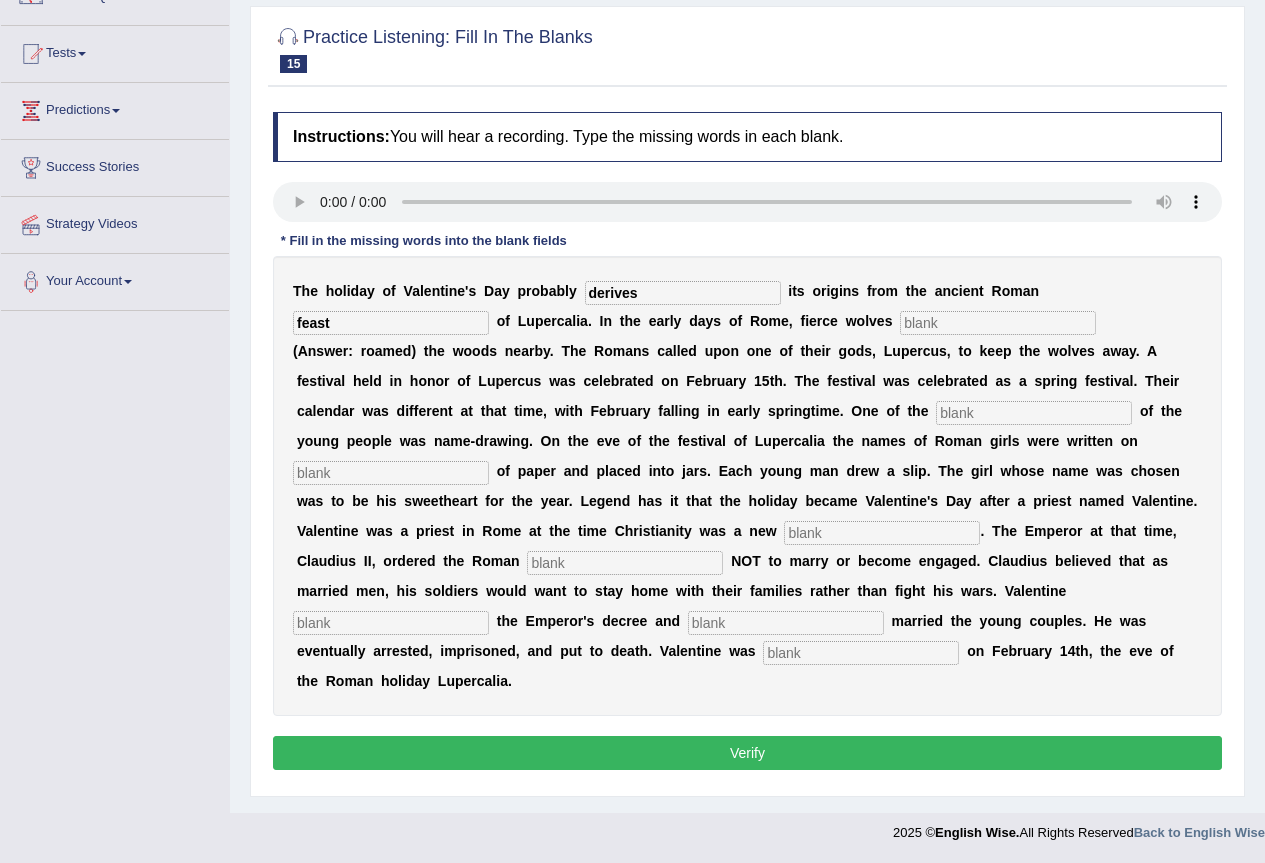 type on "feast" 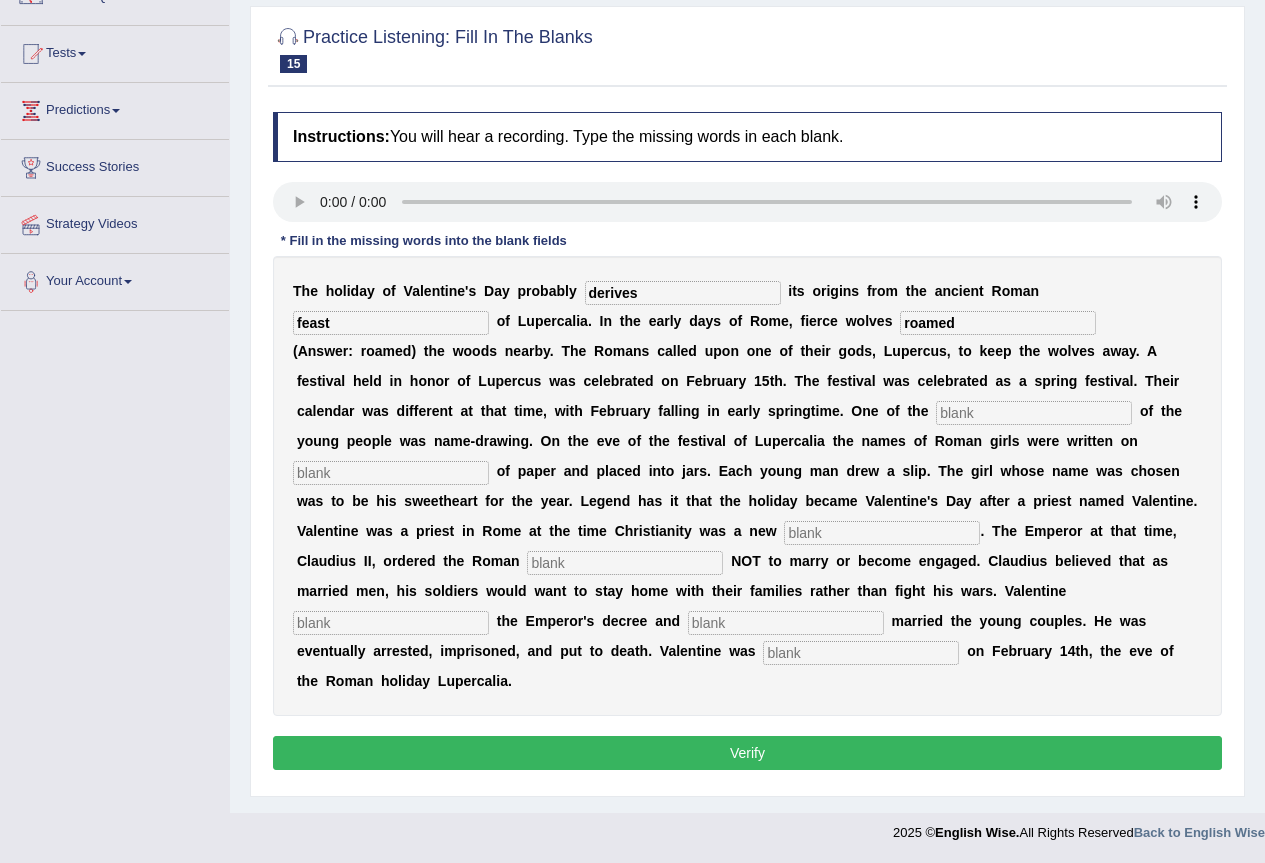 type on "roamed" 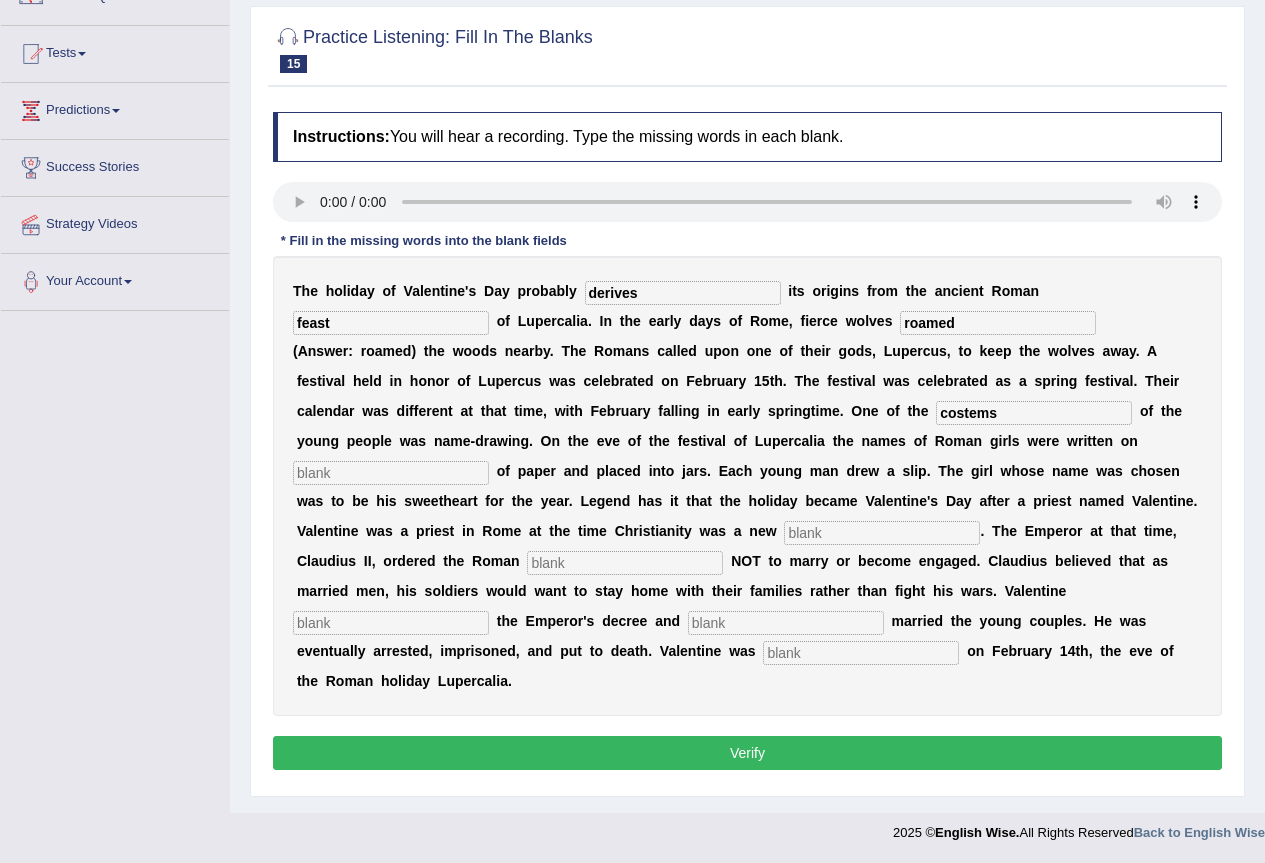click on "costems" at bounding box center (1034, 413) 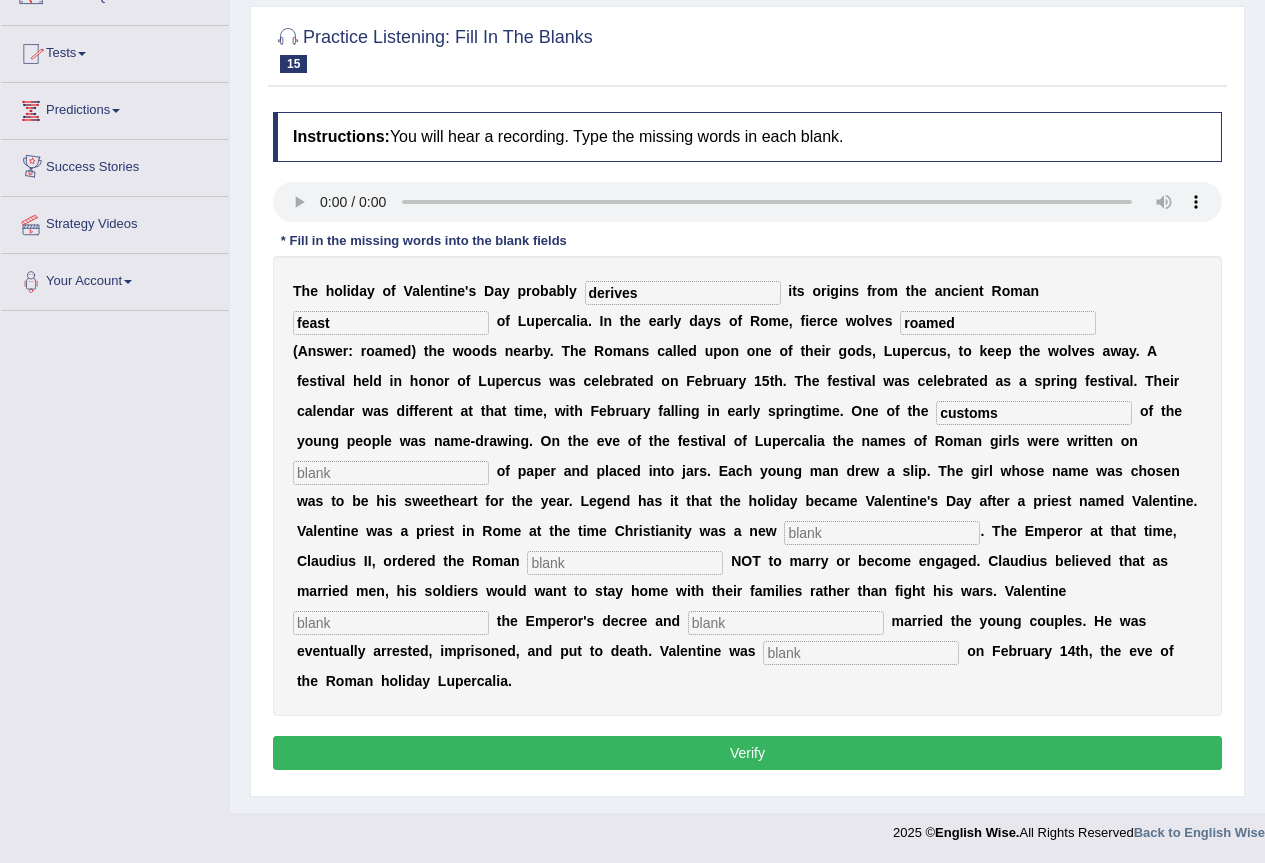 type on "customs" 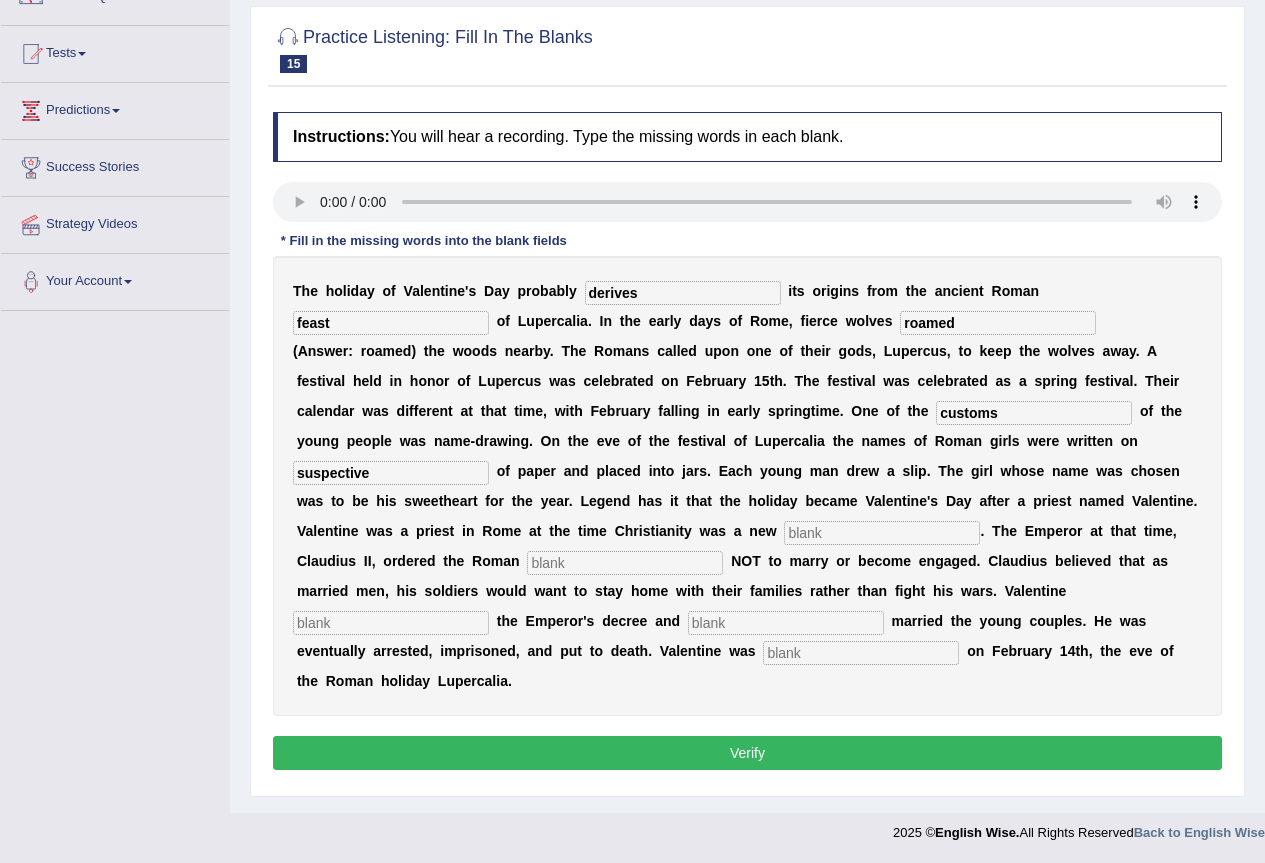 type on "suspective" 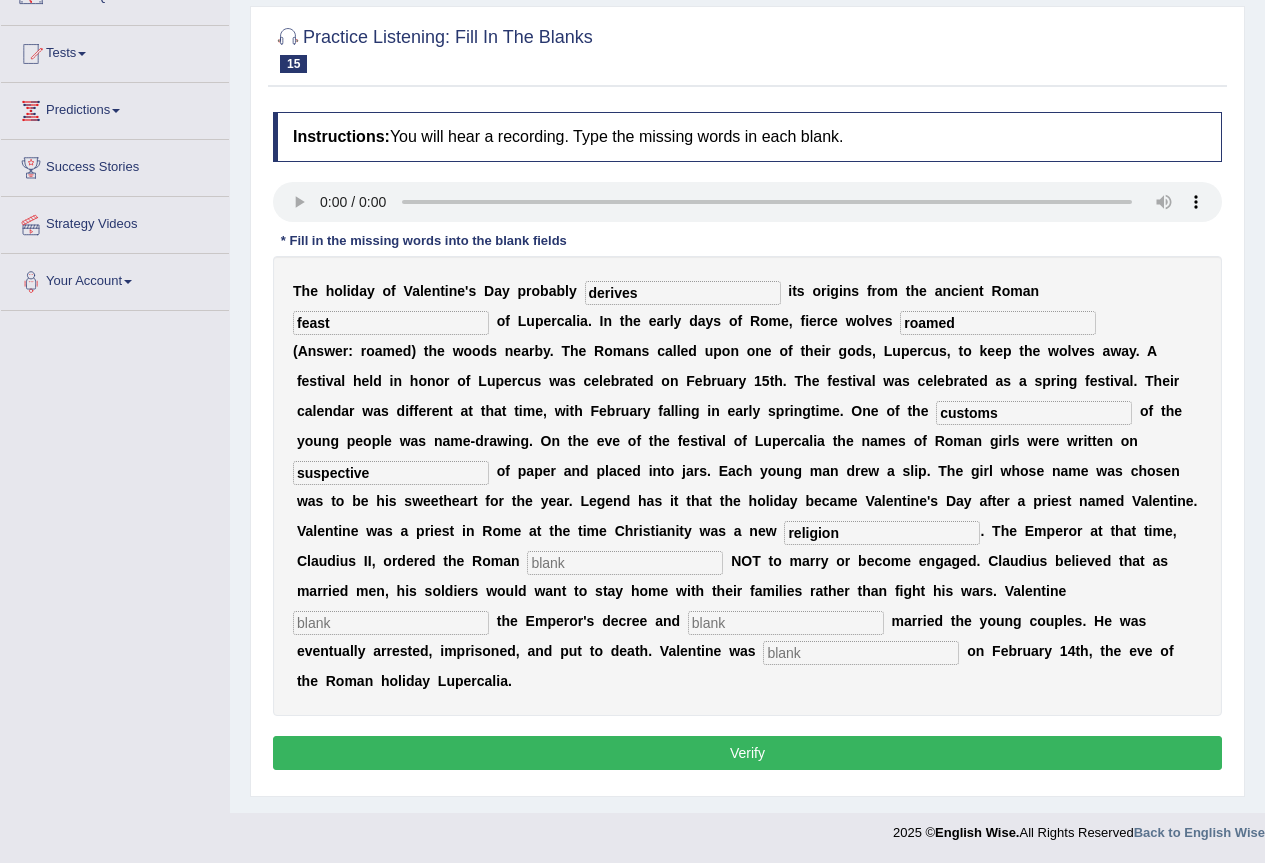 type on "religion" 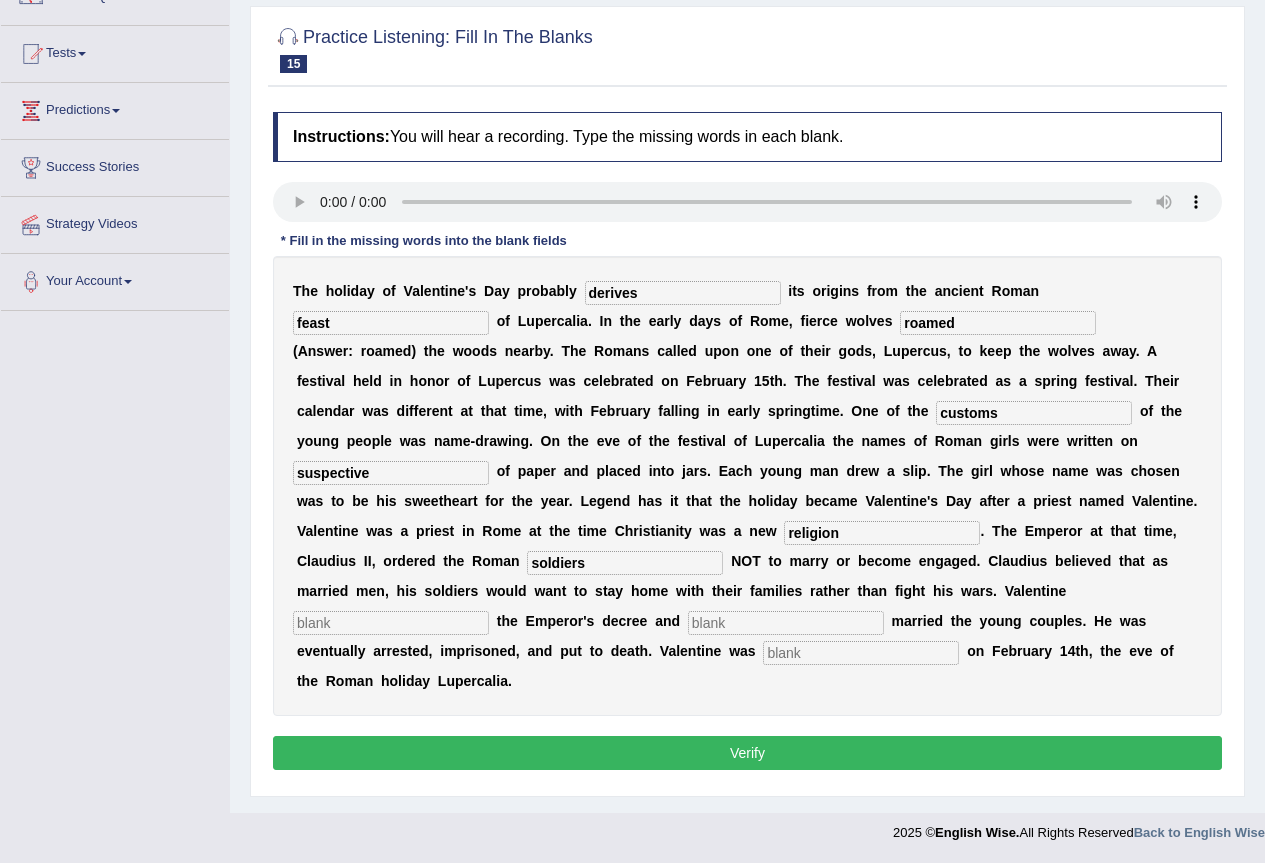 type on "soldiers" 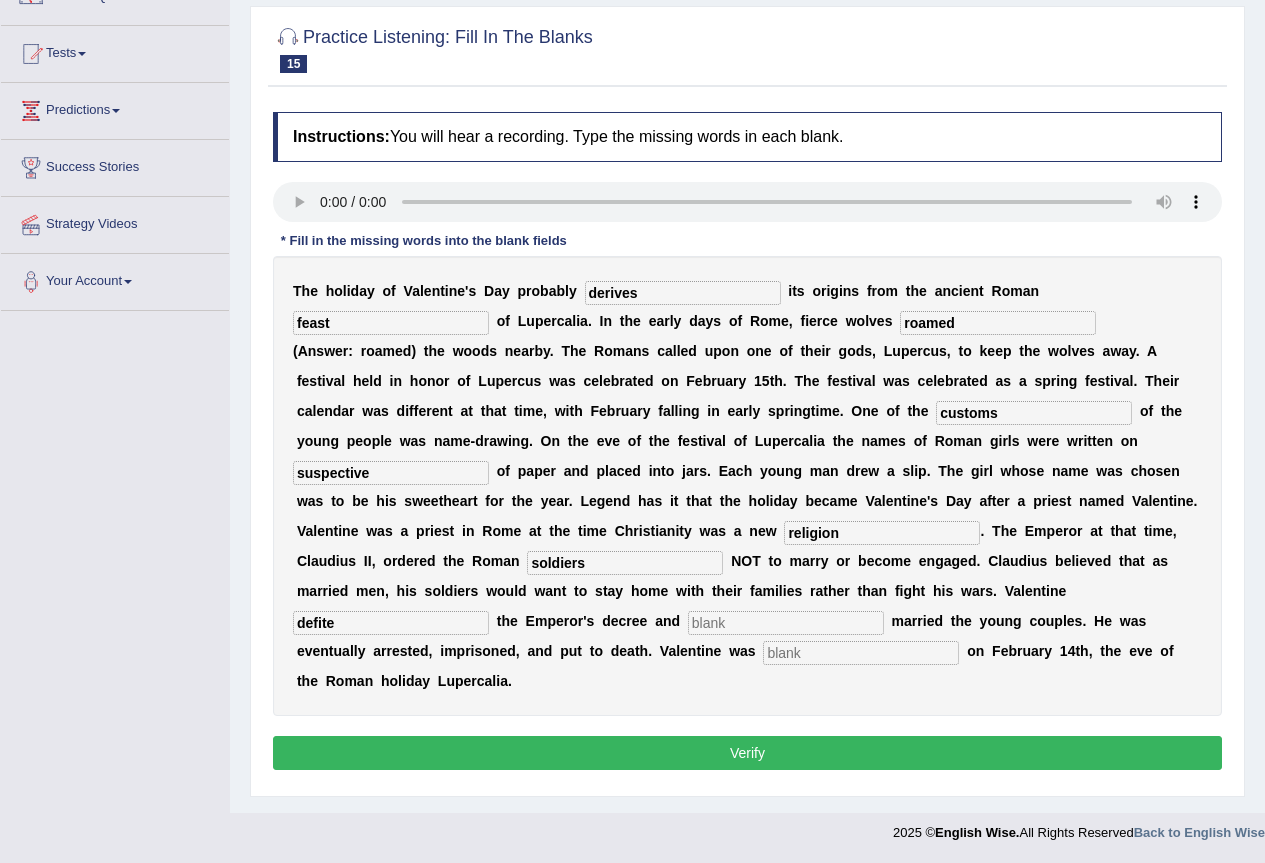 type on "defite" 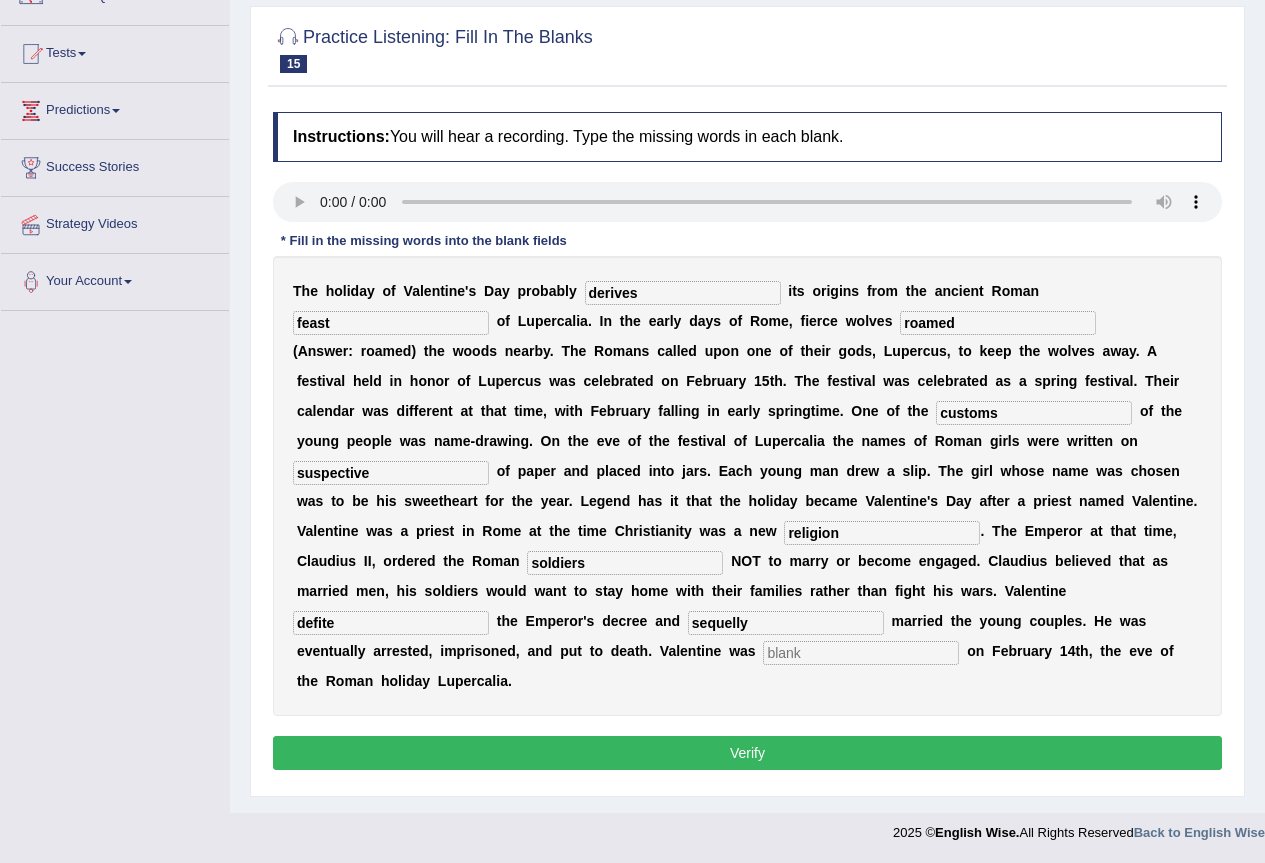 type on "sequelly" 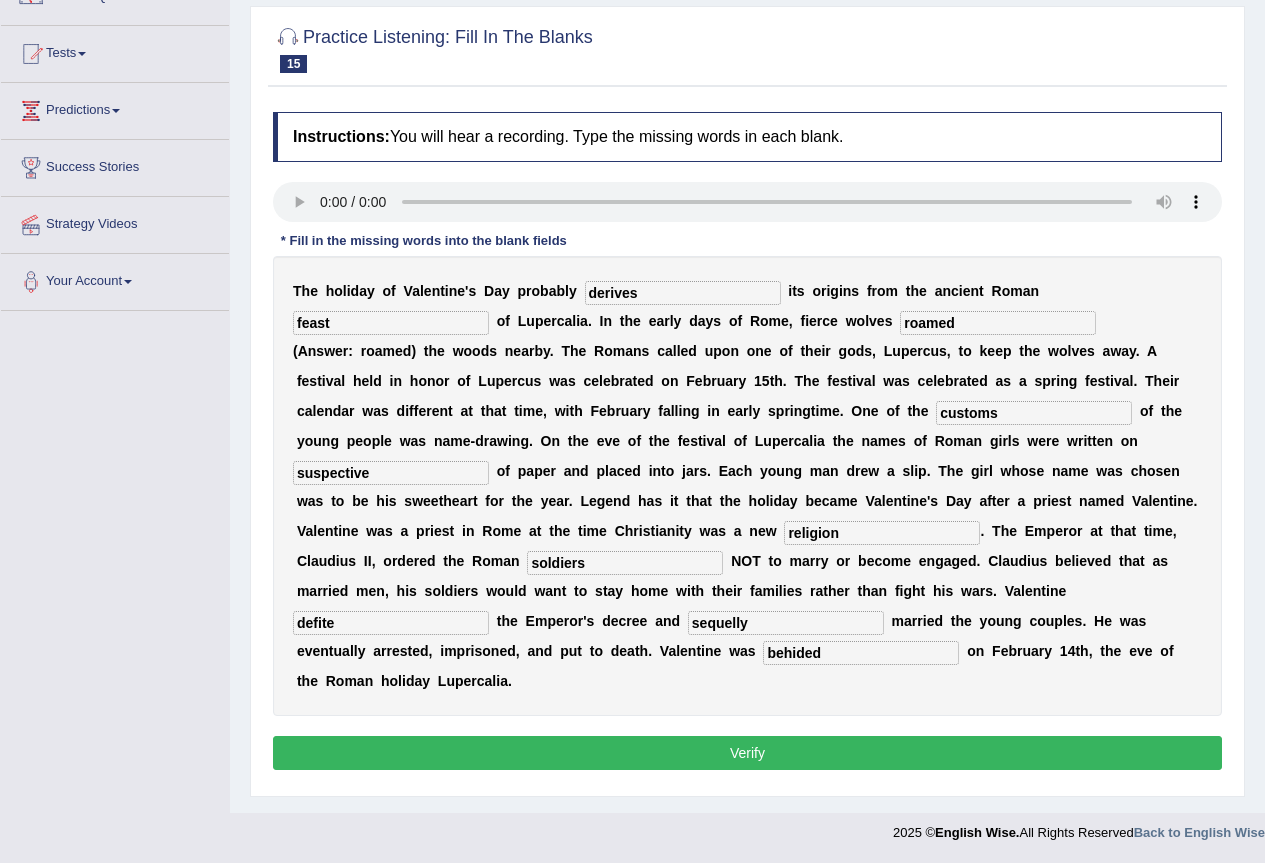 type on "behided" 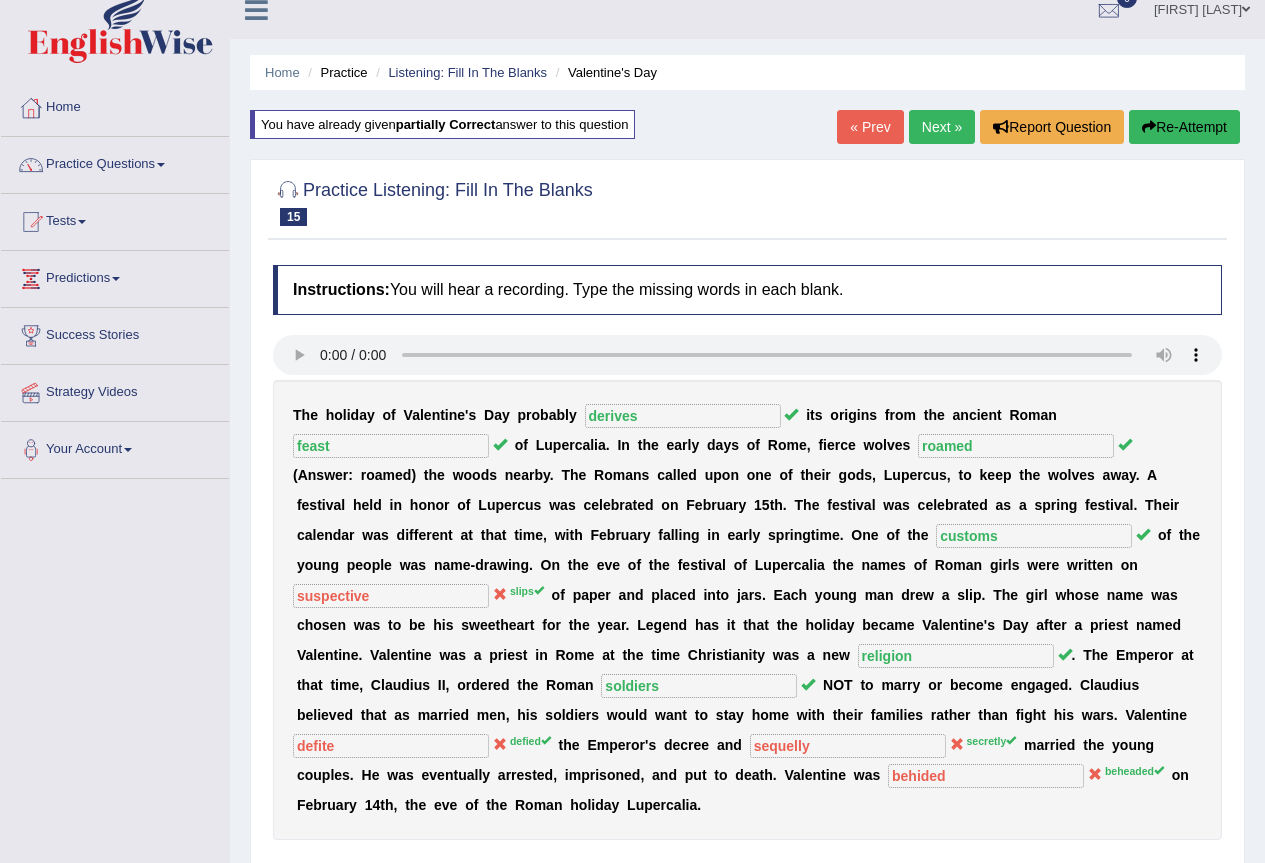 scroll, scrollTop: 0, scrollLeft: 0, axis: both 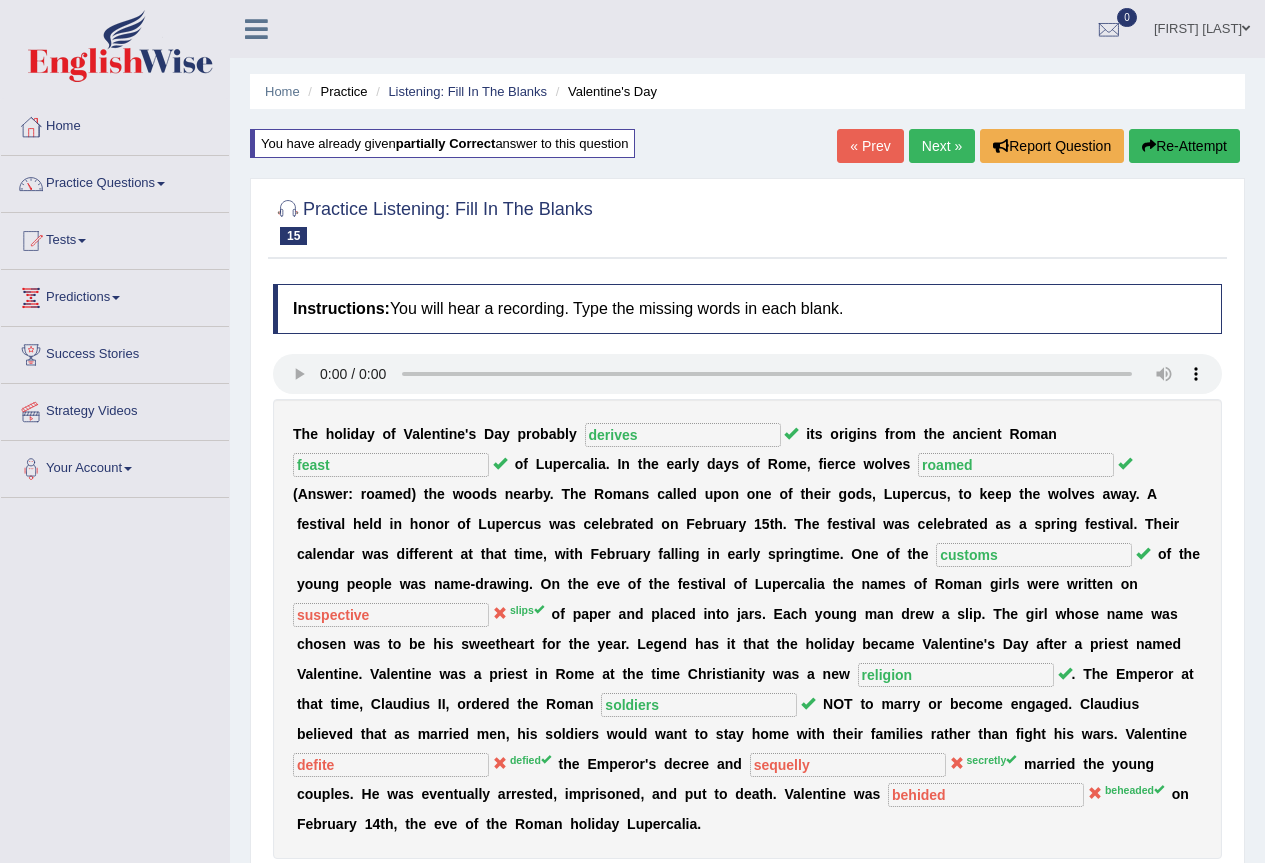 click on "Next »" at bounding box center [942, 146] 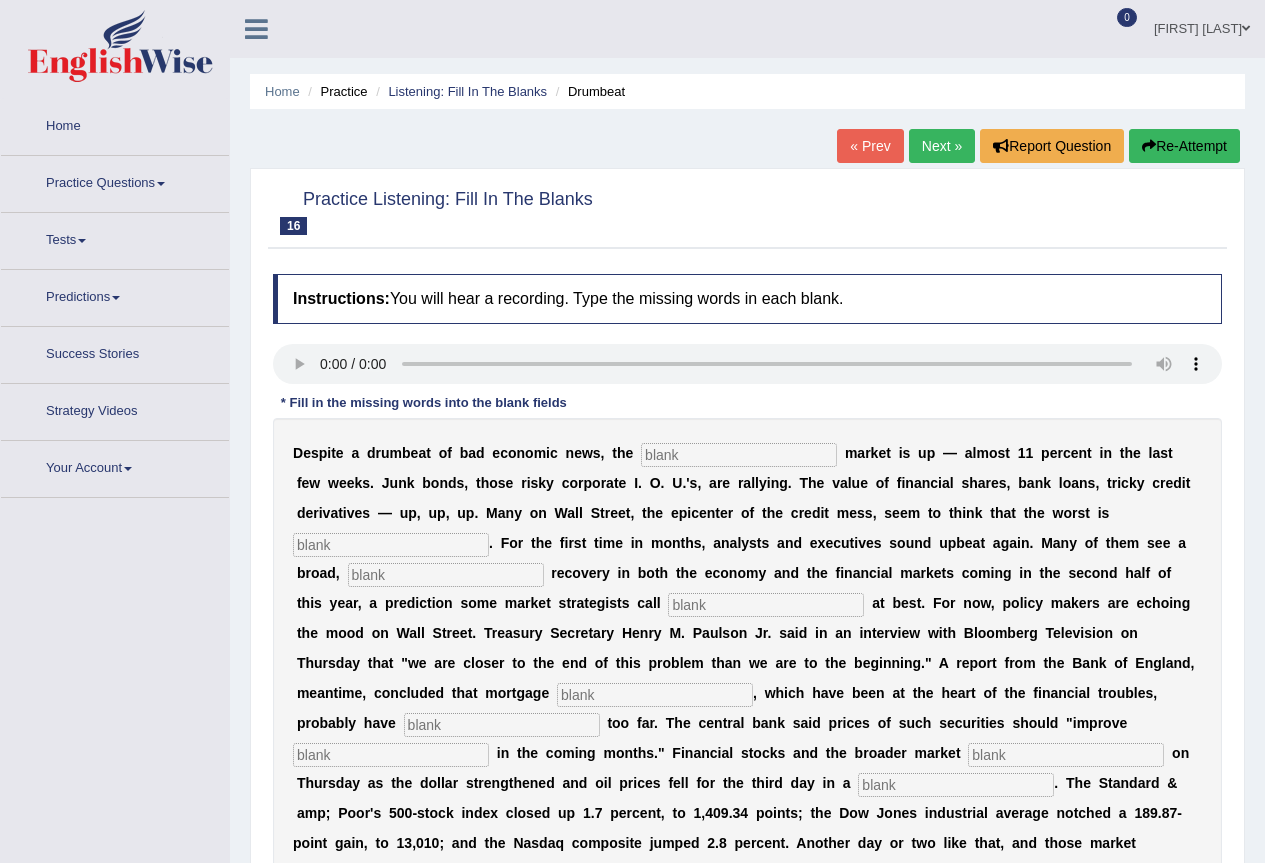 scroll, scrollTop: 0, scrollLeft: 0, axis: both 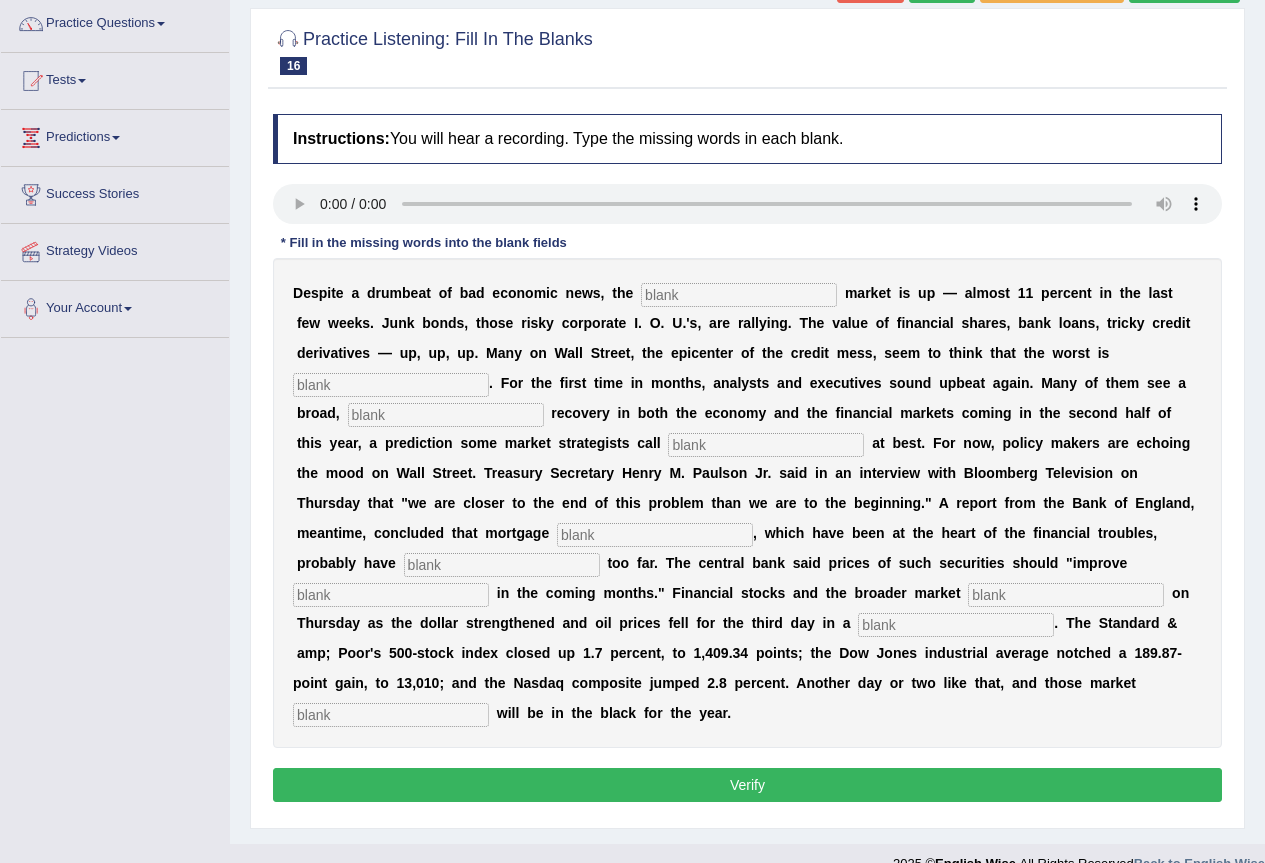 click at bounding box center [739, 295] 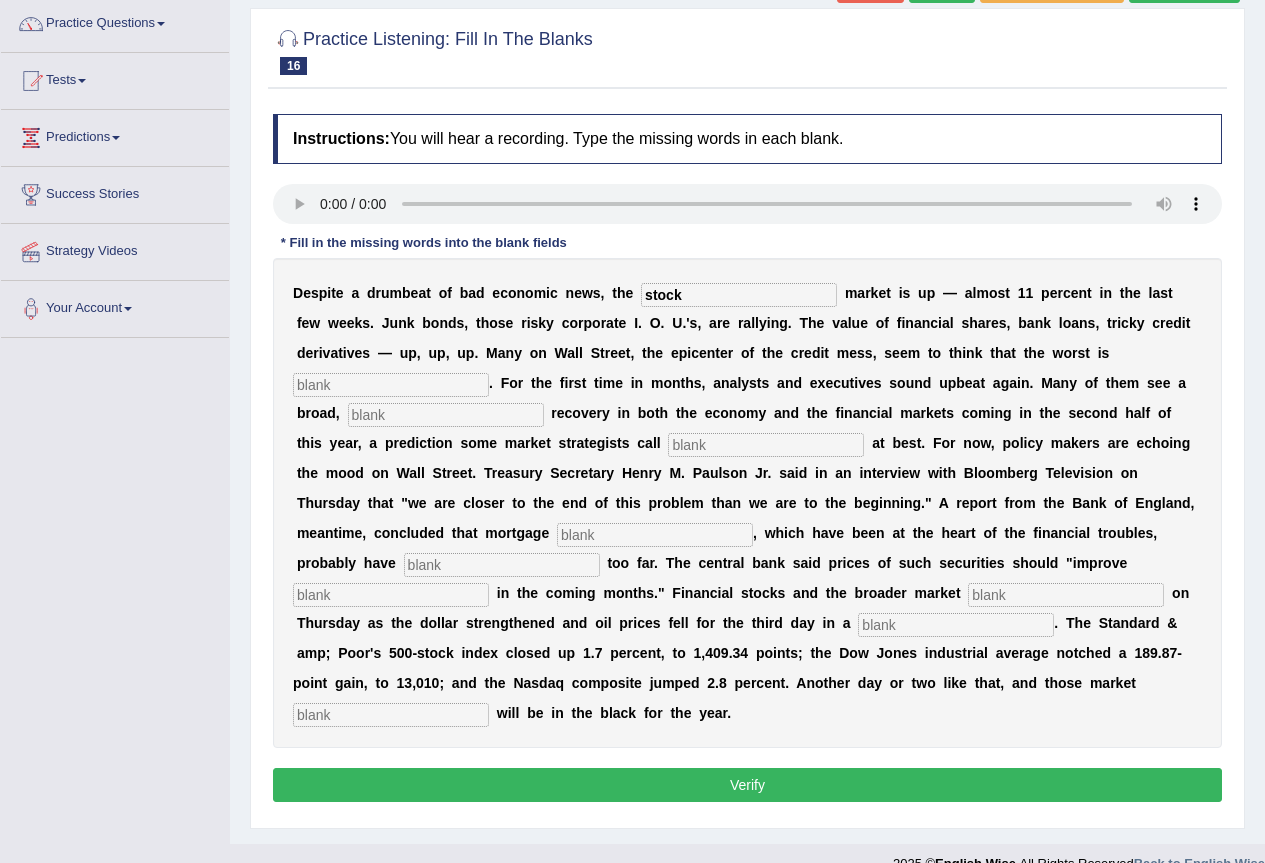 type on "stock" 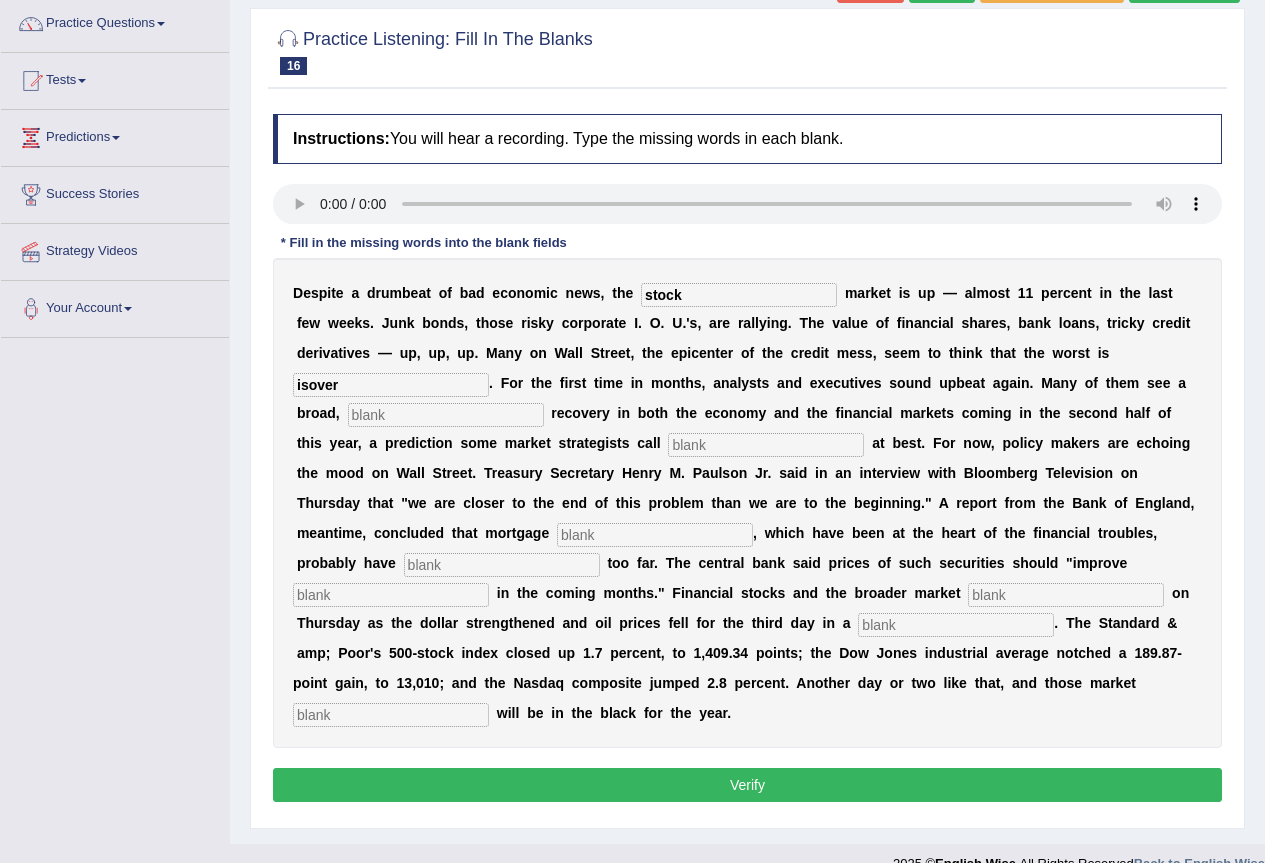 click on "isover" at bounding box center [391, 385] 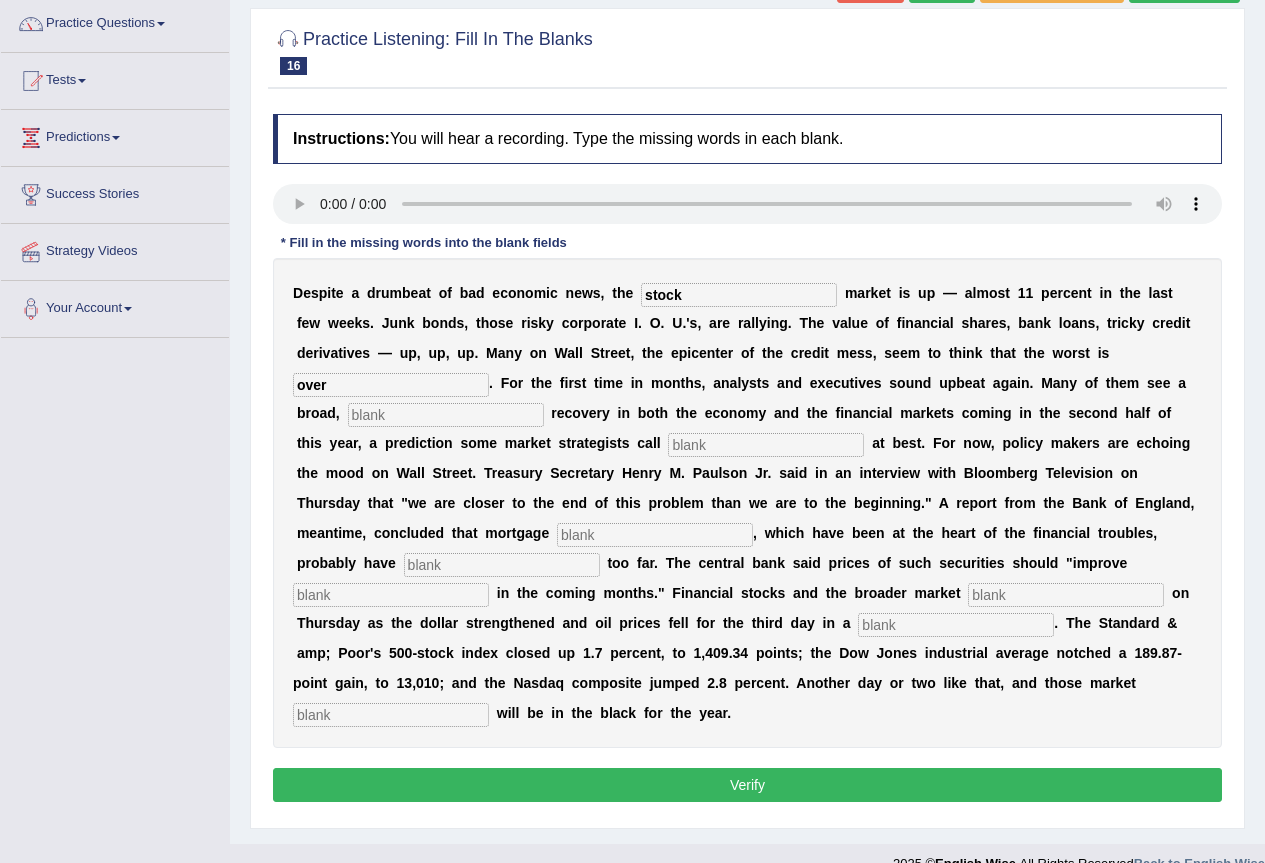 type on "over" 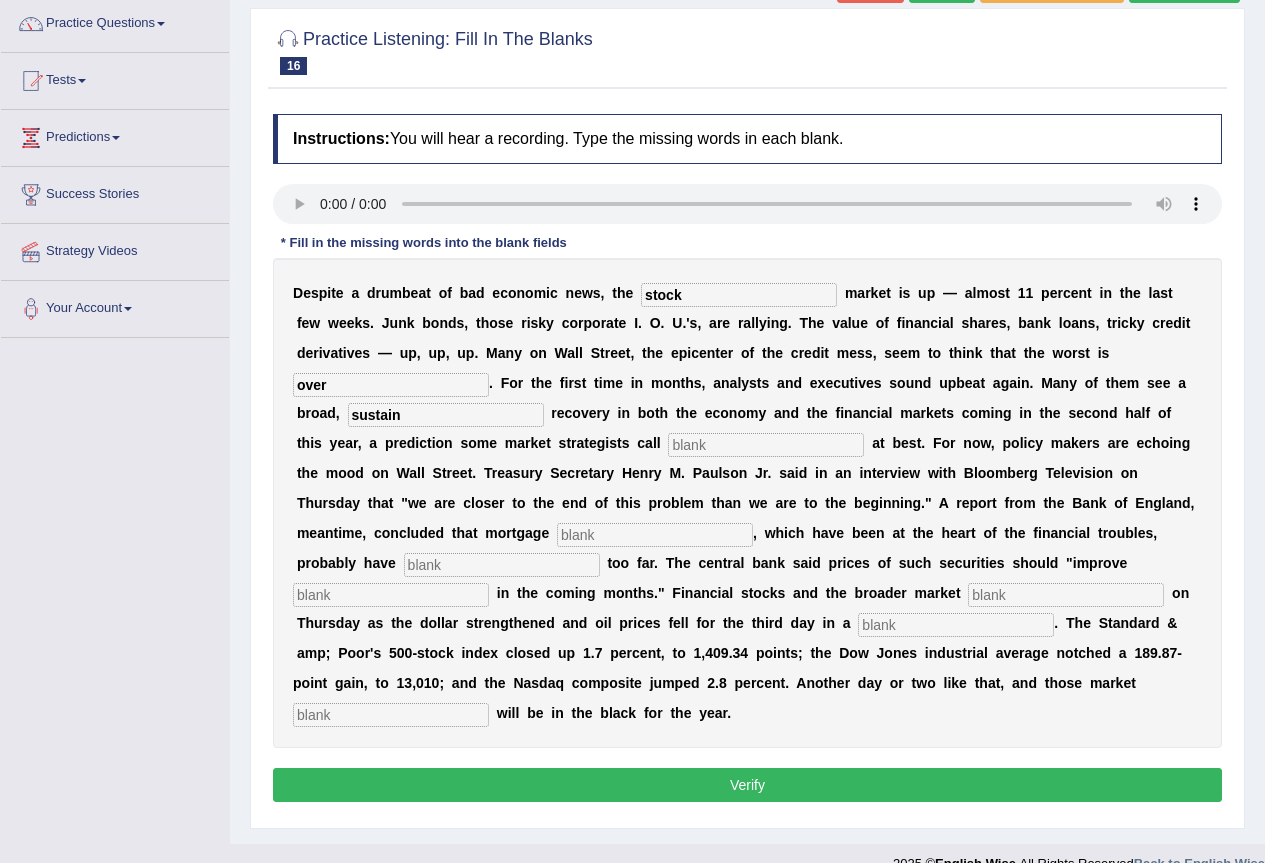 type on "sustain" 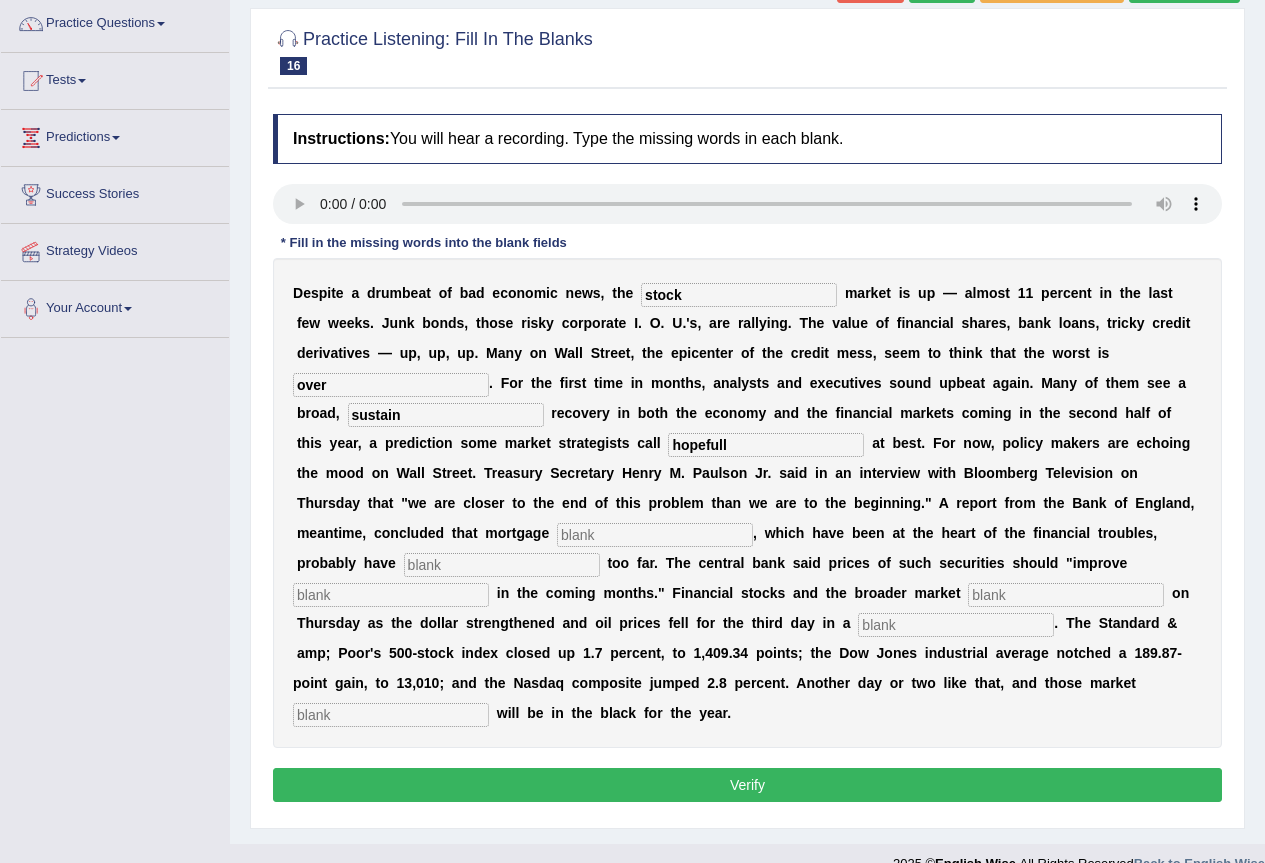 type on "hopefull" 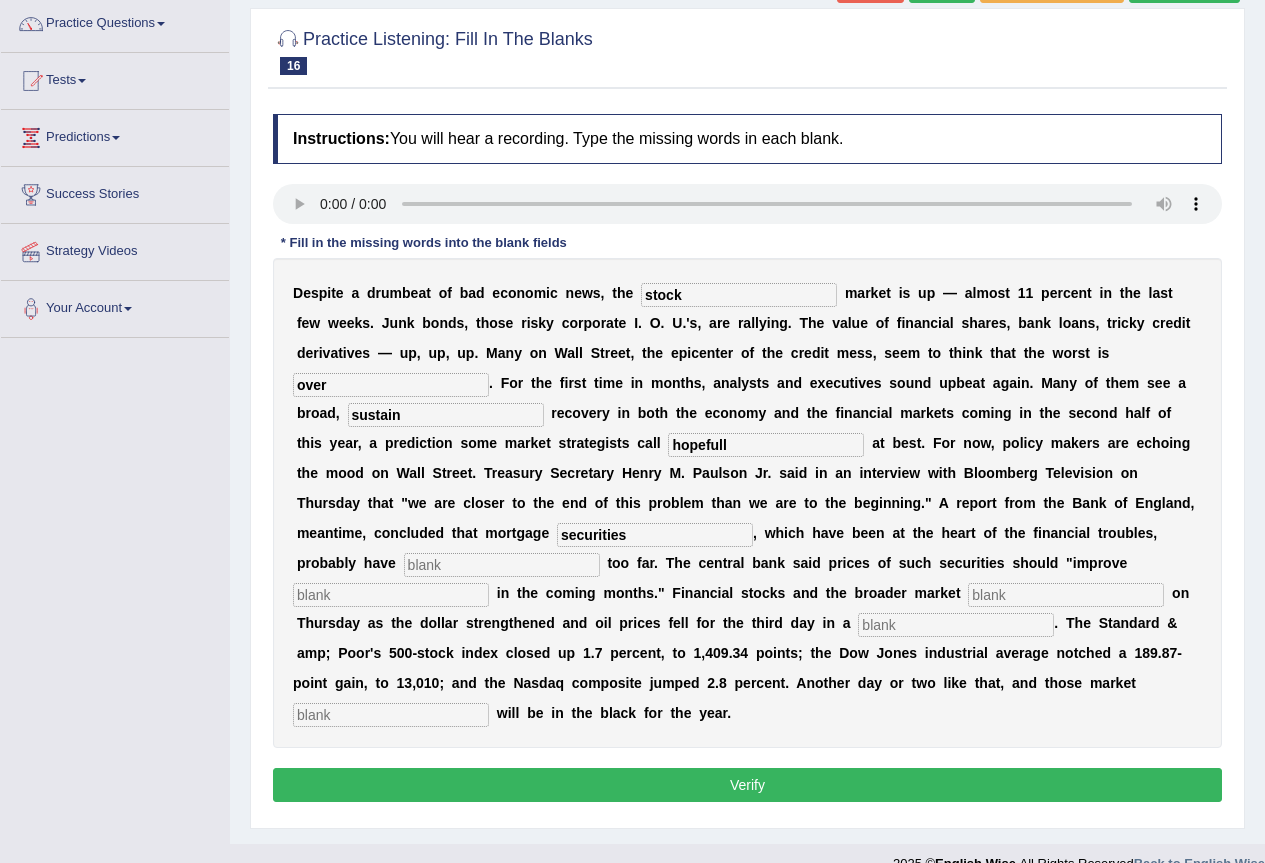 type on "securities" 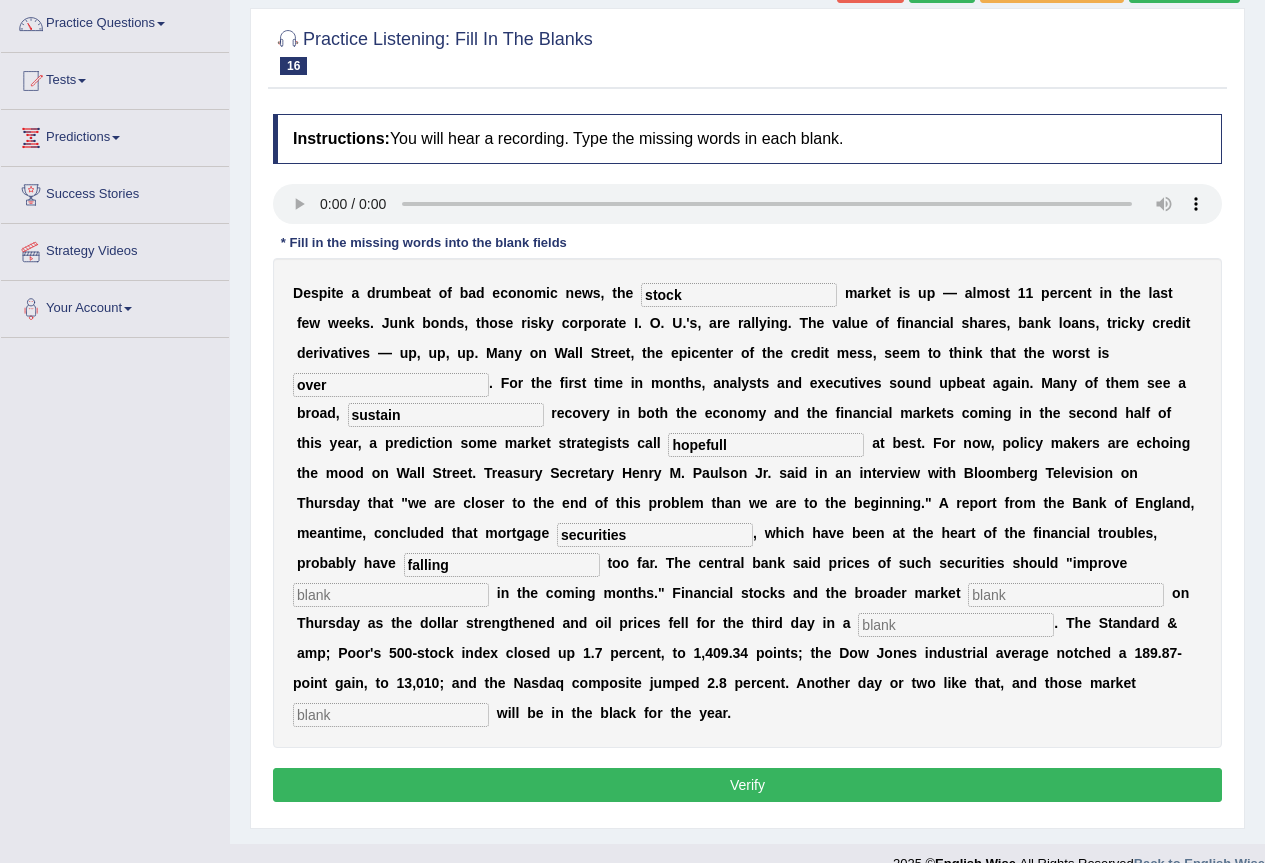 type on "falling" 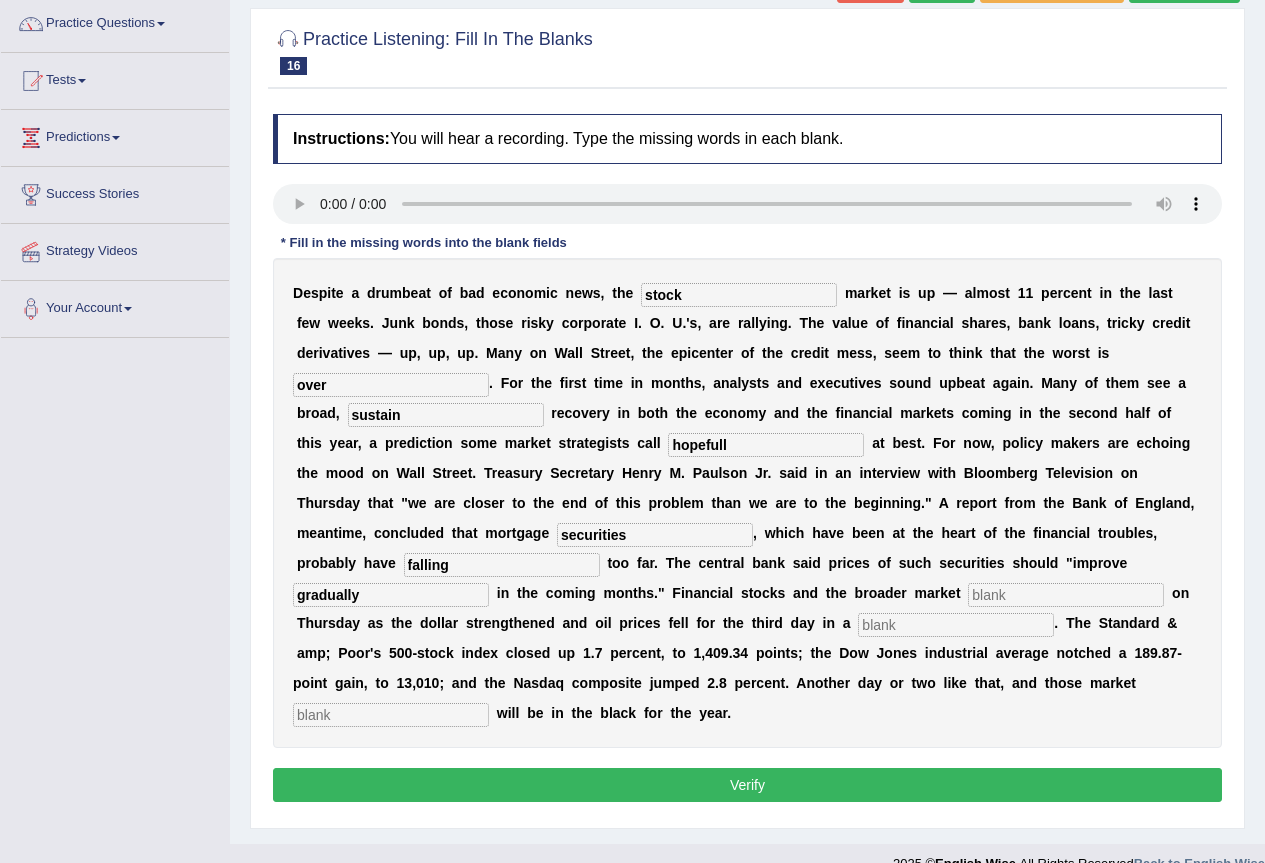 type on "gradually" 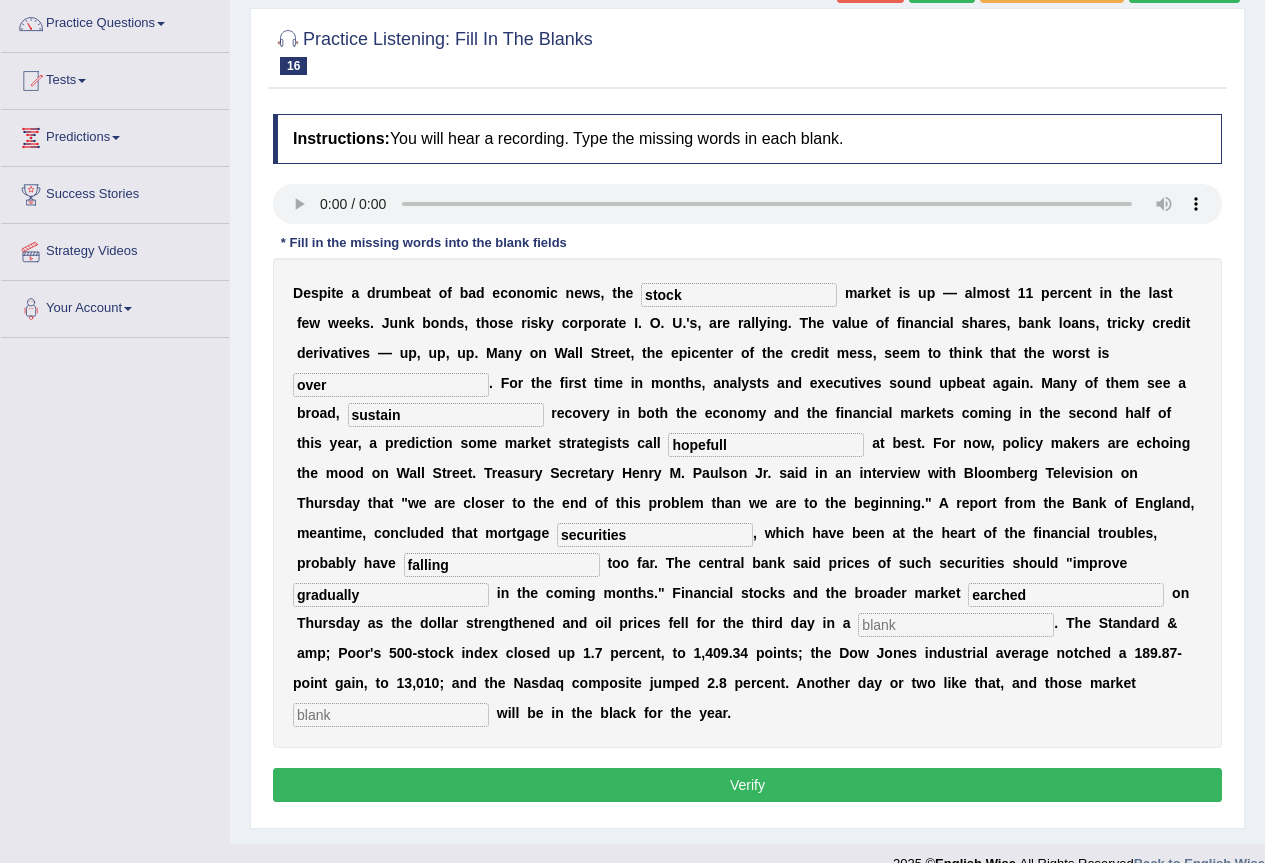 click on "earched" at bounding box center [1066, 595] 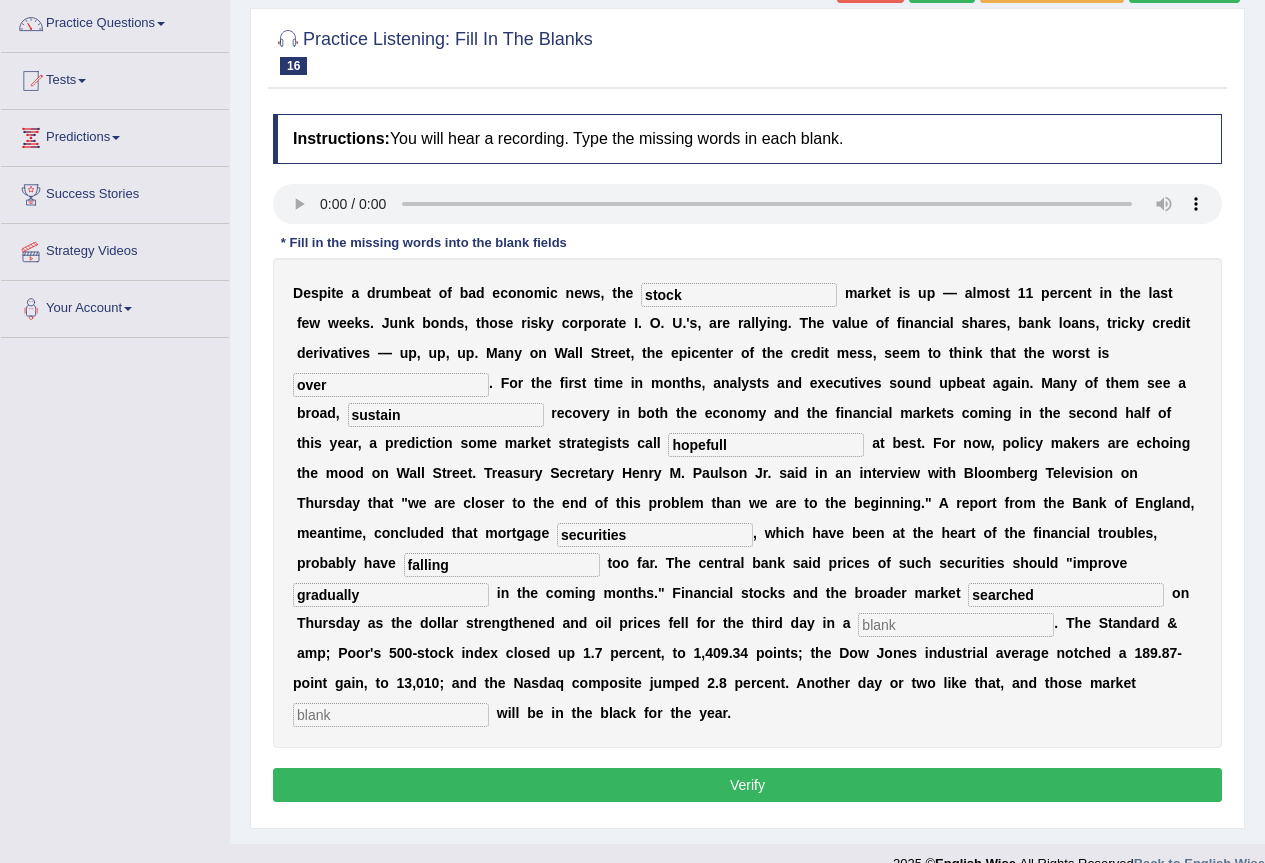 type on "searched" 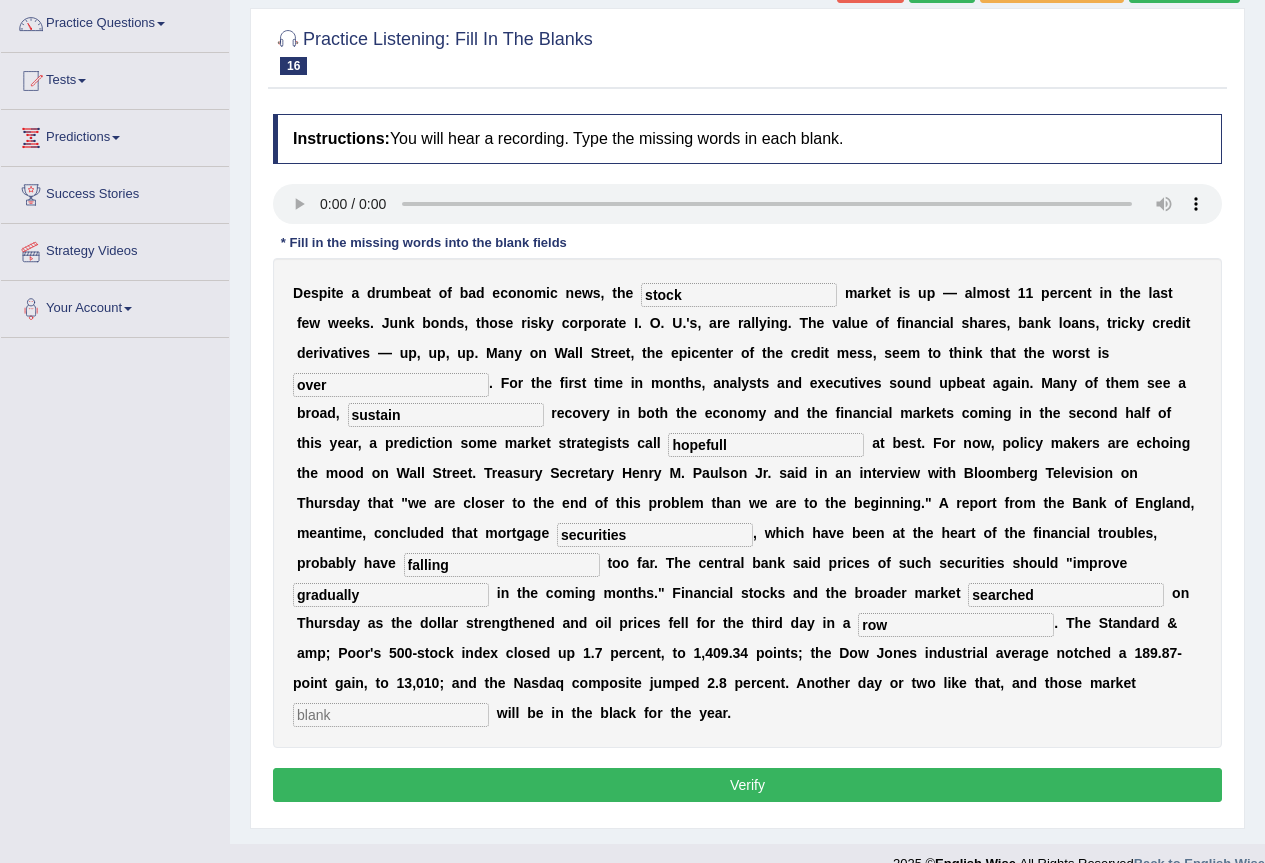 type on "row" 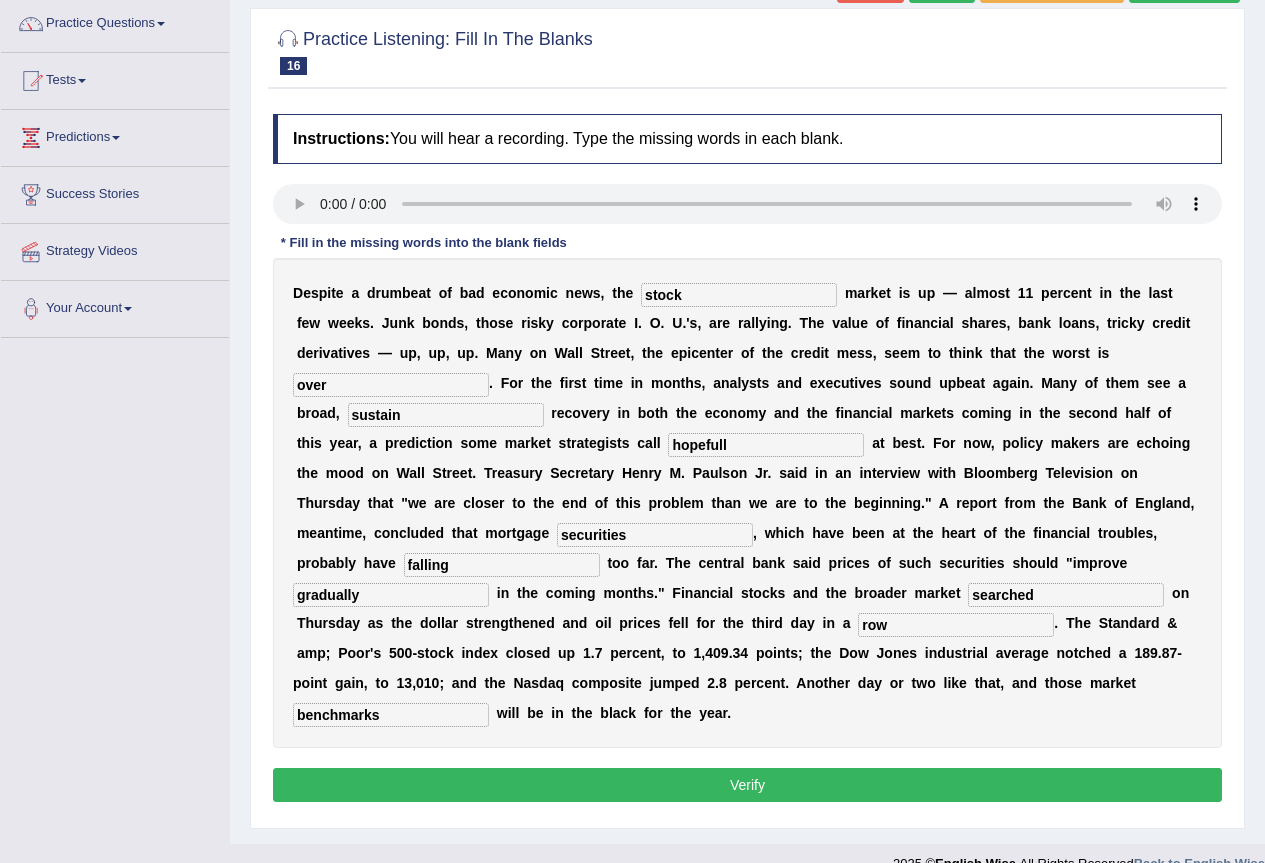 type on "benchmarks" 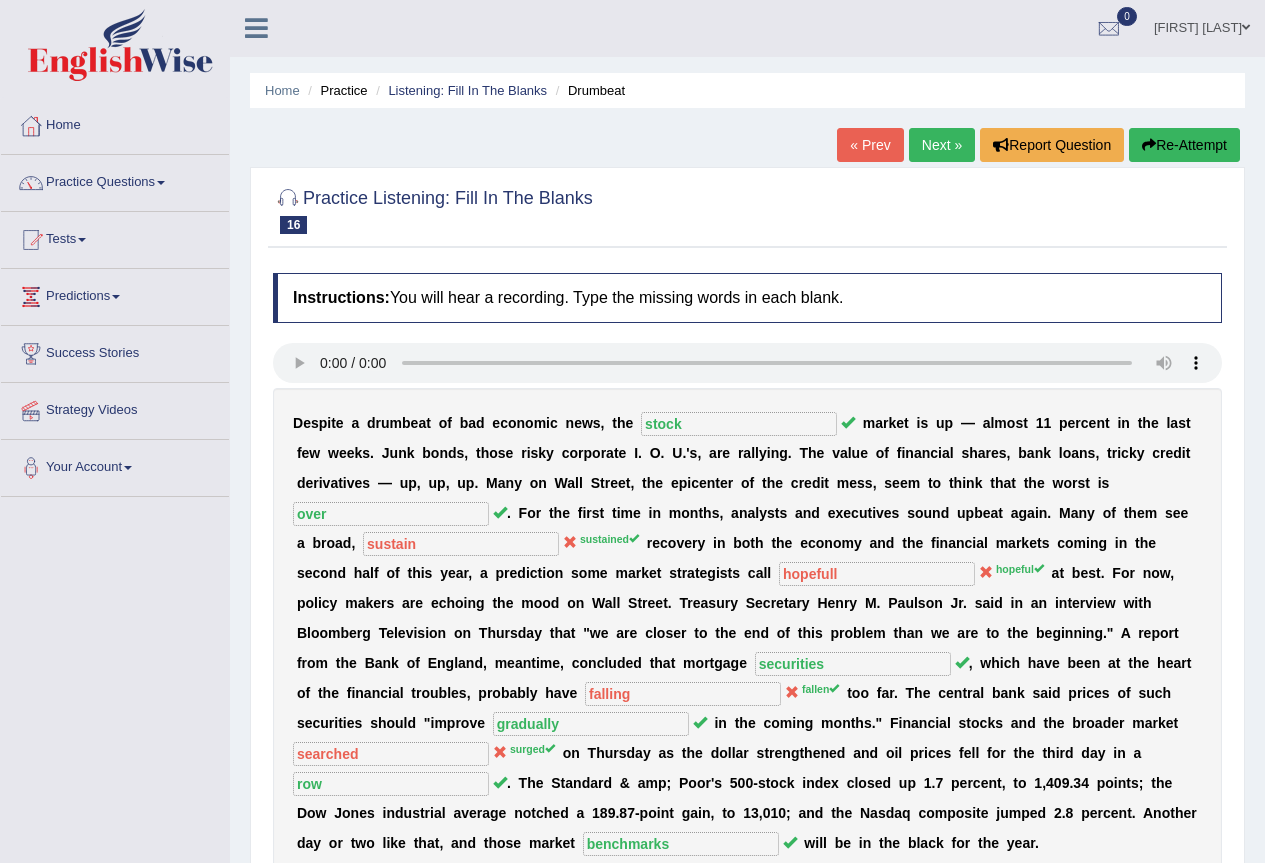 scroll, scrollTop: 0, scrollLeft: 0, axis: both 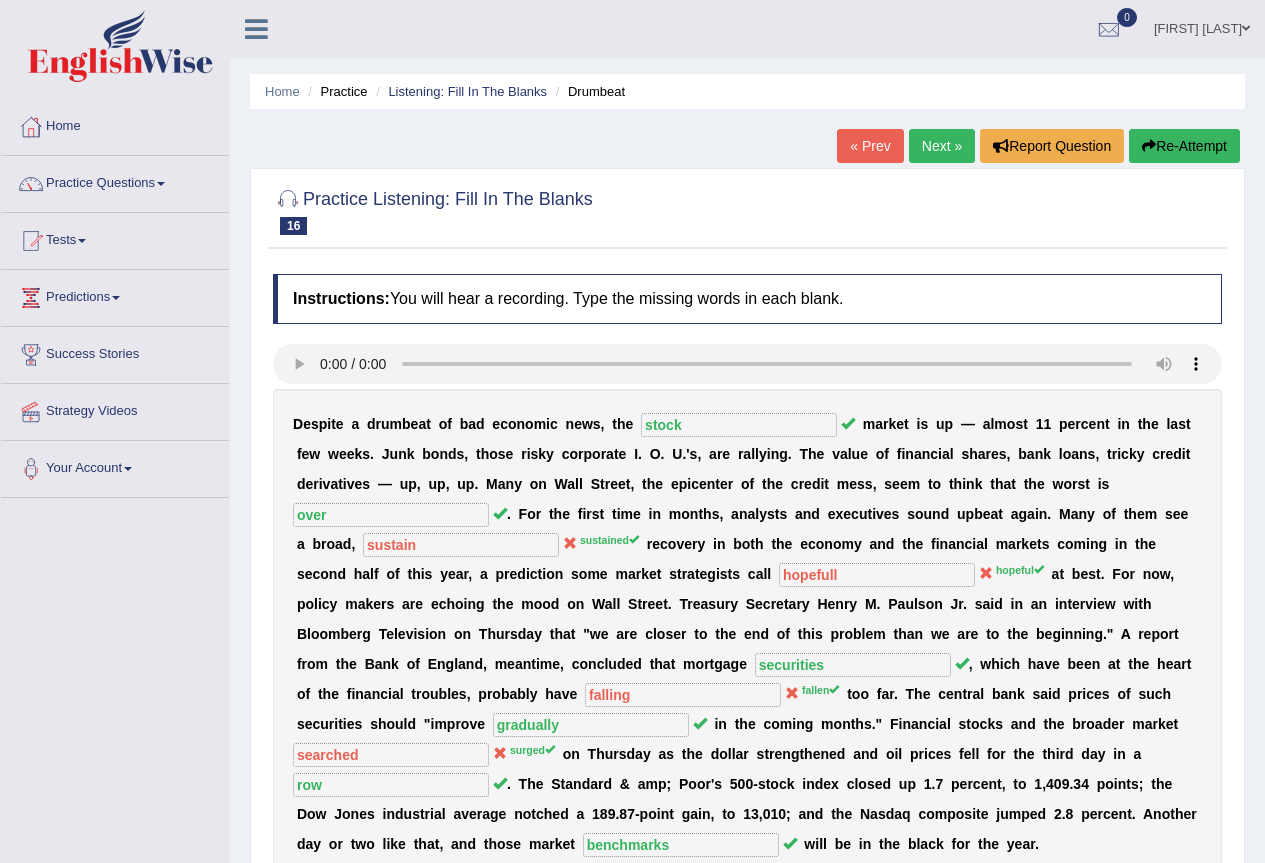 click on "Next »" at bounding box center [942, 146] 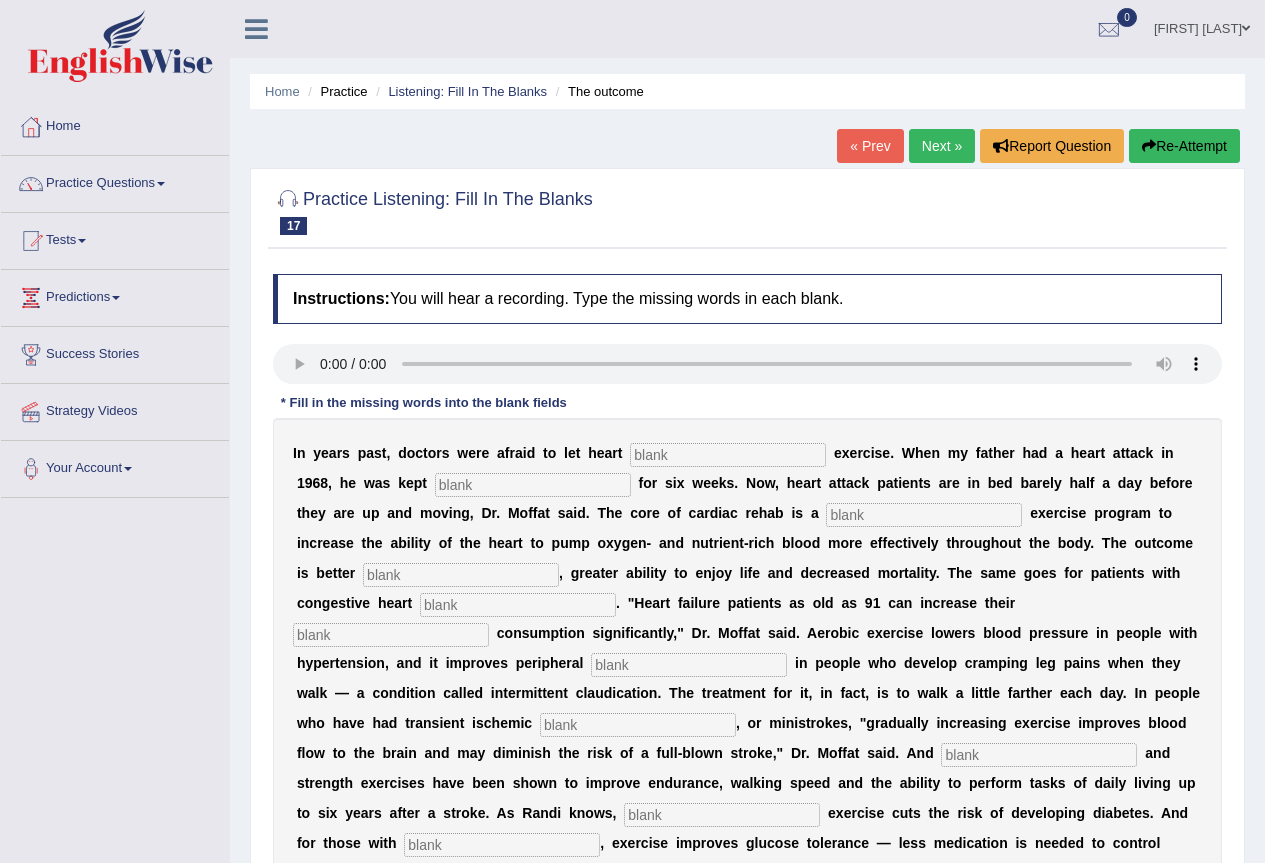 scroll, scrollTop: 0, scrollLeft: 0, axis: both 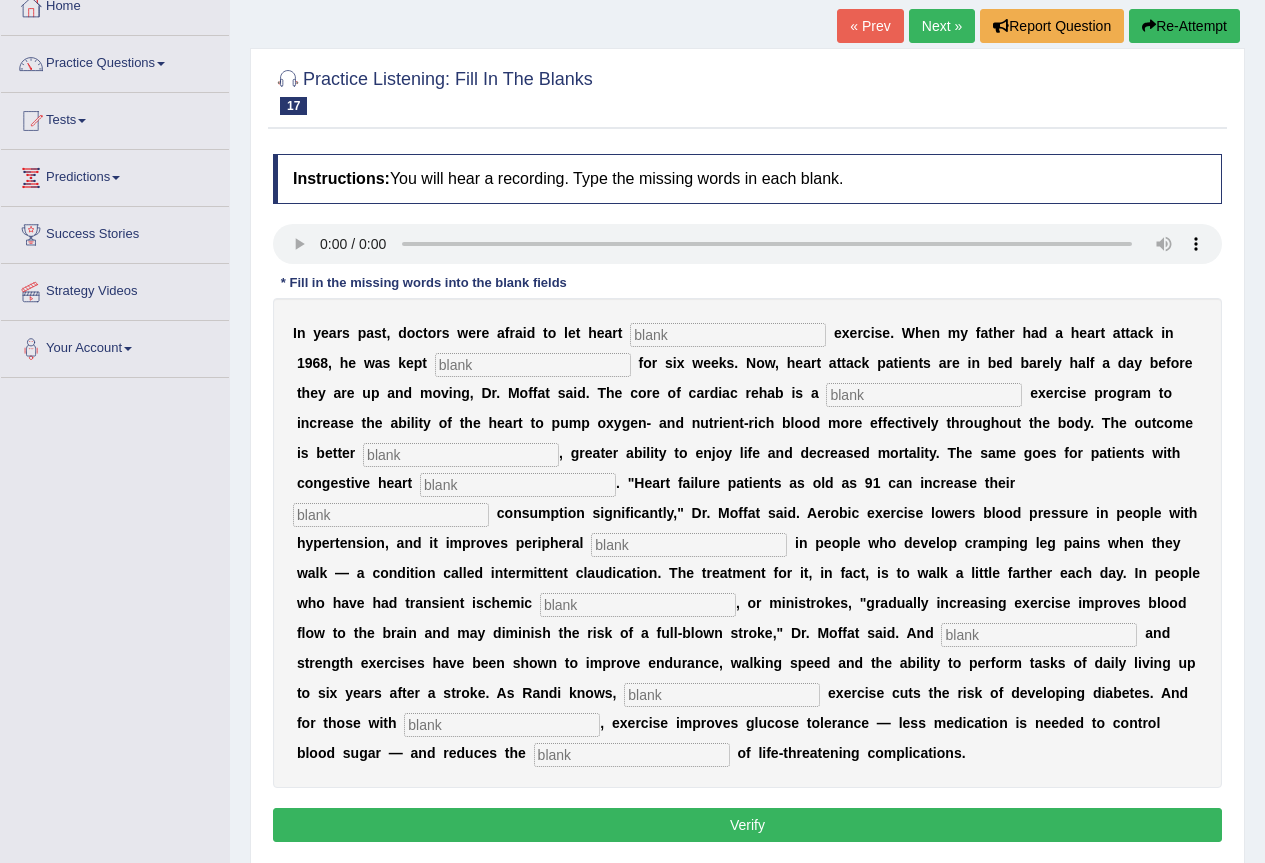 type 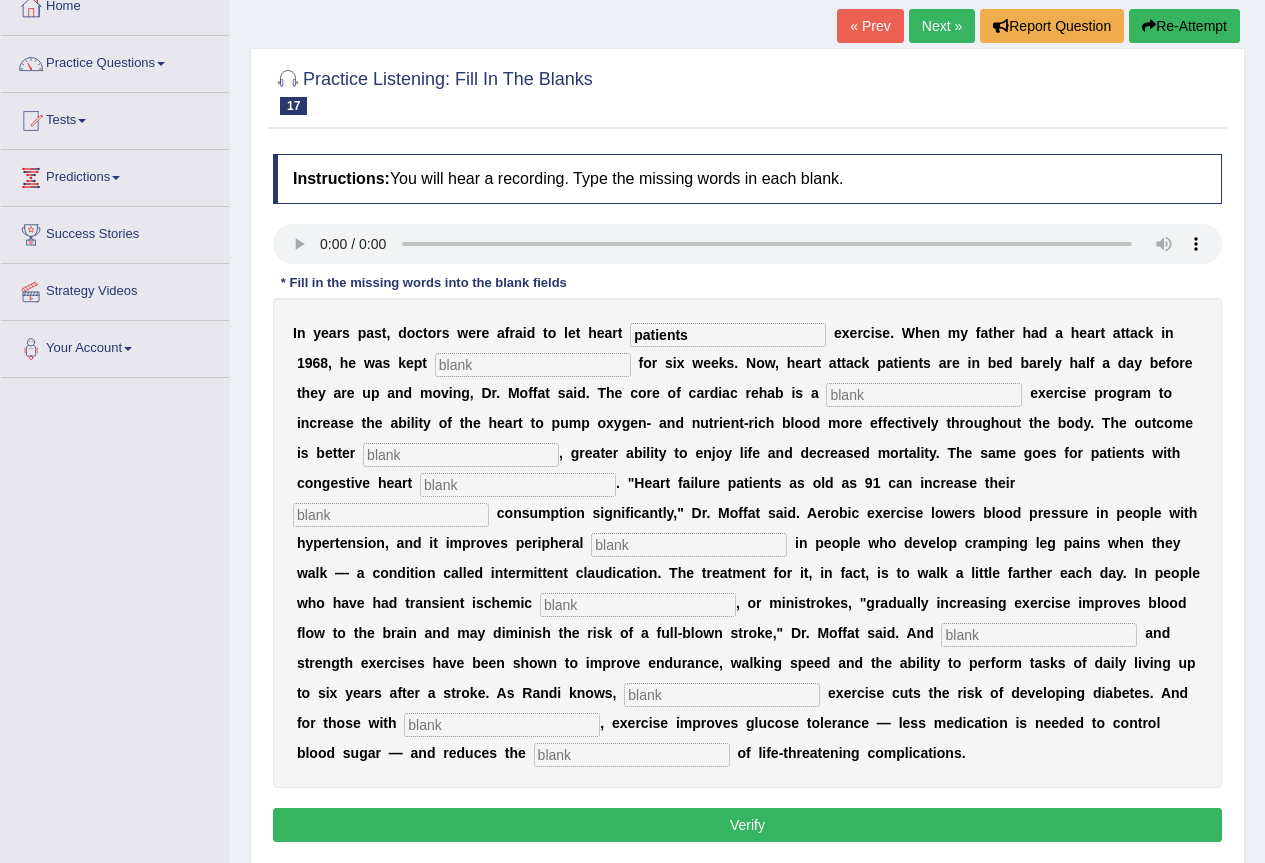 type on "patients" 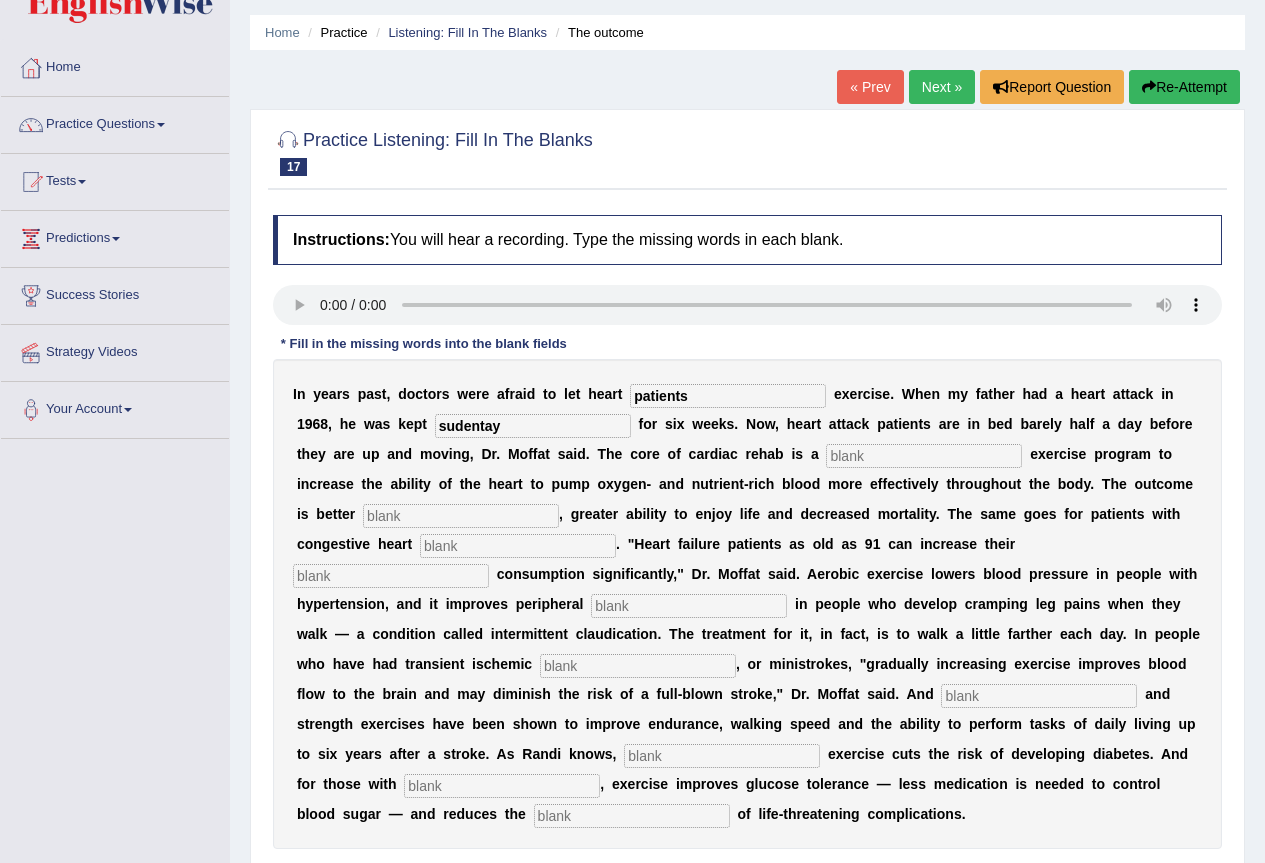 scroll, scrollTop: 0, scrollLeft: 0, axis: both 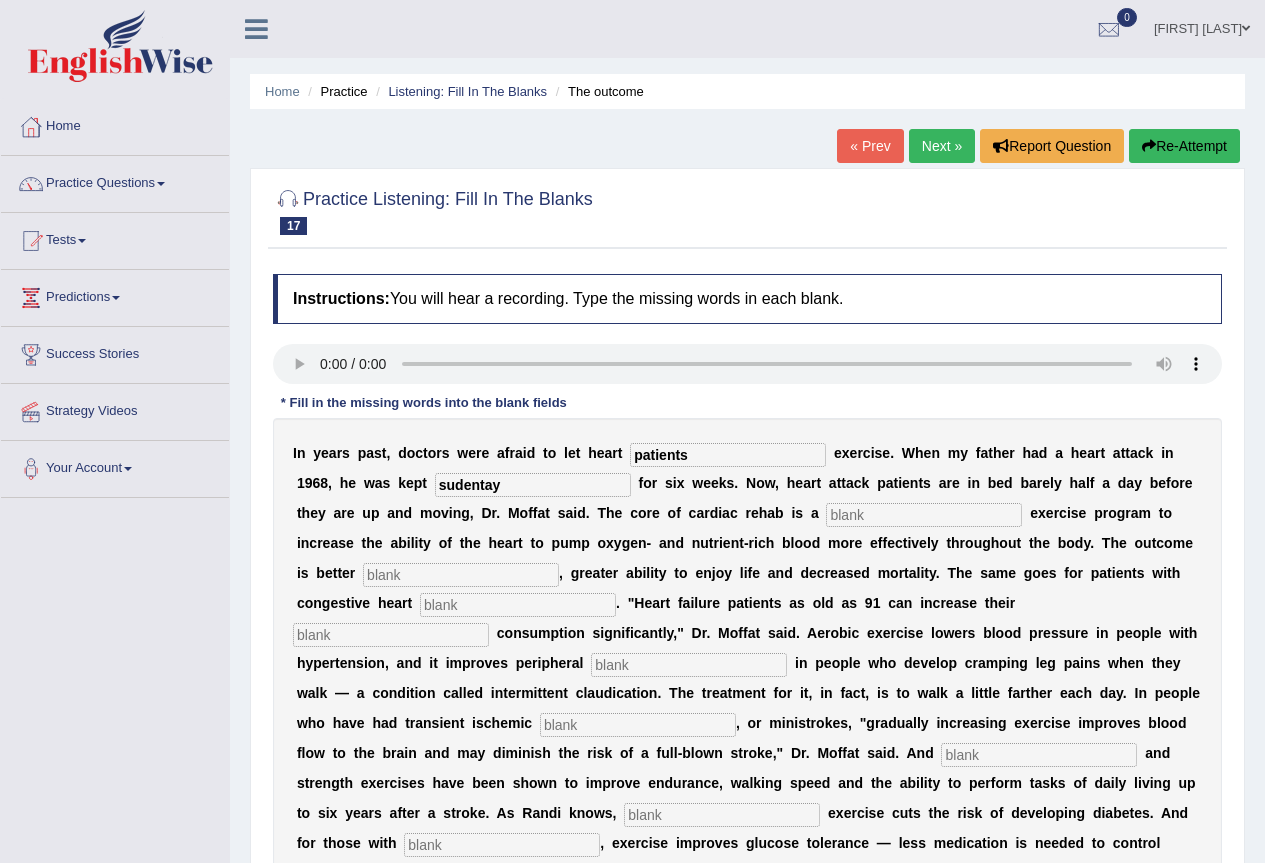 type on "sudentay" 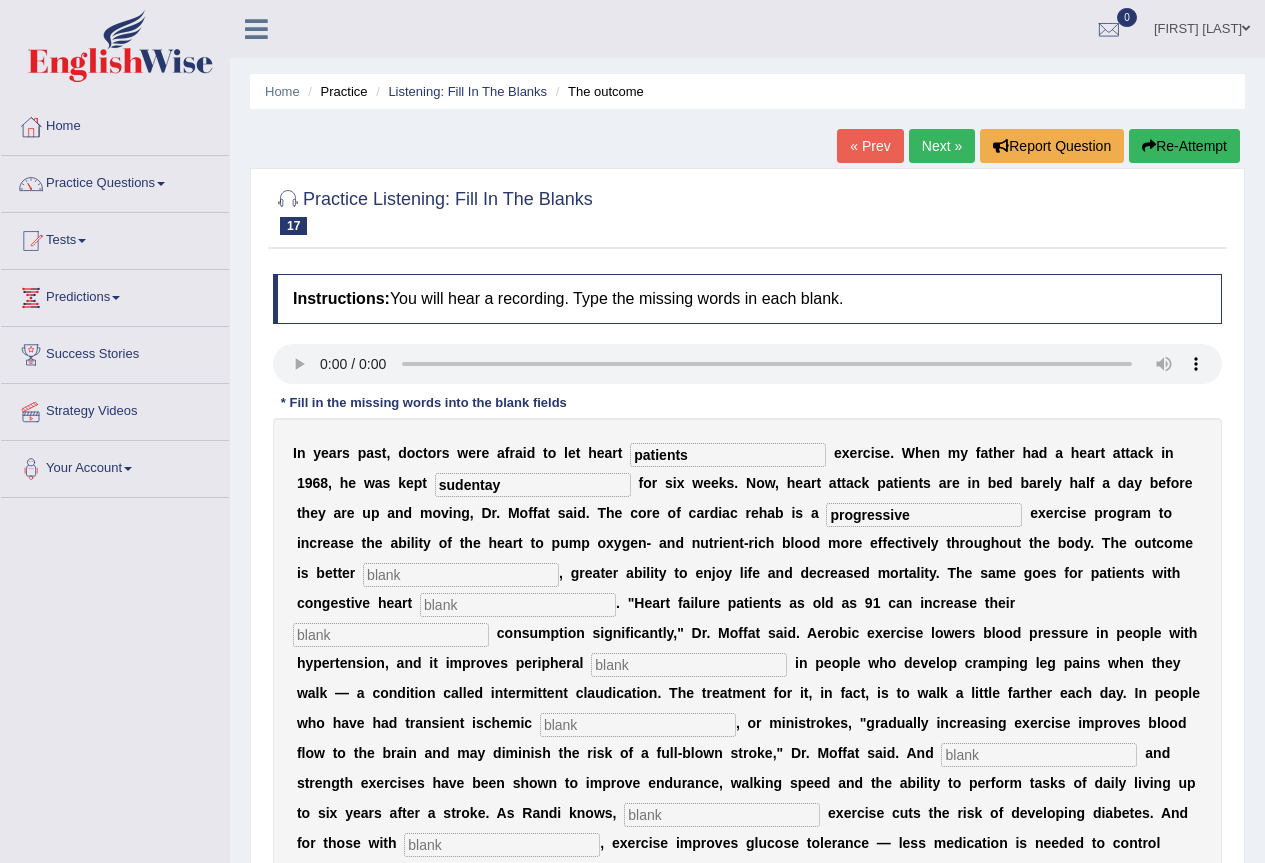 type on "progressive" 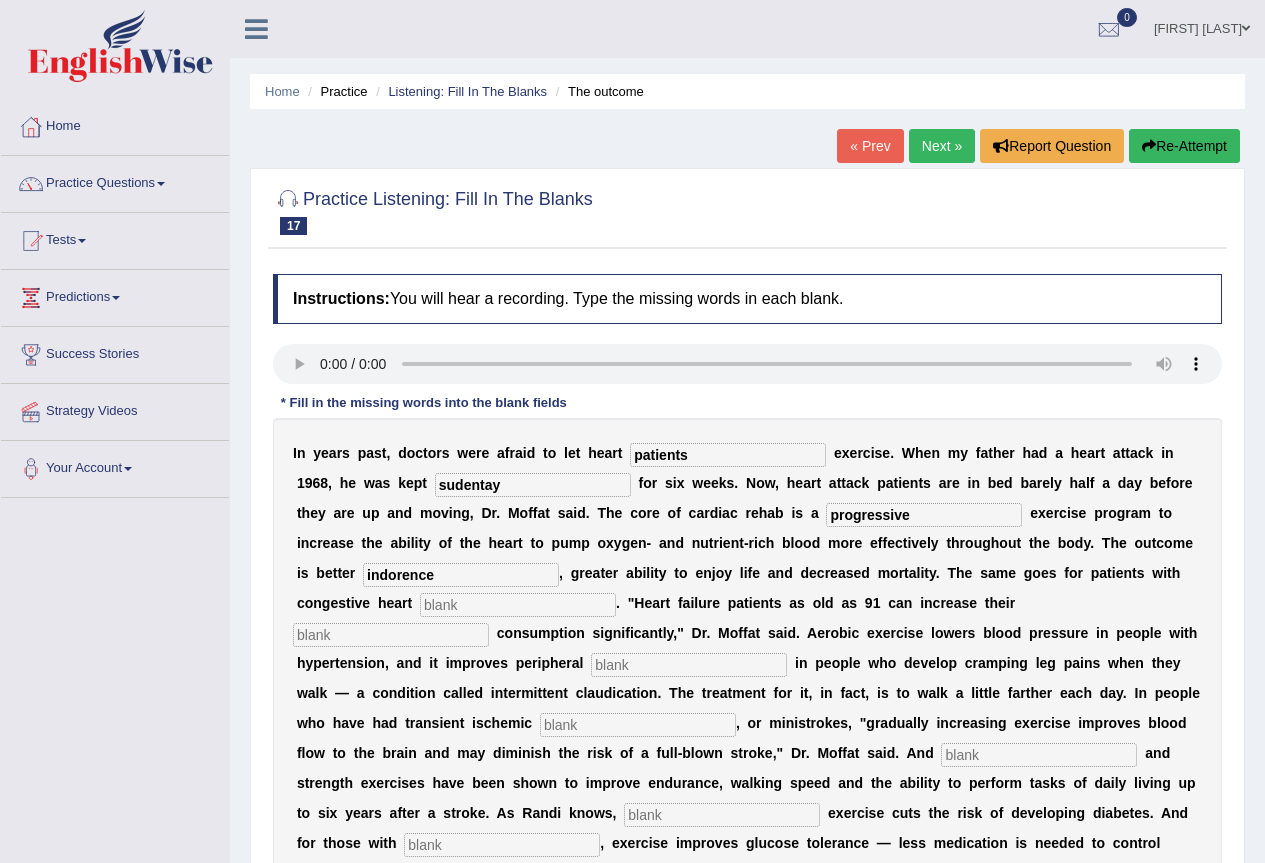 type on "indorence" 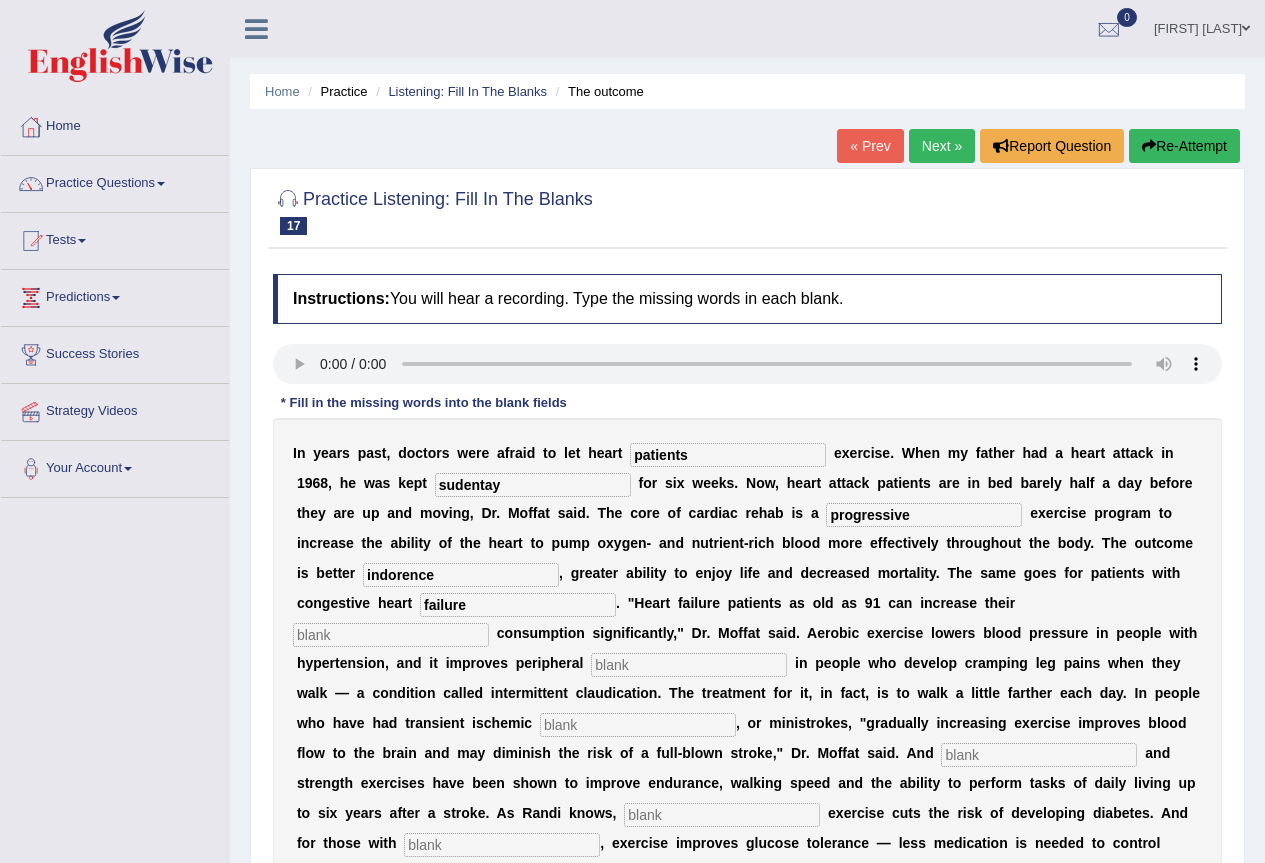 type on "failure" 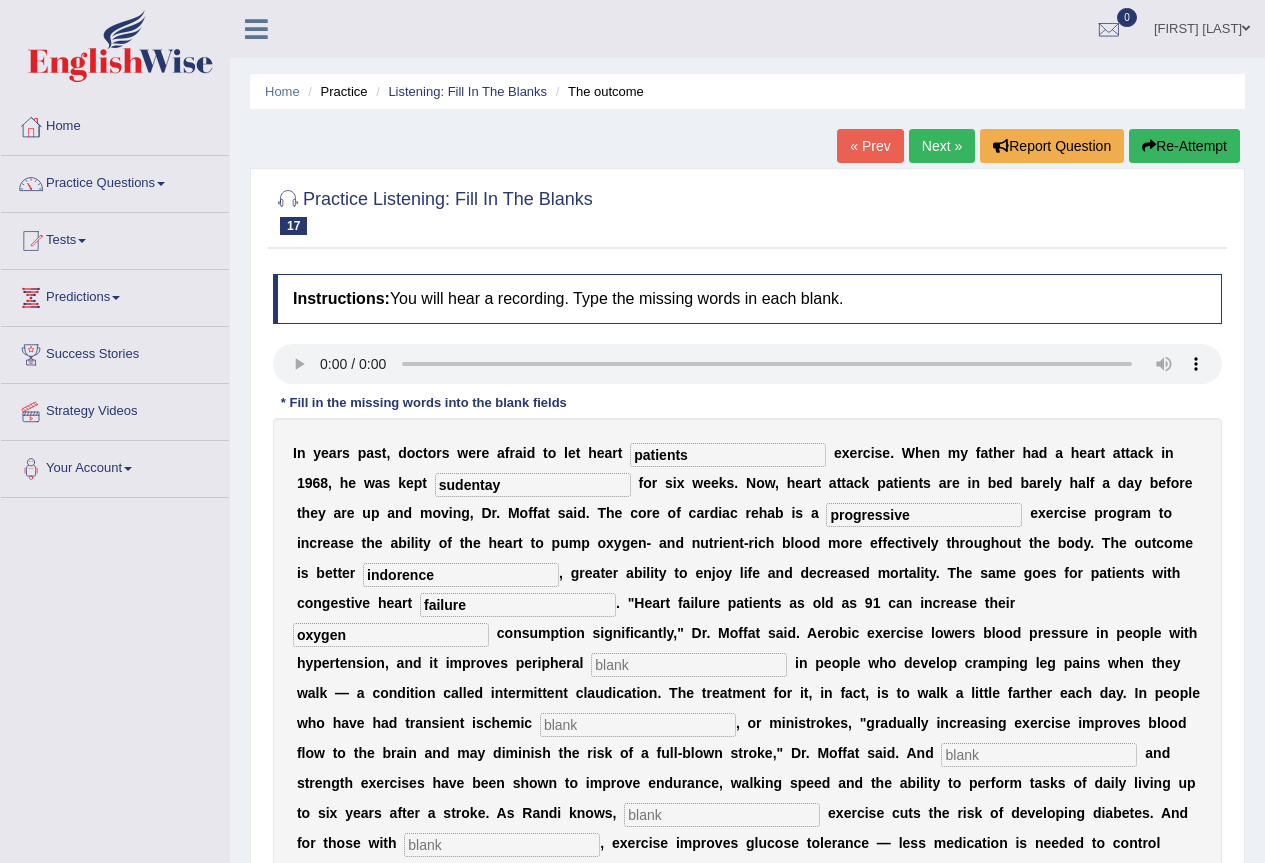 type on "oxygen" 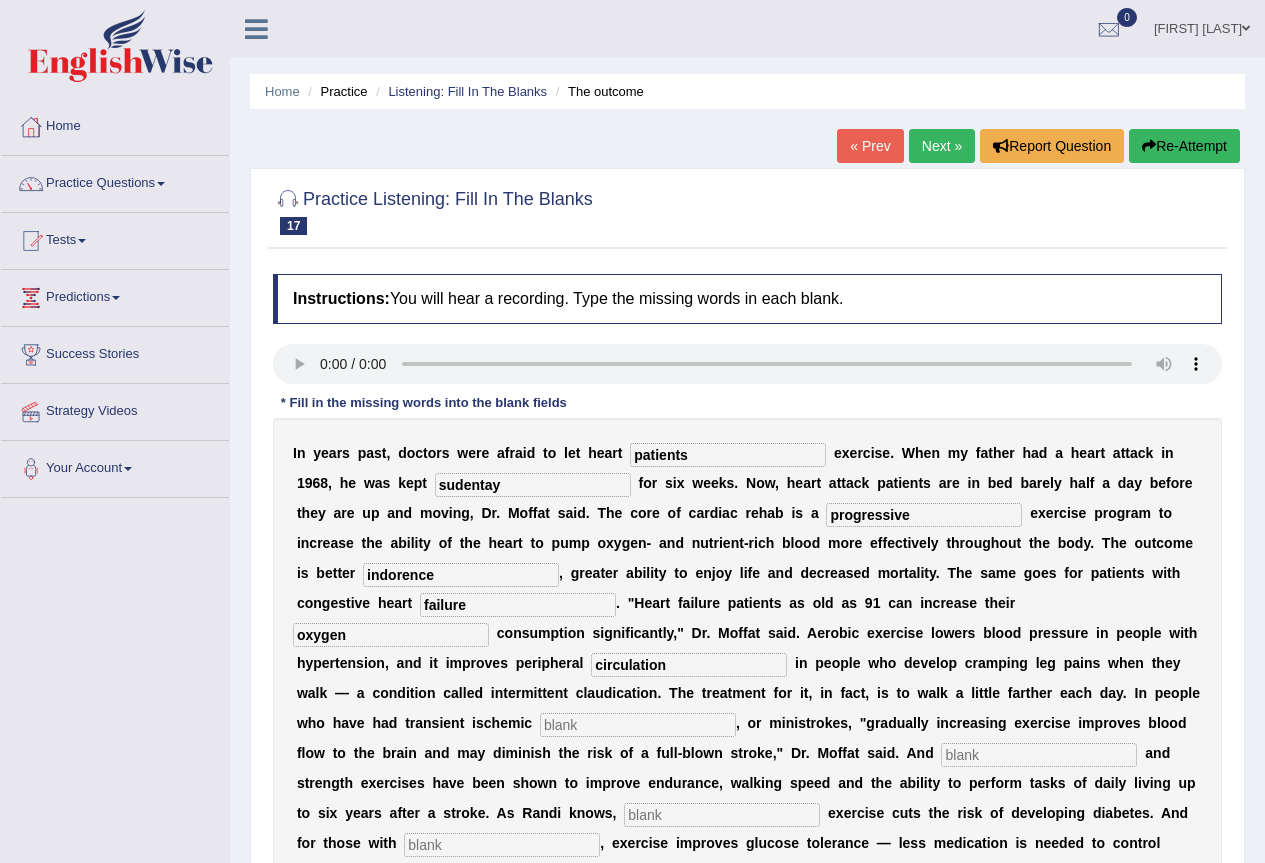 type on "circulation" 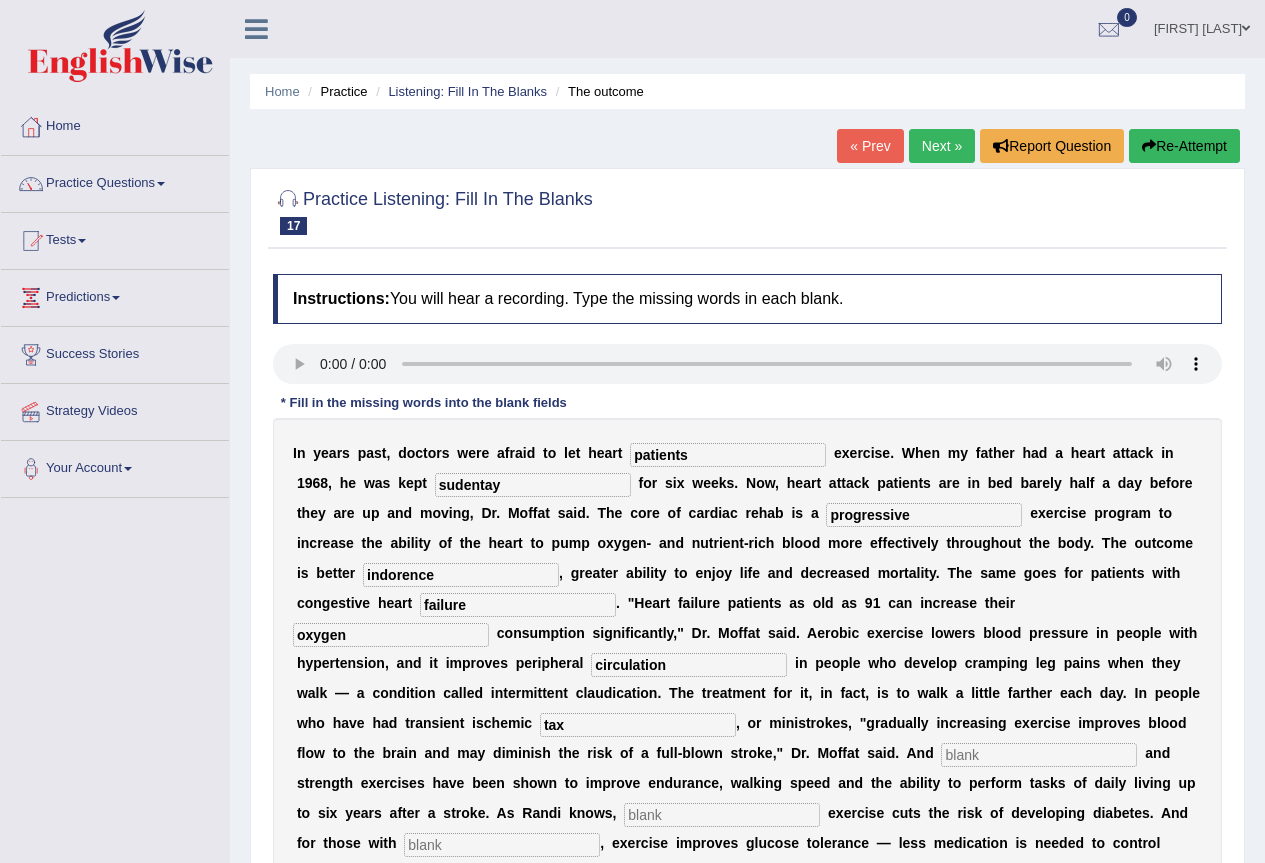 type on "tax" 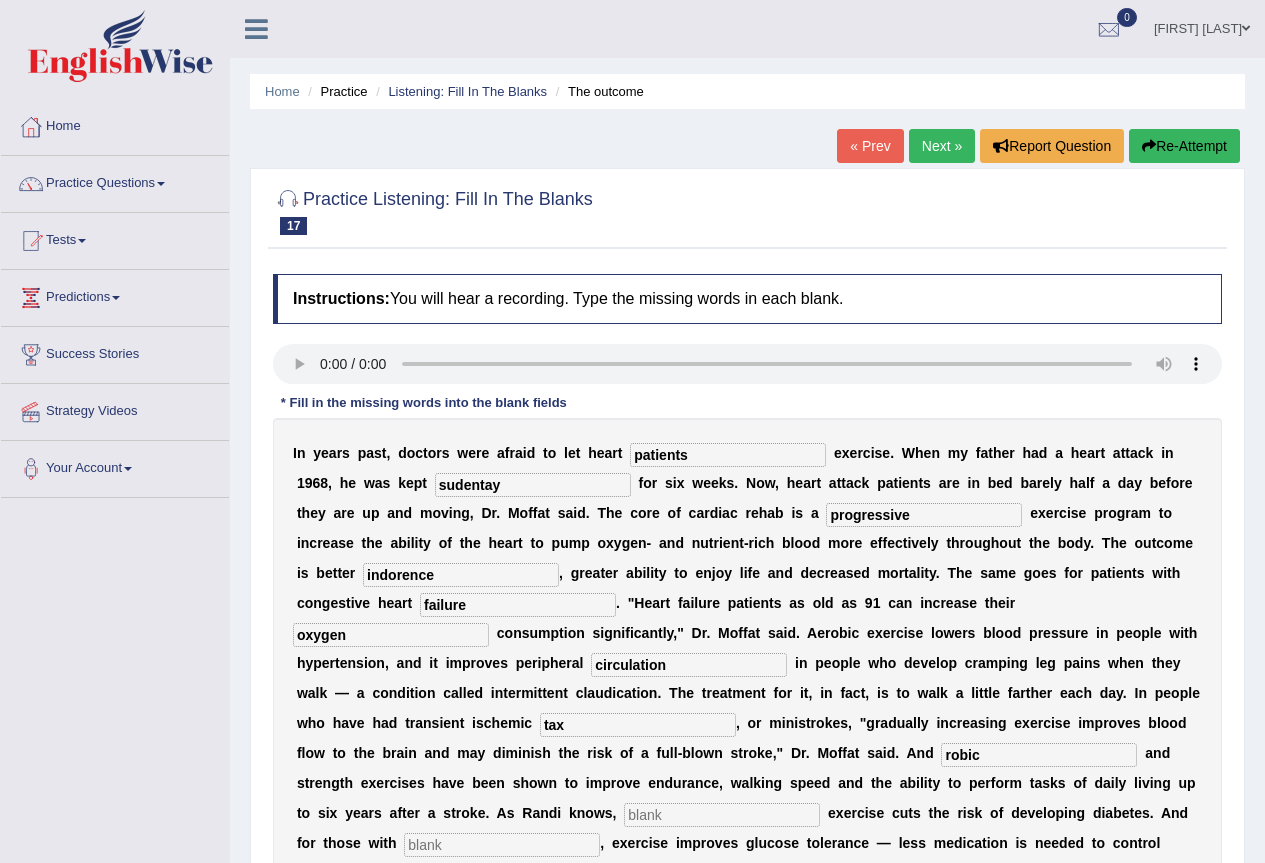 type on "robic" 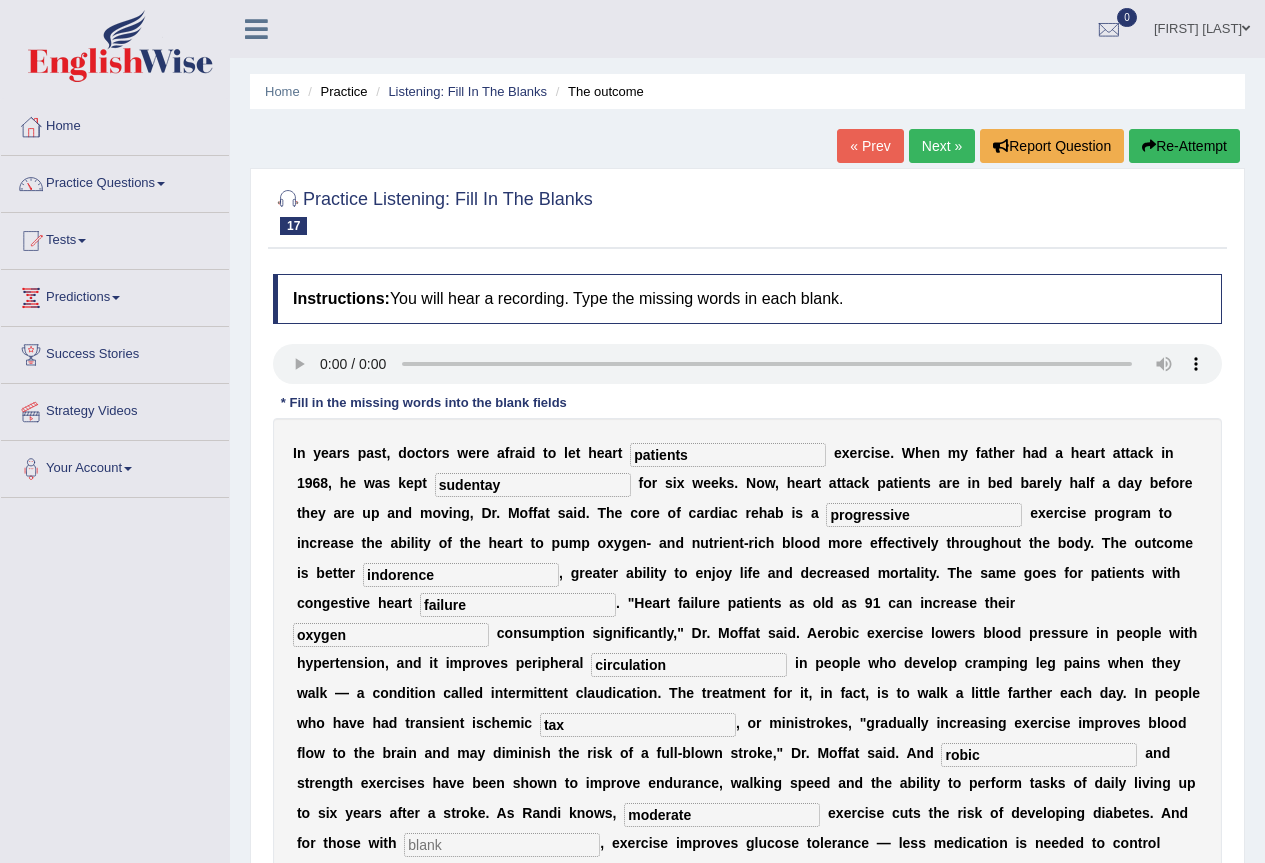 type on "moderate" 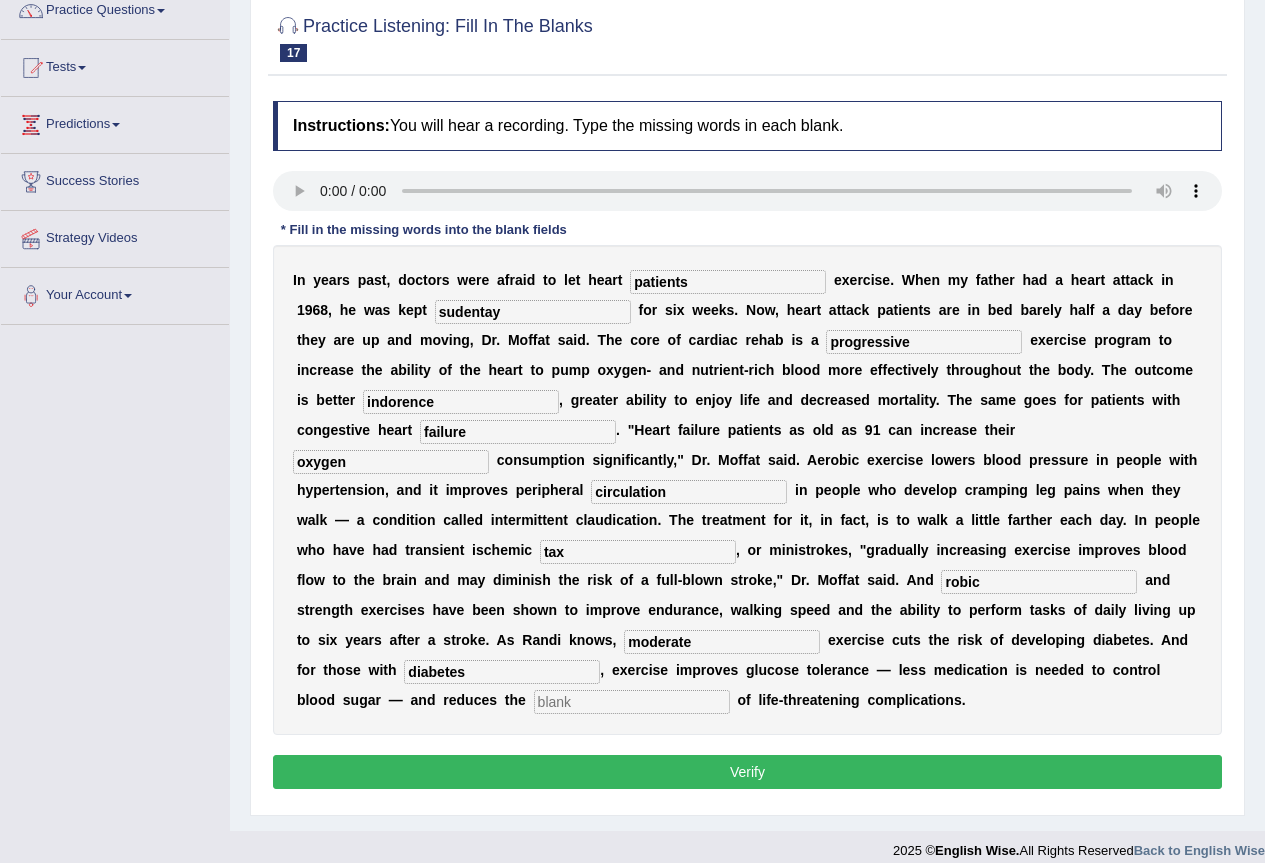 scroll, scrollTop: 191, scrollLeft: 0, axis: vertical 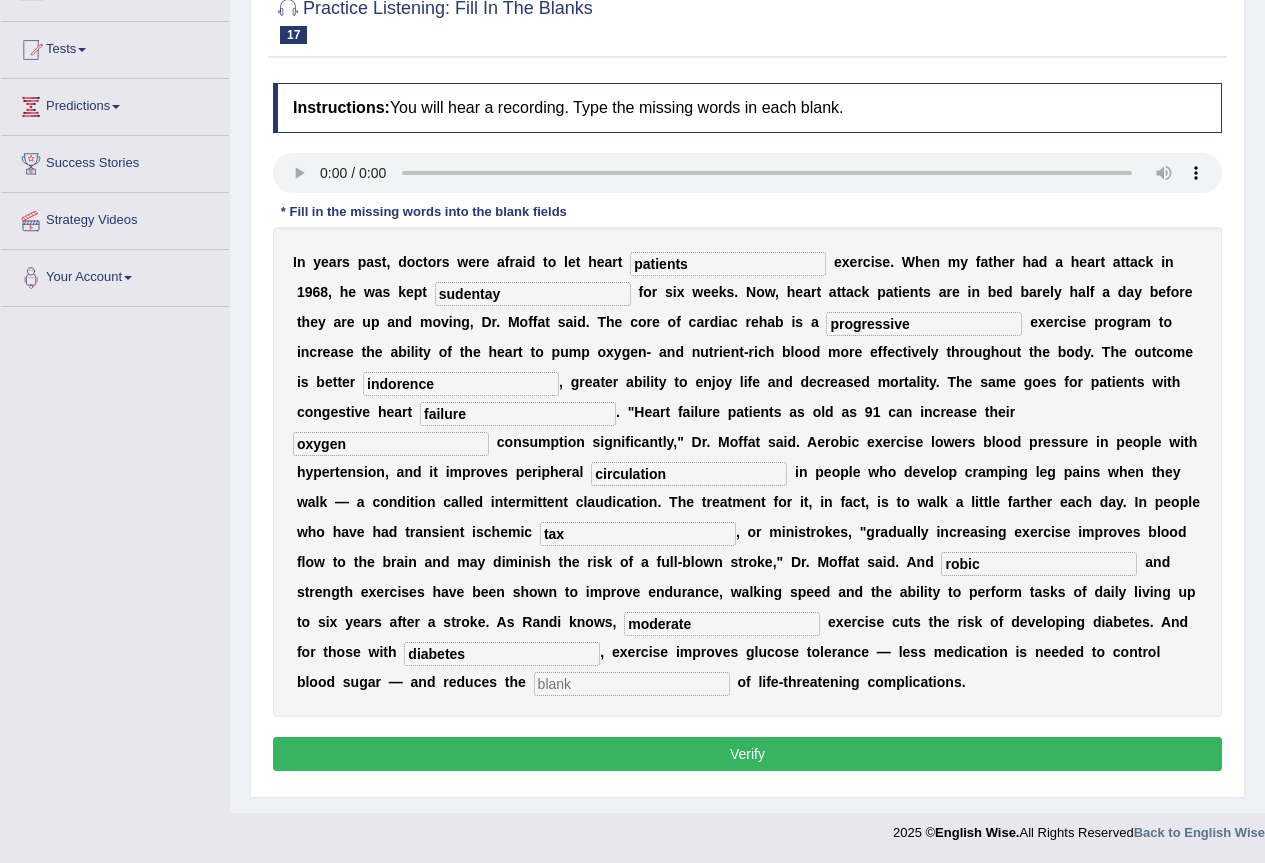 type on "diabetes" 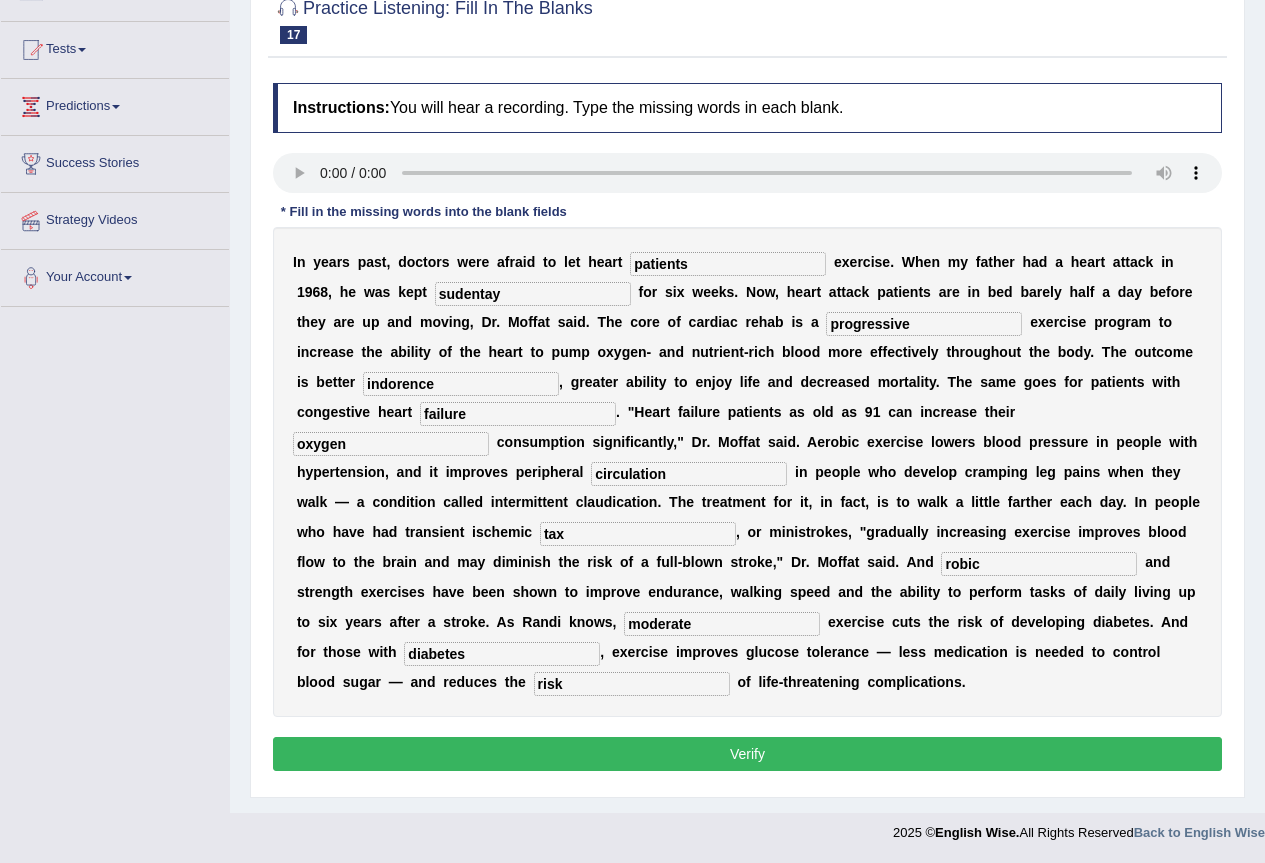 type on "risk" 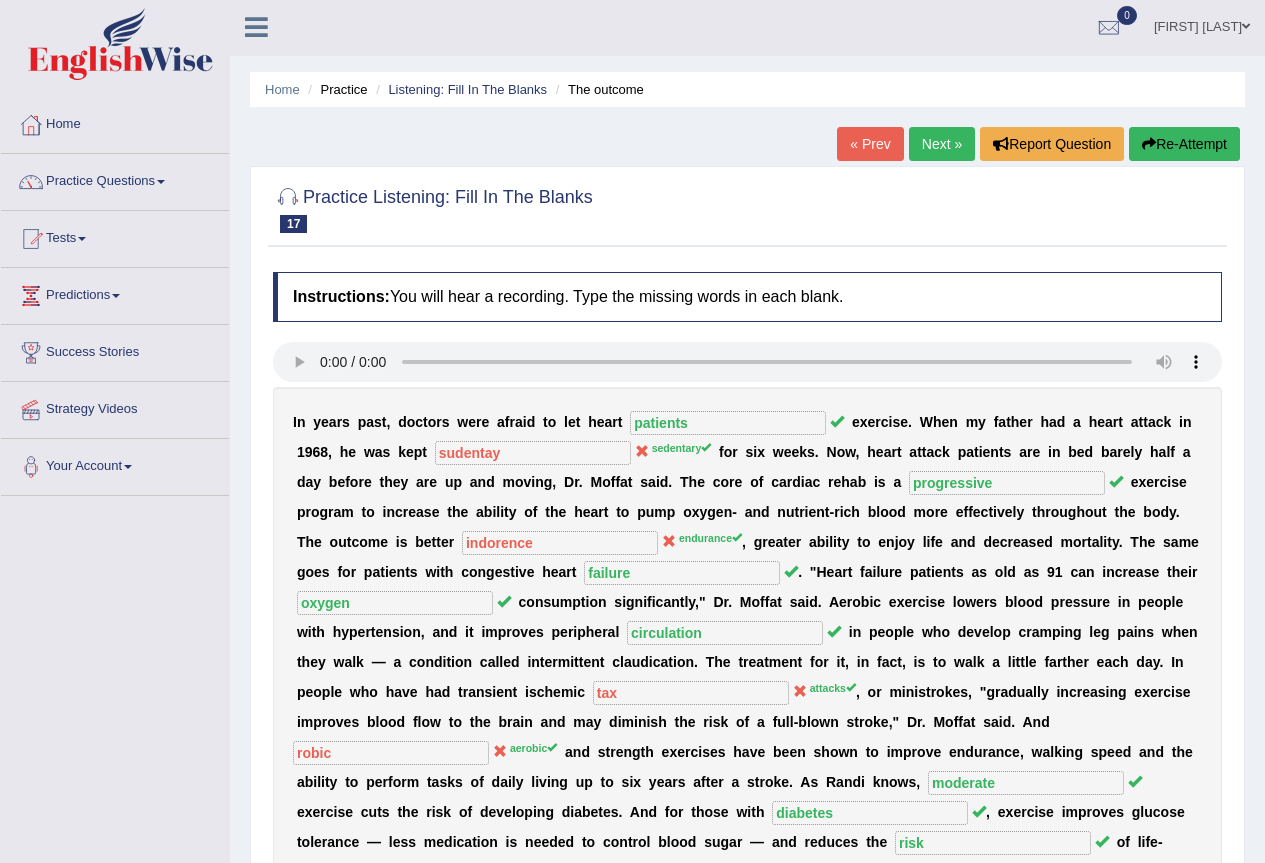scroll, scrollTop: 0, scrollLeft: 0, axis: both 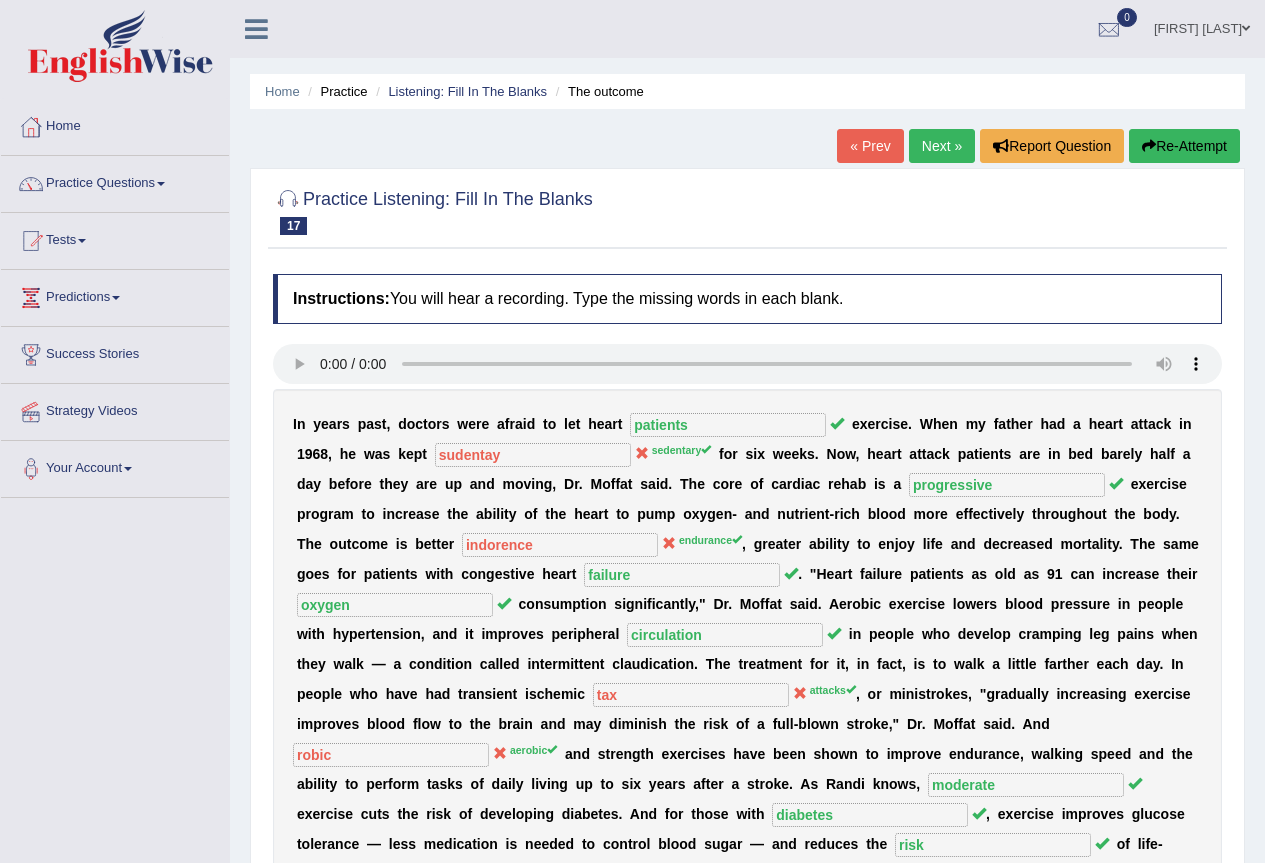 click on "Next »" at bounding box center (942, 146) 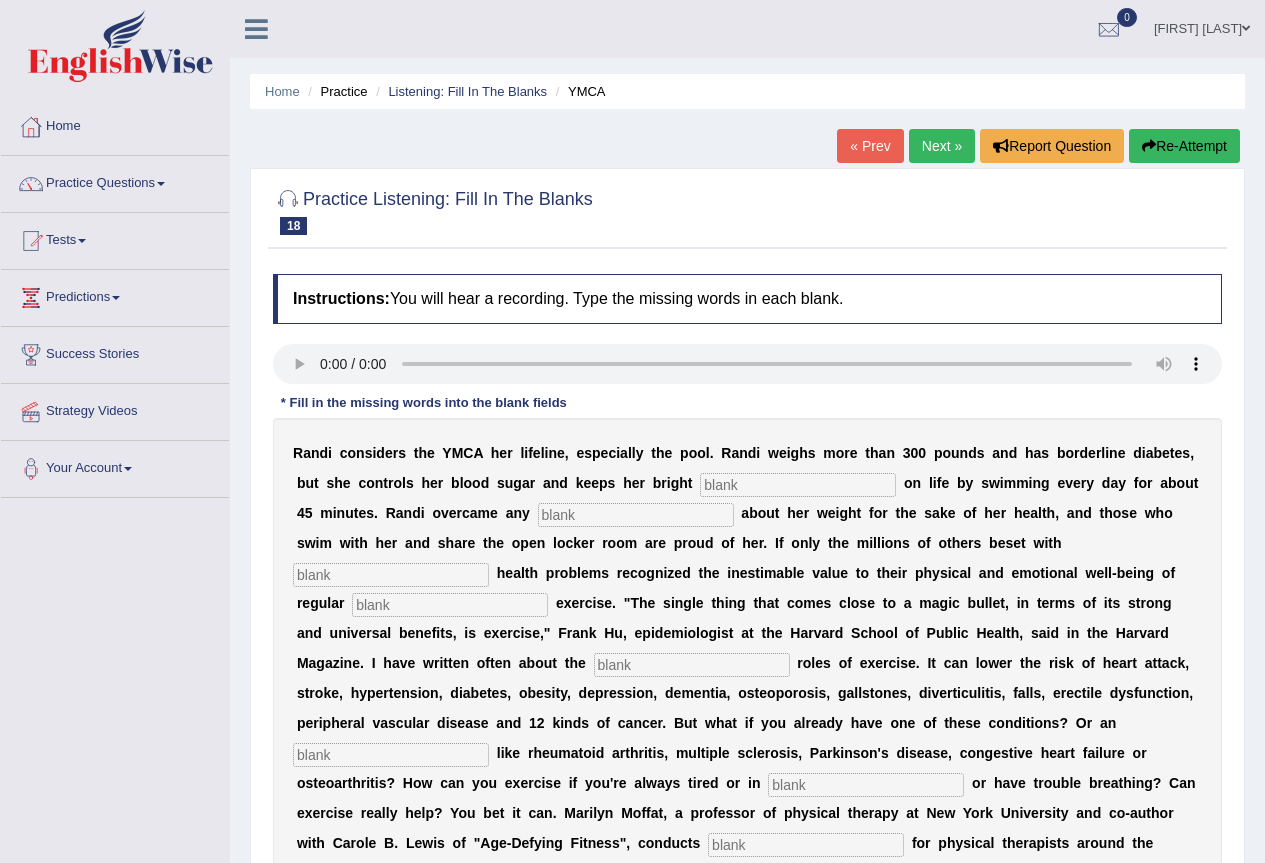 scroll, scrollTop: 221, scrollLeft: 0, axis: vertical 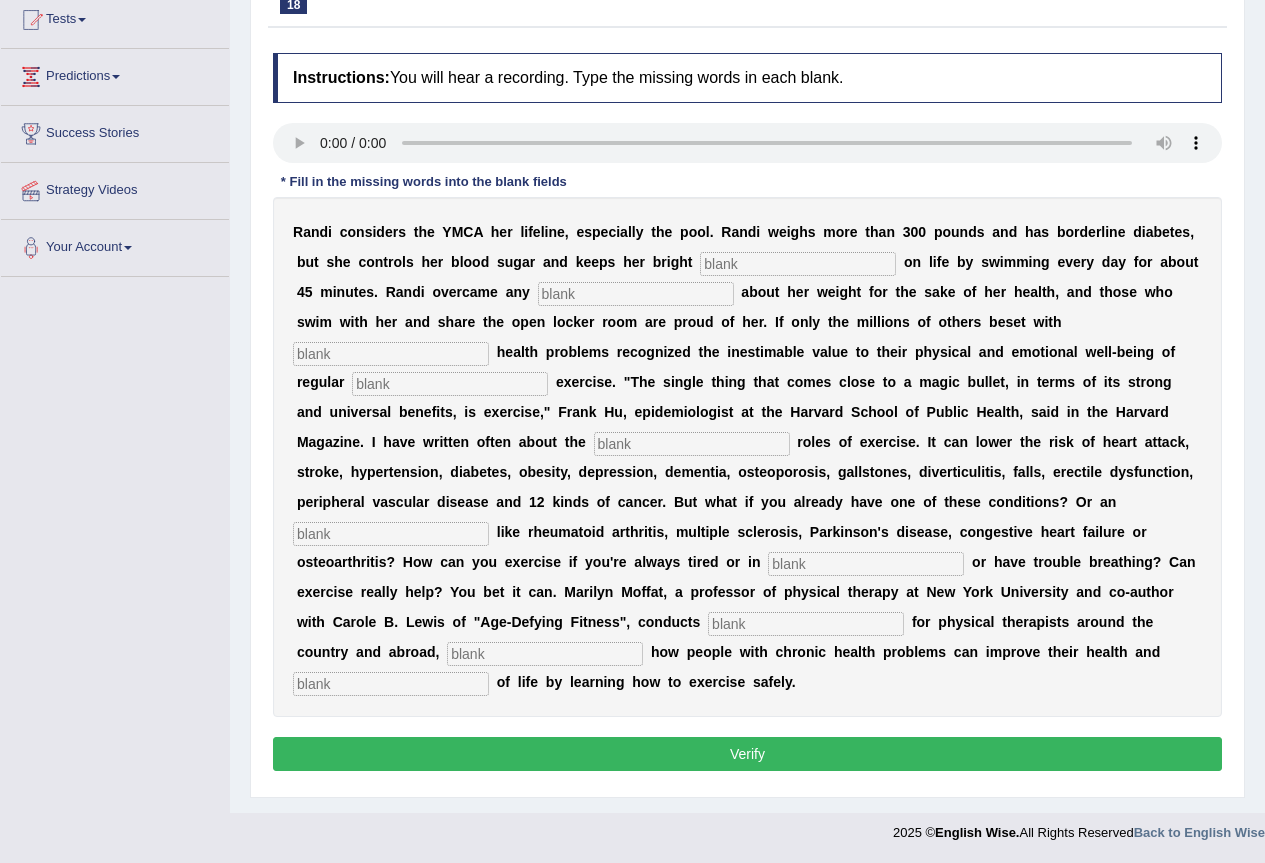type 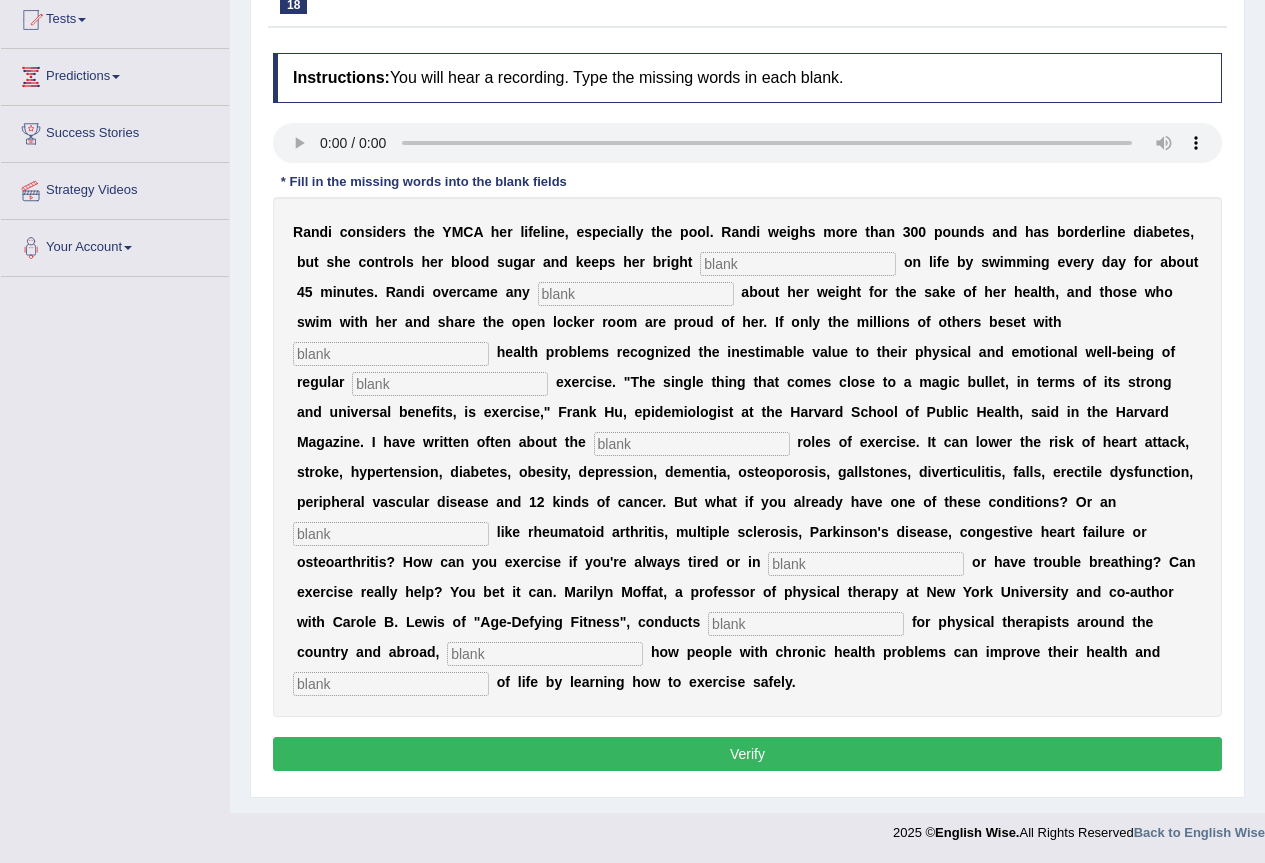 click at bounding box center [798, 264] 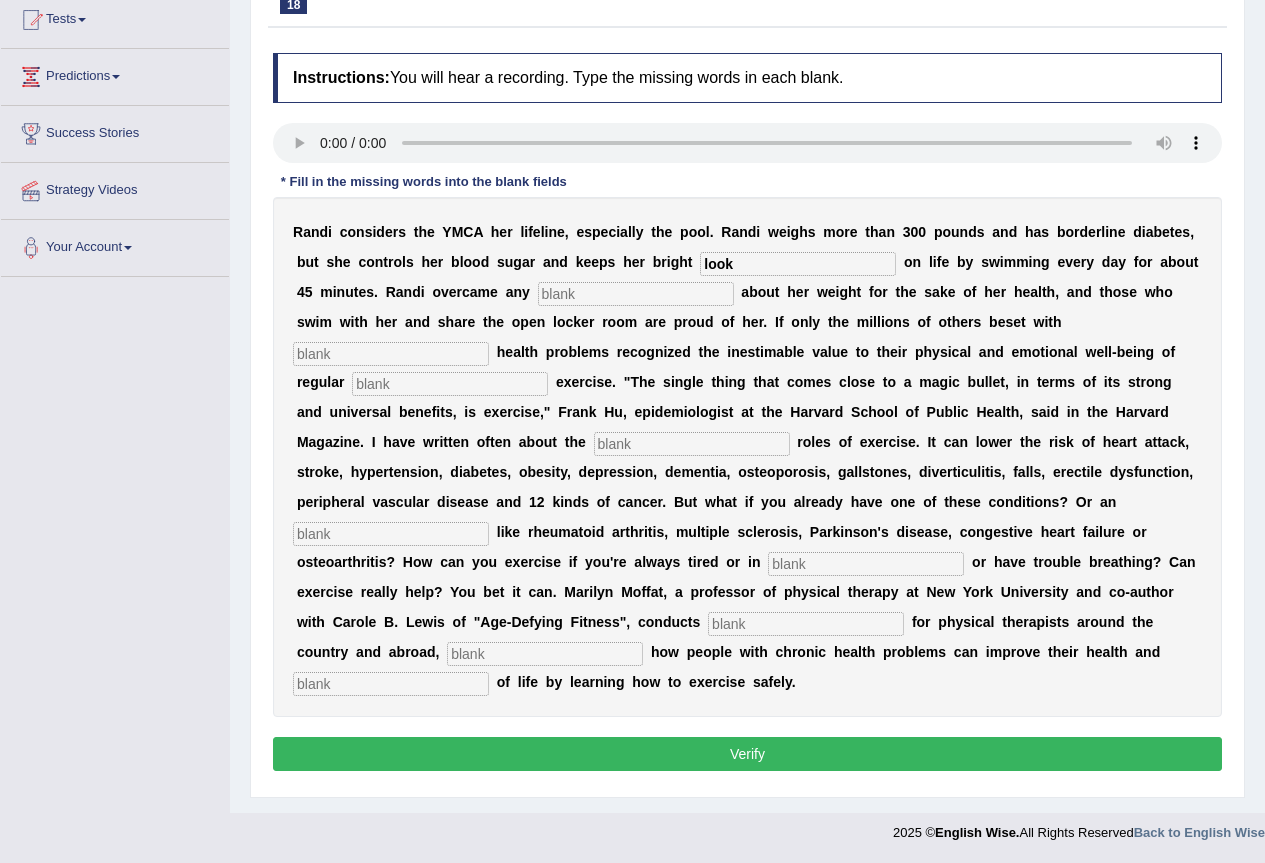 type on "look" 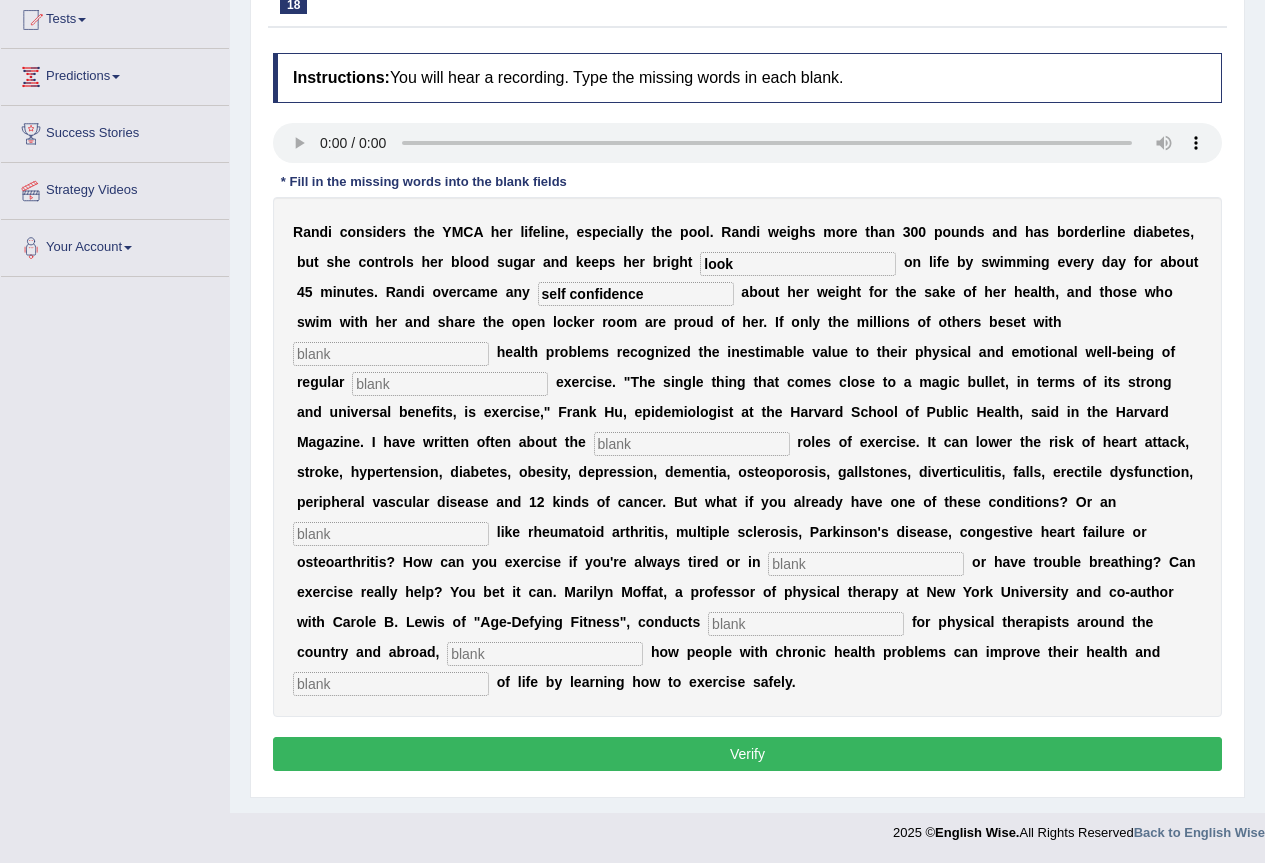 type on "self confidence" 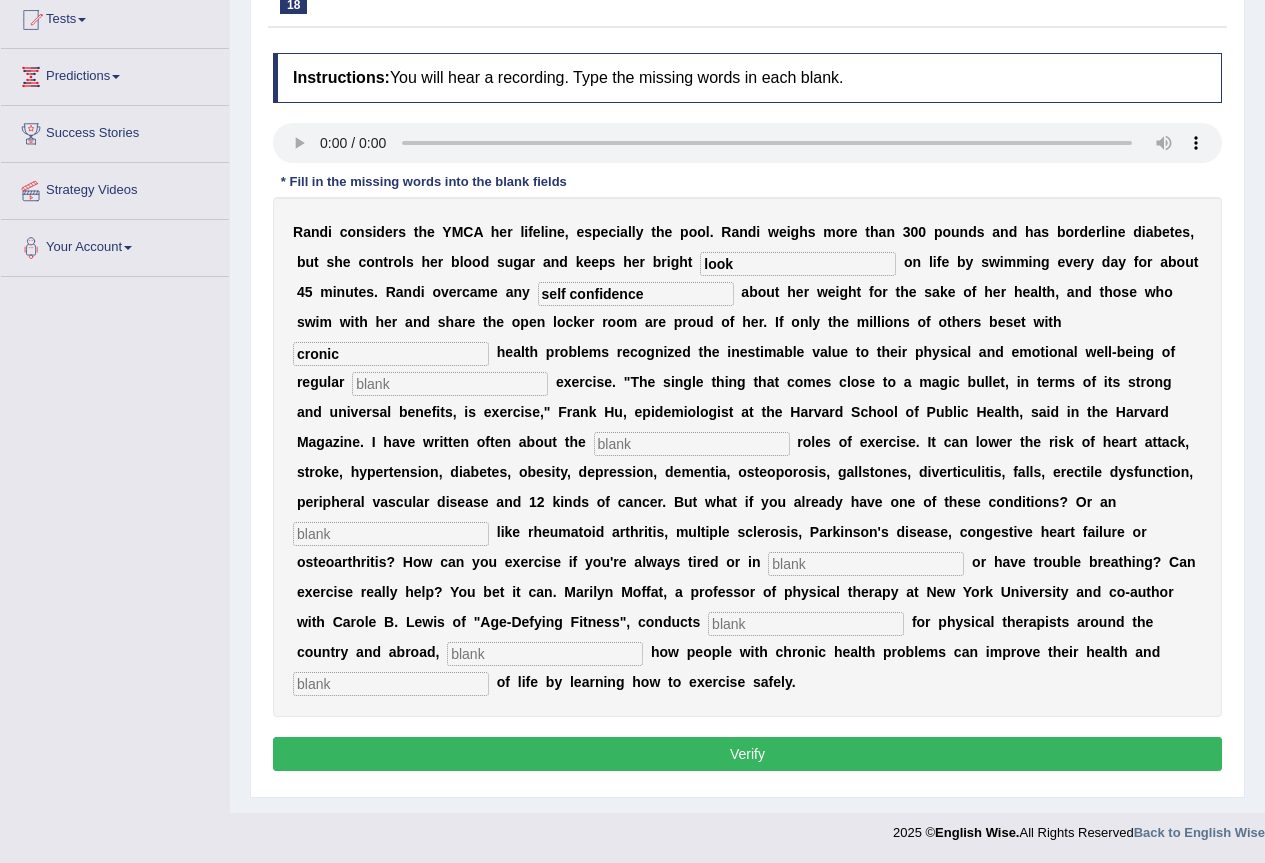 type on "cronic" 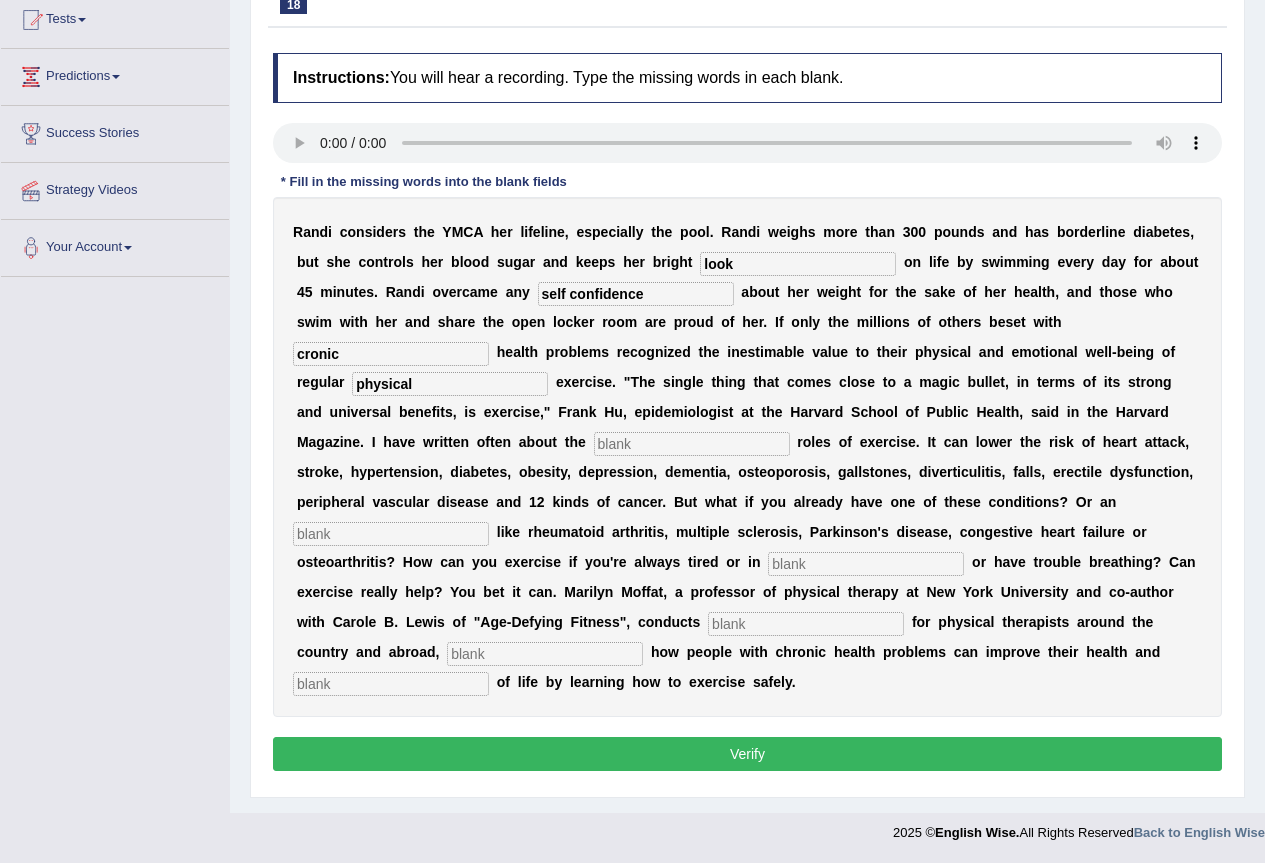 type on "physical" 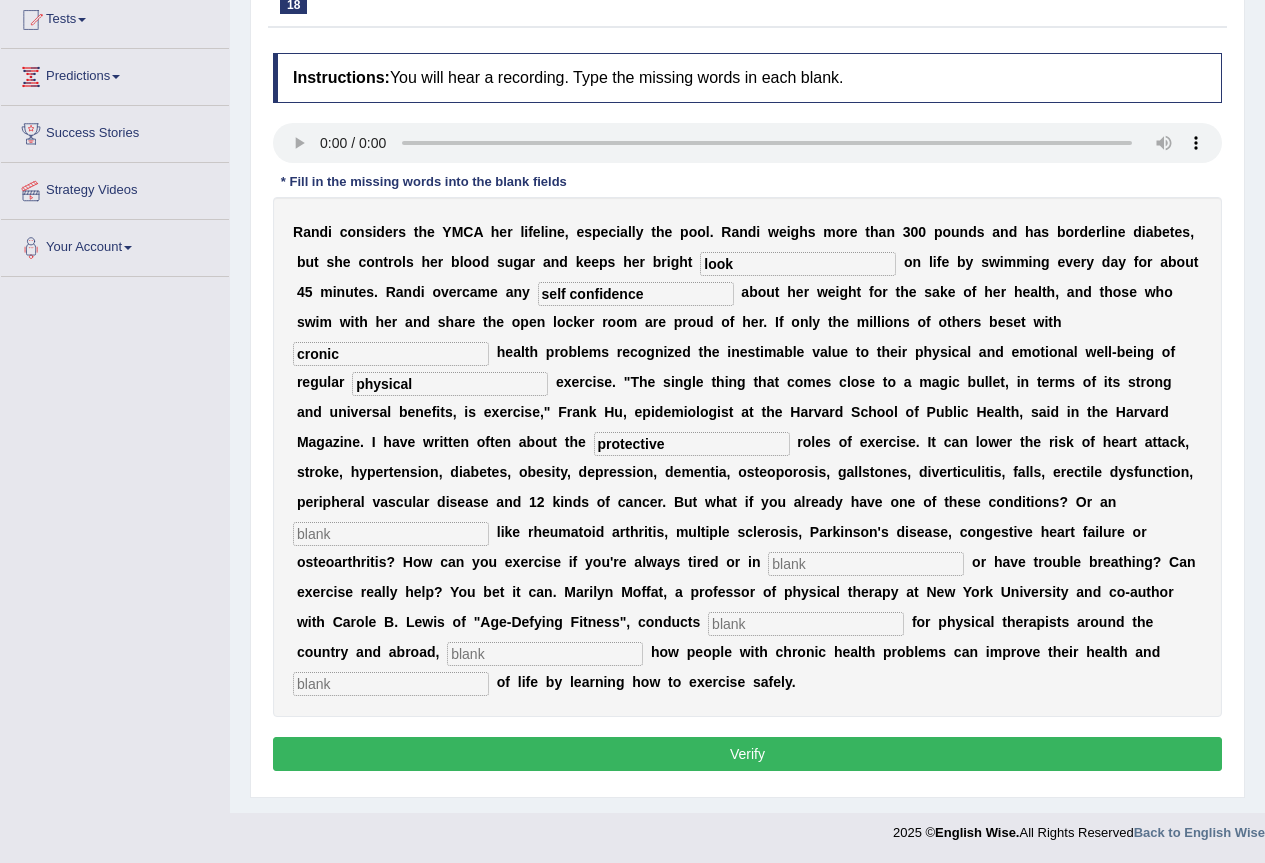 type on "protective" 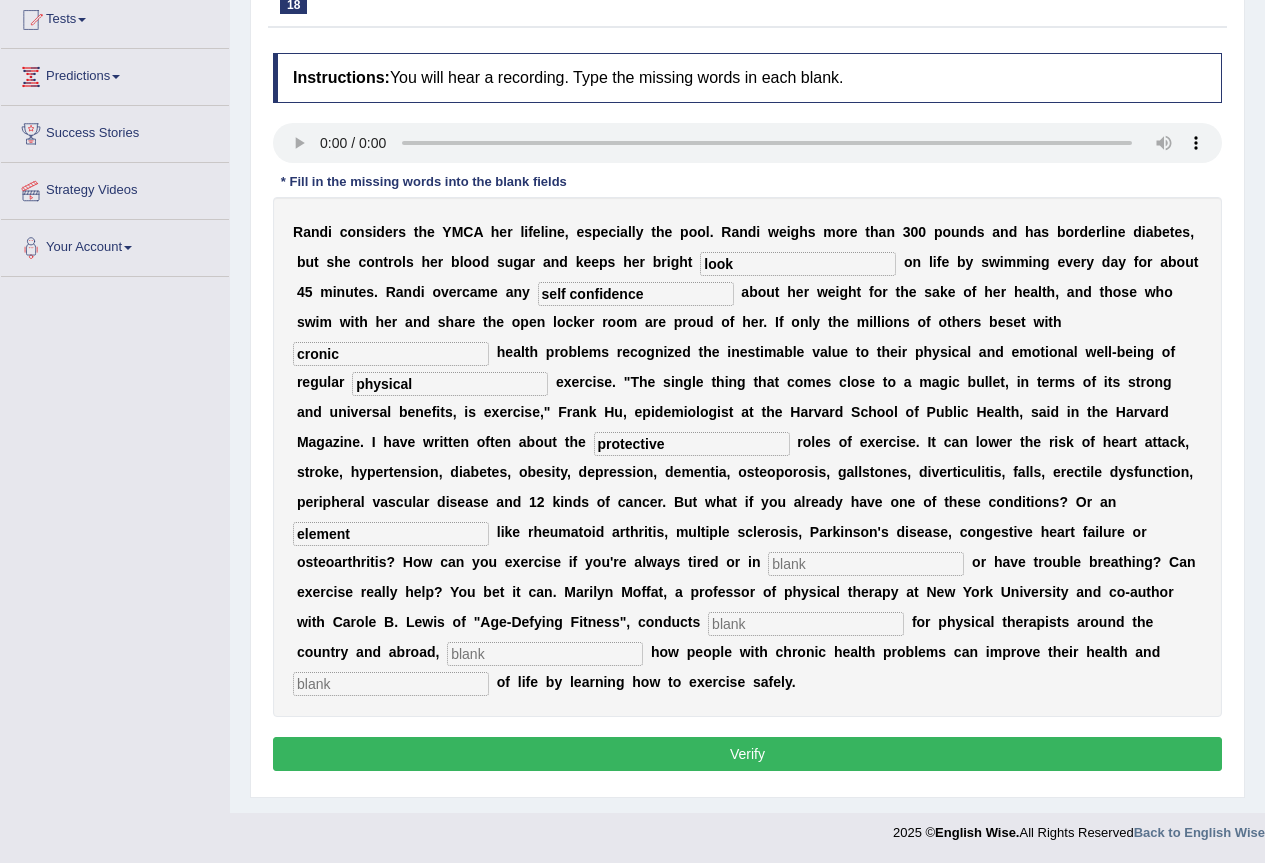 type on "element" 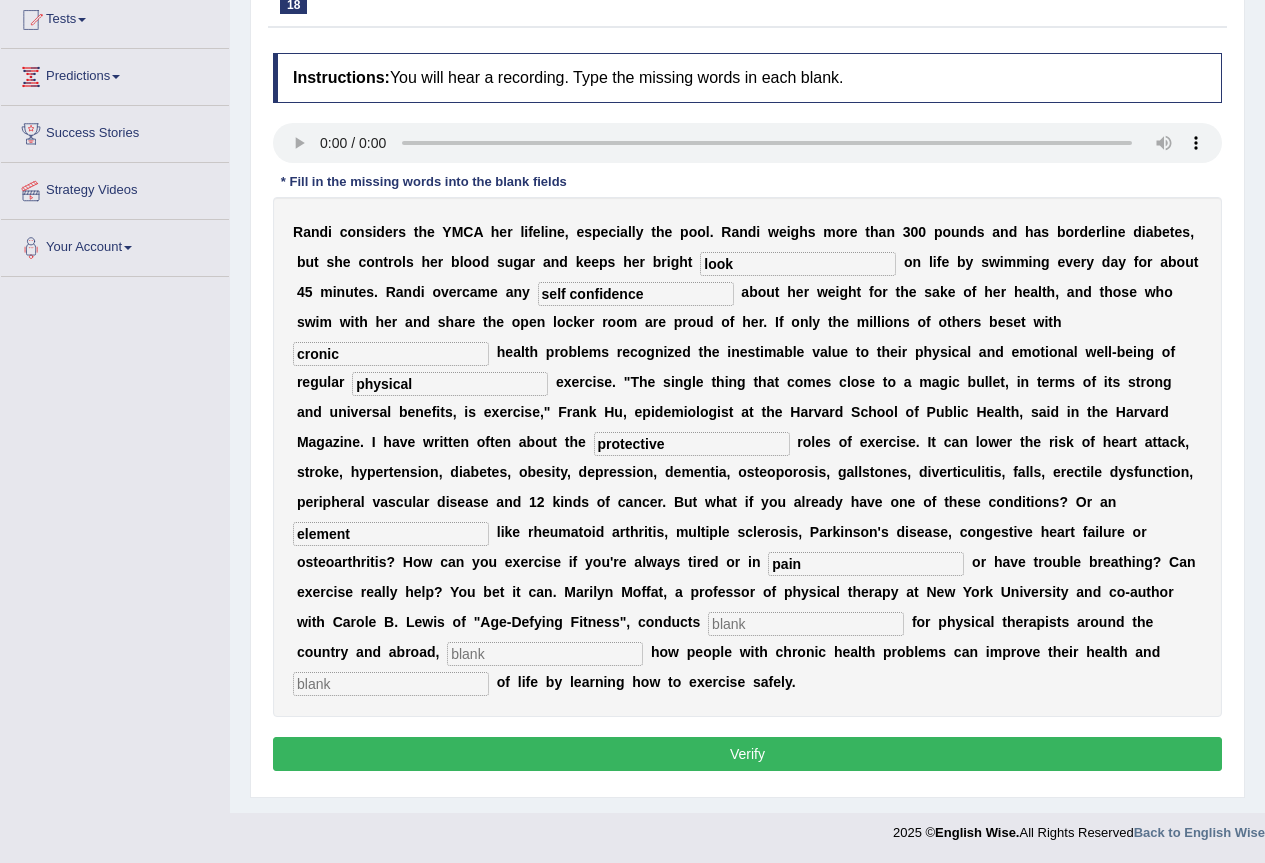 type on "pain" 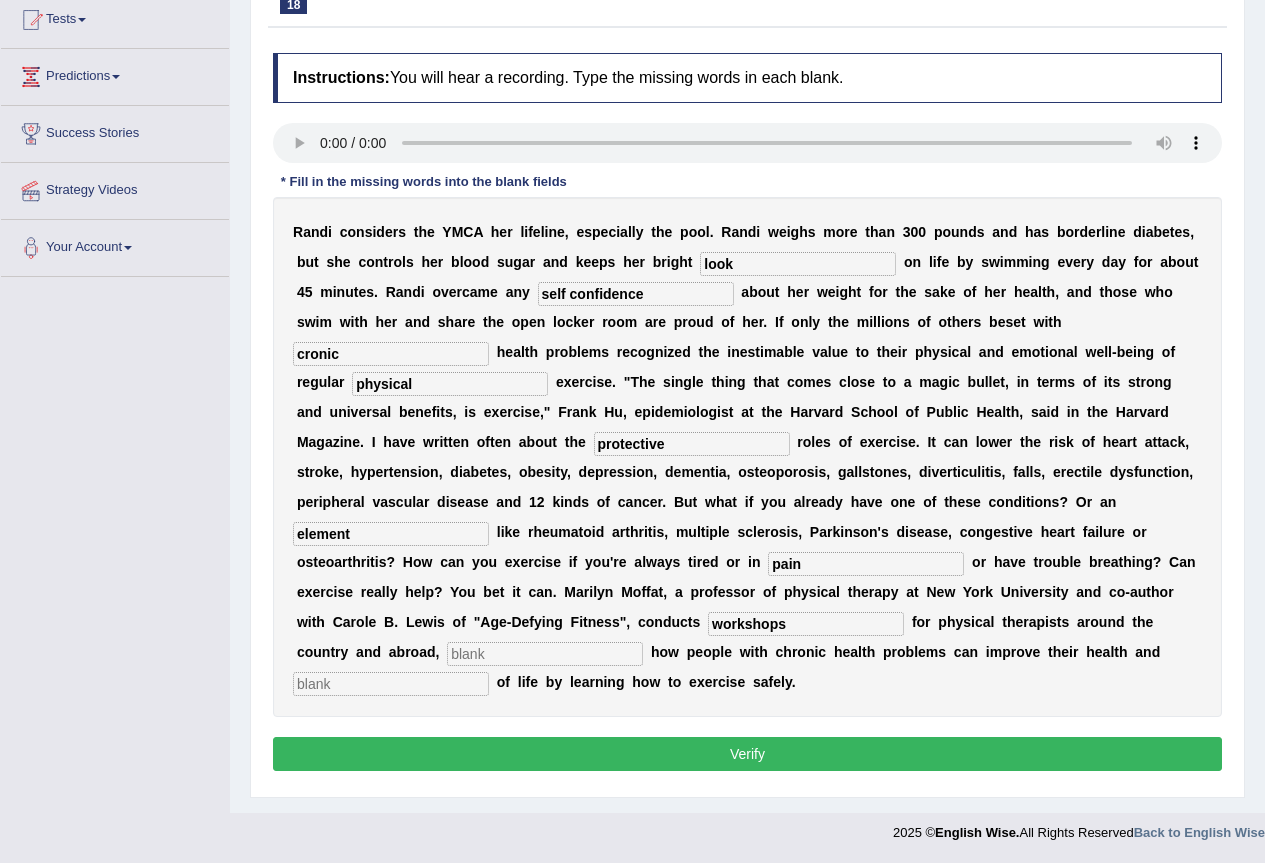 type on "workshops" 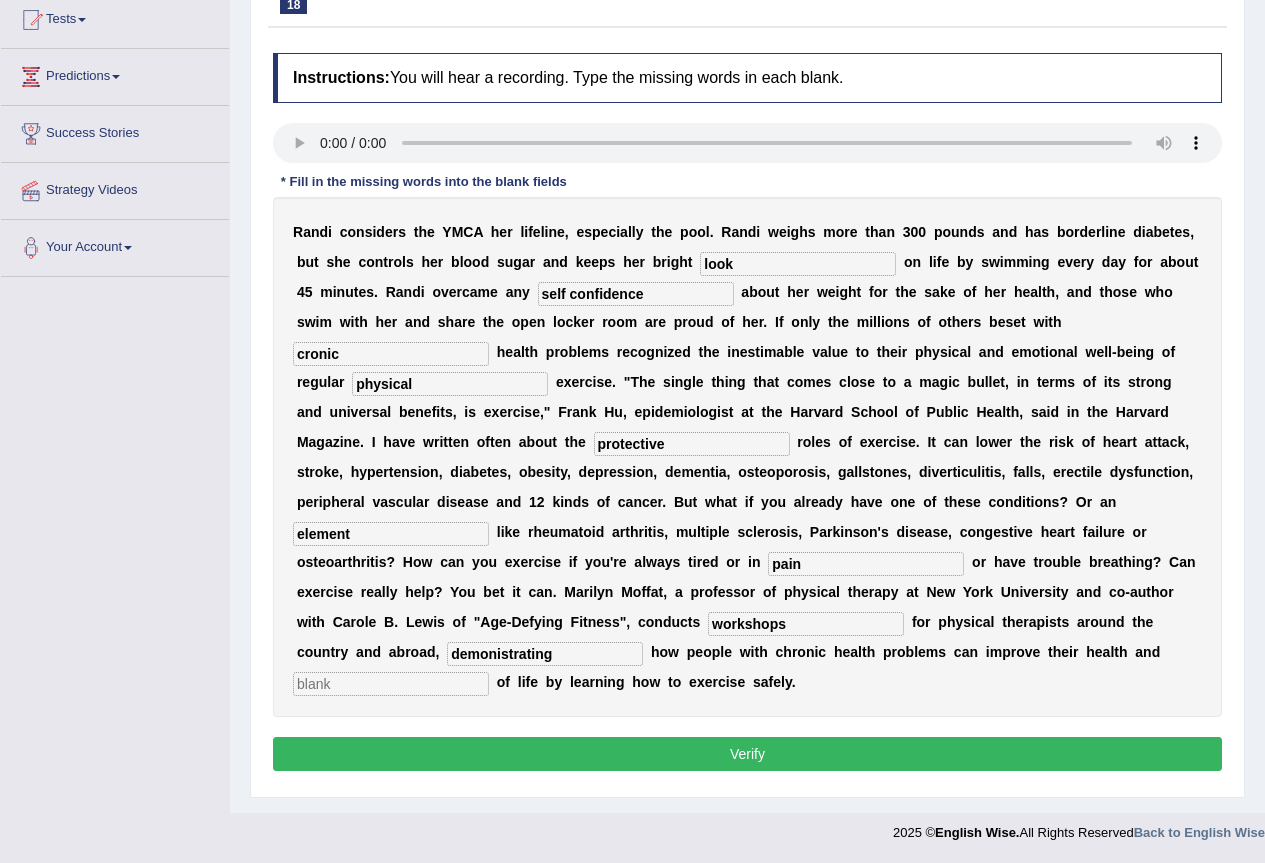 type on "demonistrating" 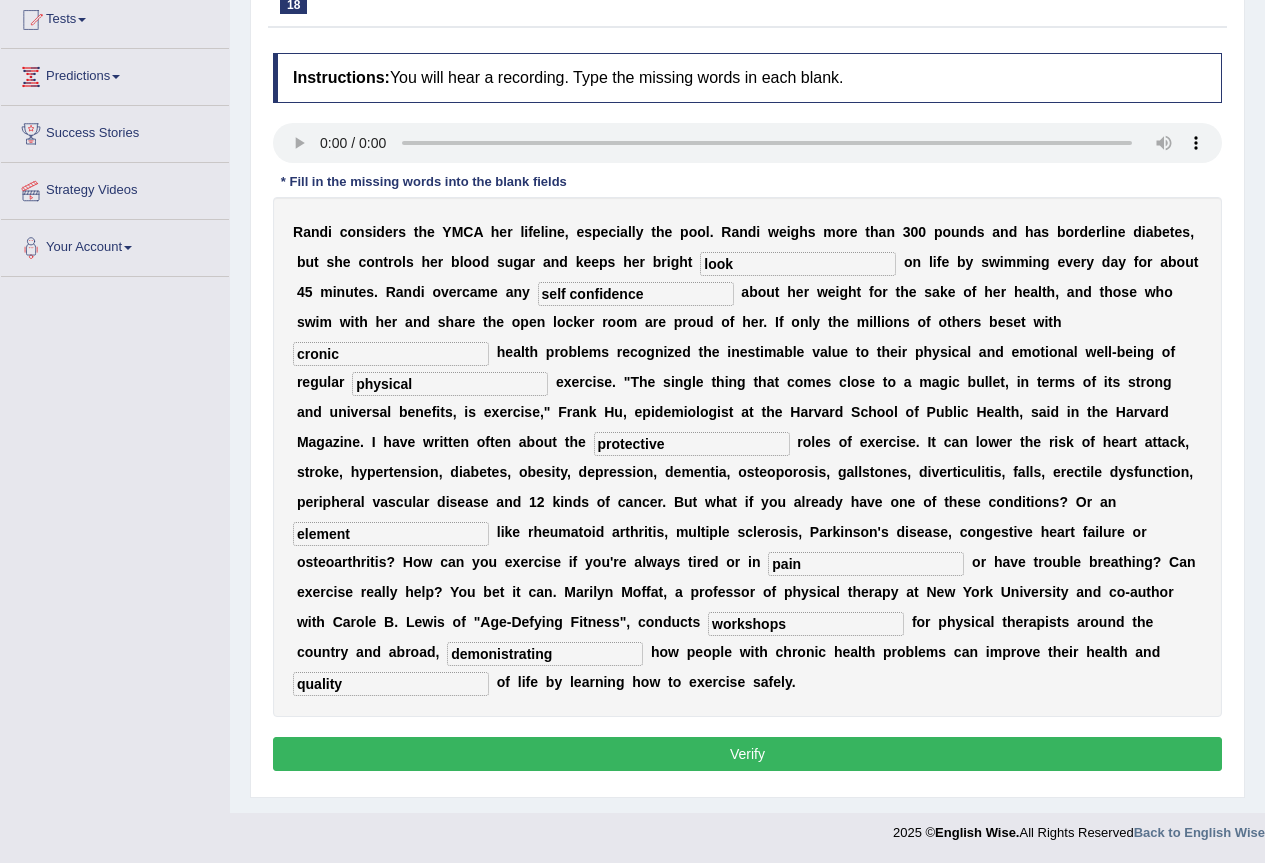 type on "quality" 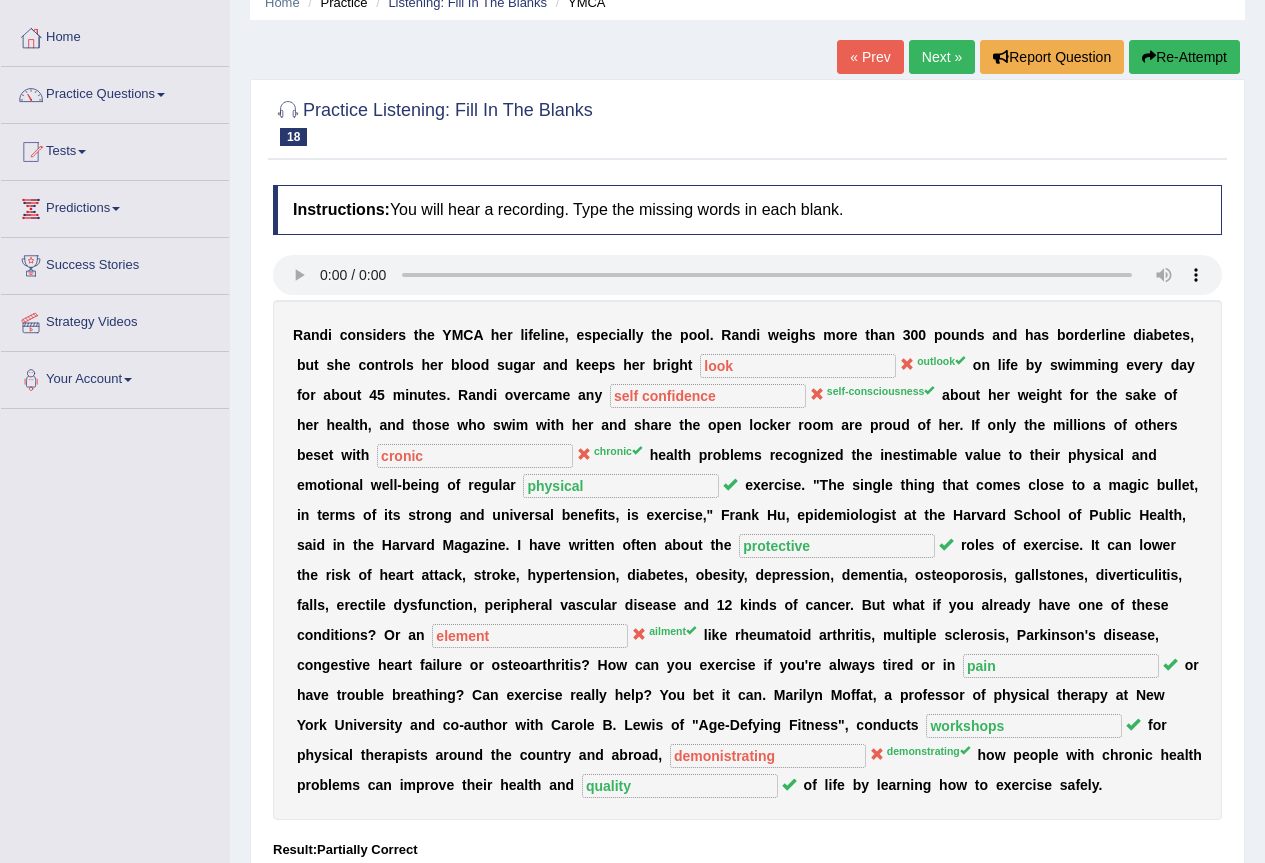 scroll, scrollTop: 0, scrollLeft: 0, axis: both 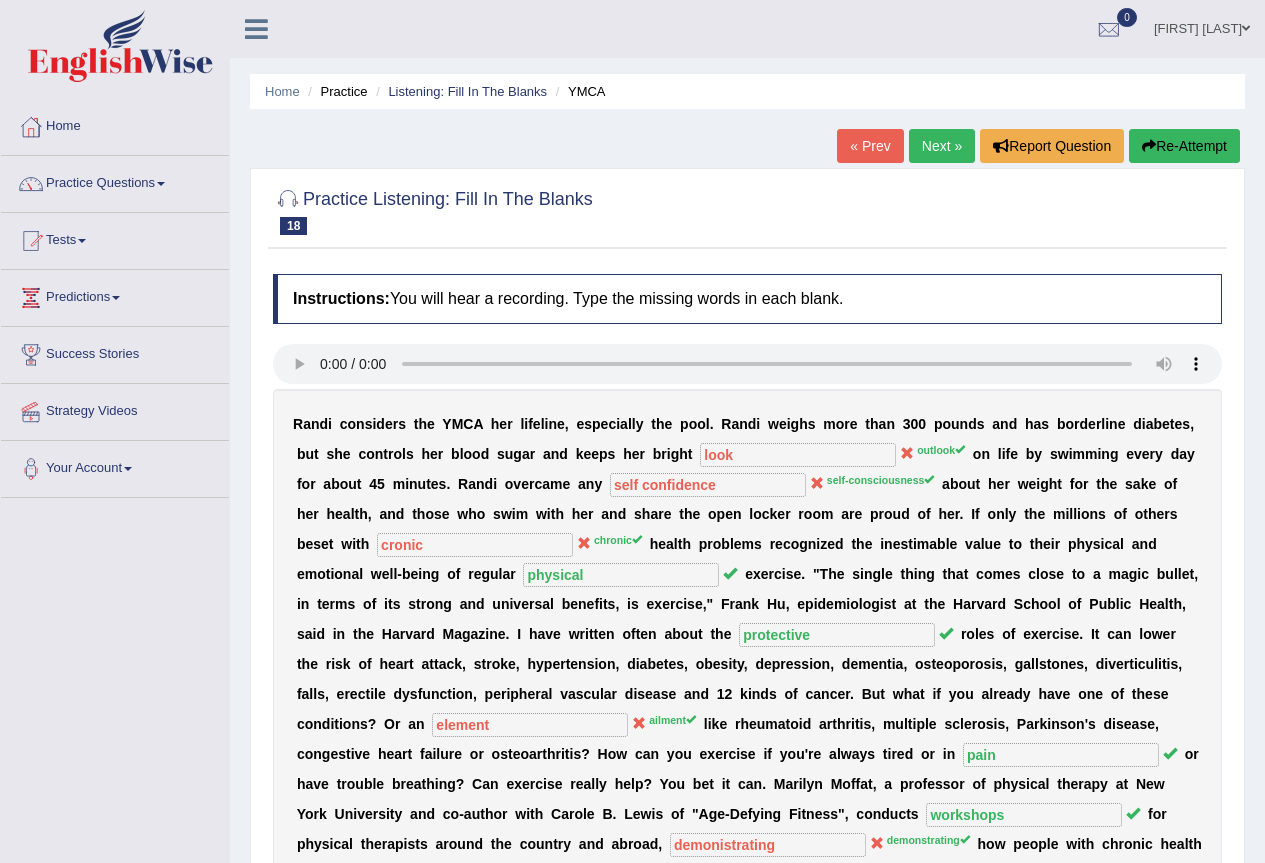 click on "Next »" at bounding box center [942, 146] 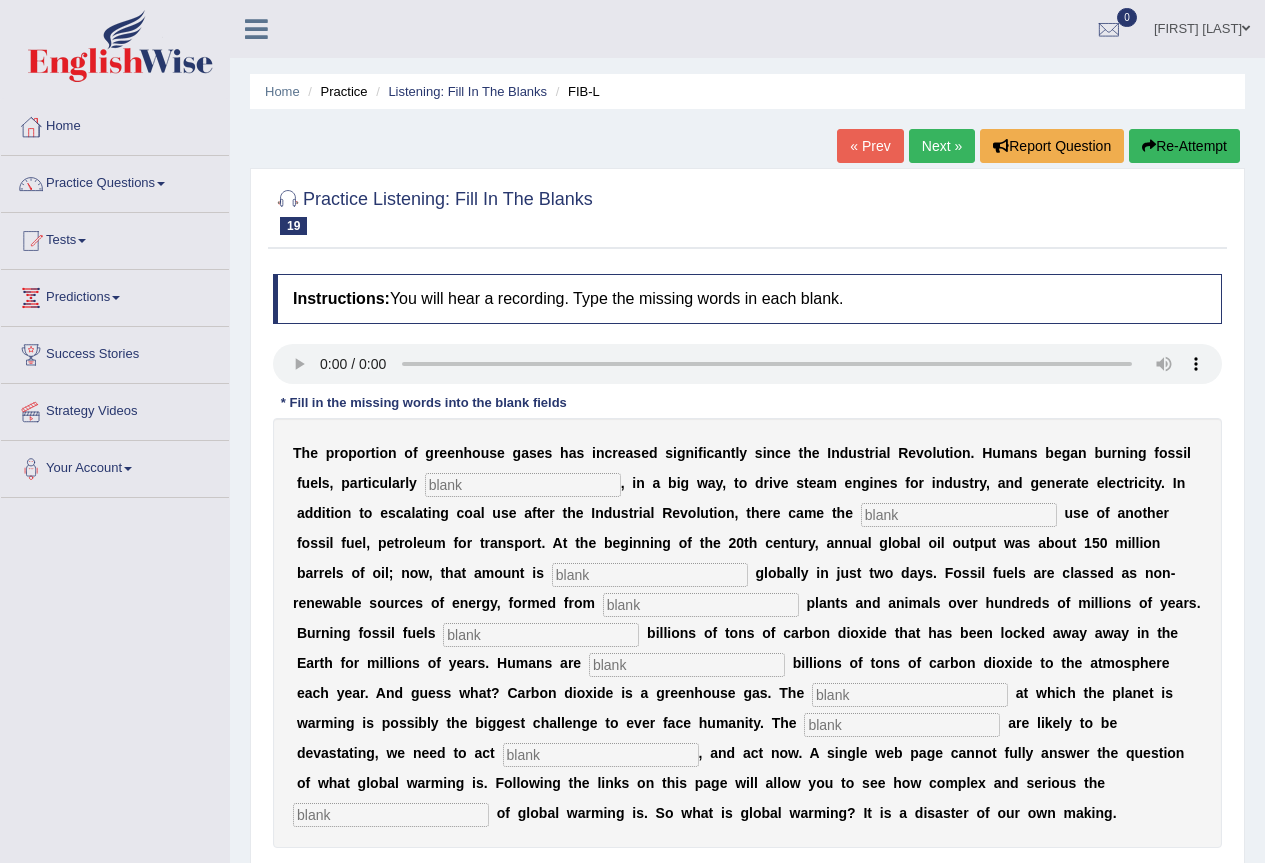 scroll, scrollTop: 0, scrollLeft: 0, axis: both 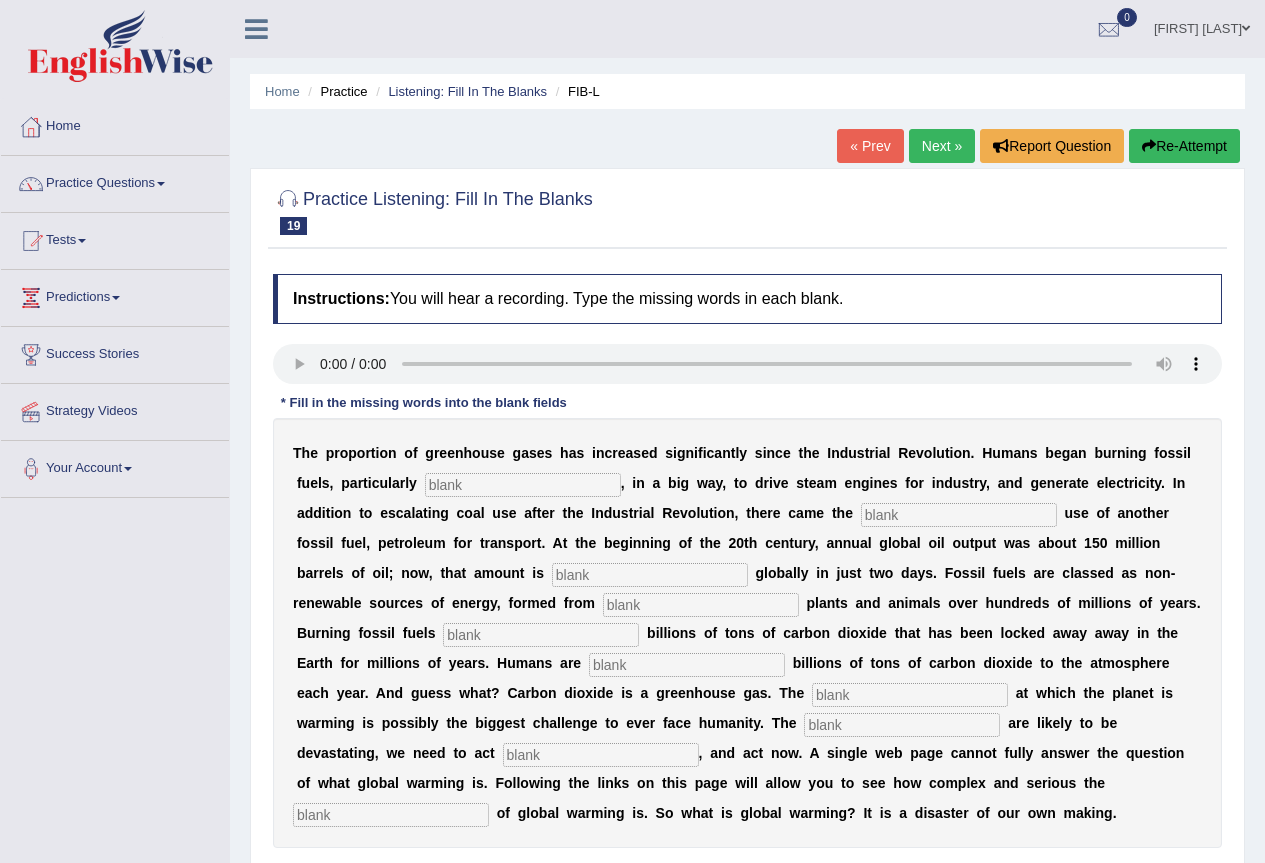 click at bounding box center [523, 485] 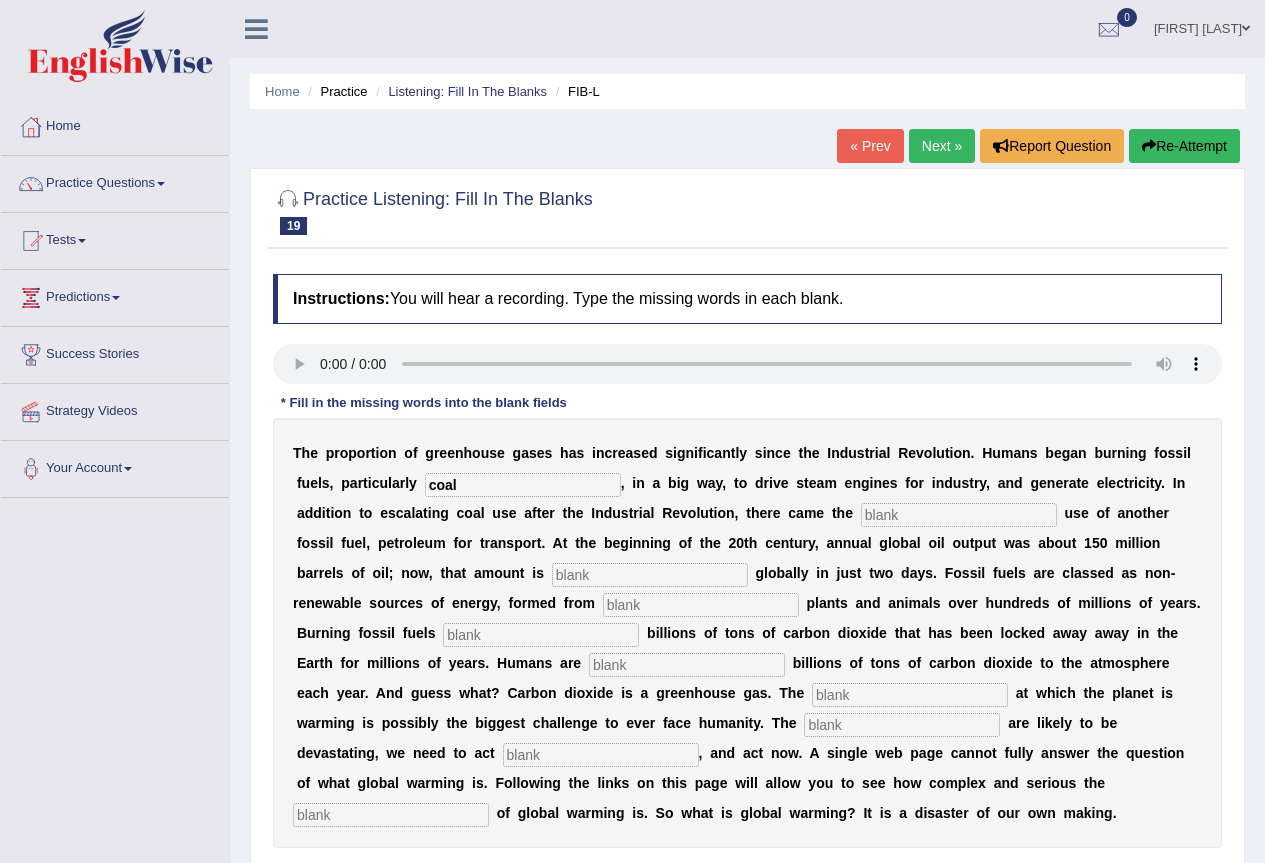 type on "coal" 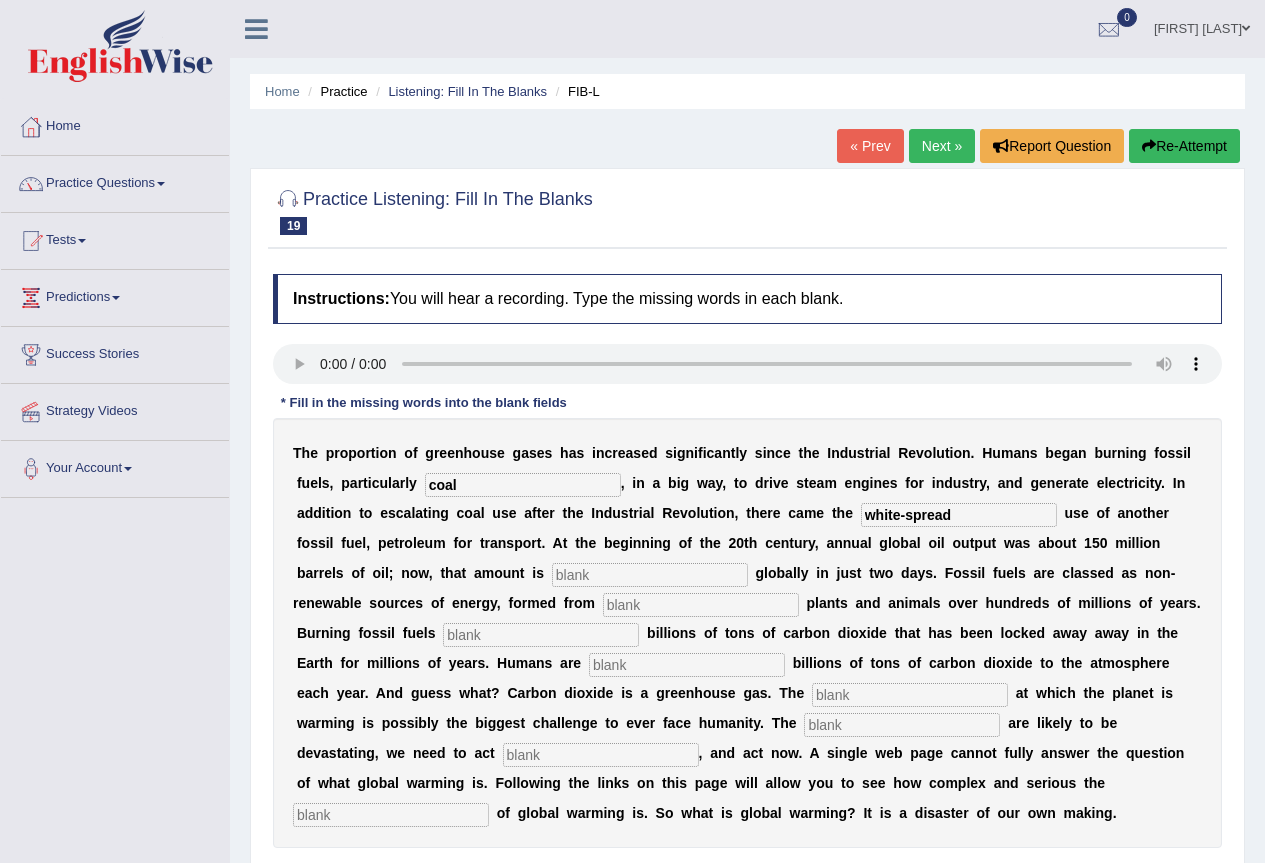 type on "white-spread" 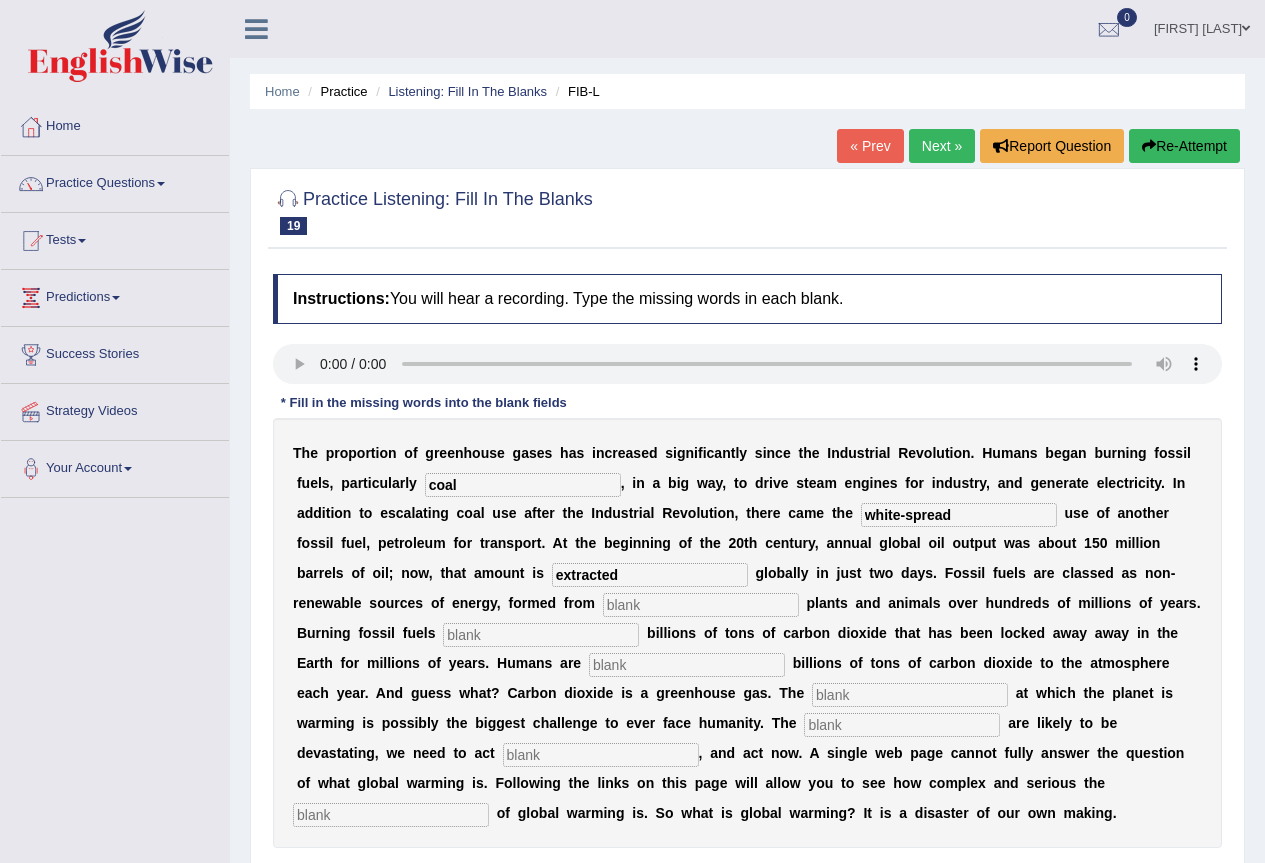 type on "extracted" 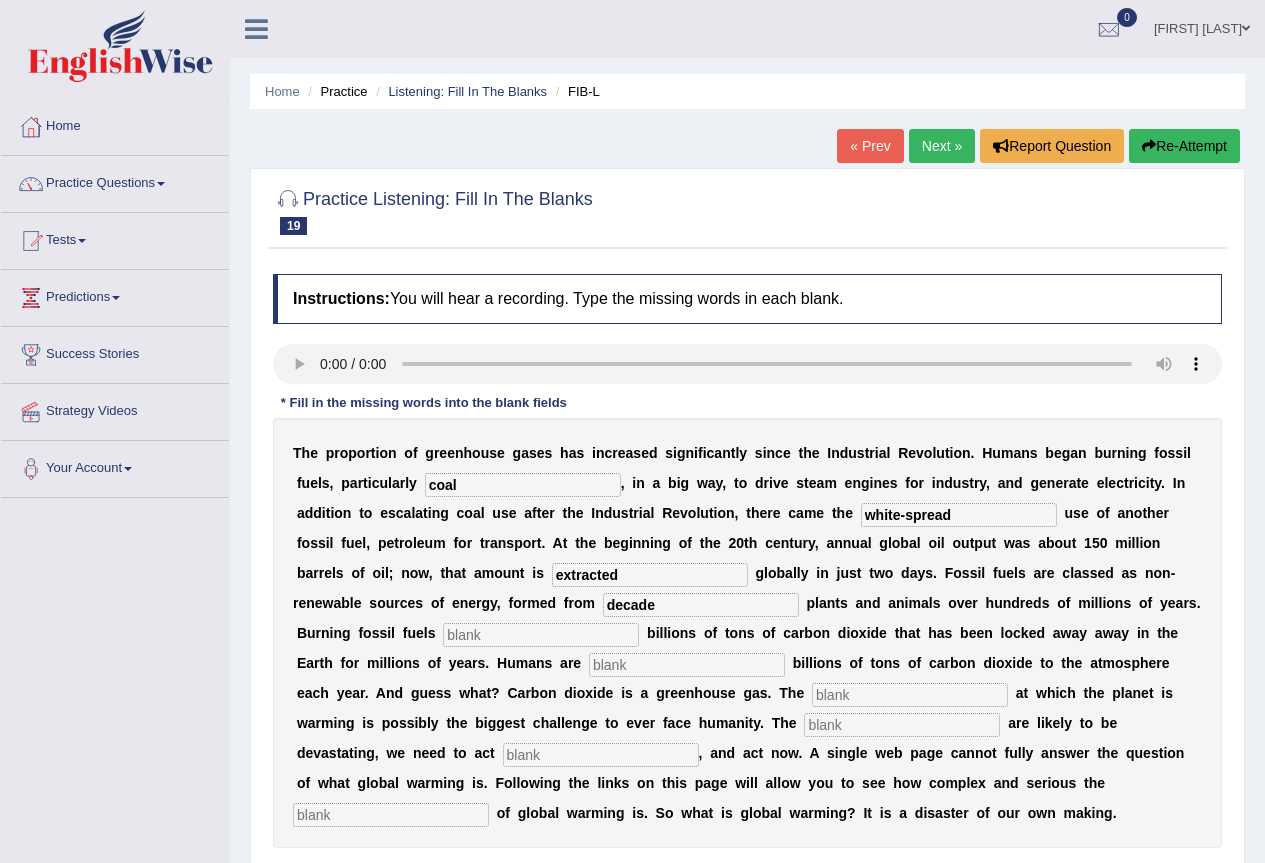 type on "decade" 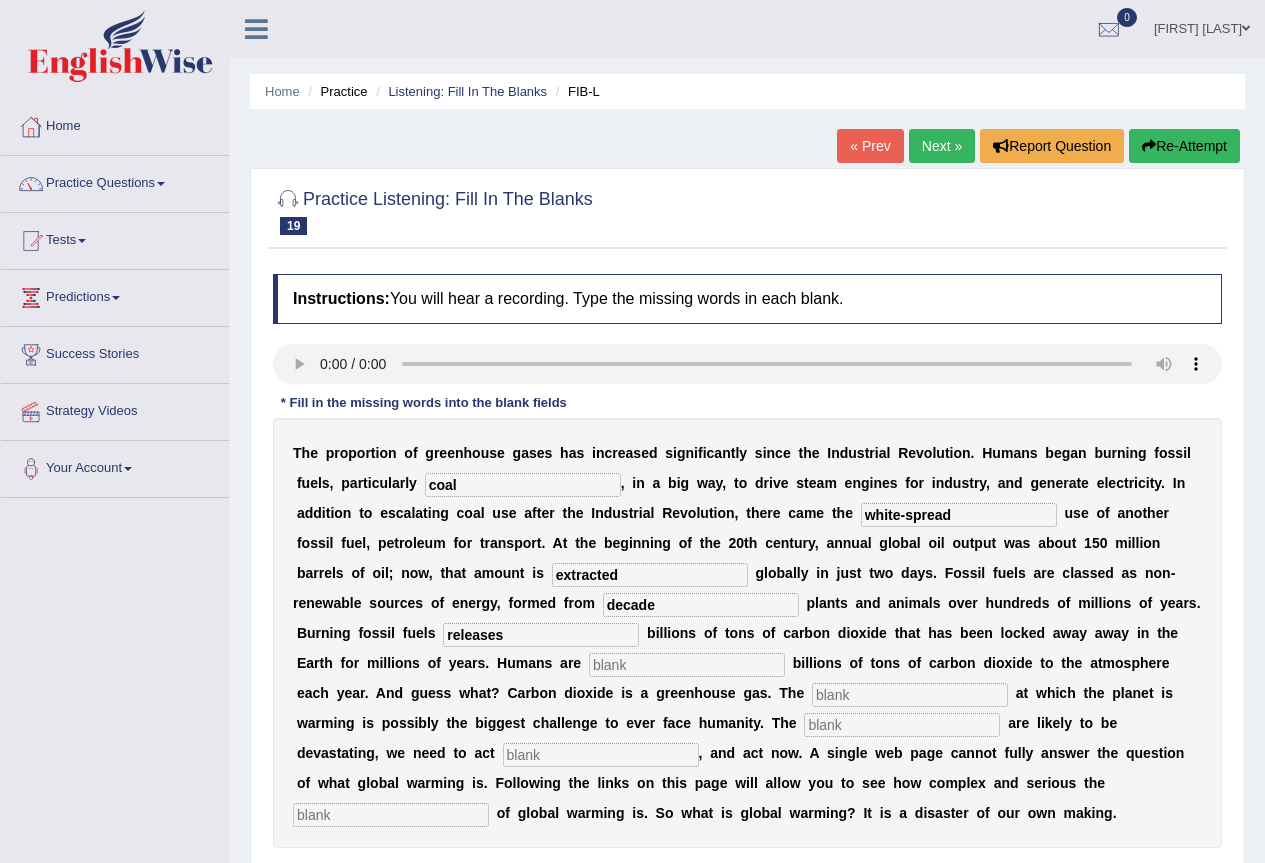type on "releases" 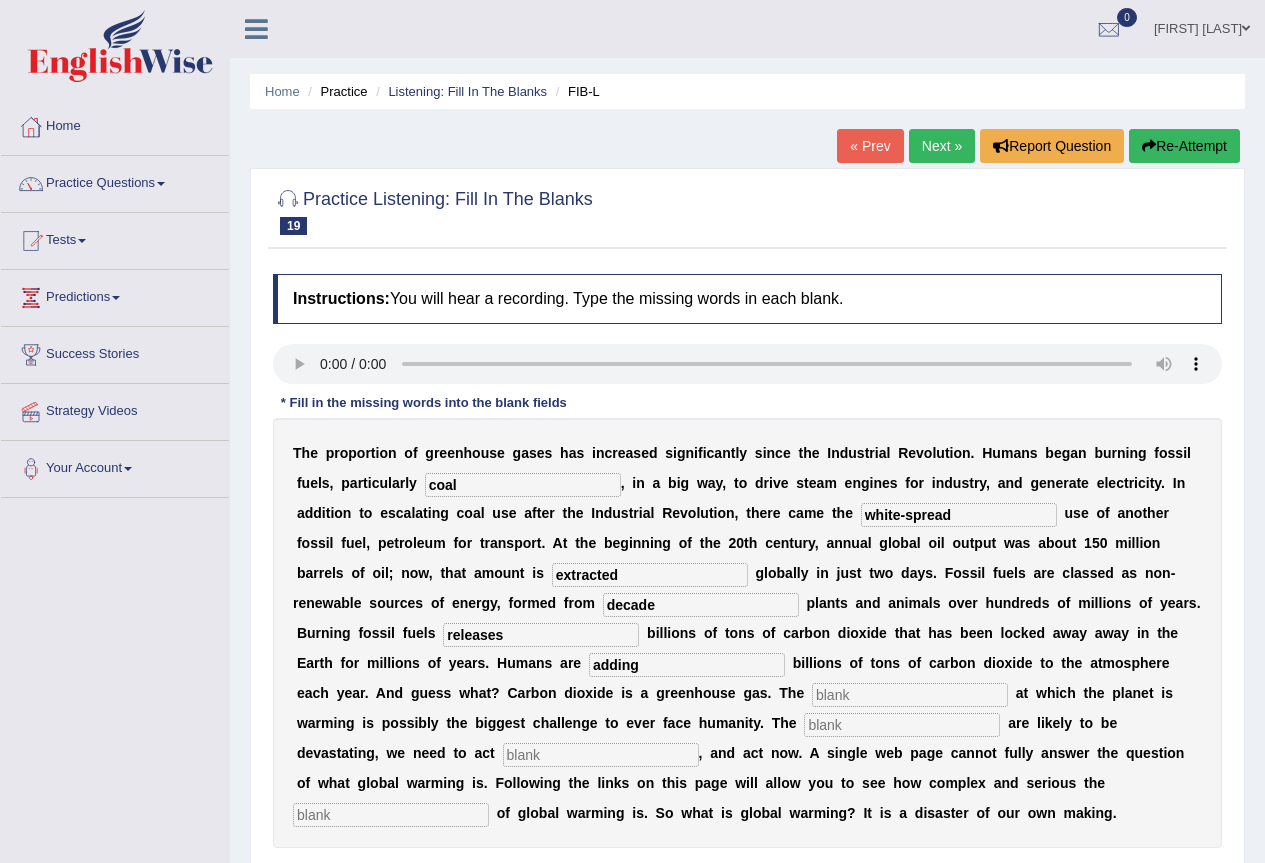 type on "adding" 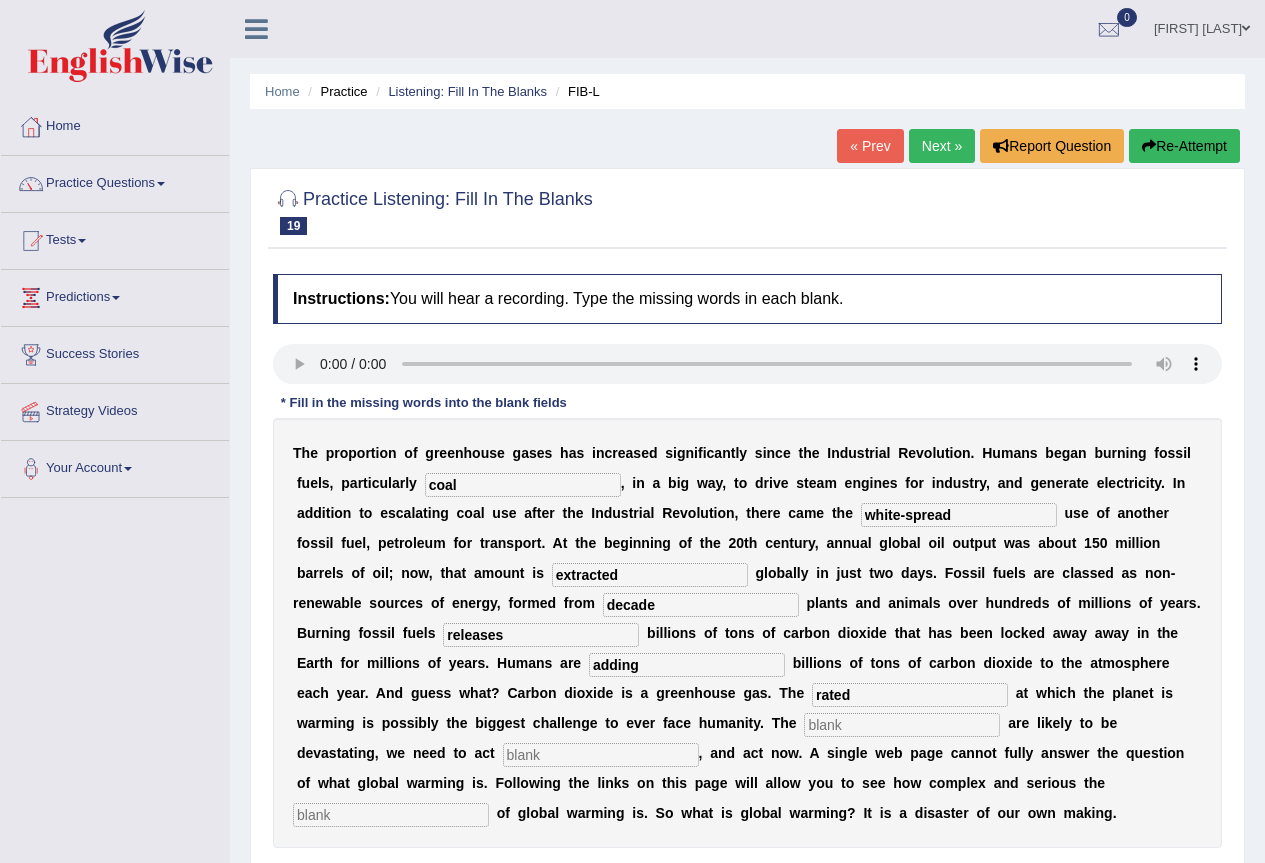 type on "rated" 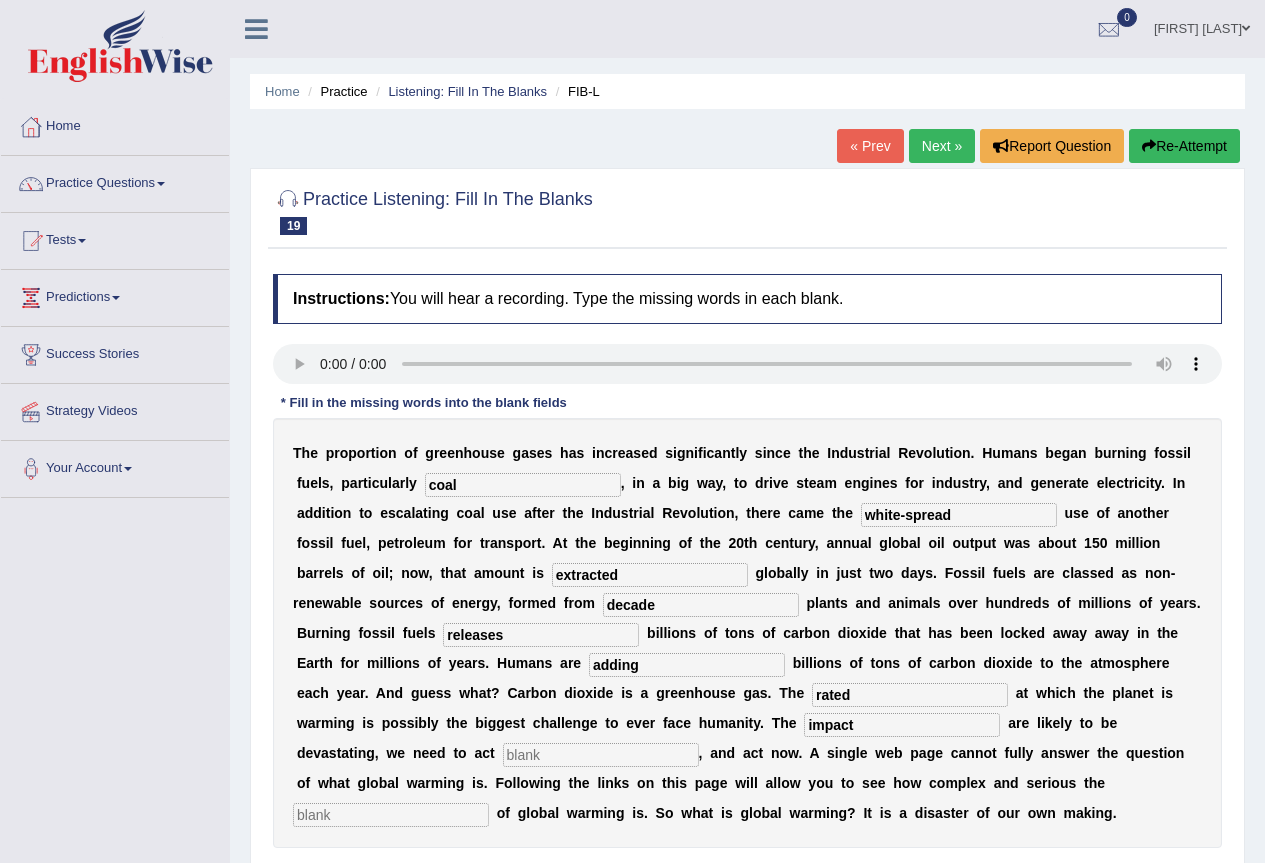 type on "impact" 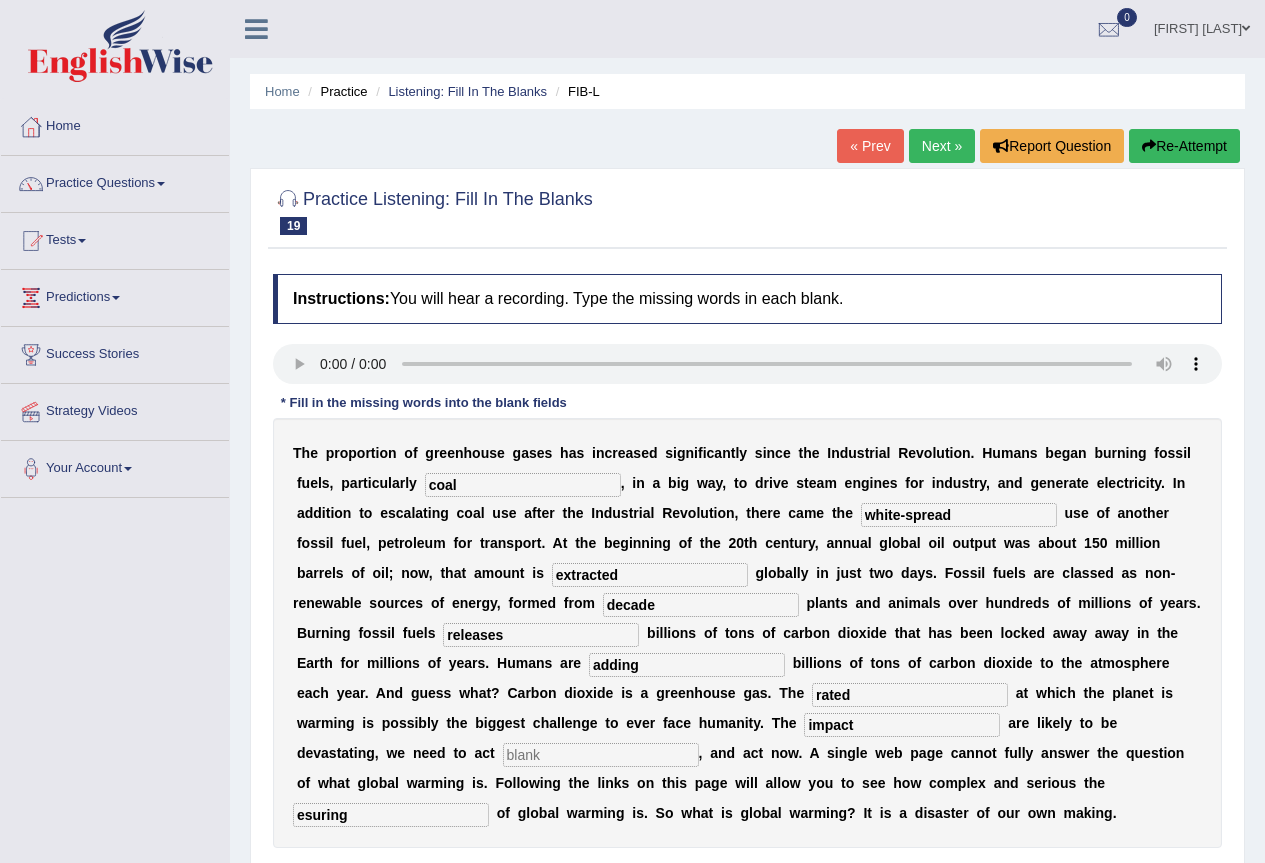 type on "esuring" 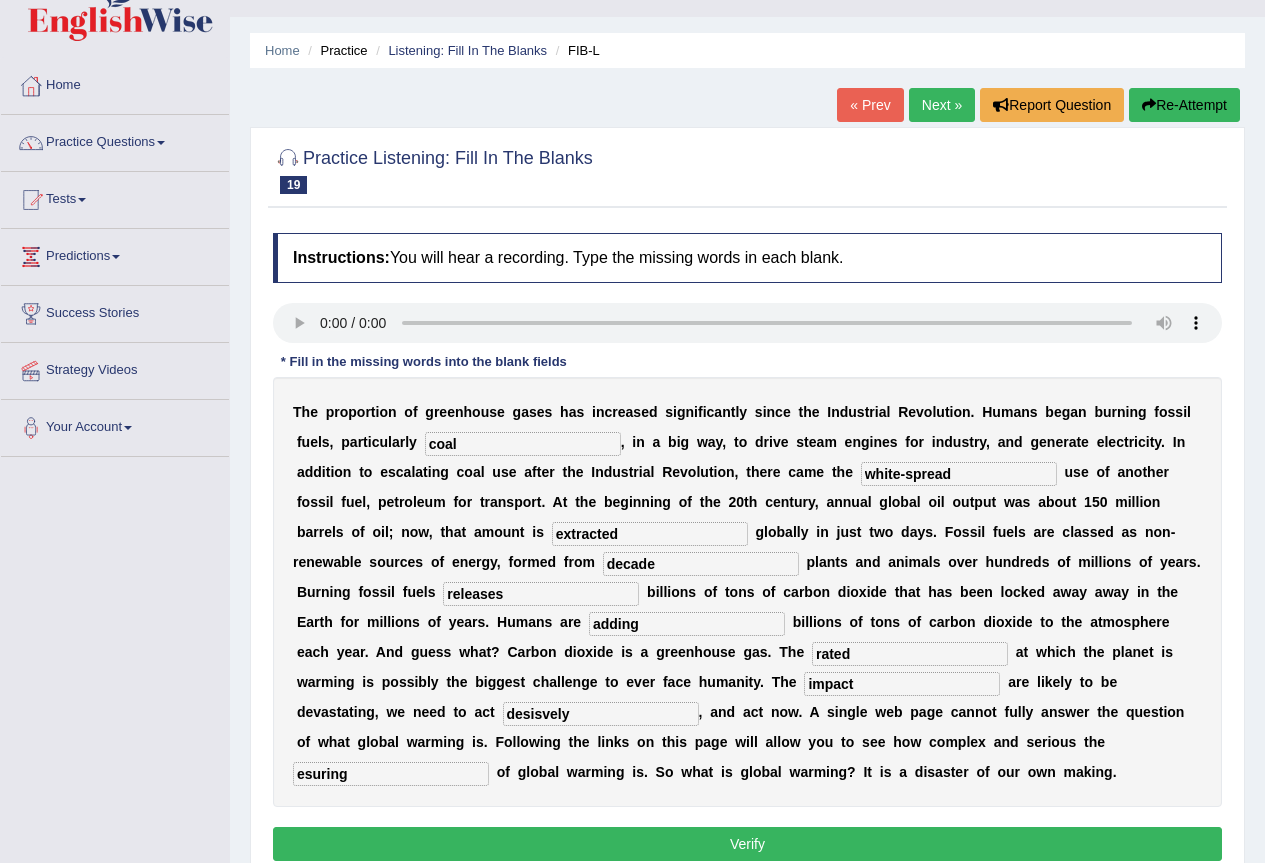 scroll, scrollTop: 187, scrollLeft: 0, axis: vertical 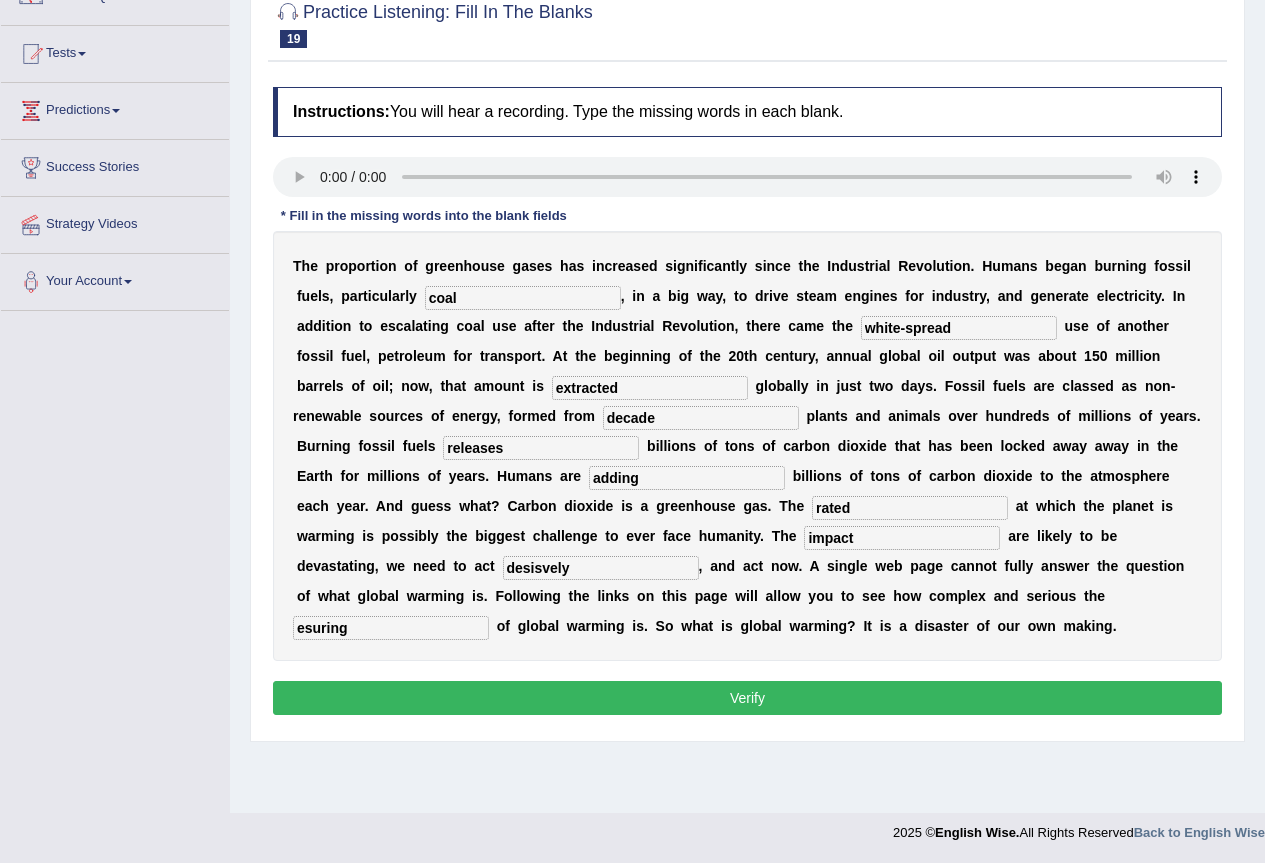 type on "desisvely" 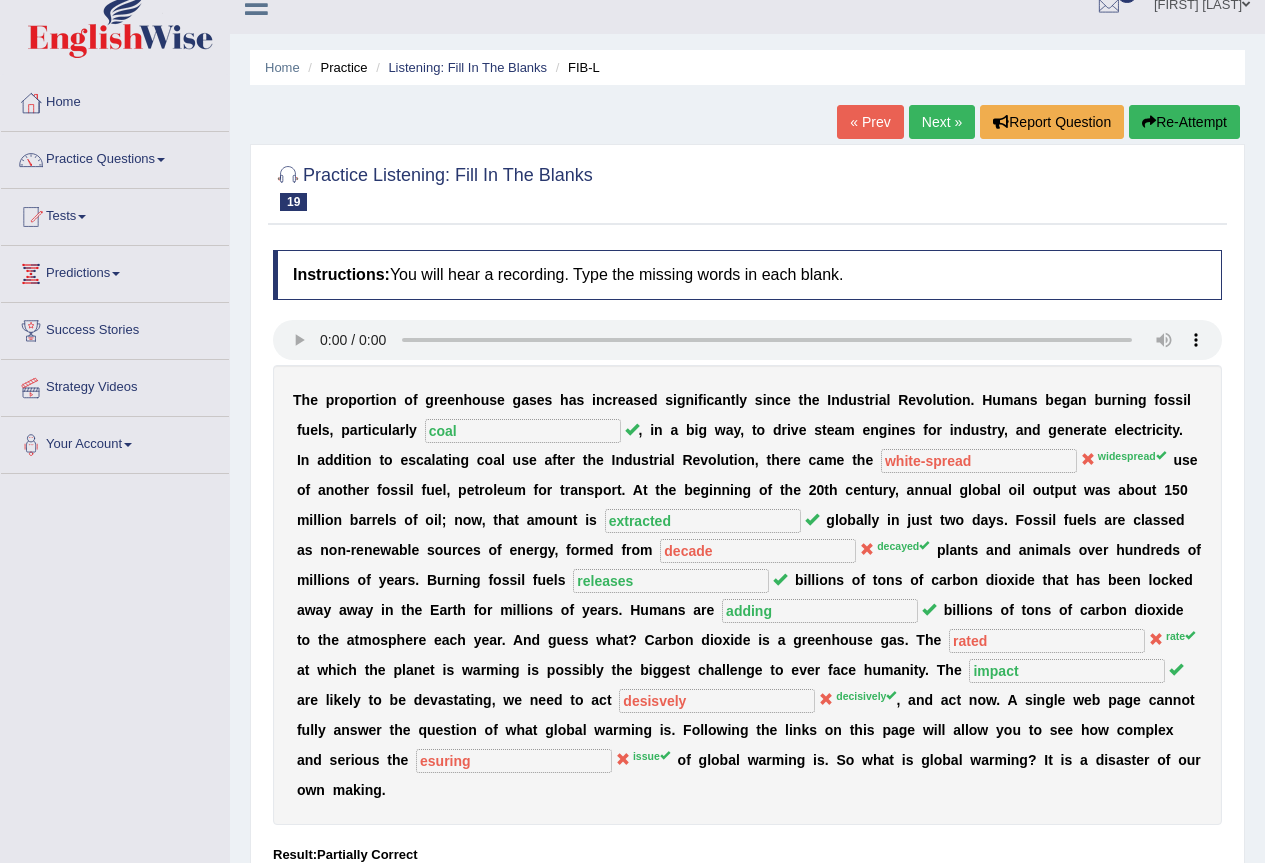 scroll, scrollTop: 0, scrollLeft: 0, axis: both 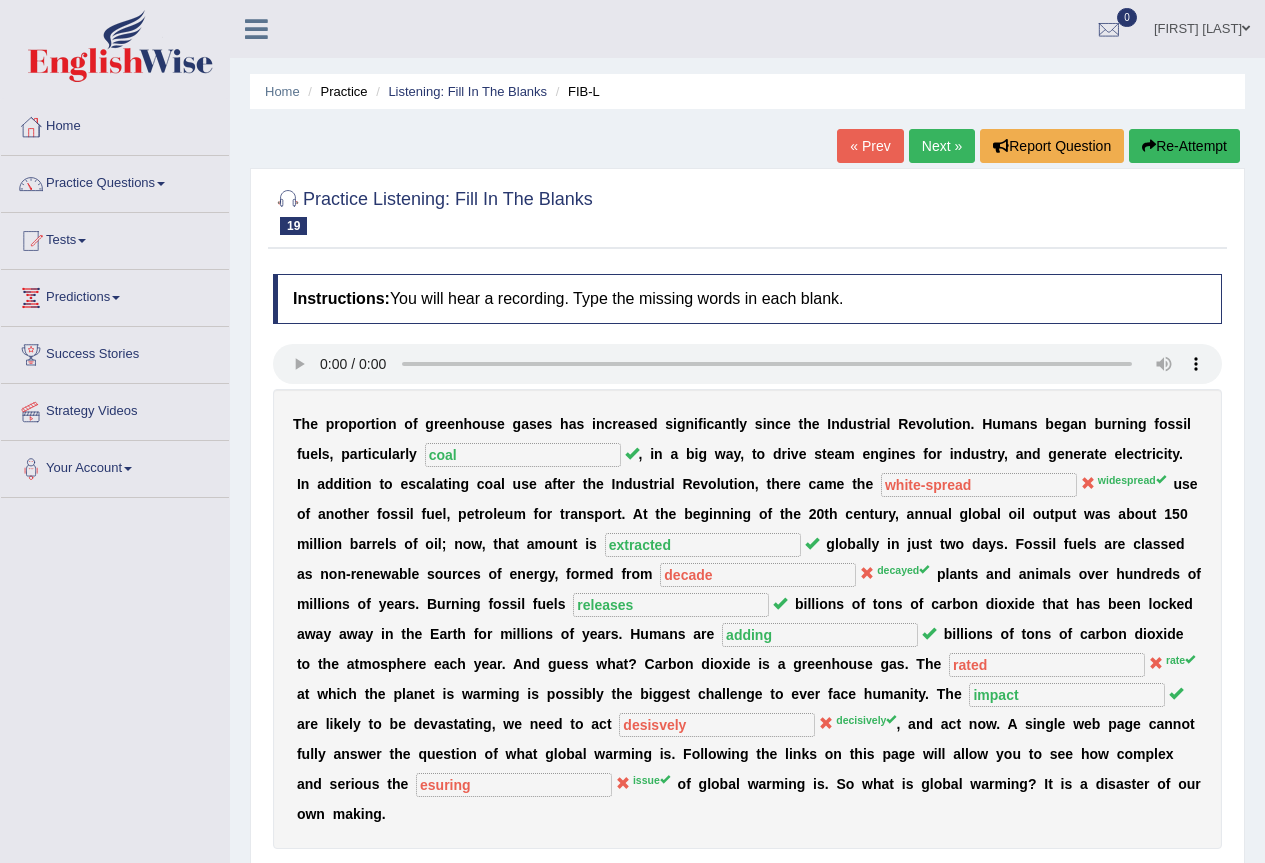 click on "Next »" at bounding box center (942, 146) 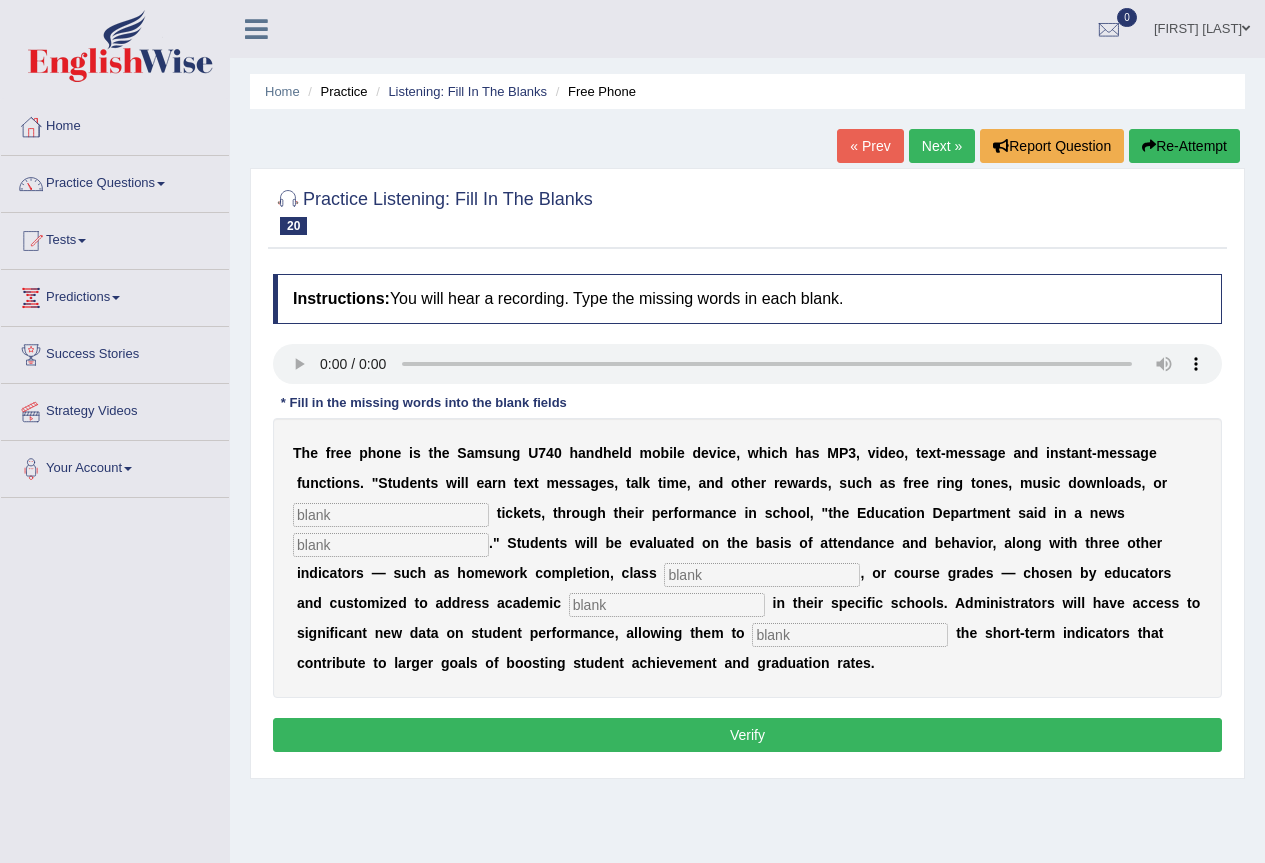 scroll, scrollTop: 0, scrollLeft: 0, axis: both 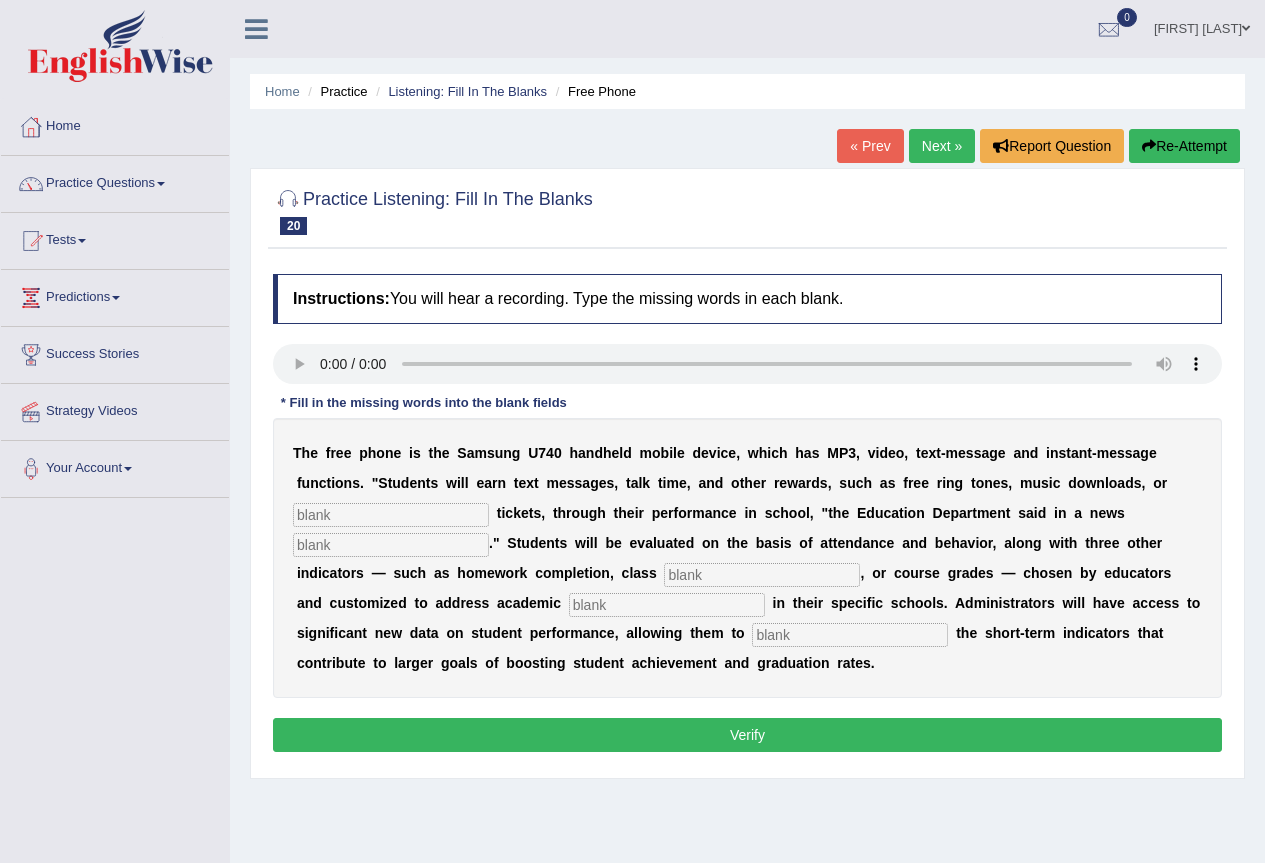 type 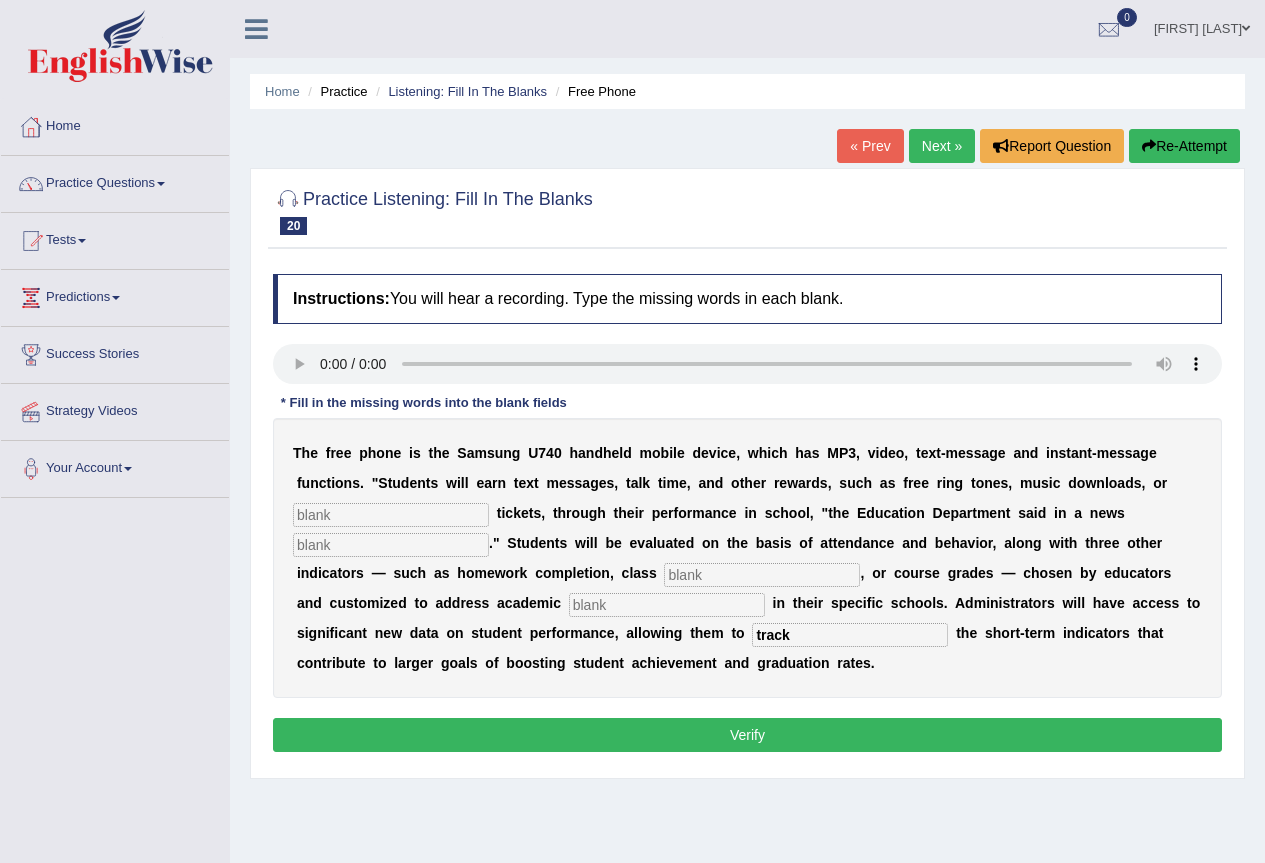 type on "track" 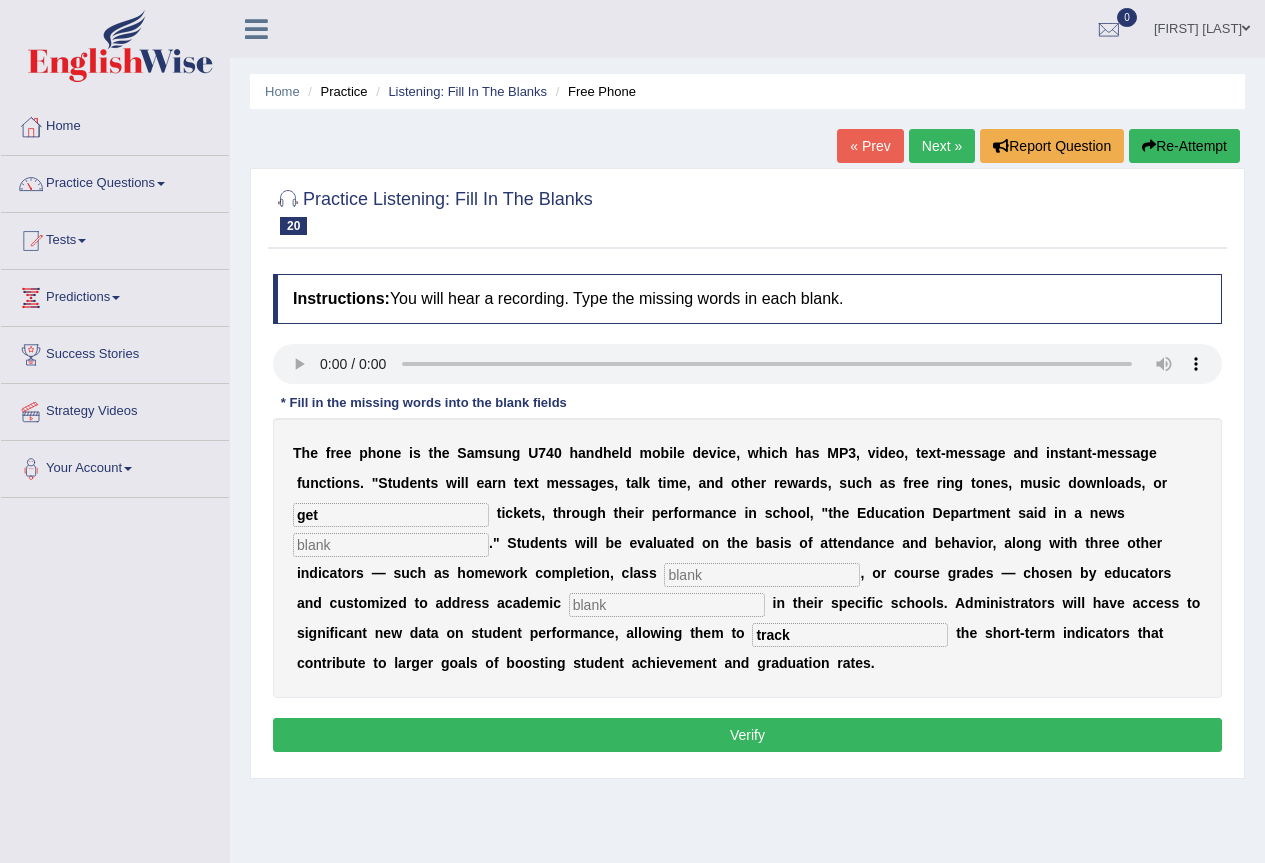type on "get" 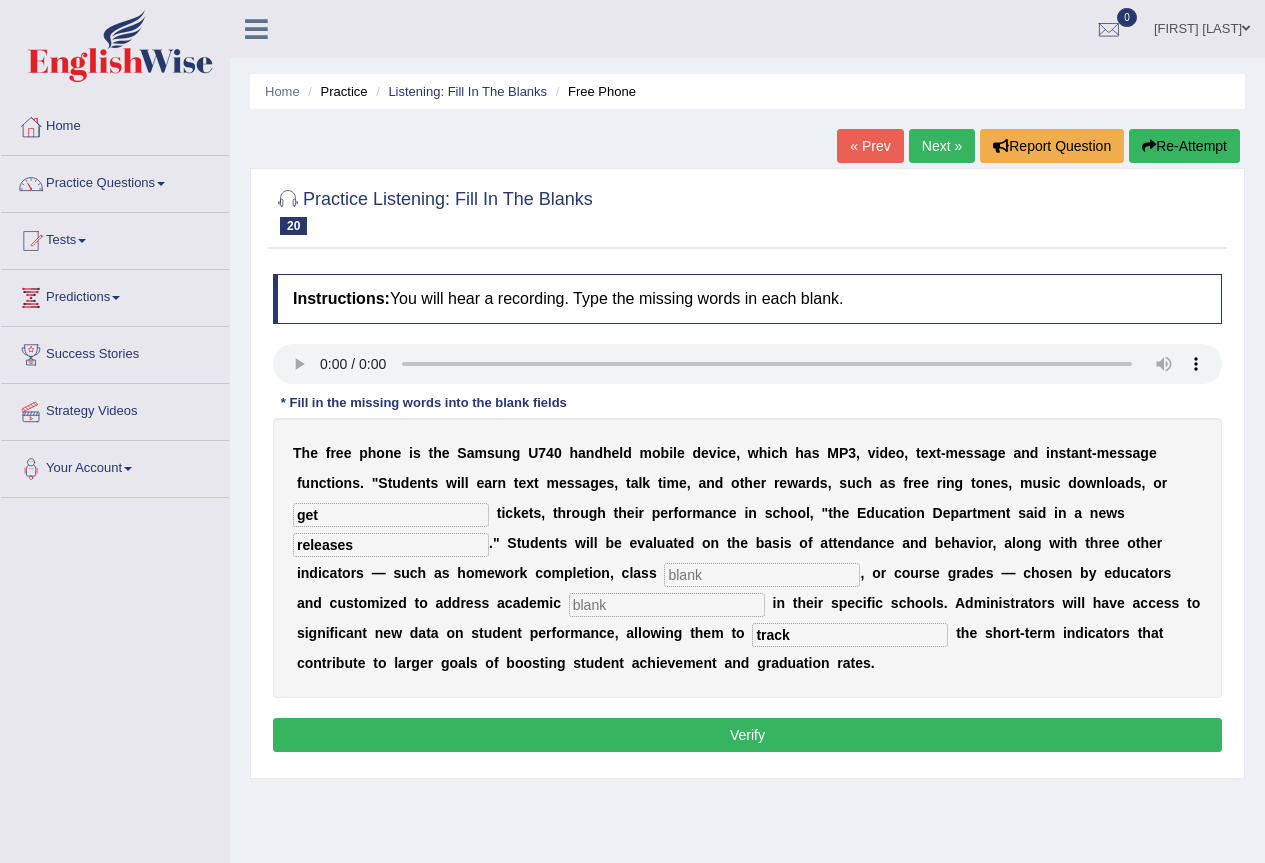 type on "releases" 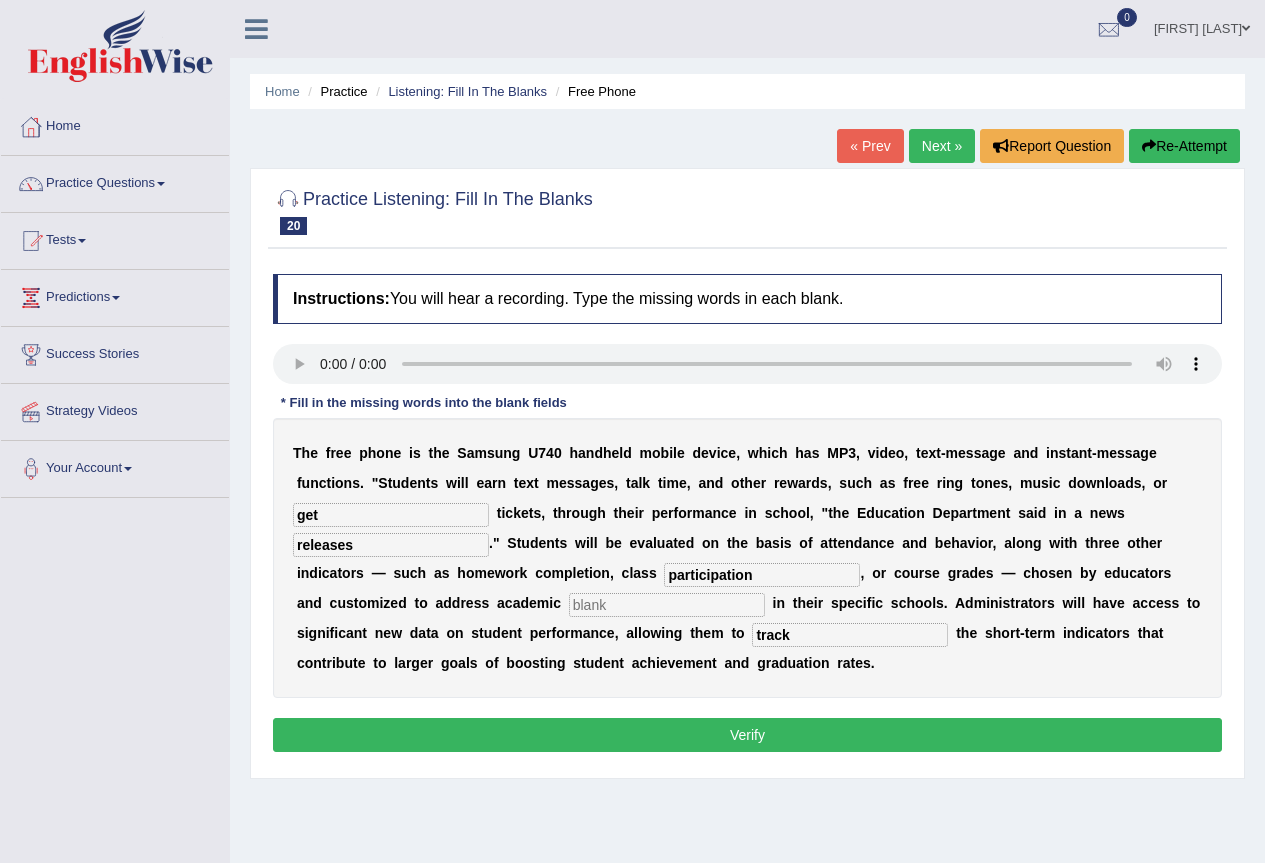 type on "participation" 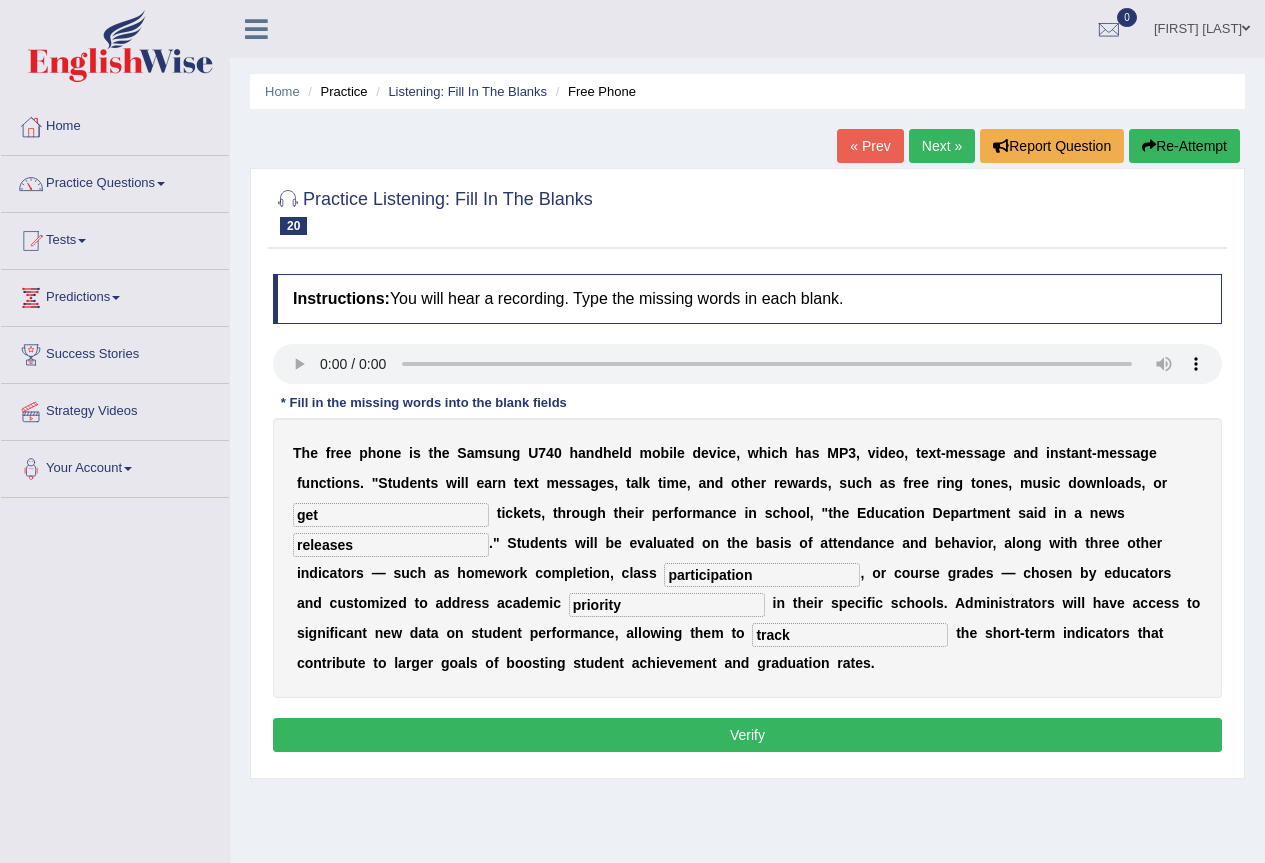 type on "priority" 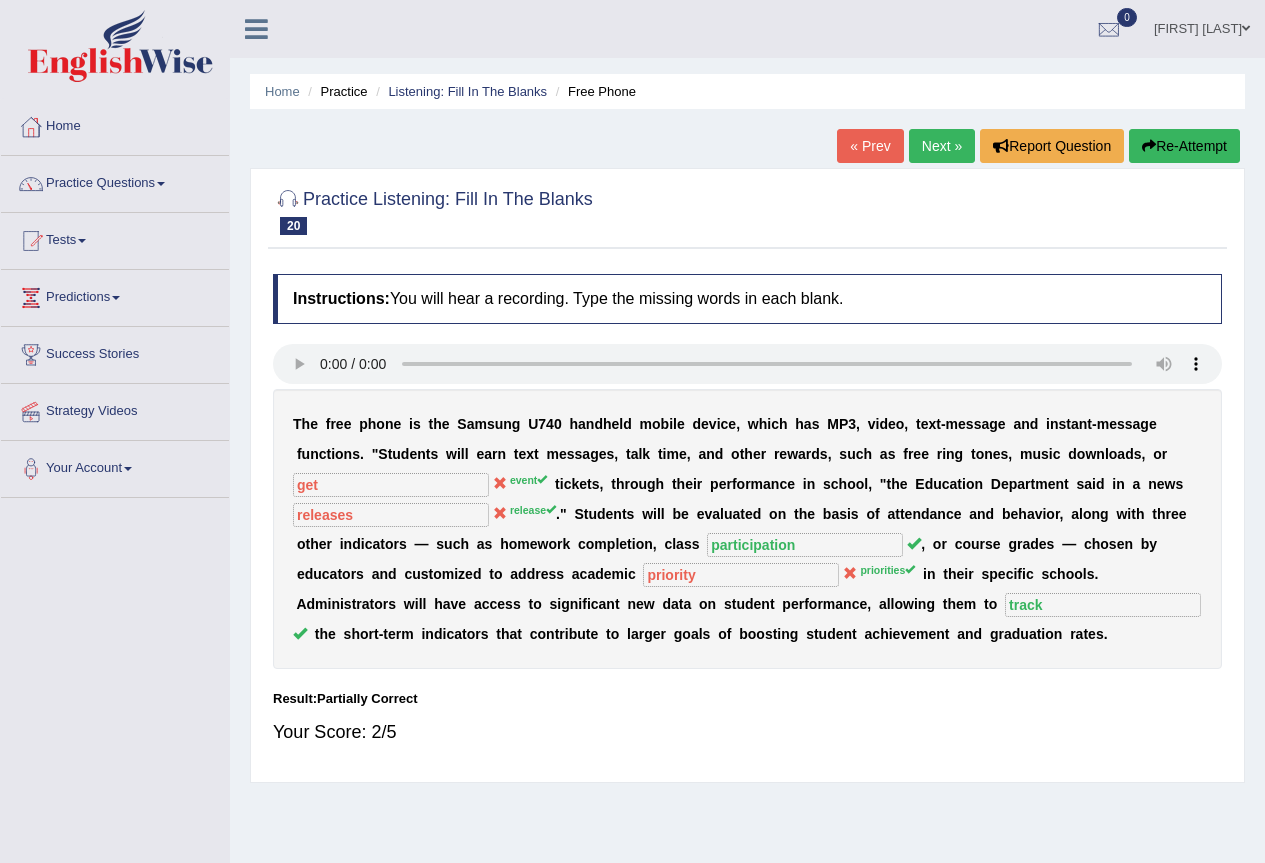 click on "Next »" at bounding box center [942, 146] 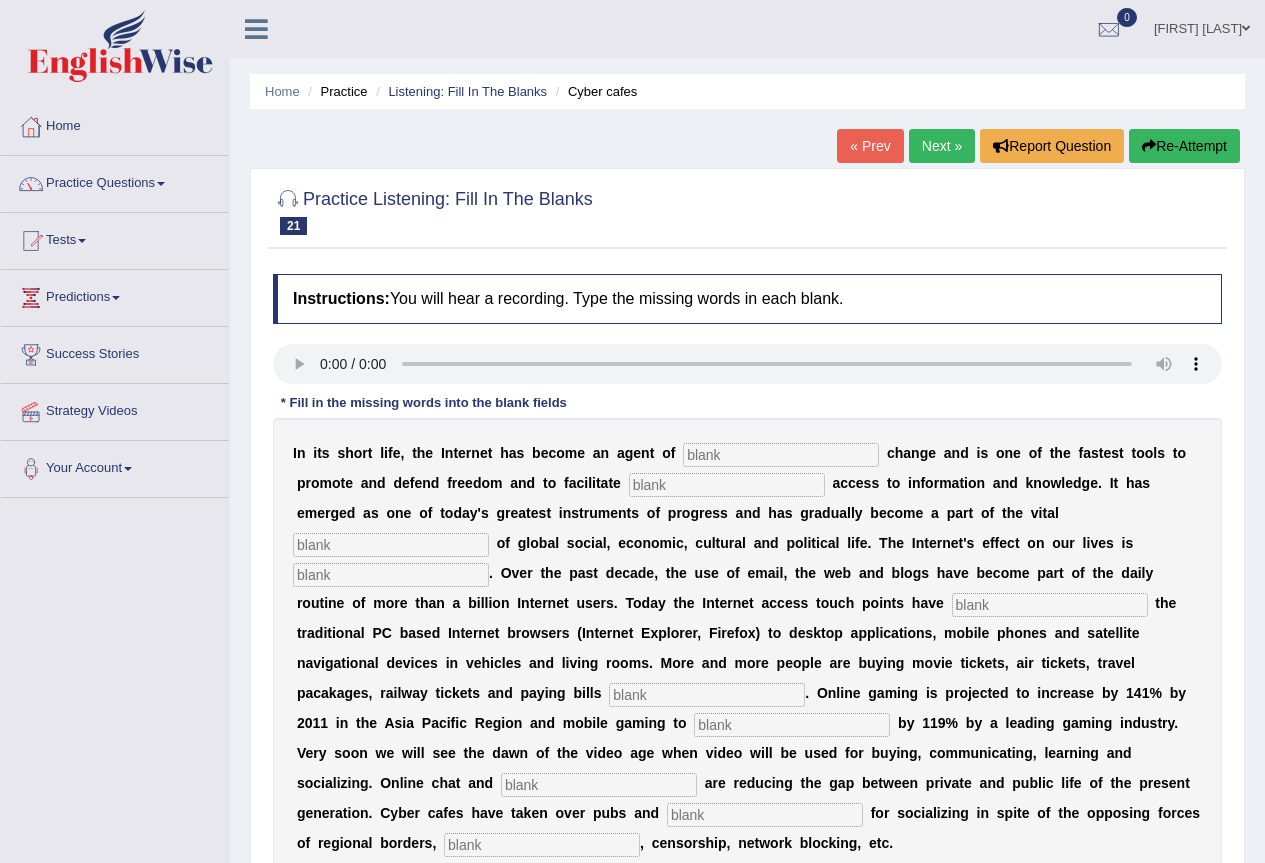 scroll, scrollTop: 0, scrollLeft: 0, axis: both 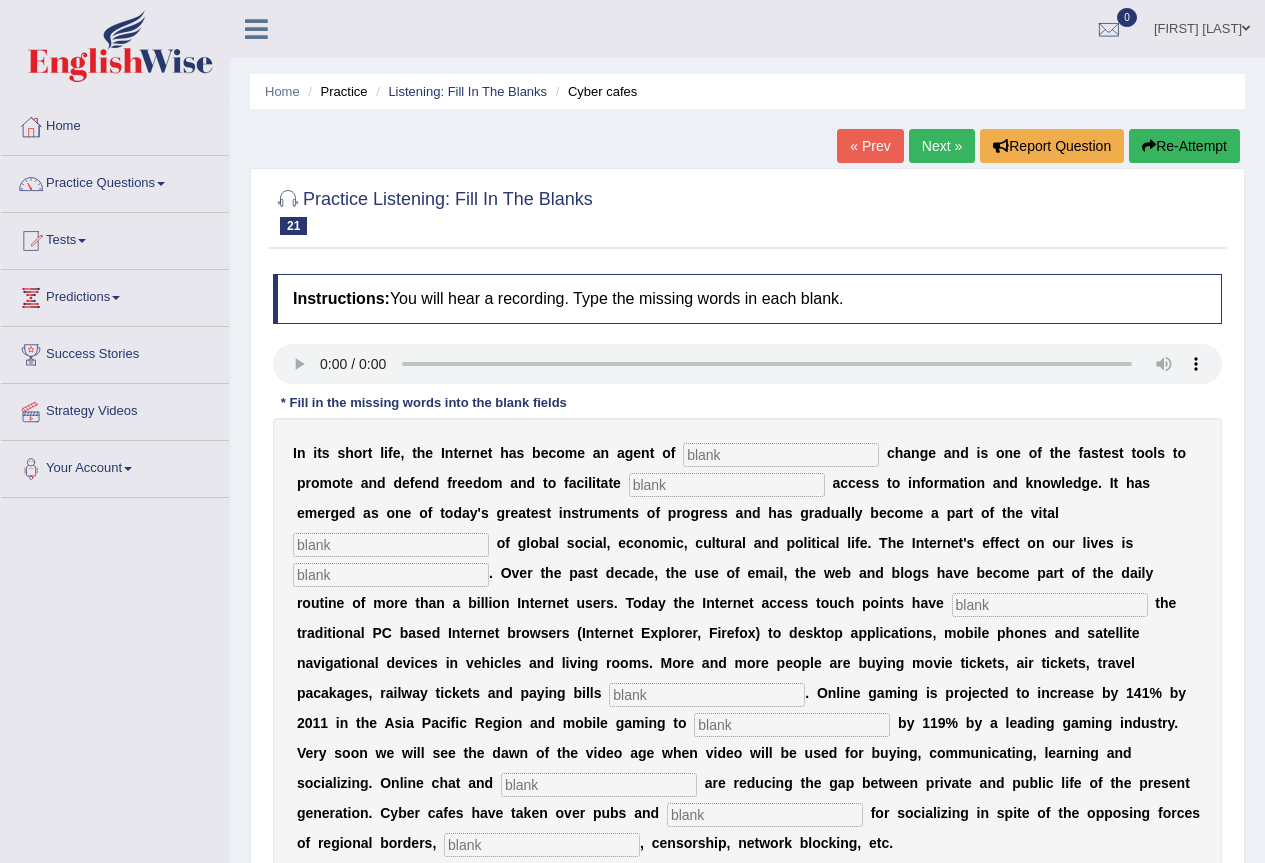 type 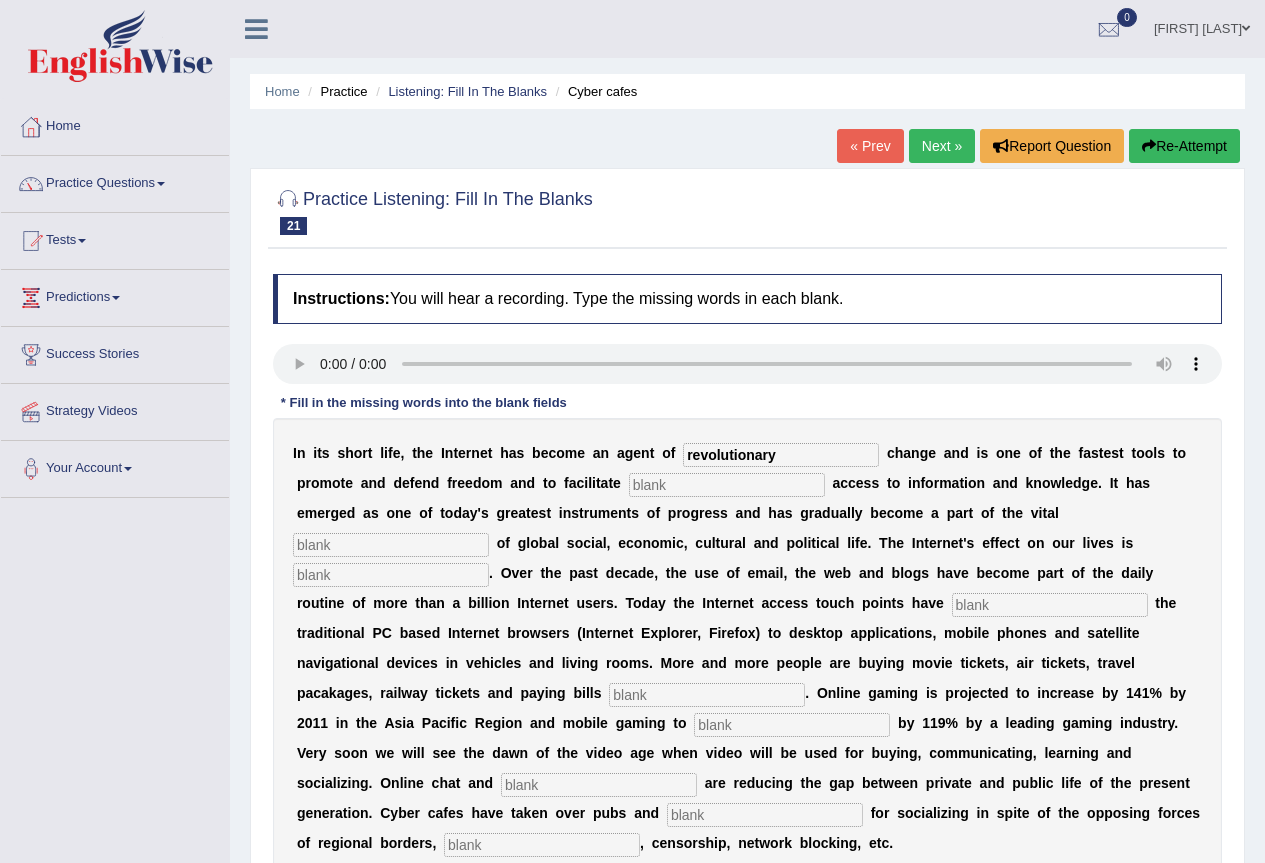 type on "revolutionary" 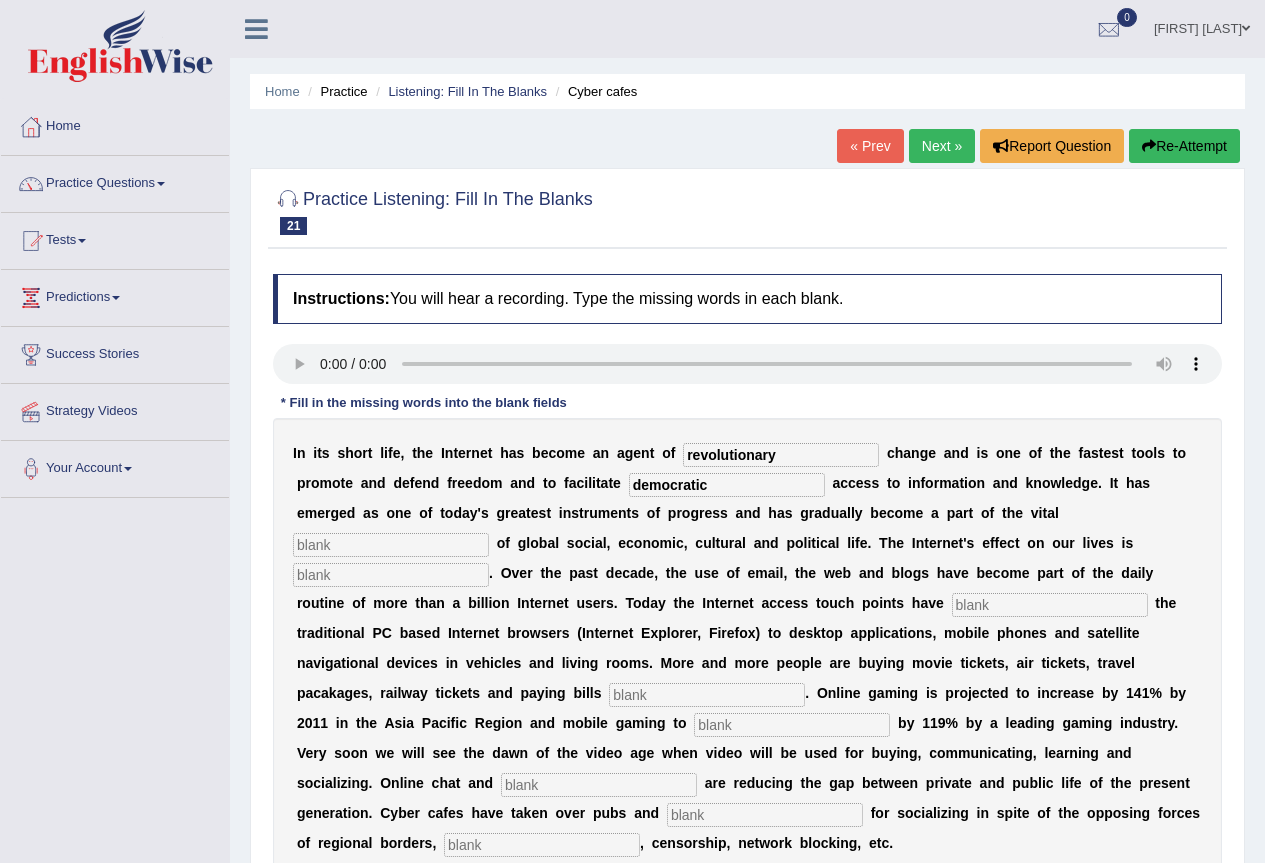 type on "democratic" 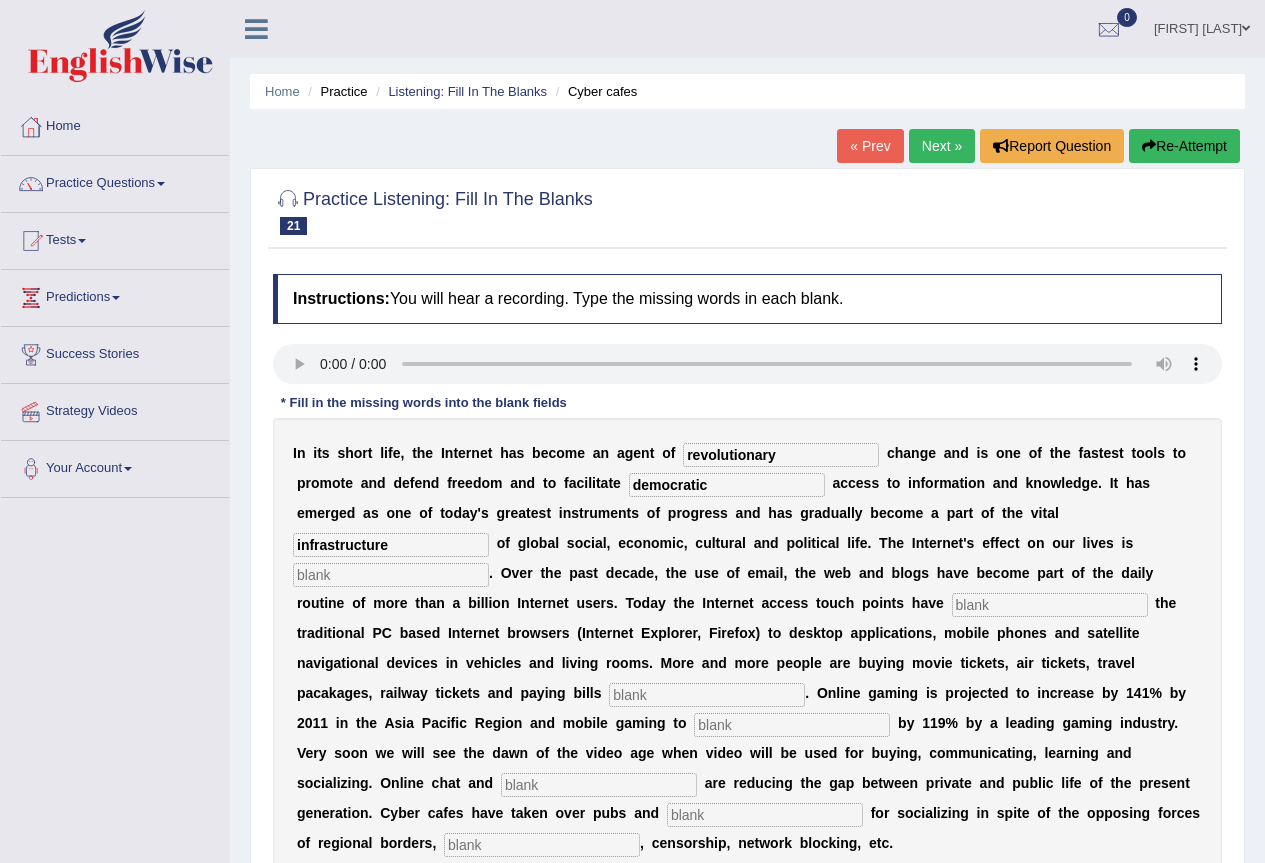 type on "infrastructure" 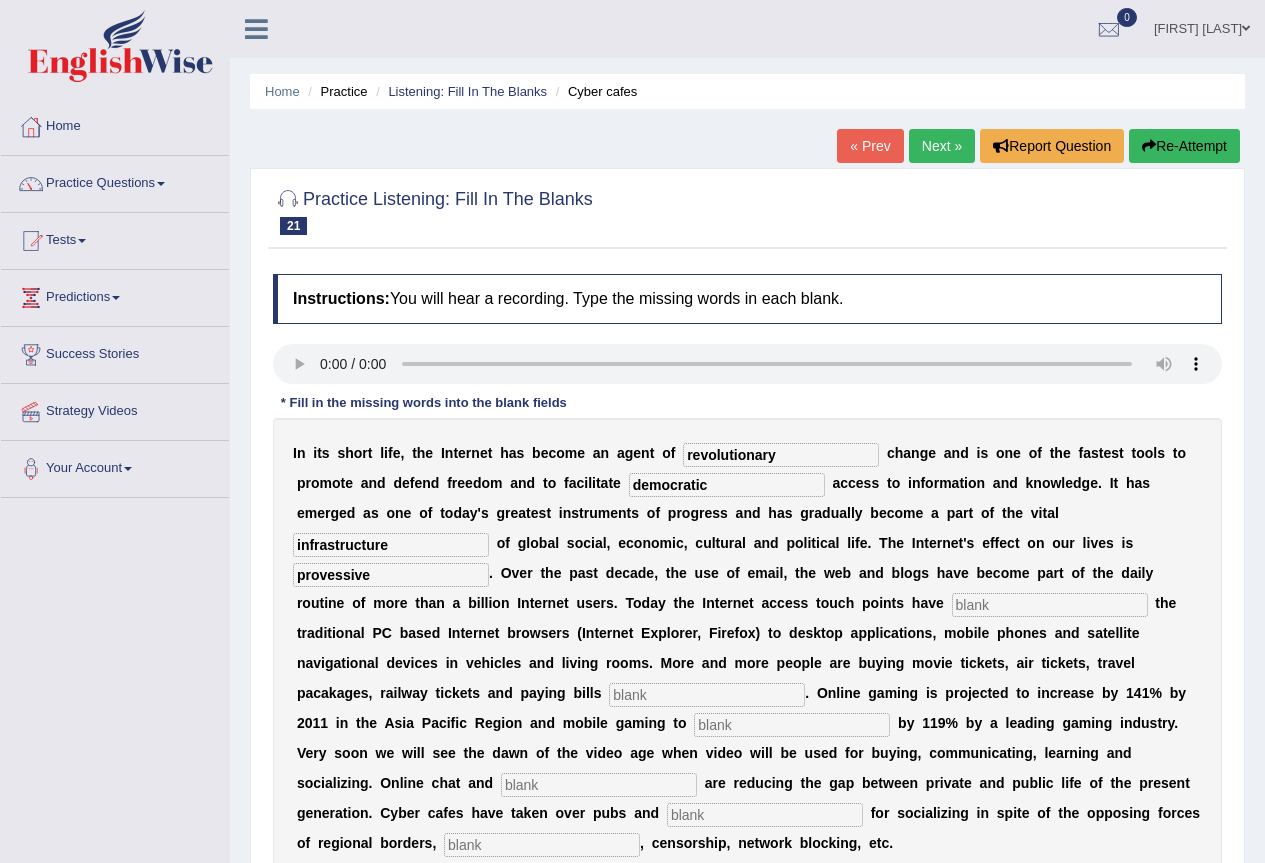 type on "provessive" 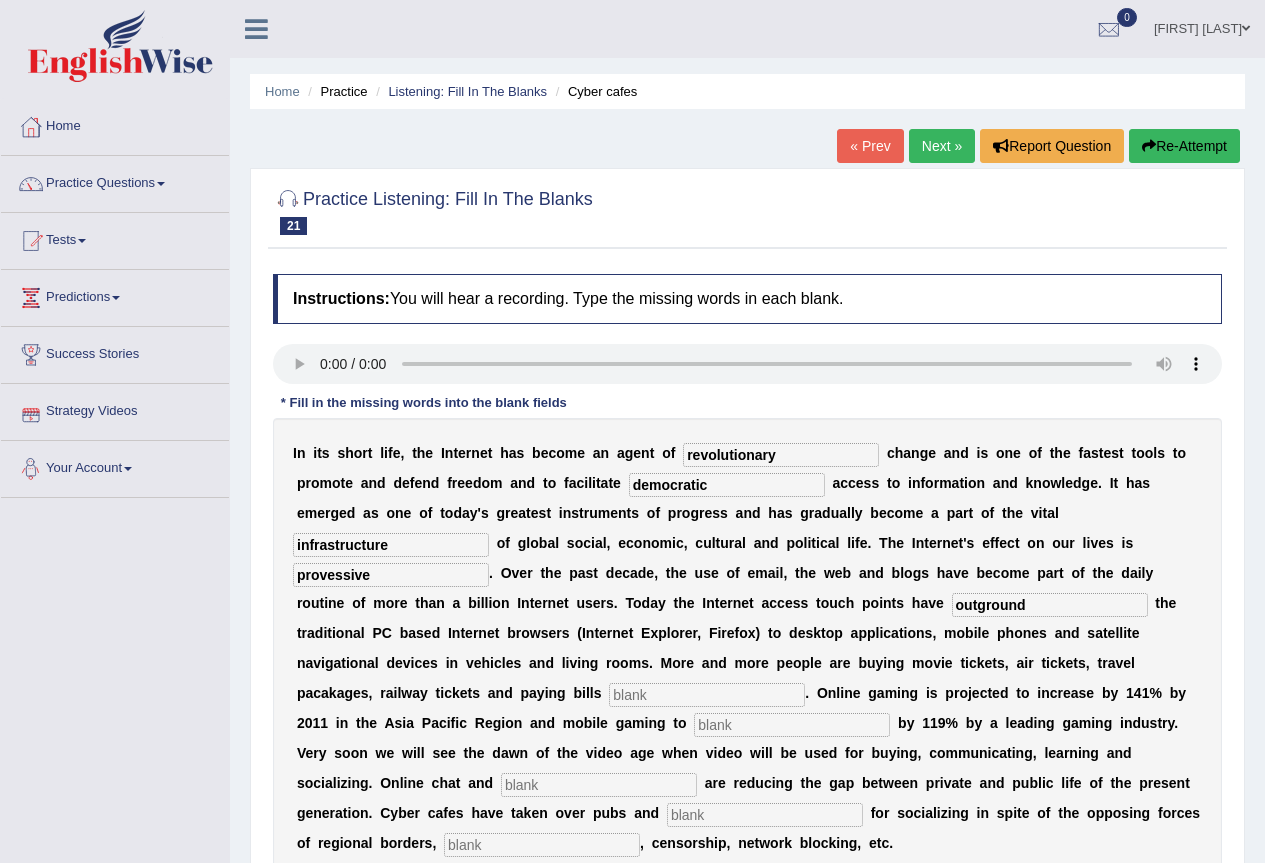 type on "outground" 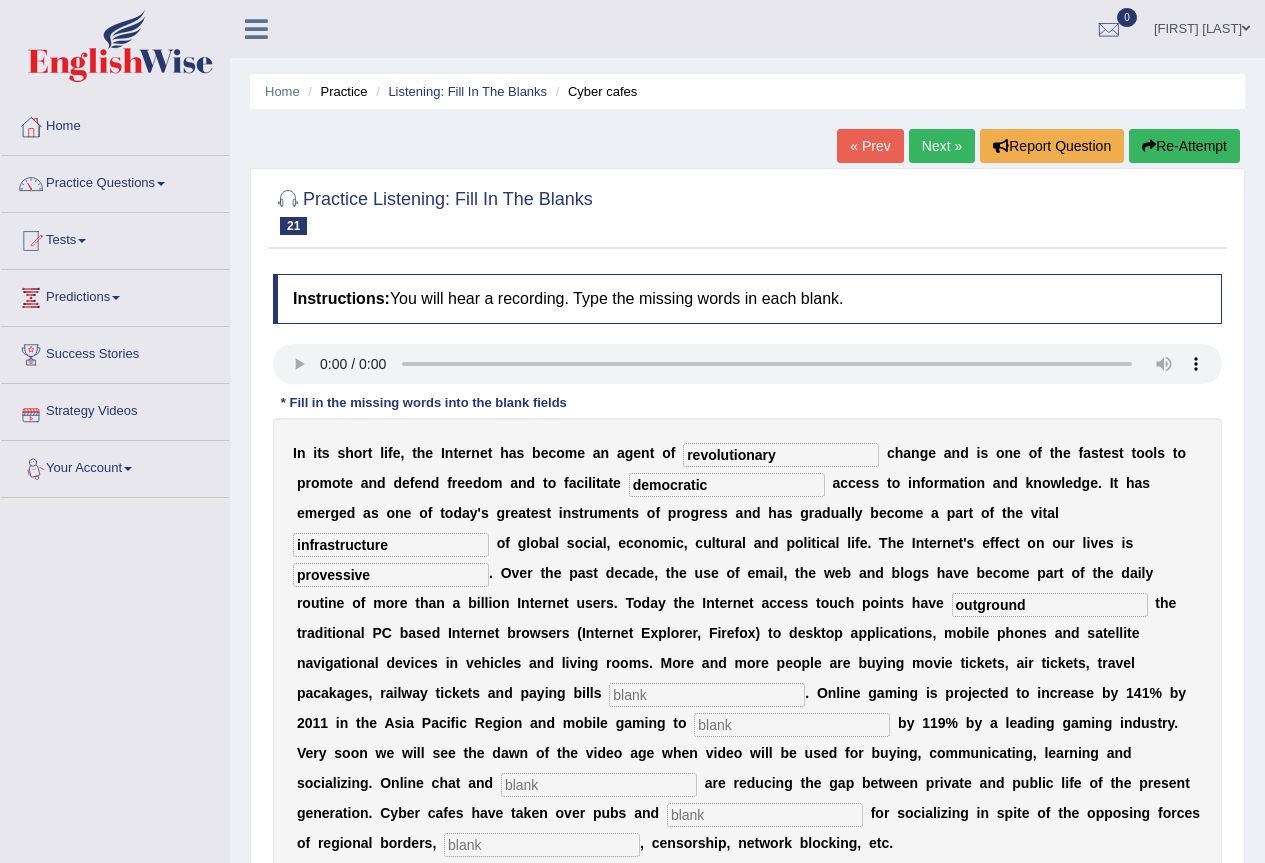 click at bounding box center [707, 695] 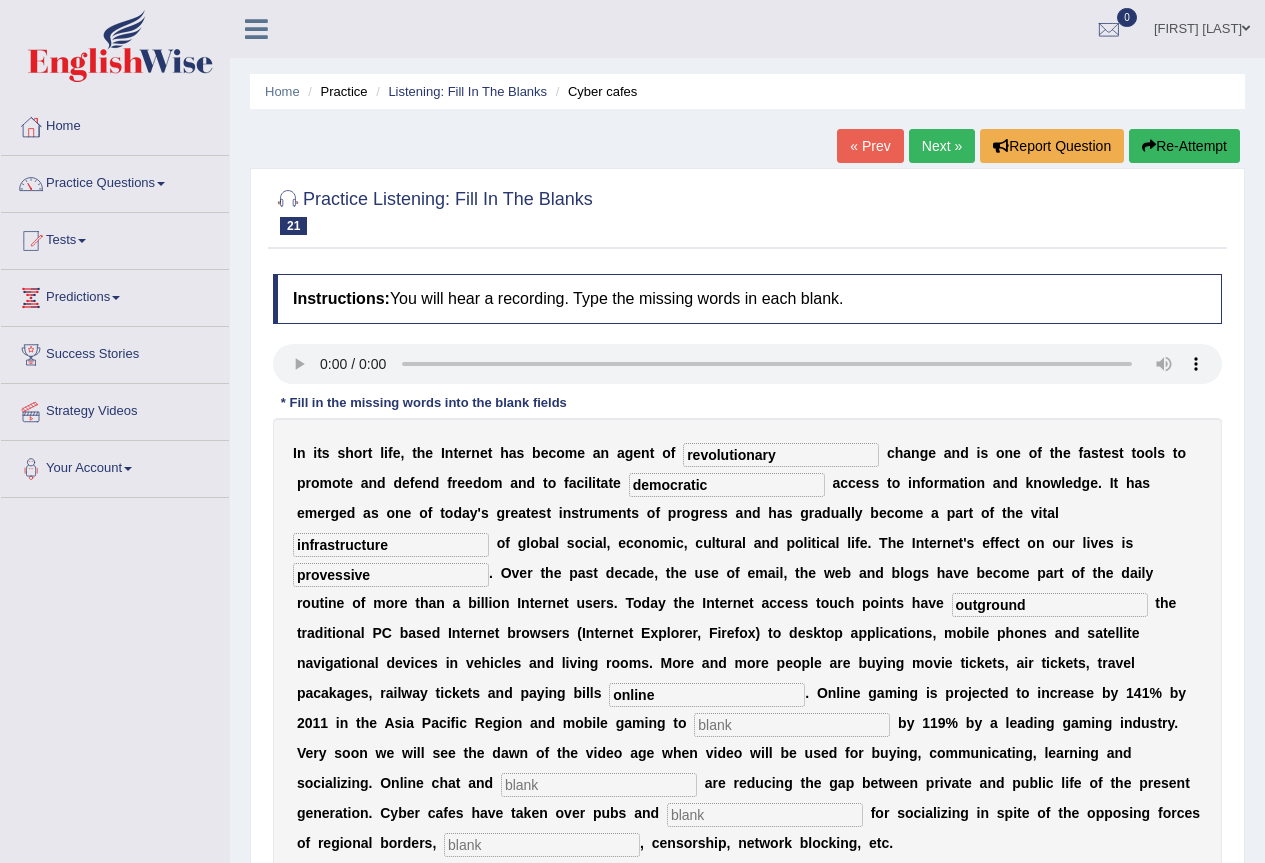 type on "online" 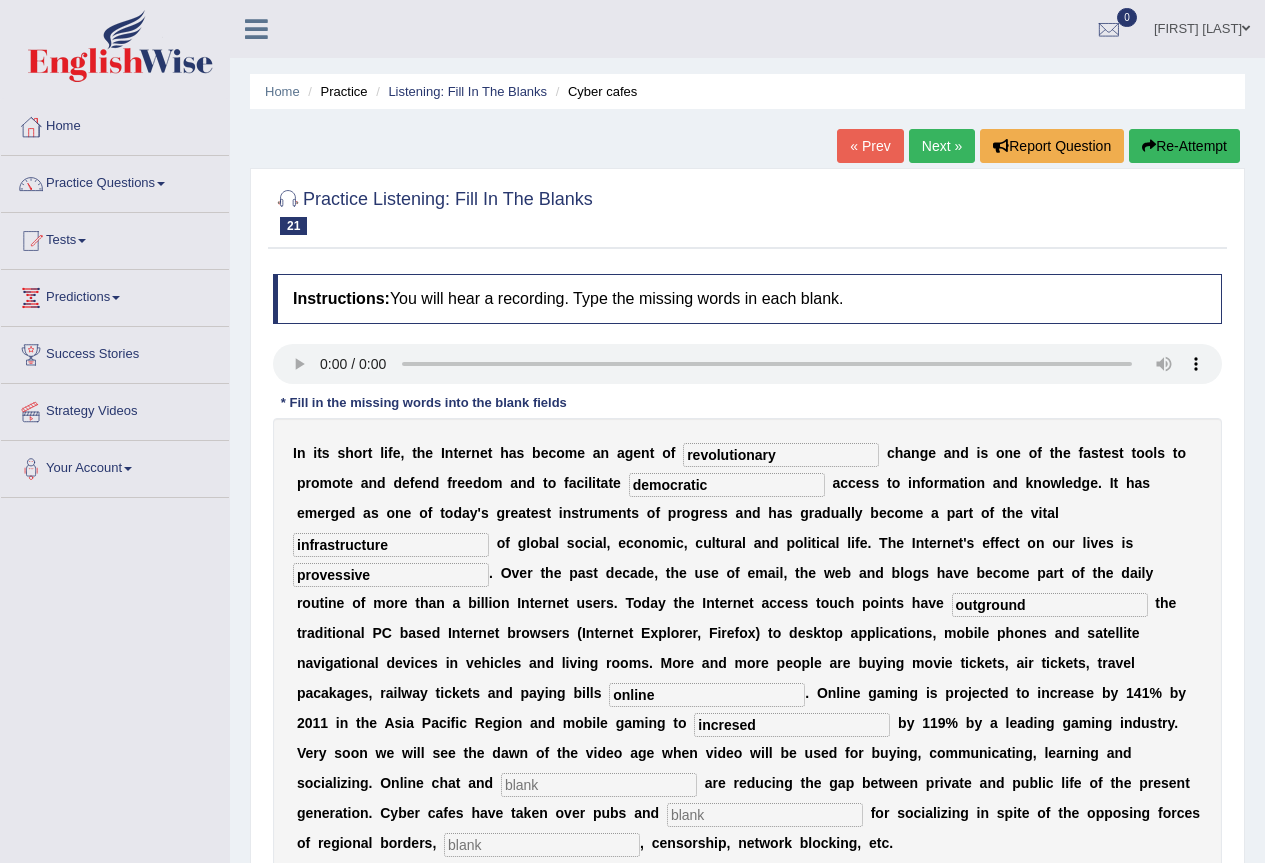 type on "incresed" 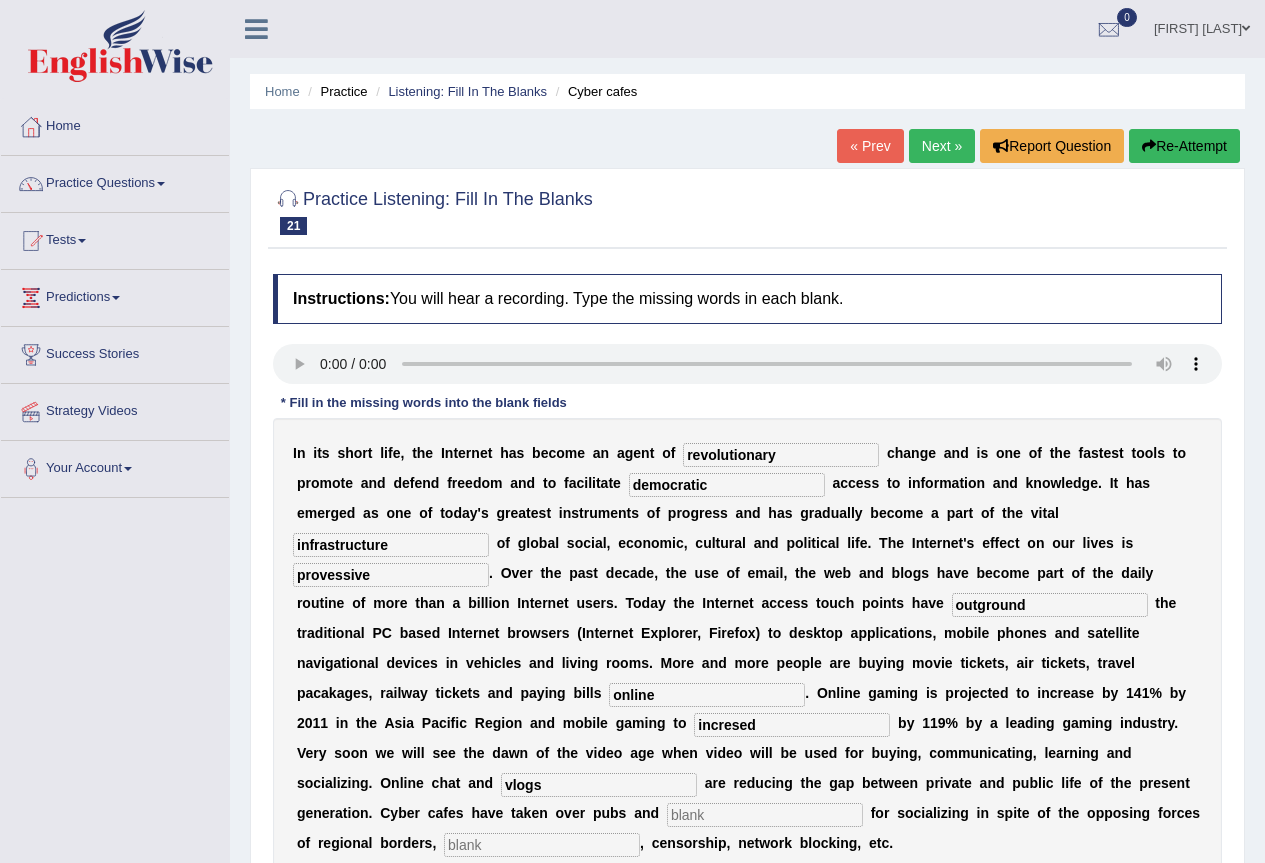 type on "vlogs" 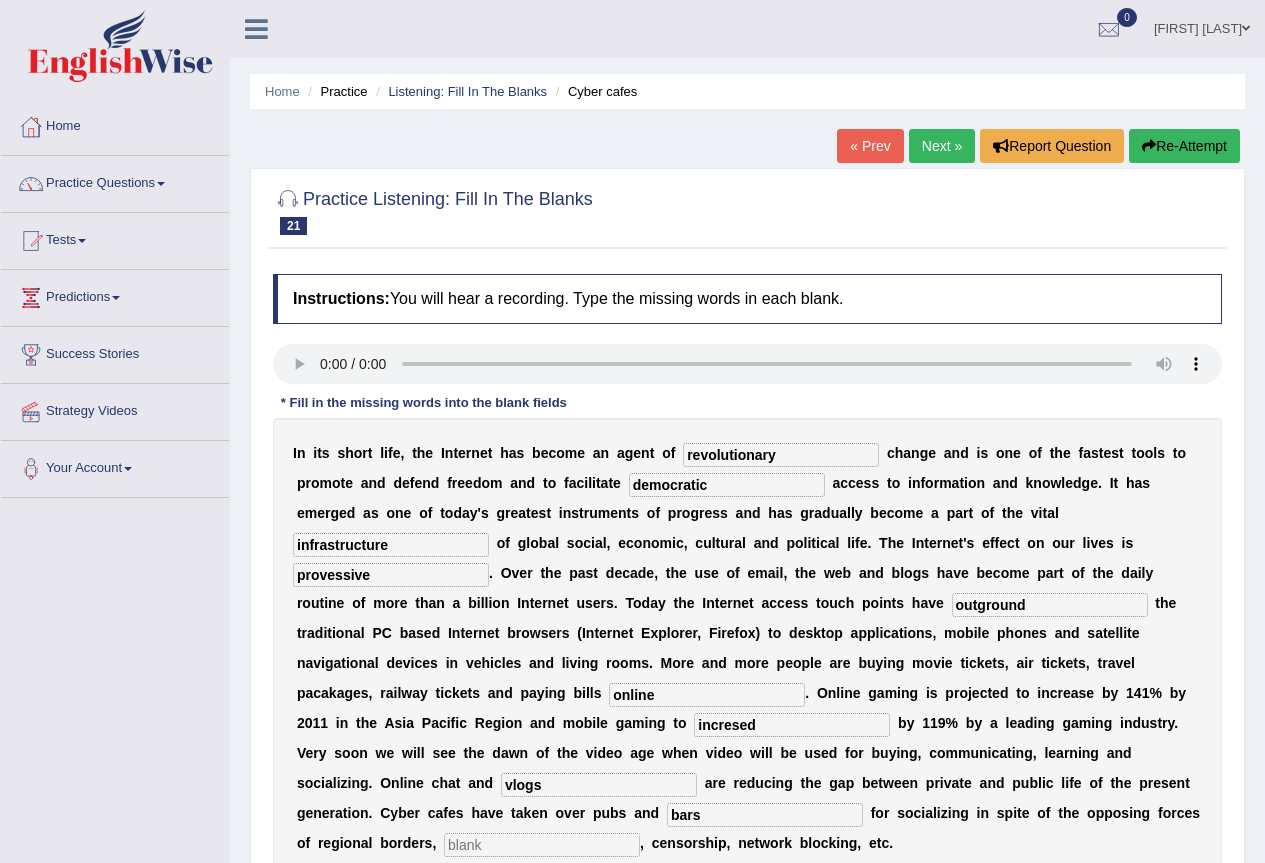 type on "bars" 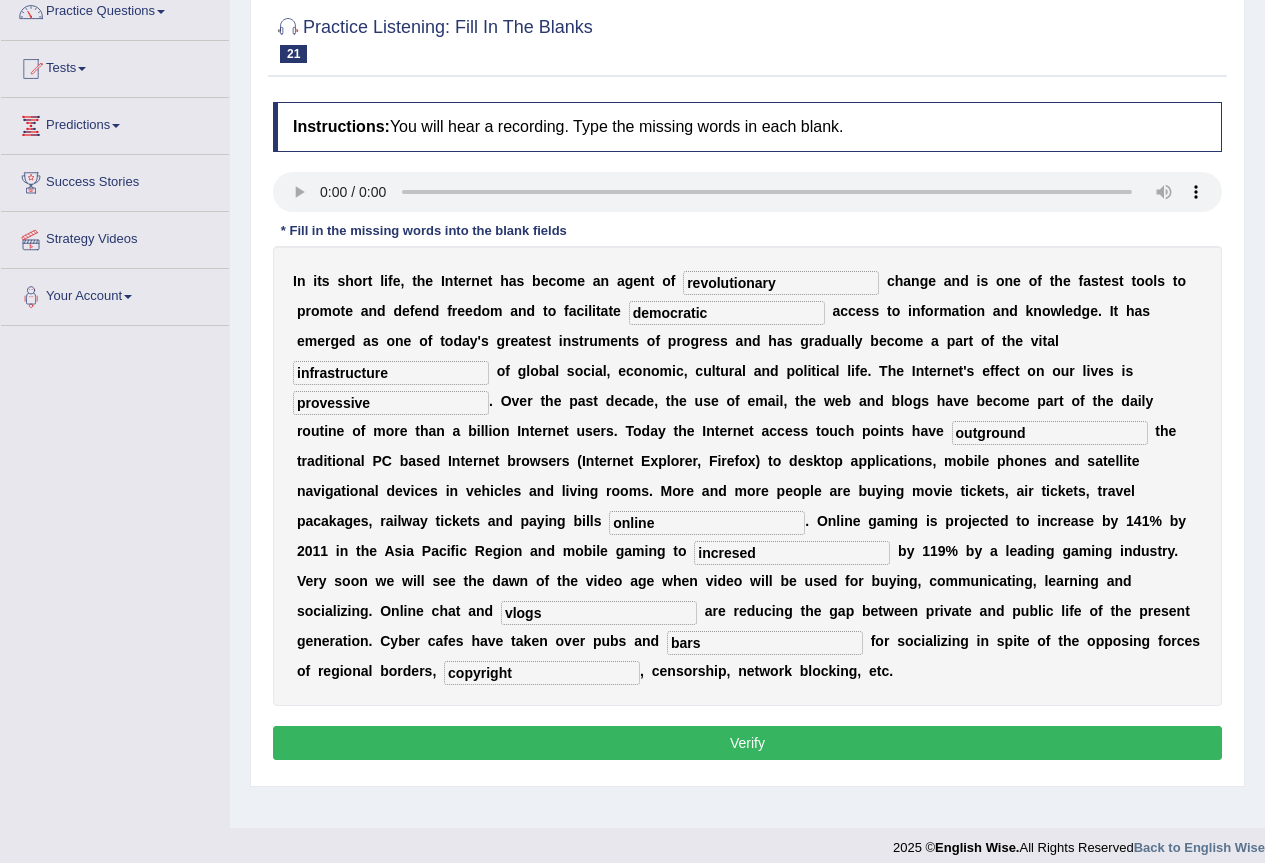 scroll, scrollTop: 187, scrollLeft: 0, axis: vertical 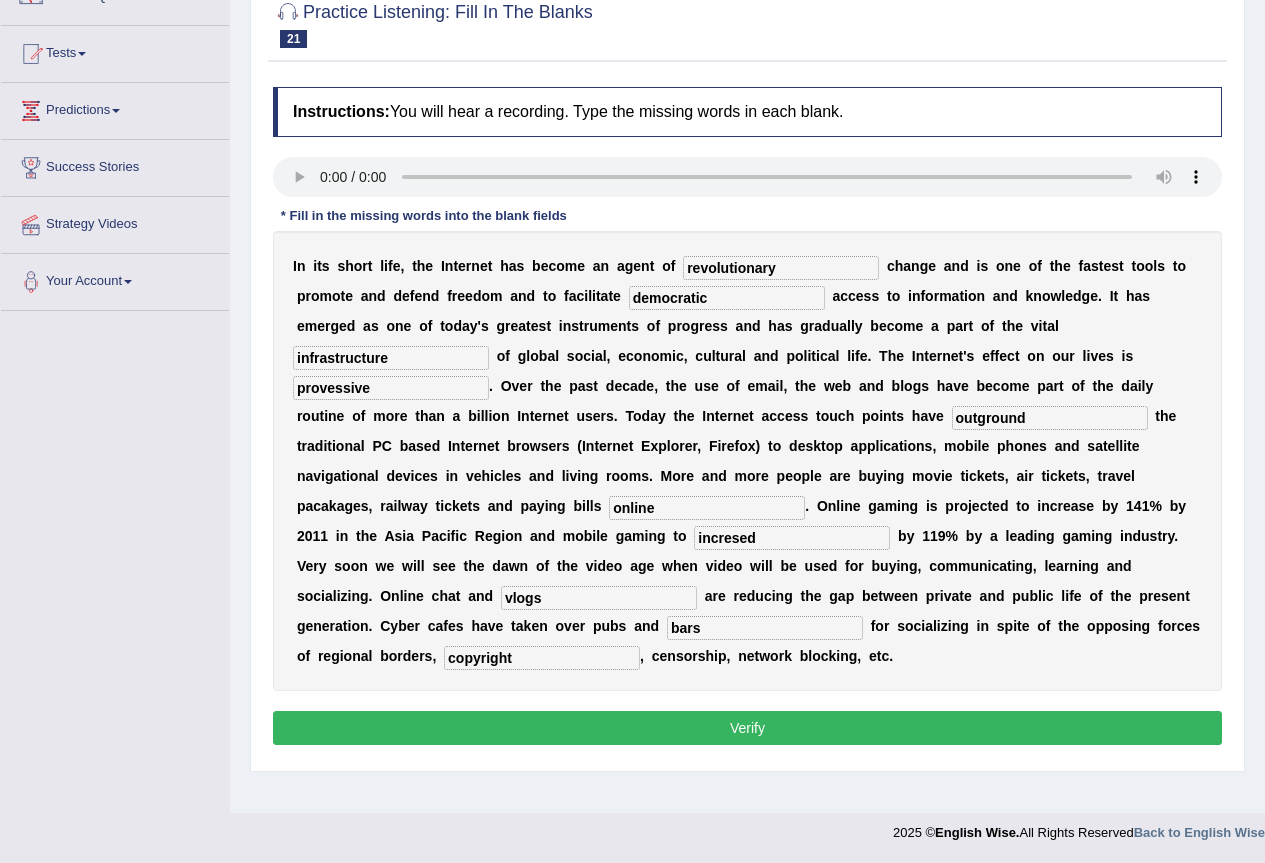 type on "copyright" 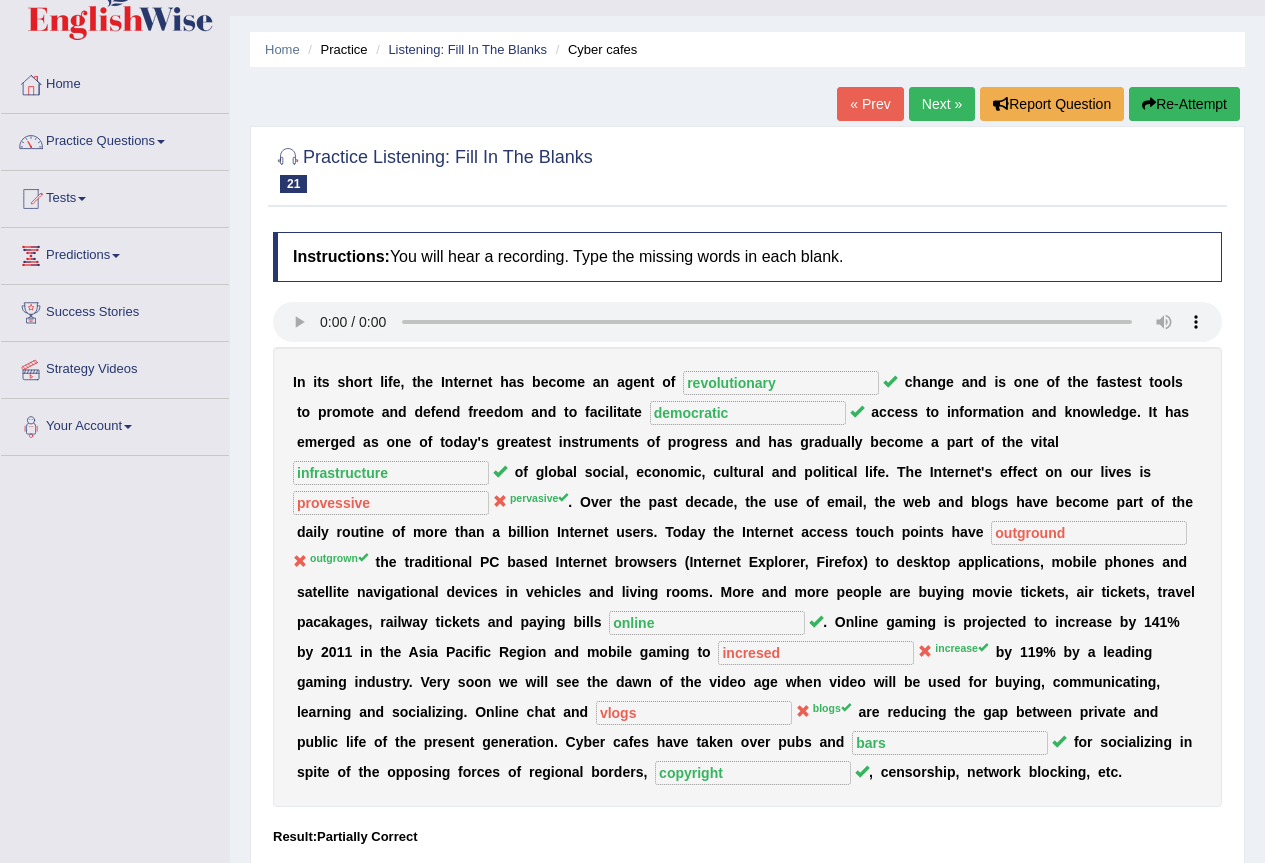 scroll, scrollTop: 0, scrollLeft: 0, axis: both 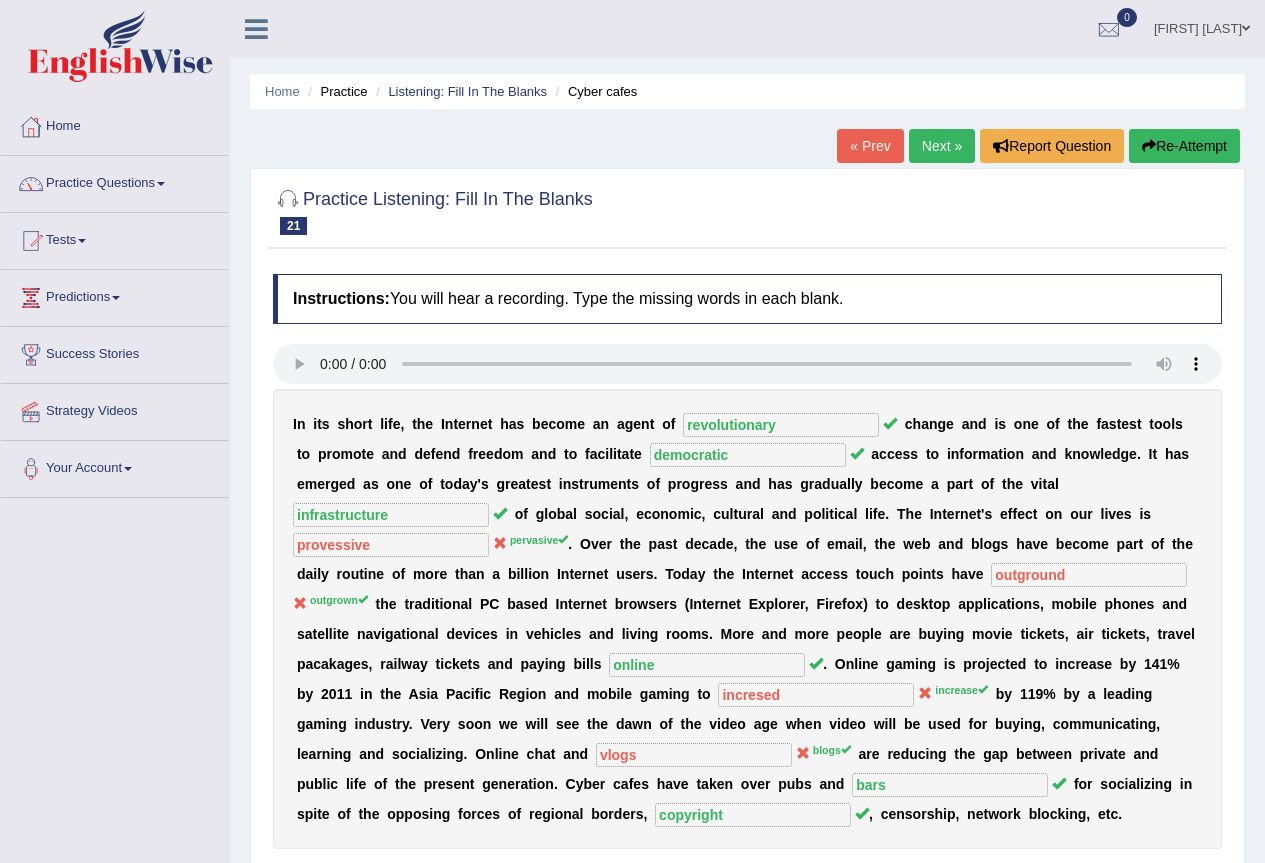 click on "Next »" at bounding box center [942, 146] 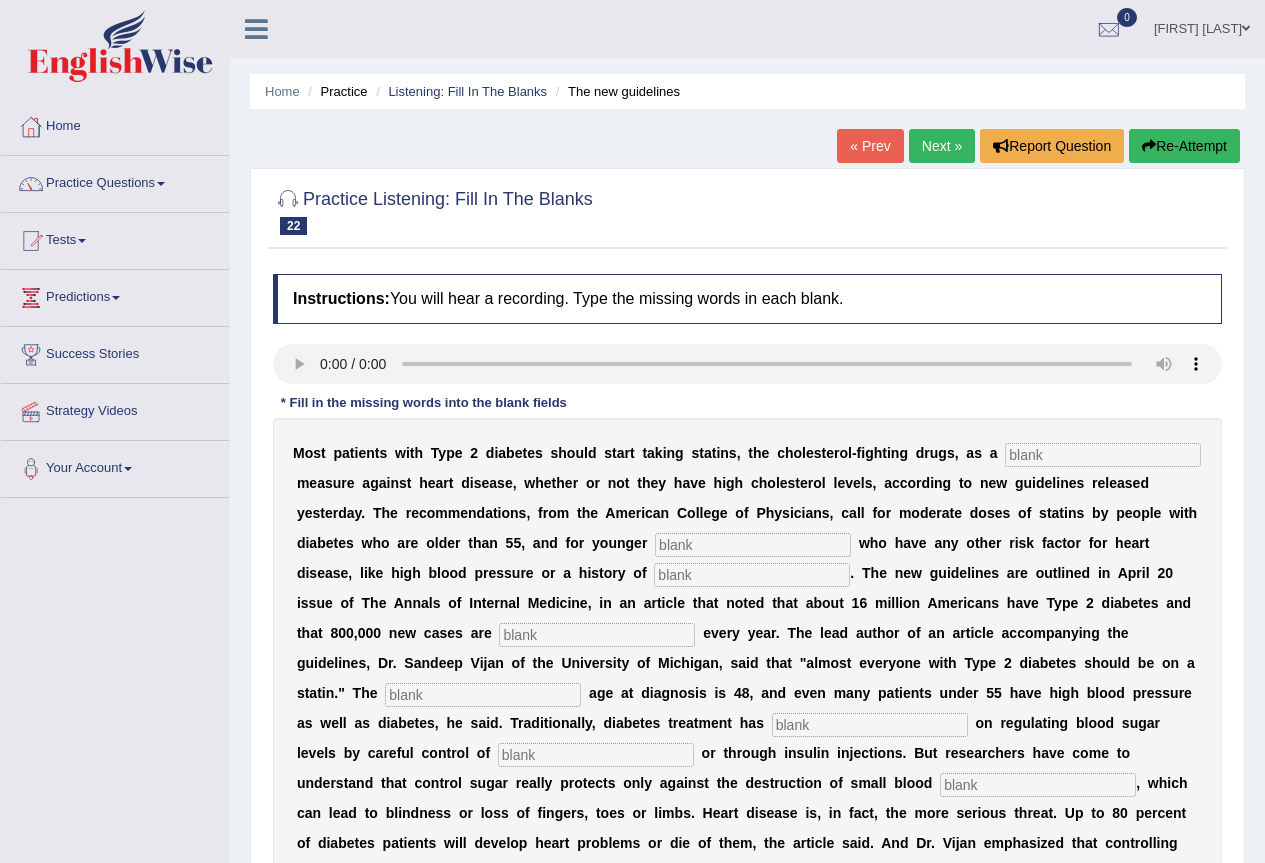 scroll, scrollTop: 0, scrollLeft: 0, axis: both 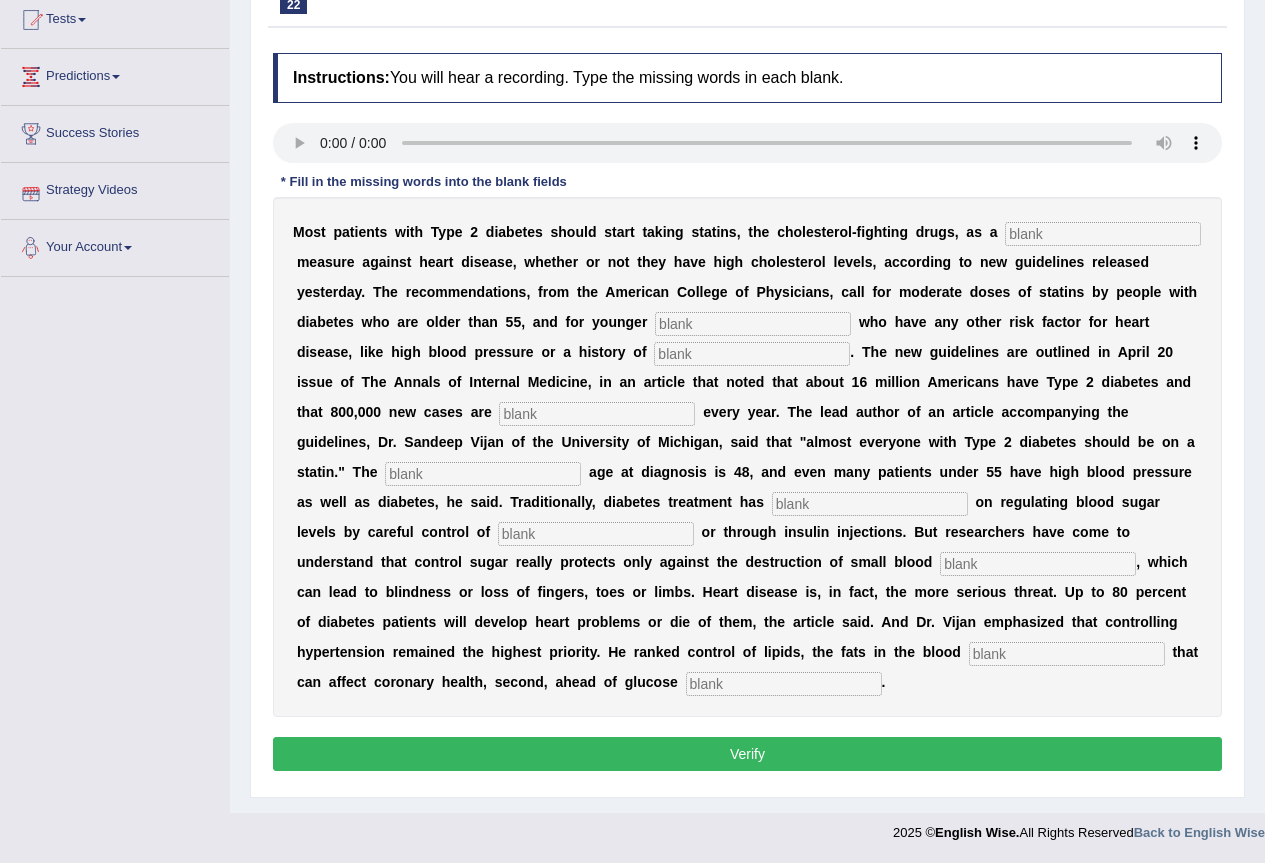 click at bounding box center (1103, 234) 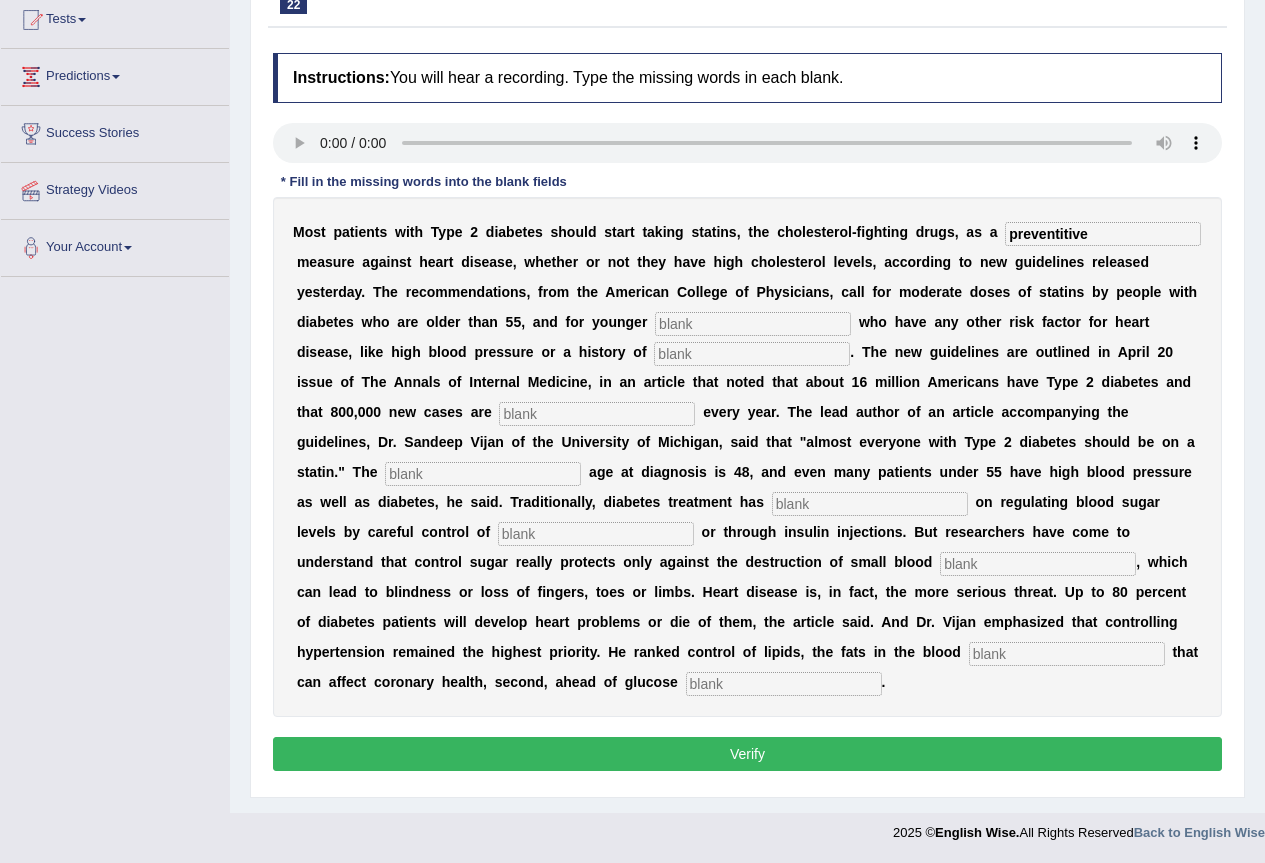 type on "preventitive" 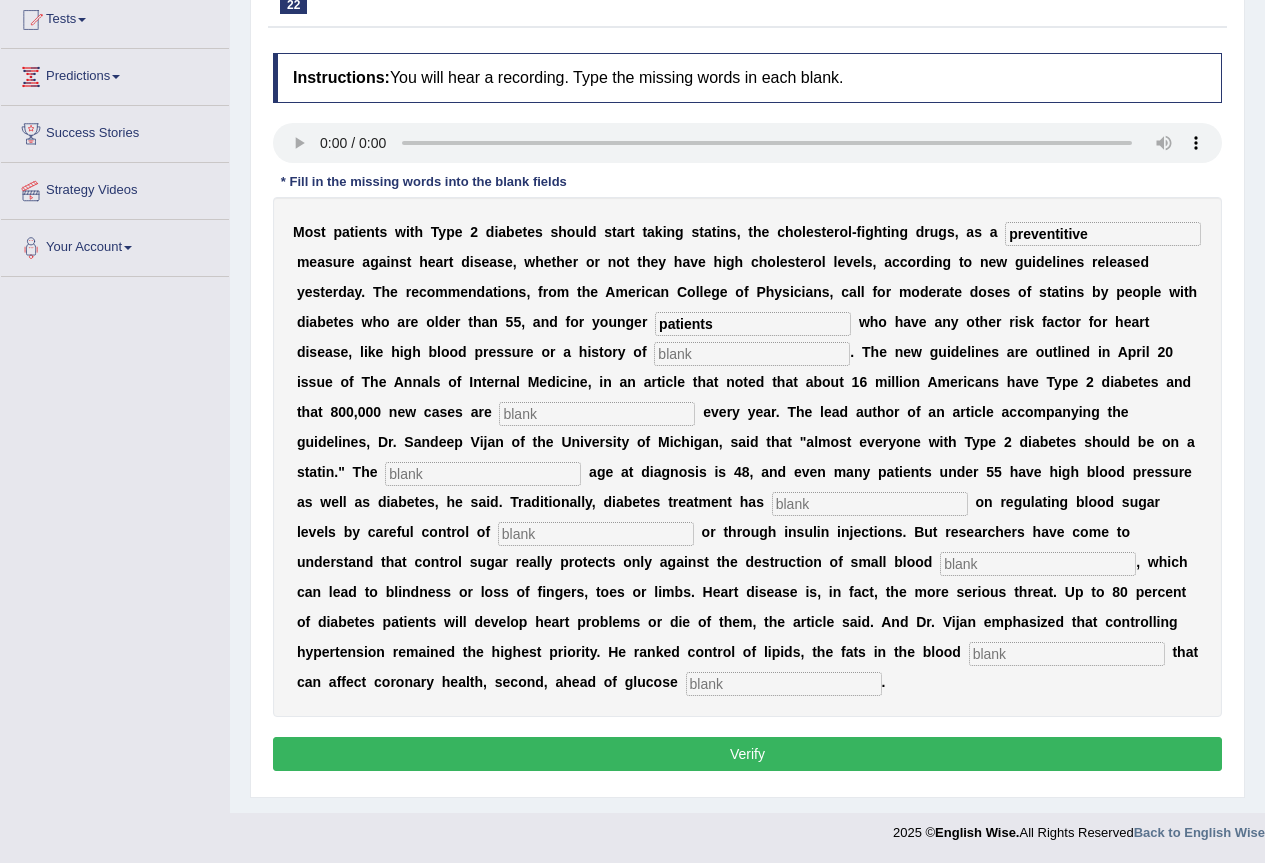 type on "patients" 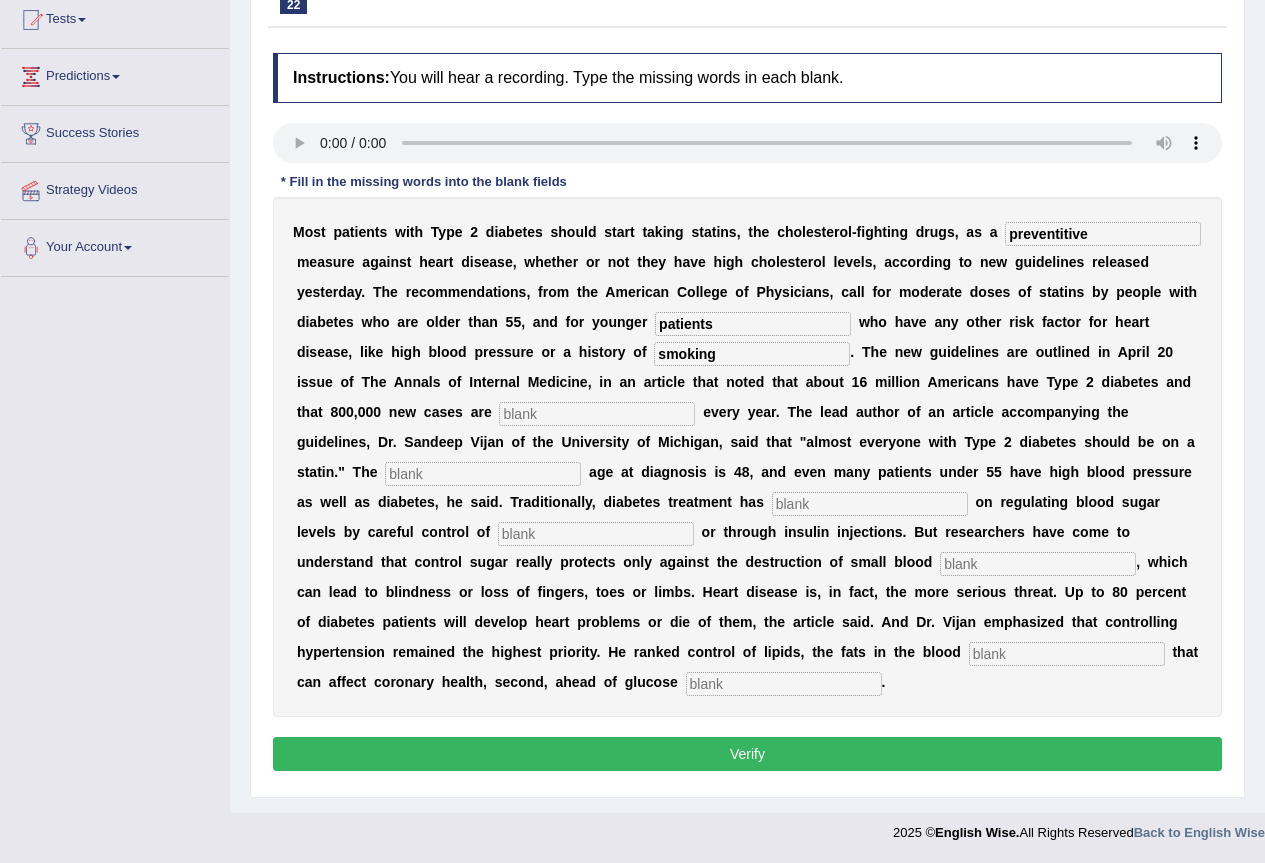 type on "smoking" 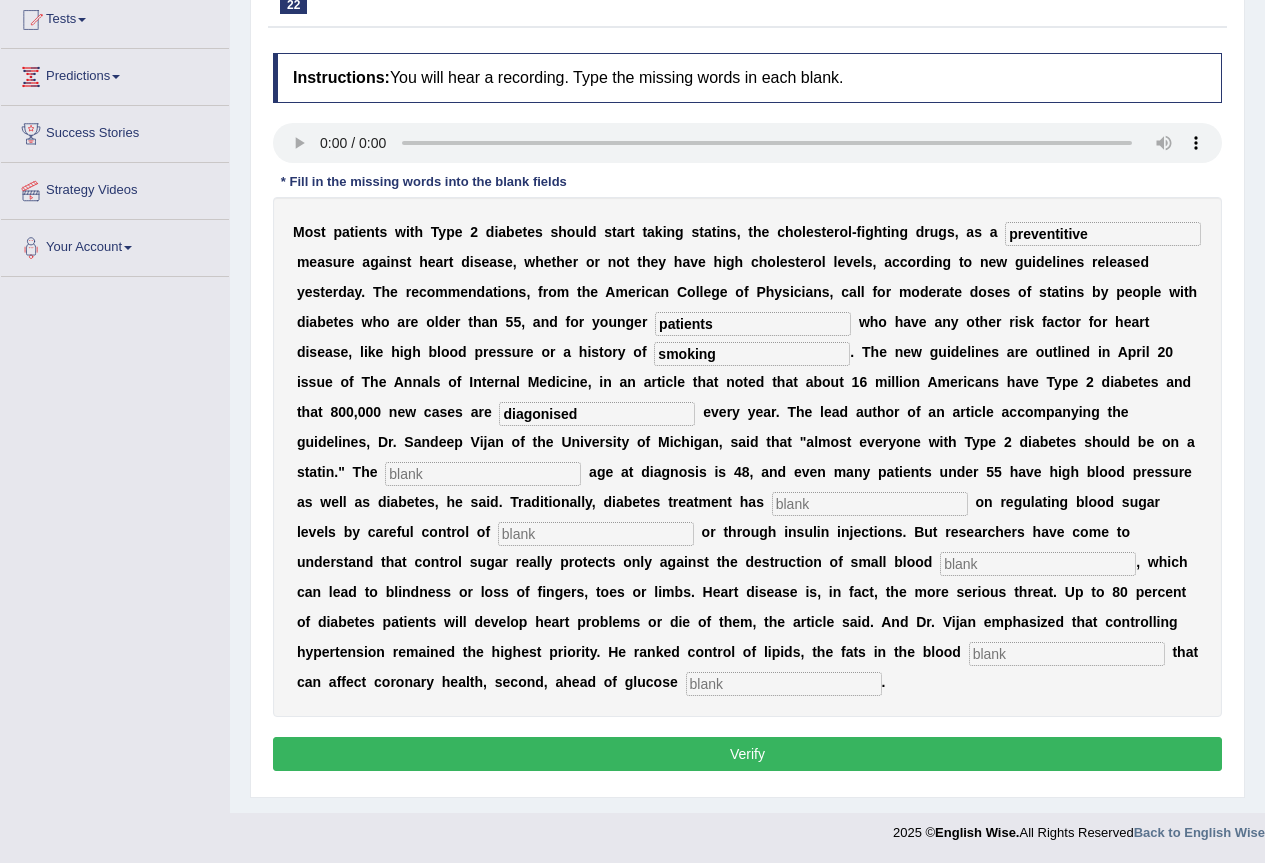 type on "diagonised" 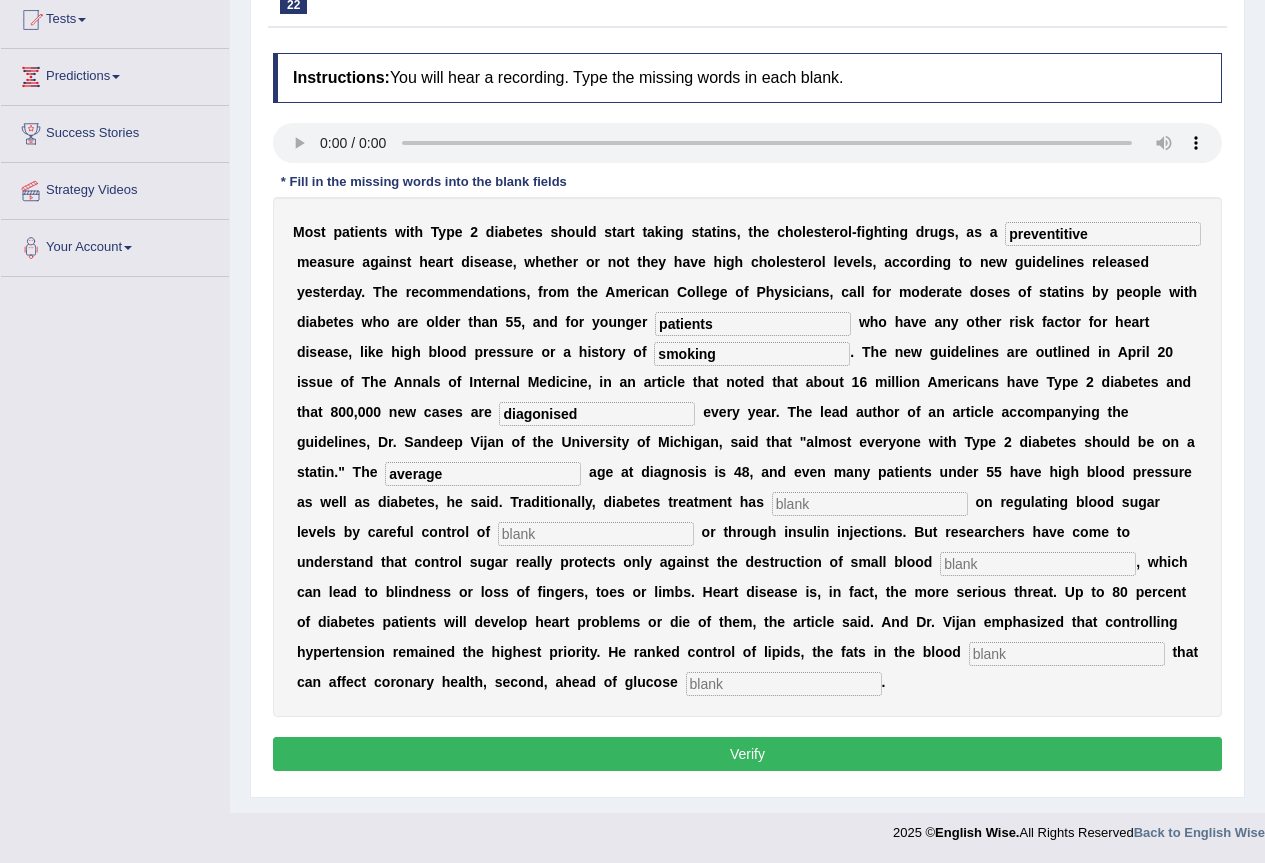 type on "average" 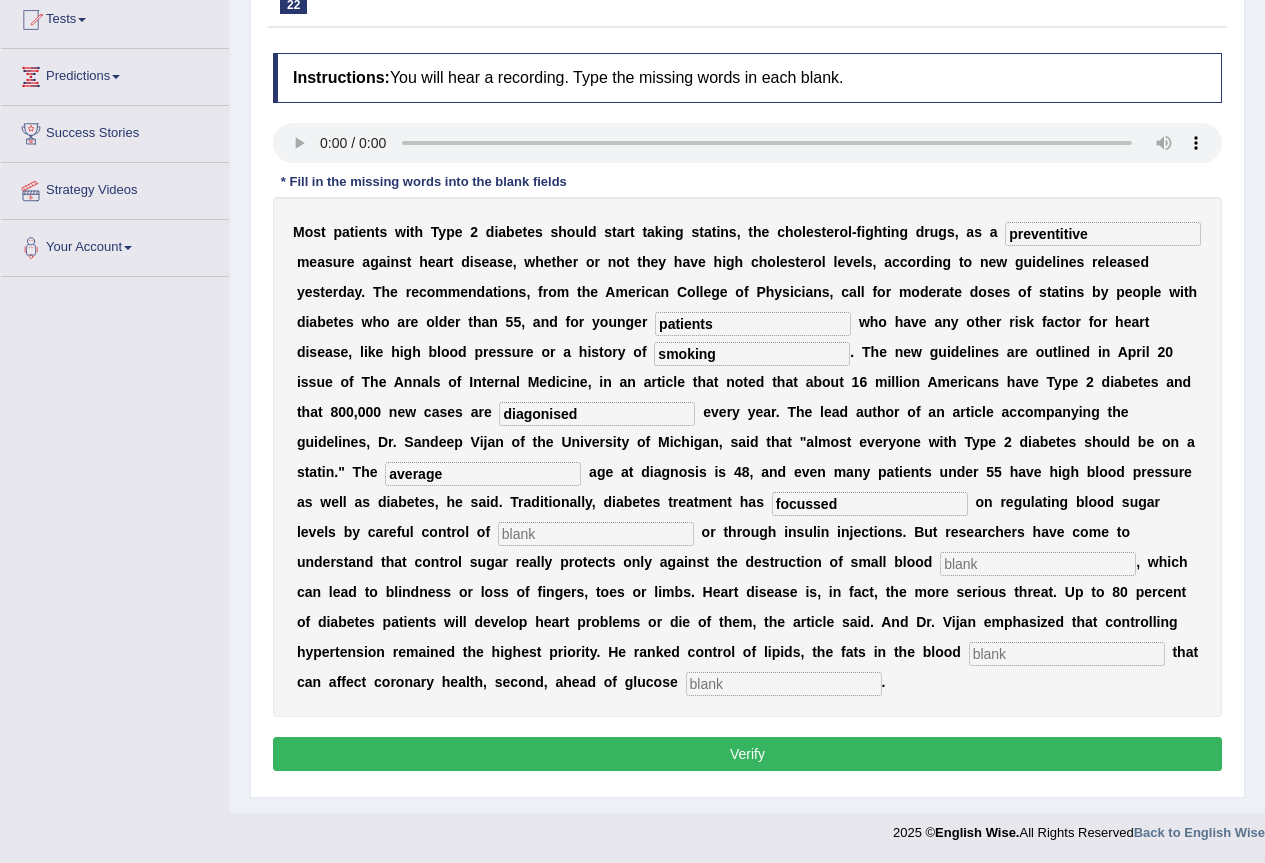 type on "focussed" 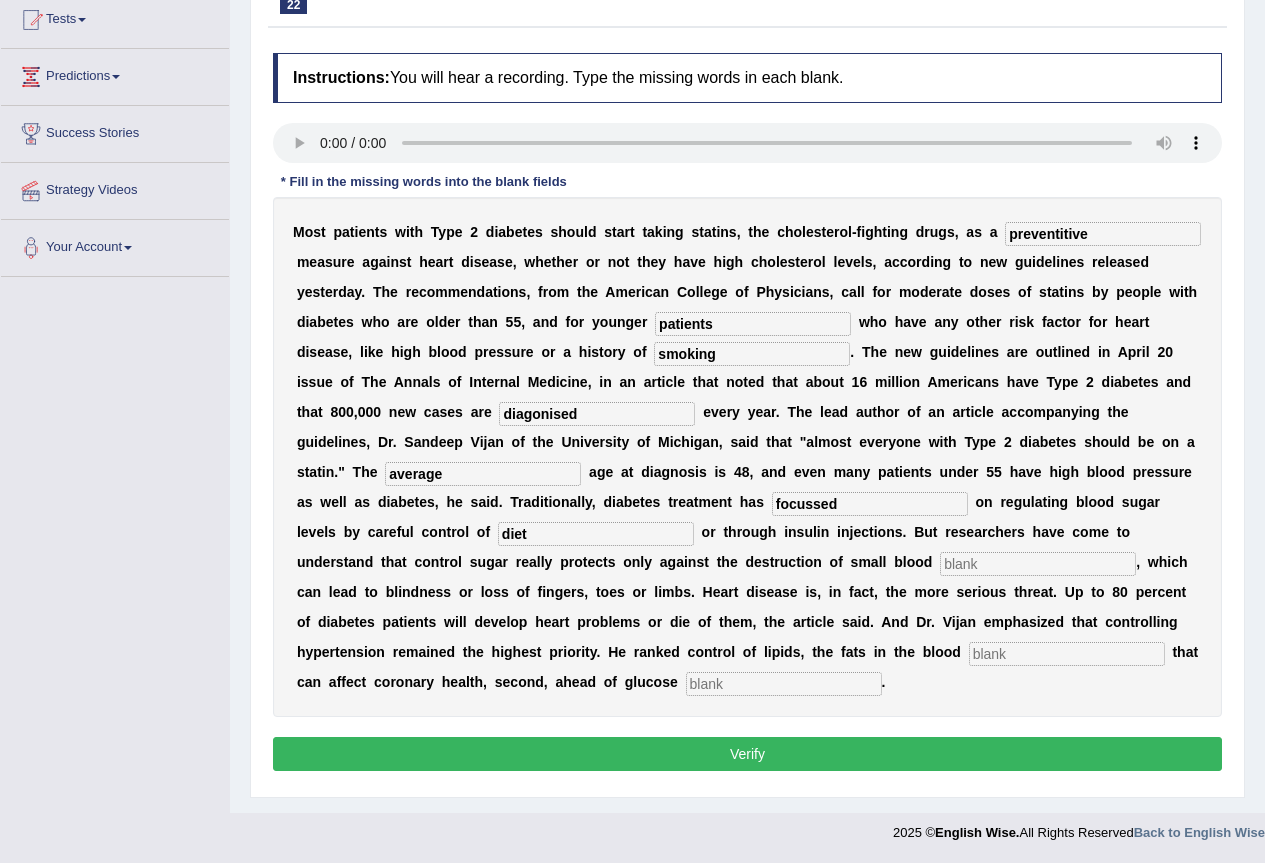 type on "diet" 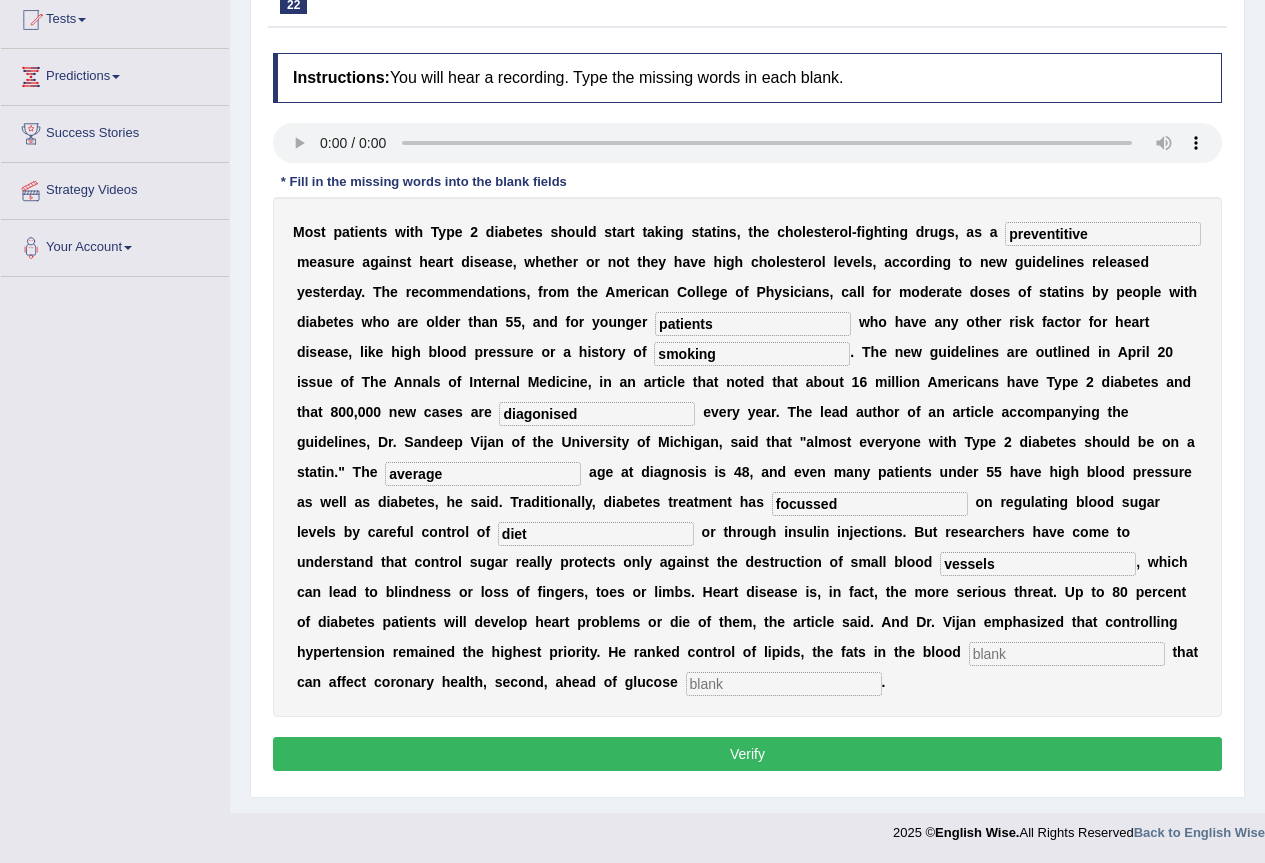 type on "vessels" 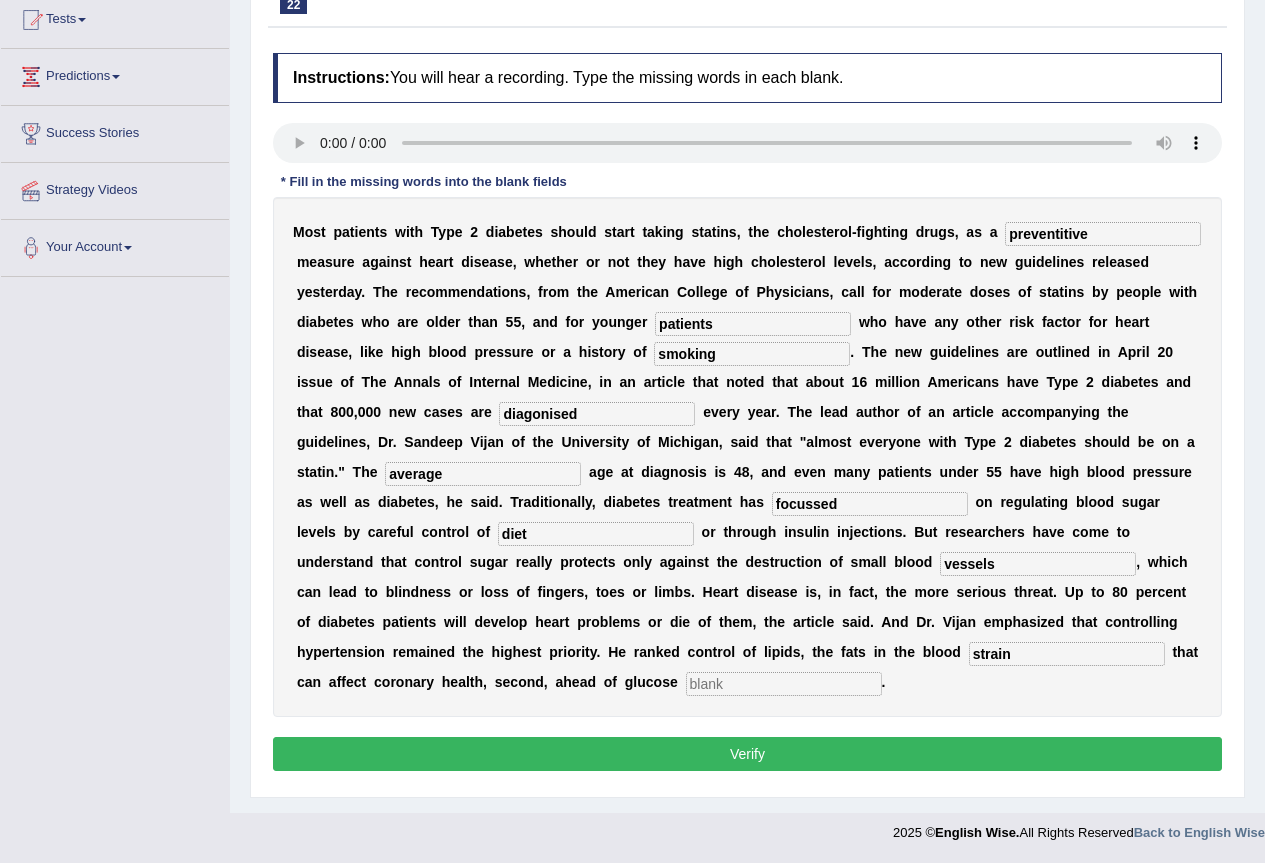 type on "strain" 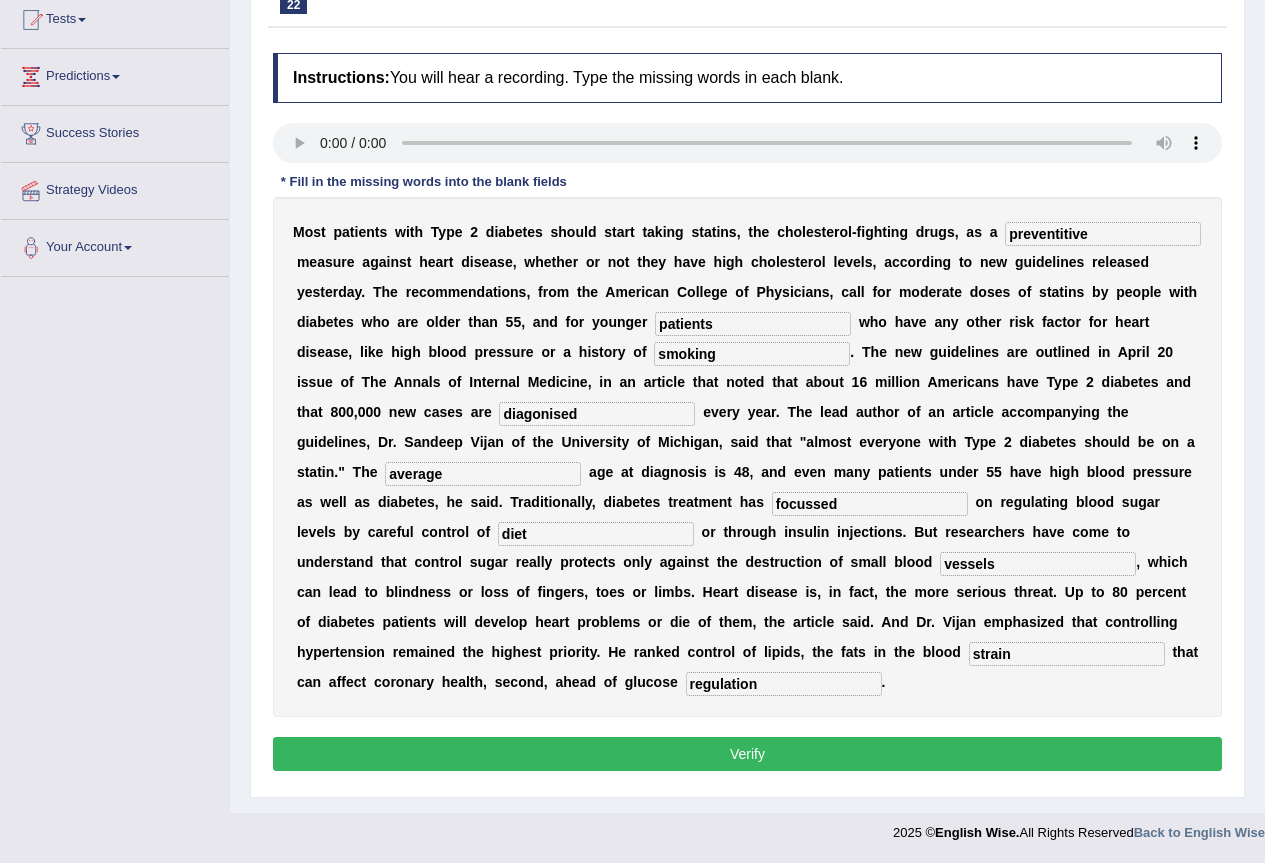 type on "regulation" 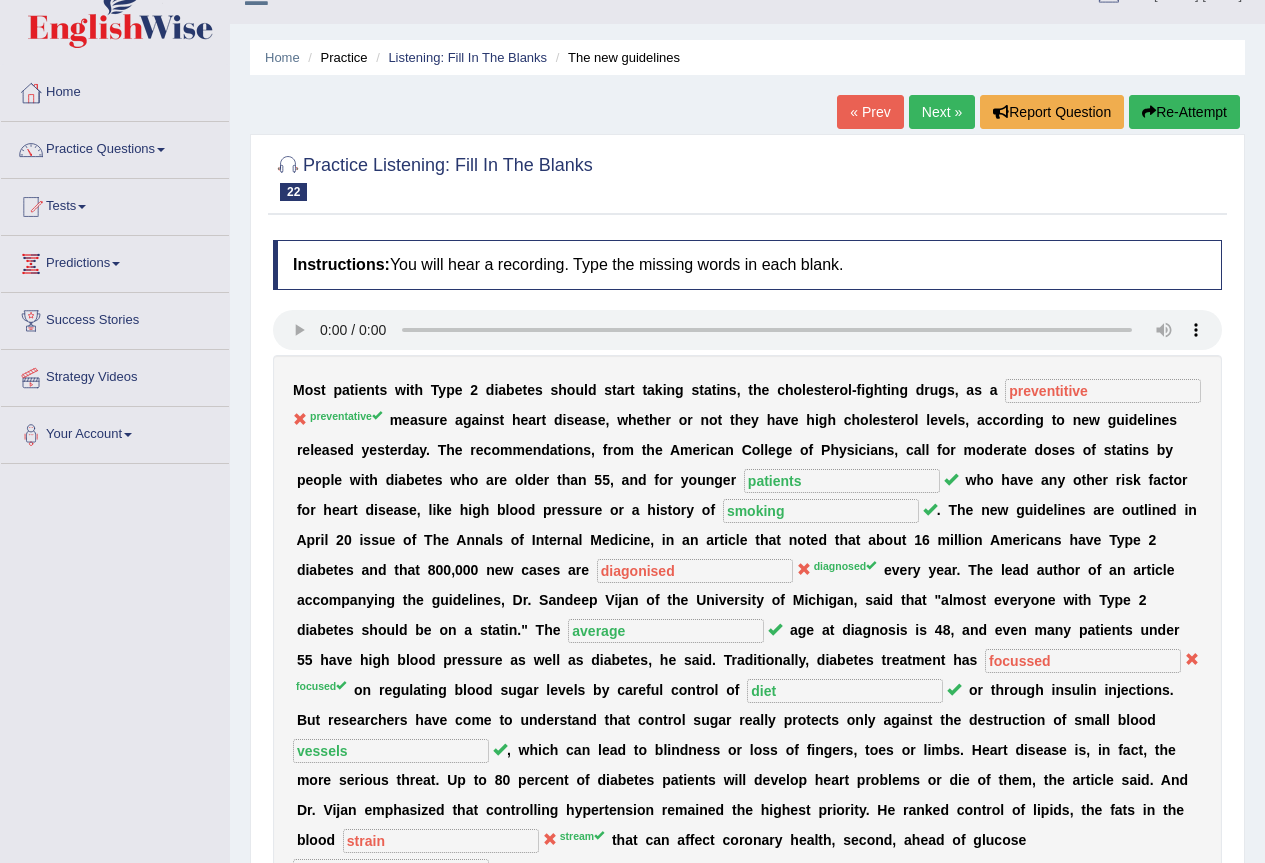 scroll, scrollTop: 0, scrollLeft: 0, axis: both 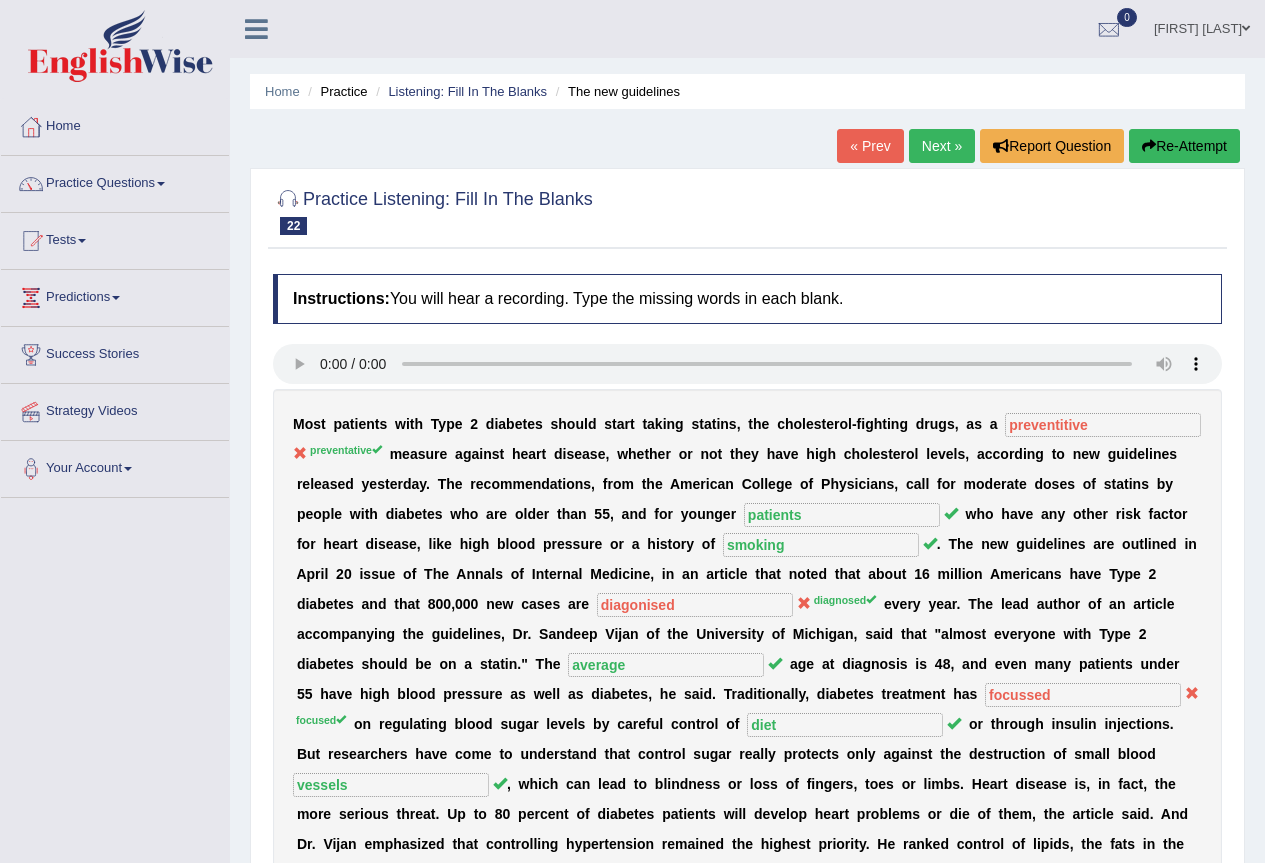 click on "Next »" at bounding box center (942, 146) 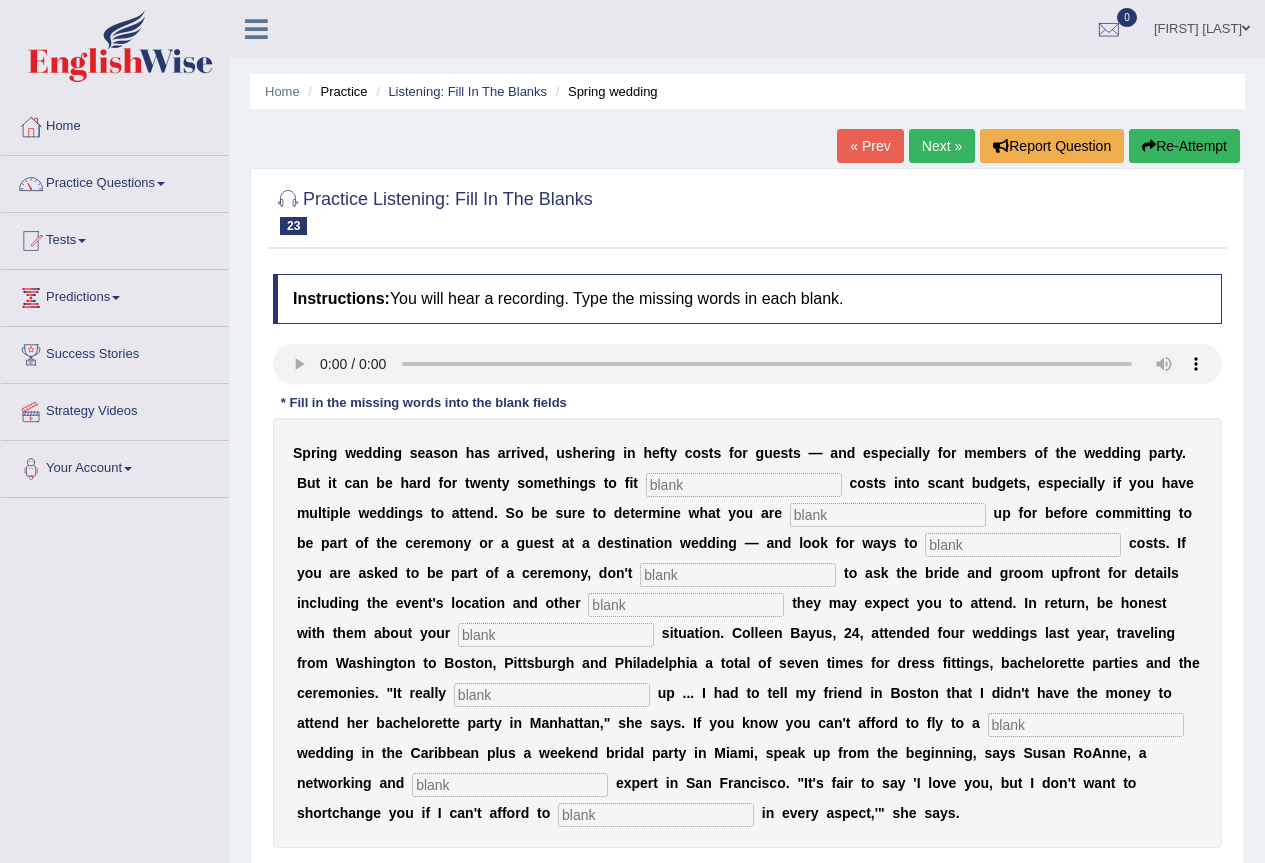 scroll, scrollTop: 0, scrollLeft: 0, axis: both 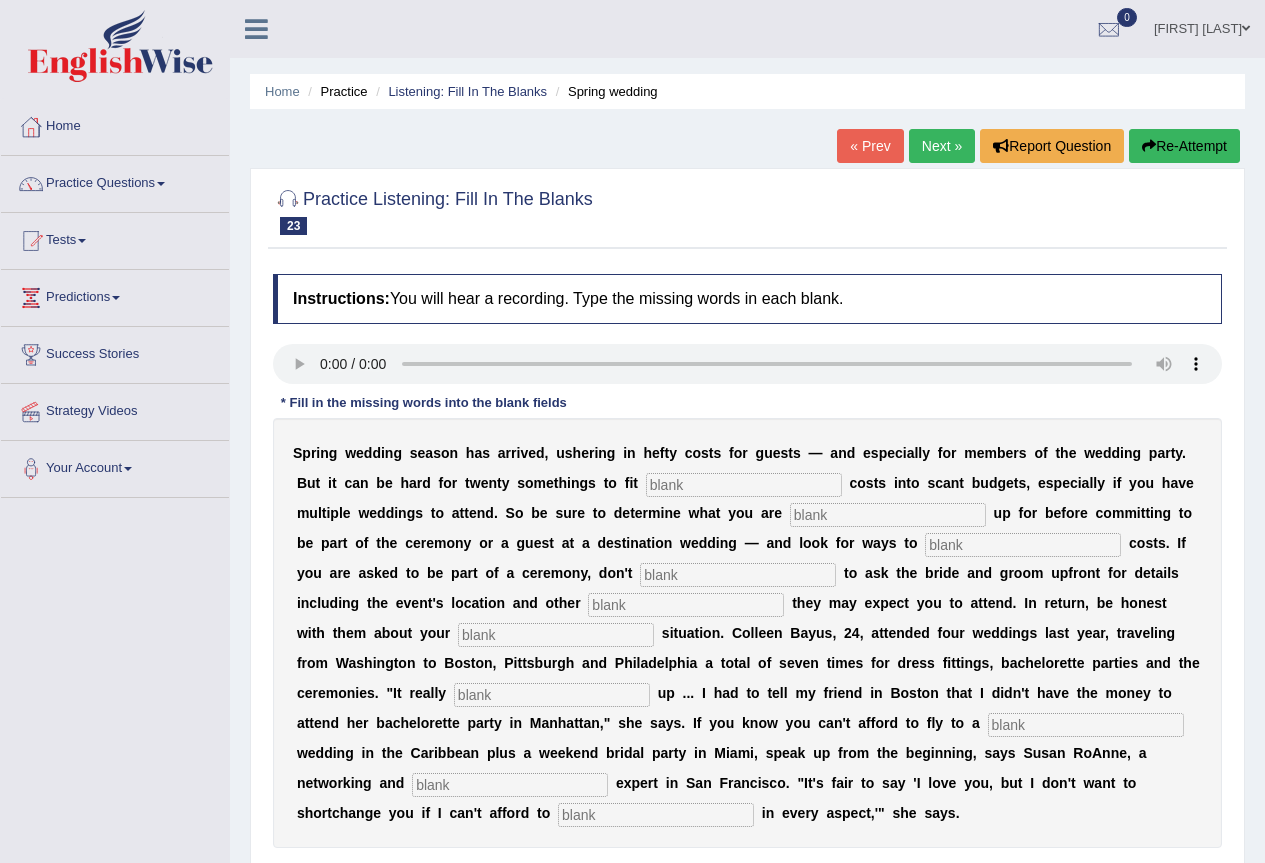 type 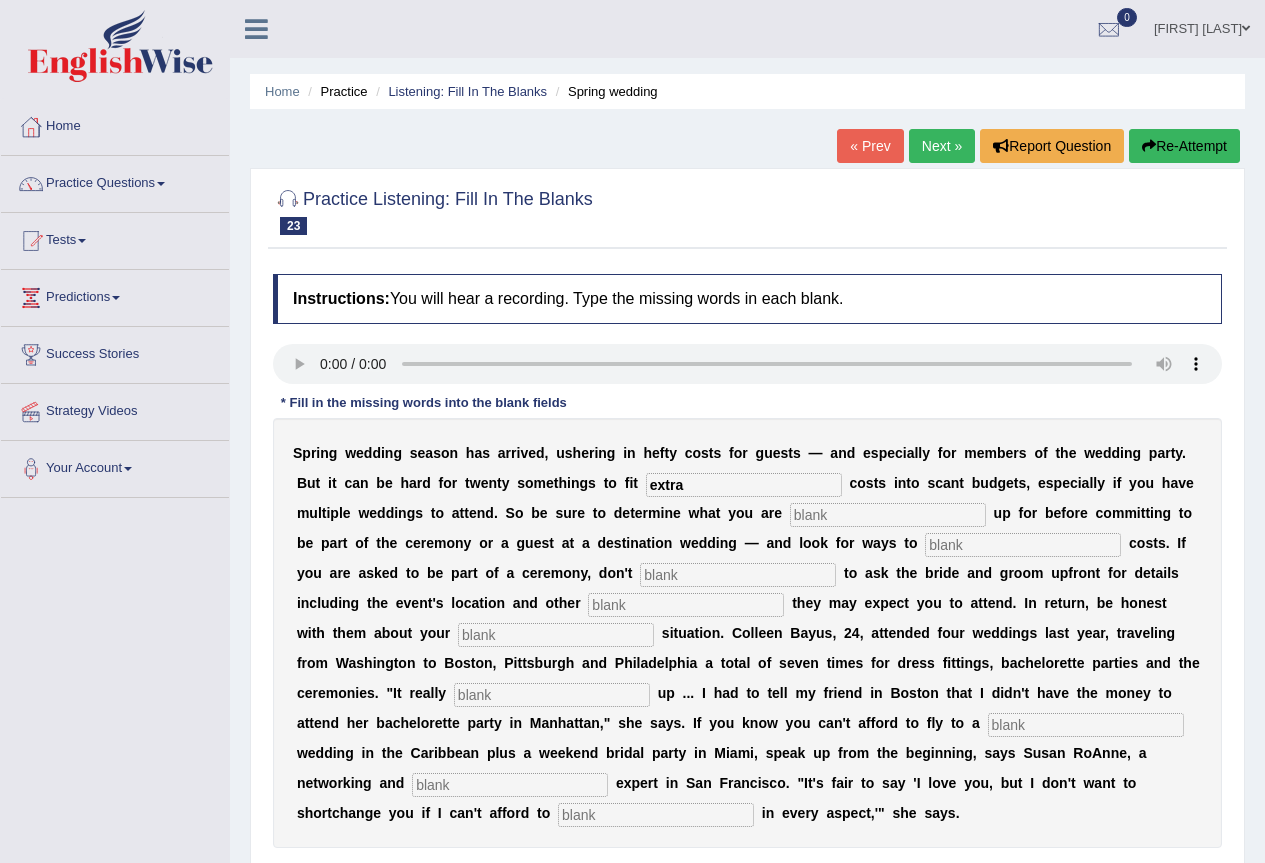 type on "extra" 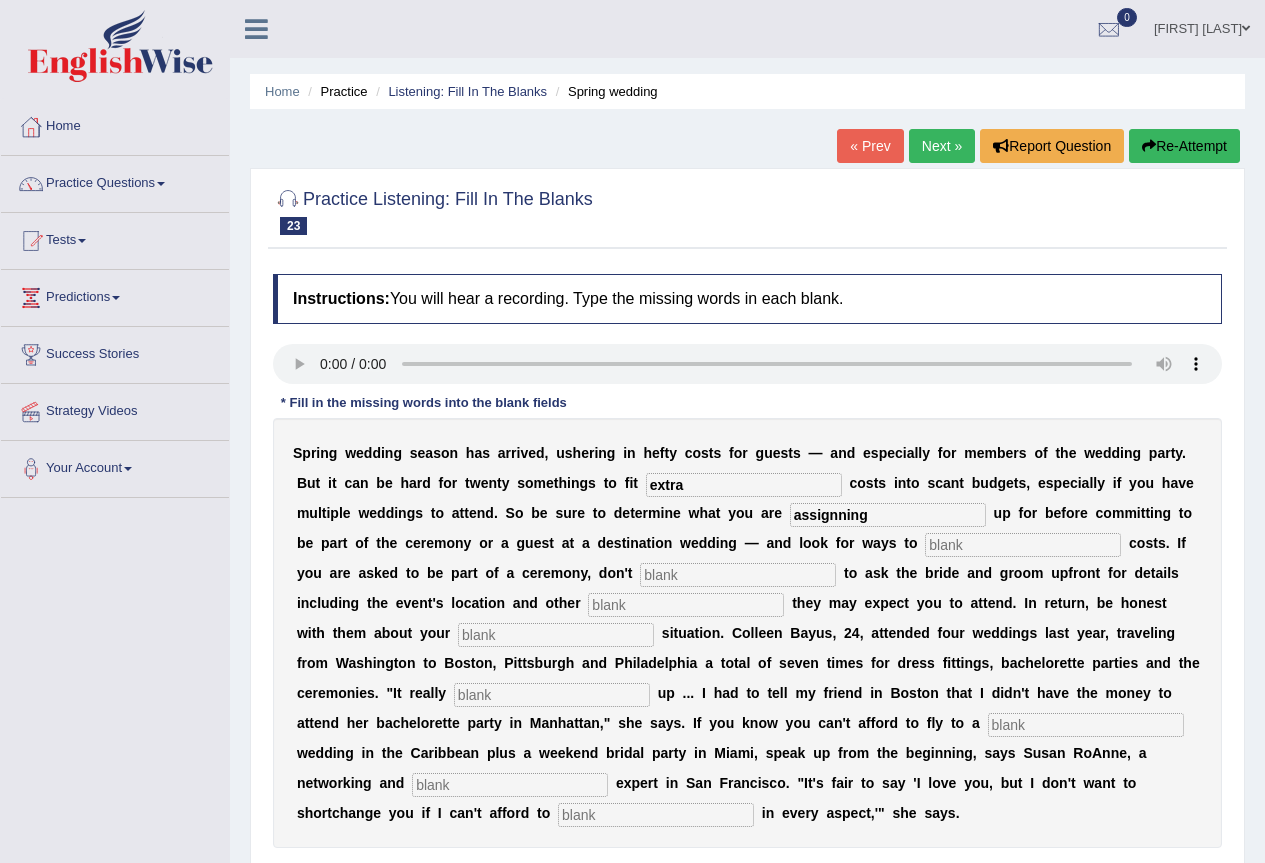 click on "assignning" at bounding box center [888, 515] 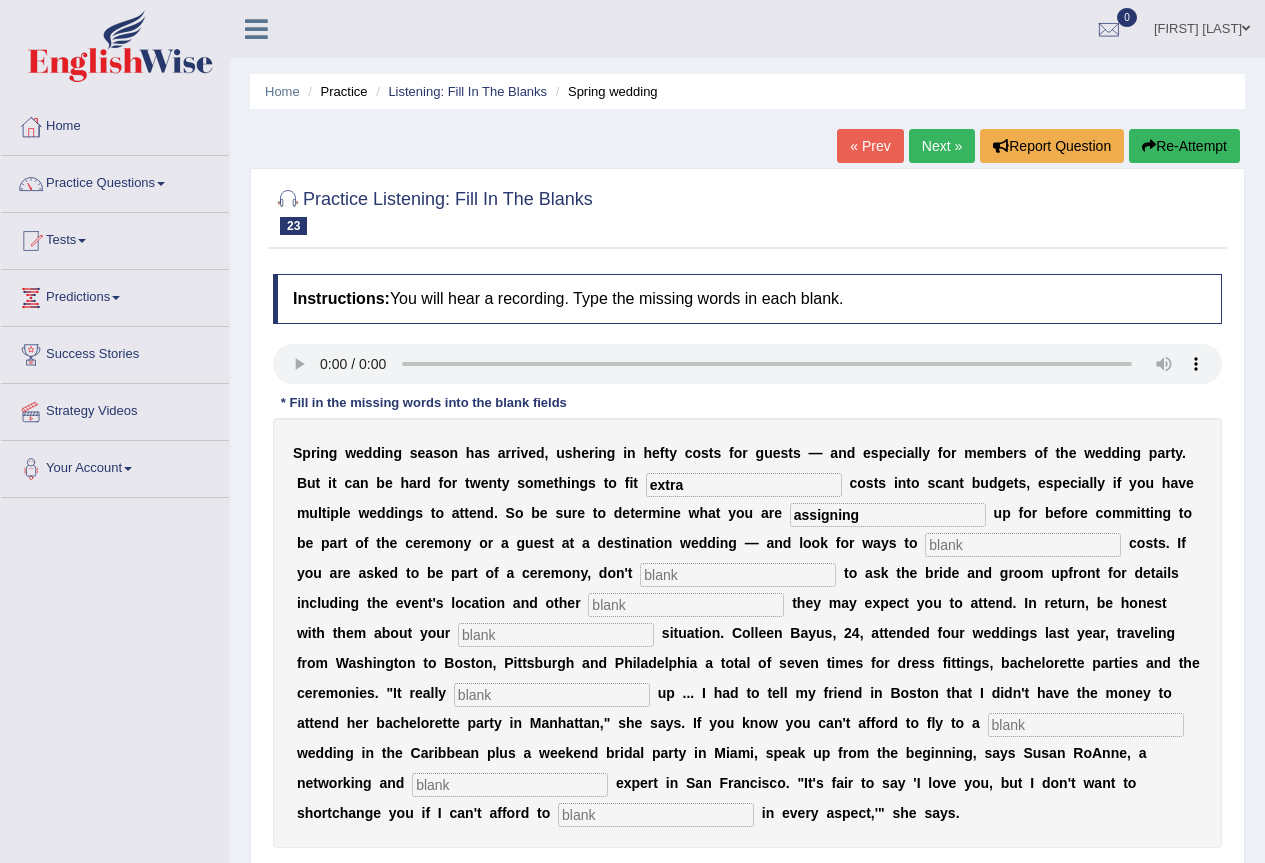 type on "assigning" 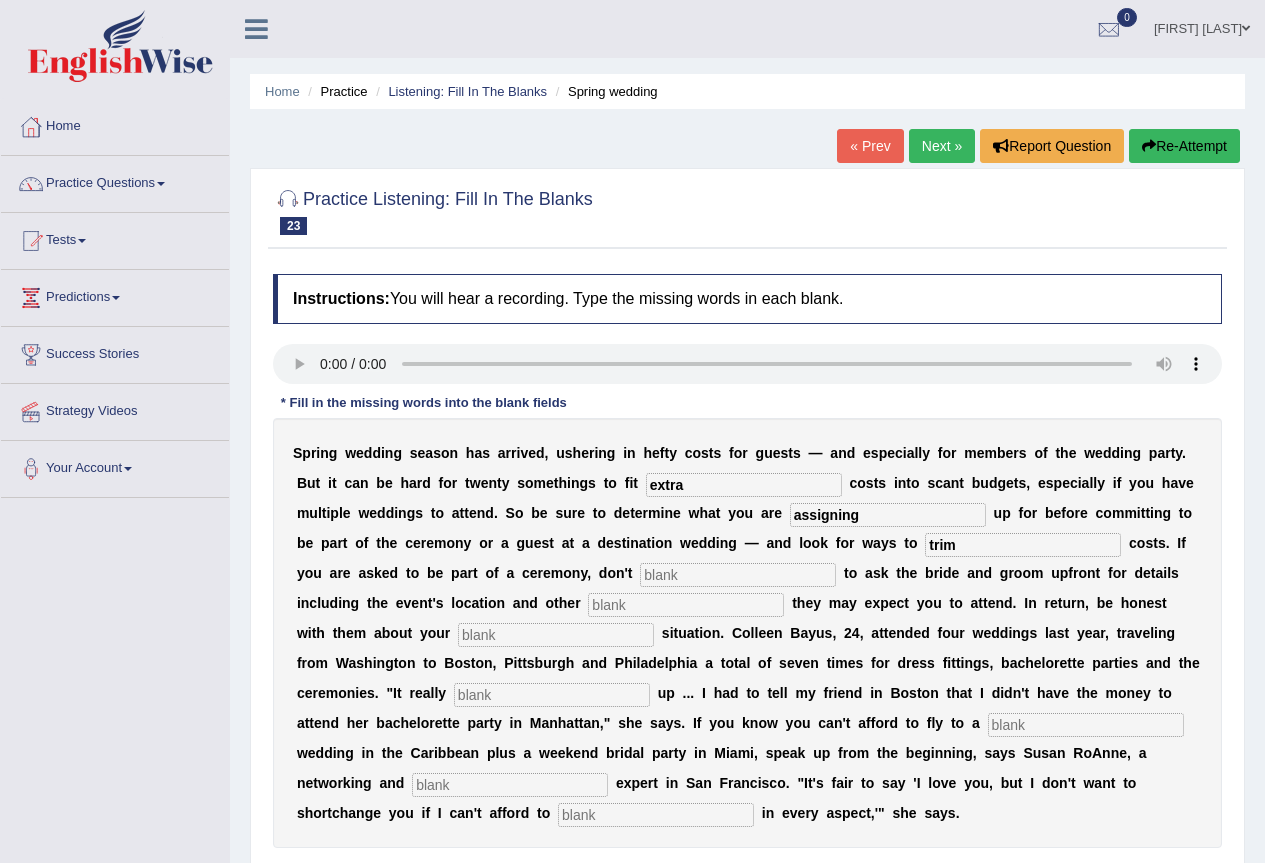 type on "trim" 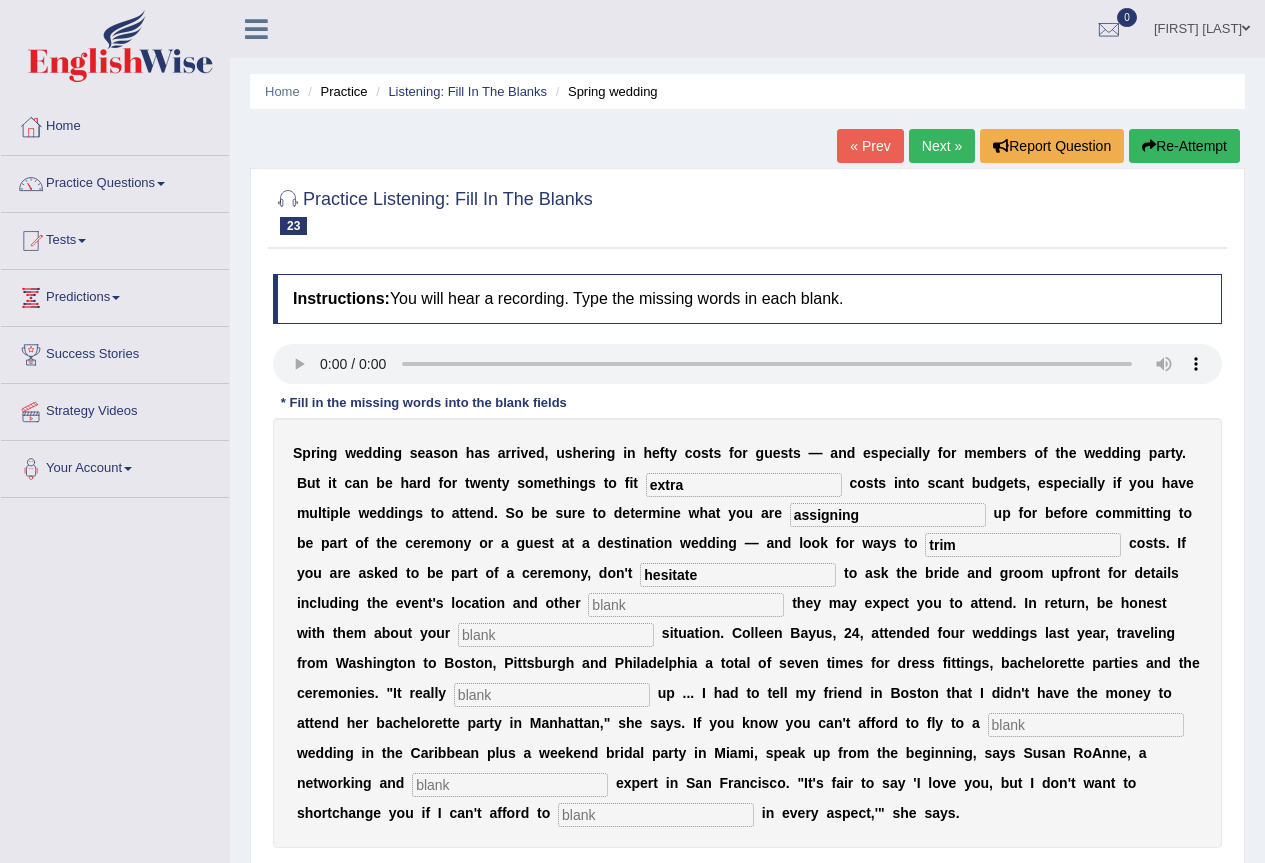 type on "hesitate" 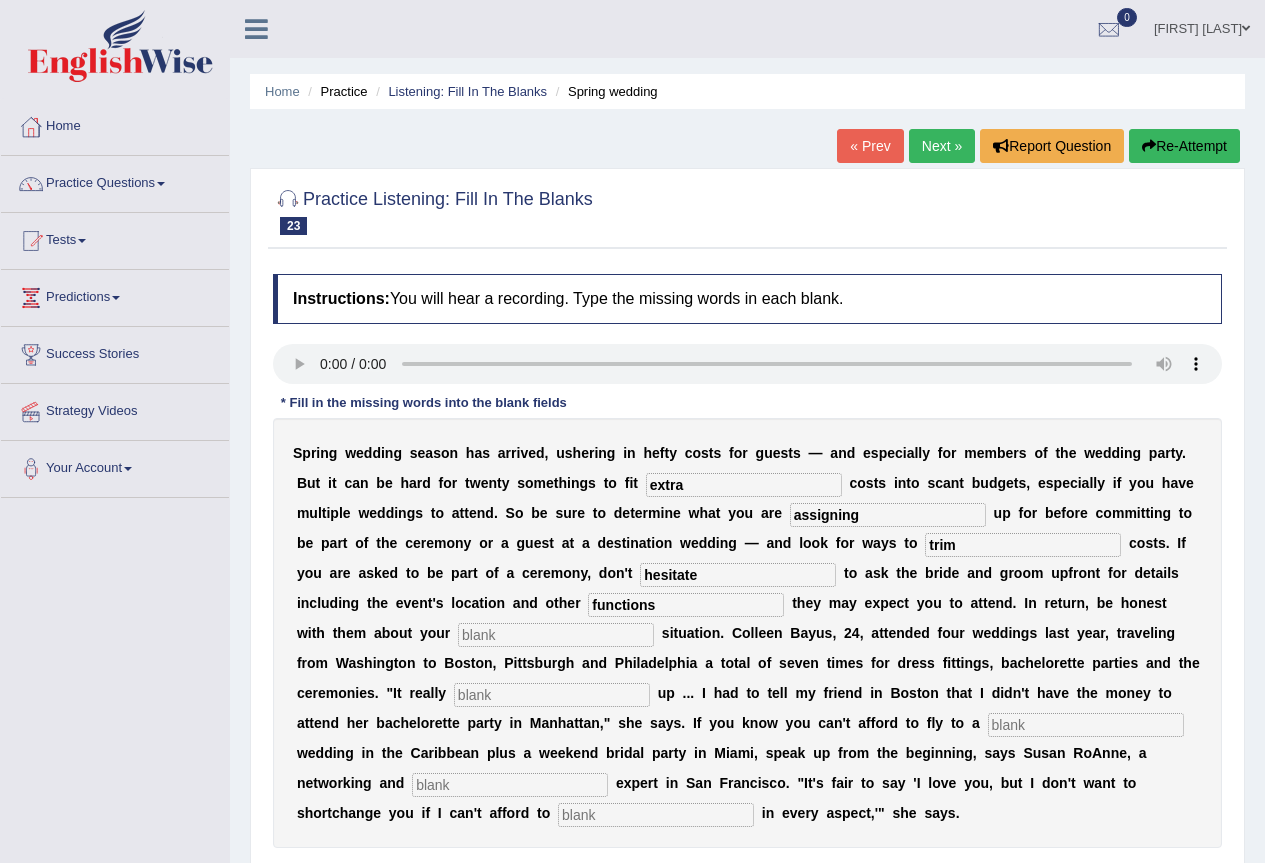 type on "functions" 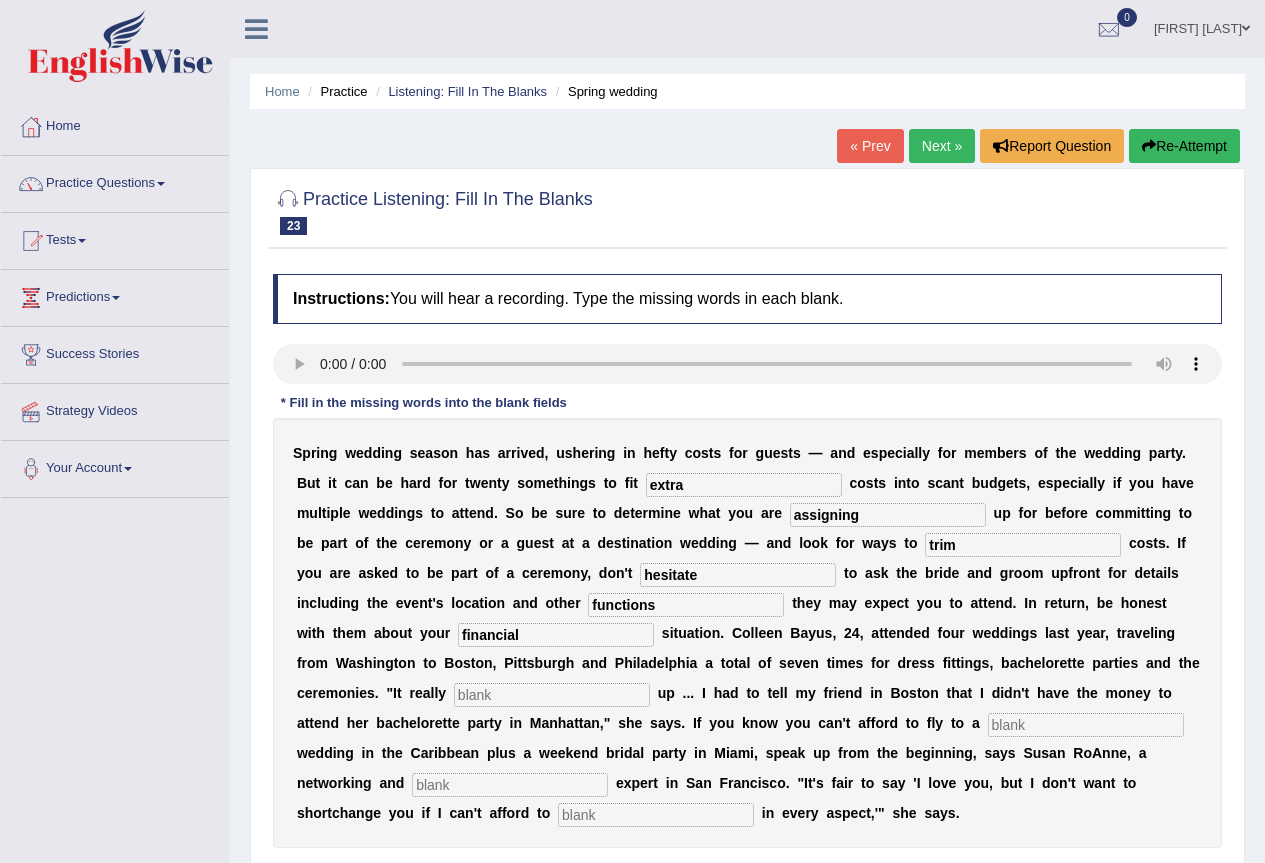 type on "financial" 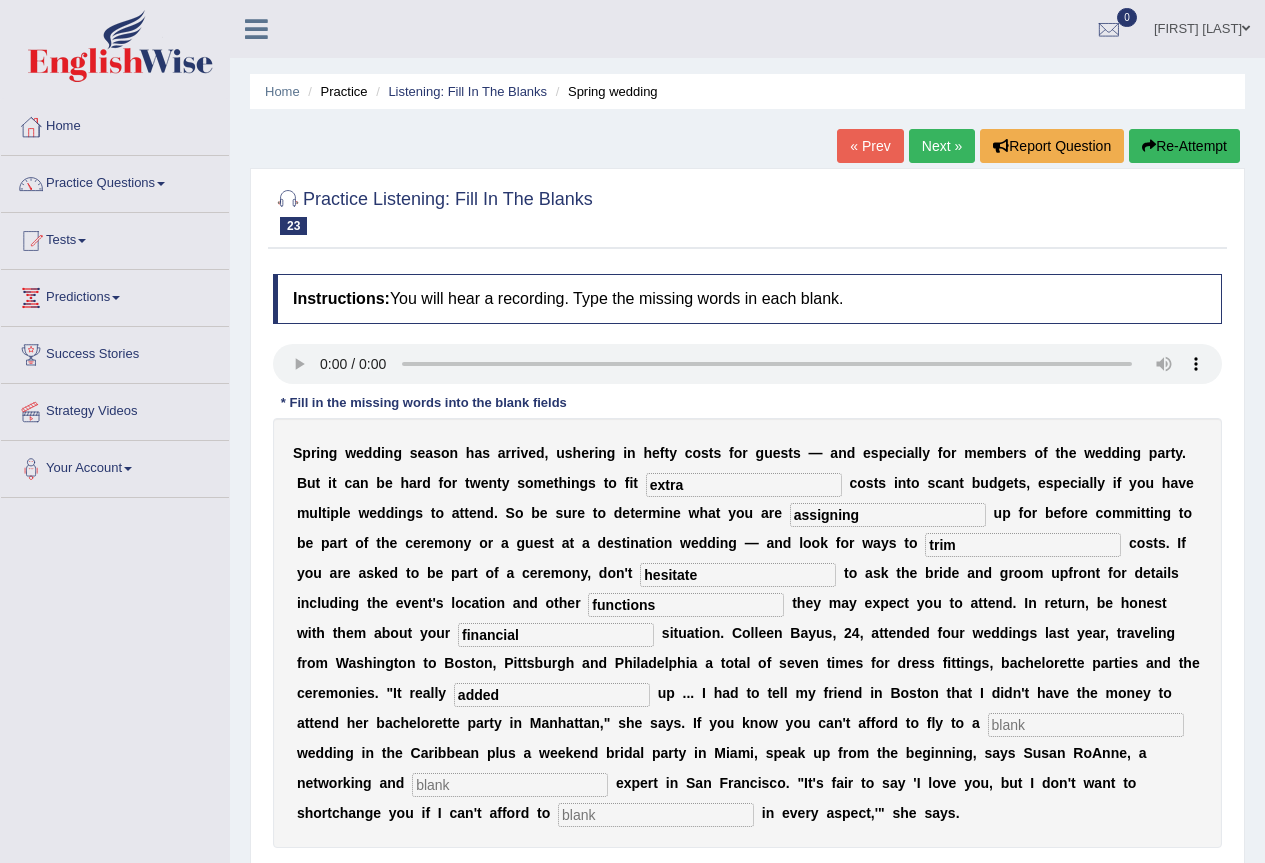 type on "added" 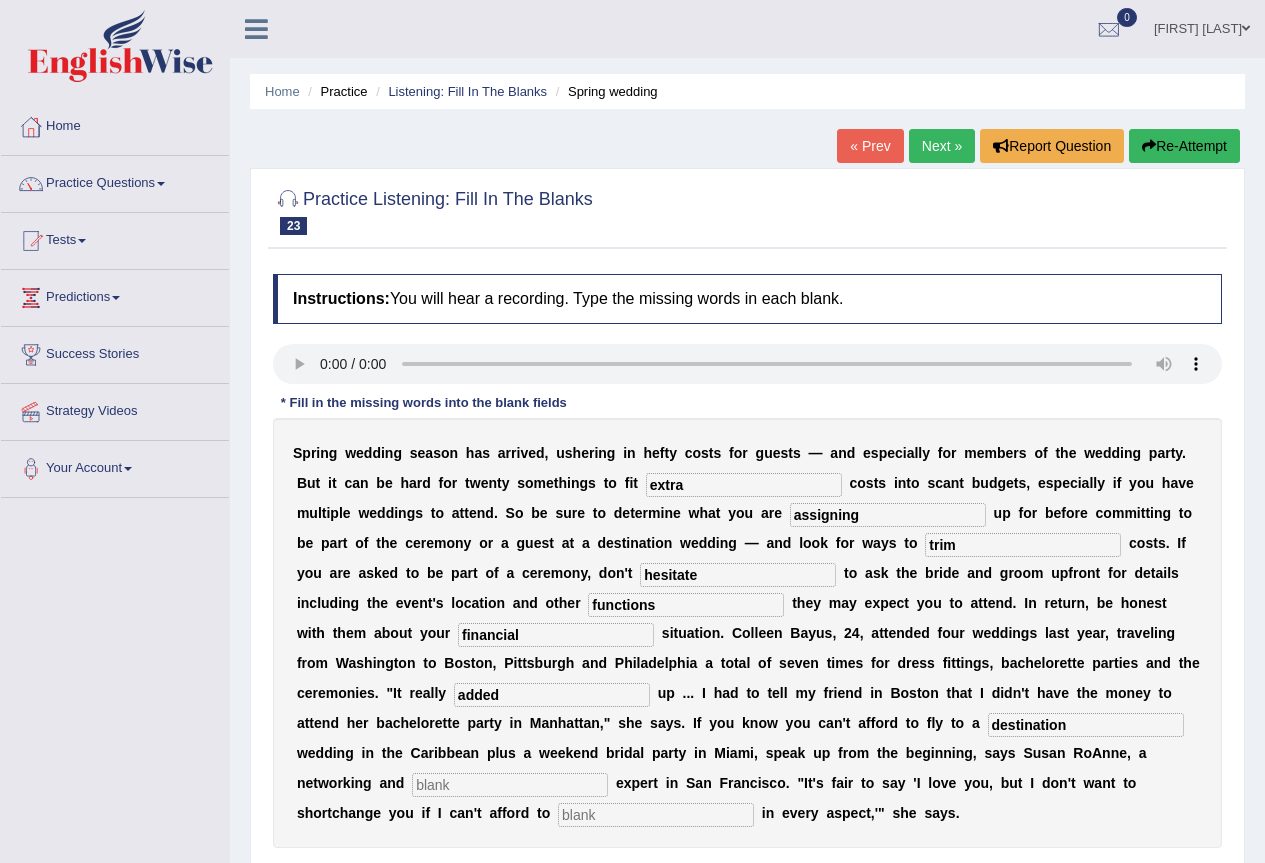type on "destination" 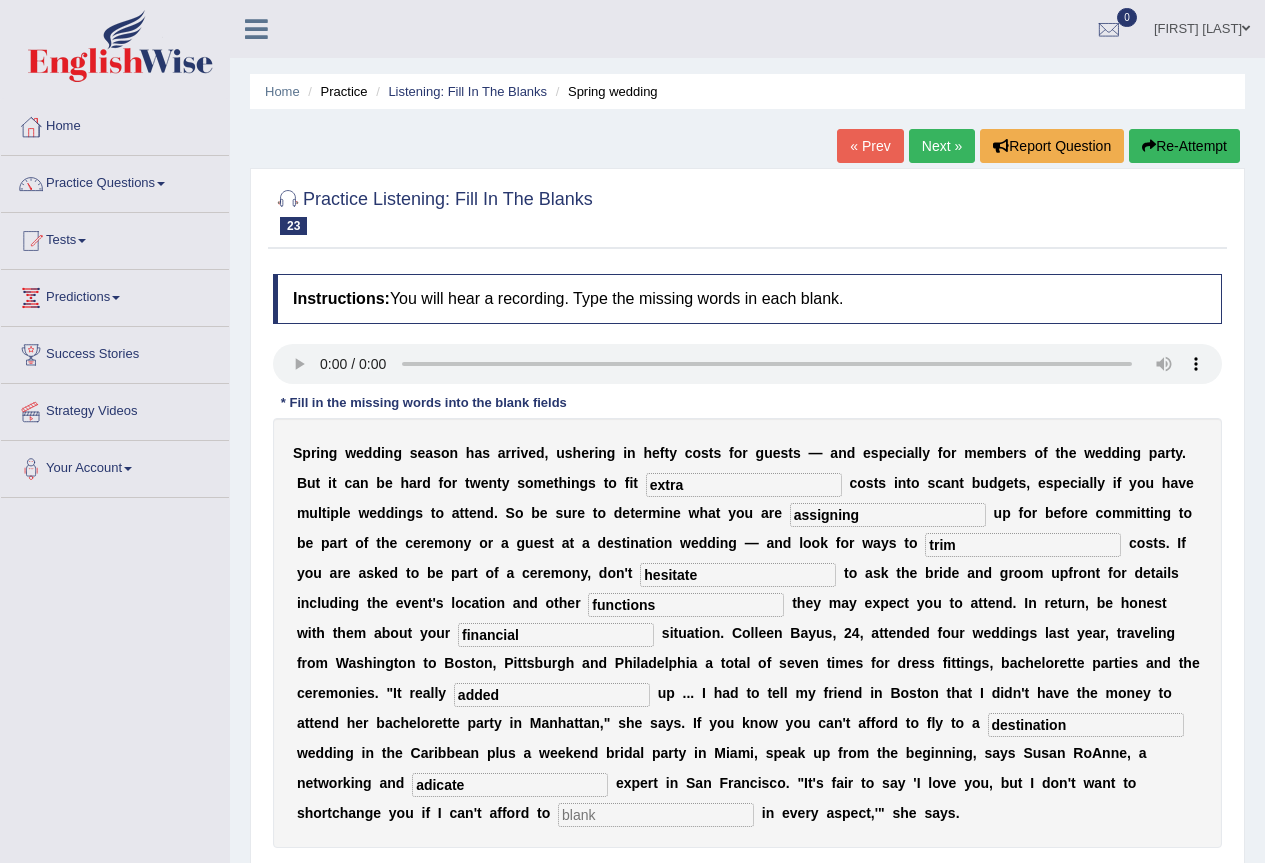 type on "adicate" 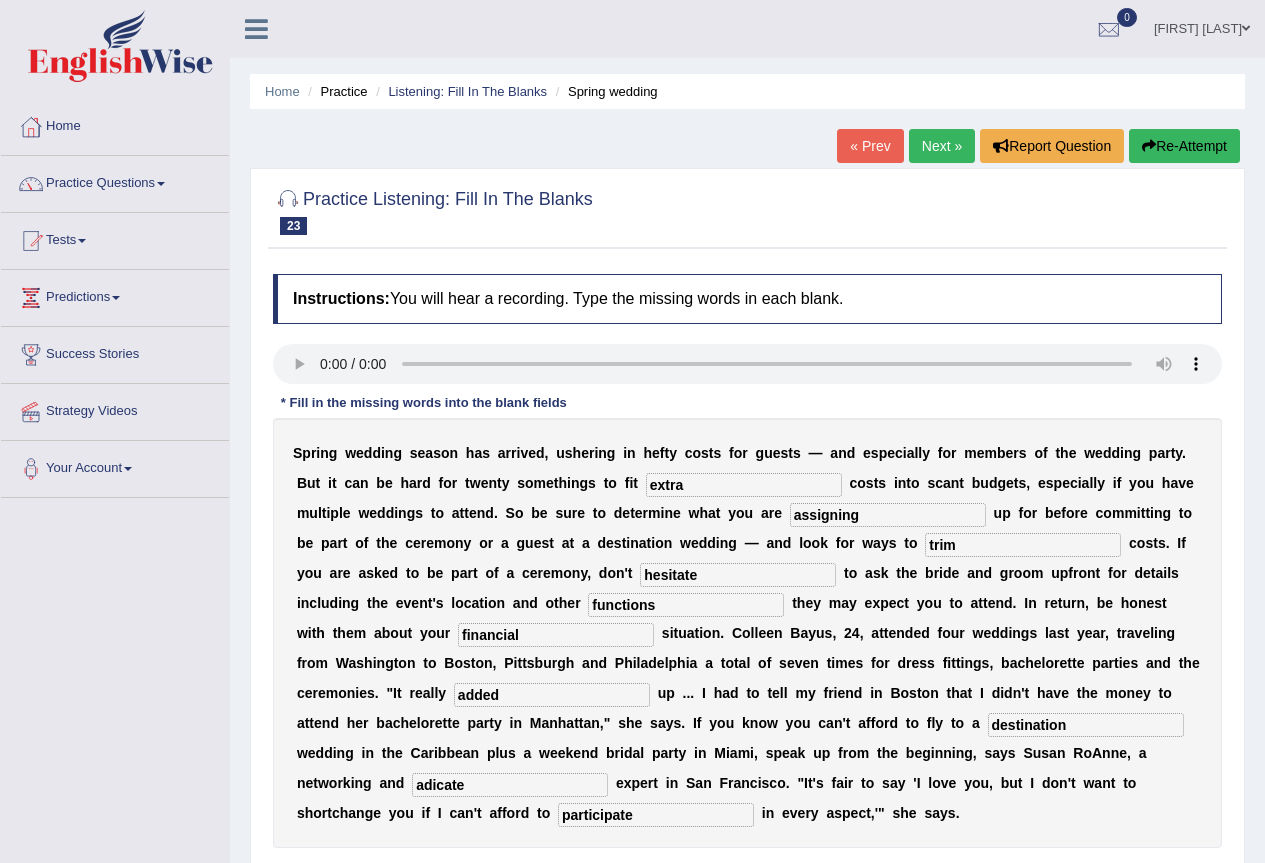 type on "participate" 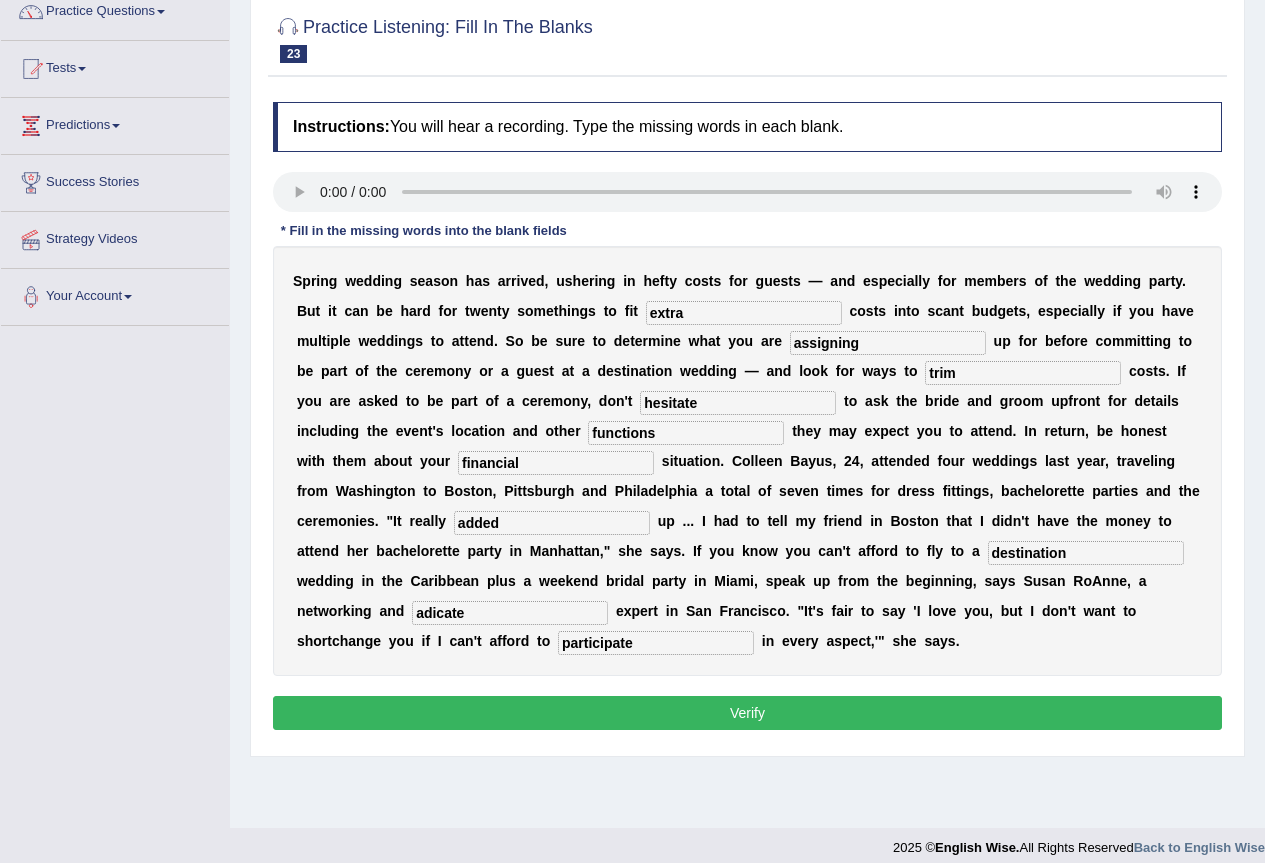 scroll, scrollTop: 187, scrollLeft: 0, axis: vertical 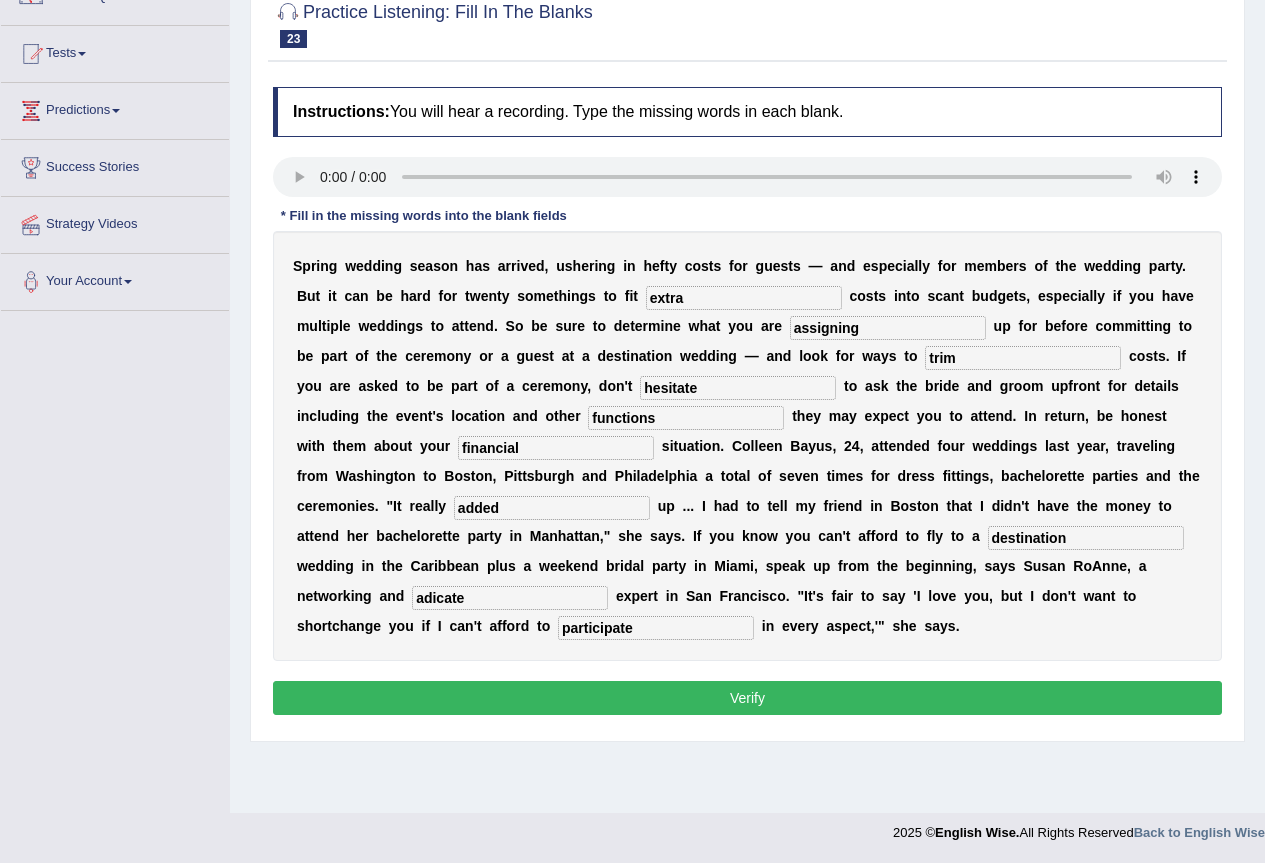 click on "Verify" at bounding box center [747, 698] 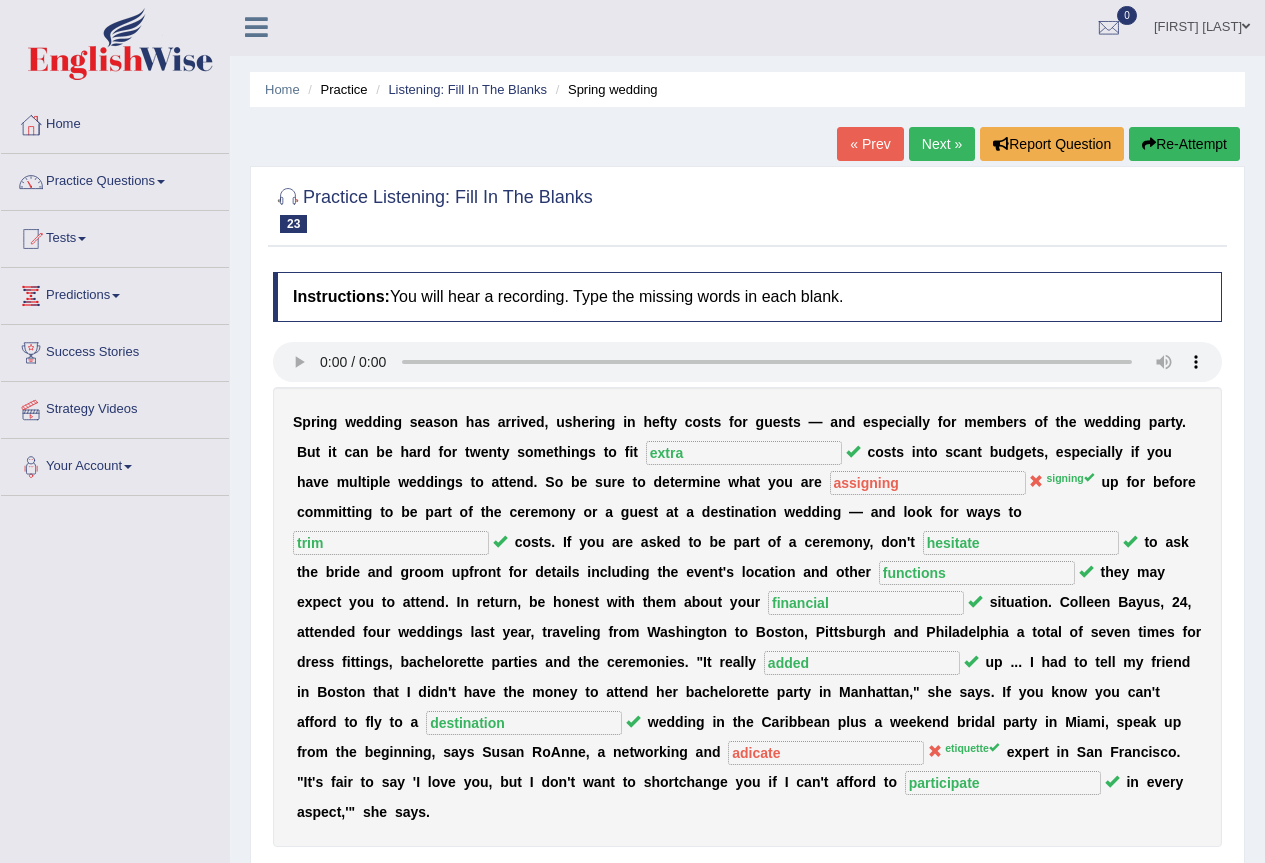 scroll, scrollTop: 0, scrollLeft: 0, axis: both 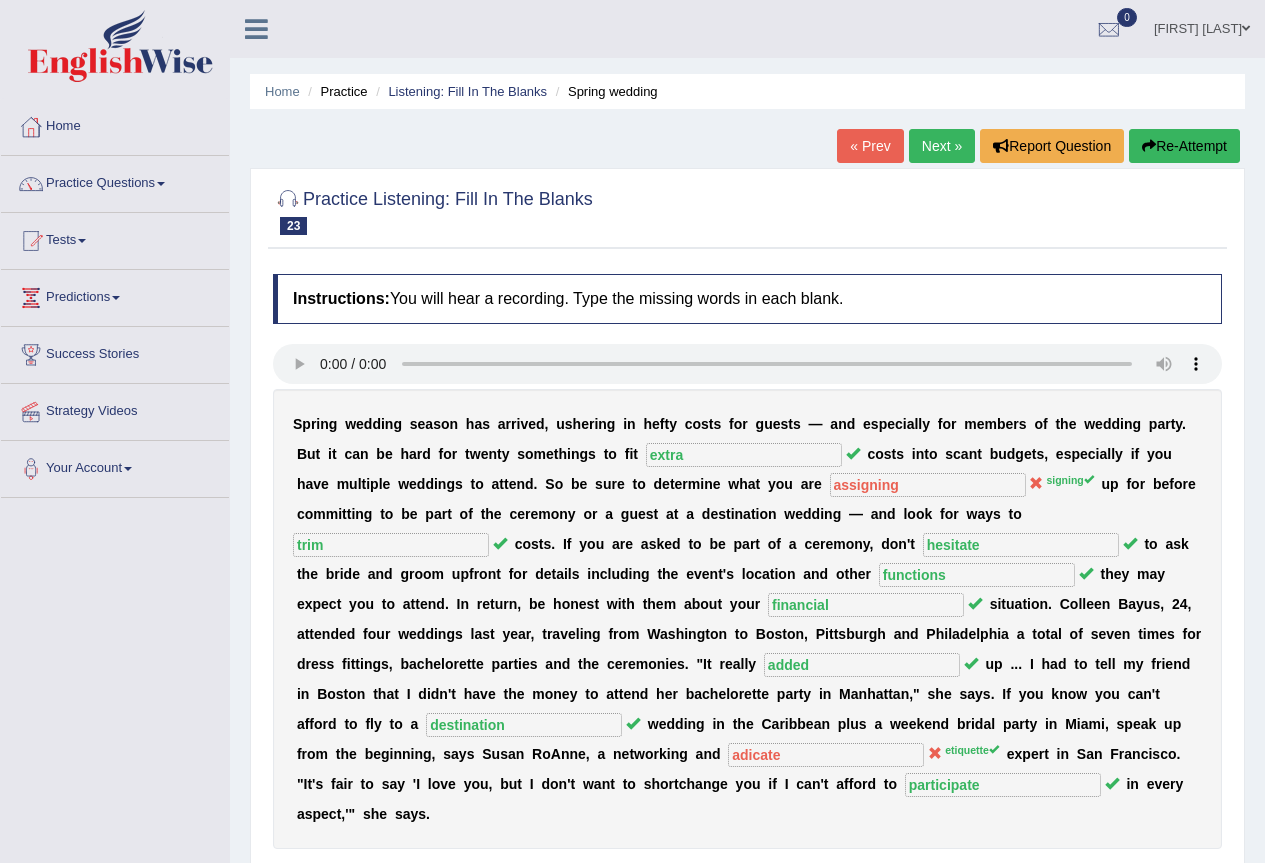 click on "Next »" at bounding box center (942, 146) 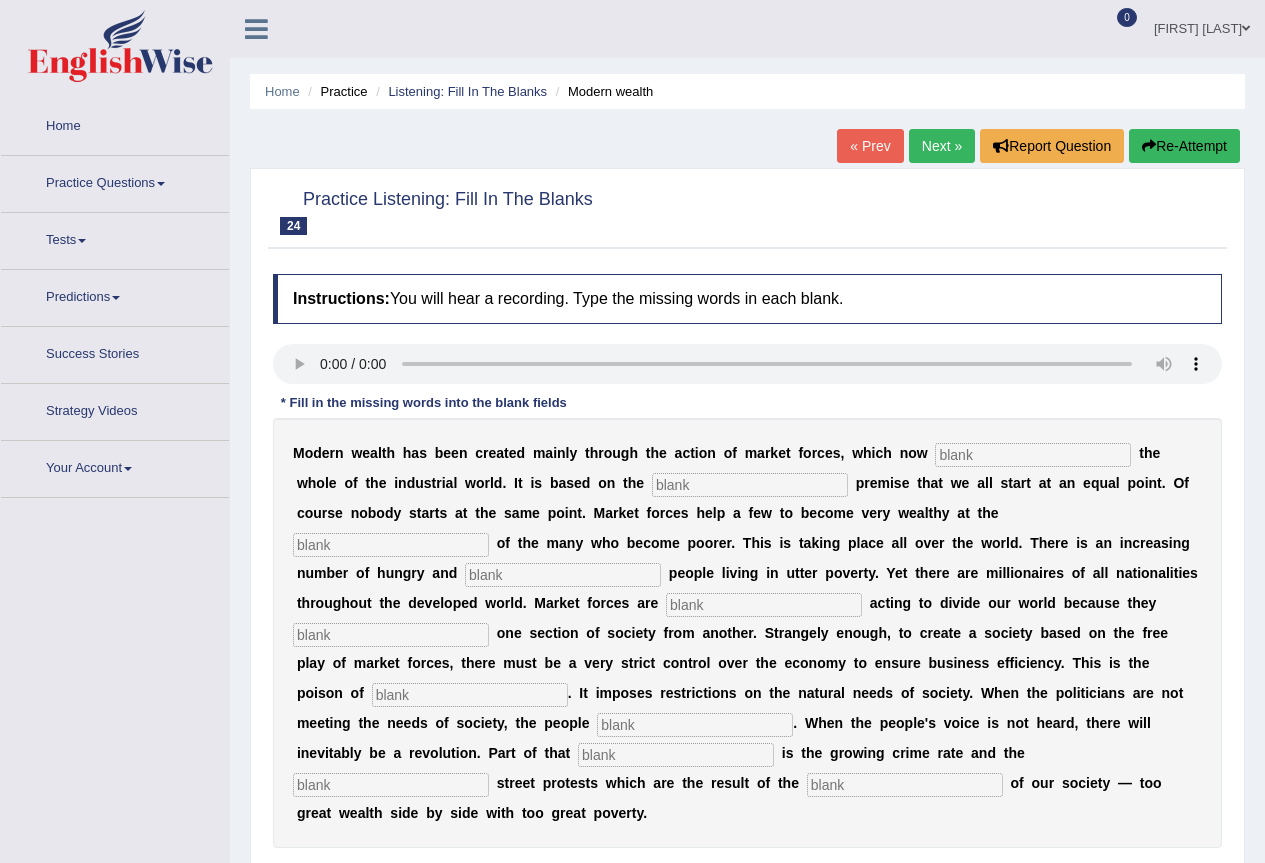 scroll, scrollTop: 0, scrollLeft: 0, axis: both 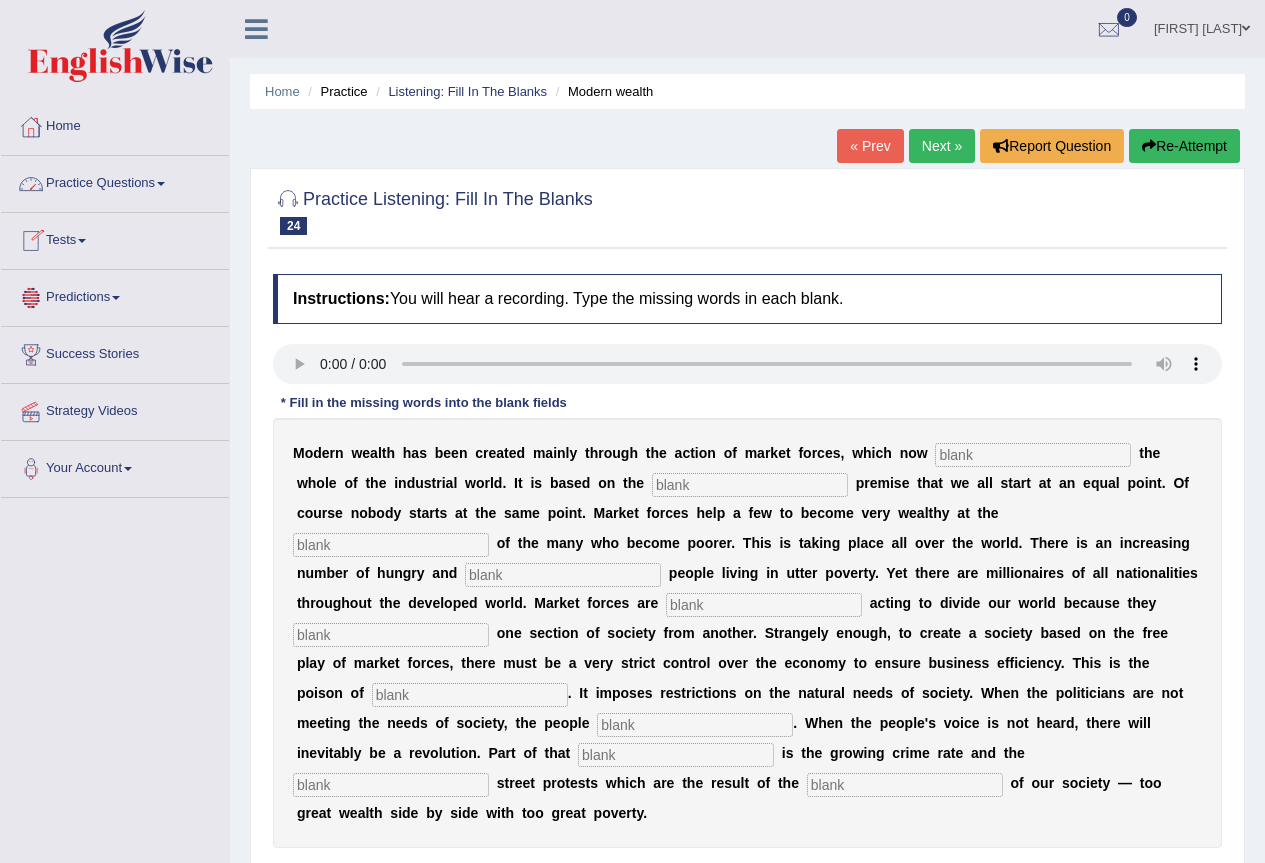 type 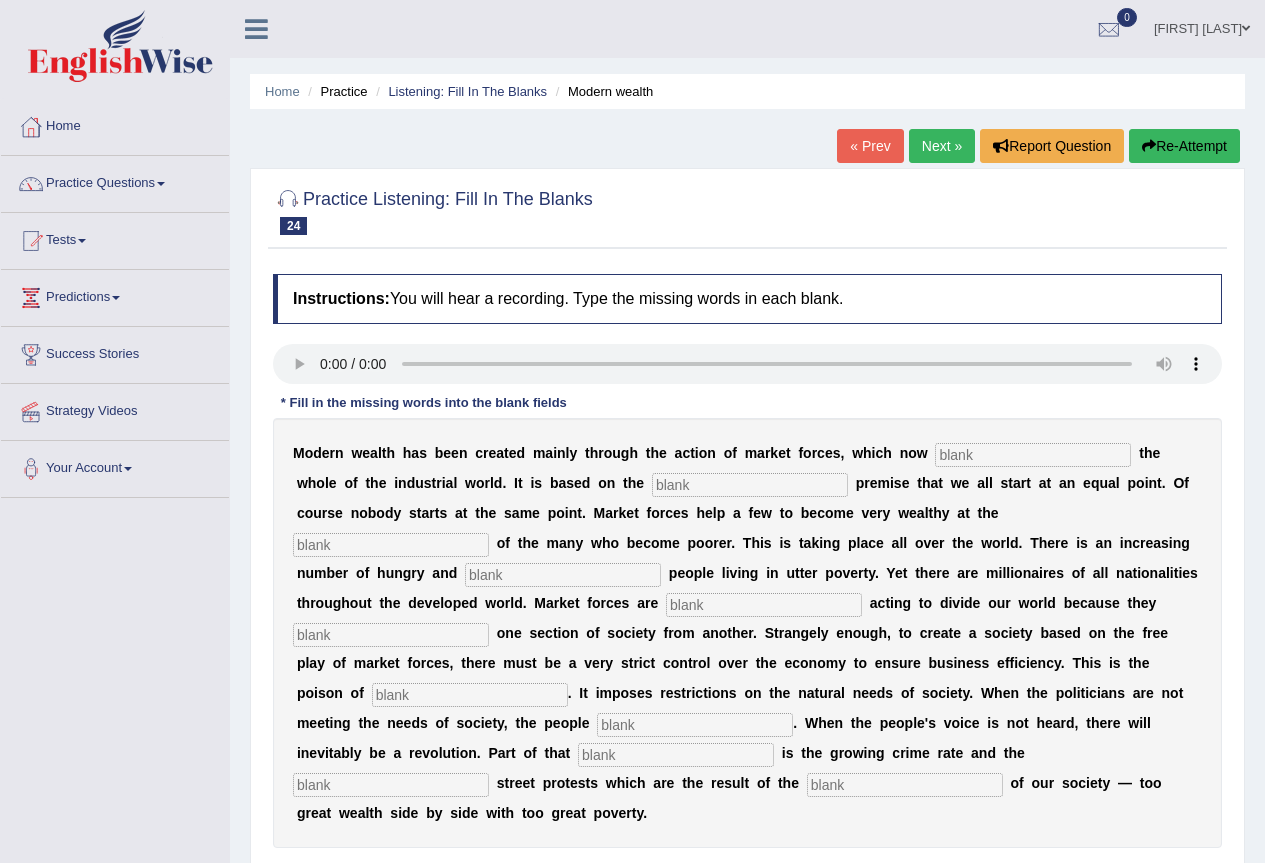 click at bounding box center (1033, 455) 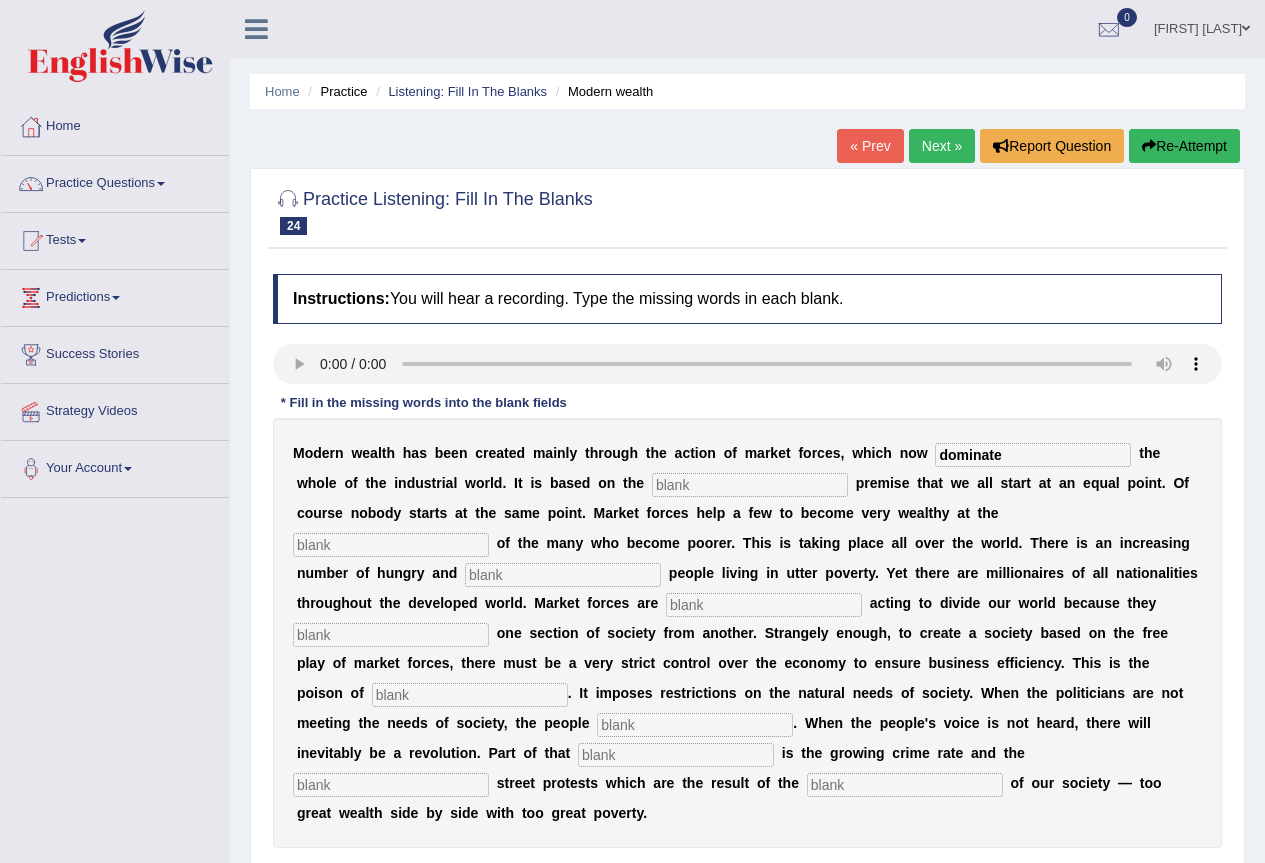 type on "dominate" 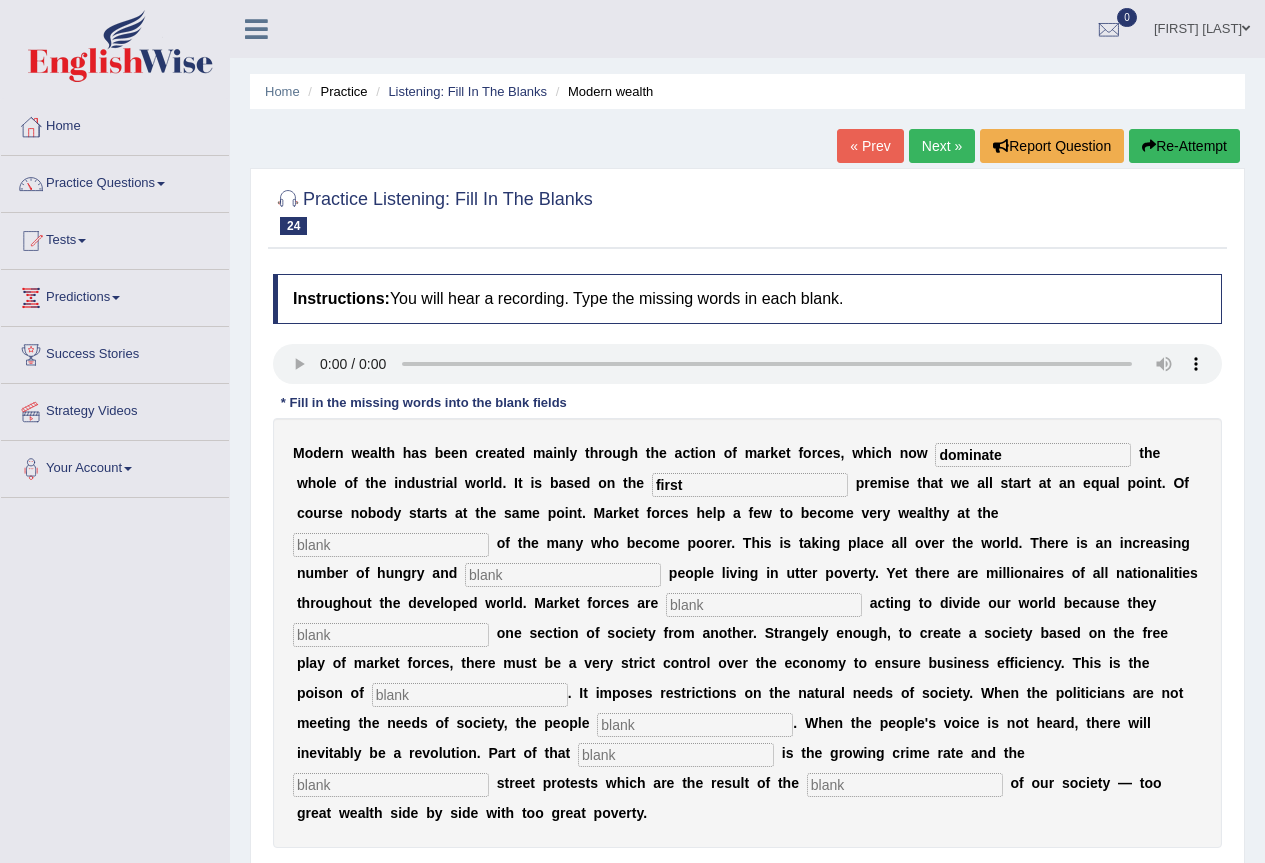 type on "first" 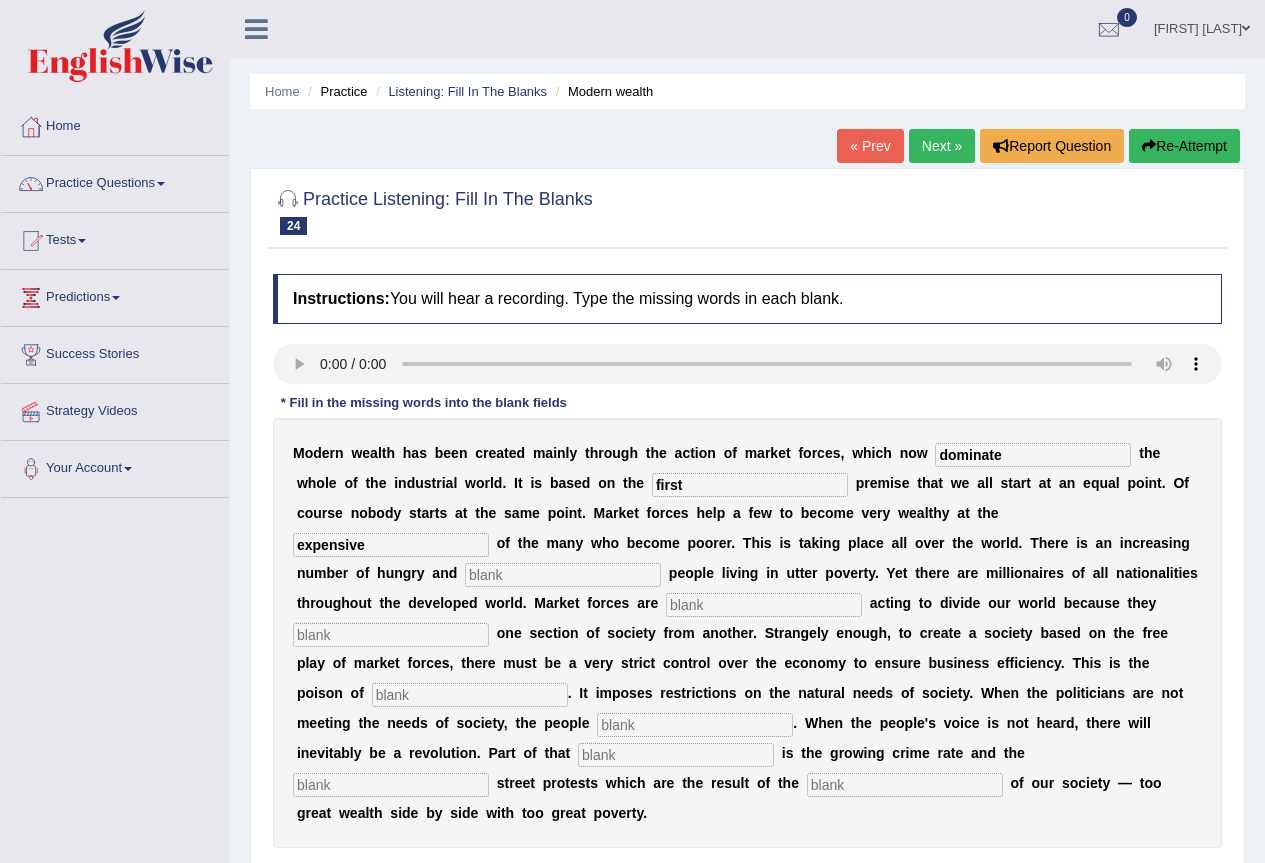 type on "expensive" 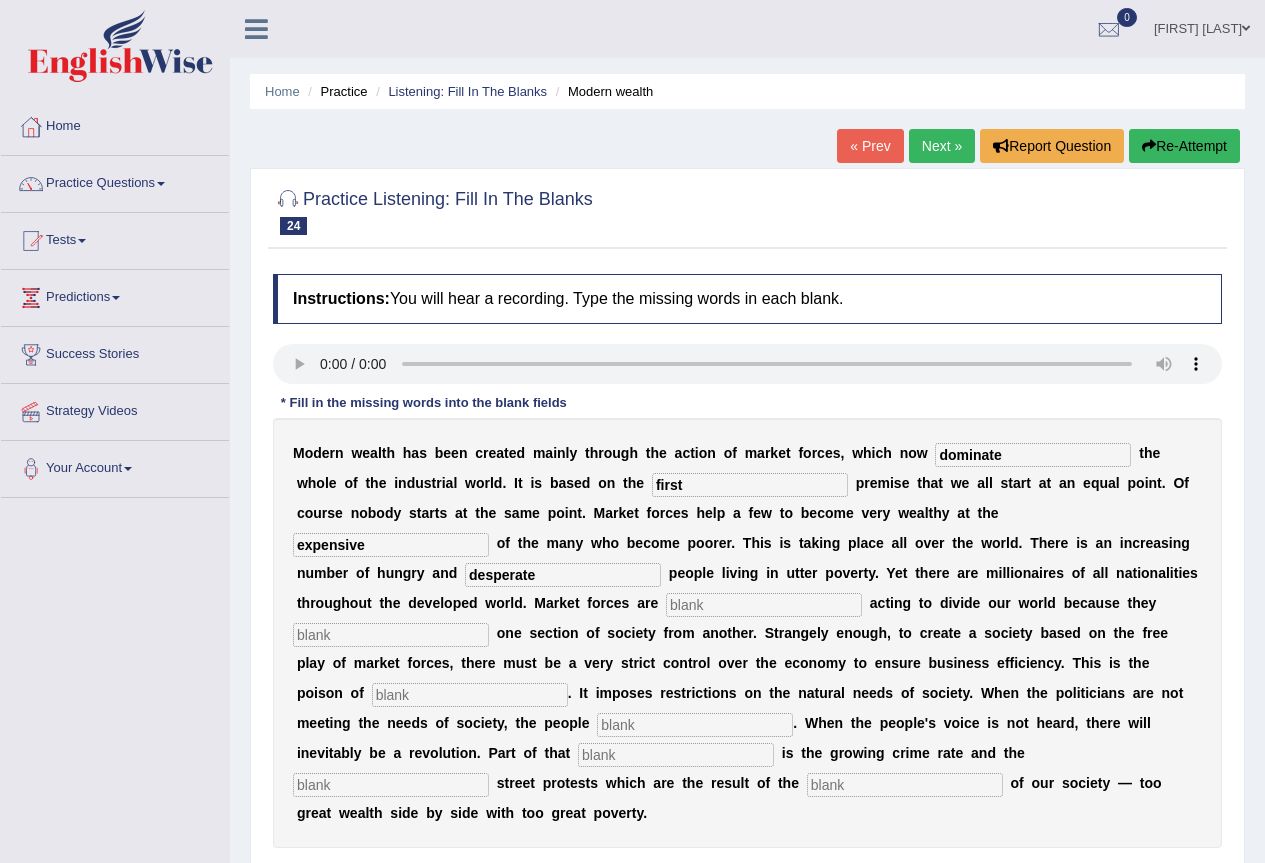 type on "desperate" 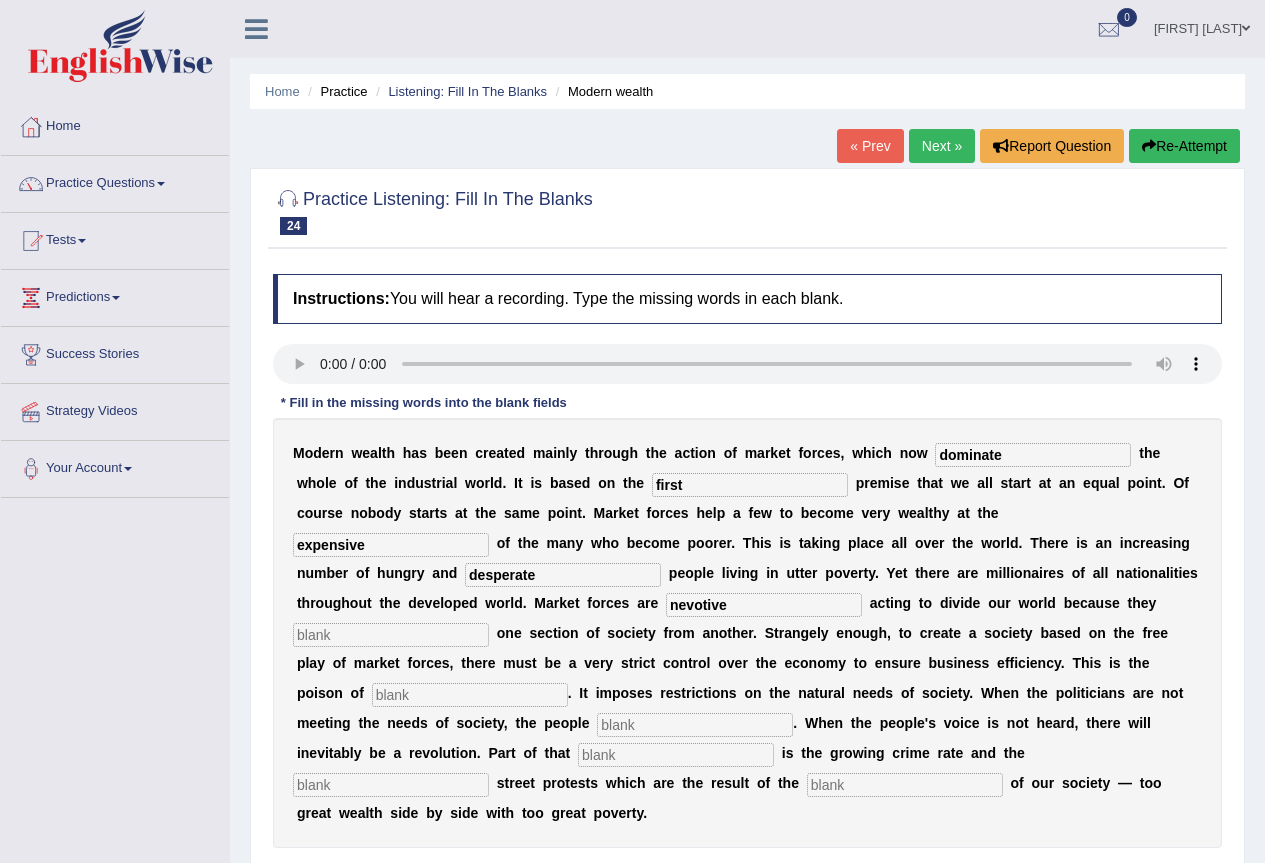 type on "nevotive" 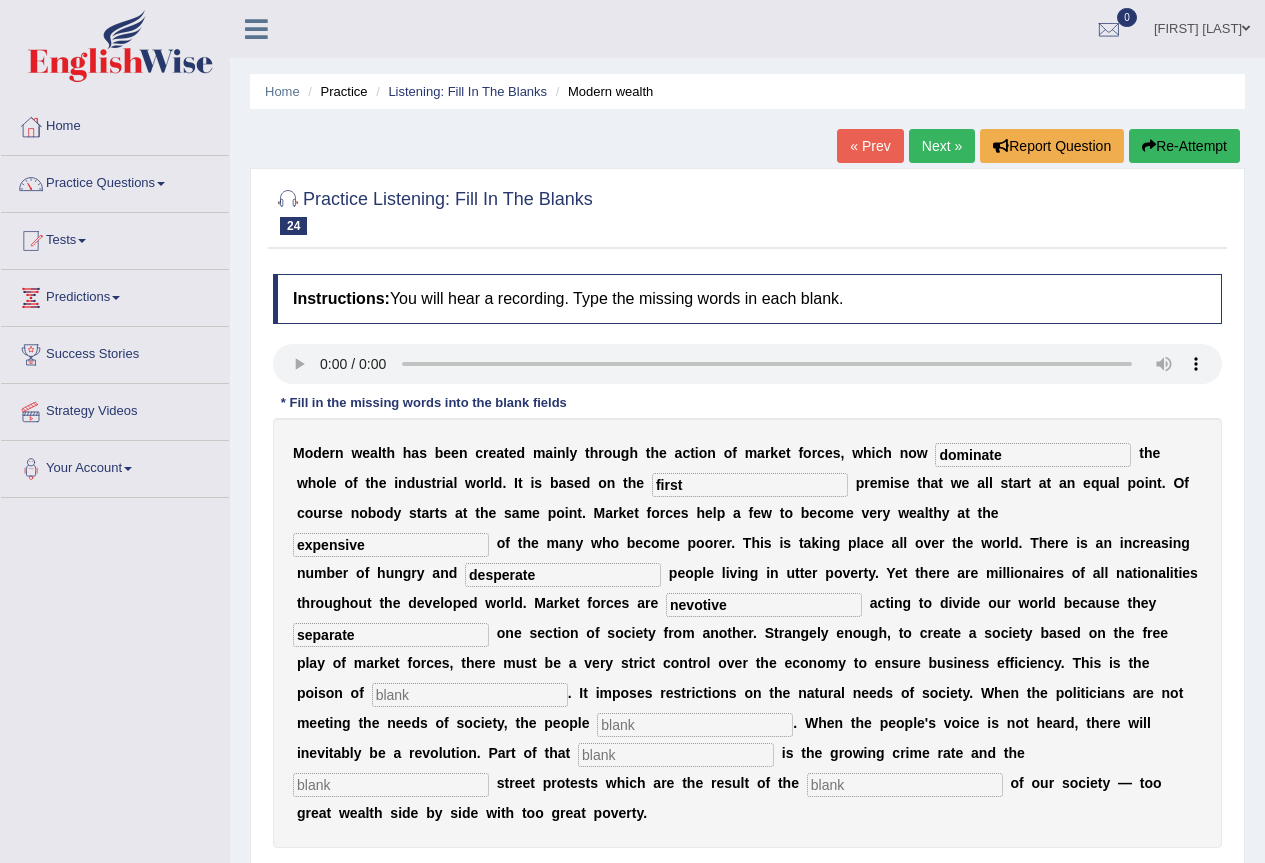 click on "separate" at bounding box center (391, 635) 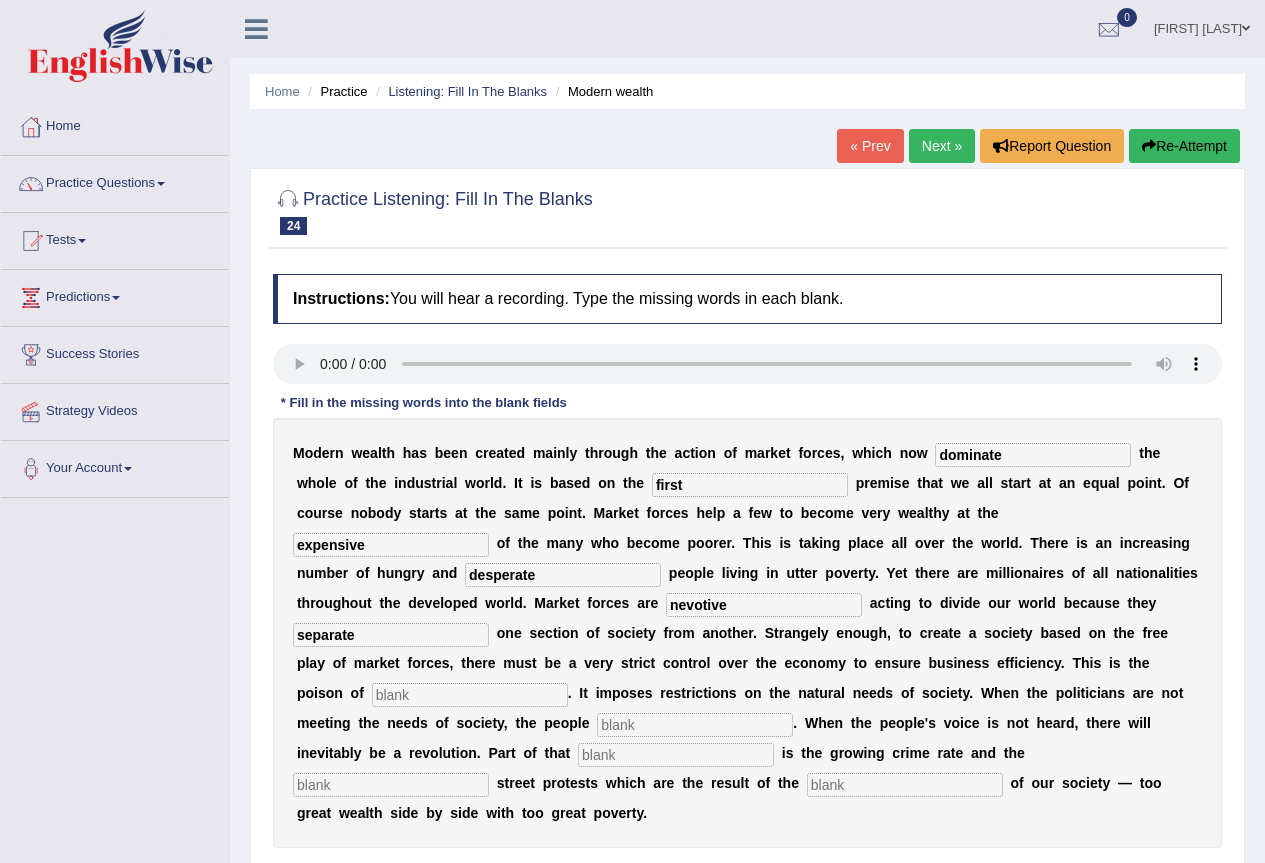 type on "separate" 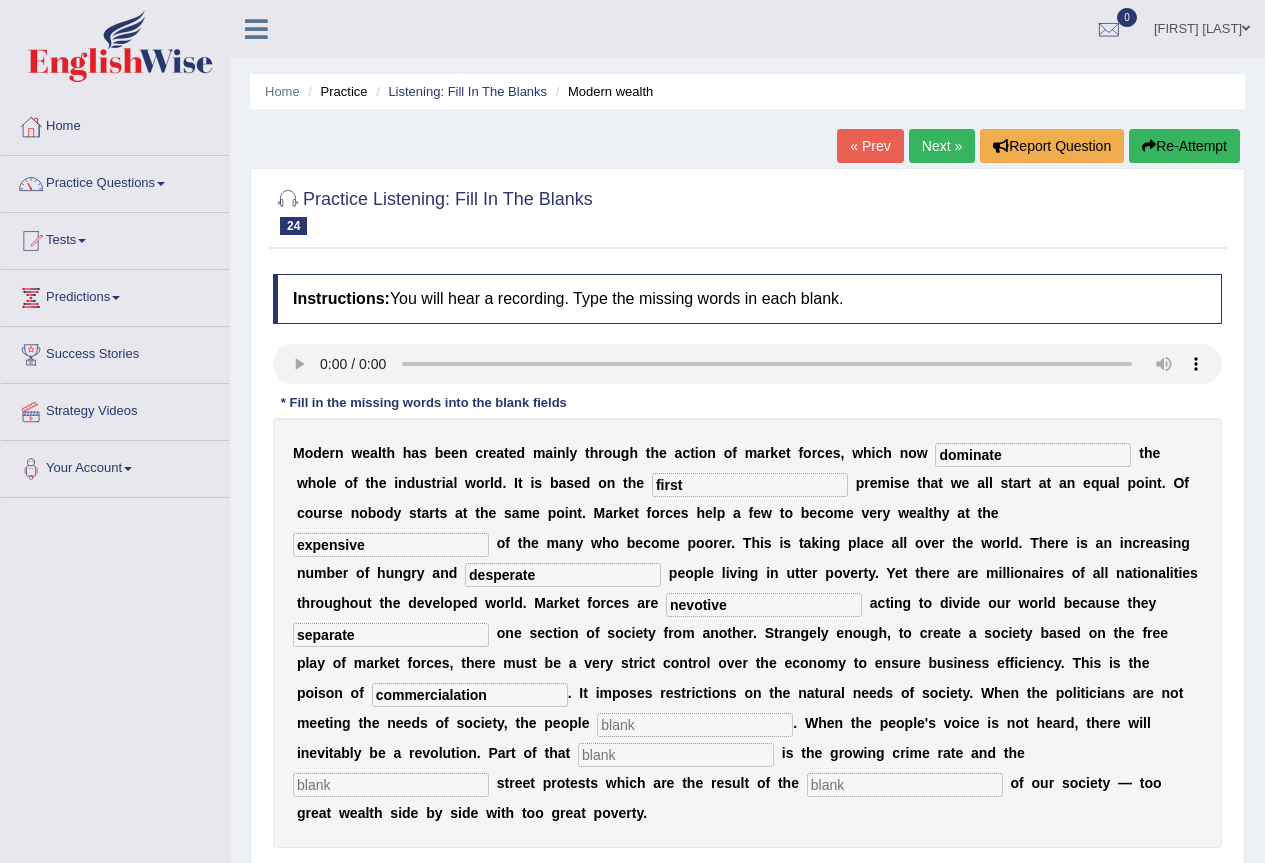 type on "commercialation" 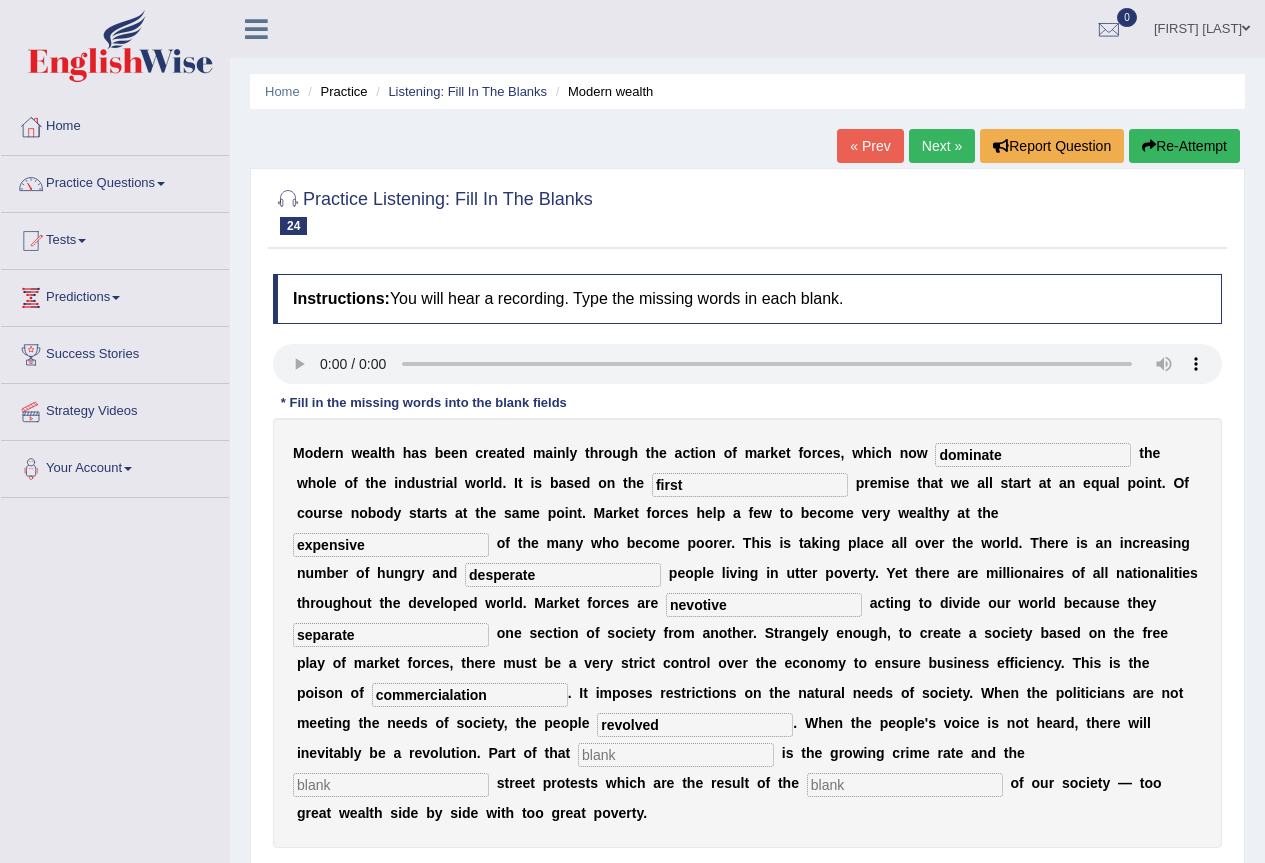 type on "revolved" 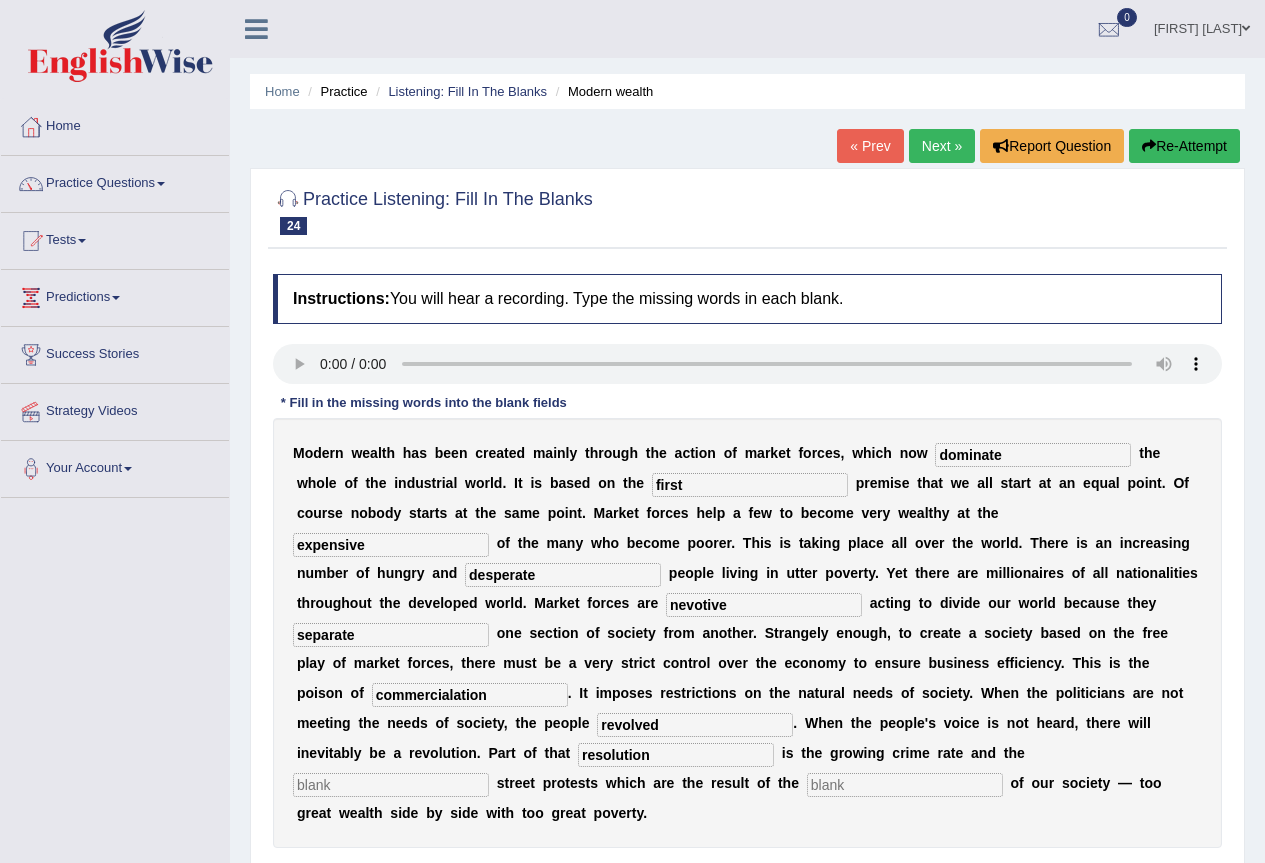 type on "resolution" 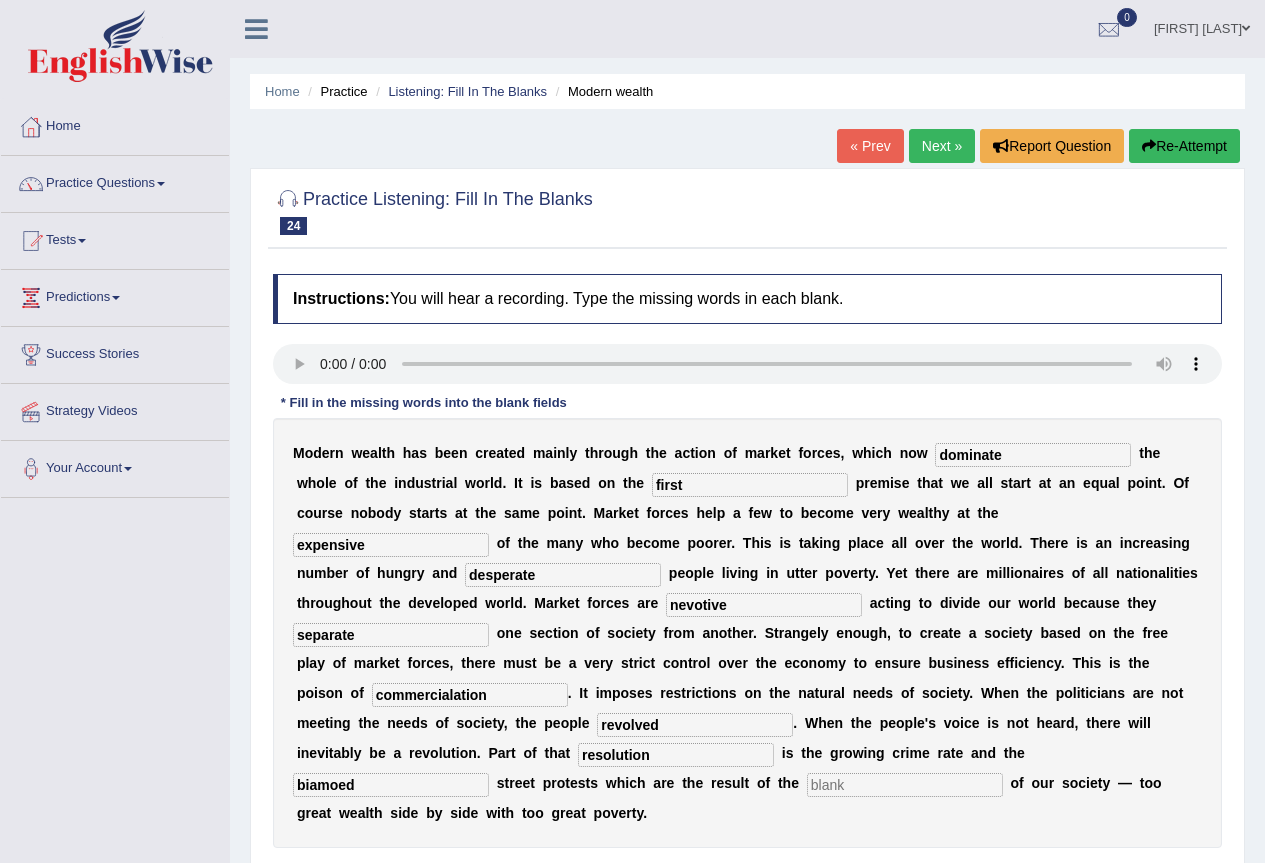 type on "biamoed" 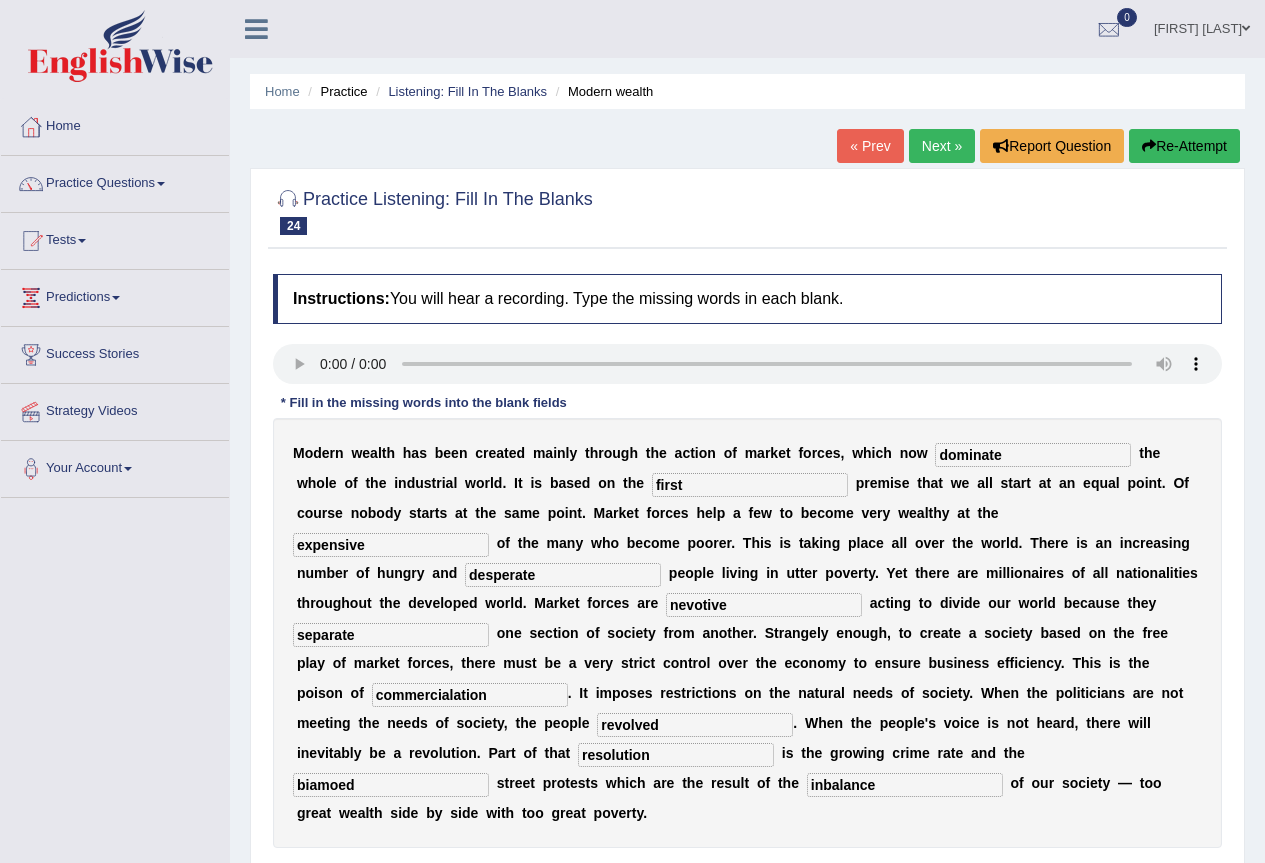 scroll, scrollTop: 187, scrollLeft: 0, axis: vertical 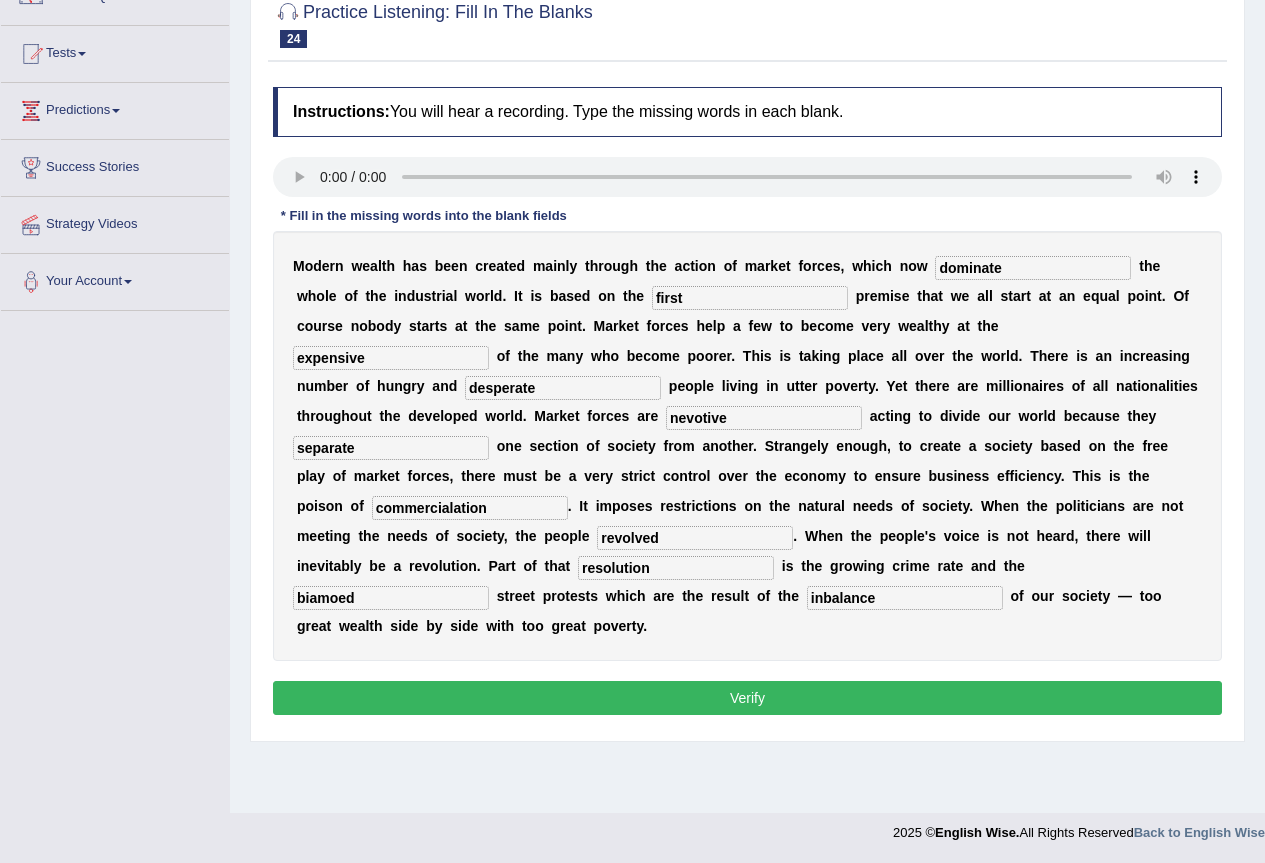 type on "inbalance" 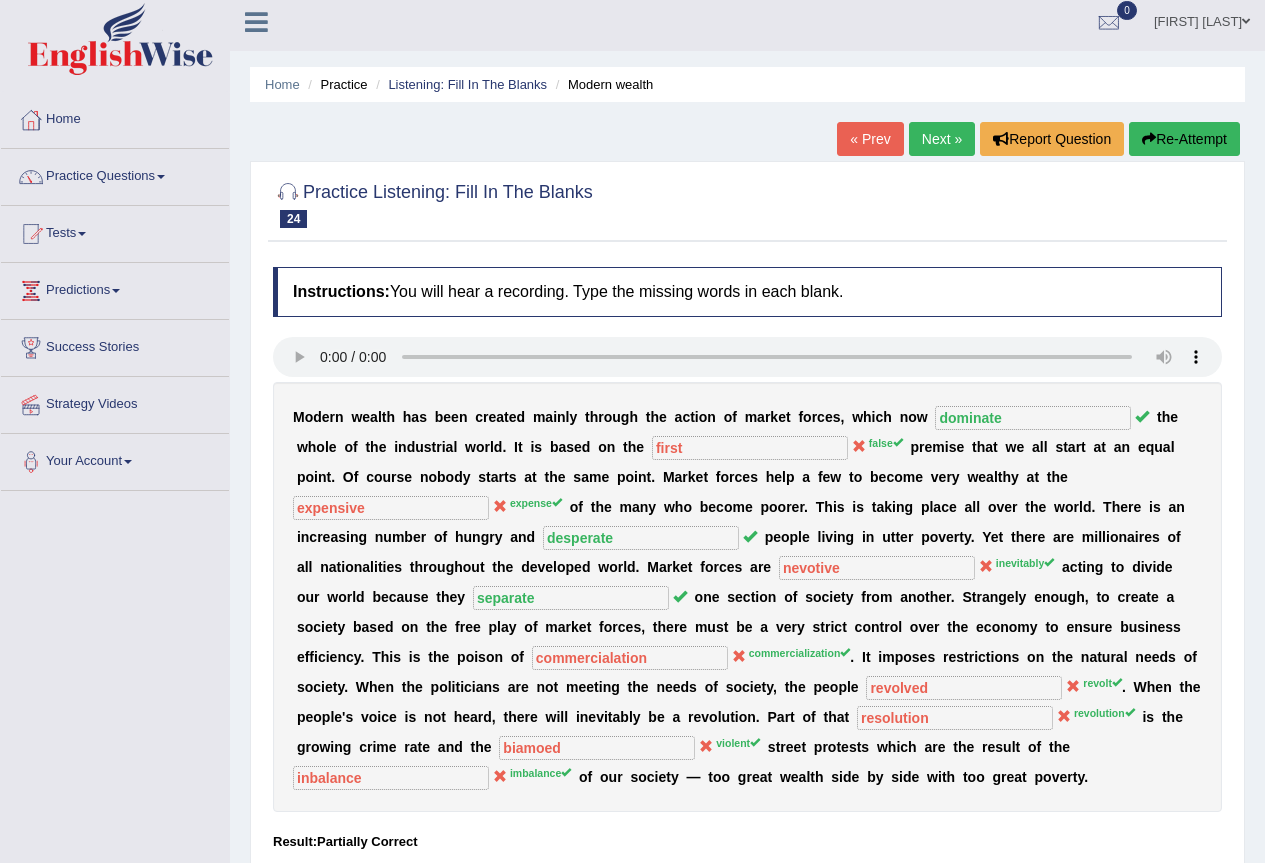scroll, scrollTop: 0, scrollLeft: 0, axis: both 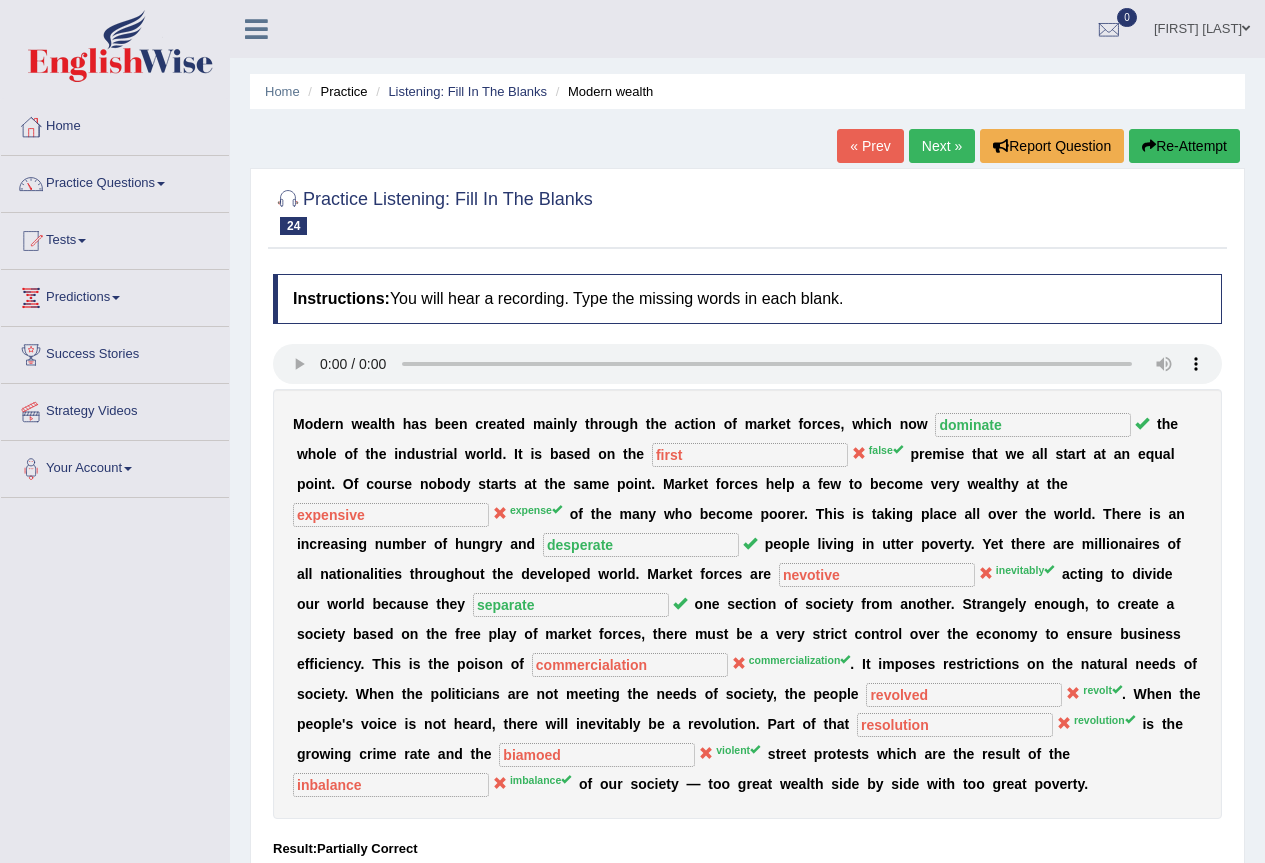 click on "Next »" at bounding box center (942, 146) 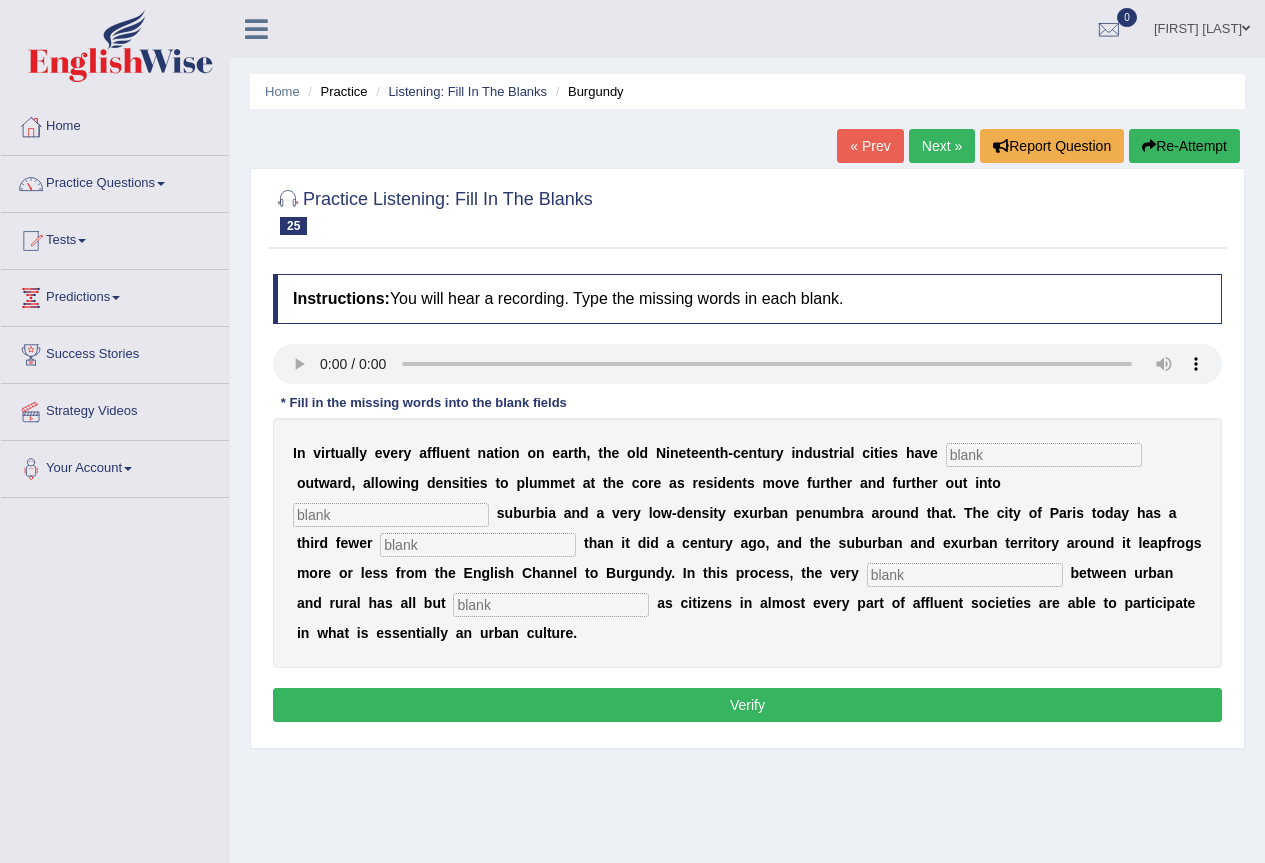 scroll, scrollTop: 0, scrollLeft: 0, axis: both 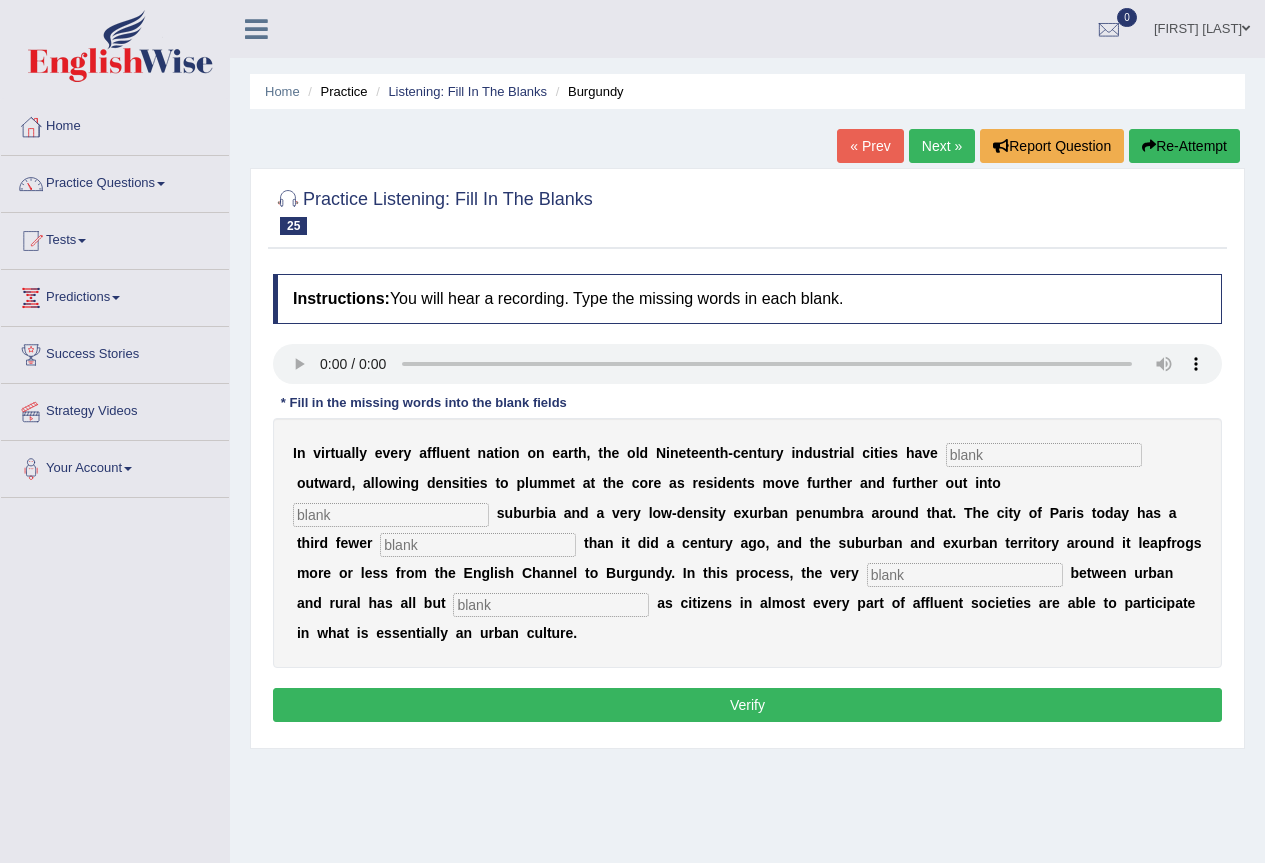 click on "Verify" at bounding box center (747, 705) 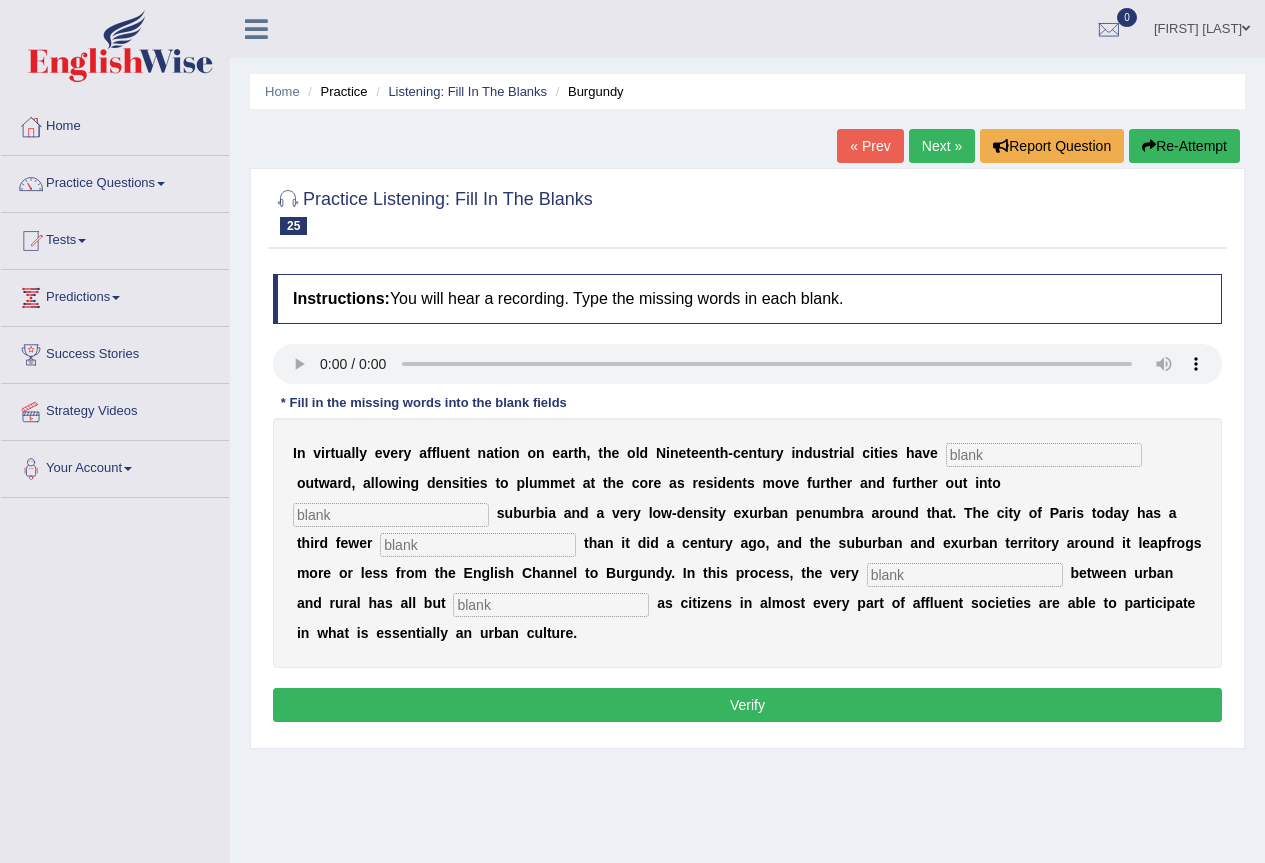 click on "Verify" at bounding box center [747, 705] 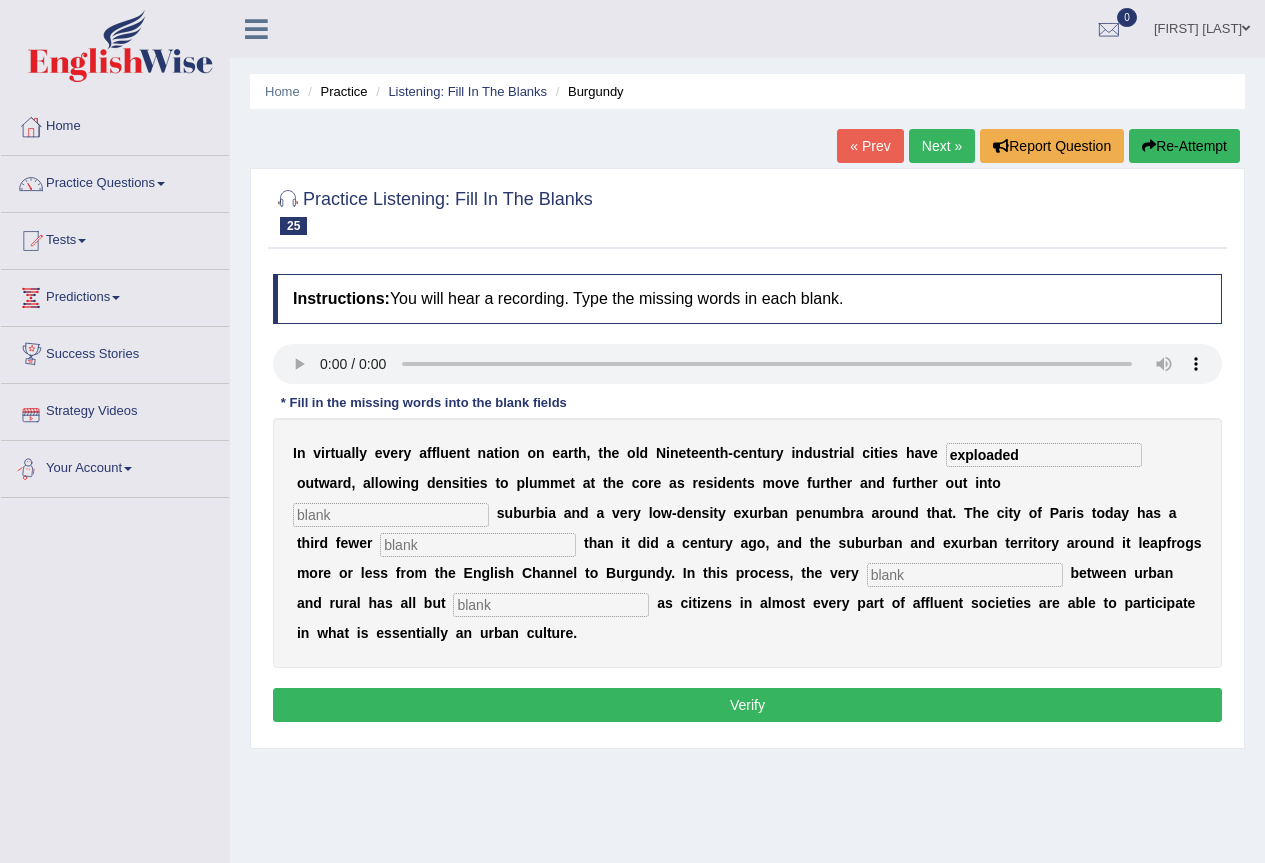 type on "exploaded" 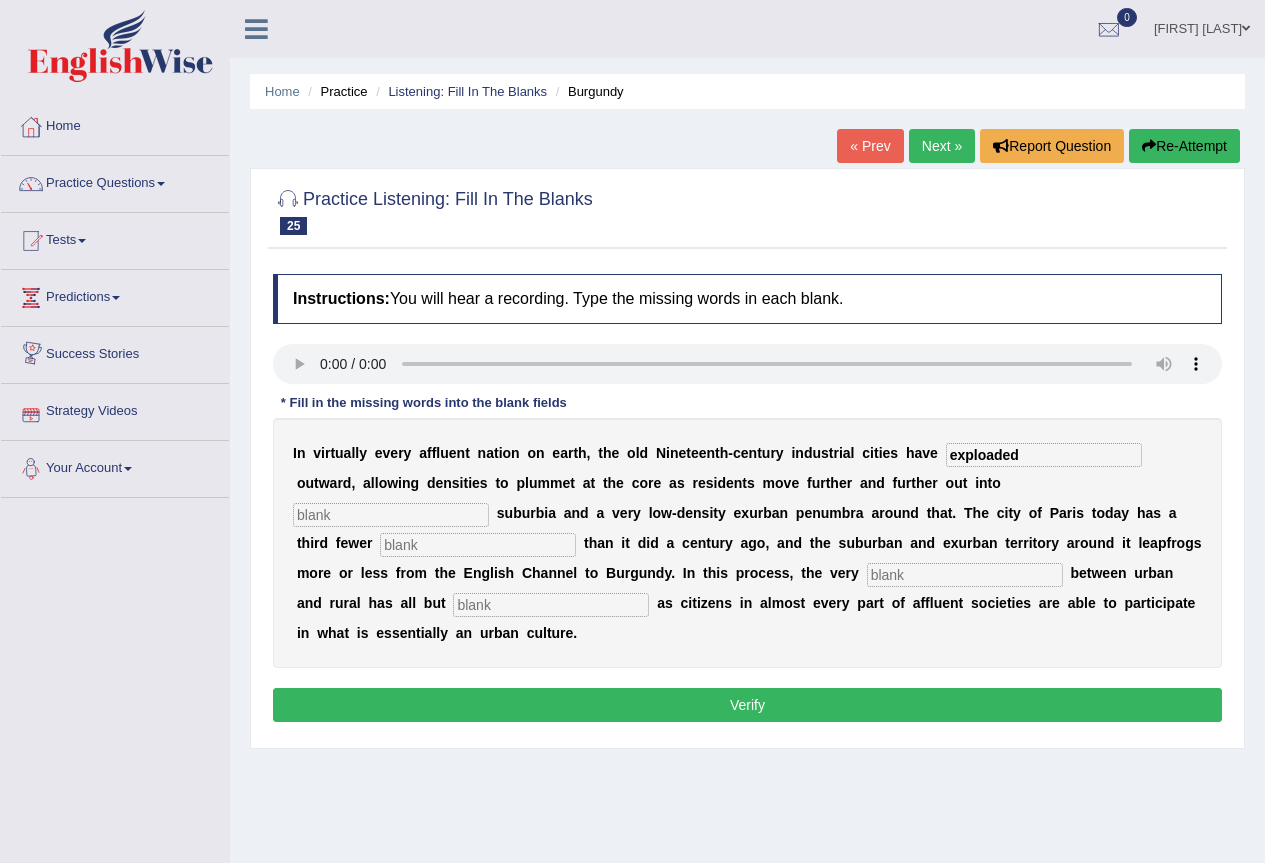 click at bounding box center [391, 515] 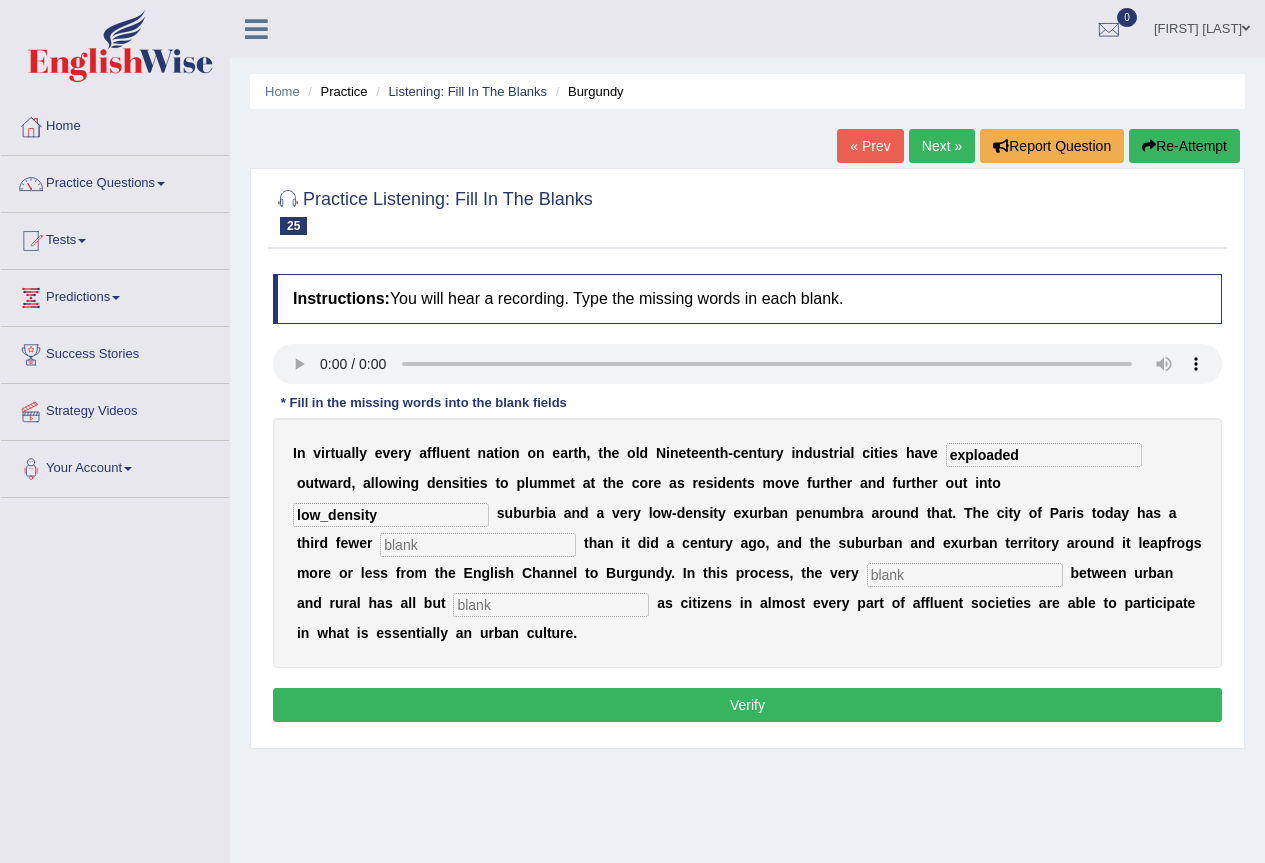 click on "low_density" at bounding box center (391, 515) 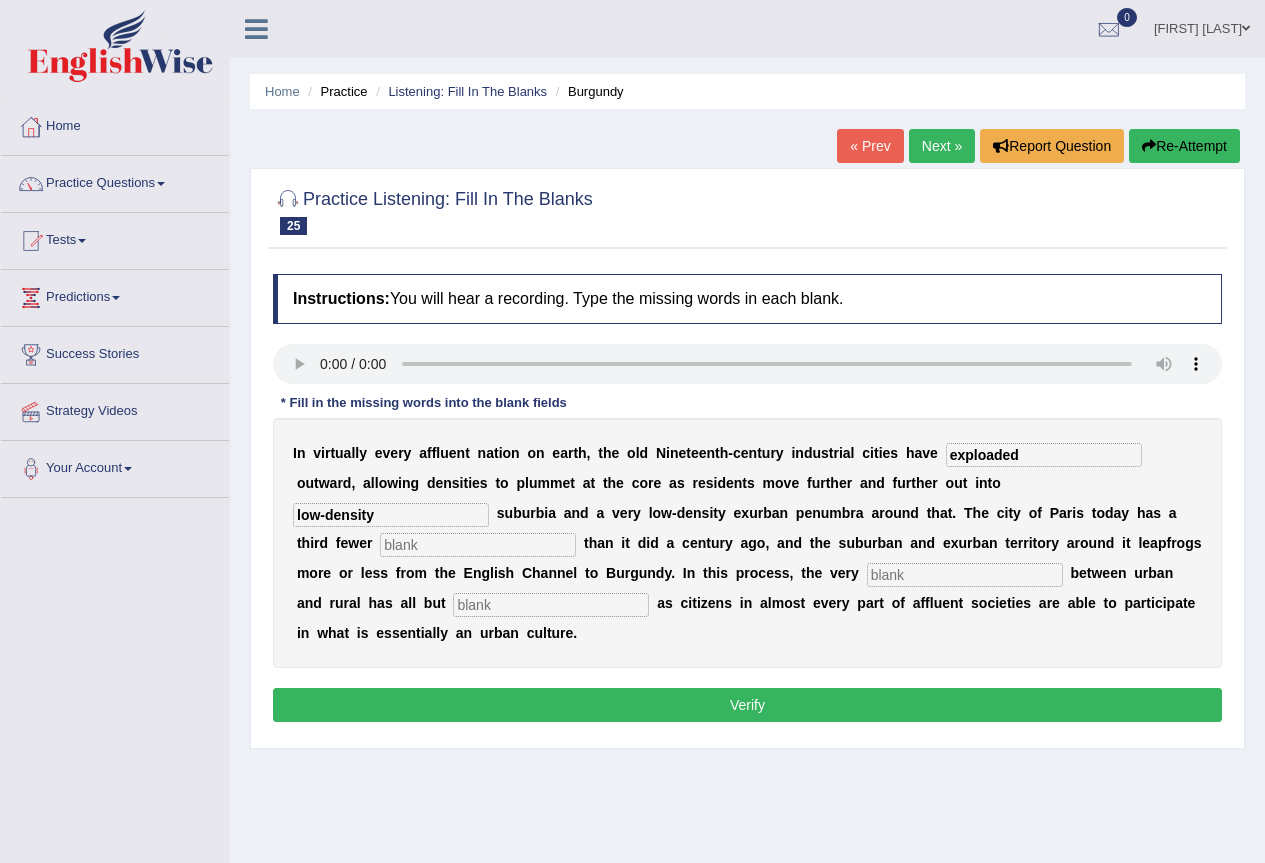 type on "low-density" 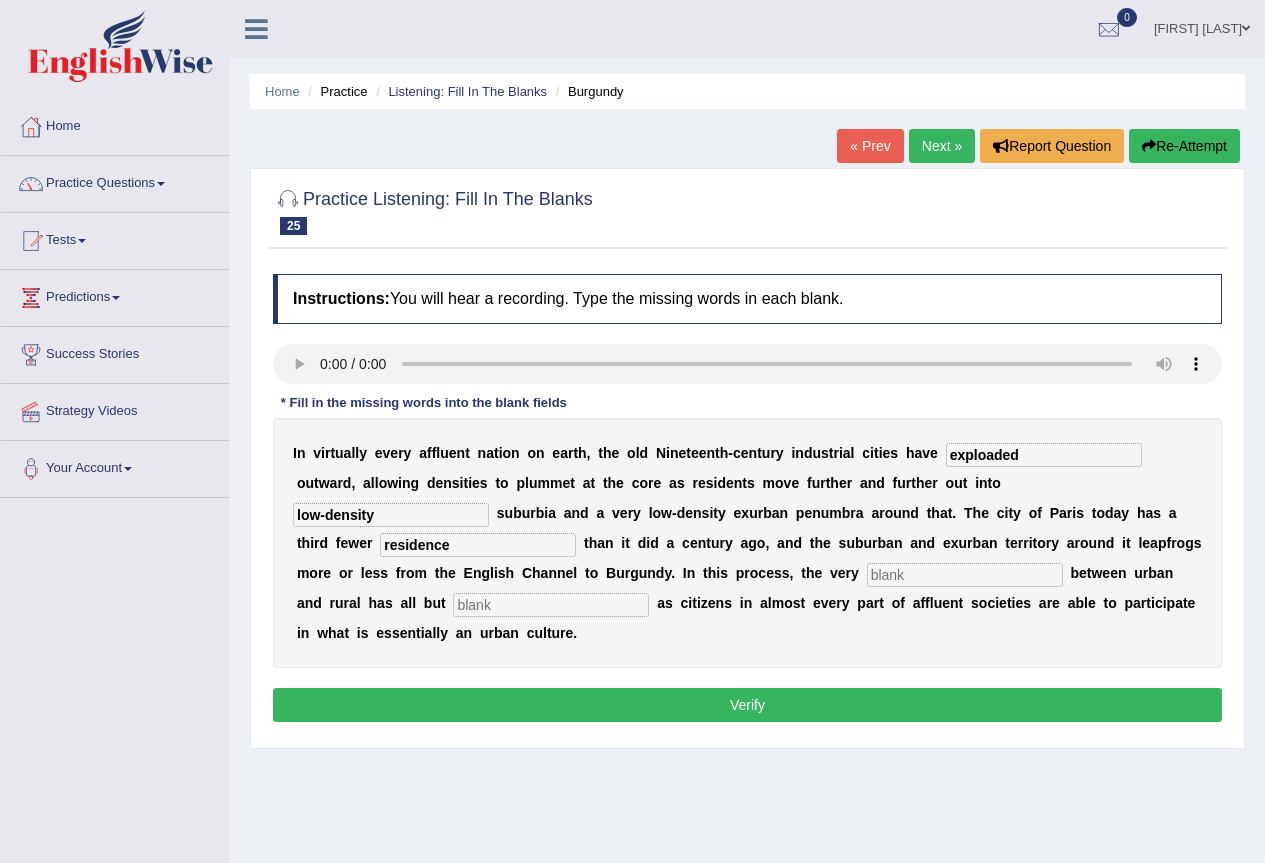 type on "residence" 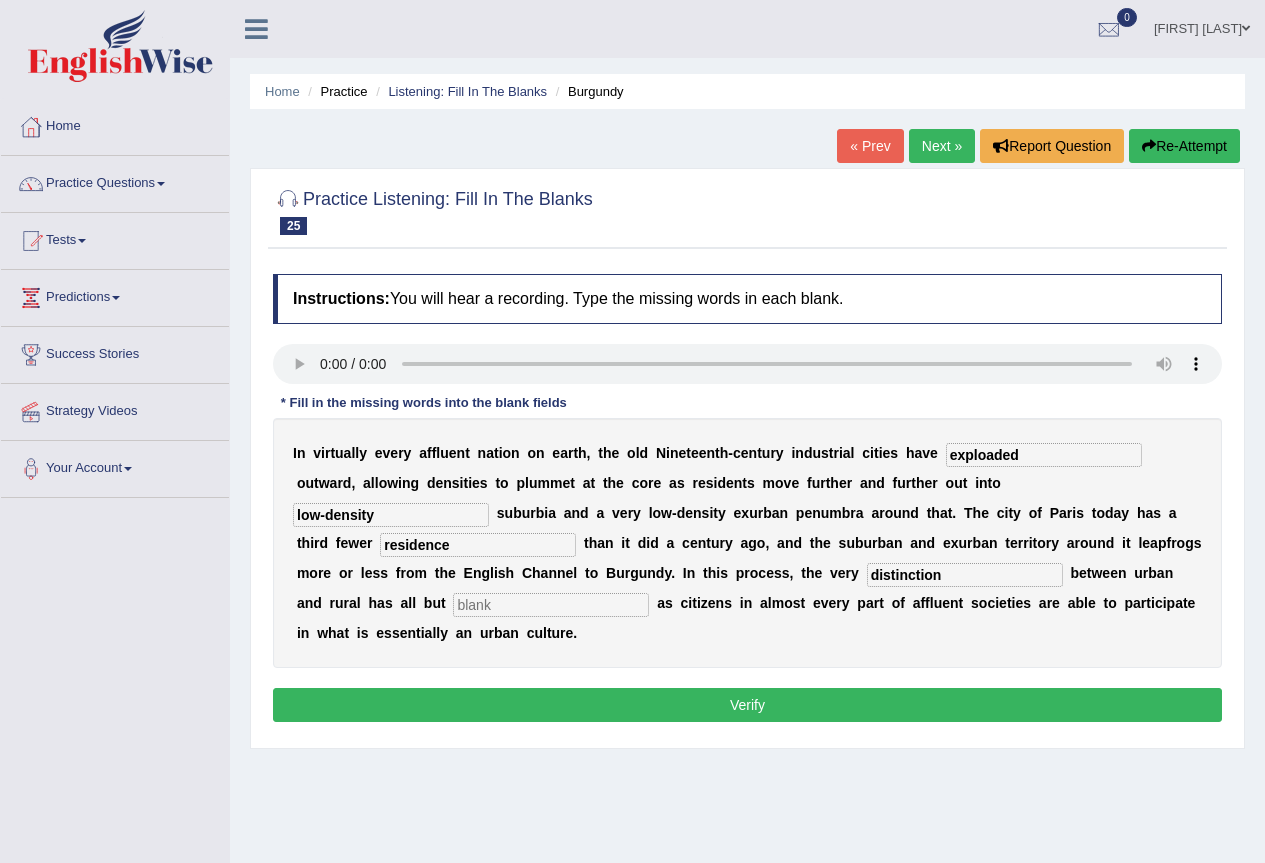 type on "distinction" 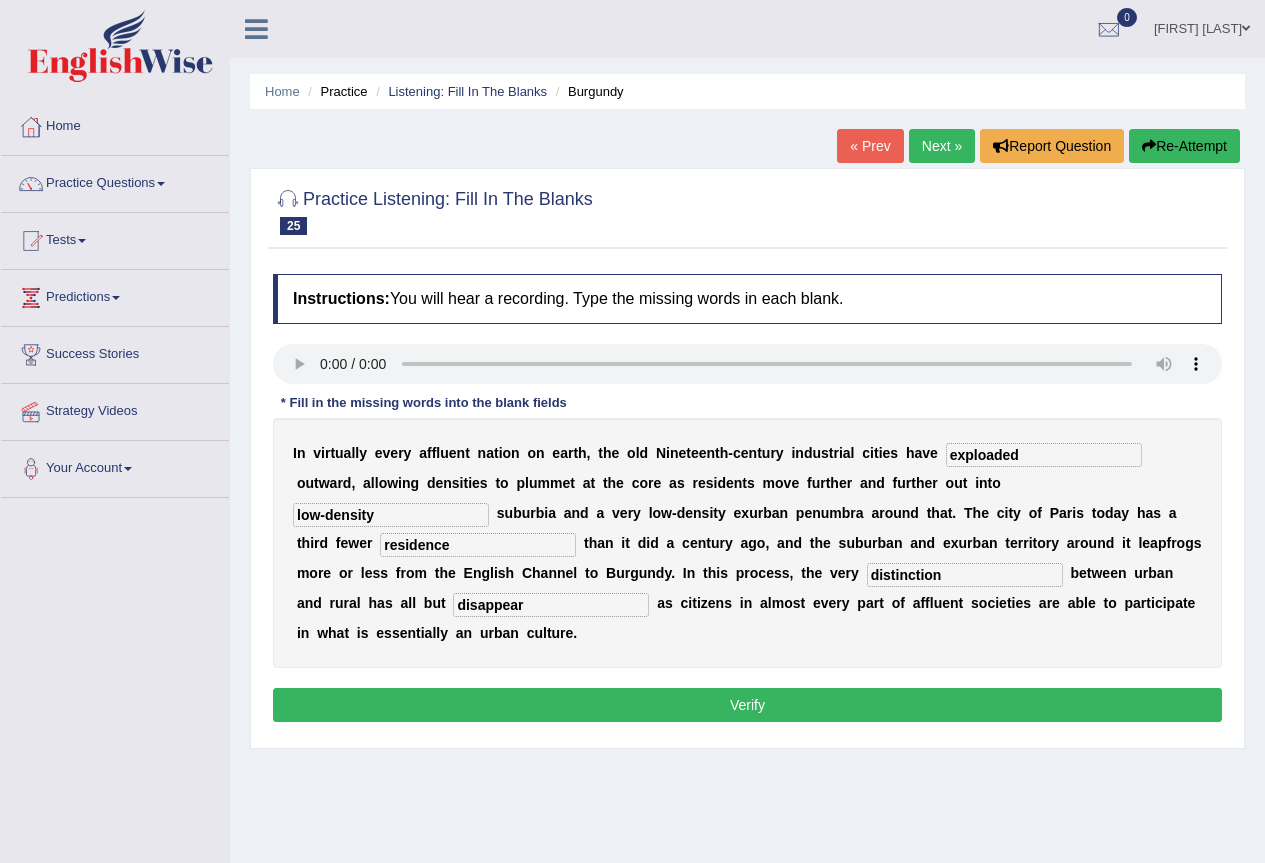 type on "disappear" 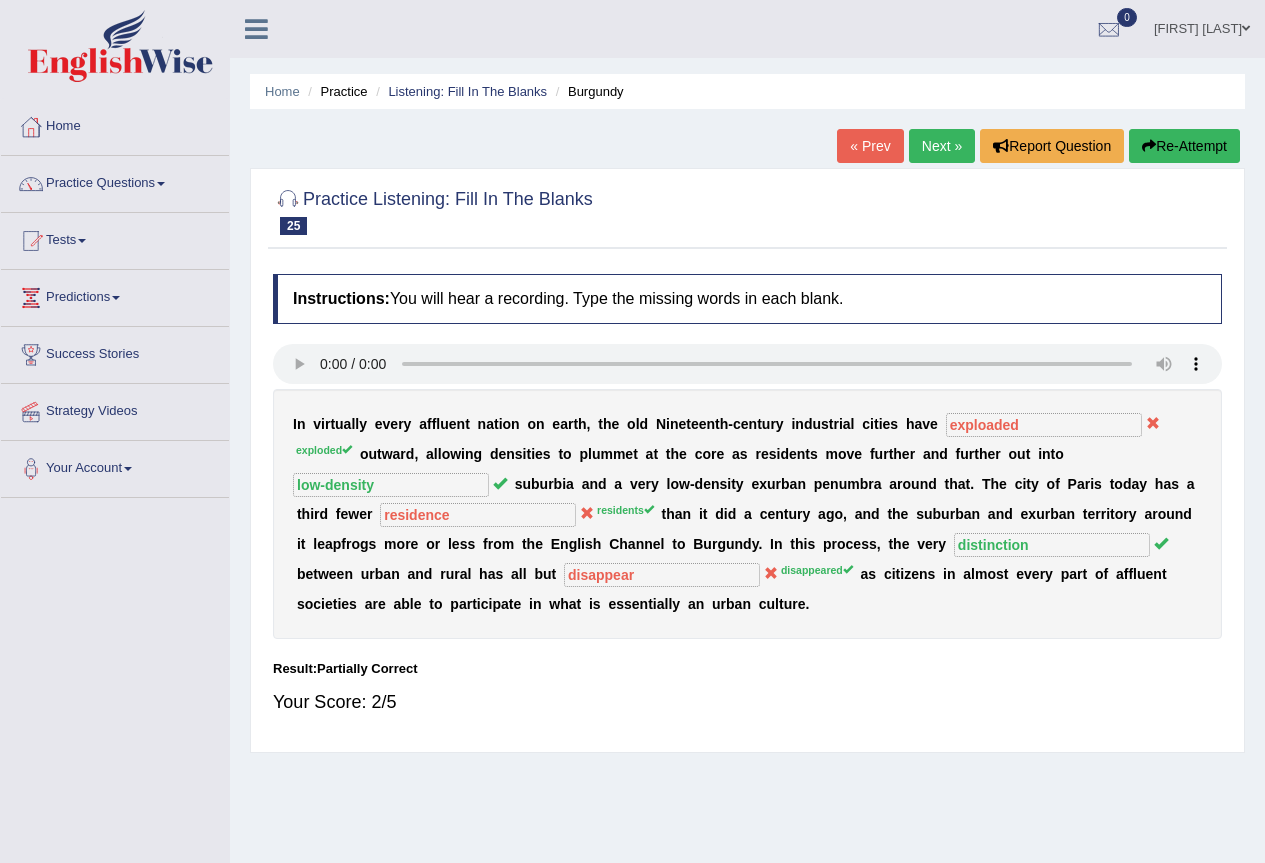 click on "Next »" at bounding box center [942, 146] 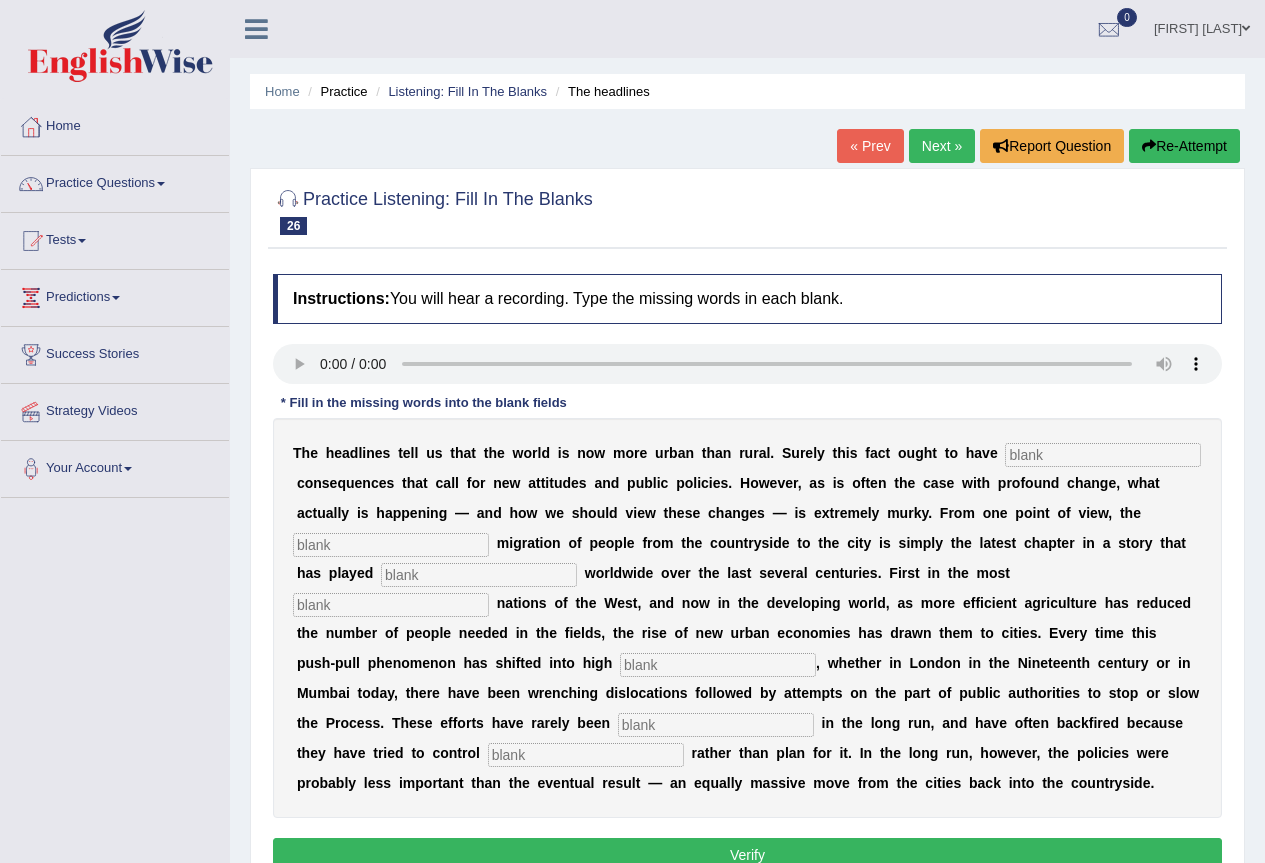 scroll, scrollTop: 0, scrollLeft: 0, axis: both 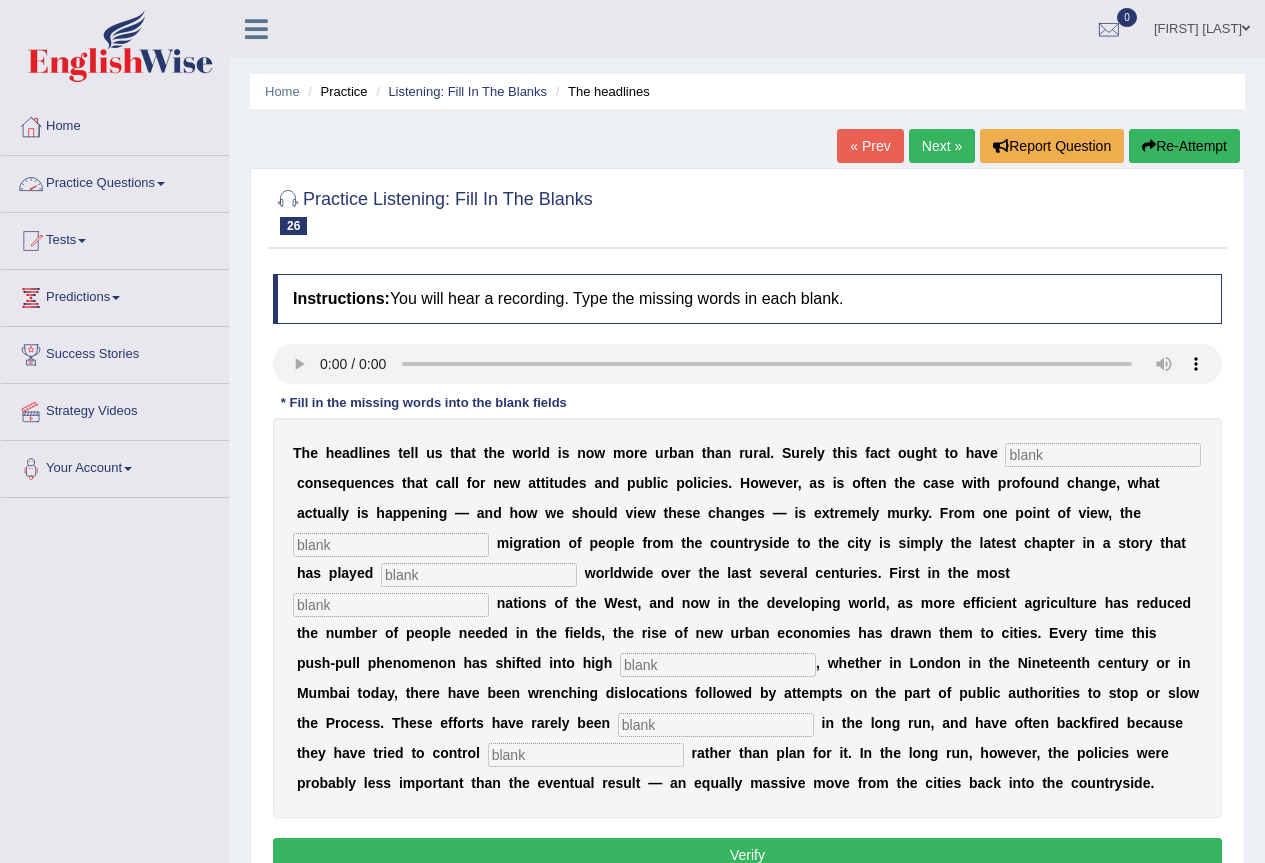 click at bounding box center [161, 184] 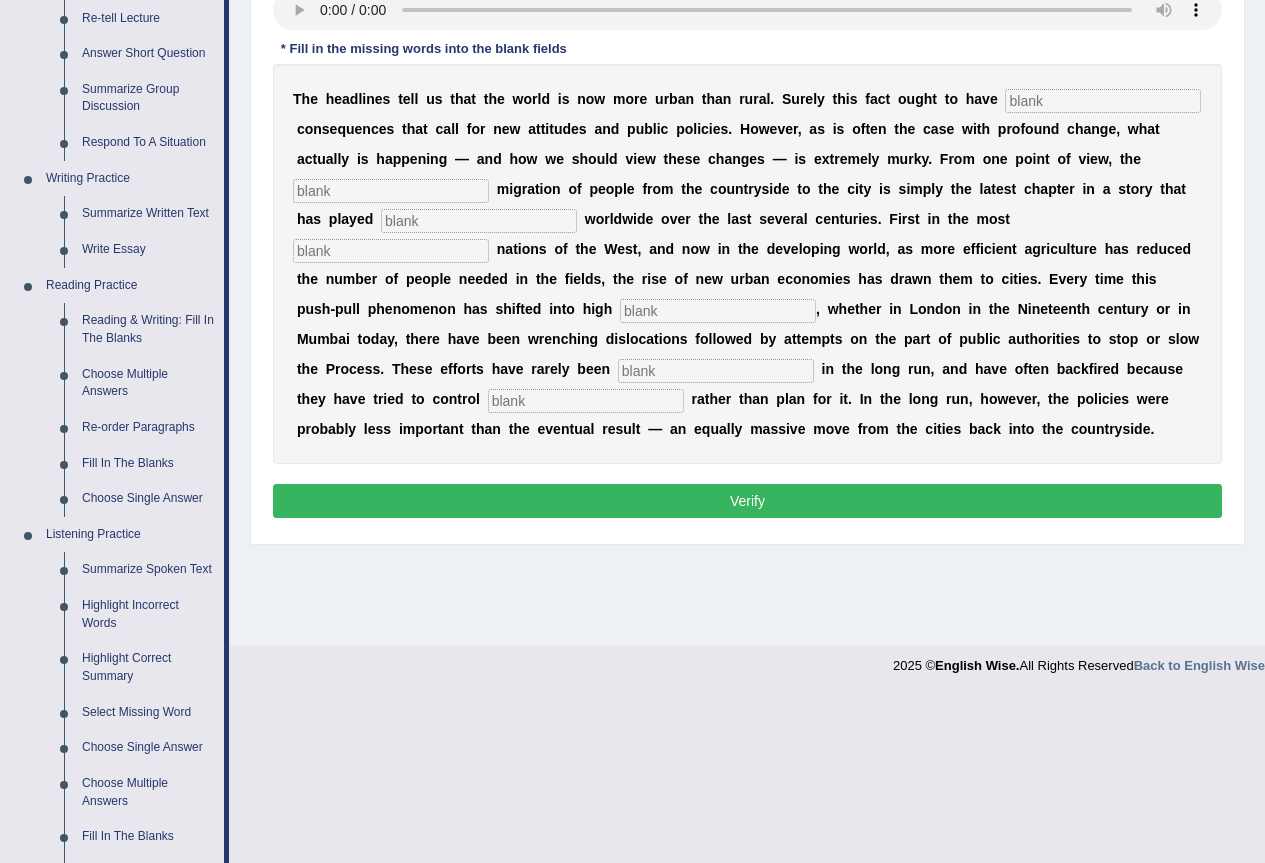 scroll, scrollTop: 400, scrollLeft: 0, axis: vertical 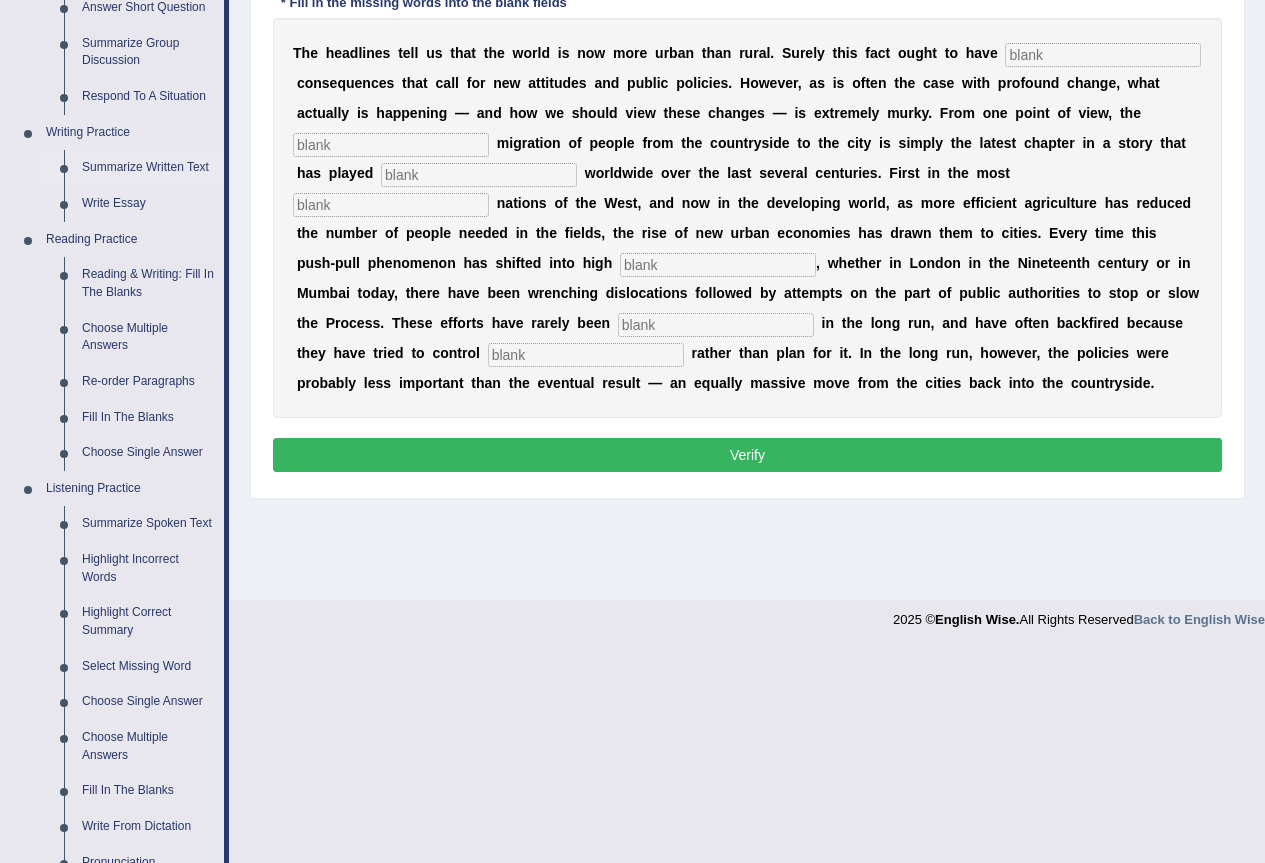 click on "Summarize Written Text" at bounding box center (148, 168) 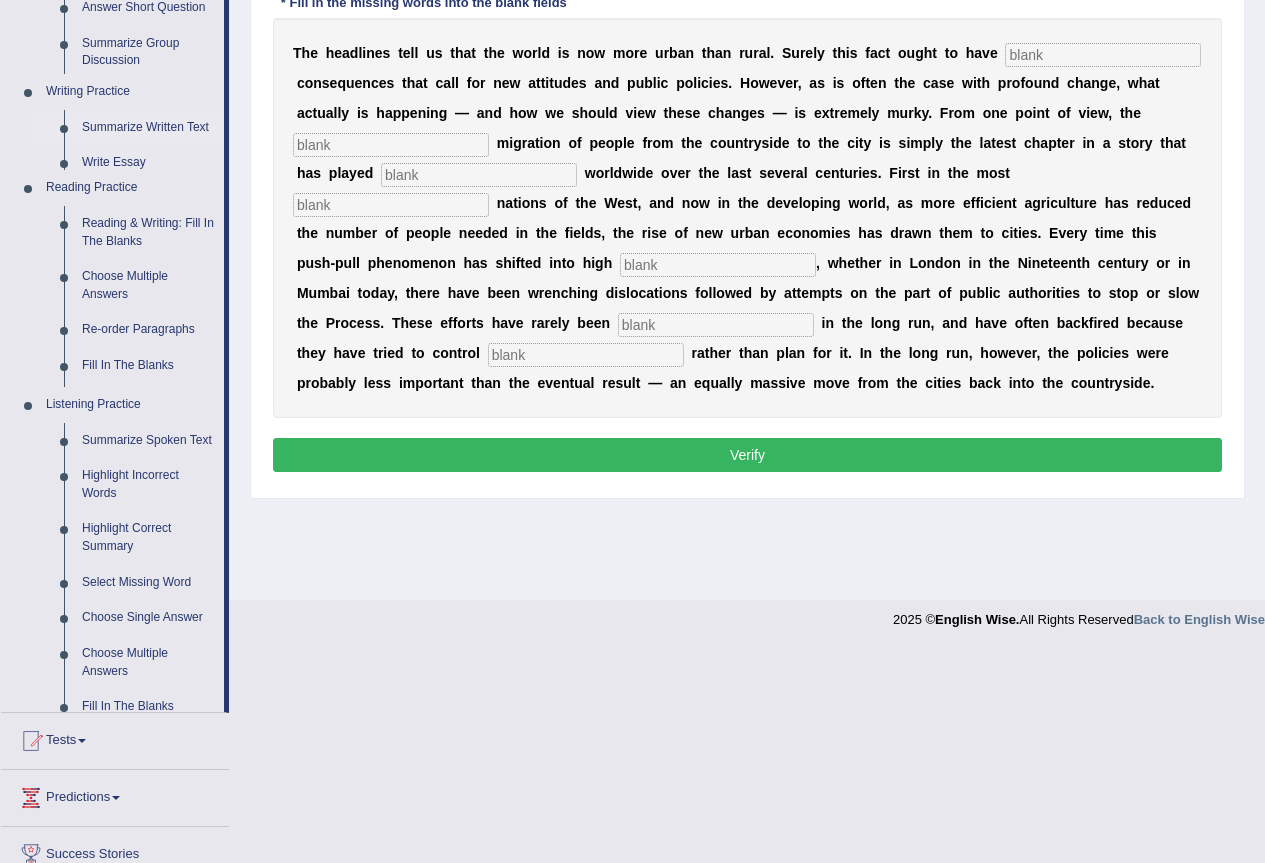scroll, scrollTop: 187, scrollLeft: 0, axis: vertical 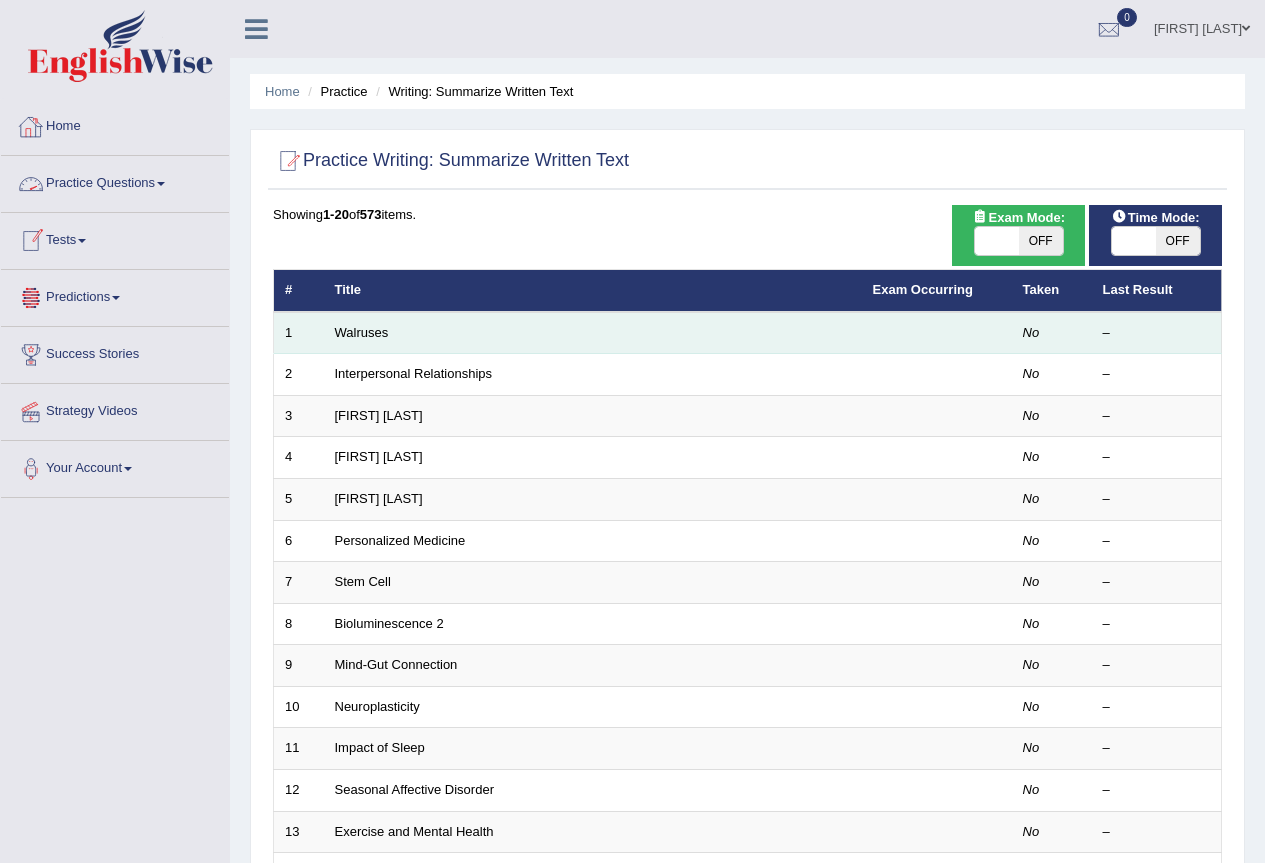 click on "Walruses" at bounding box center [593, 333] 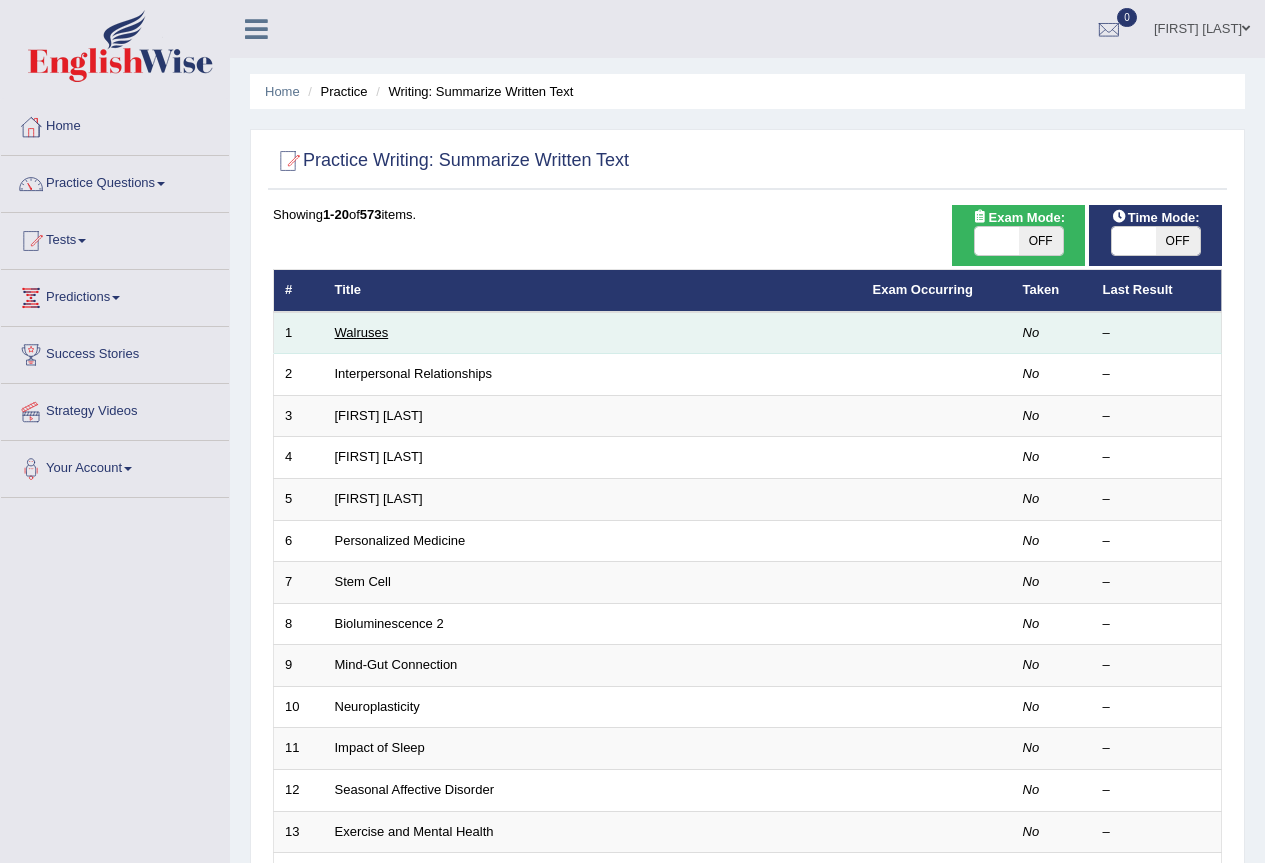 click on "Walruses" at bounding box center [362, 332] 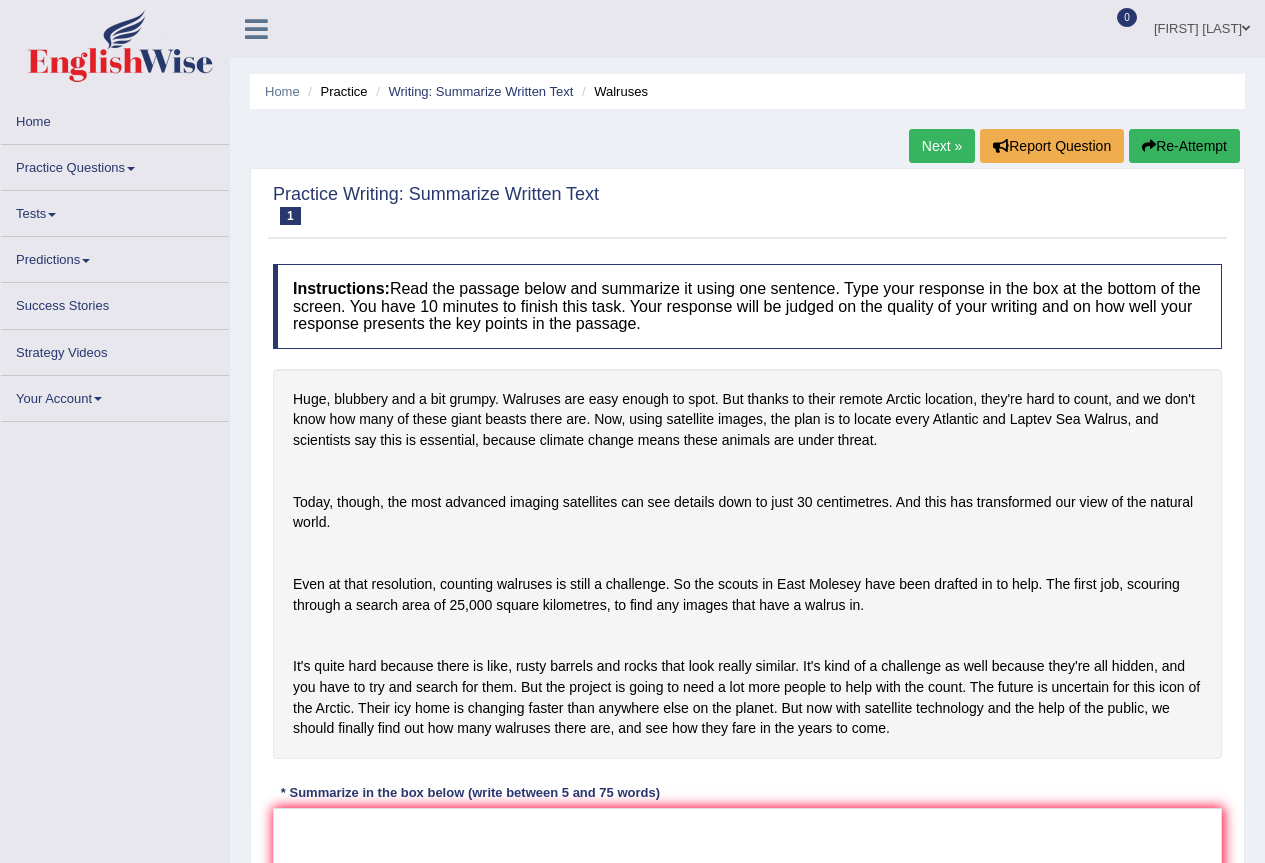 scroll, scrollTop: 0, scrollLeft: 0, axis: both 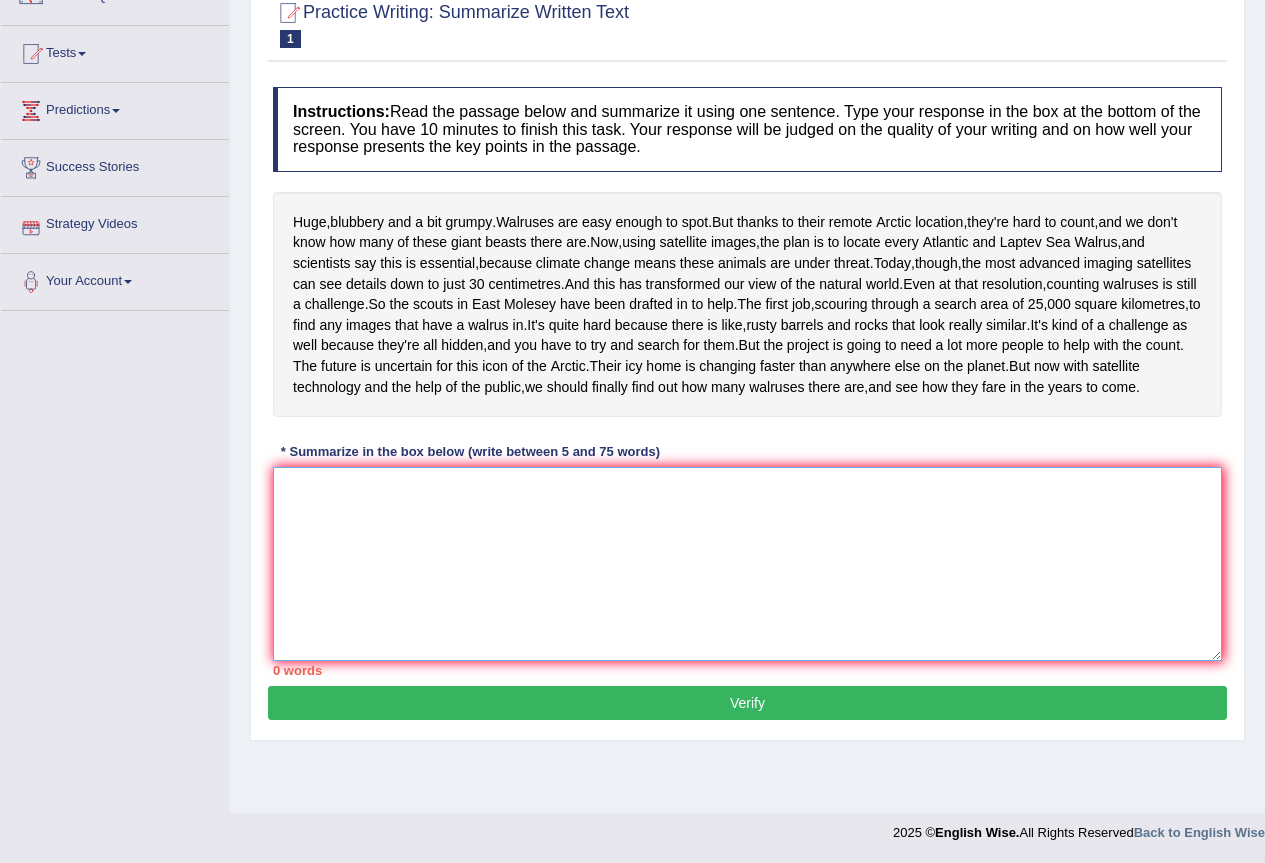click at bounding box center [747, 564] 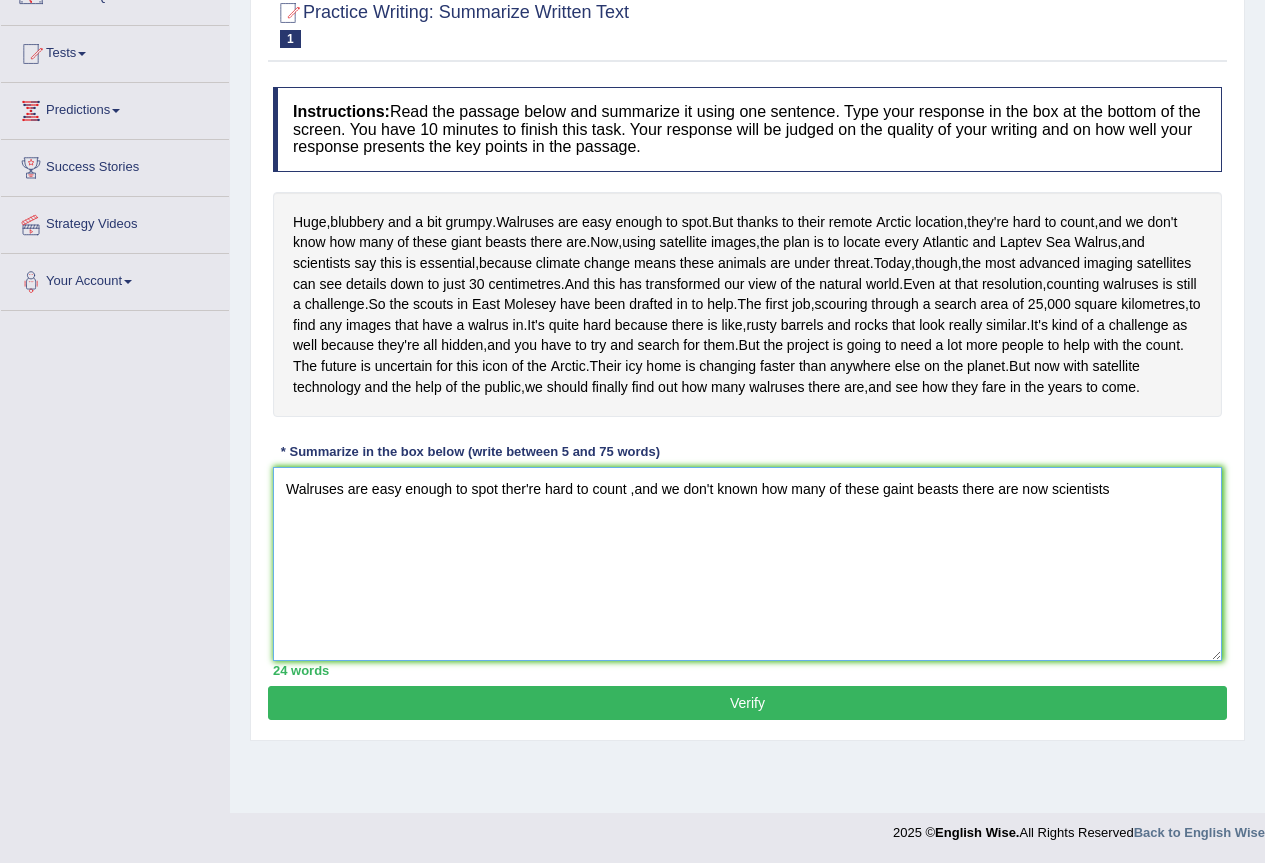 scroll, scrollTop: 233, scrollLeft: 0, axis: vertical 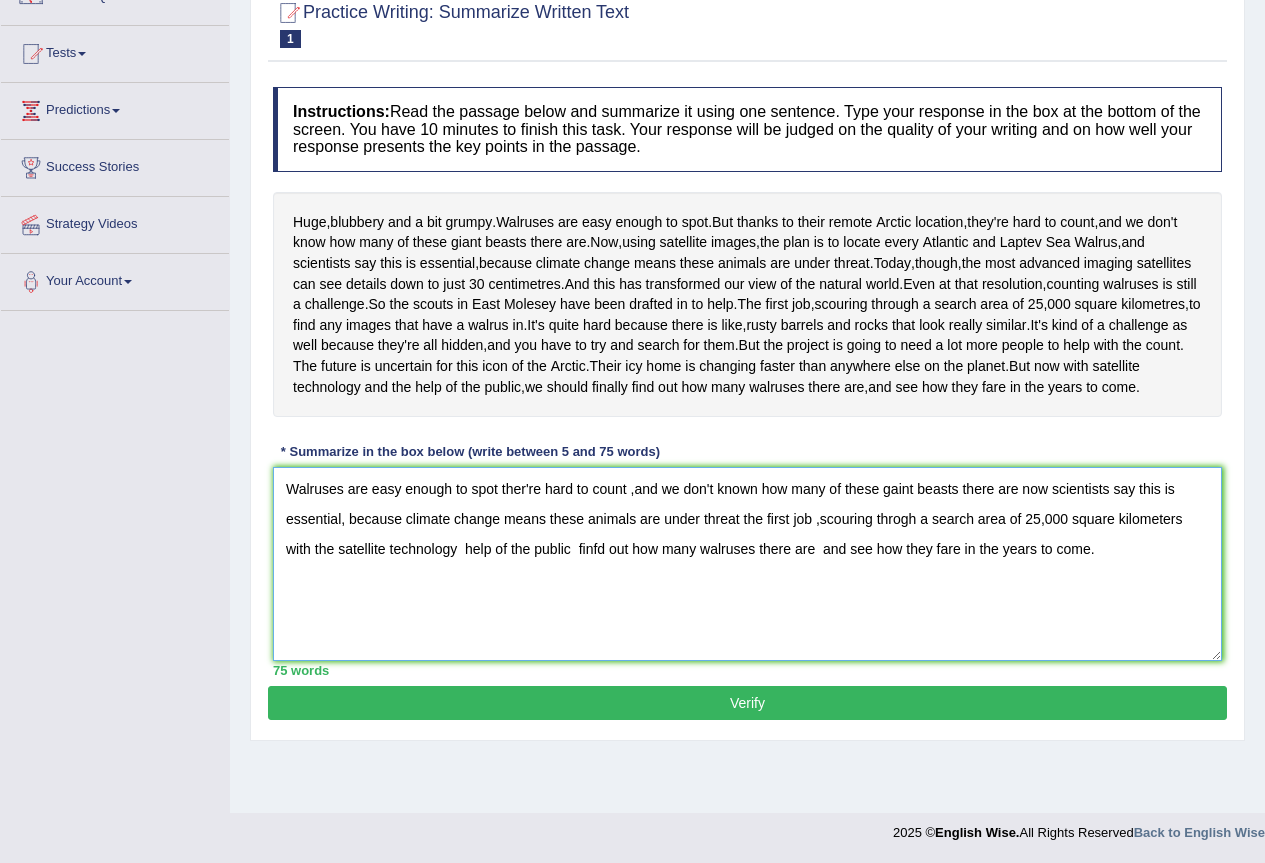 click on "Walruses are easy enough to spot ther're hard to count ,and we don't known how many of these gaint beasts there are now scientists say this is essential, because climate change means these animals are under threat the first job ,scouring throgh a search area of 25,000 square kilometers  with the satellite technology  help of the public  finfd out how many walruses there are  and see how they fare in the years to come." at bounding box center [747, 564] 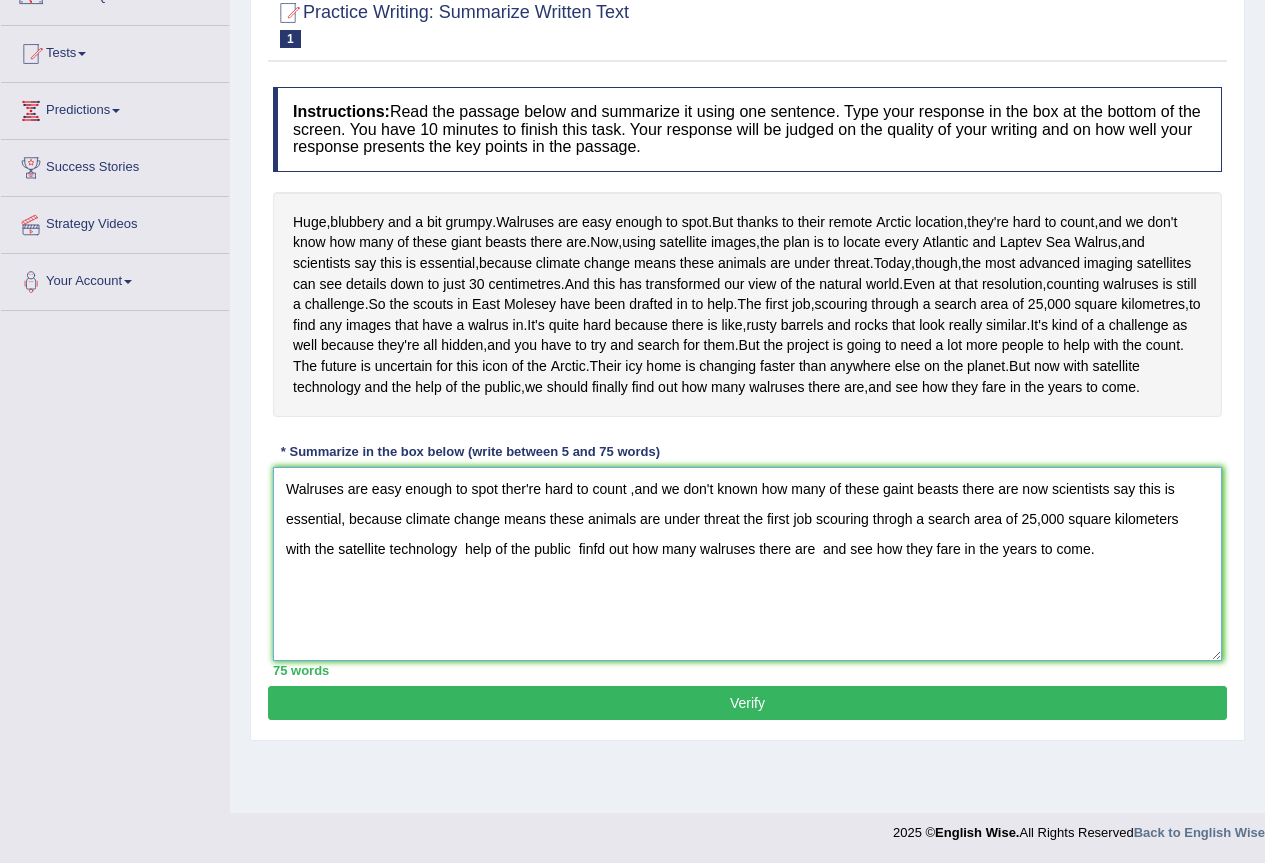 click on "Walruses are easy enough to spot ther're hard to count ,and we don't known how many of these gaint beasts there are now scientists say this is essential, because climate change means these animals are under threat the first job scouring throgh a search area of 25,000 square kilometers  with the satellite technology  help of the public  finfd out how many walruses there are  and see how they fare in the years to come." at bounding box center (747, 564) 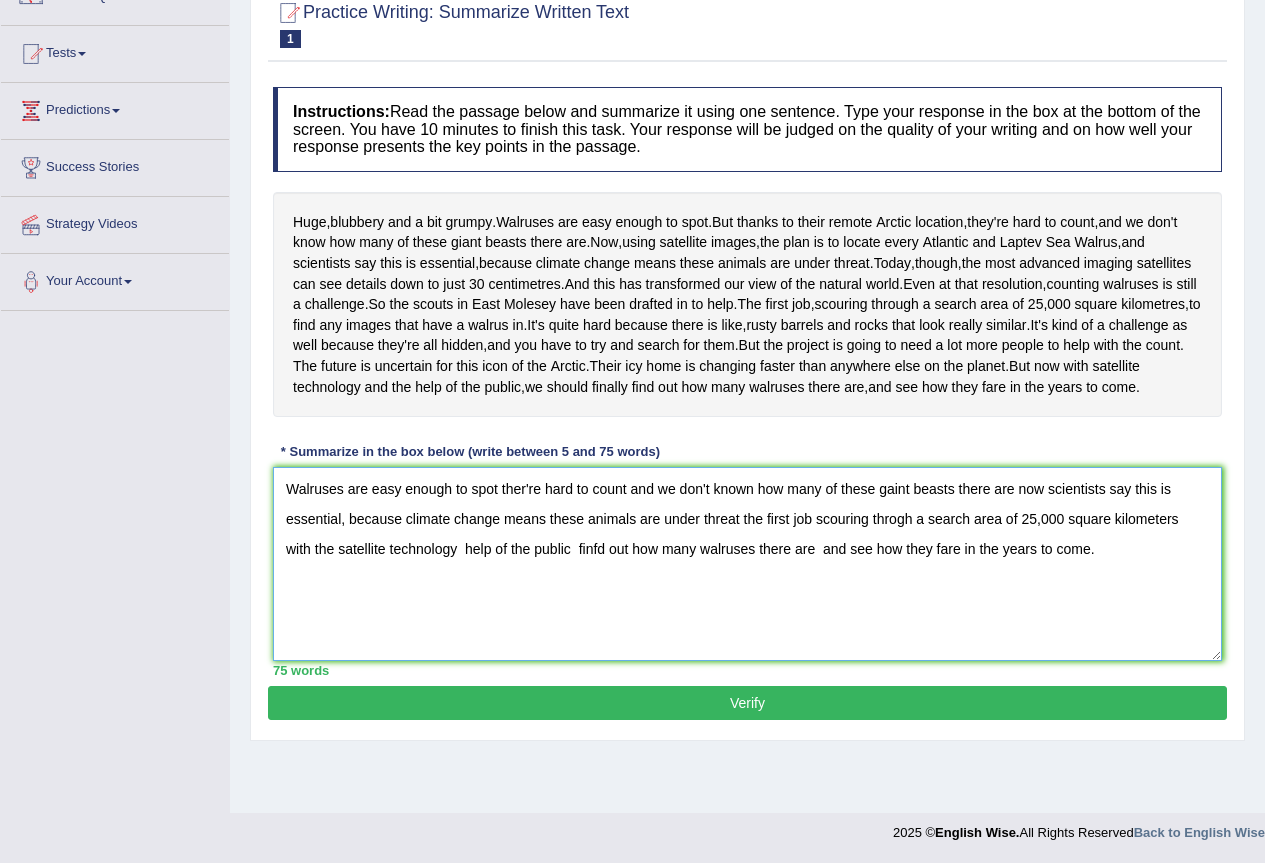 click on "Walruses are easy enough to spot ther're hard to count and we don't known how many of these gaint beasts there are now scientists say this is essential, because climate change means these animals are under threat the first job scouring throgh a search area of 25,000 square kilometers  with the satellite technology  help of the public  finfd out how many walruses there are  and see how they fare in the years to come." at bounding box center [747, 564] 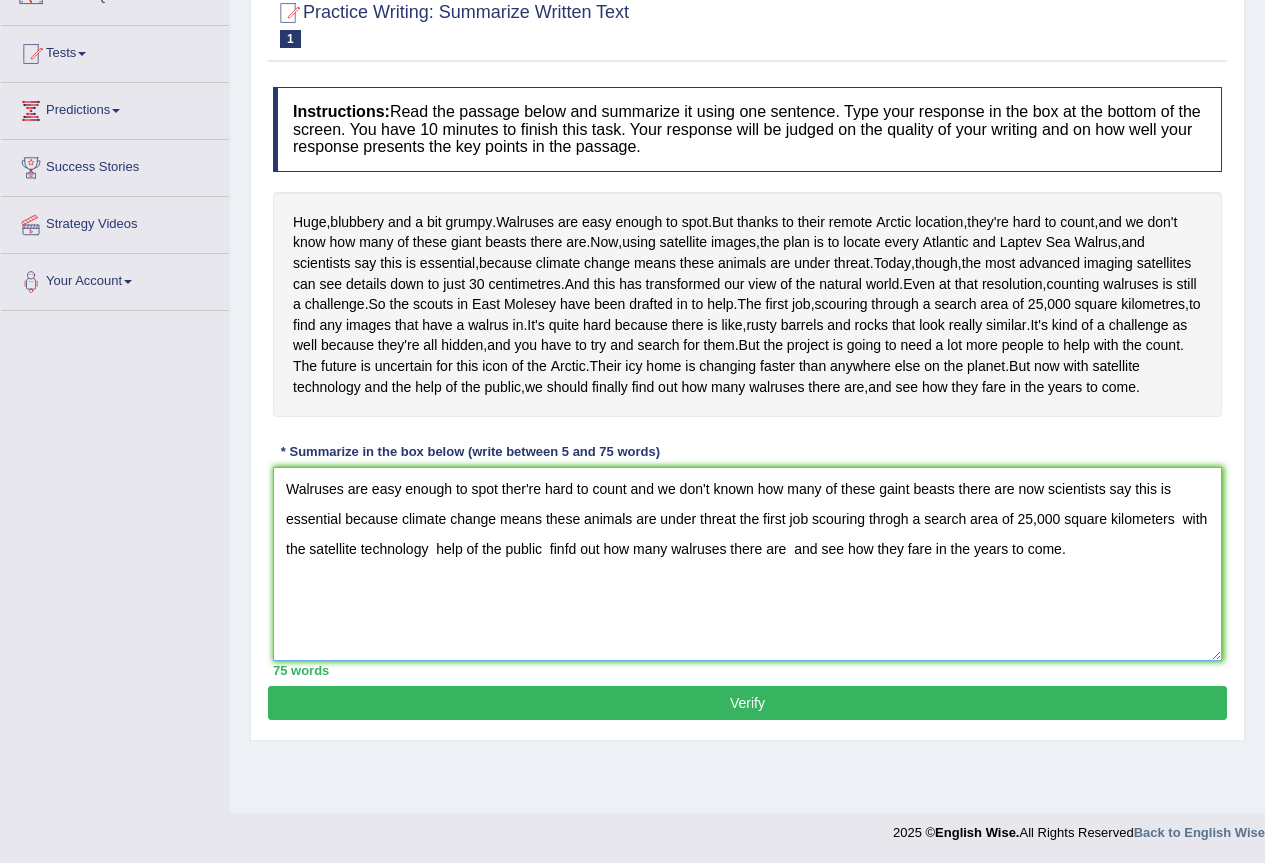 type on "Walruses are easy enough to spot ther're hard to count and we don't known how many of these gaint beasts there are now scientists say this is essential because climate change means these animals are under threat the first job scouring throgh a search area of 25,000 square kilometers  with the satellite technology  help of the public  finfd out how many walruses there are  and see how they fare in the years to come." 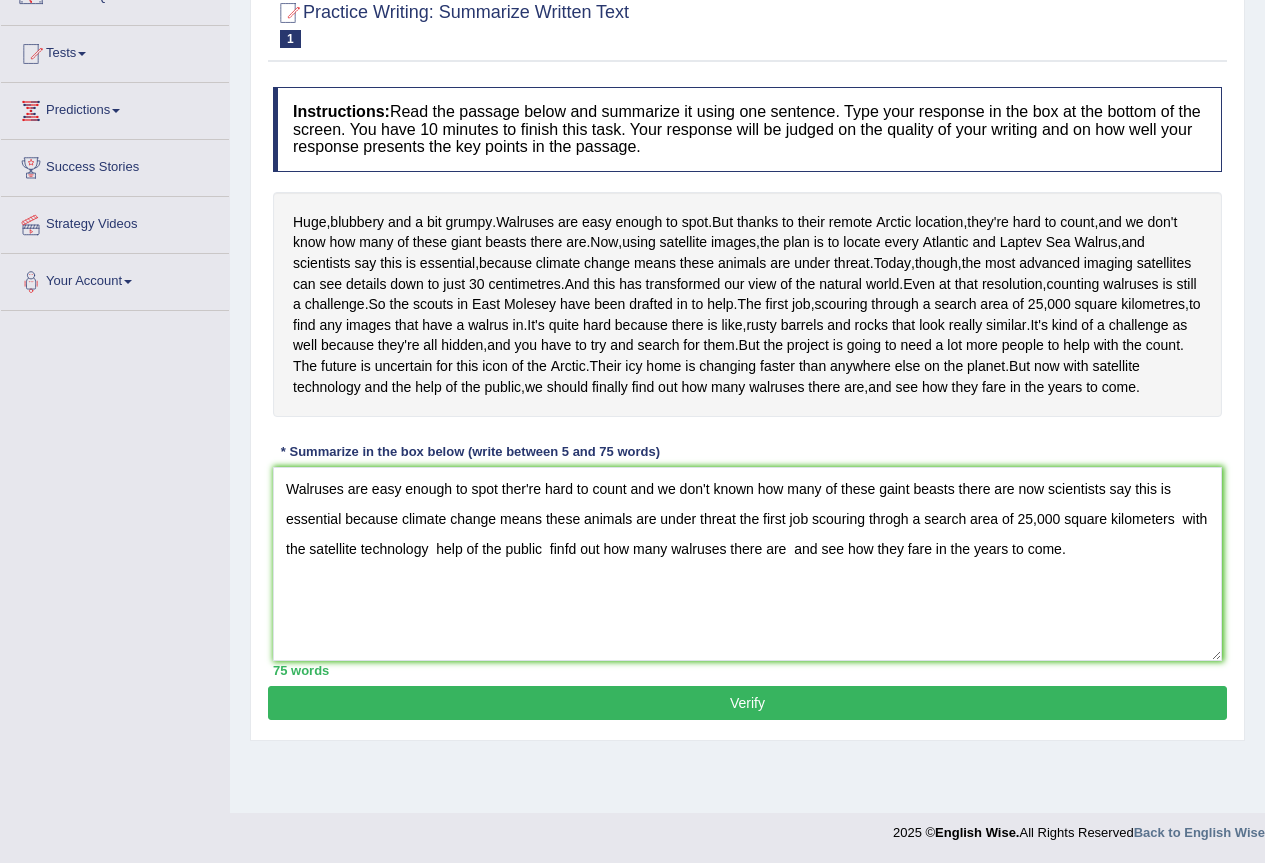 click on "Verify" at bounding box center (747, 703) 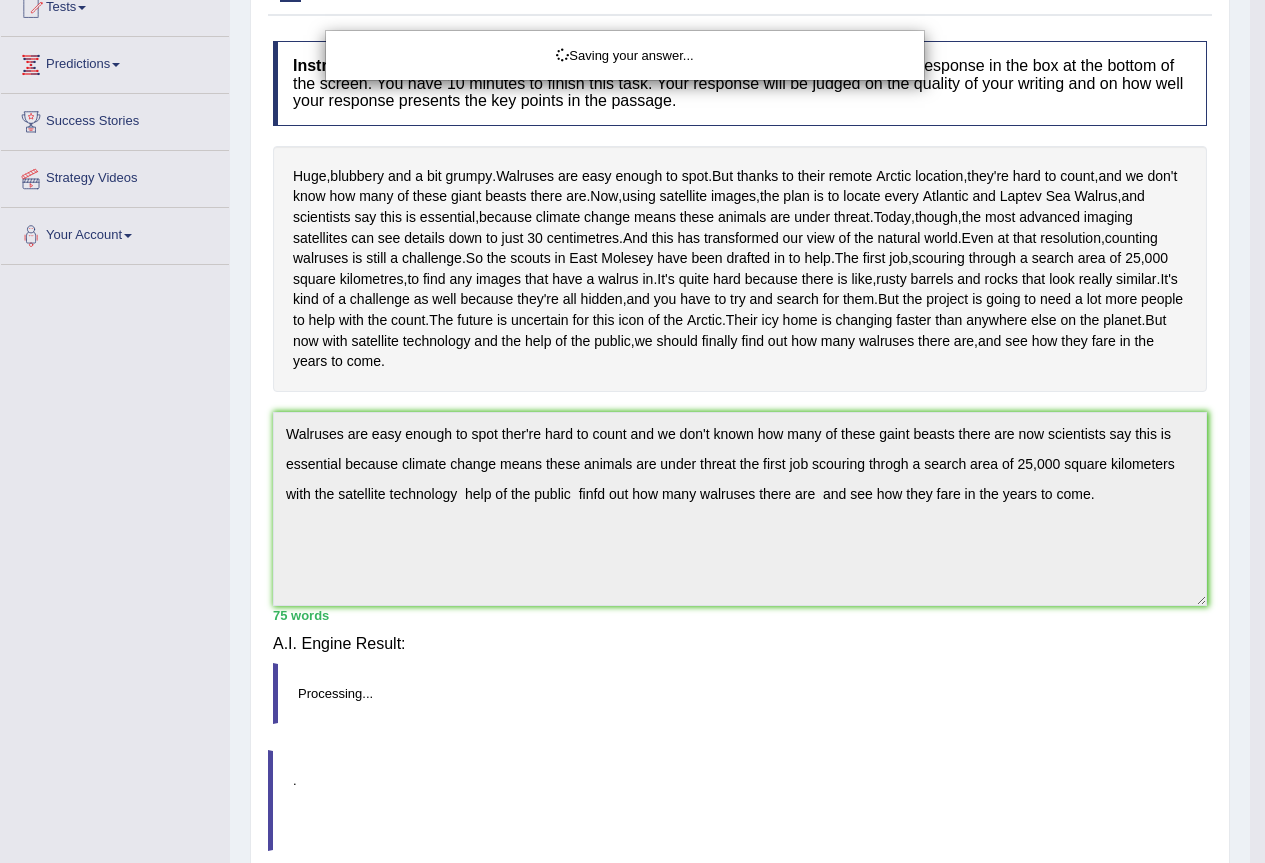 scroll, scrollTop: 221, scrollLeft: 0, axis: vertical 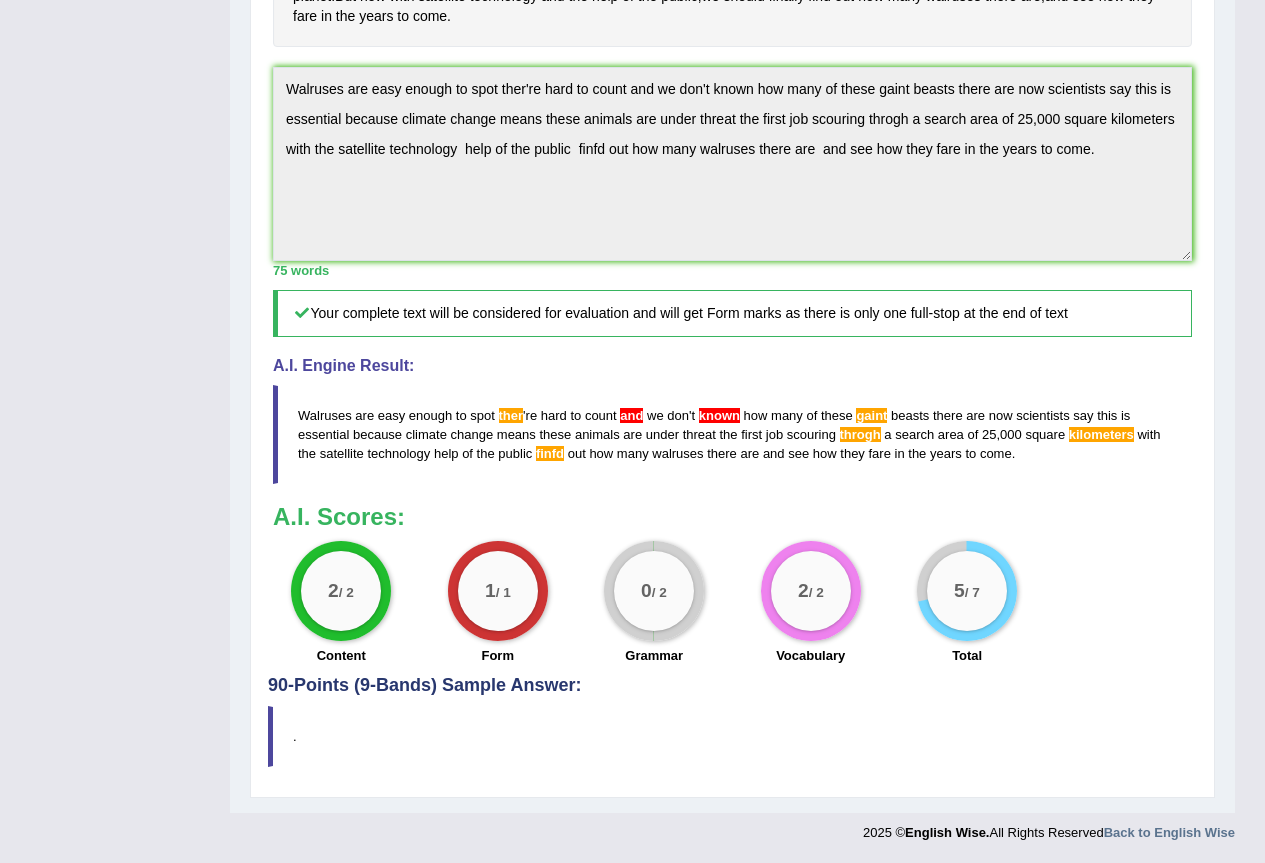 click on "90-Points (9-Bands) Sample Answer:" at bounding box center (732, 188) 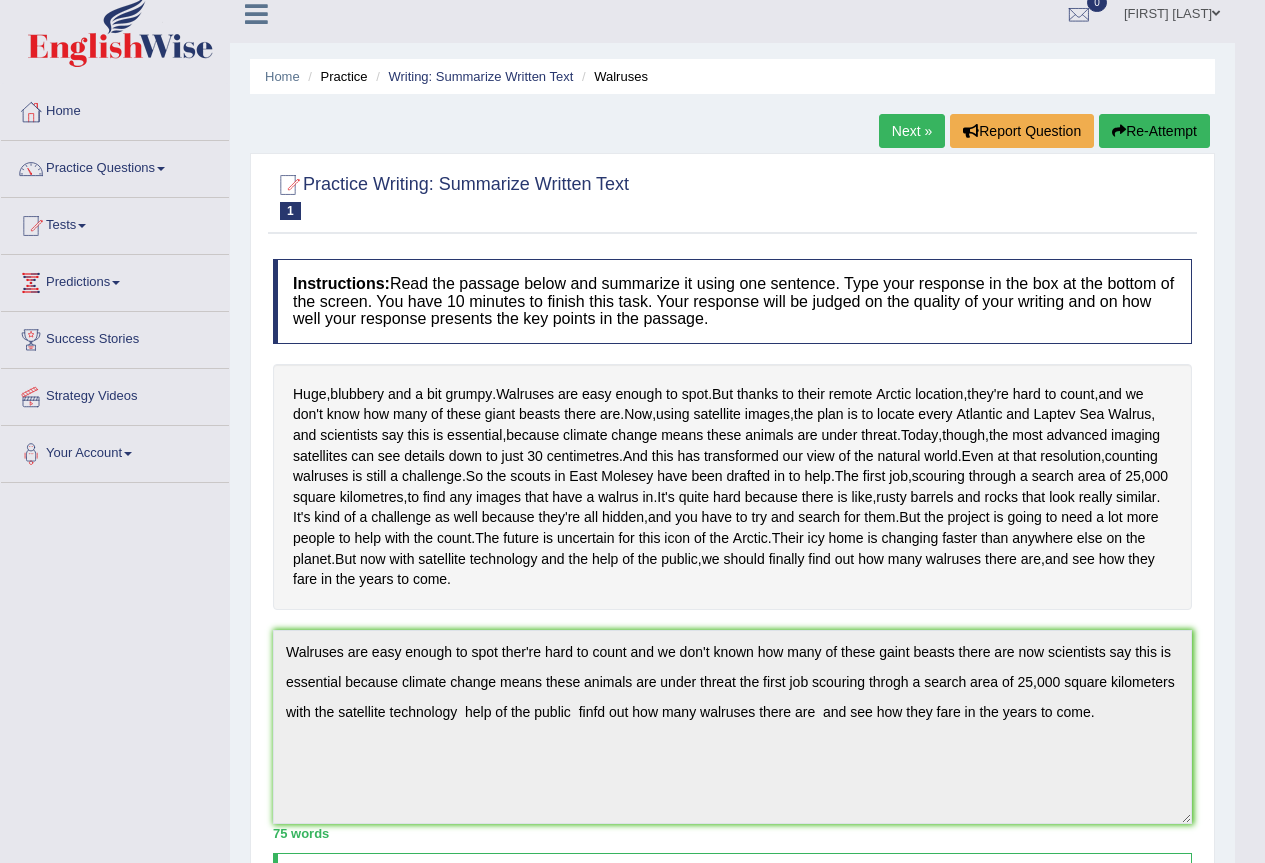 scroll, scrollTop: 0, scrollLeft: 0, axis: both 